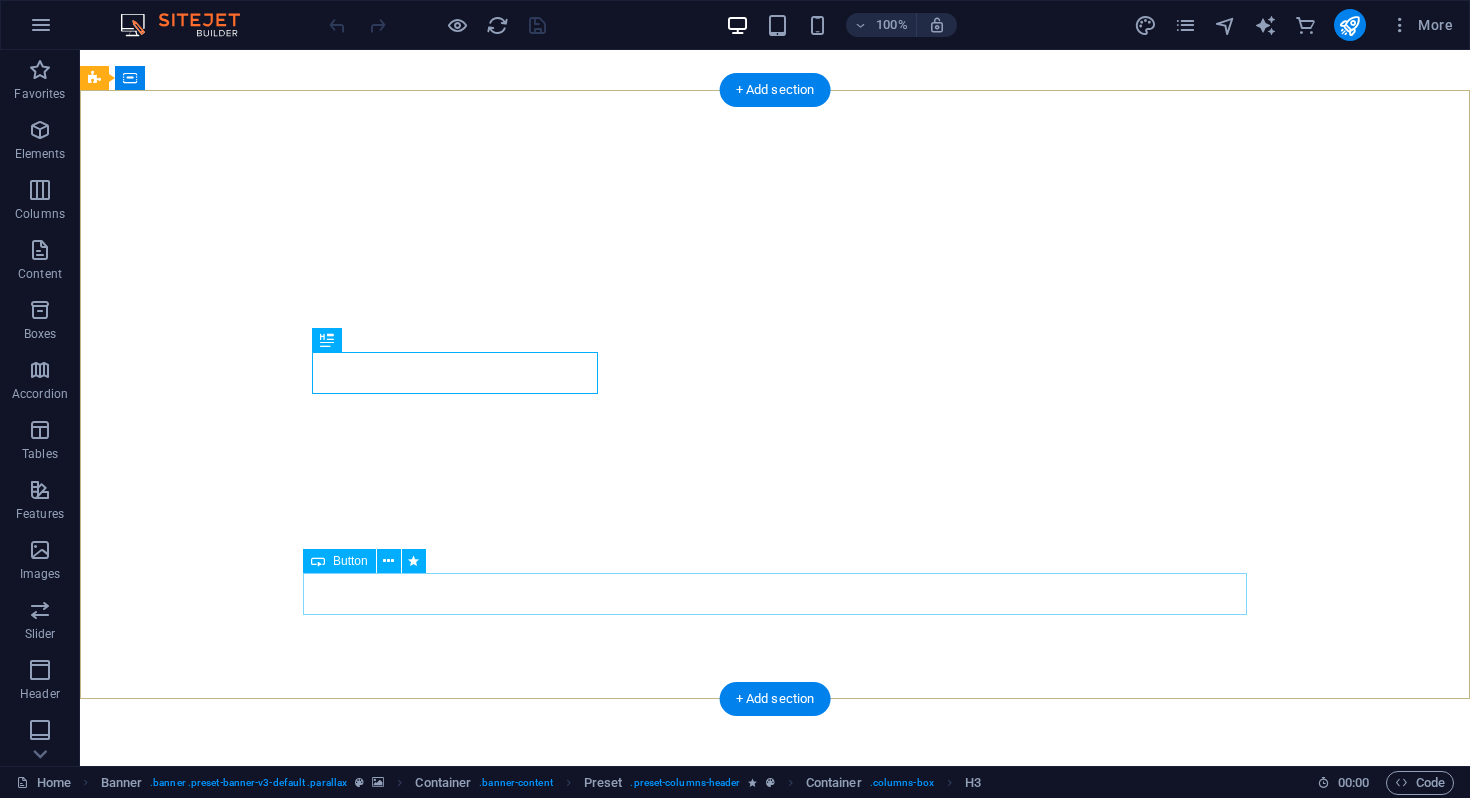 scroll, scrollTop: 0, scrollLeft: 0, axis: both 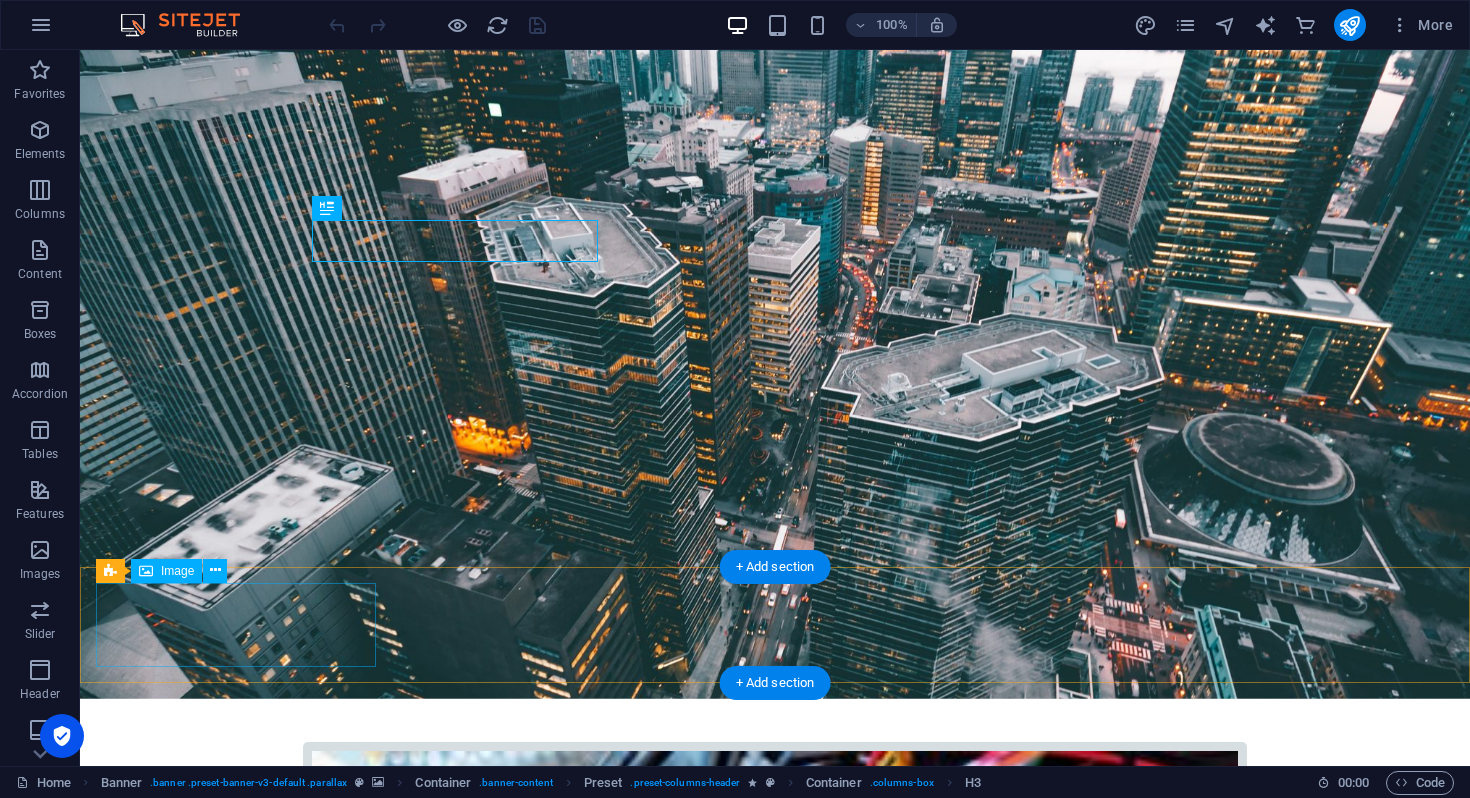 click at bounding box center (775, 2836) 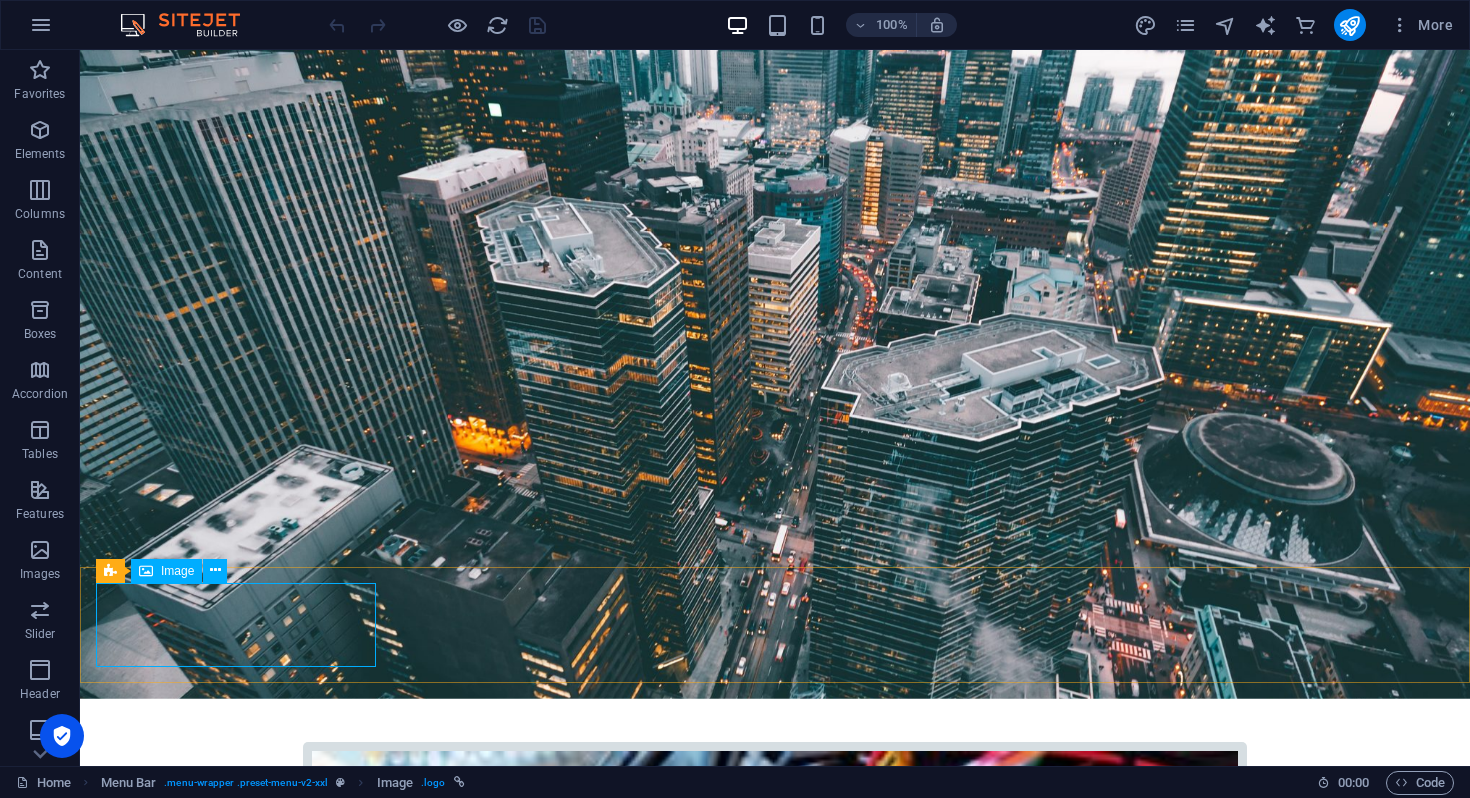 click on "Image" at bounding box center (177, 571) 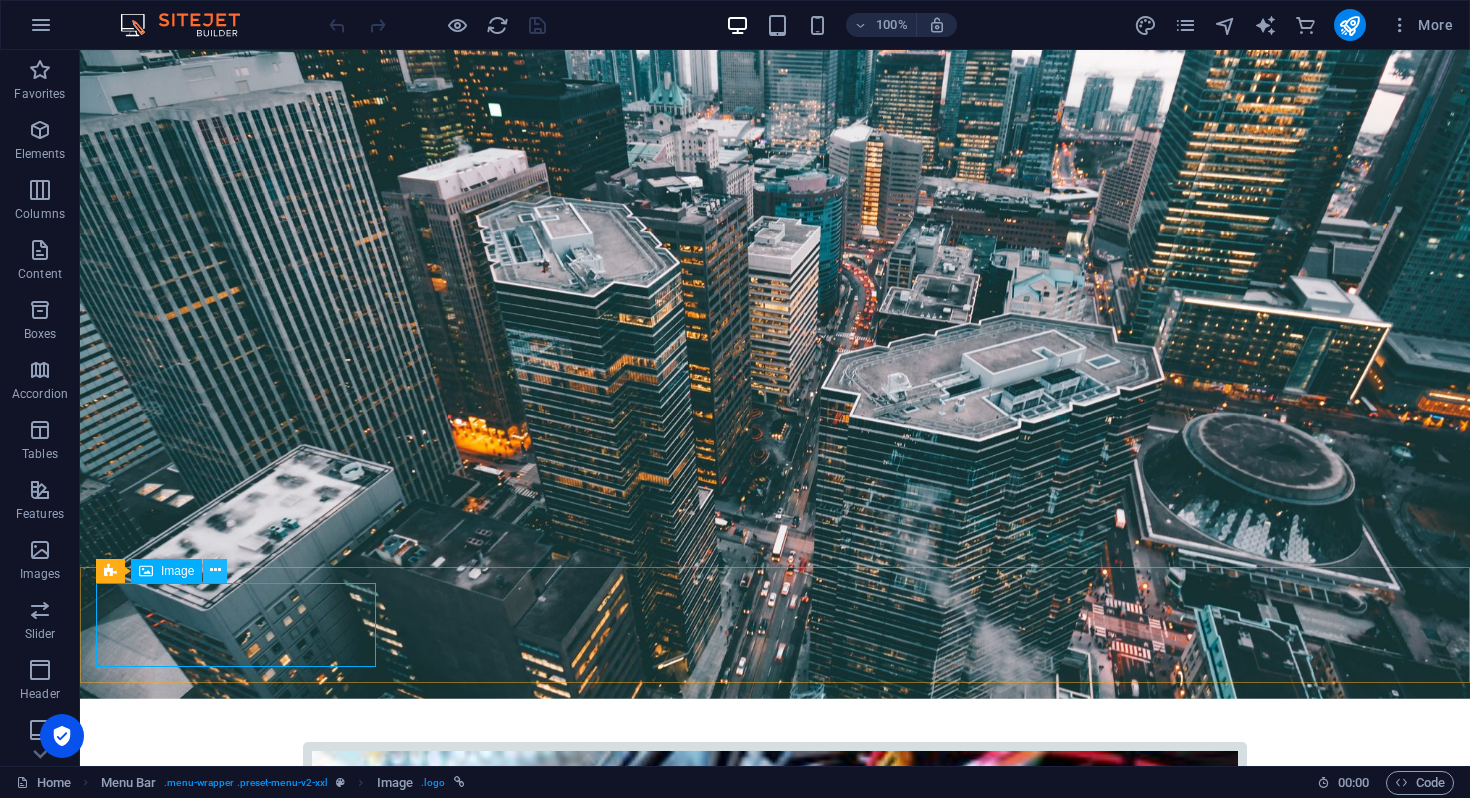 click at bounding box center [215, 570] 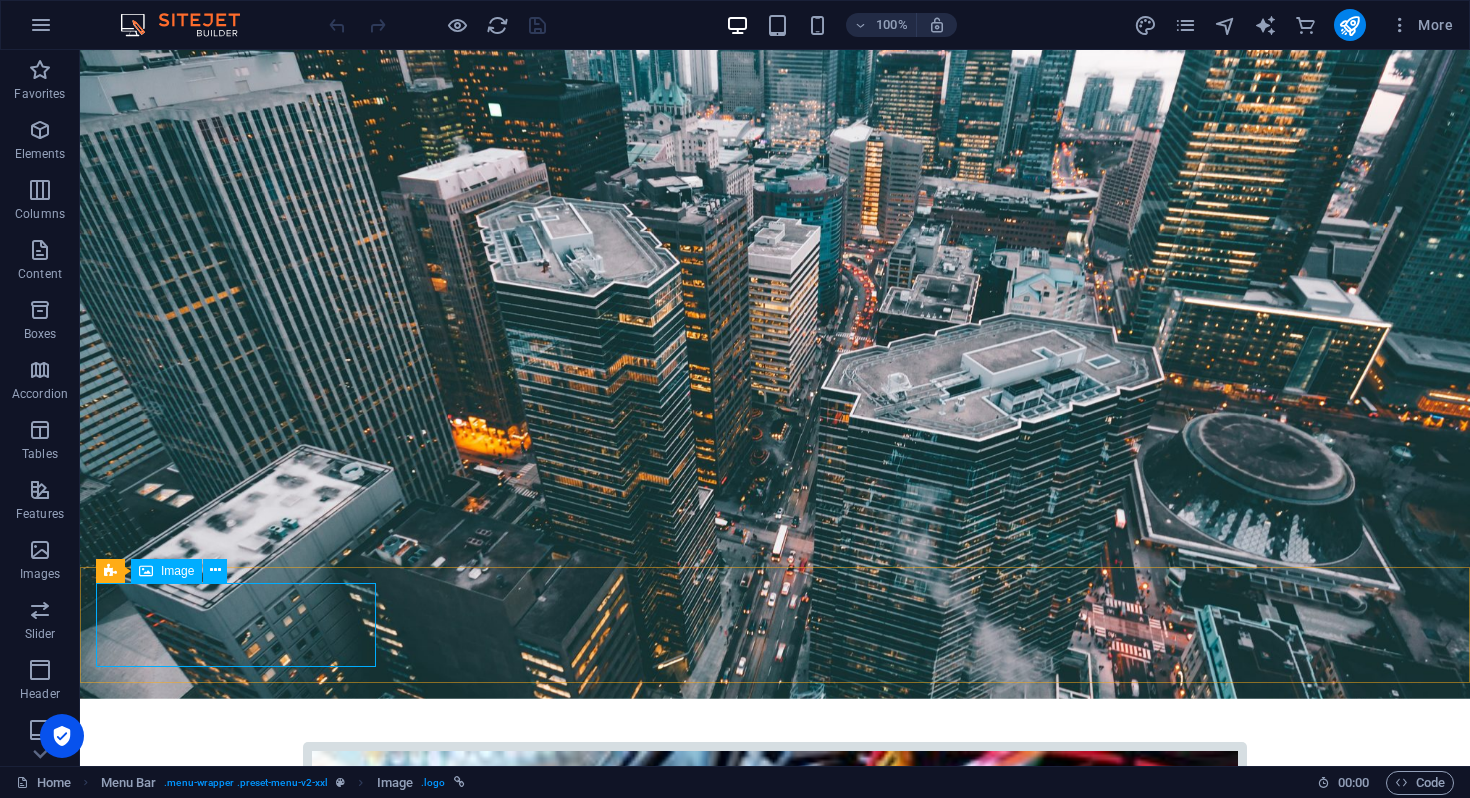 click on "Image" at bounding box center (166, 571) 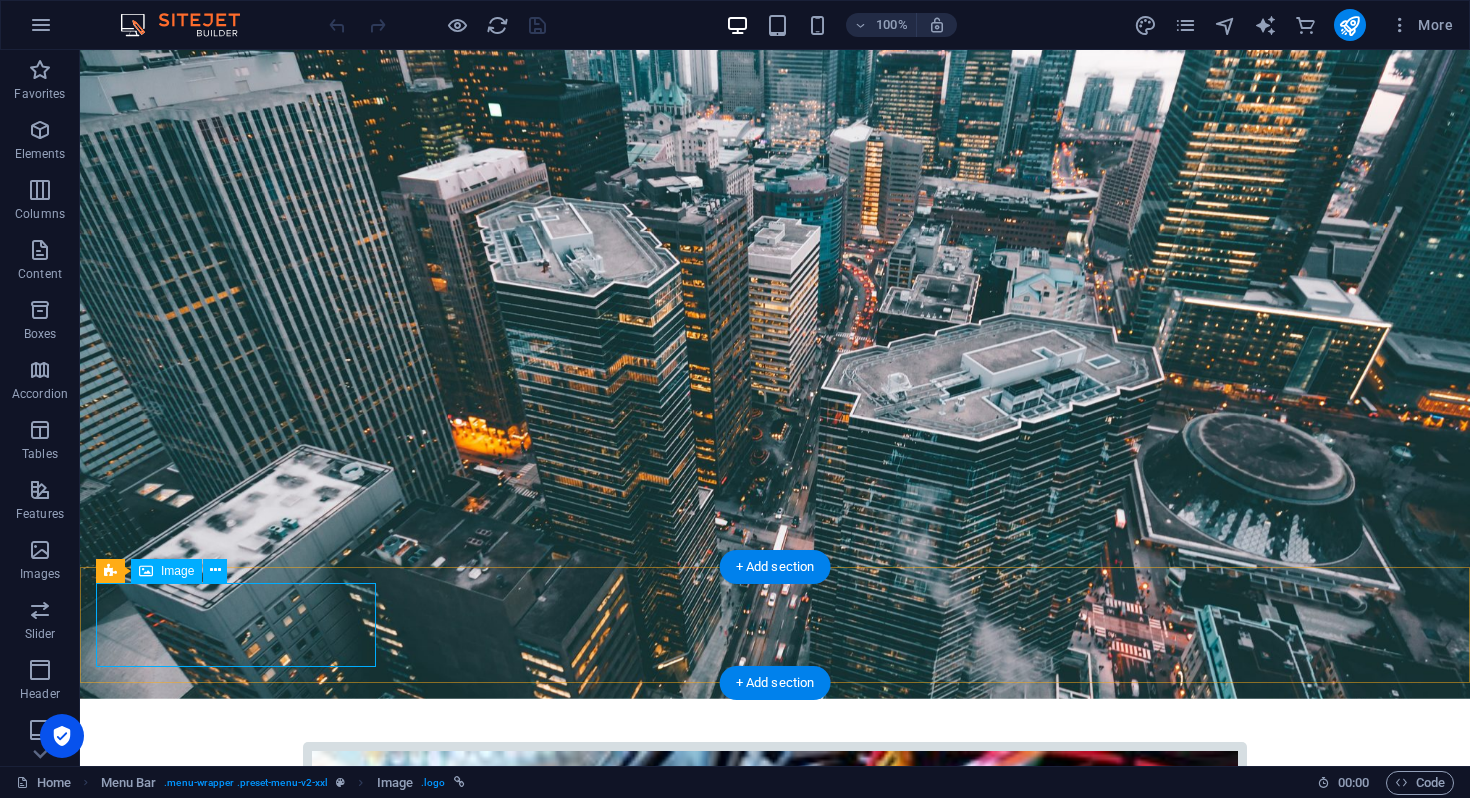 click at bounding box center (775, 2836) 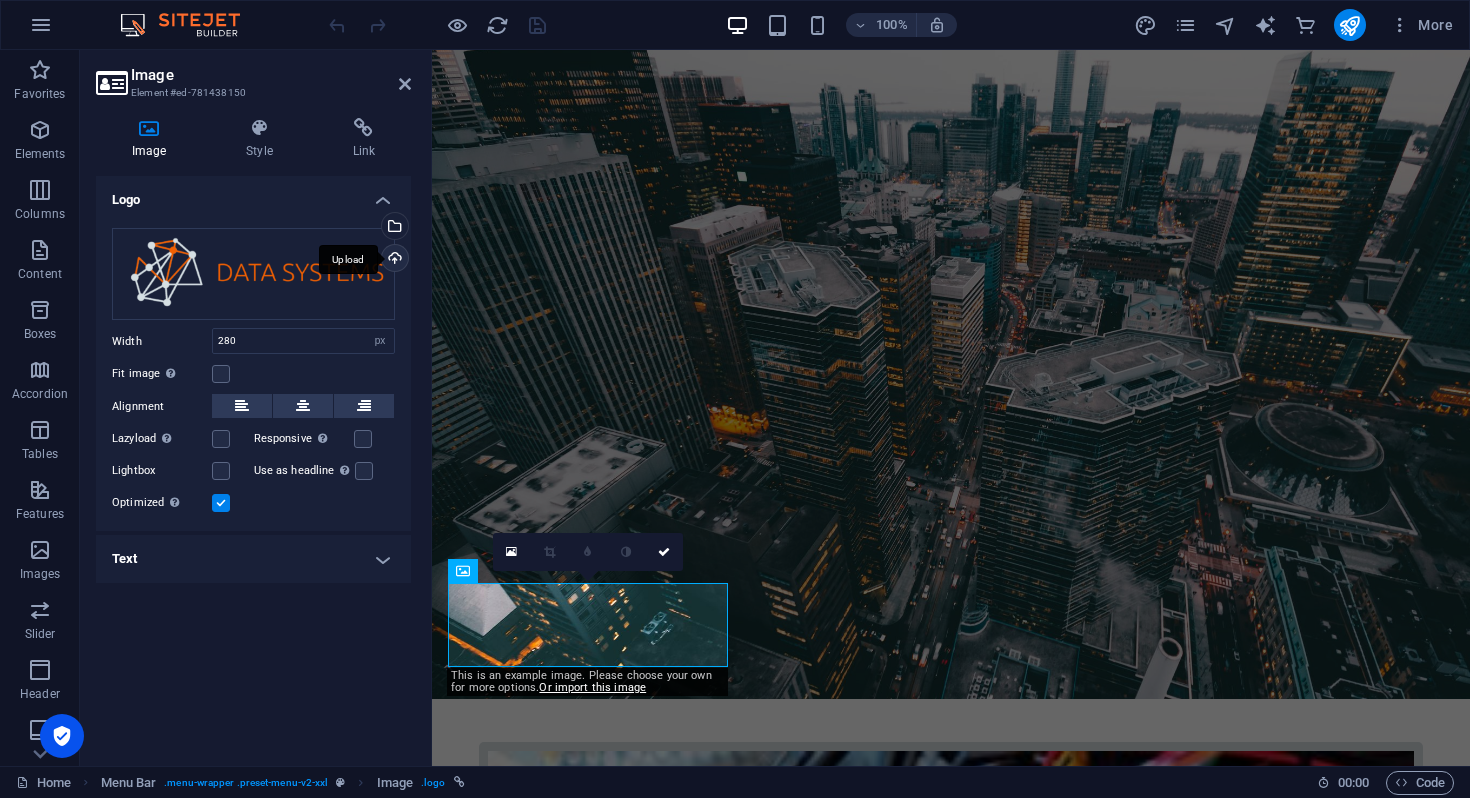 click on "Upload" at bounding box center (393, 260) 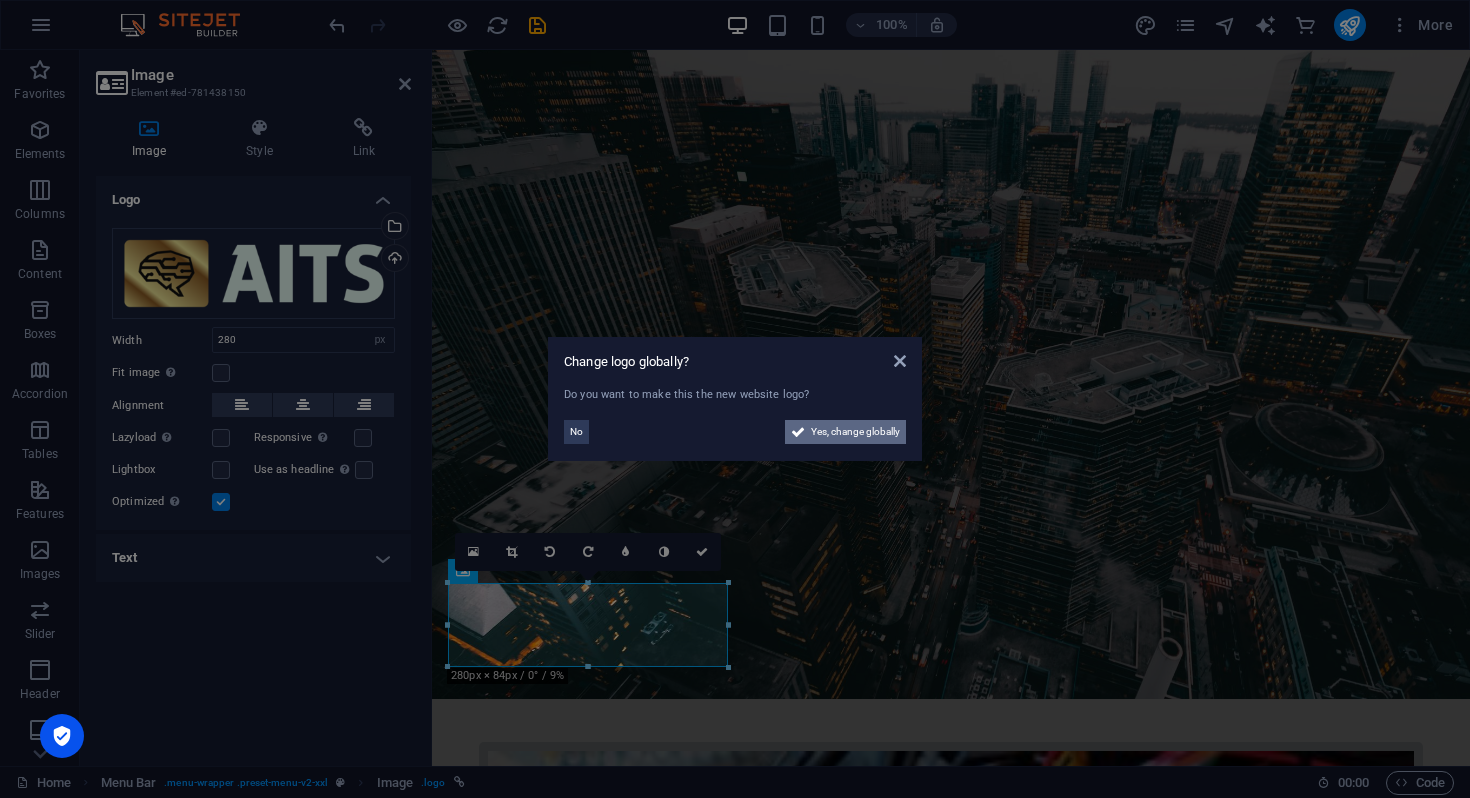 click on "Yes, change globally" at bounding box center [855, 432] 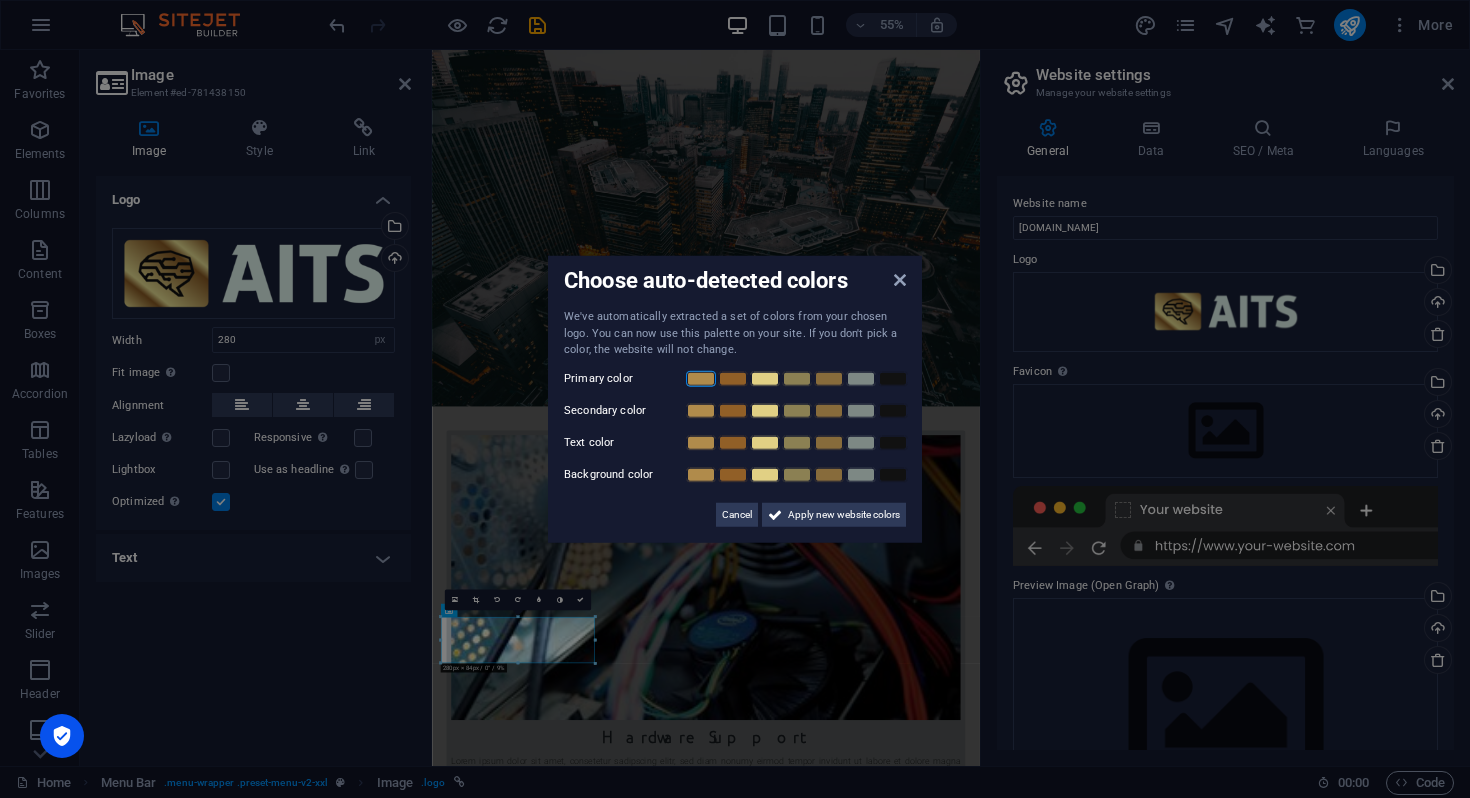 click at bounding box center [701, 378] 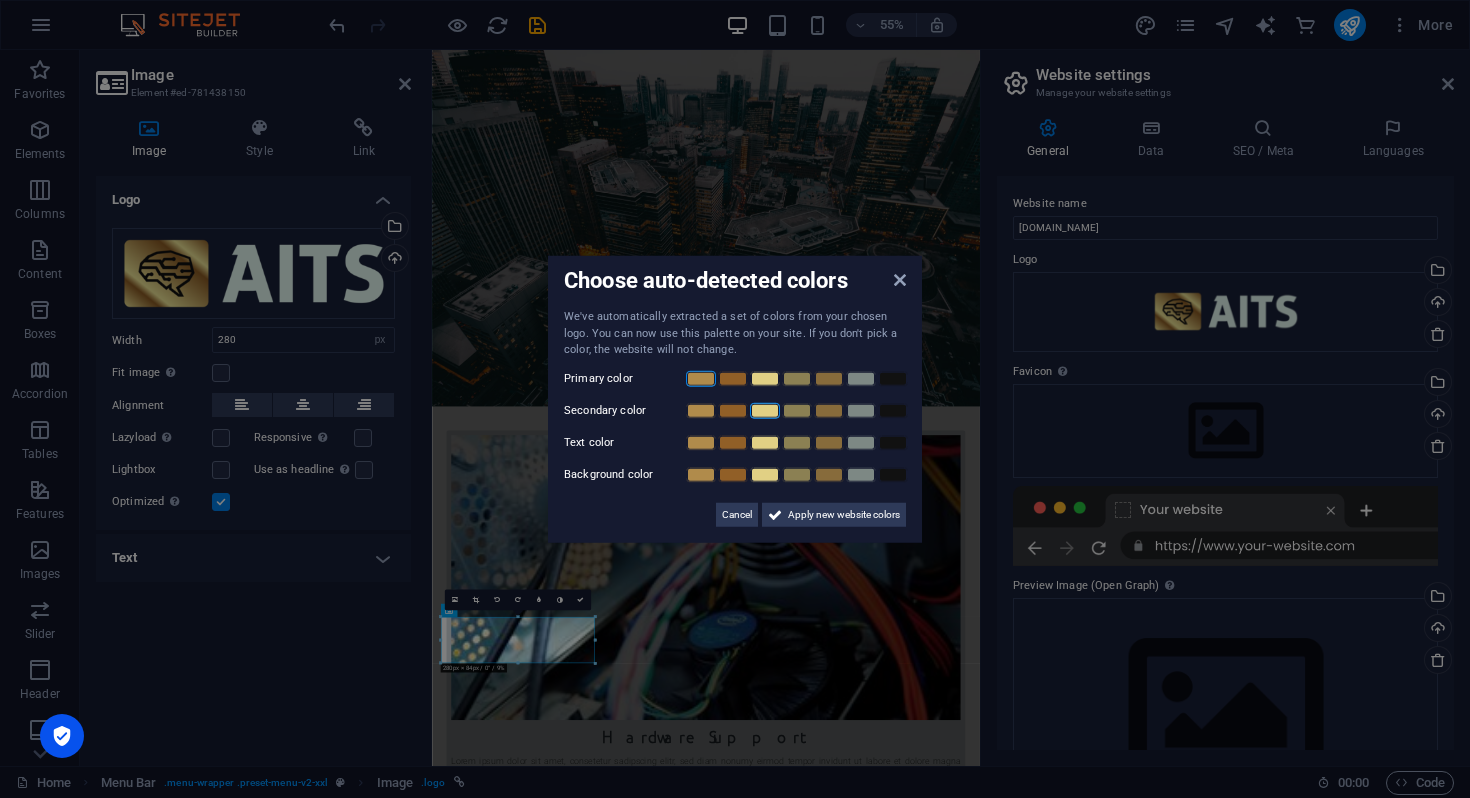 click at bounding box center [765, 410] 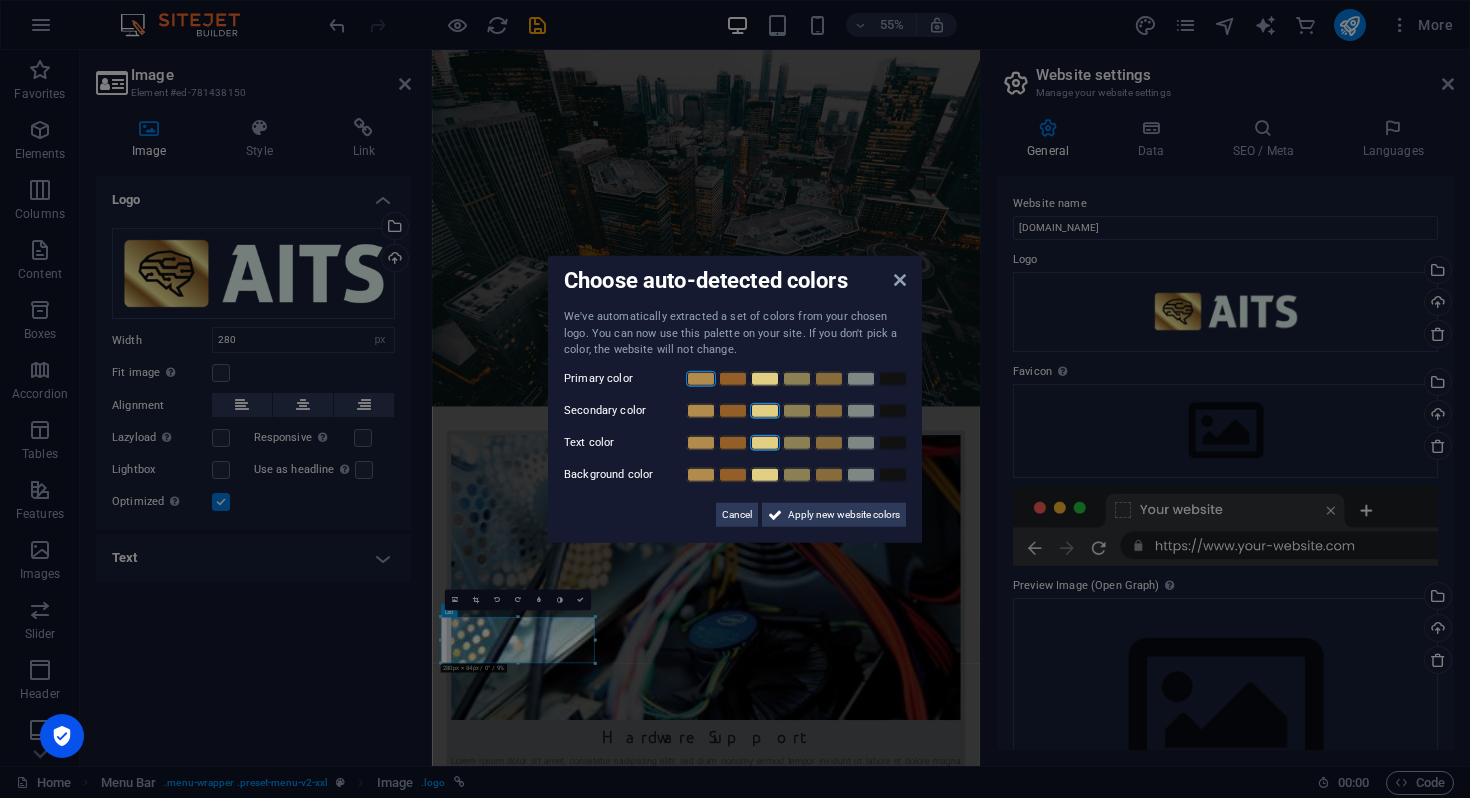 click at bounding box center (765, 442) 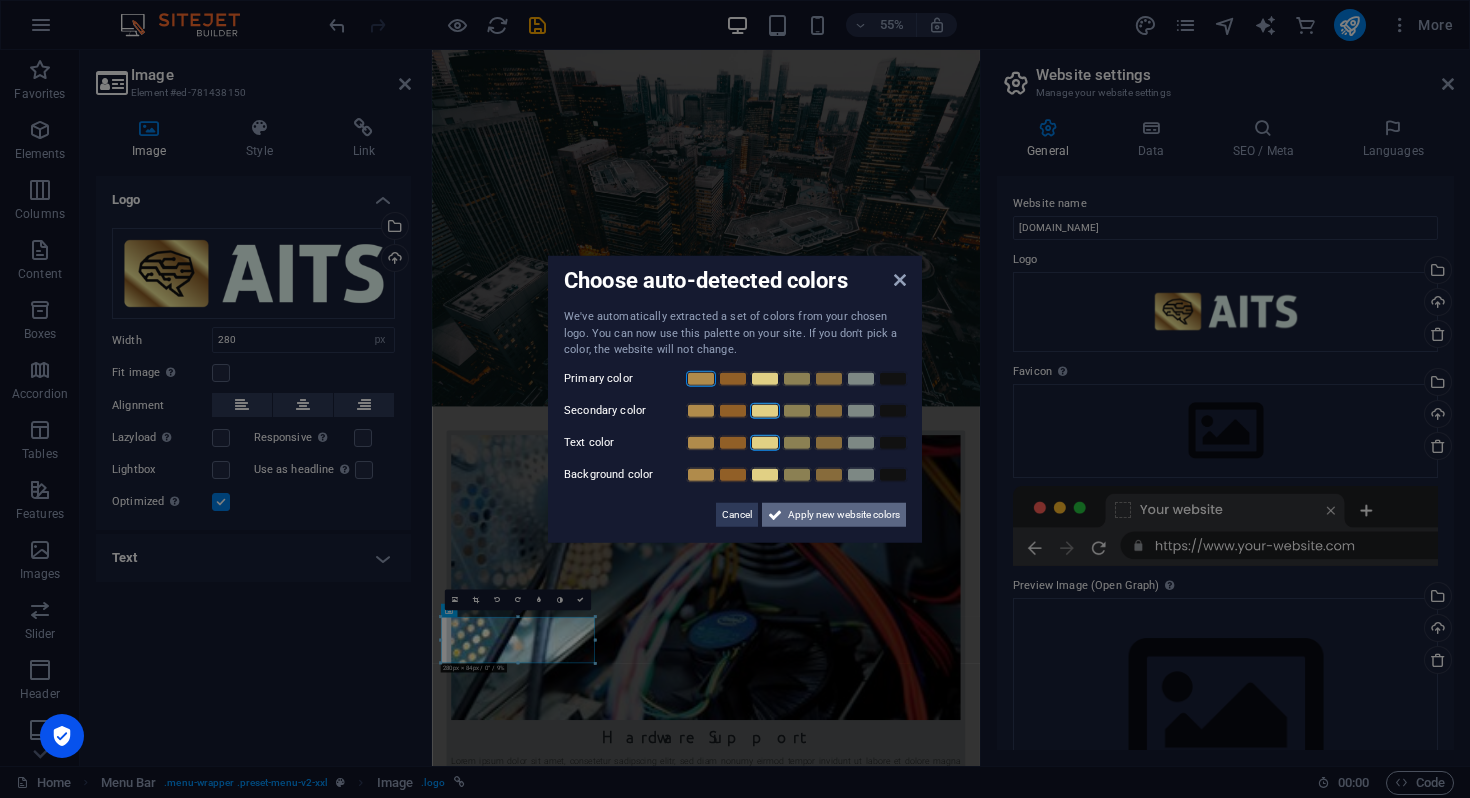 click on "Apply new website colors" at bounding box center [844, 514] 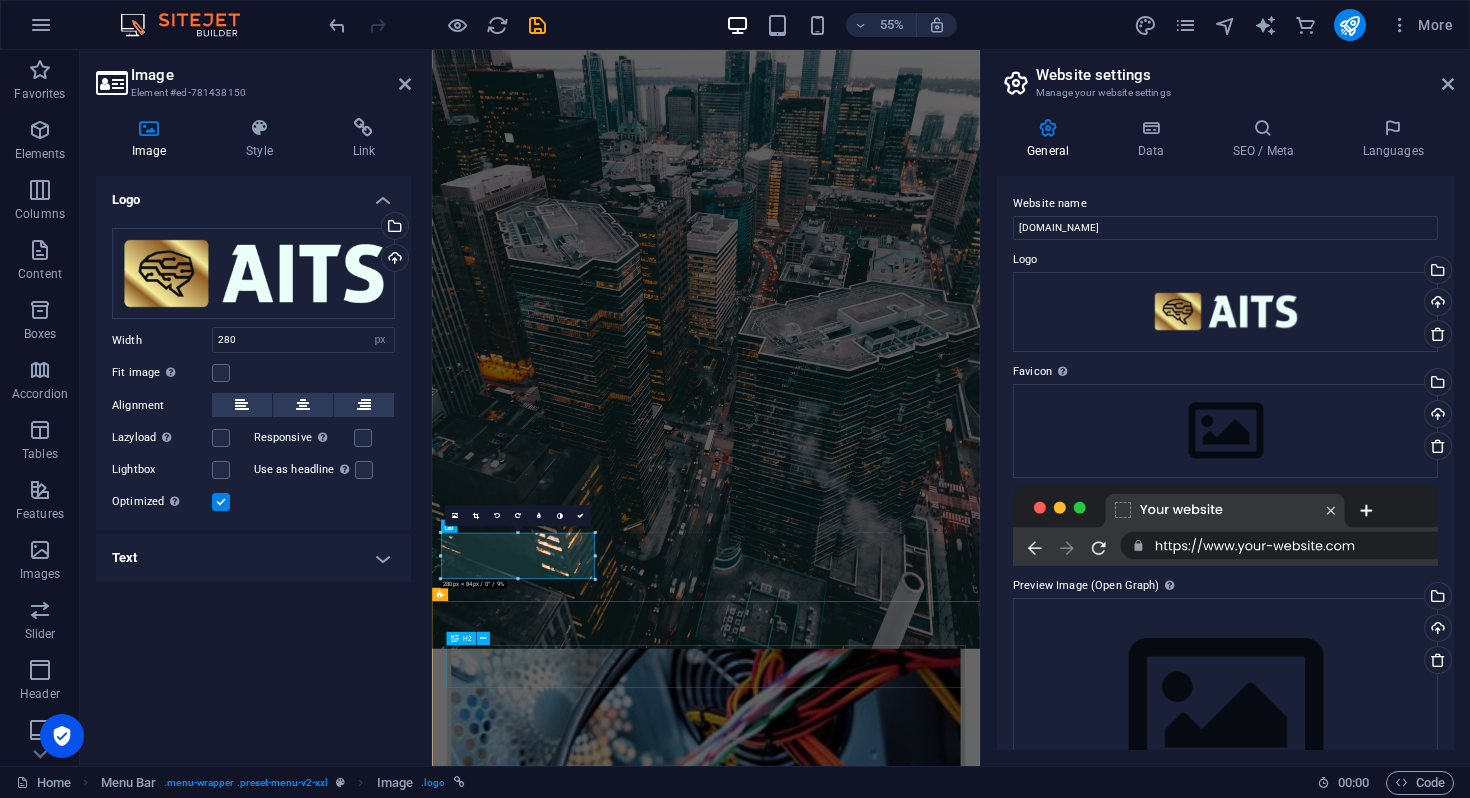 scroll, scrollTop: 285, scrollLeft: 0, axis: vertical 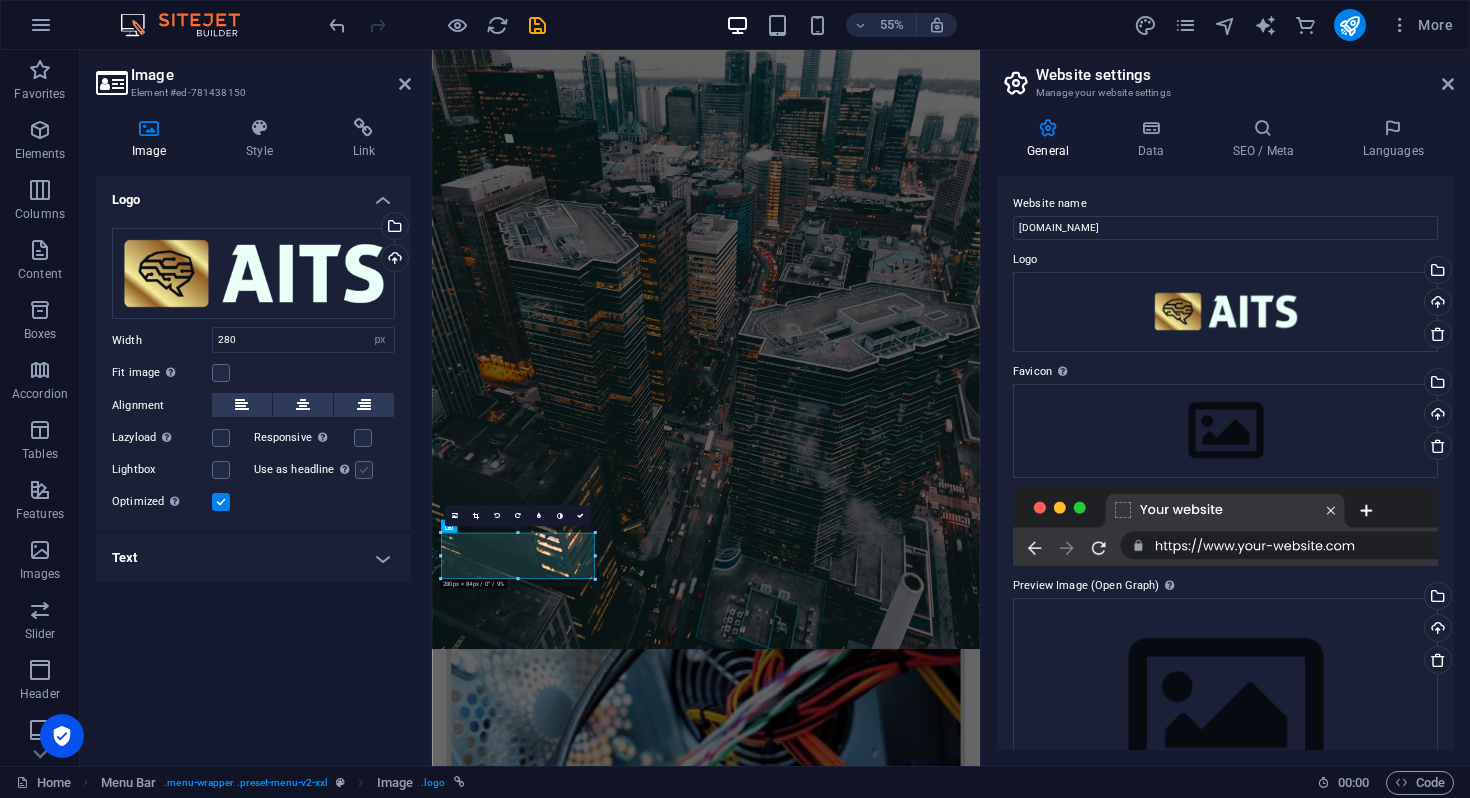 click at bounding box center [364, 470] 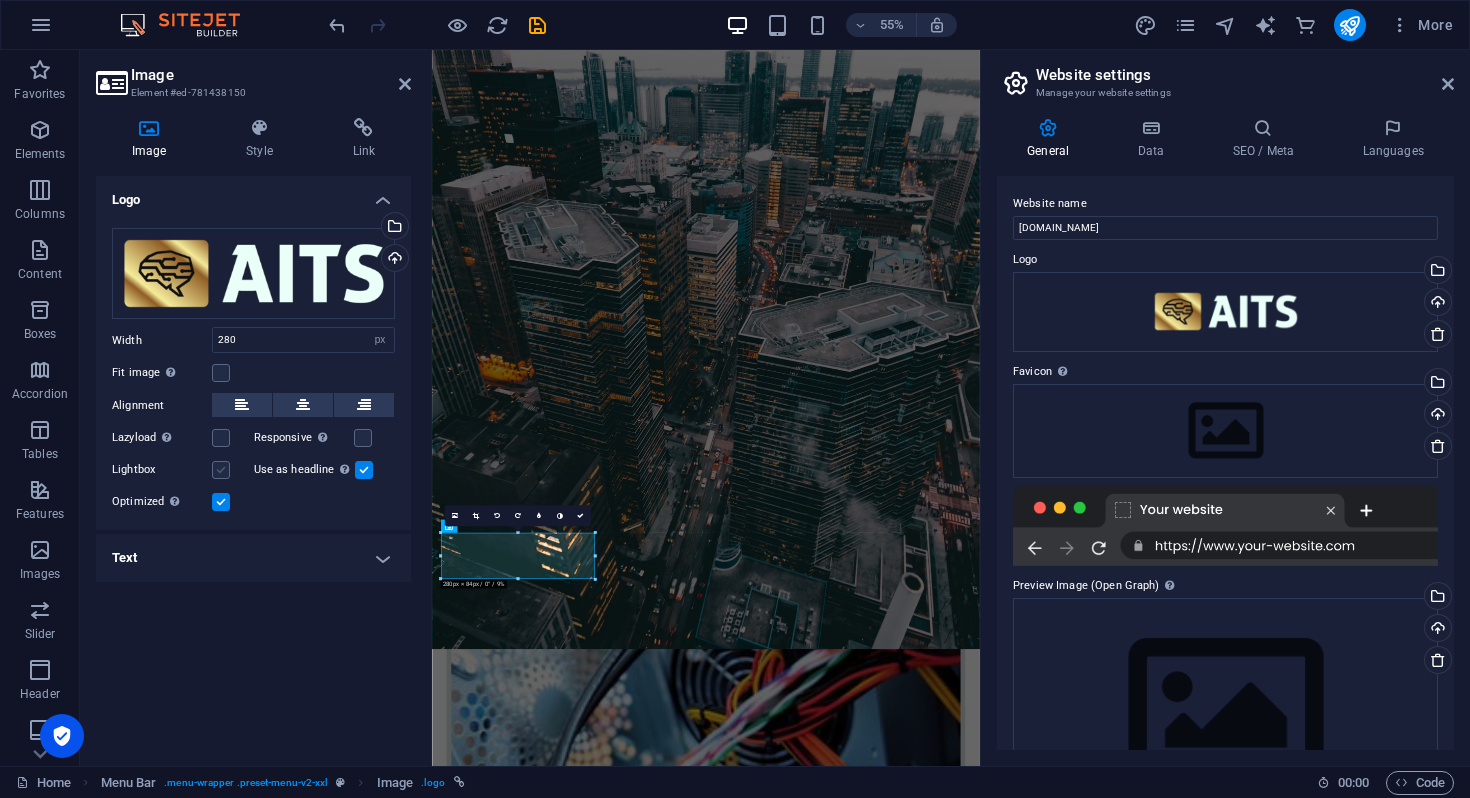 click at bounding box center [221, 470] 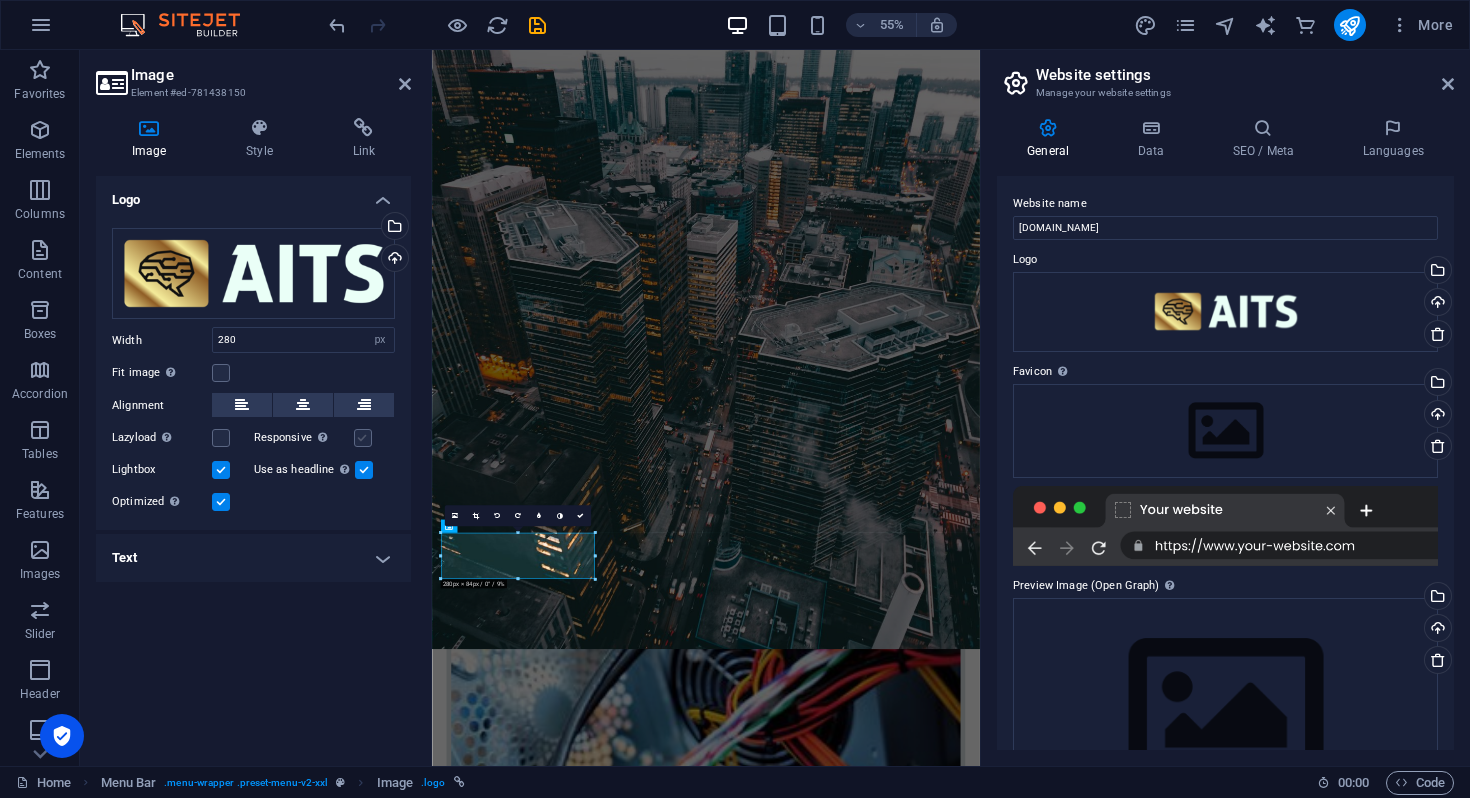 click at bounding box center [363, 438] 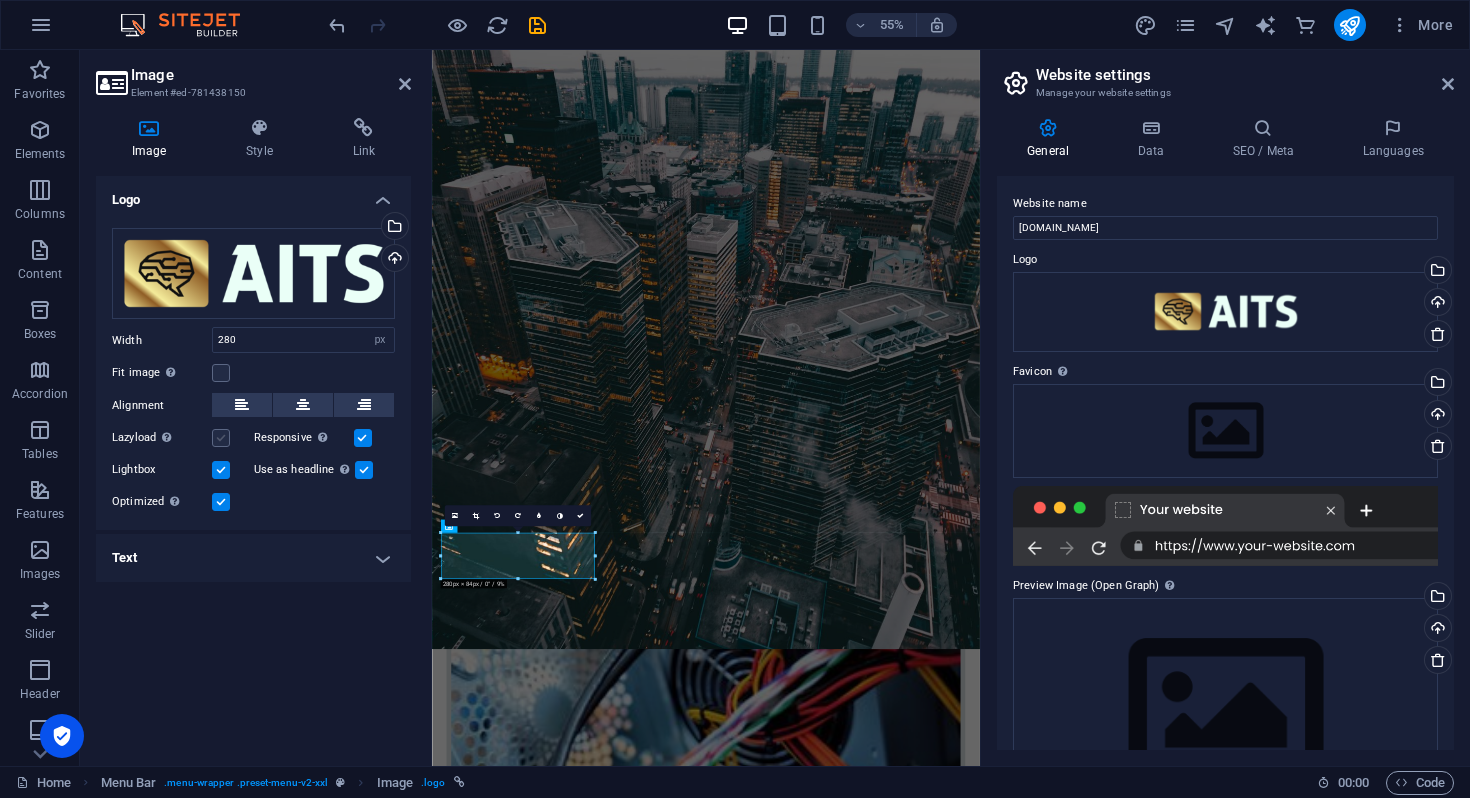 click at bounding box center (221, 438) 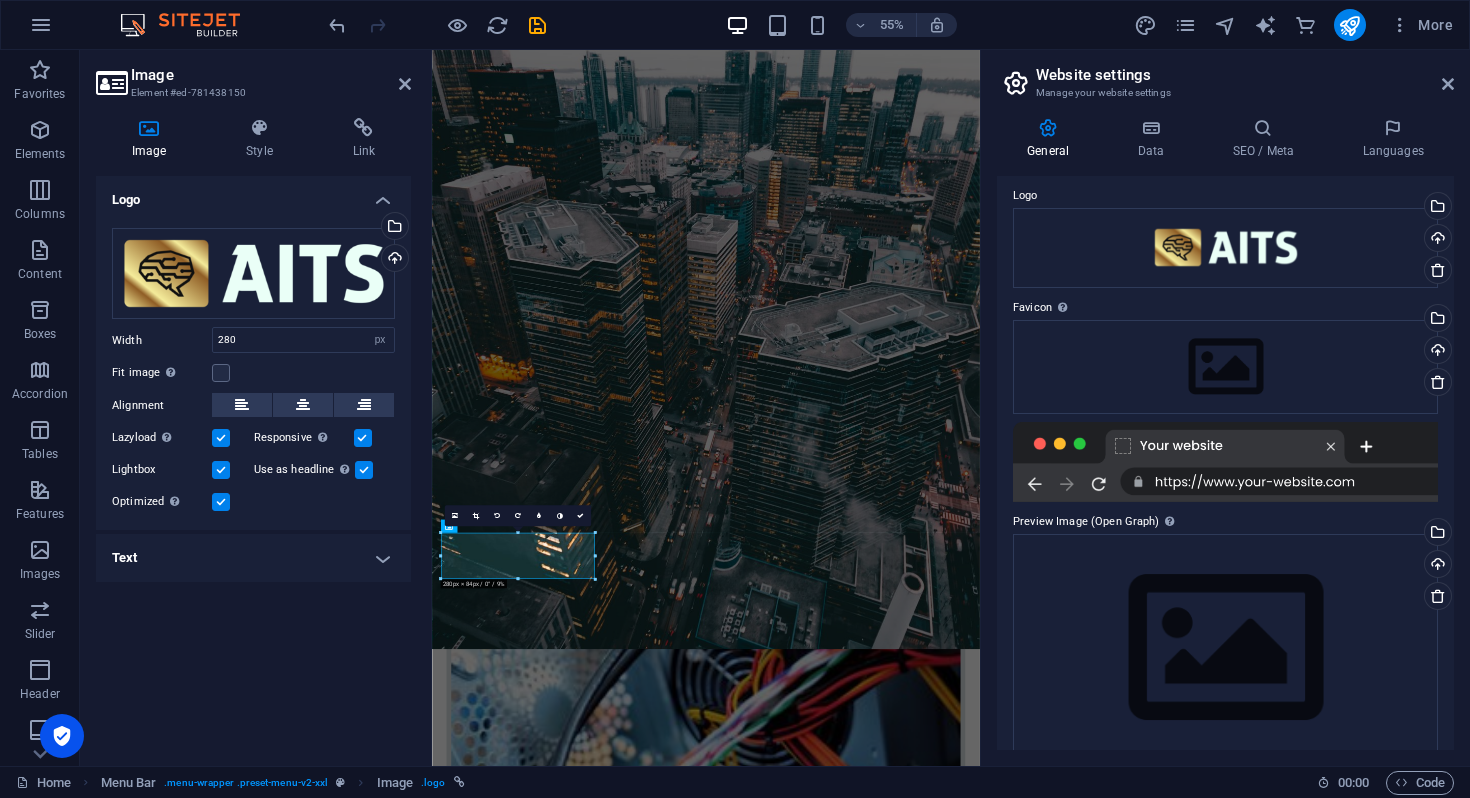 scroll, scrollTop: 68, scrollLeft: 0, axis: vertical 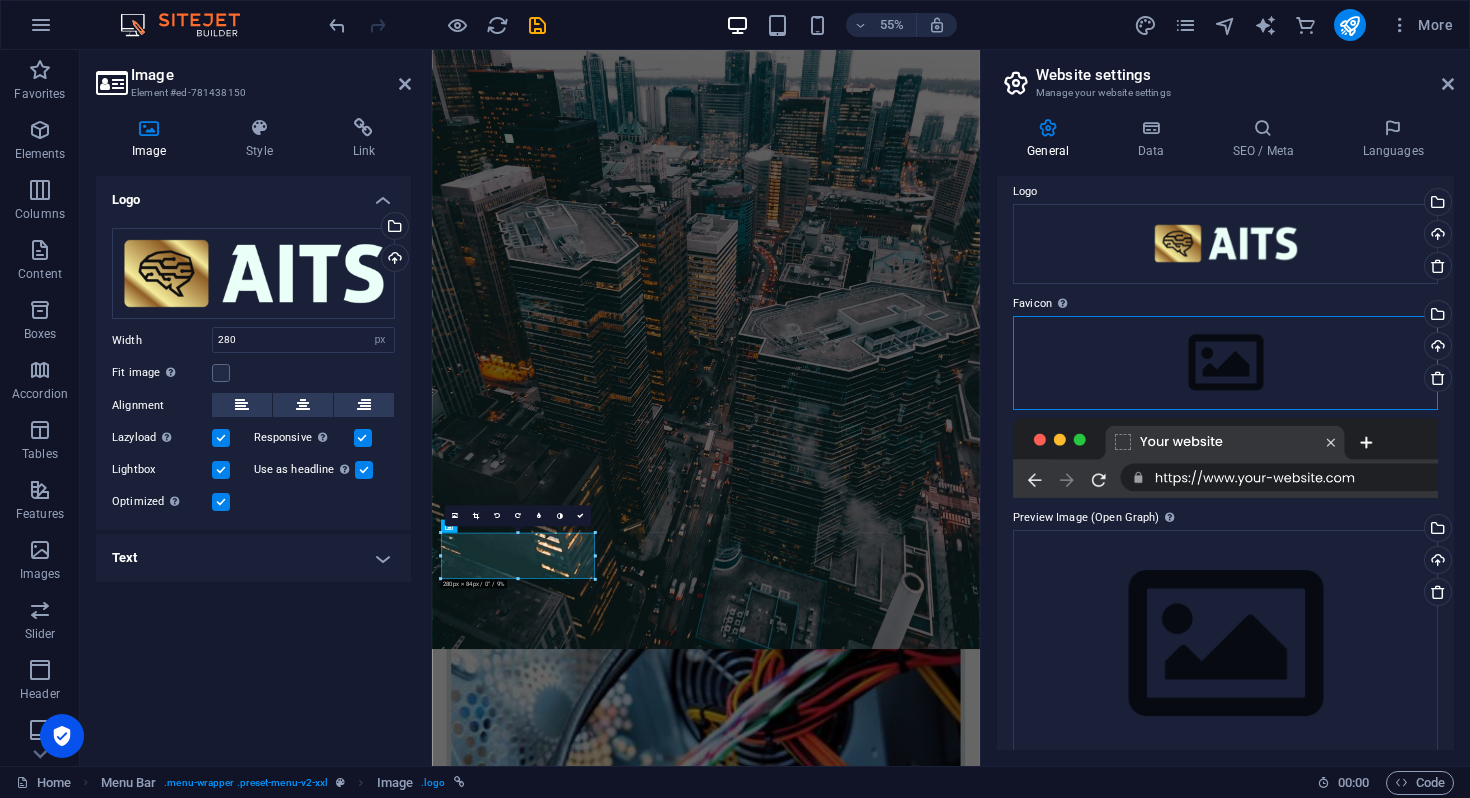 click on "Drag files here, click to choose files or select files from Files or our free stock photos & videos" at bounding box center (1225, 363) 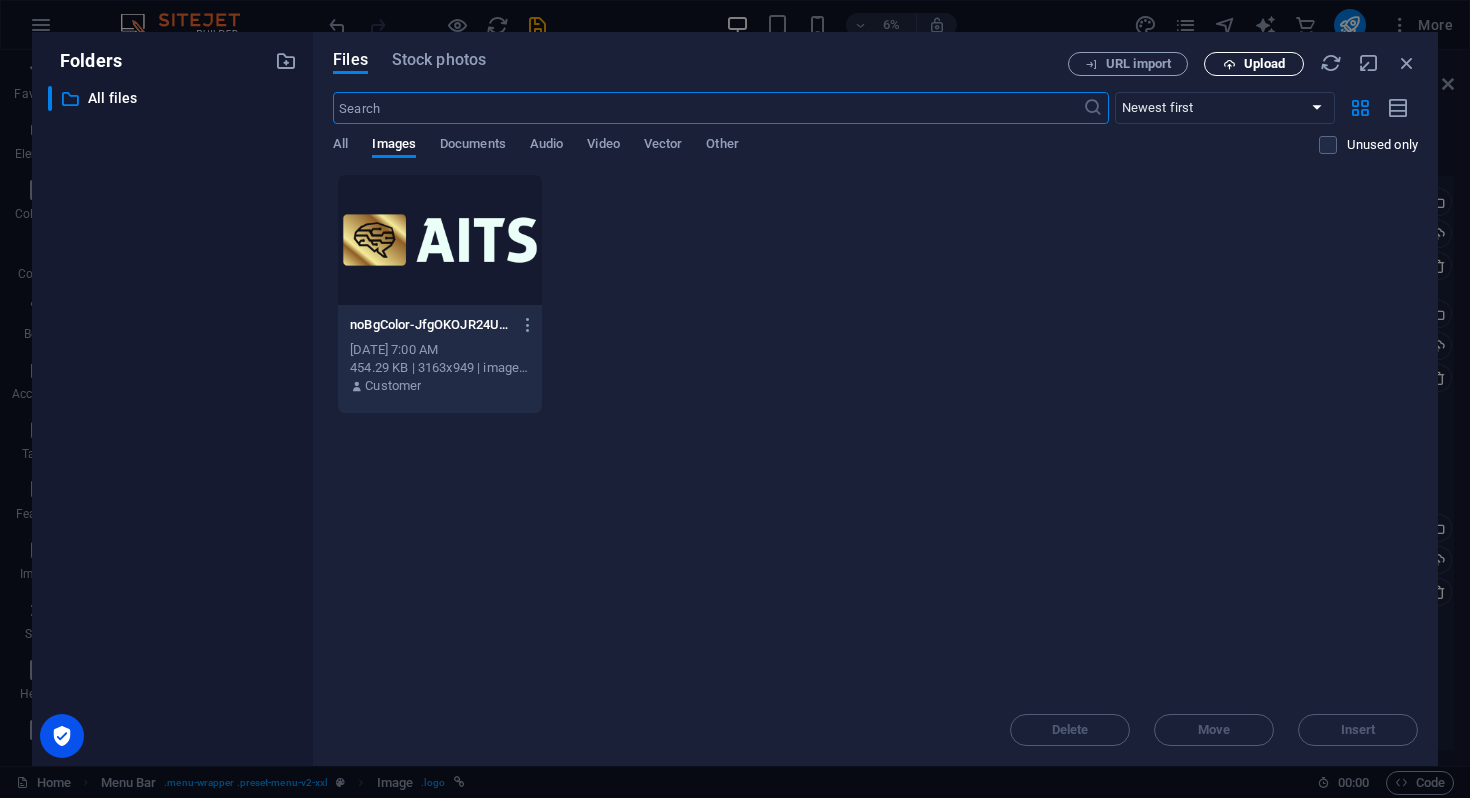 click on "Upload" at bounding box center (1254, 64) 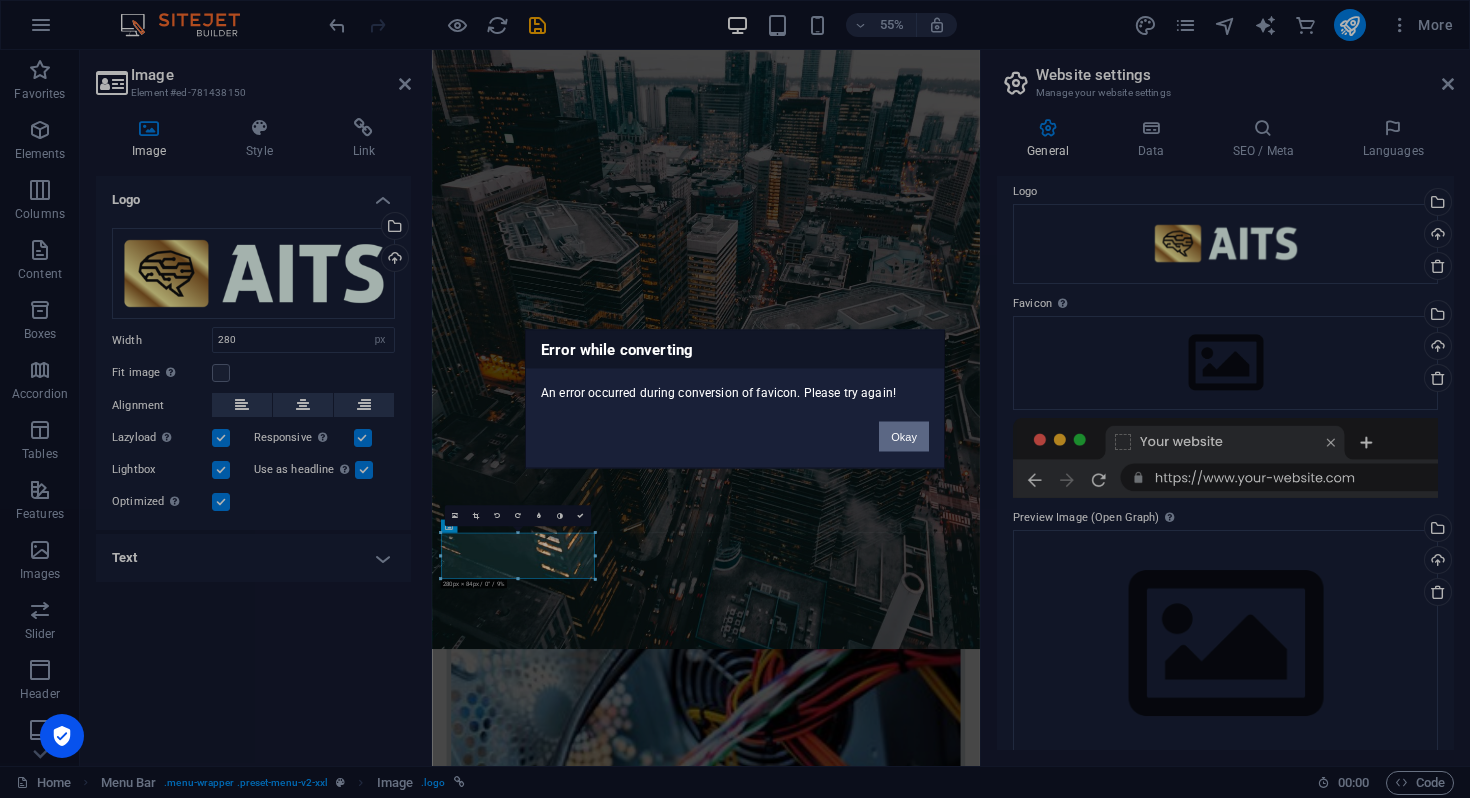 click on "Okay" at bounding box center [904, 437] 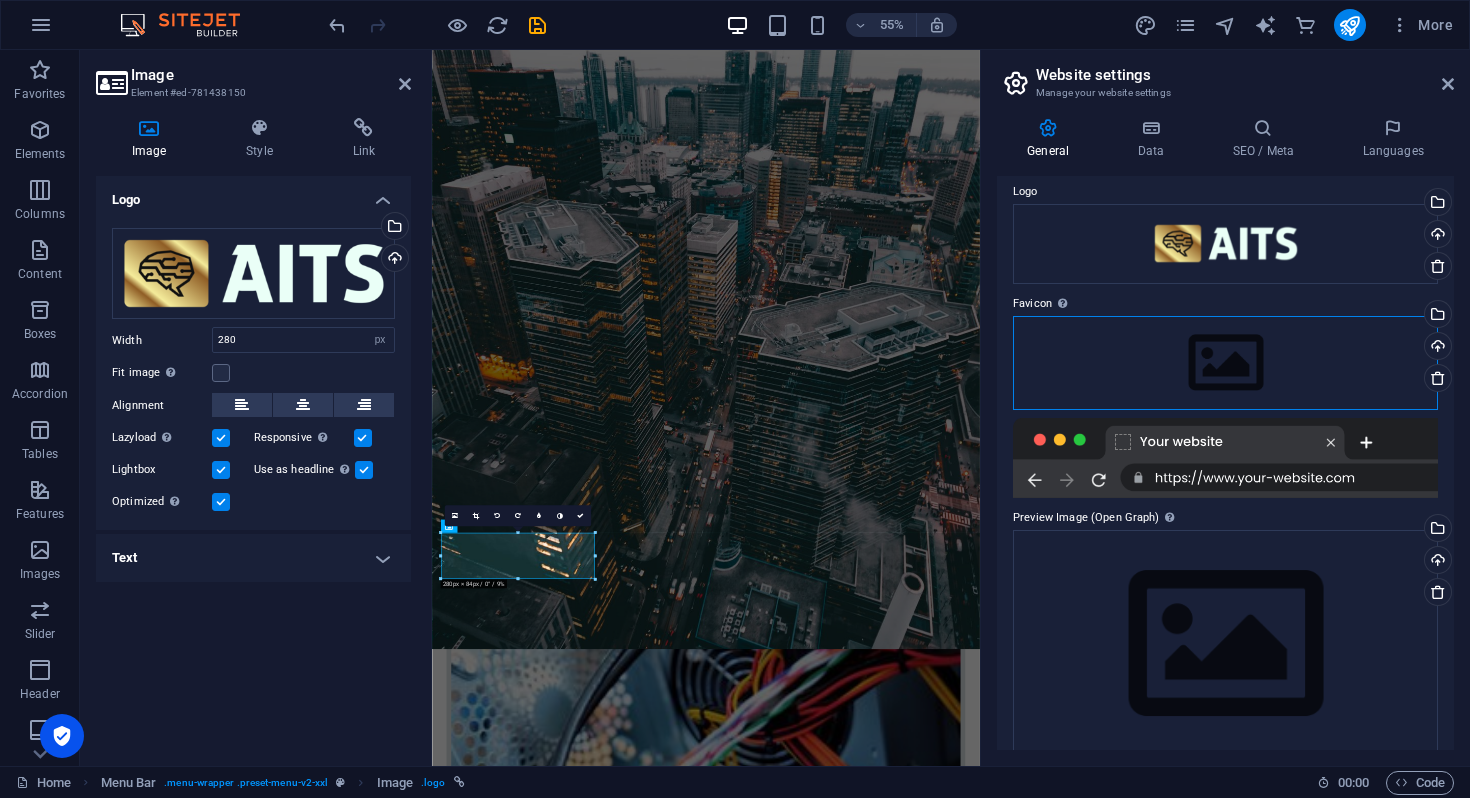click on "Drag files here, click to choose files or select files from Files or our free stock photos & videos" at bounding box center [1225, 363] 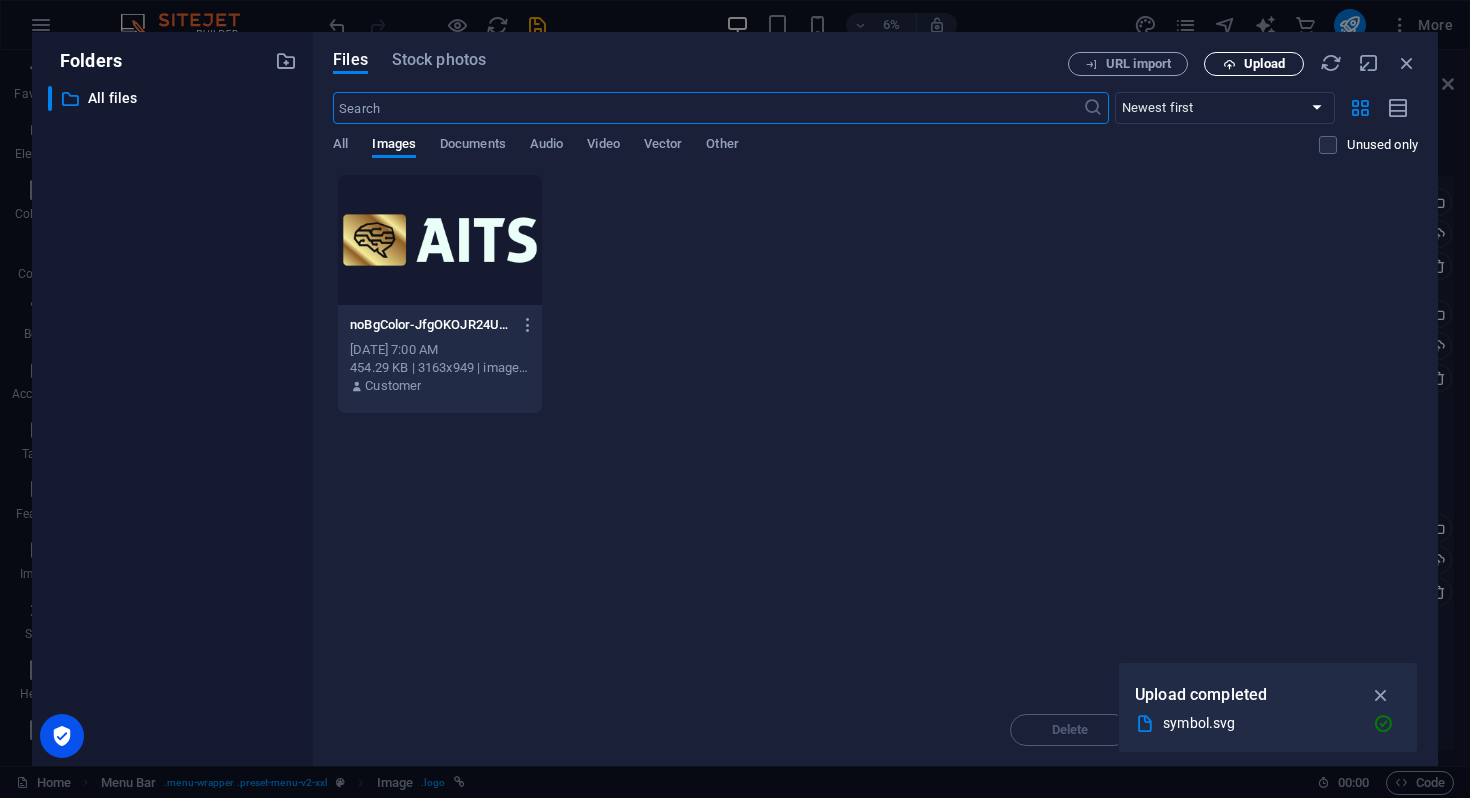 click on "Upload" at bounding box center [1264, 64] 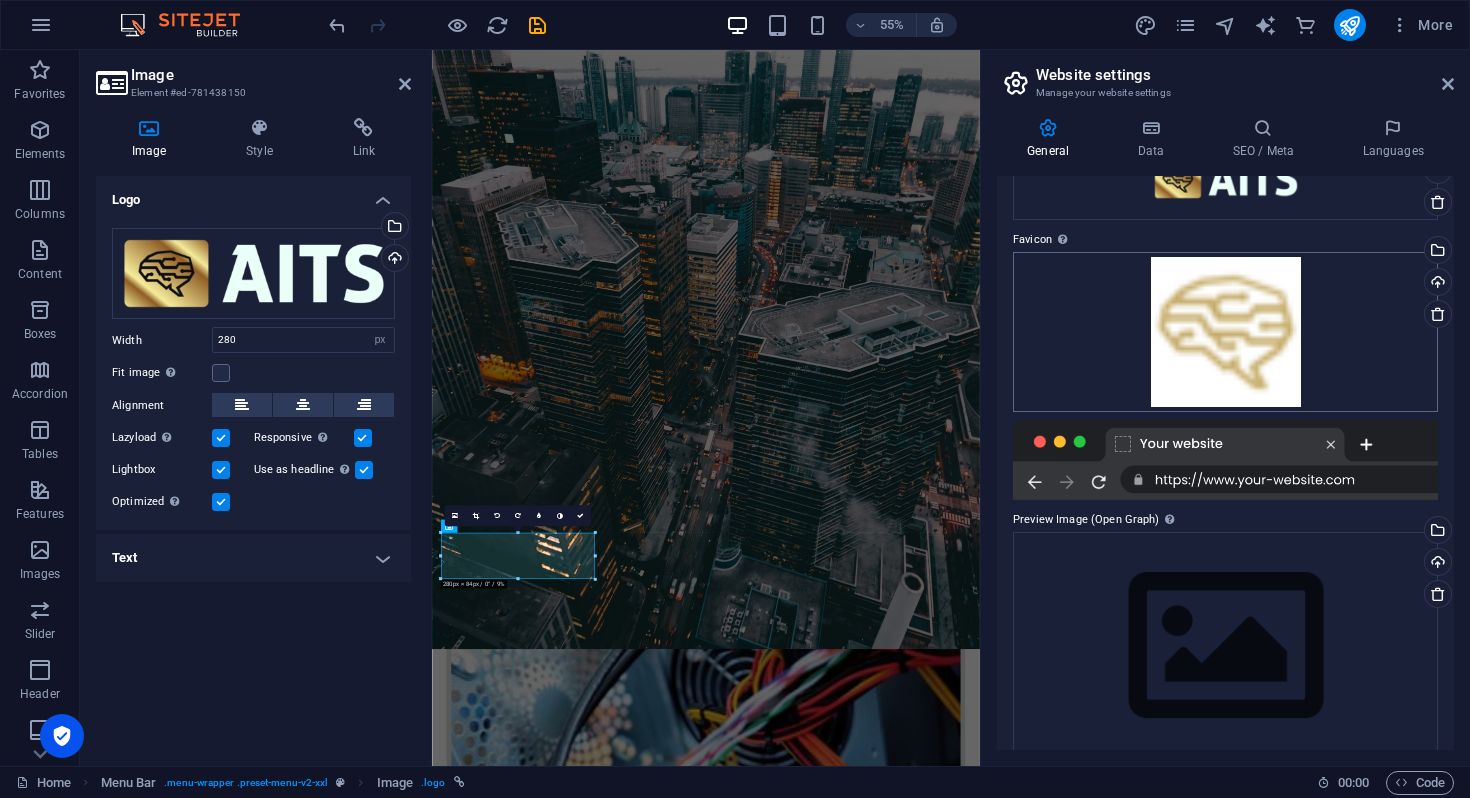 scroll, scrollTop: 159, scrollLeft: 0, axis: vertical 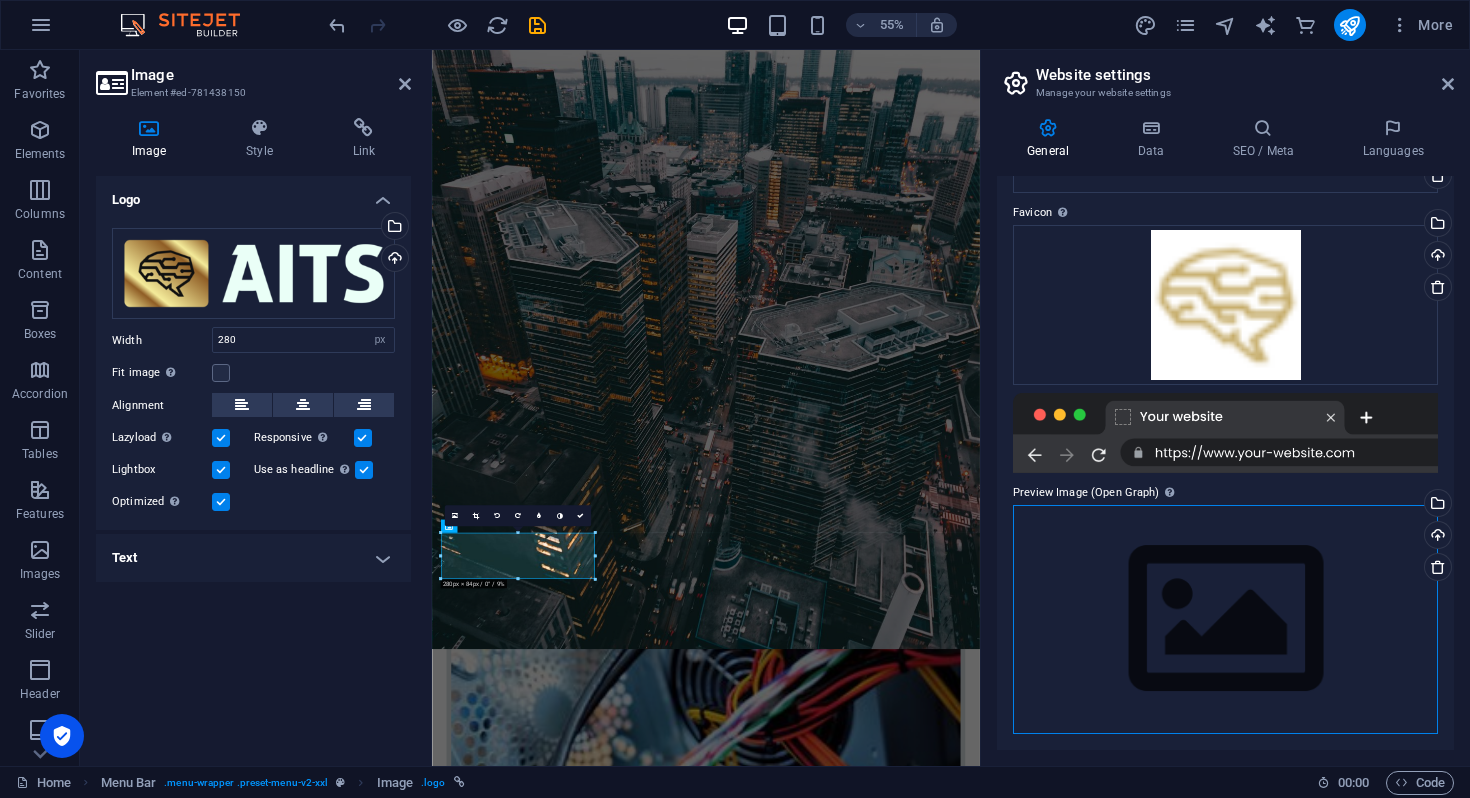 click on "Drag files here, click to choose files or select files from Files or our free stock photos & videos" at bounding box center [1225, 619] 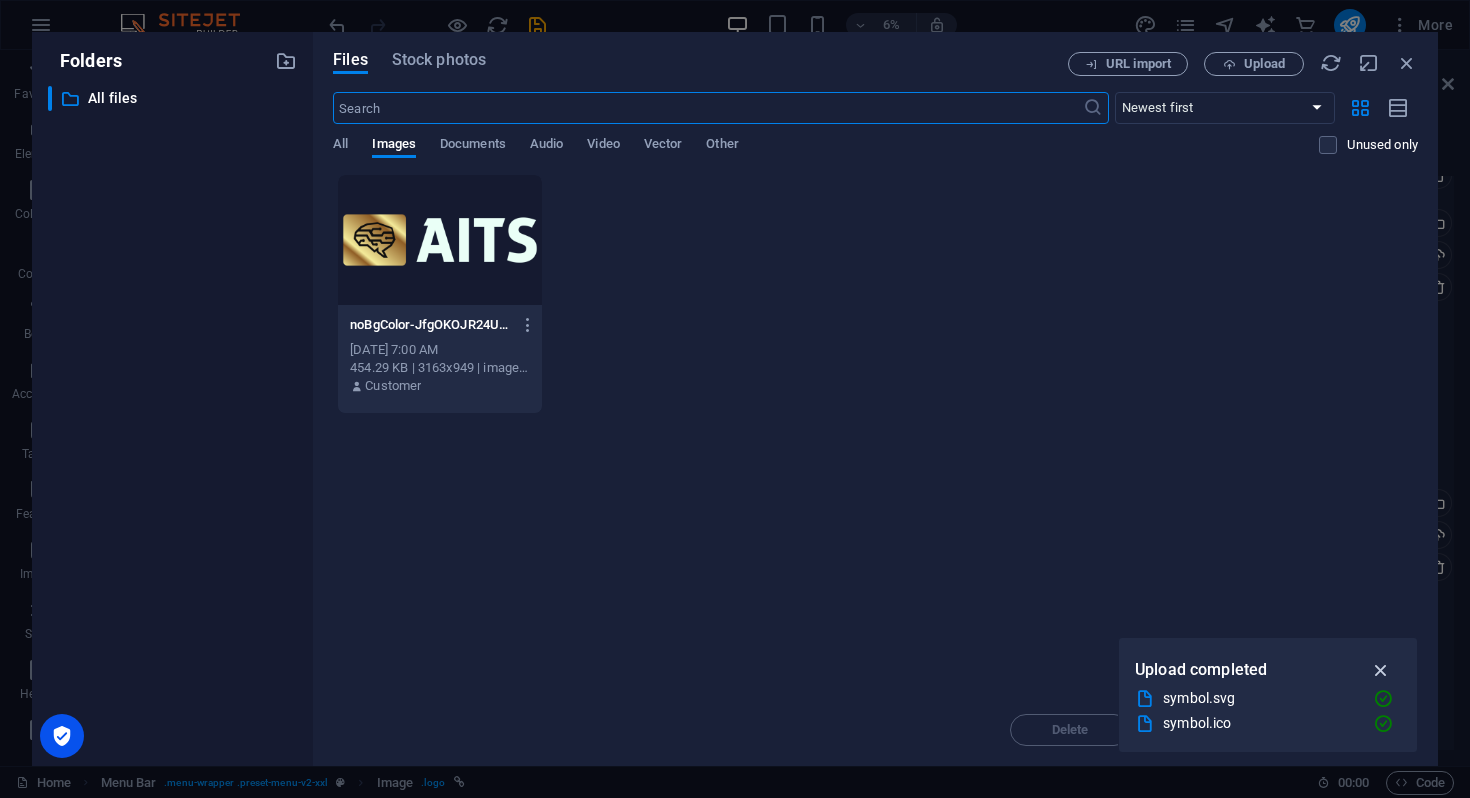 click at bounding box center [1381, 670] 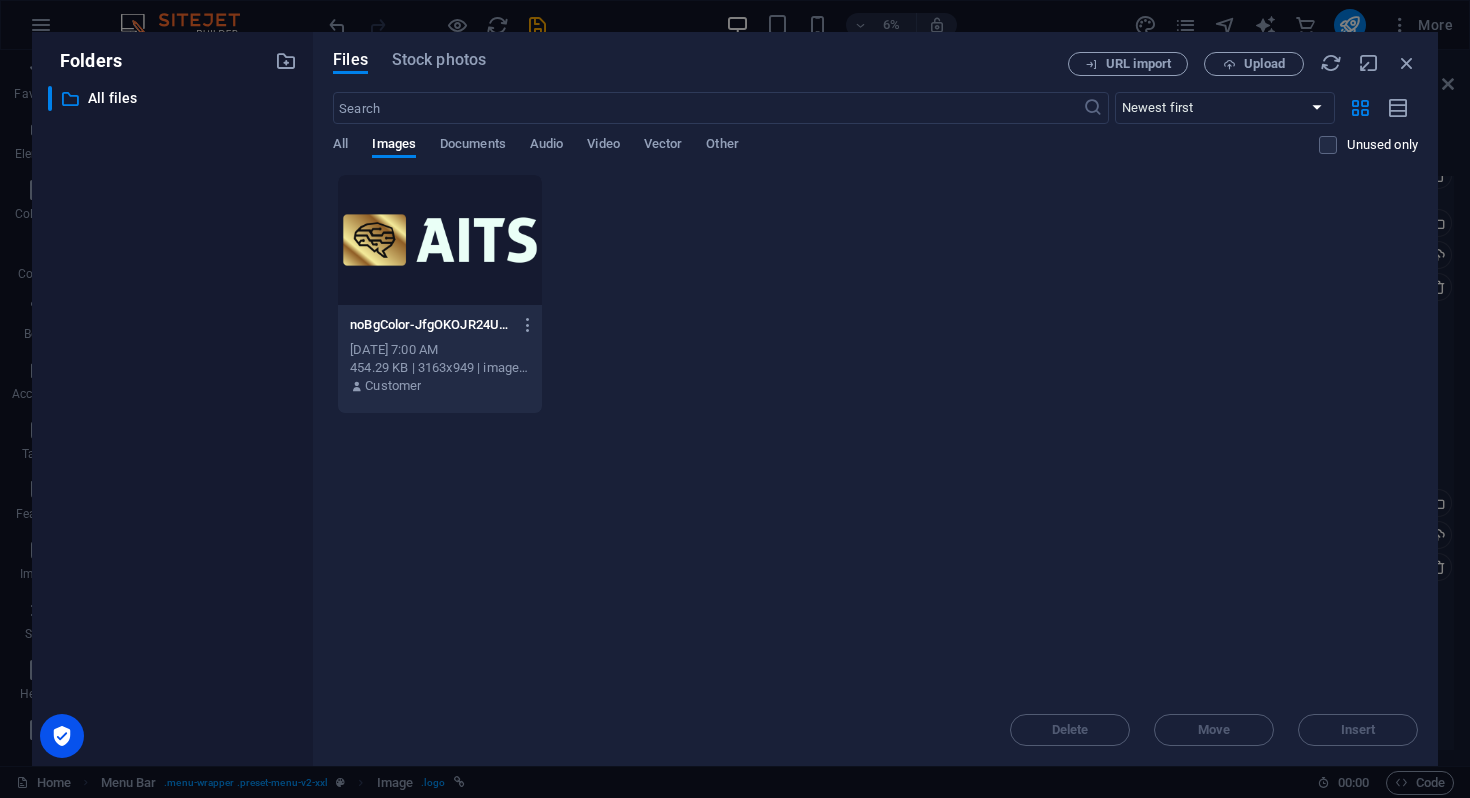 click at bounding box center (440, 240) 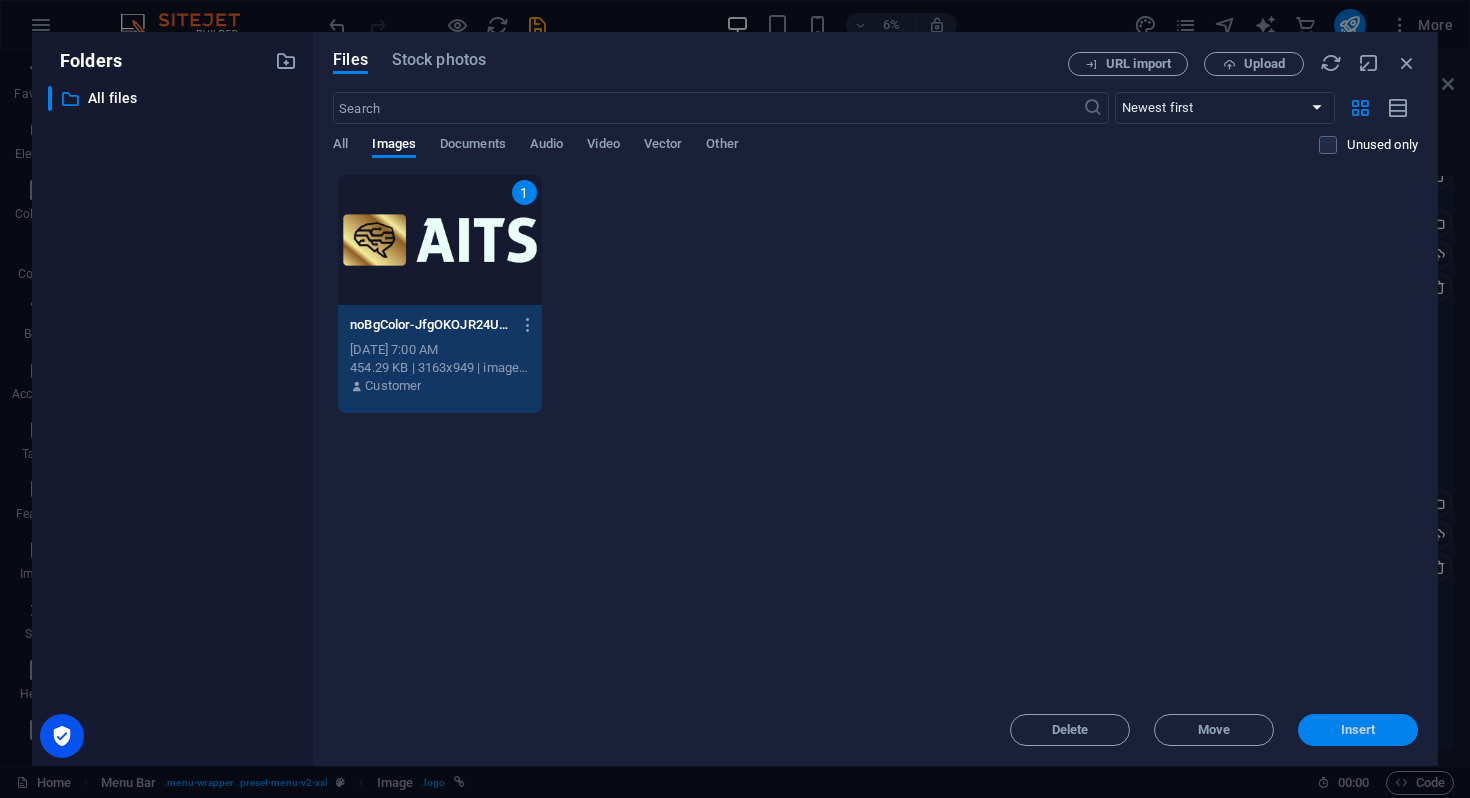 click on "Insert" at bounding box center (1358, 730) 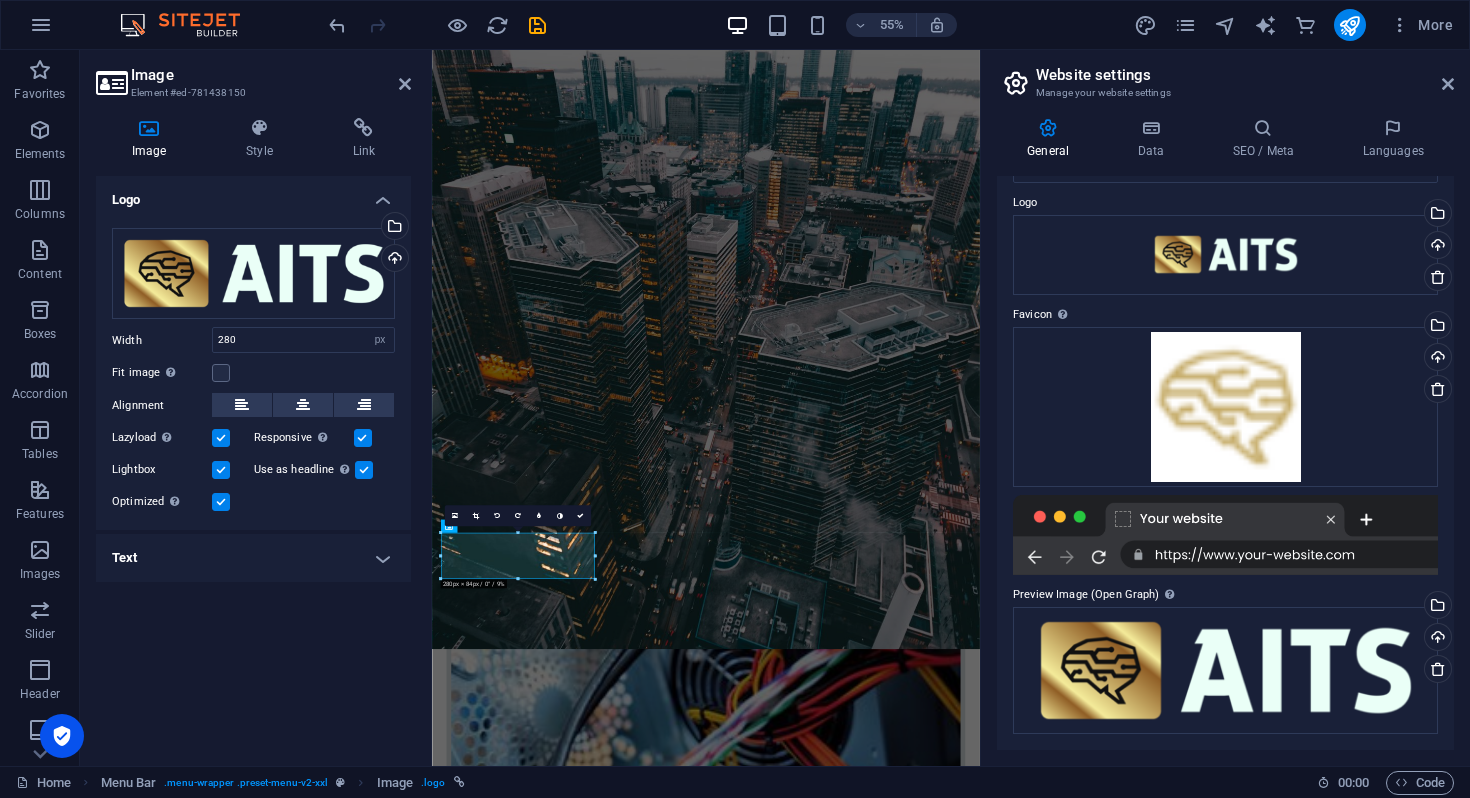 scroll, scrollTop: 56, scrollLeft: 0, axis: vertical 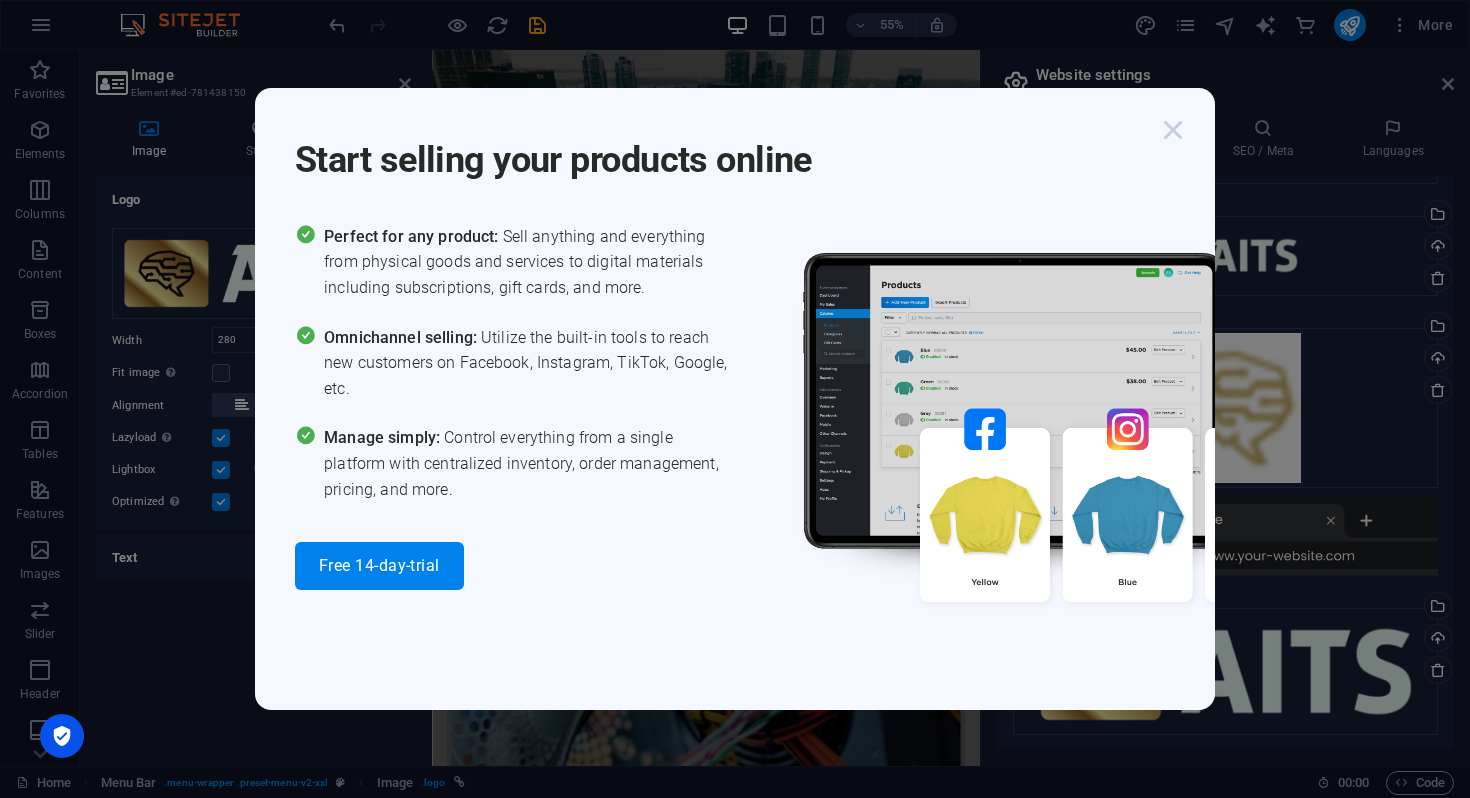 click at bounding box center (1173, 130) 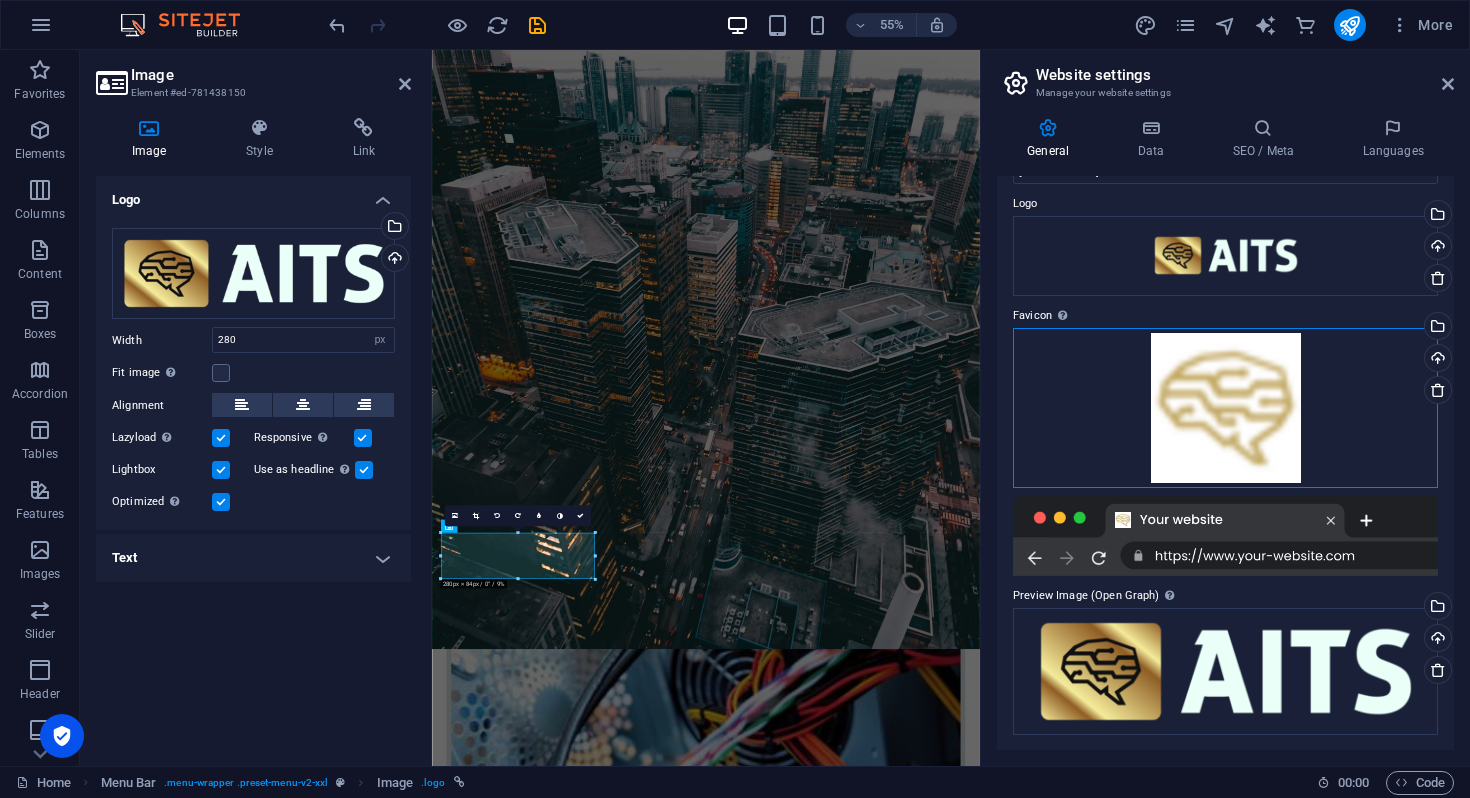 click on "Drag files here, click to choose files or select files from Files or our free stock photos & videos" at bounding box center (1225, 408) 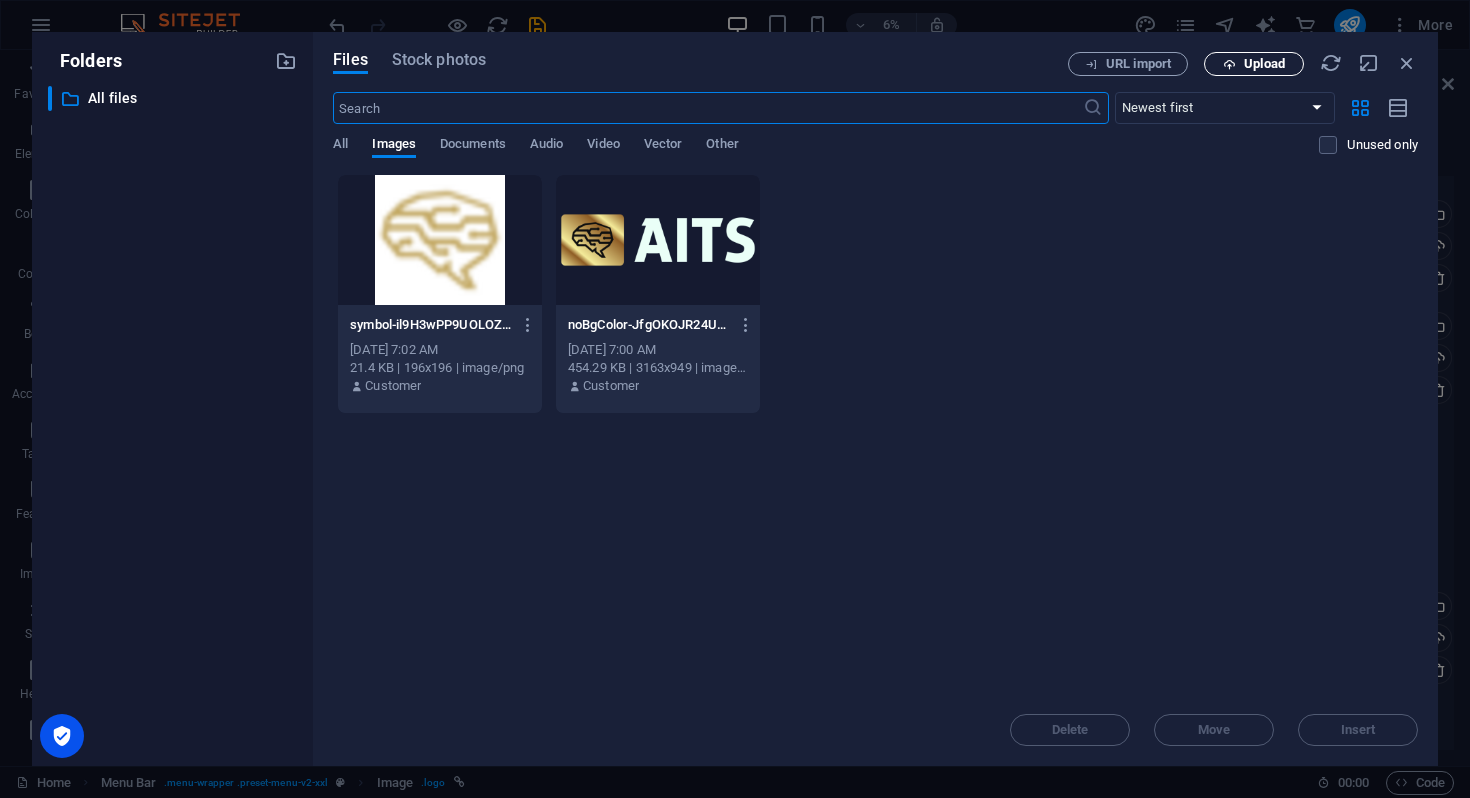 click on "Upload" at bounding box center (1264, 64) 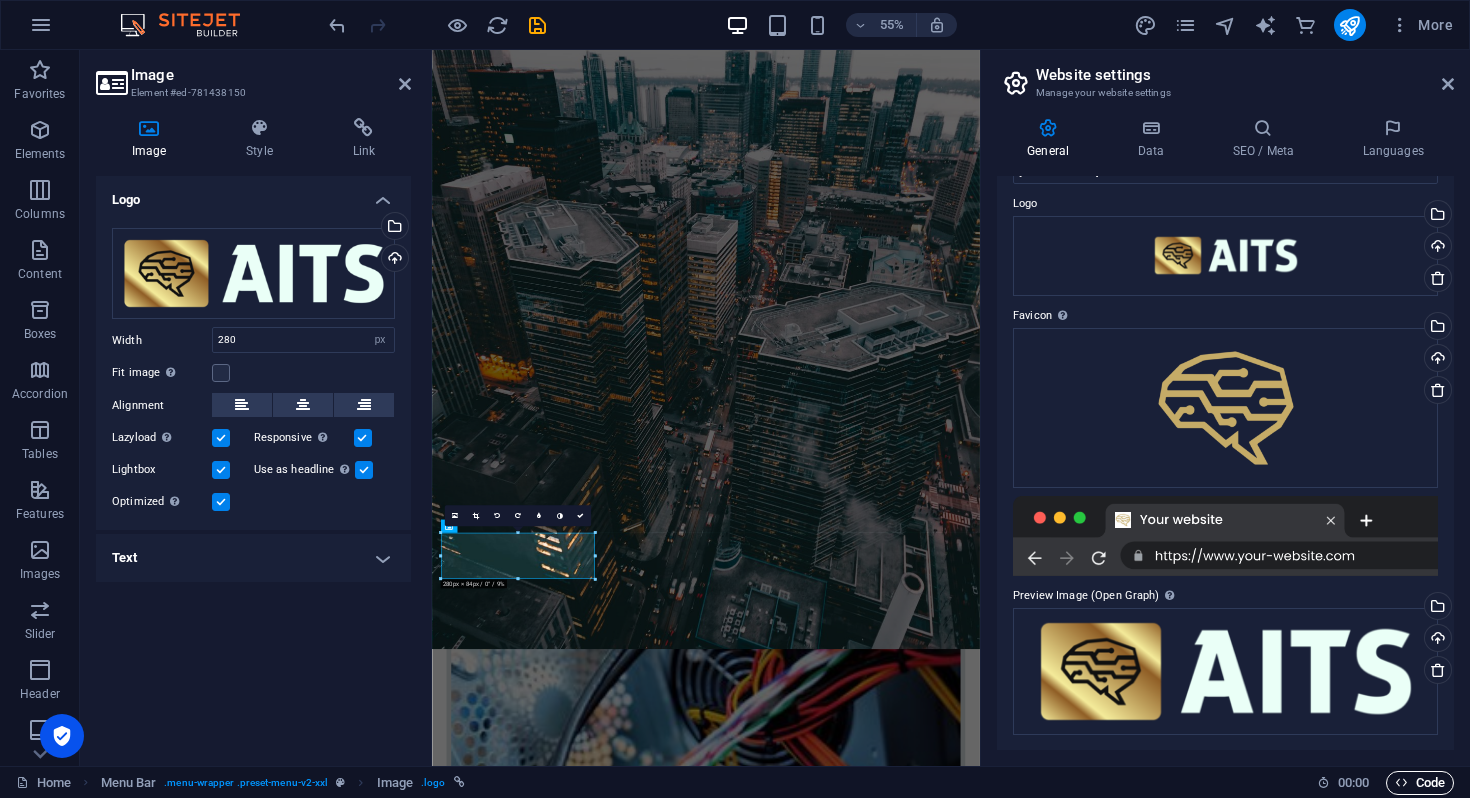 click on "Code" at bounding box center (1420, 783) 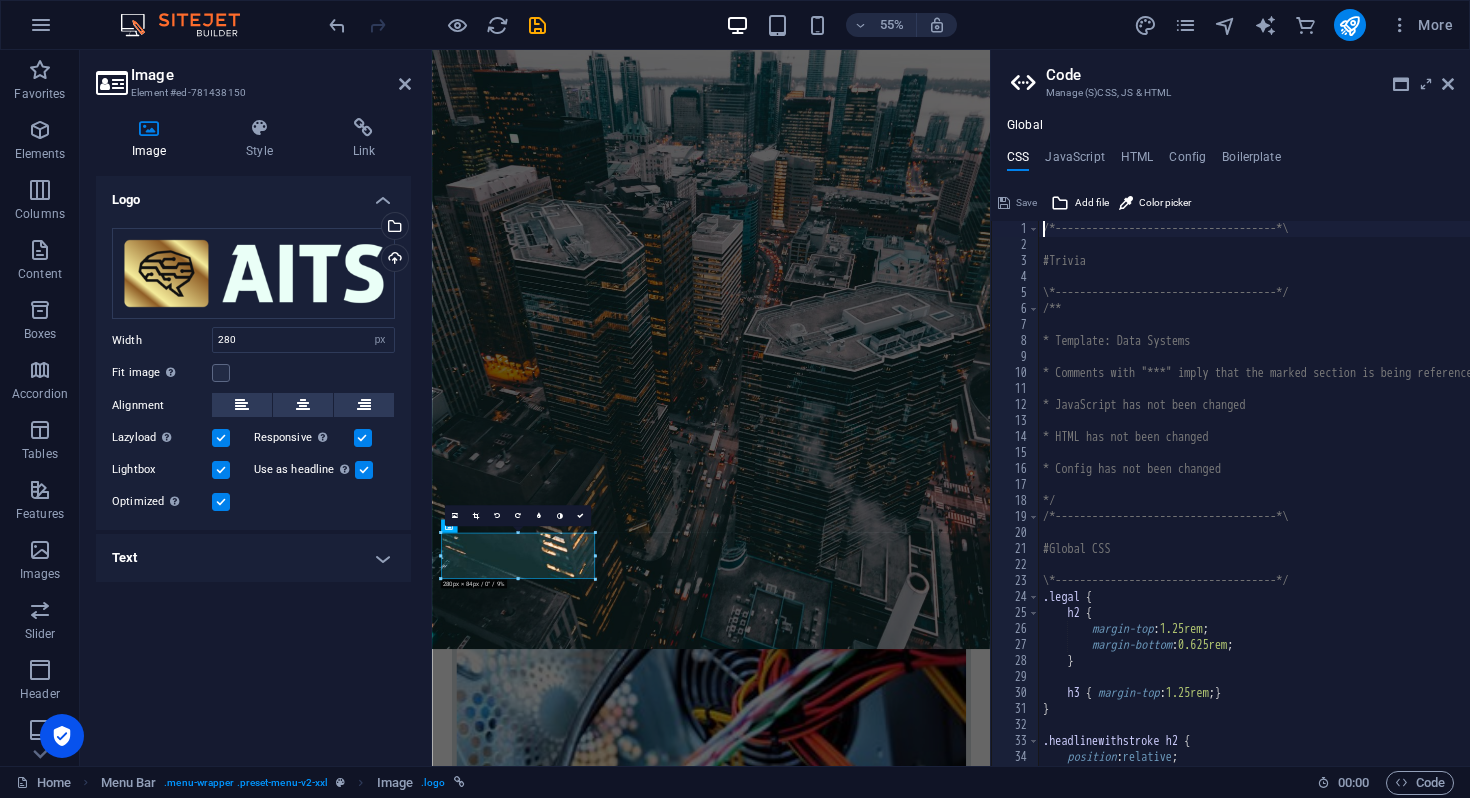 scroll, scrollTop: 96, scrollLeft: 0, axis: vertical 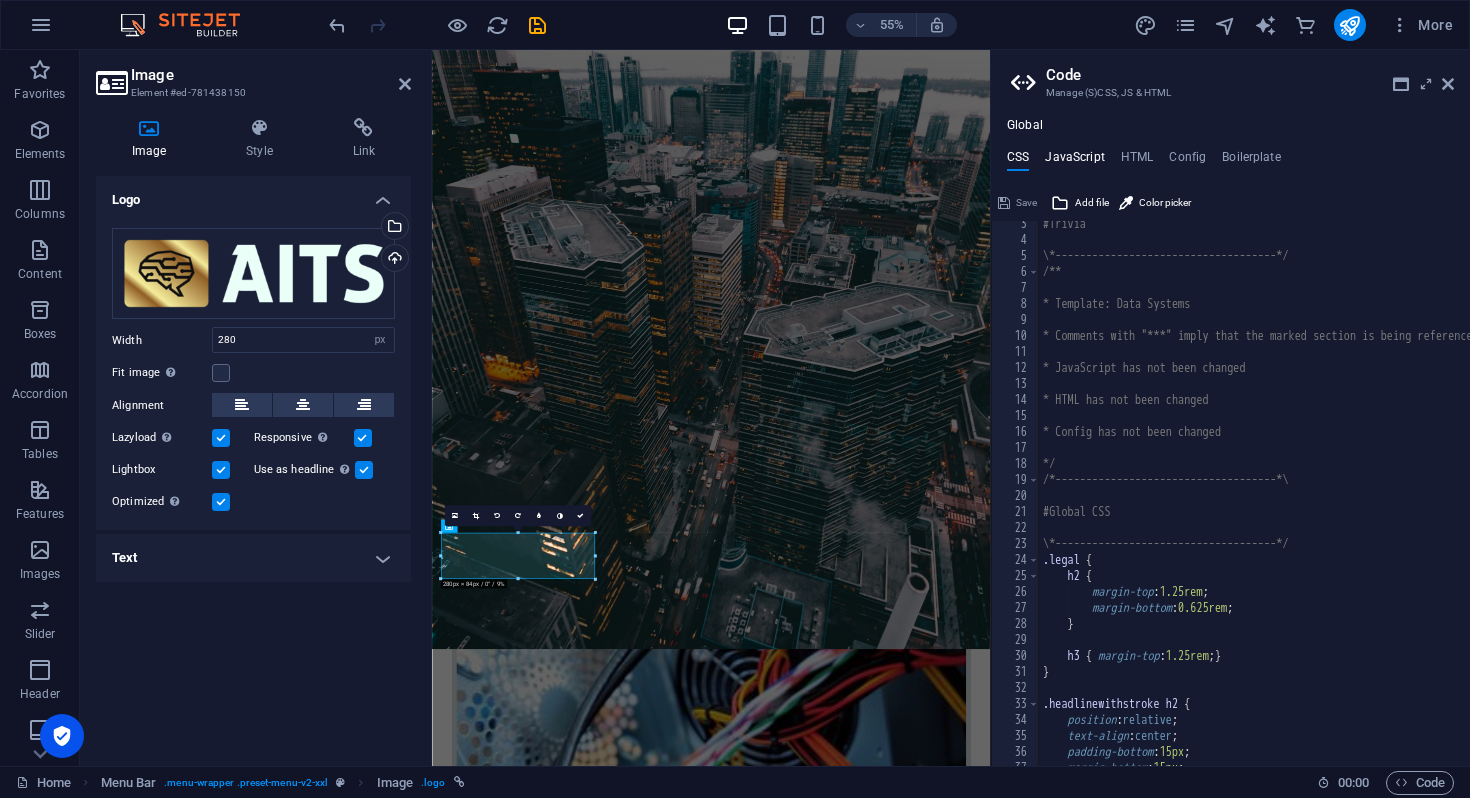 click on "JavaScript" at bounding box center [1074, 161] 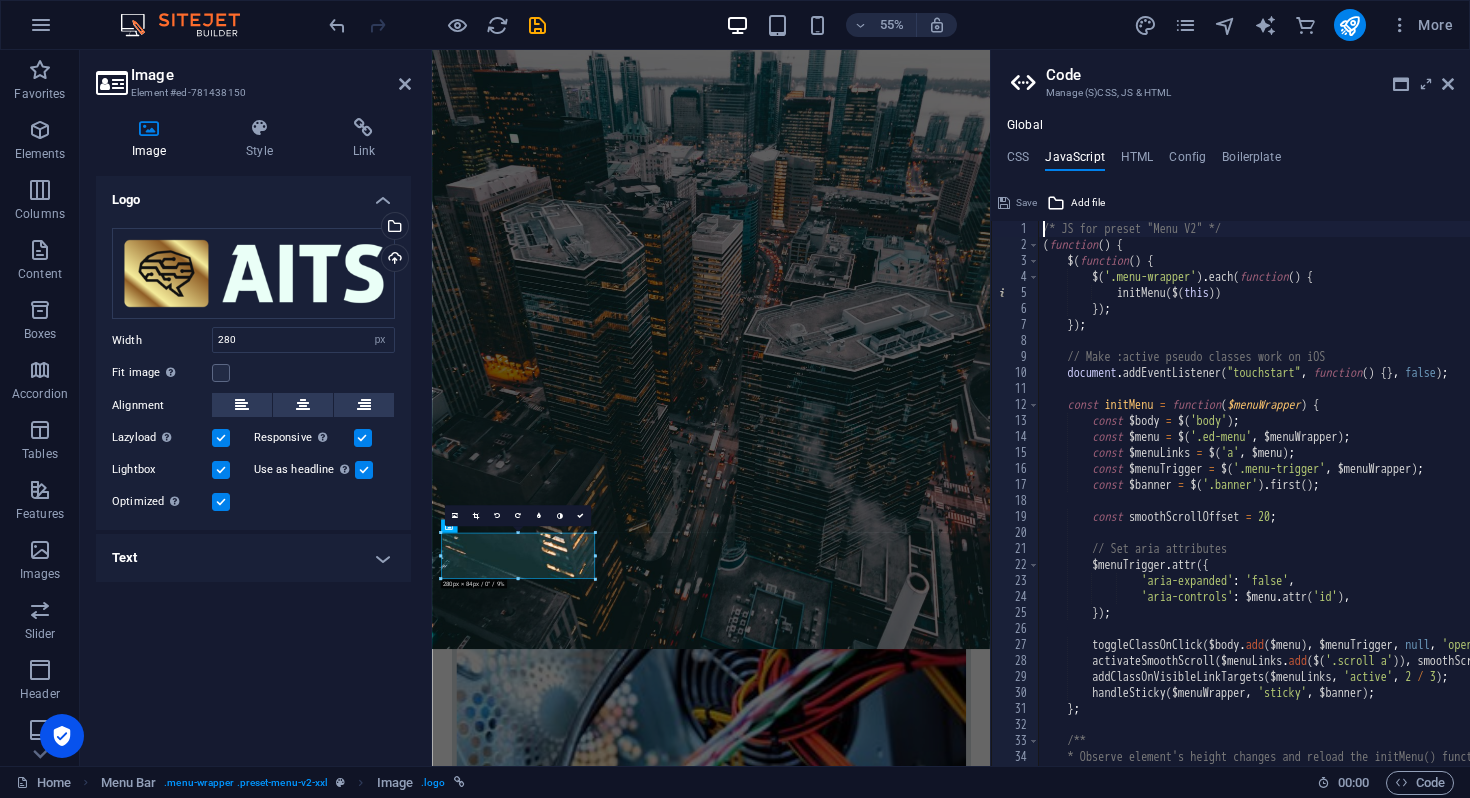 scroll, scrollTop: 250, scrollLeft: 0, axis: vertical 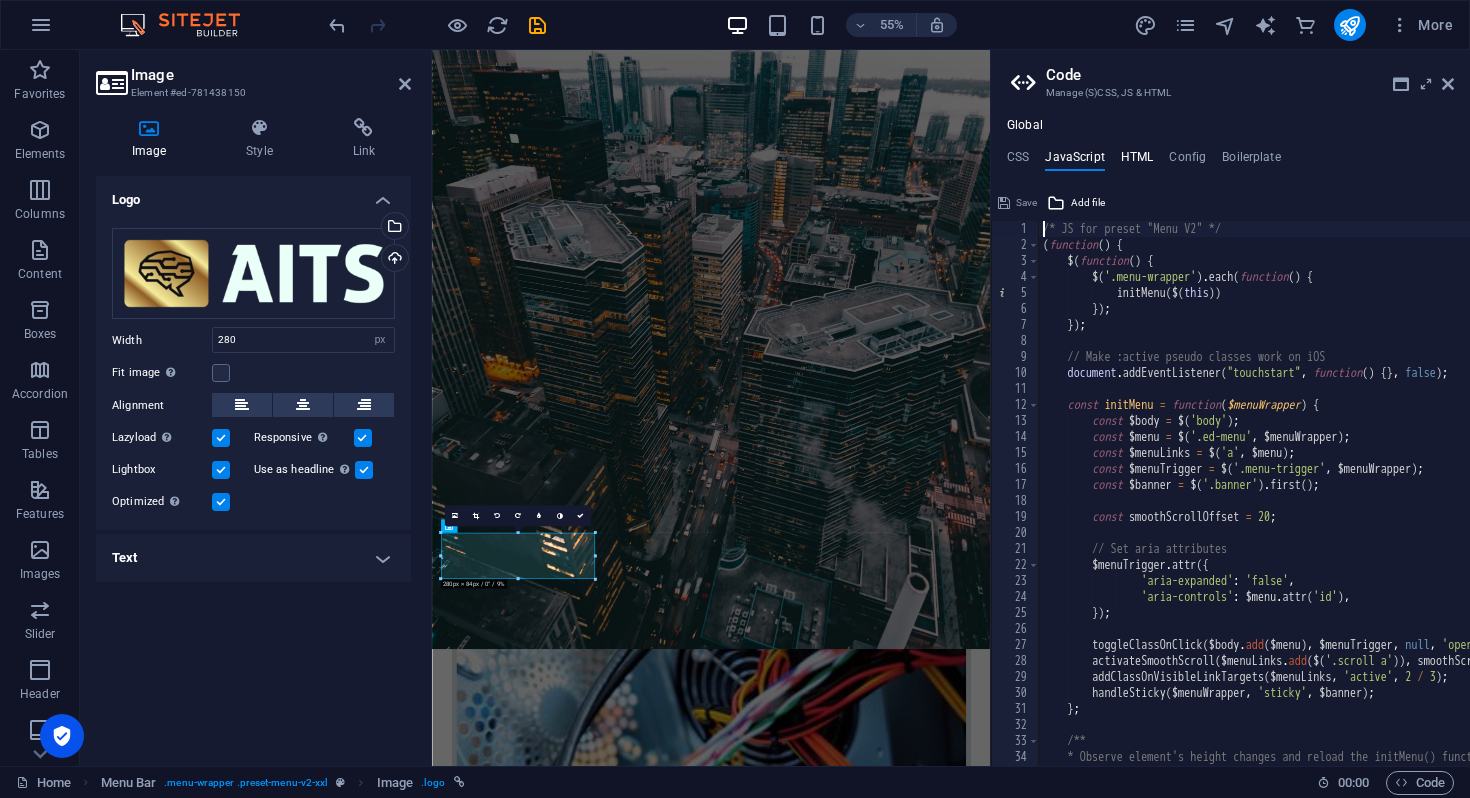 click on "HTML" at bounding box center [1137, 161] 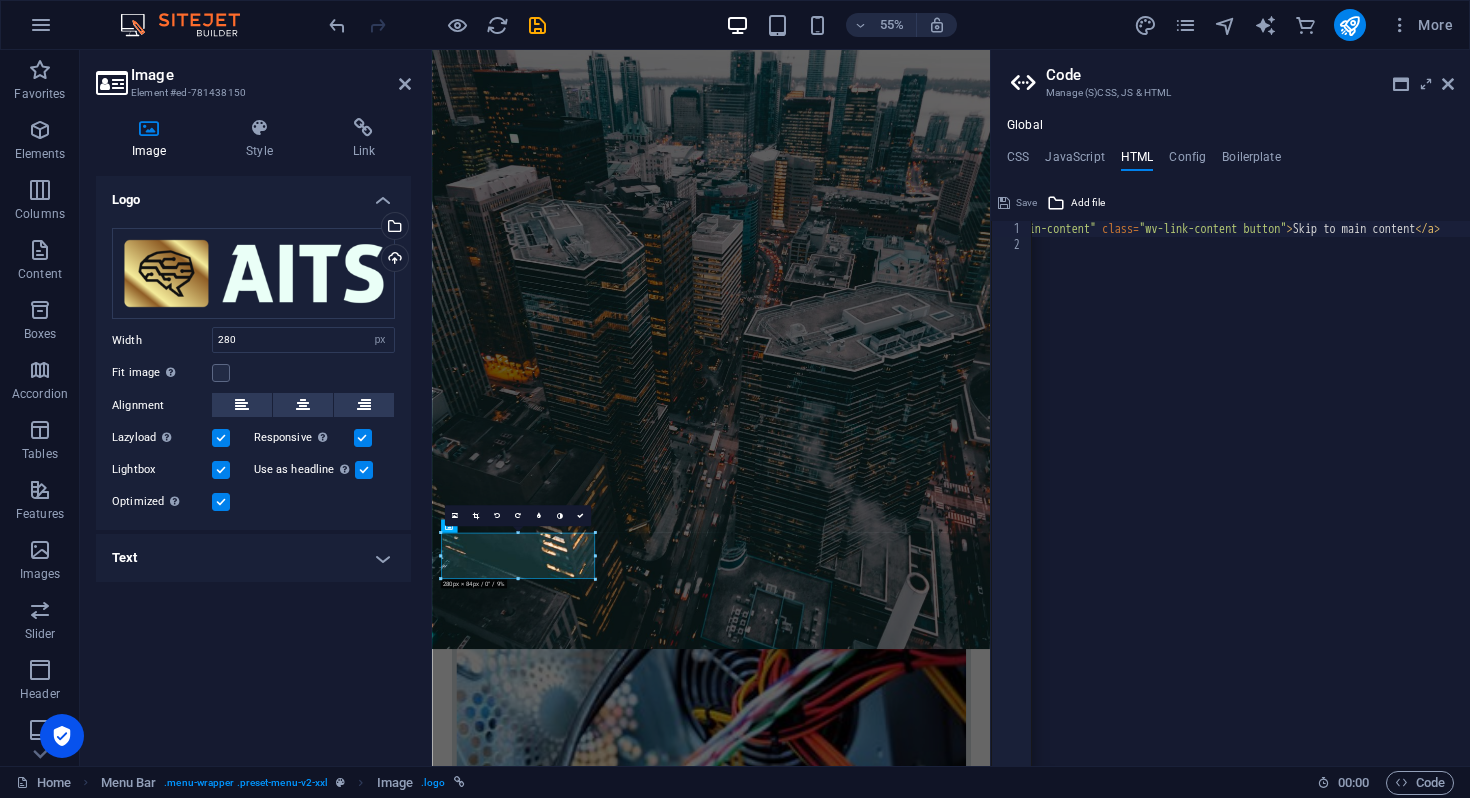 scroll, scrollTop: 0, scrollLeft: 0, axis: both 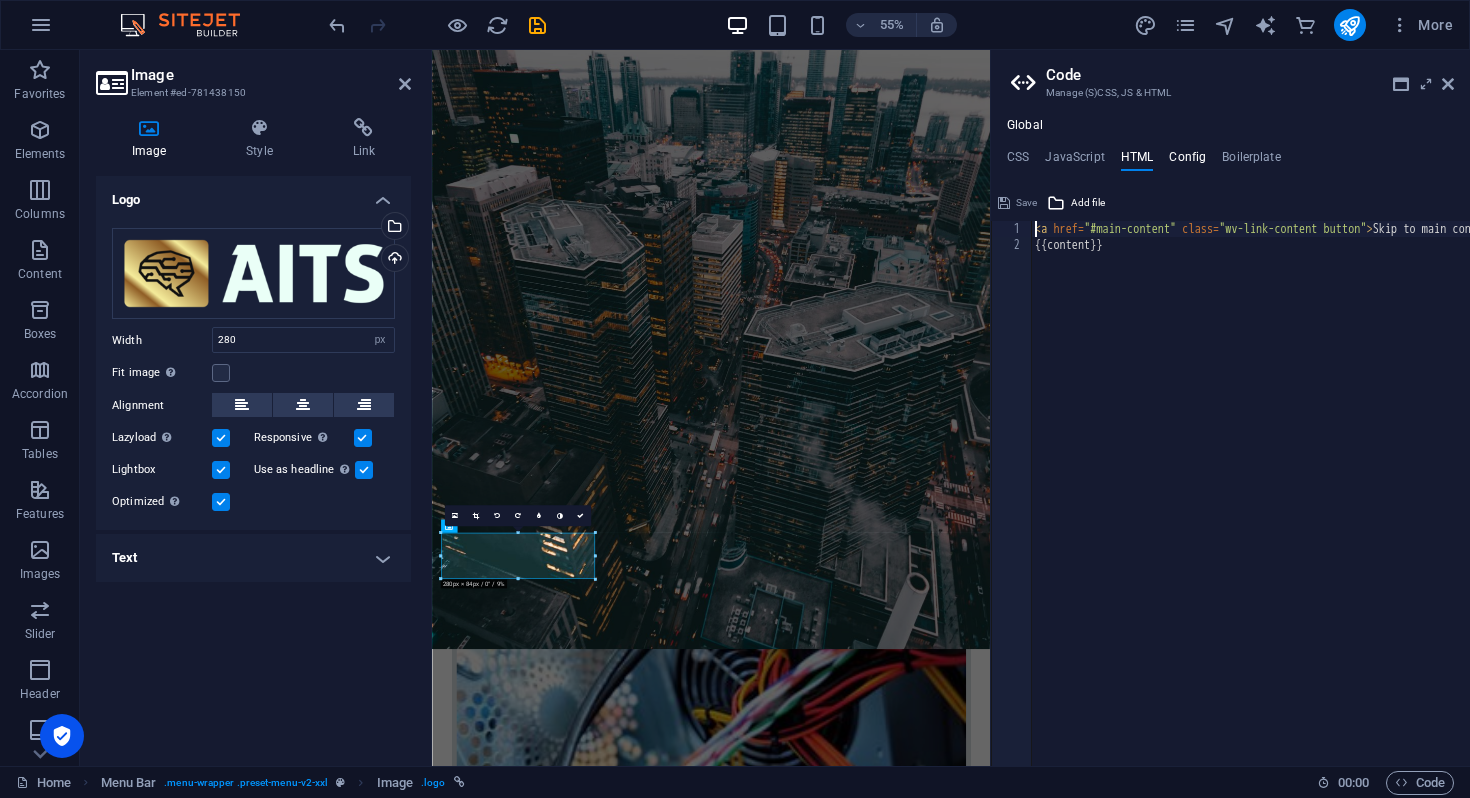 click on "Config" at bounding box center [1187, 161] 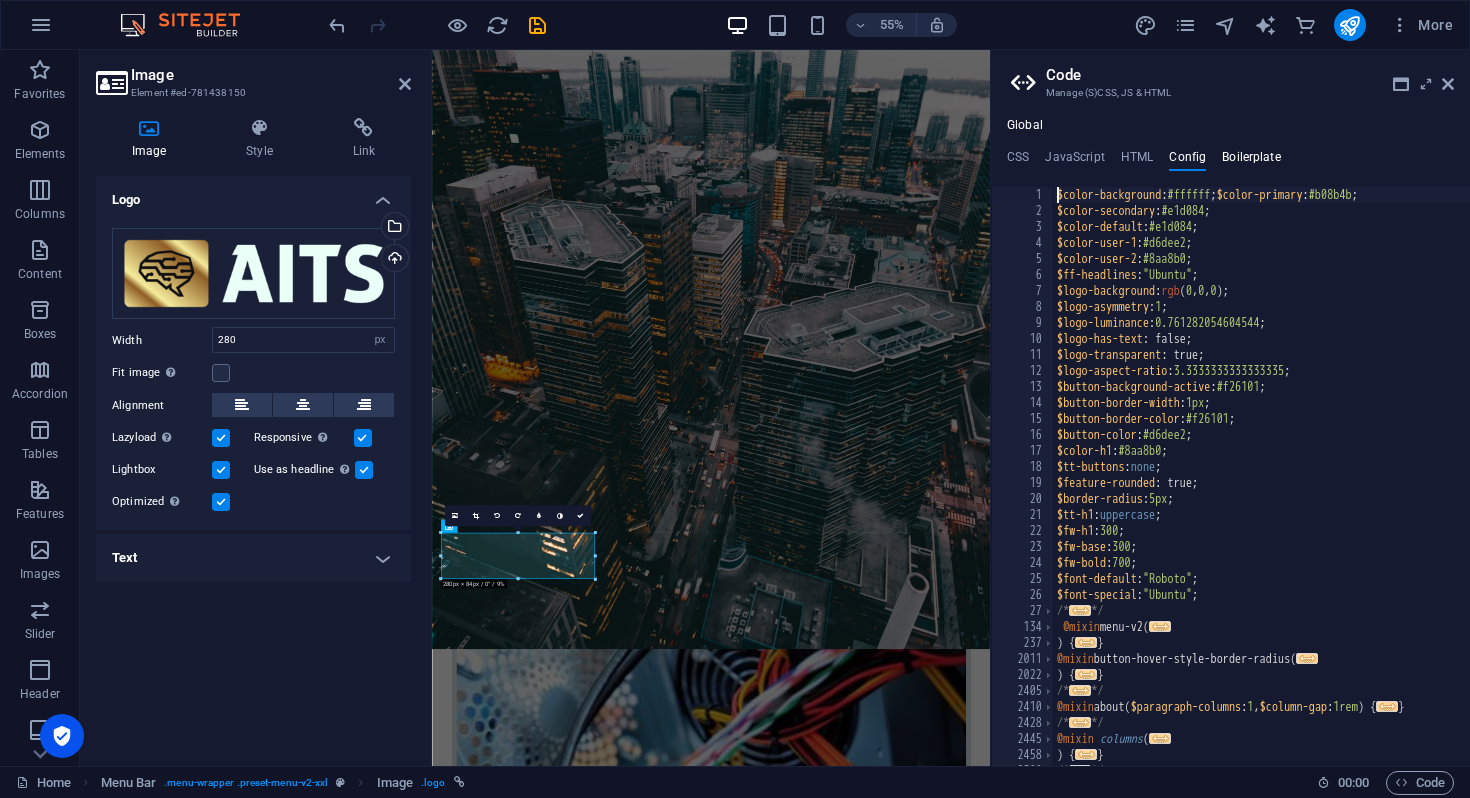 click on "Boilerplate" at bounding box center (1251, 161) 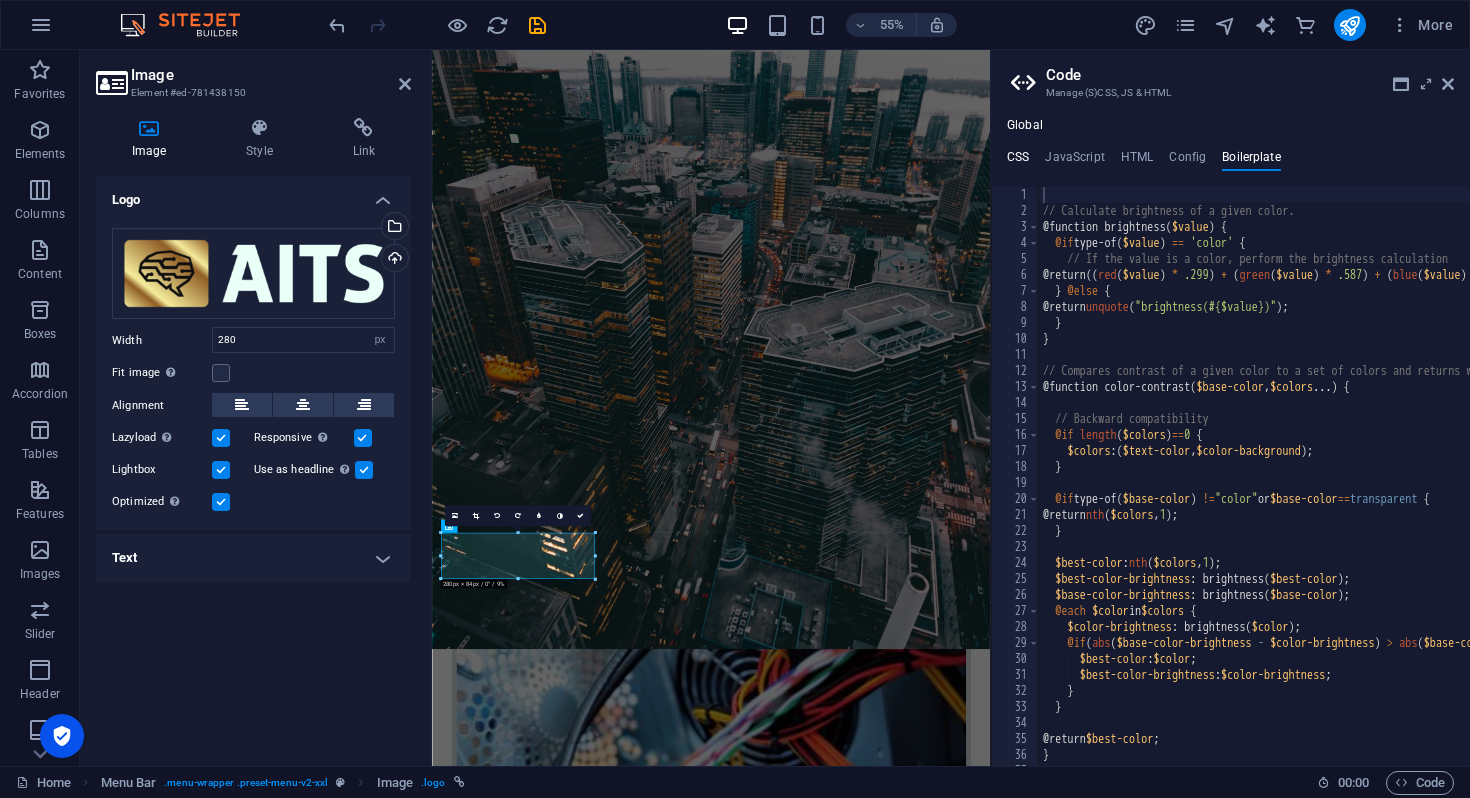 click on "CSS" at bounding box center (1018, 161) 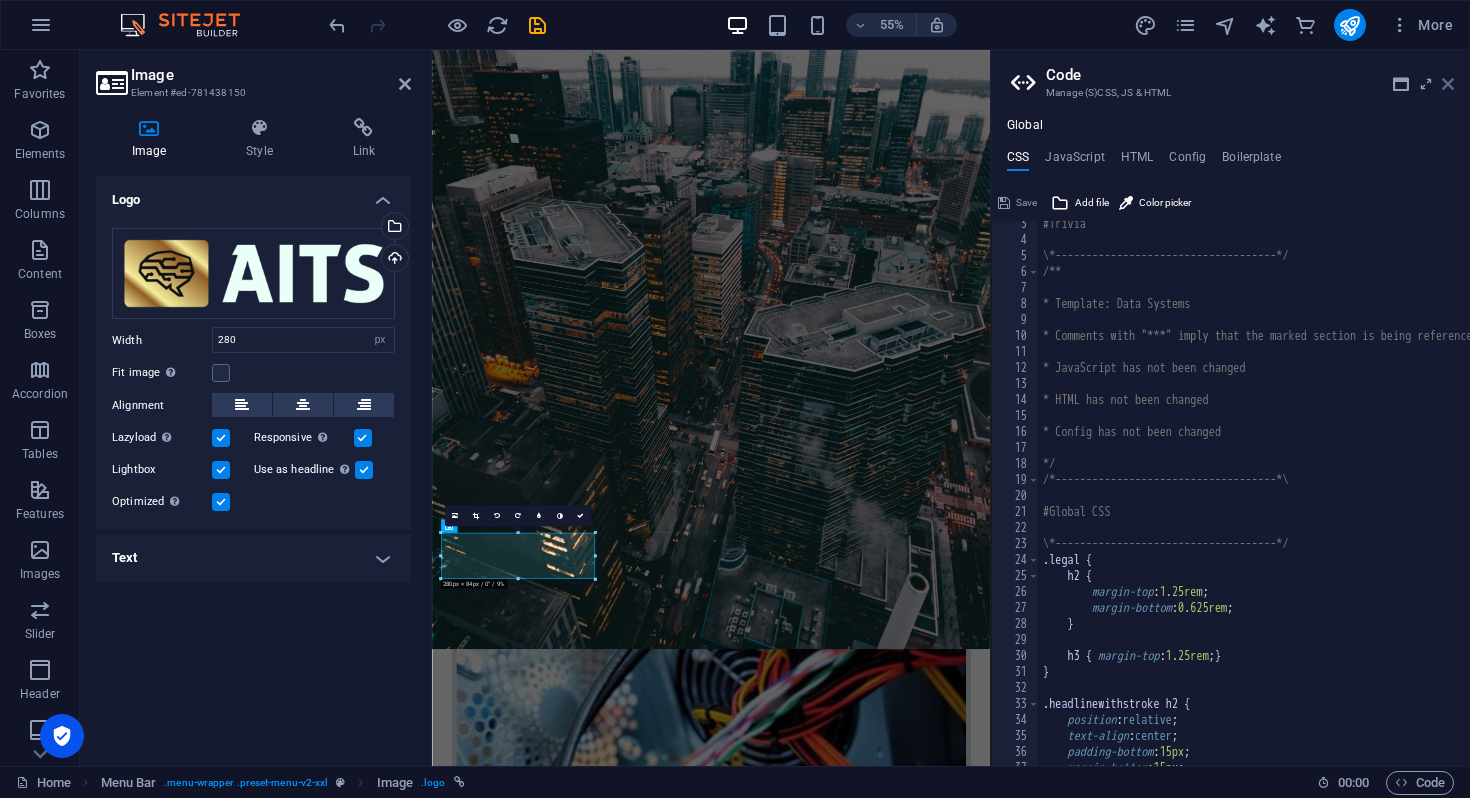 click at bounding box center [1448, 84] 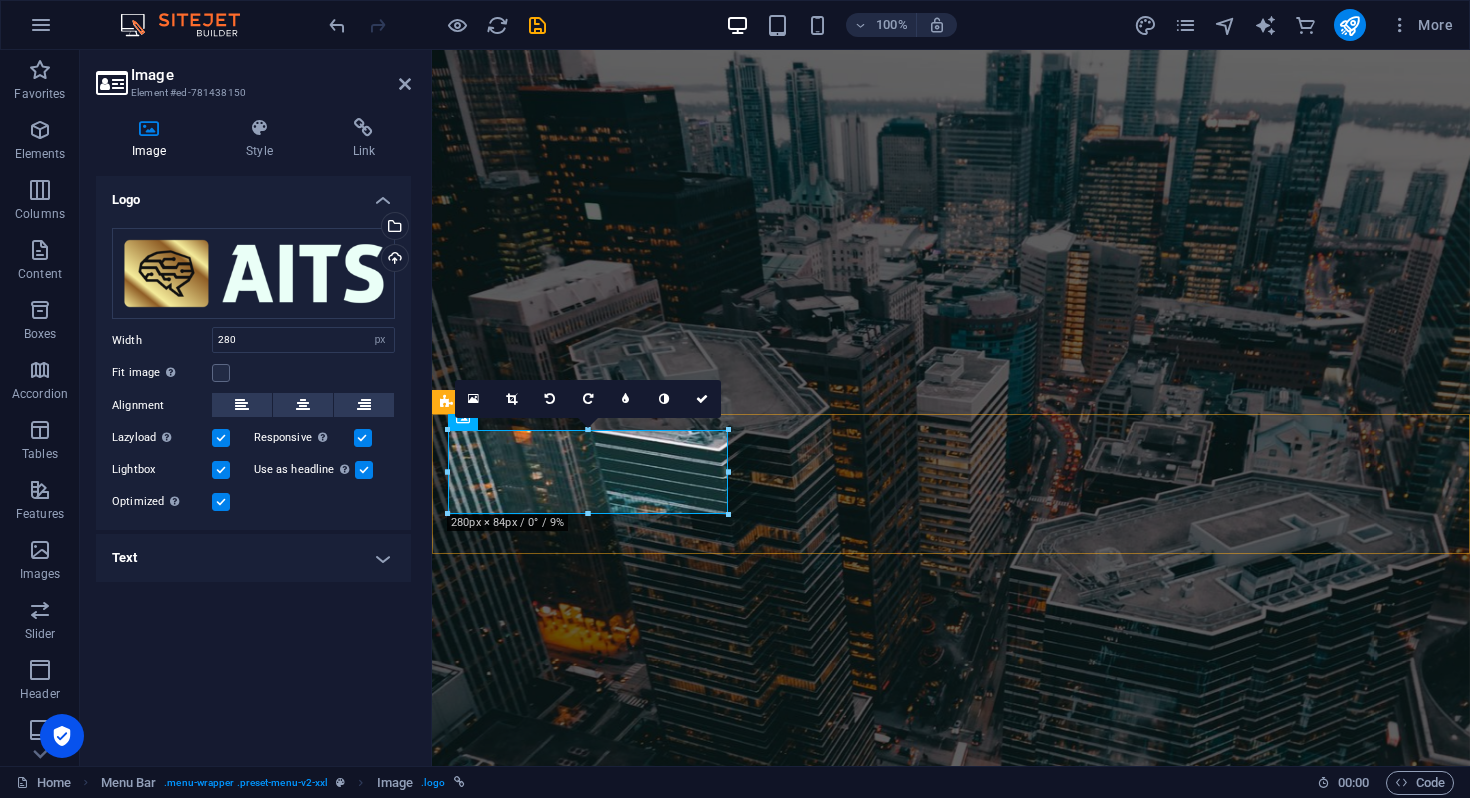 click on "Home Company IT Support Jobs & Career Contact" at bounding box center (951, 3228) 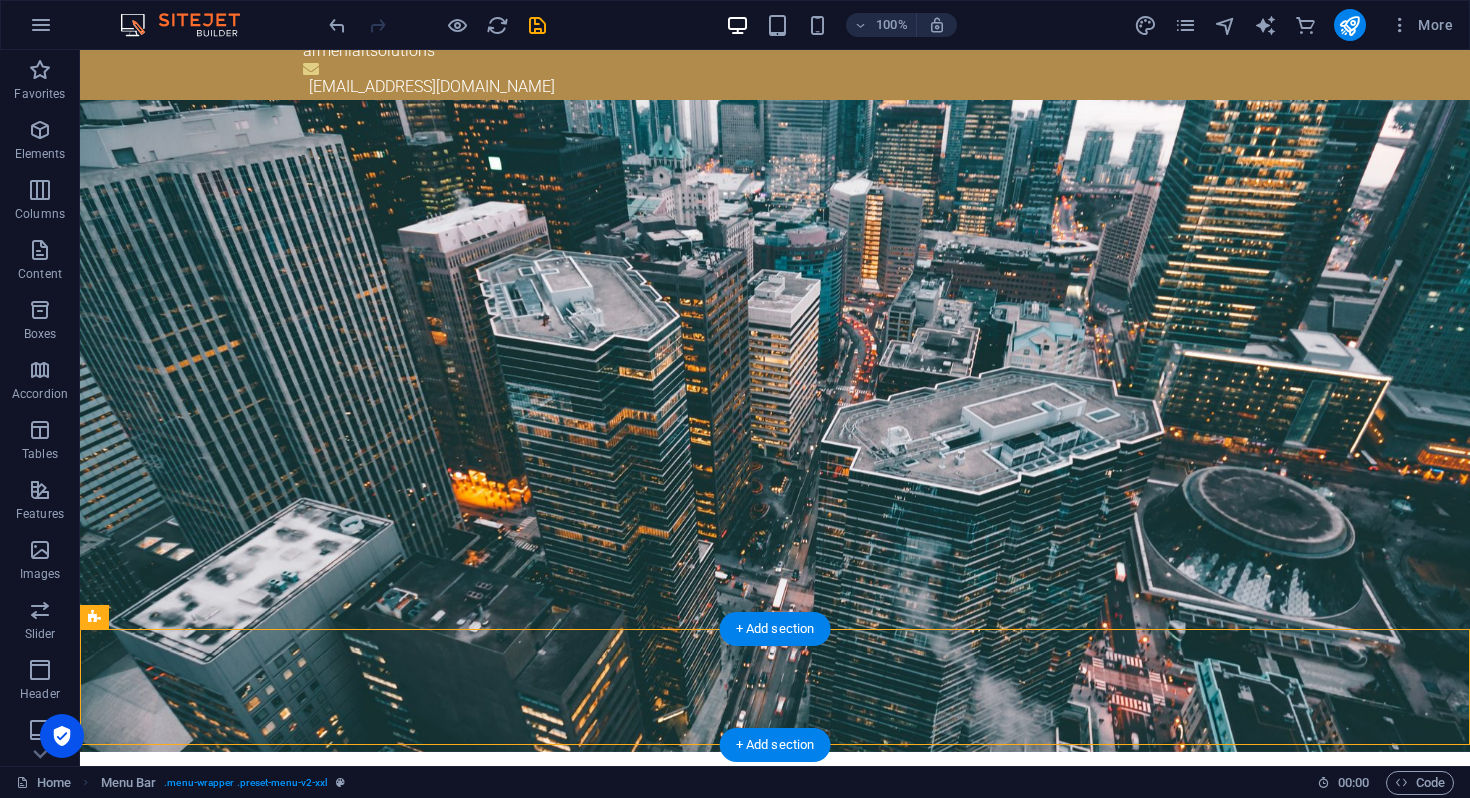 scroll, scrollTop: 0, scrollLeft: 0, axis: both 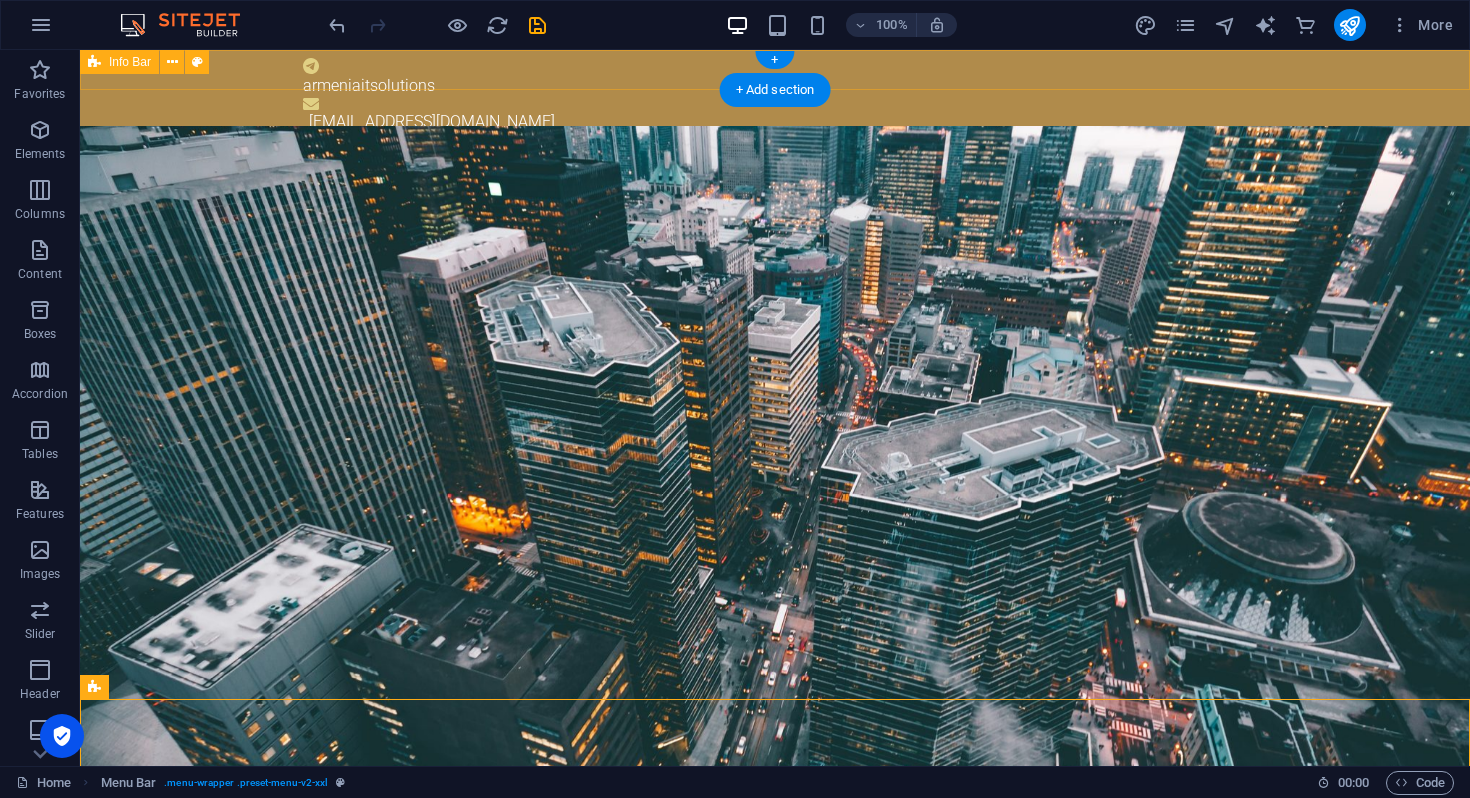 click on "armeniaitsolutions info@armeniaitsolutions.am" at bounding box center [775, 96] 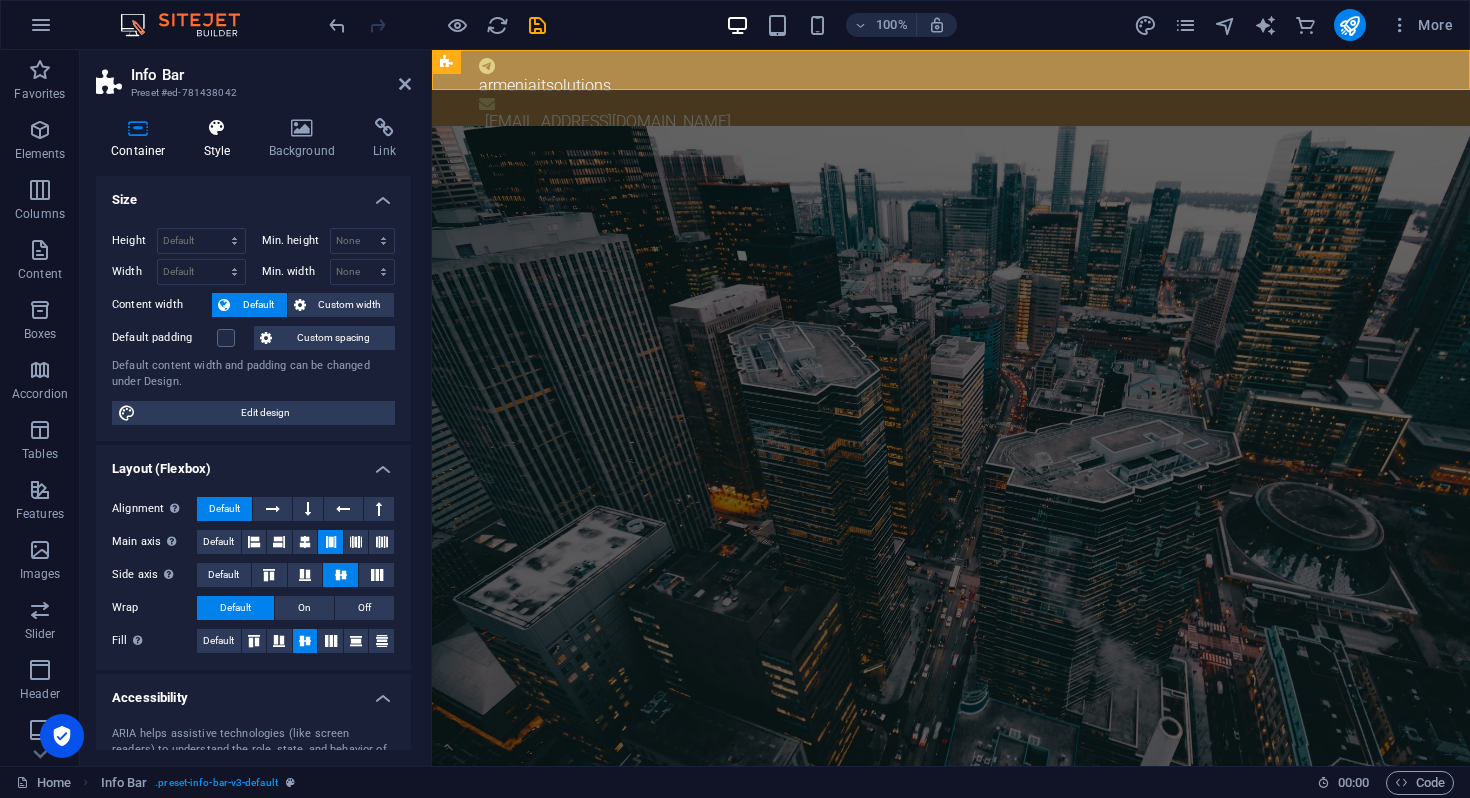 click on "Style" at bounding box center (221, 139) 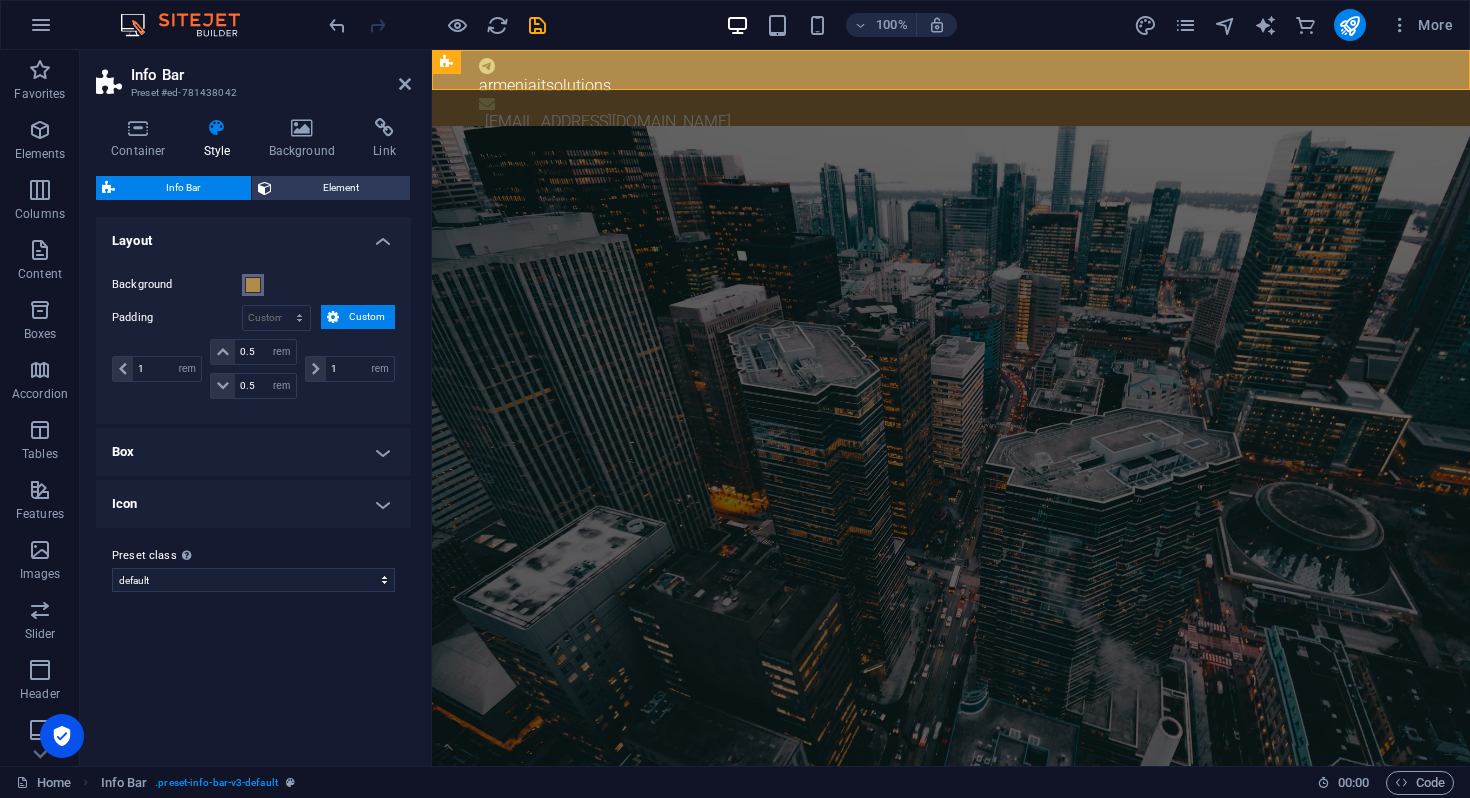 click on "Background" at bounding box center (253, 285) 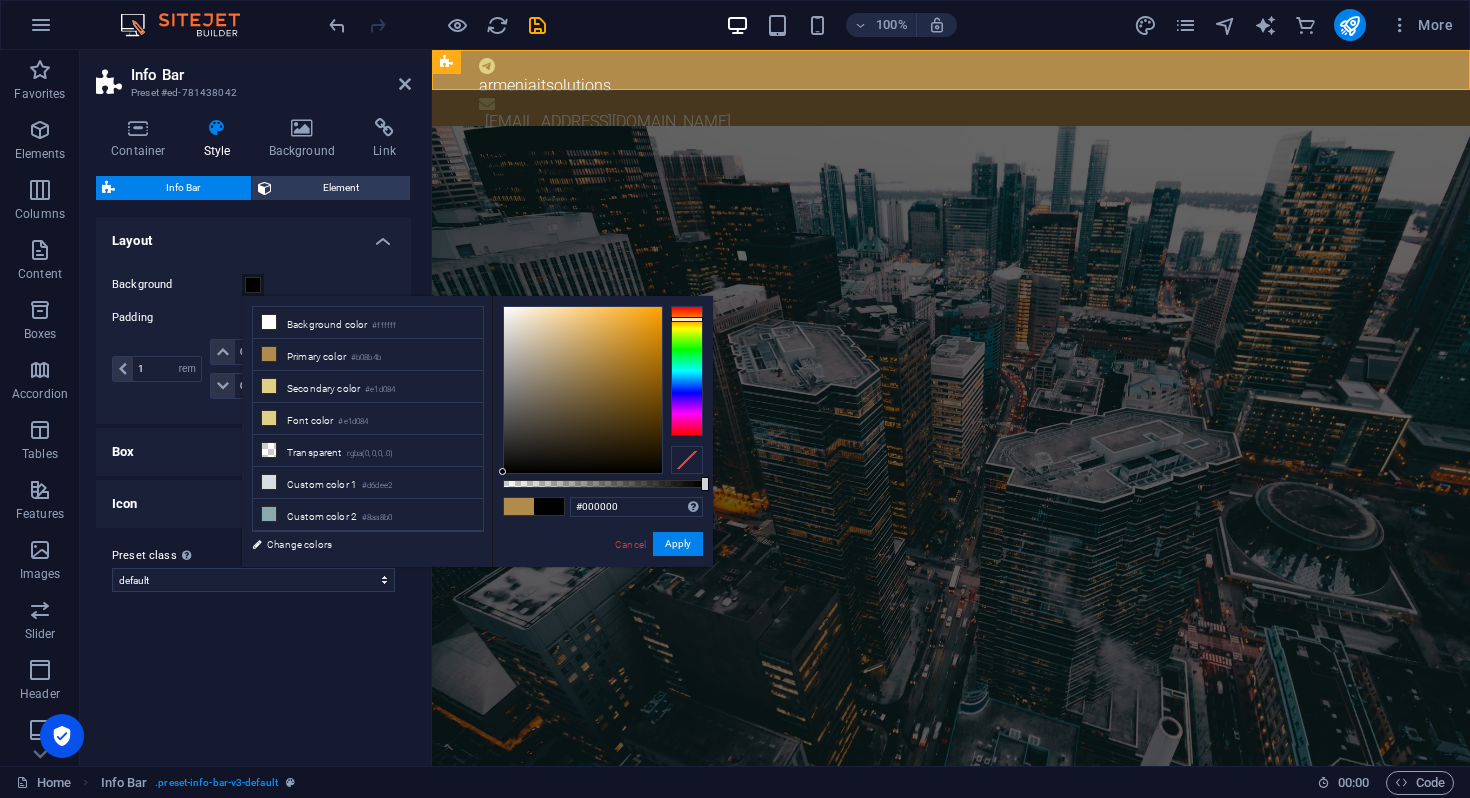 drag, startPoint x: 550, startPoint y: 441, endPoint x: 483, endPoint y: 518, distance: 102.0686 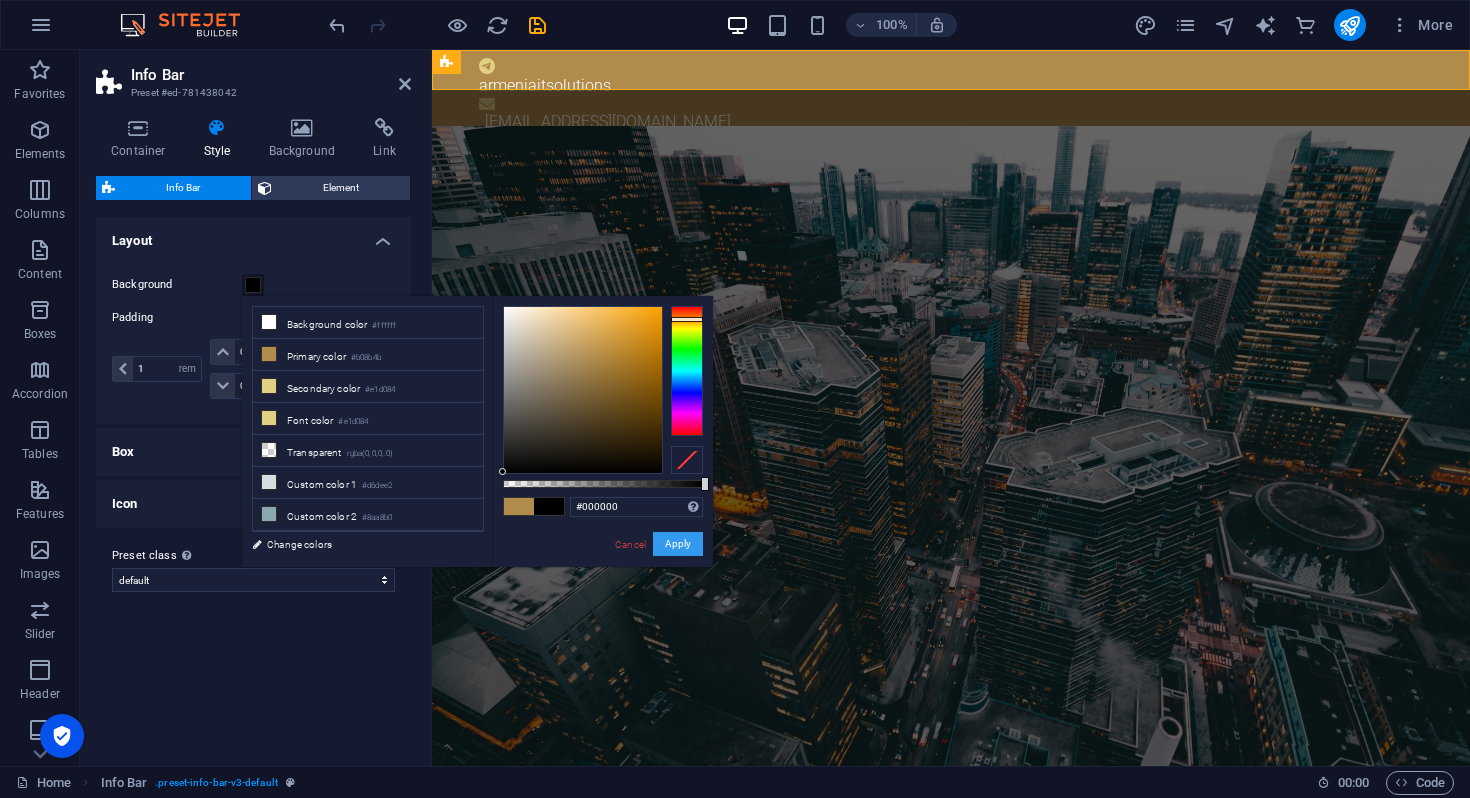 click on "Apply" at bounding box center (678, 544) 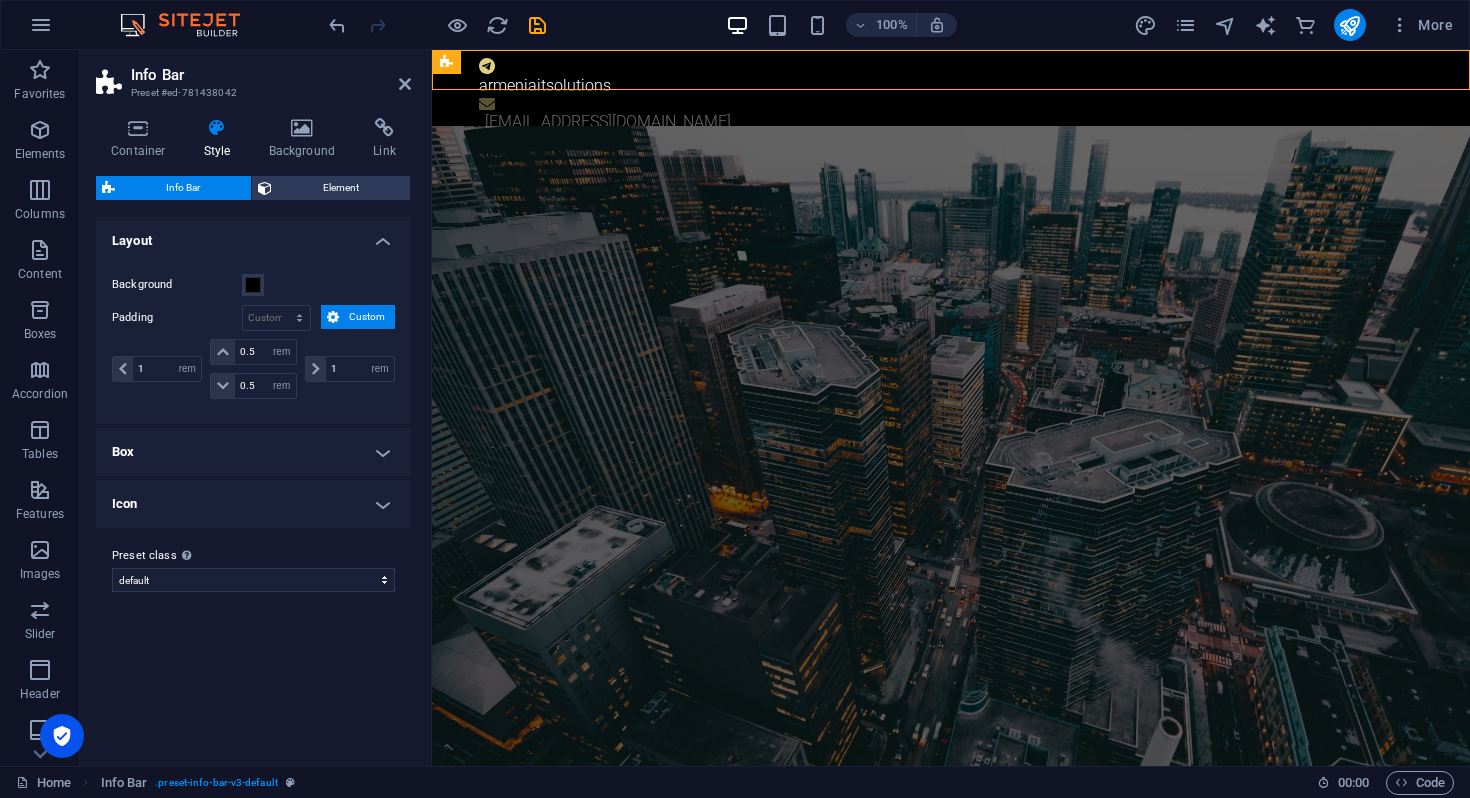 click at bounding box center (217, 128) 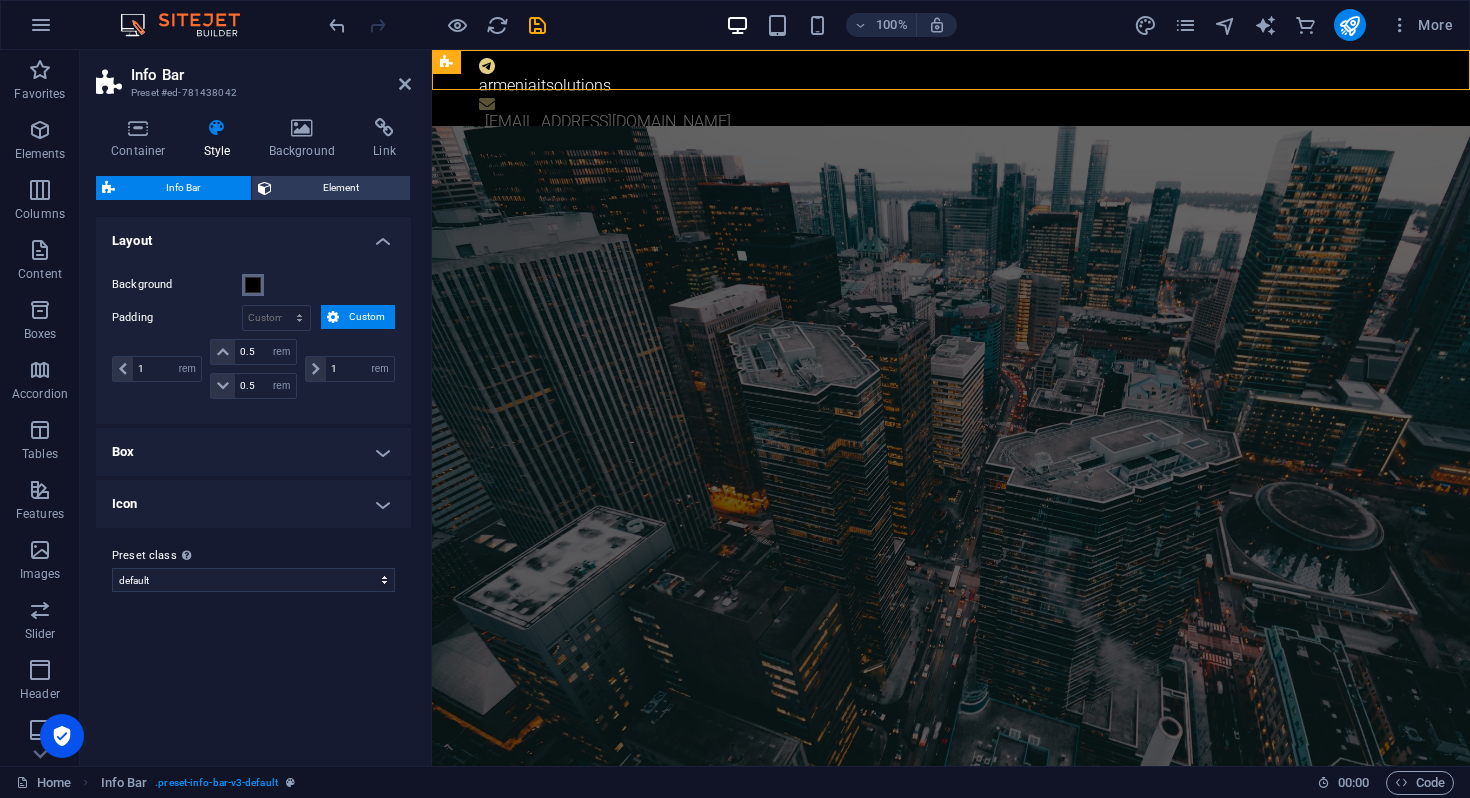 click at bounding box center [253, 285] 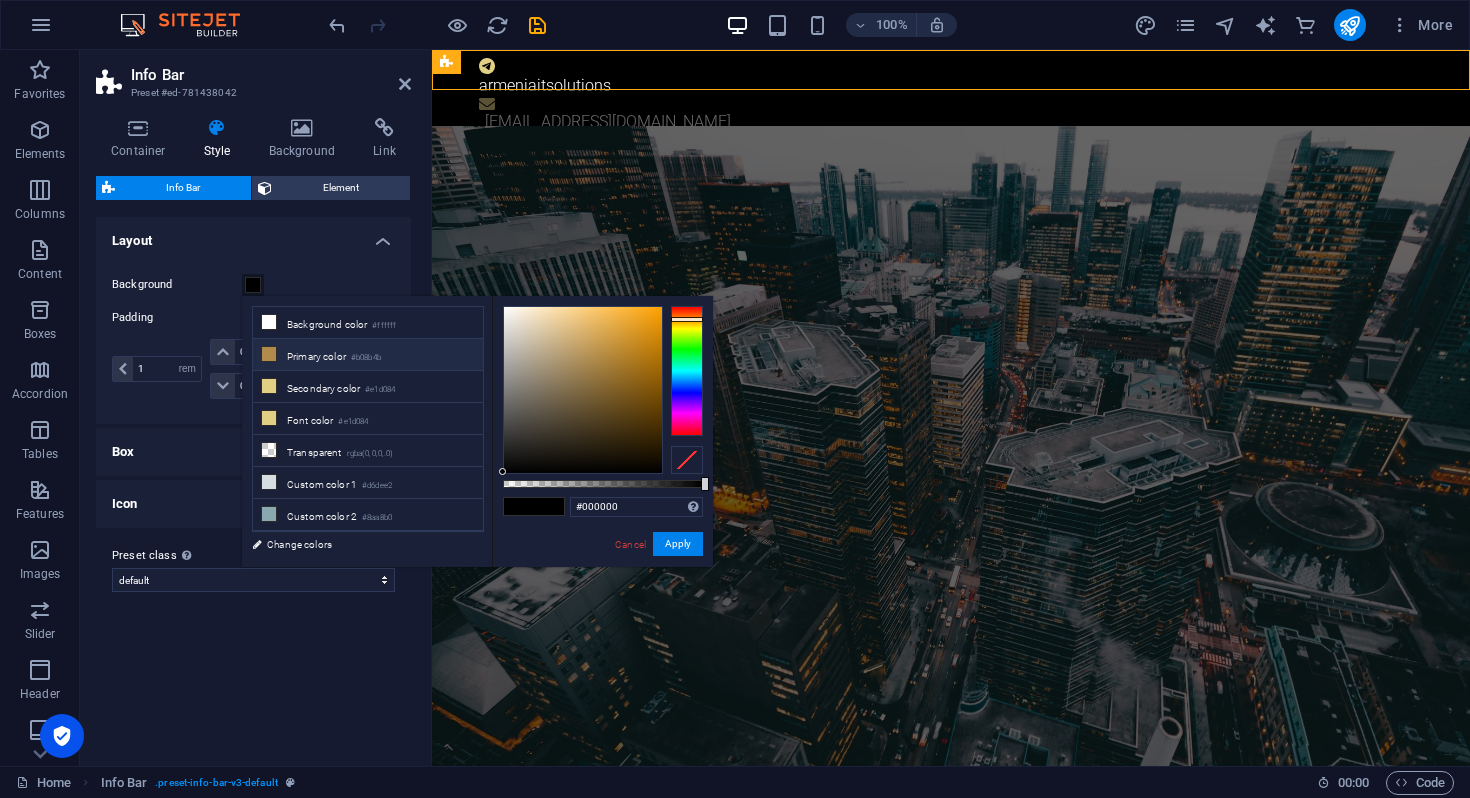 click on "#b08b4b" at bounding box center (366, 358) 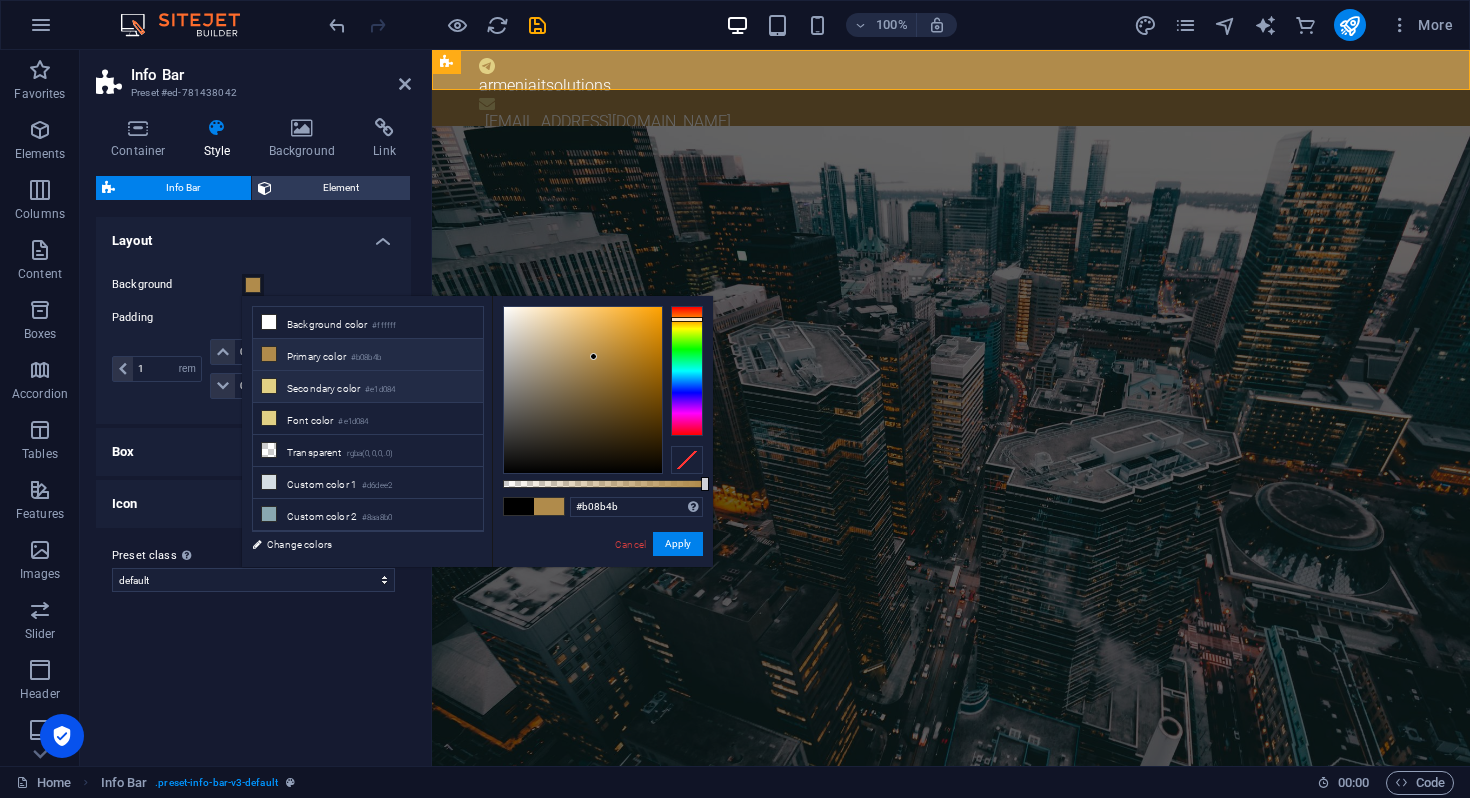 click on "#e1d084" at bounding box center (380, 390) 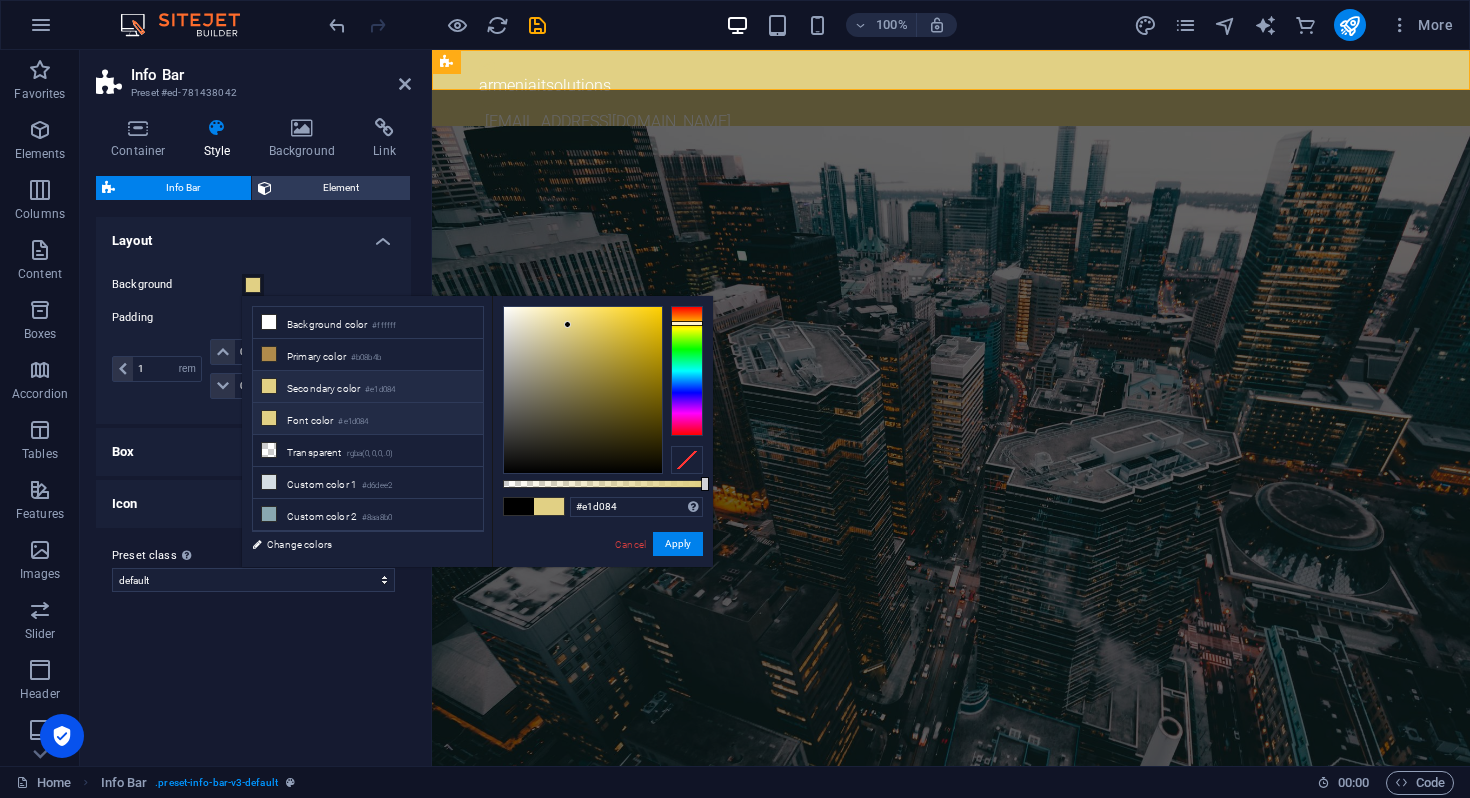 click on "Font color
#e1d084" at bounding box center [368, 419] 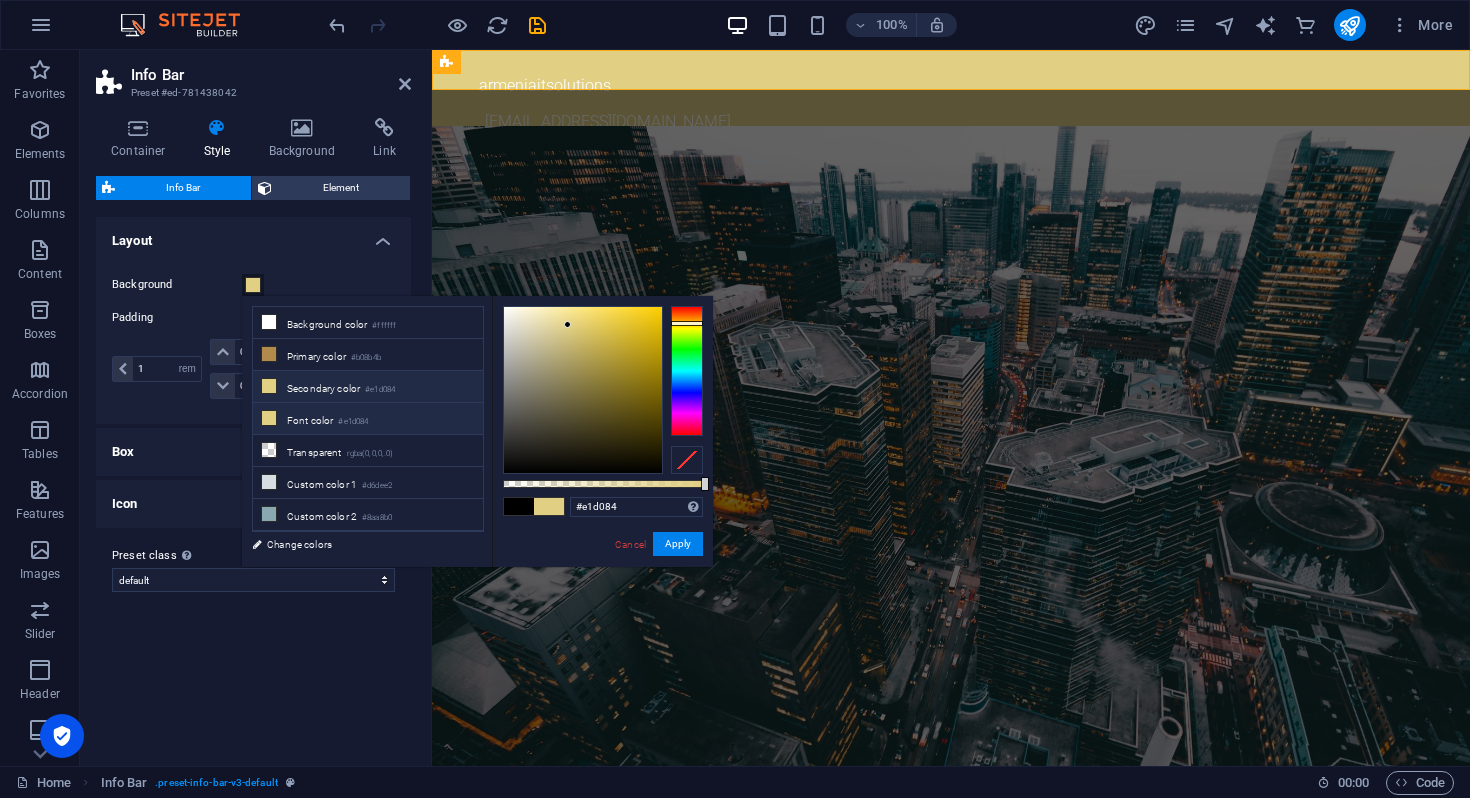 click on "Font color
#e1d084" at bounding box center [368, 419] 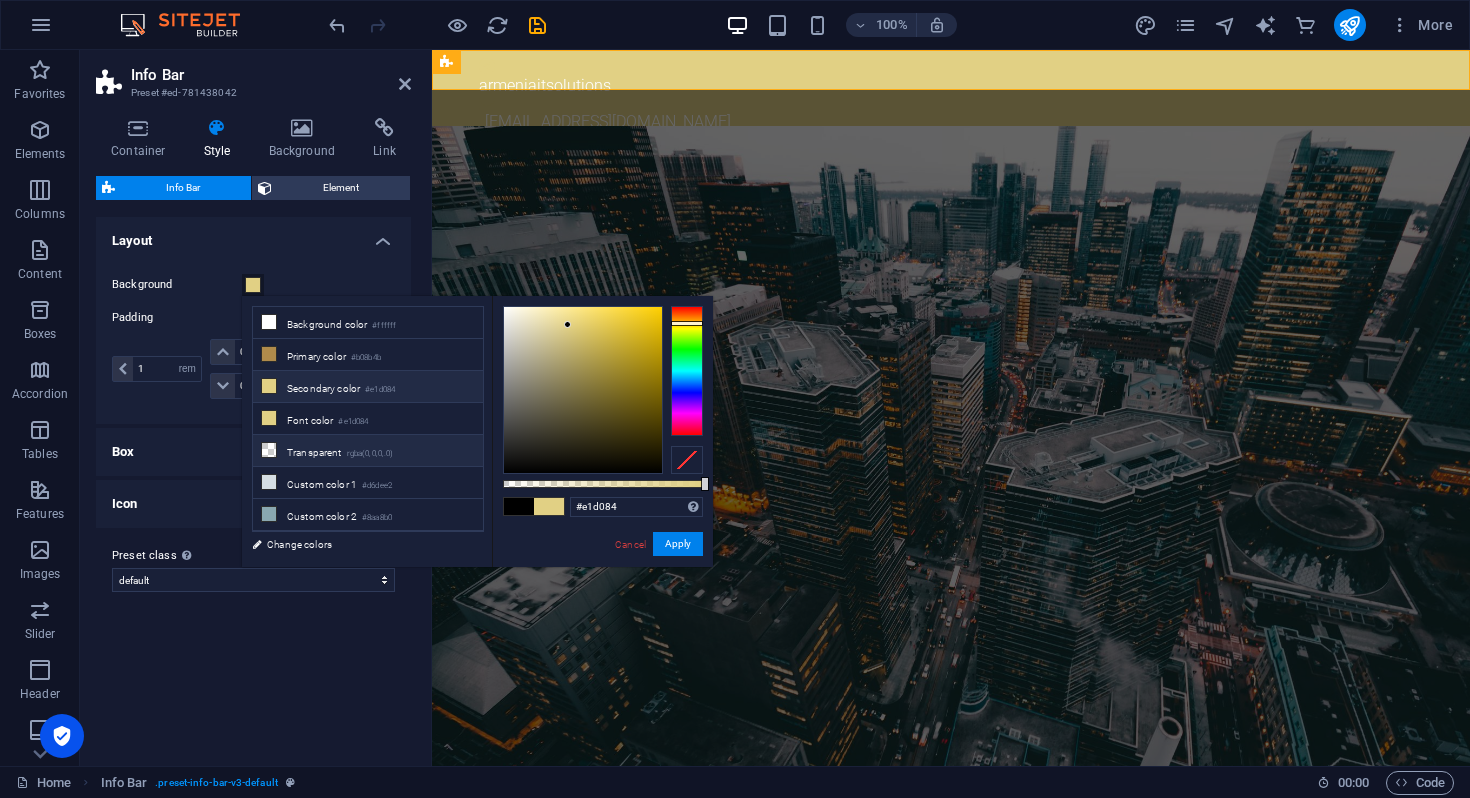 click on "Transparent
rgba(0,0,0,.0)" at bounding box center [368, 451] 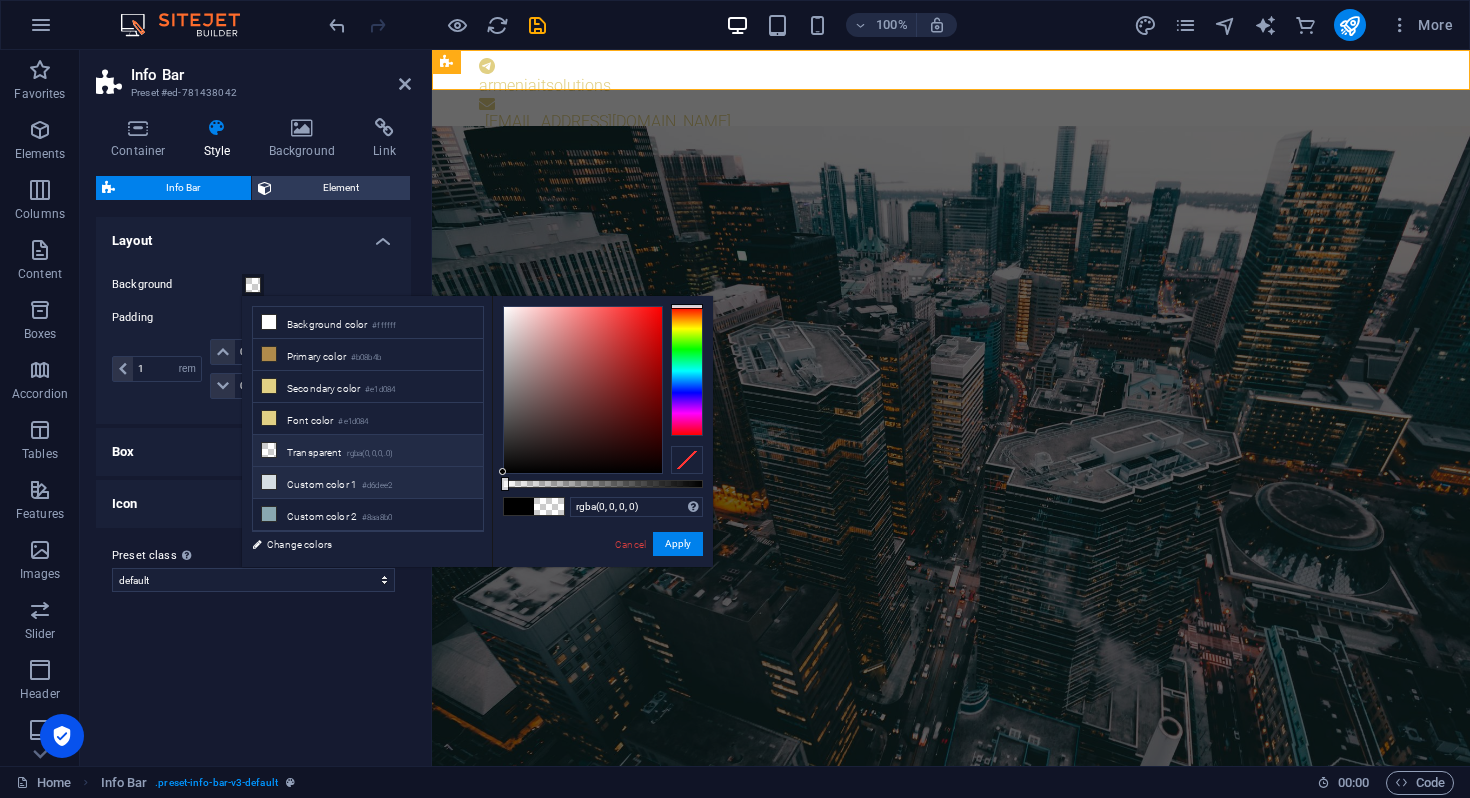 click on "Custom color 1
#d6dee2" at bounding box center (368, 483) 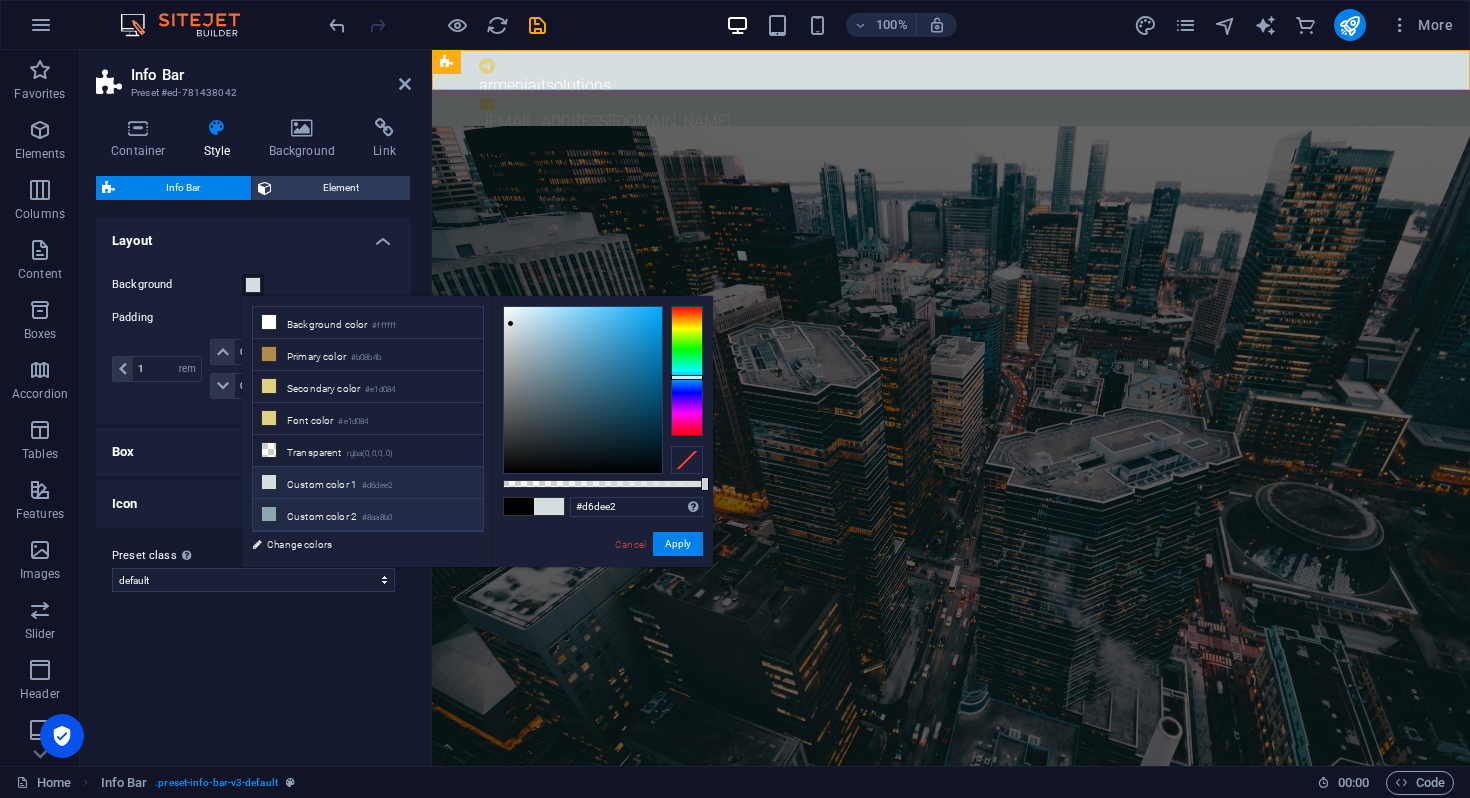 click on "Custom color 2
#8aa8b0" at bounding box center (368, 515) 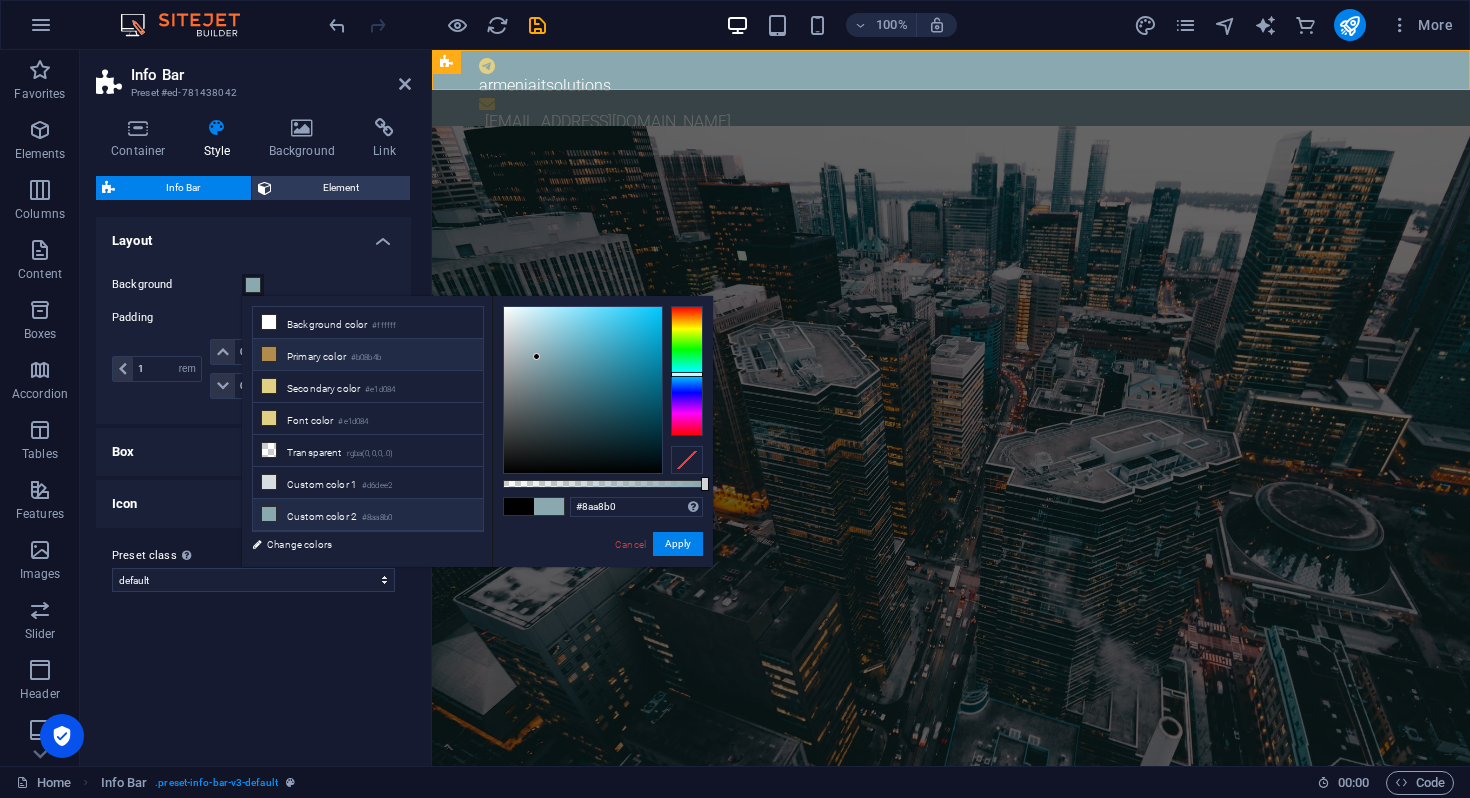 click on "#b08b4b" at bounding box center [366, 358] 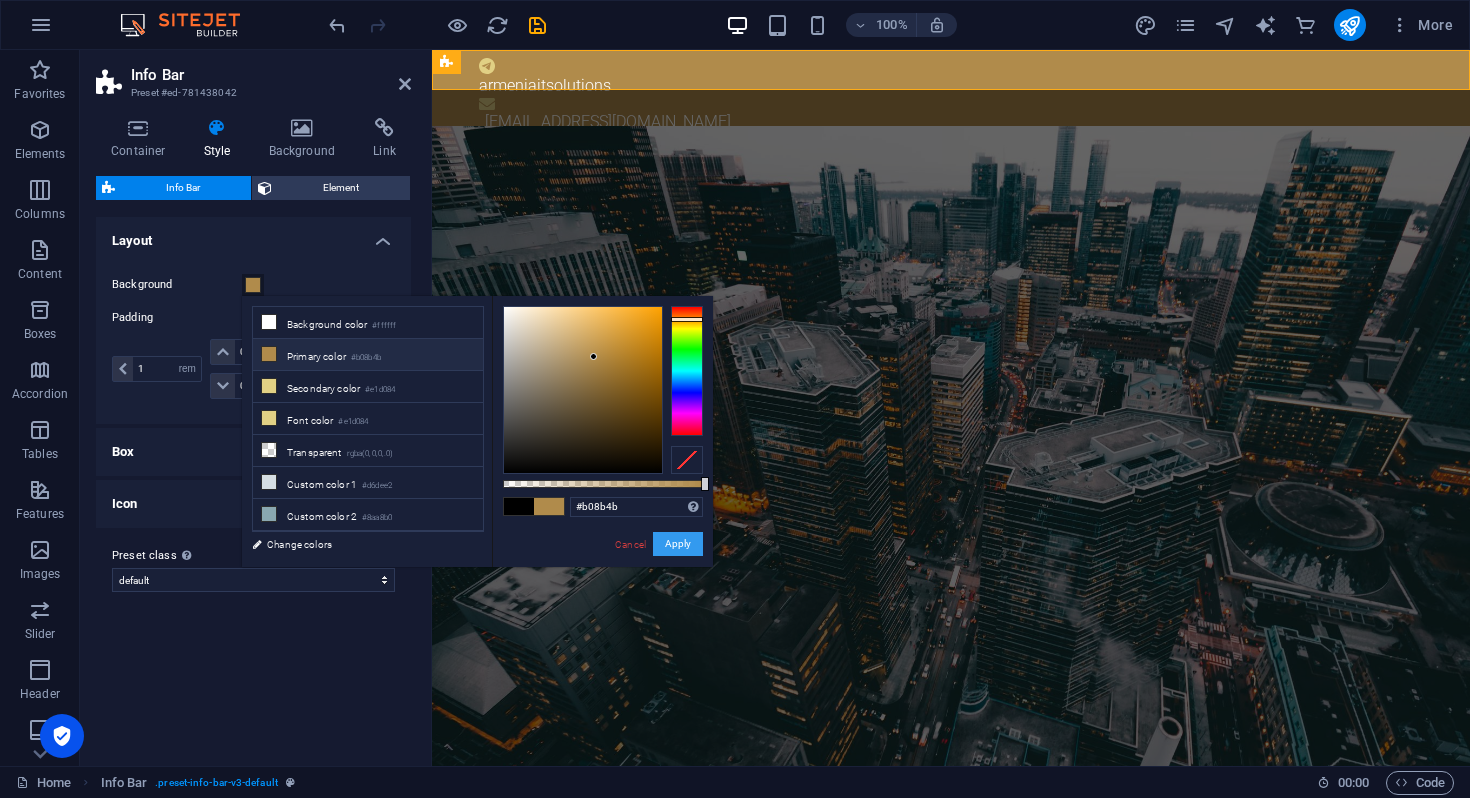 click on "Apply" at bounding box center (678, 544) 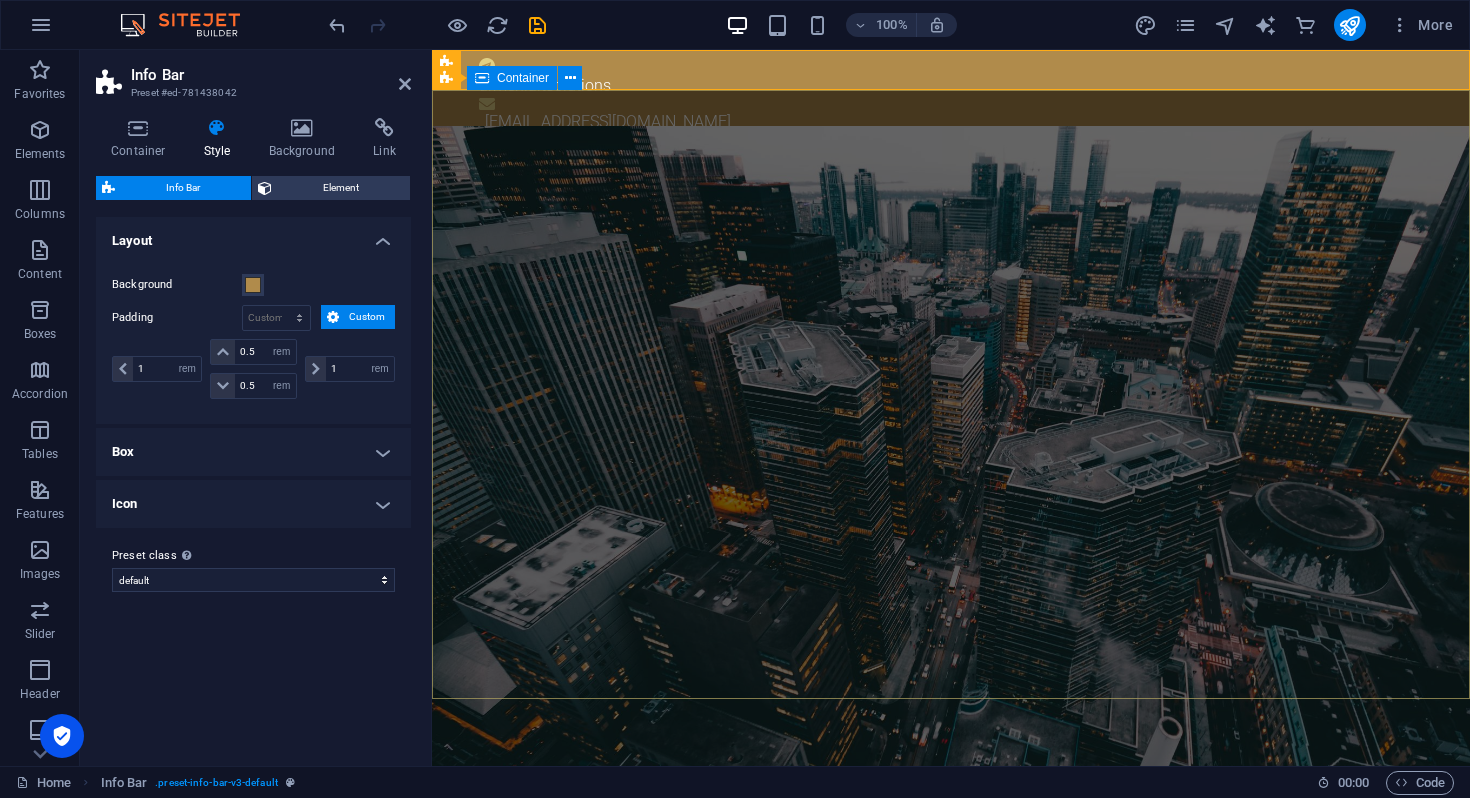 click on "Hardware Support Lorem ipsum dolor sit amet, consetetur sadipscing elitr, sed diam nonumy eirmod tempor invidunt ut labore et dolore magna aliquyam erat, sed diam voluptua. At vero eos et accusam et justo duo dolores et ea rebum. Networking Lorem ipsum dolor sit amet, consetetur sadipscing elitr, sed diam nonumy eirmod tempor invidunt ut labore et dolore magna aliquyam erat, sed diam voluptua. At vero eos et accusam et justo duo dolores et ea rebum. Circuit Boards Lorem ipsum dolor sit amet, consetetur sadipscing elitr, sed diam nonumy eirmod tempor invidunt ut labore et dolore magna aliquyam erat, sed diam voluptua. At vero eos et accusam et justo duo dolores et ea rebum. Learn more" at bounding box center [951, 1852] 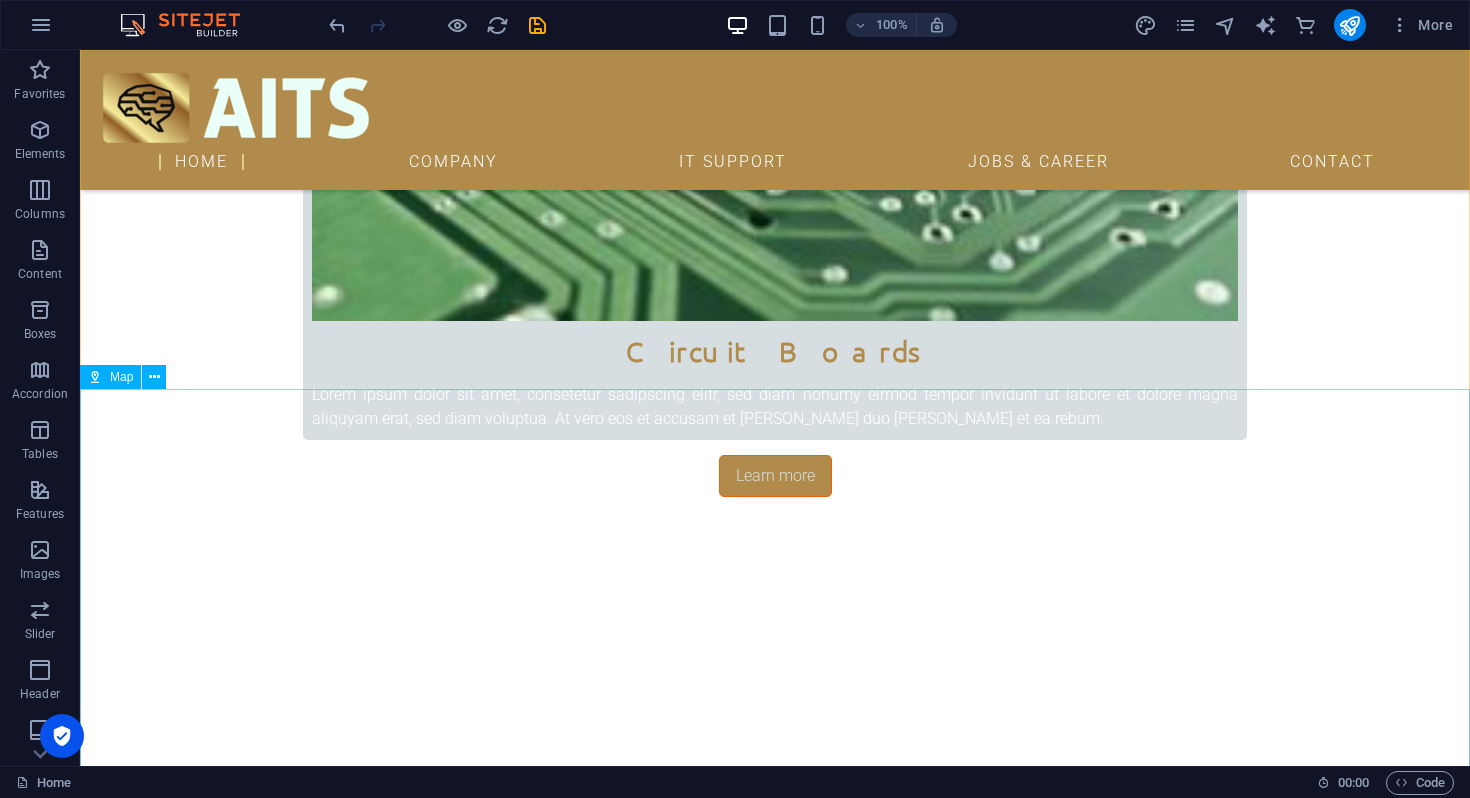 scroll, scrollTop: 2327, scrollLeft: 0, axis: vertical 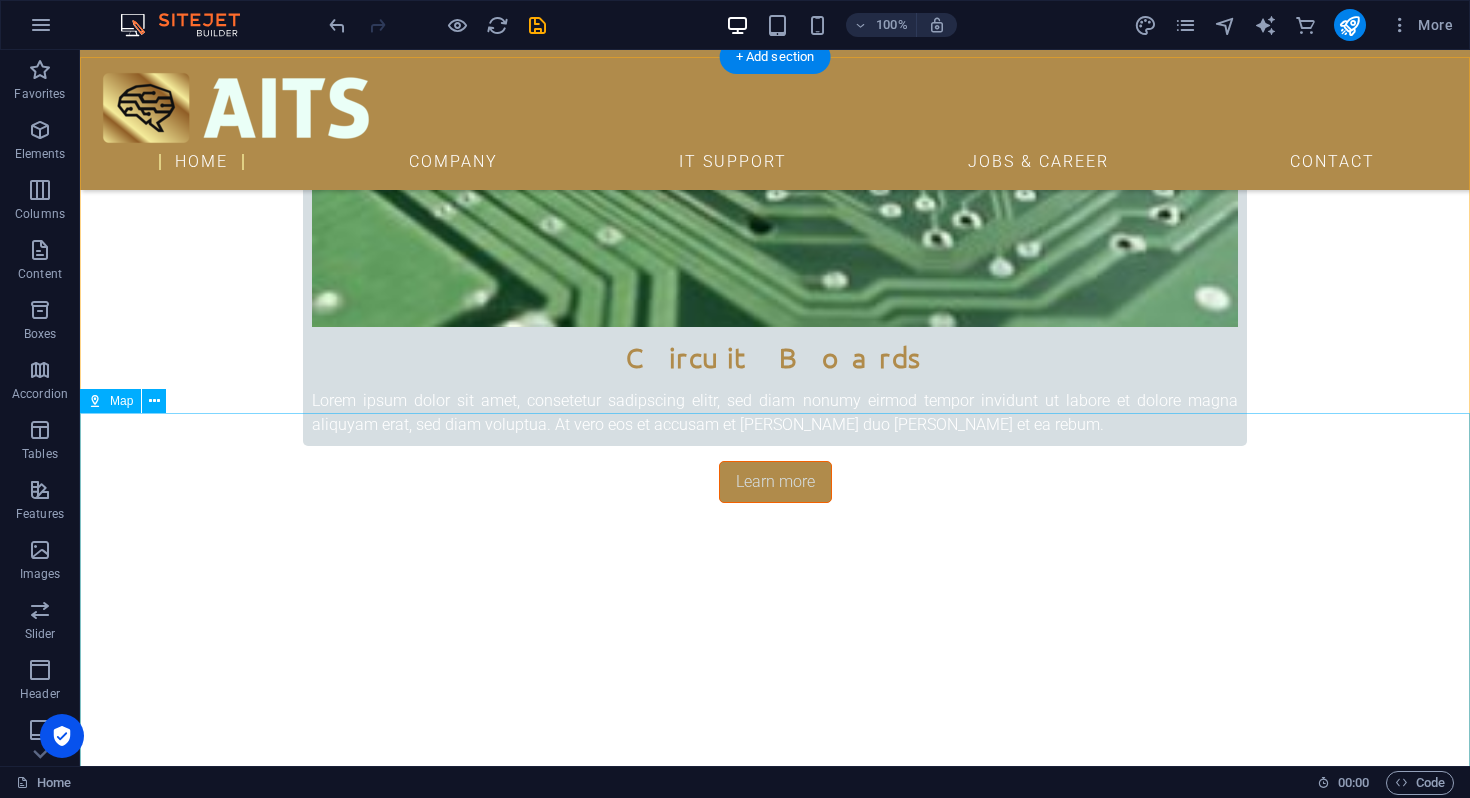 click at bounding box center (775, 4250) 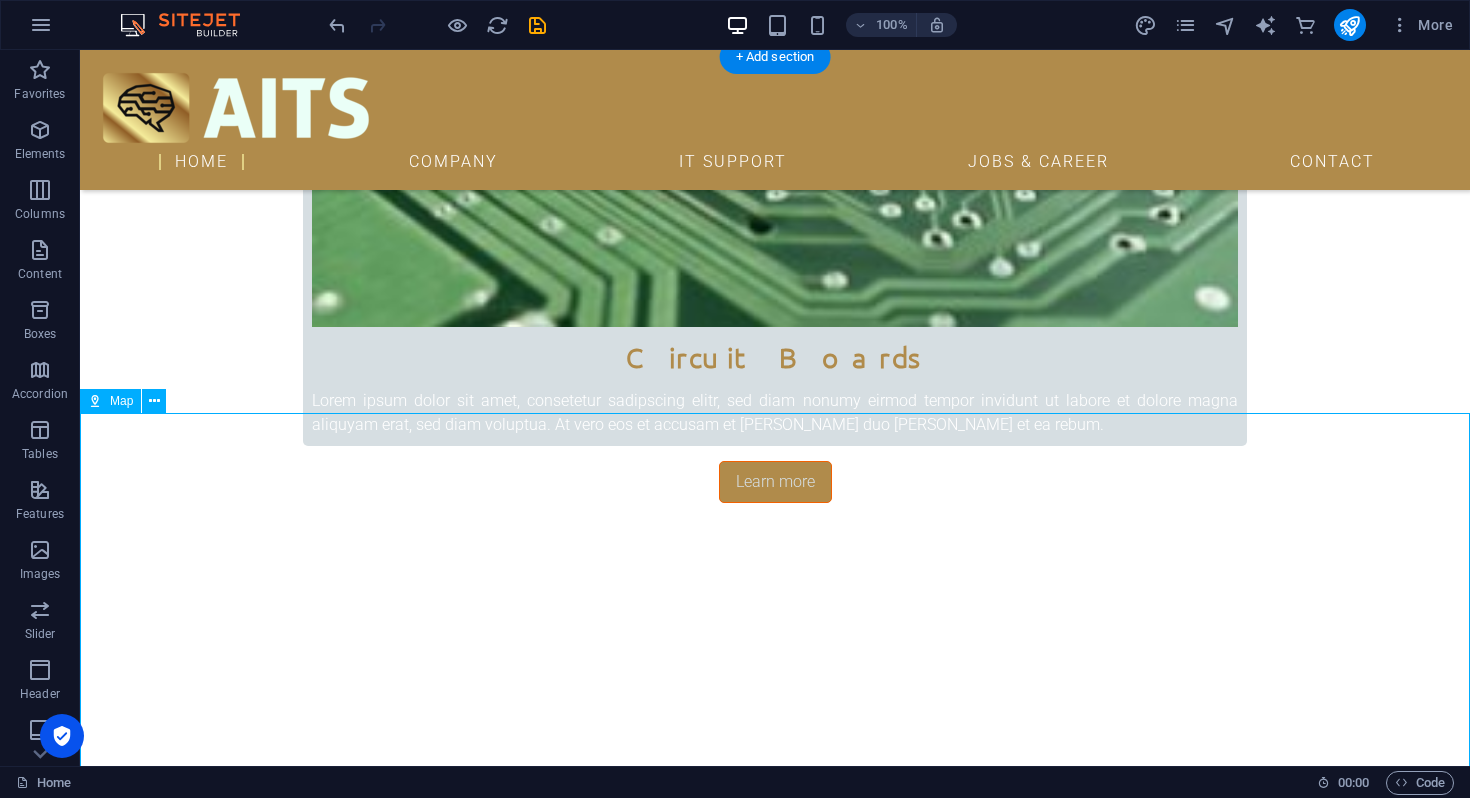 click at bounding box center [775, 4250] 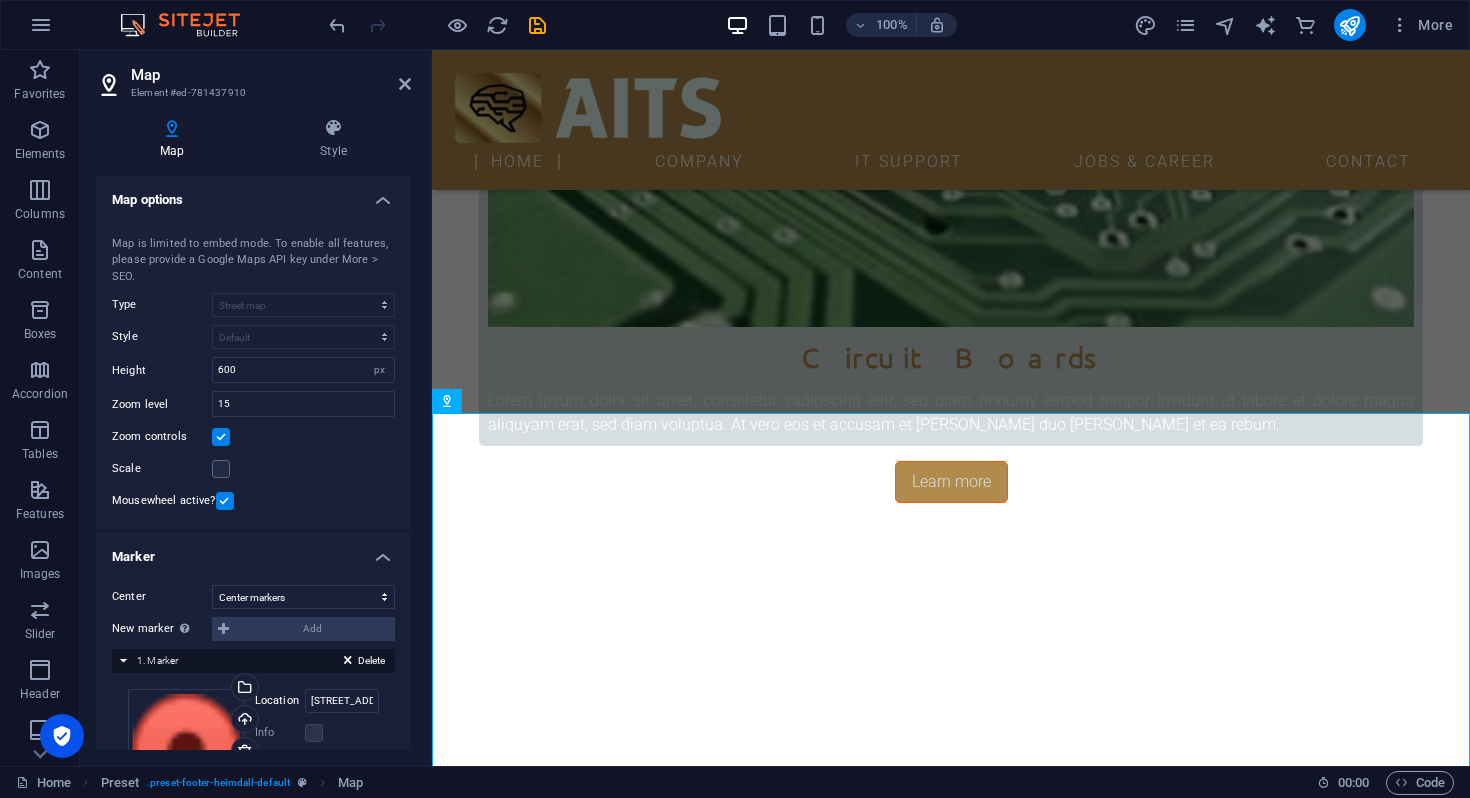 scroll, scrollTop: 2351, scrollLeft: 0, axis: vertical 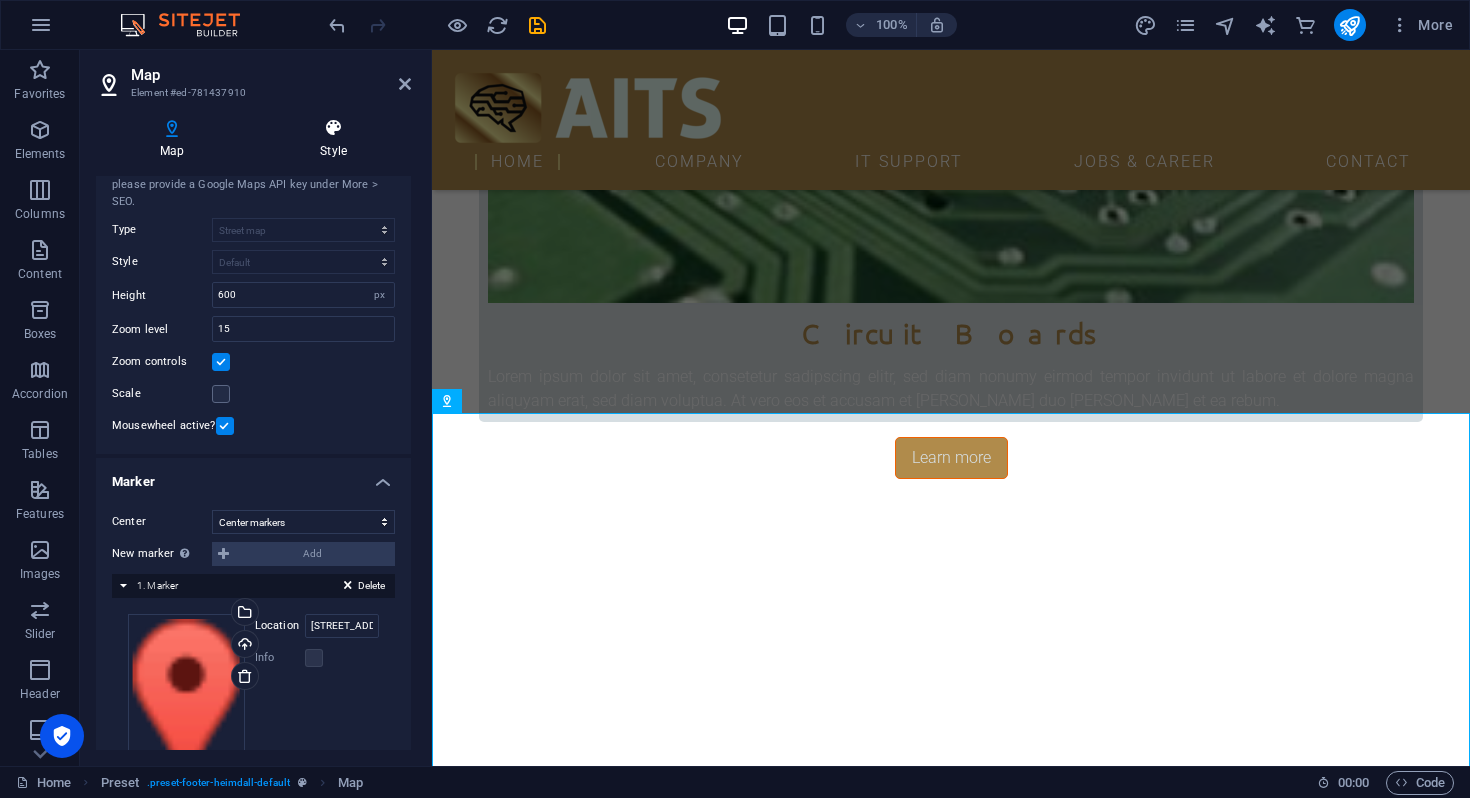 click at bounding box center [333, 128] 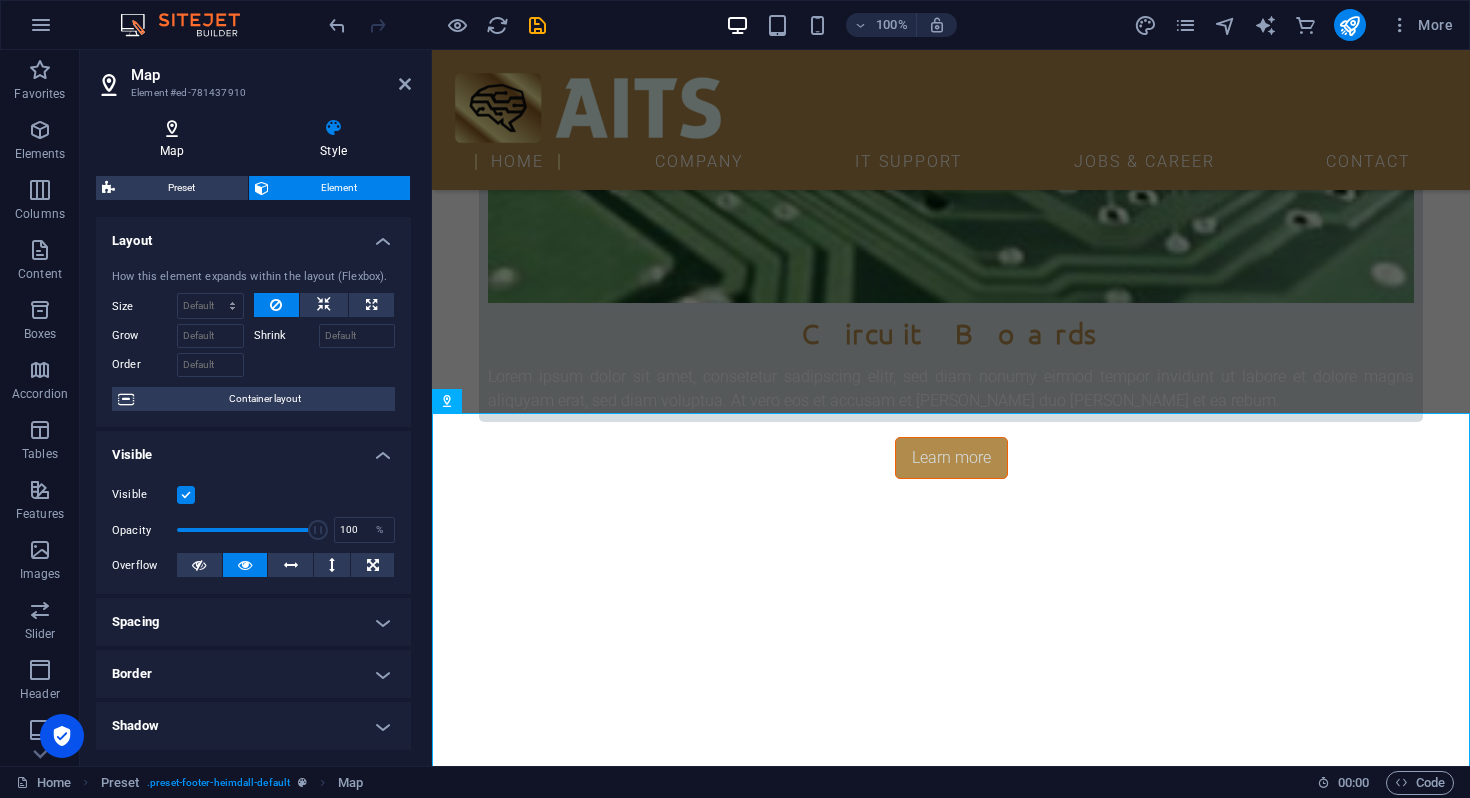 click at bounding box center [172, 128] 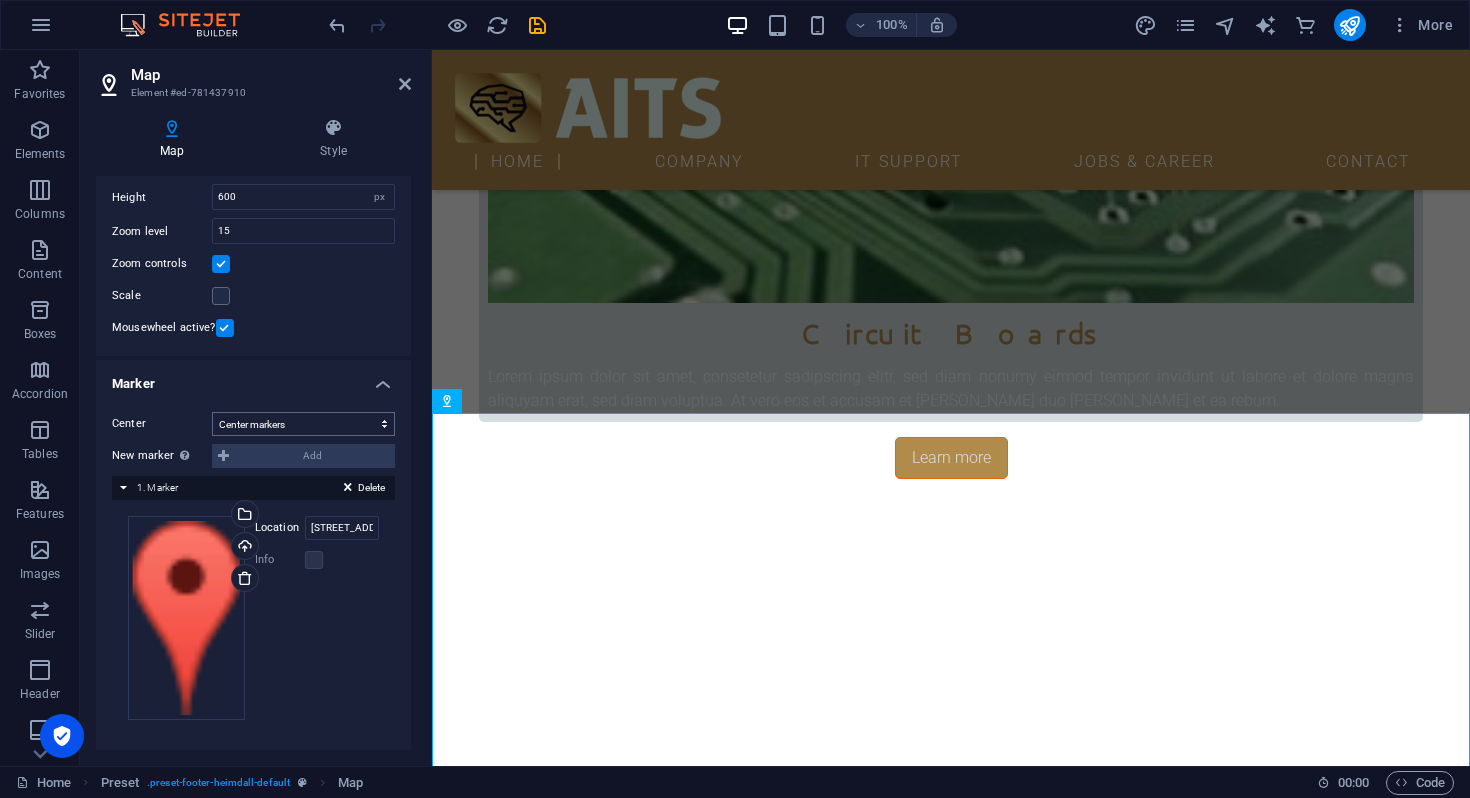 scroll, scrollTop: 174, scrollLeft: 0, axis: vertical 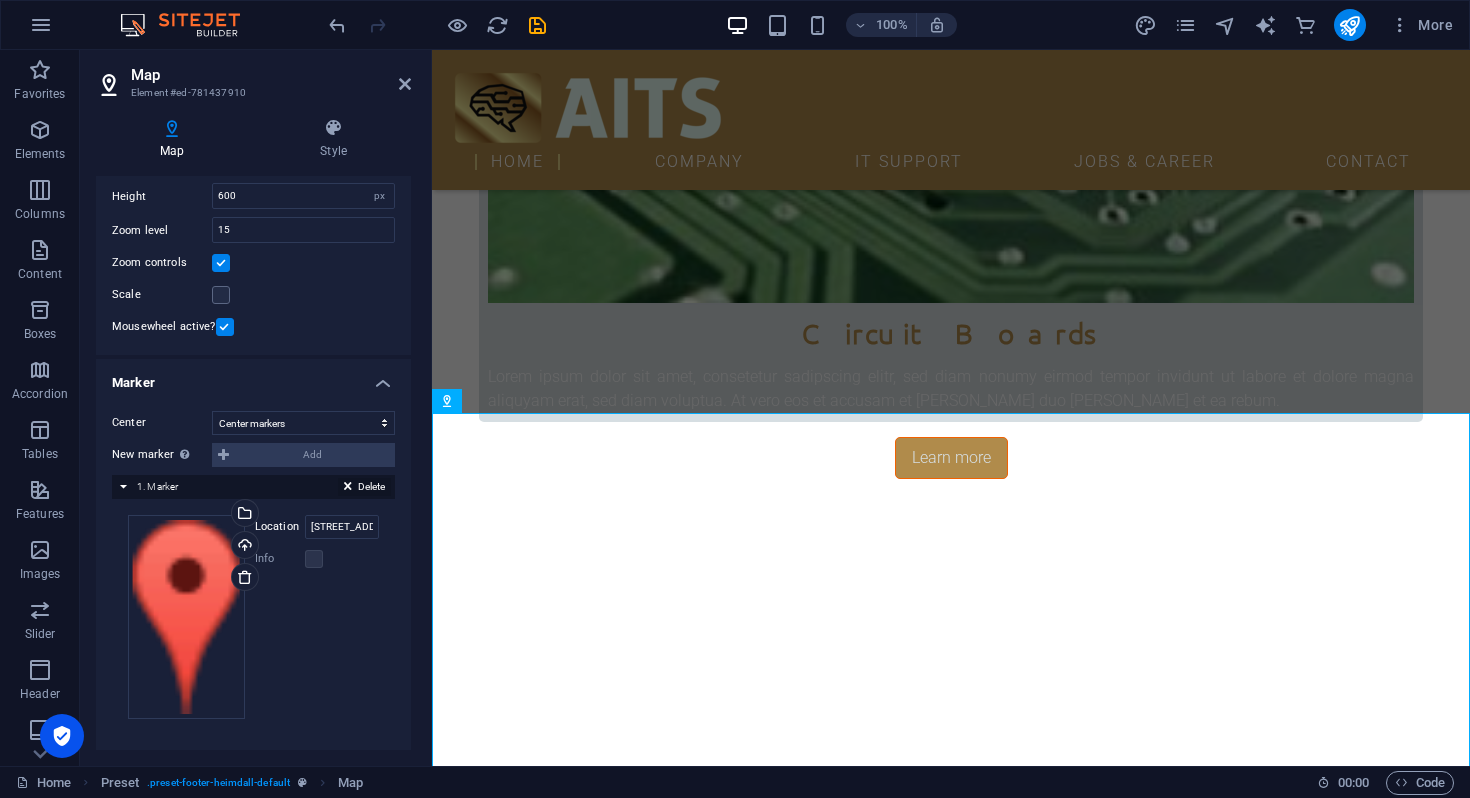 click at bounding box center [348, 490] 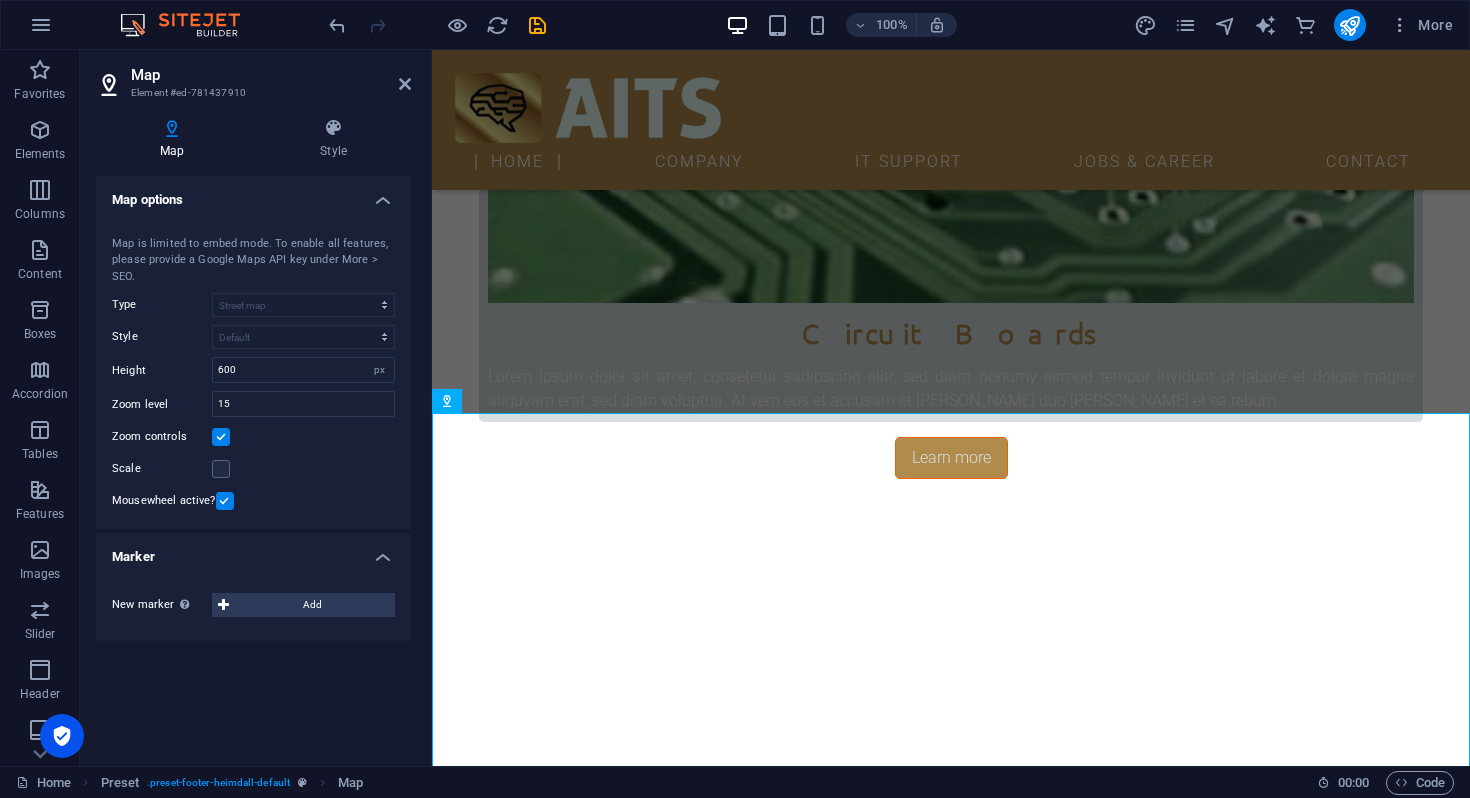 scroll, scrollTop: 0, scrollLeft: 0, axis: both 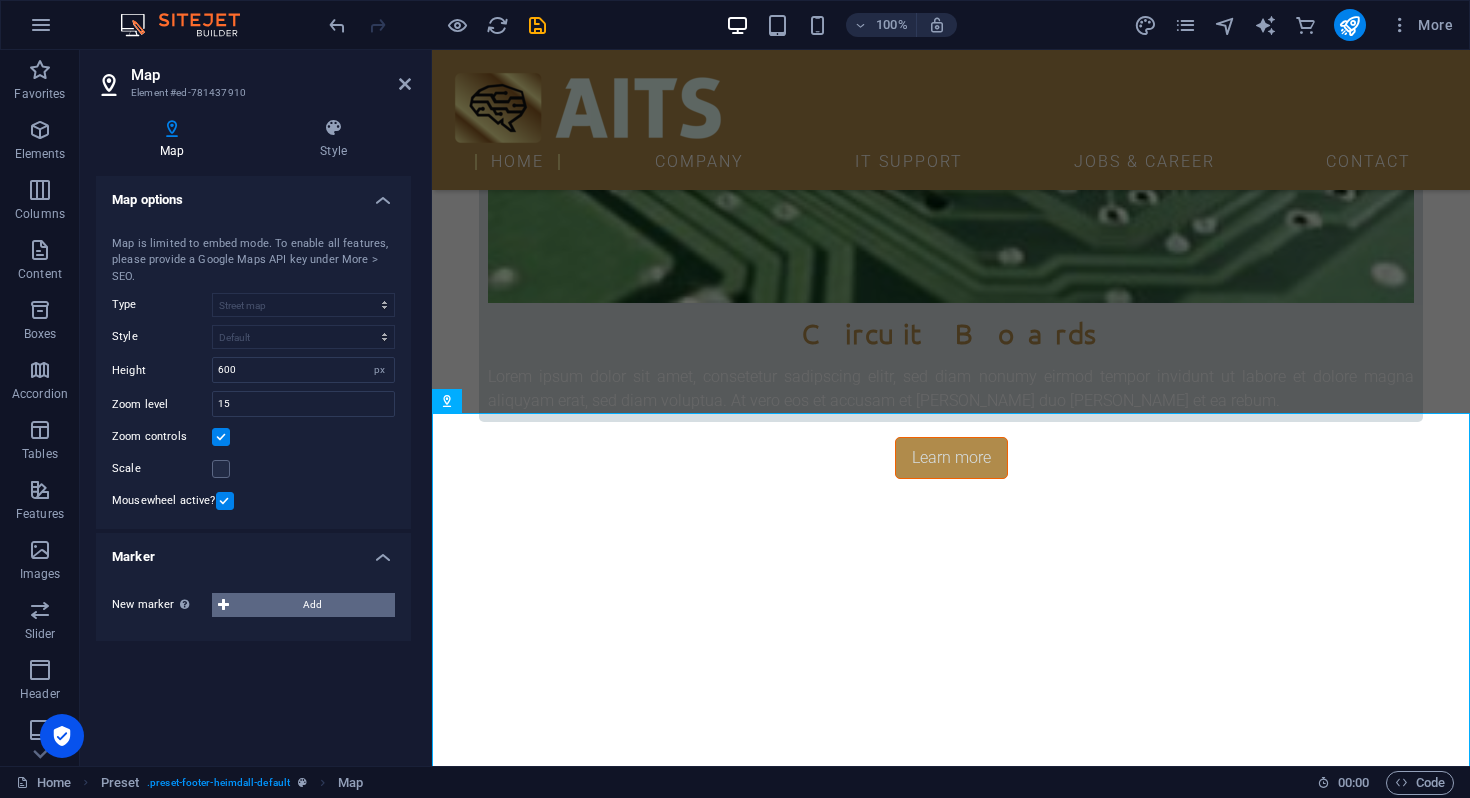 click on "Add" at bounding box center (312, 605) 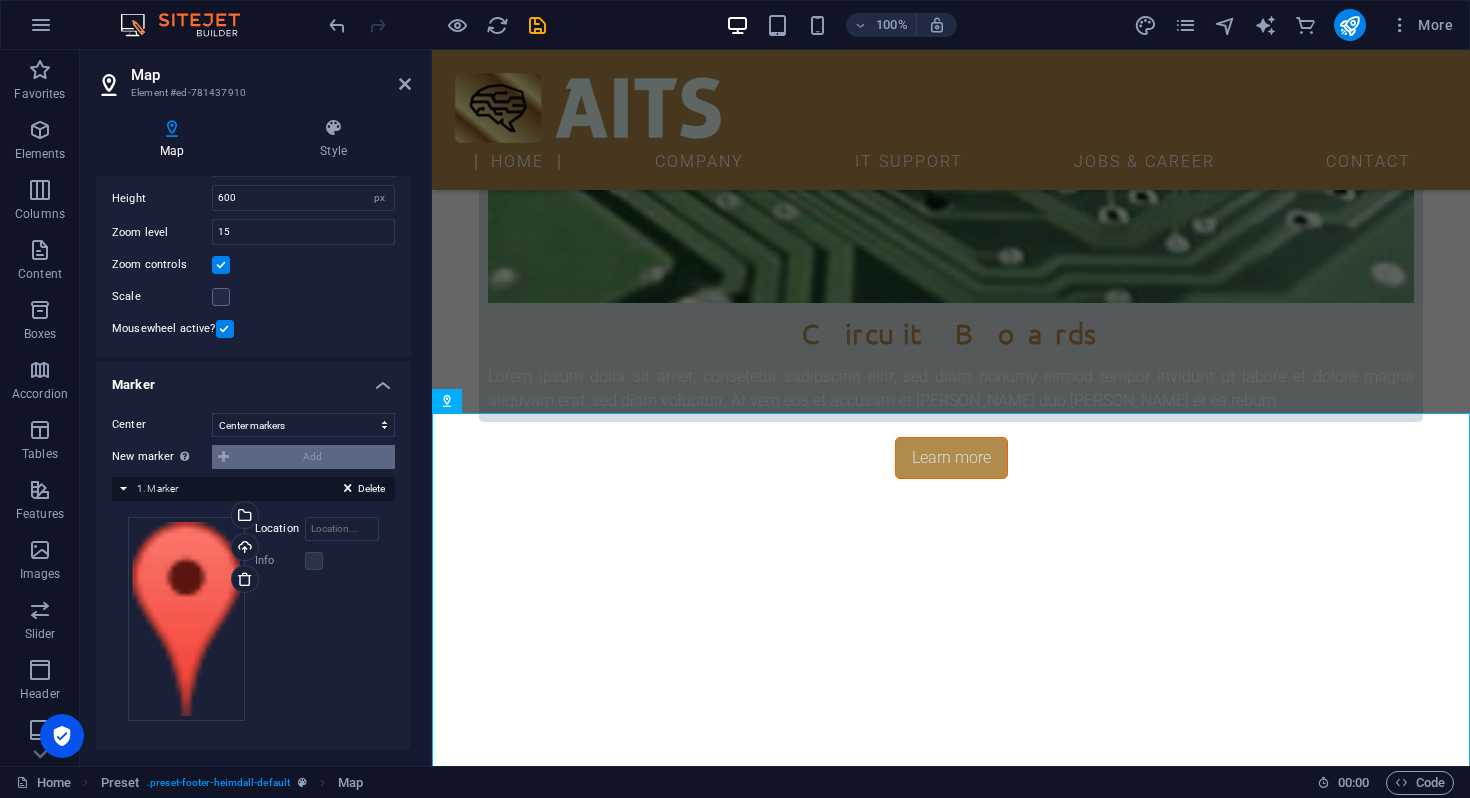 scroll, scrollTop: 174, scrollLeft: 0, axis: vertical 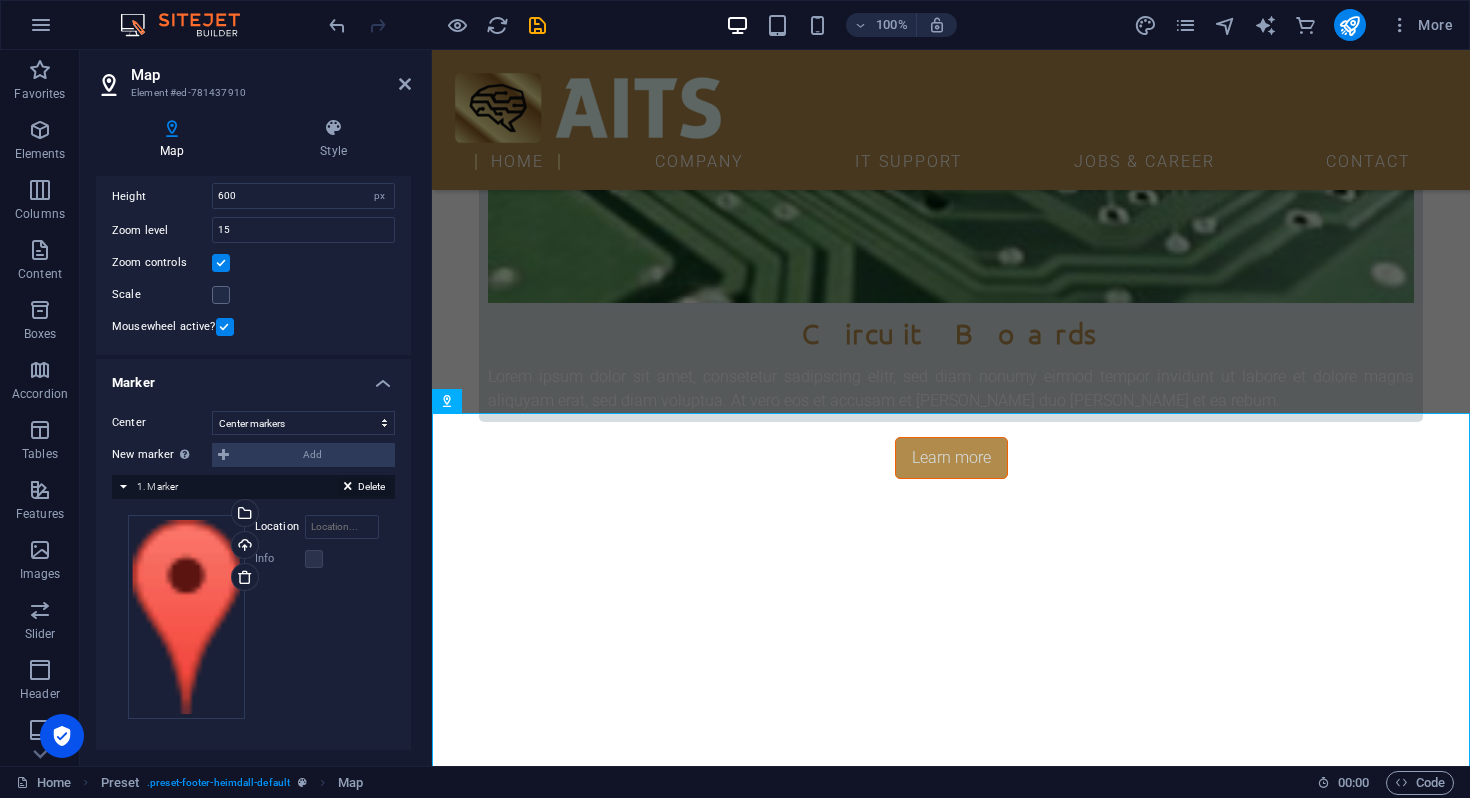 click at bounding box center (348, 490) 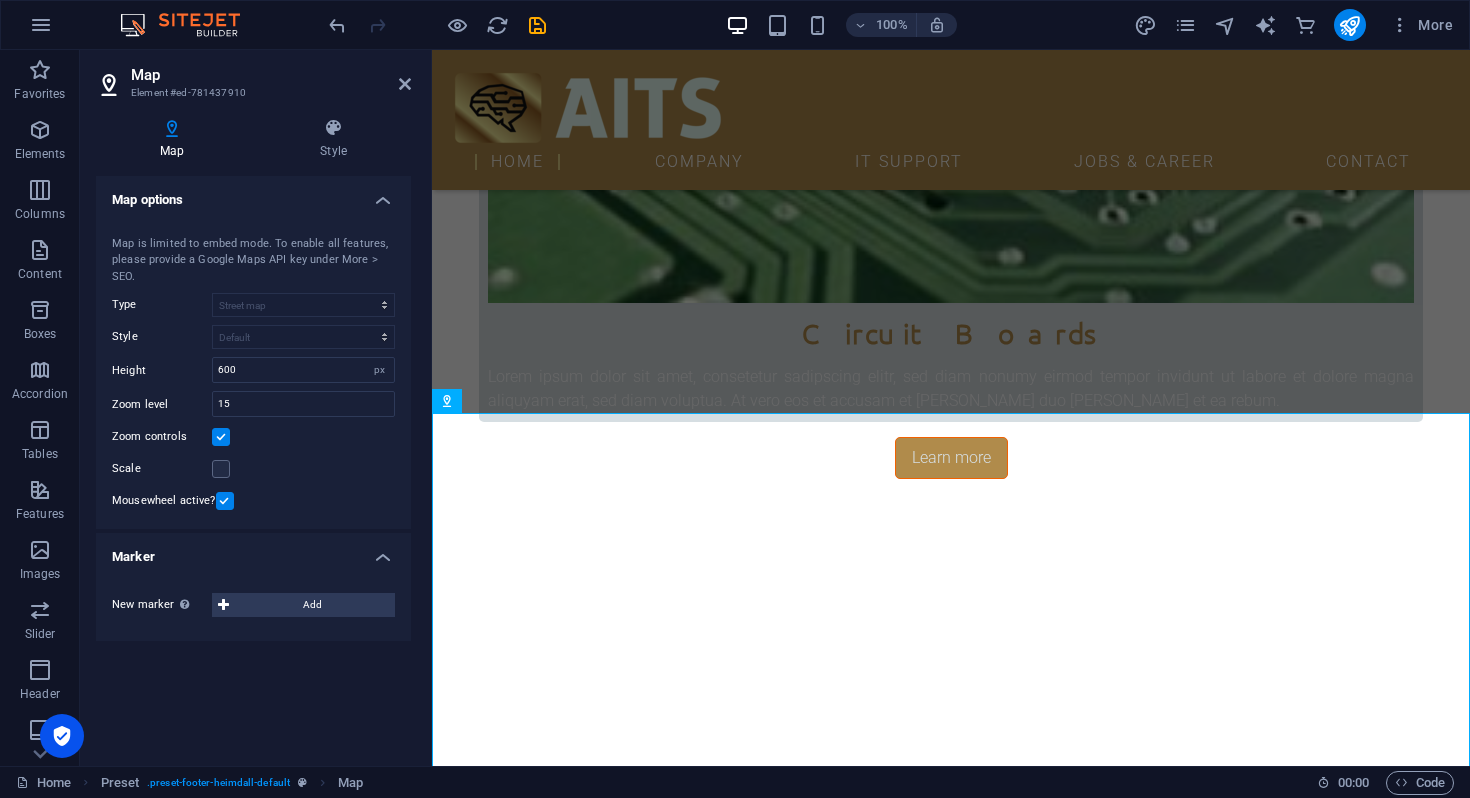 scroll, scrollTop: 0, scrollLeft: 0, axis: both 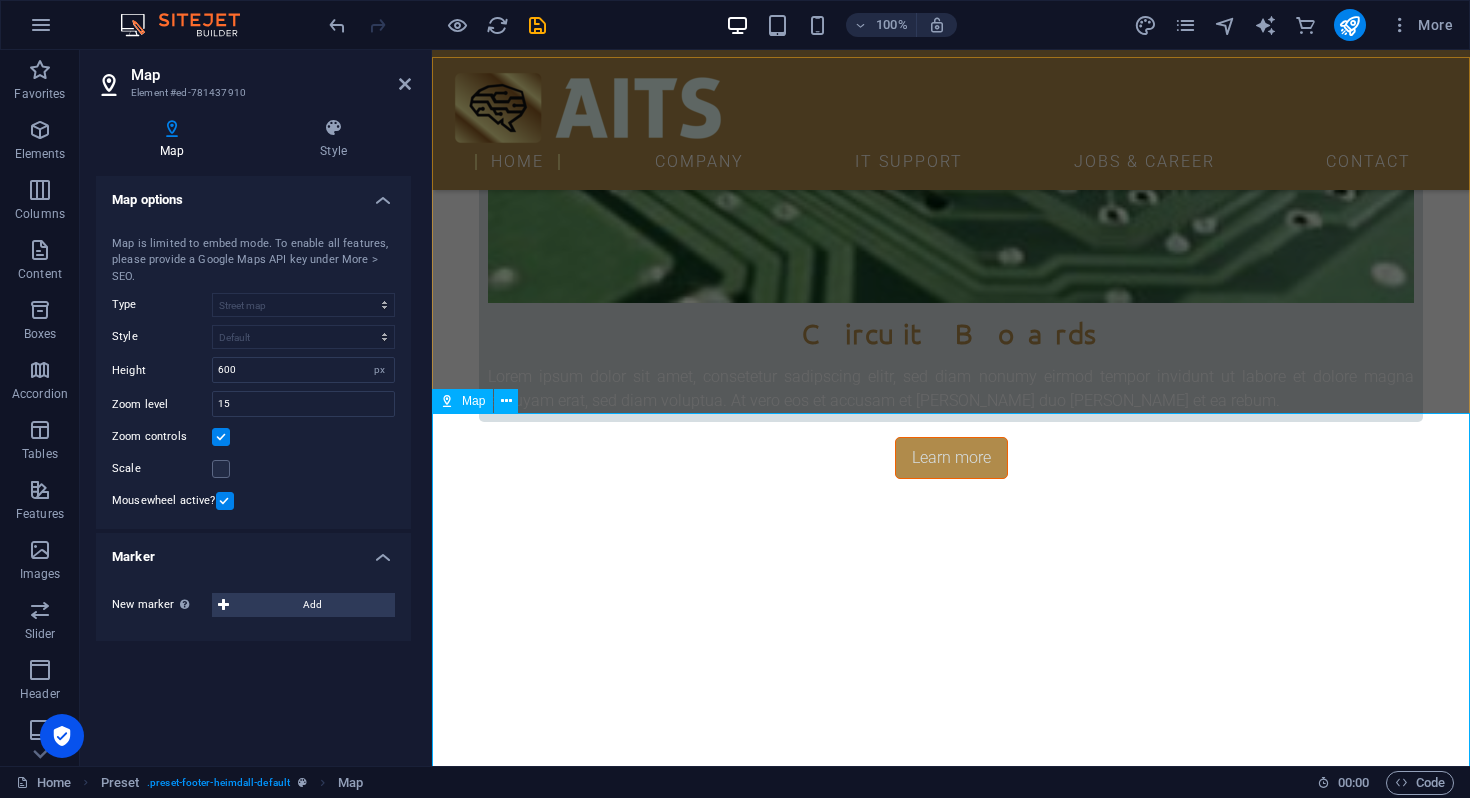 click at bounding box center [951, 4250] 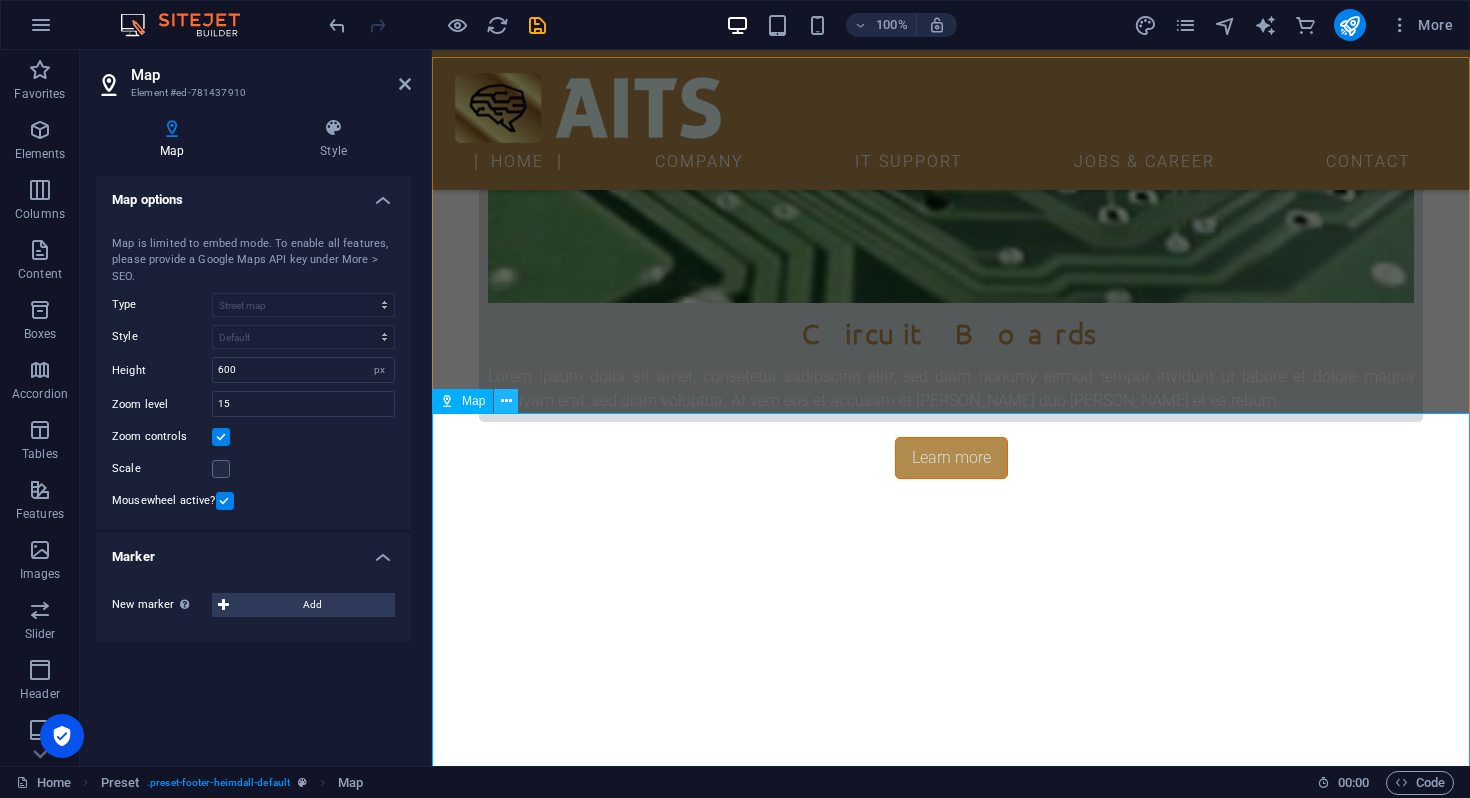 click at bounding box center (506, 401) 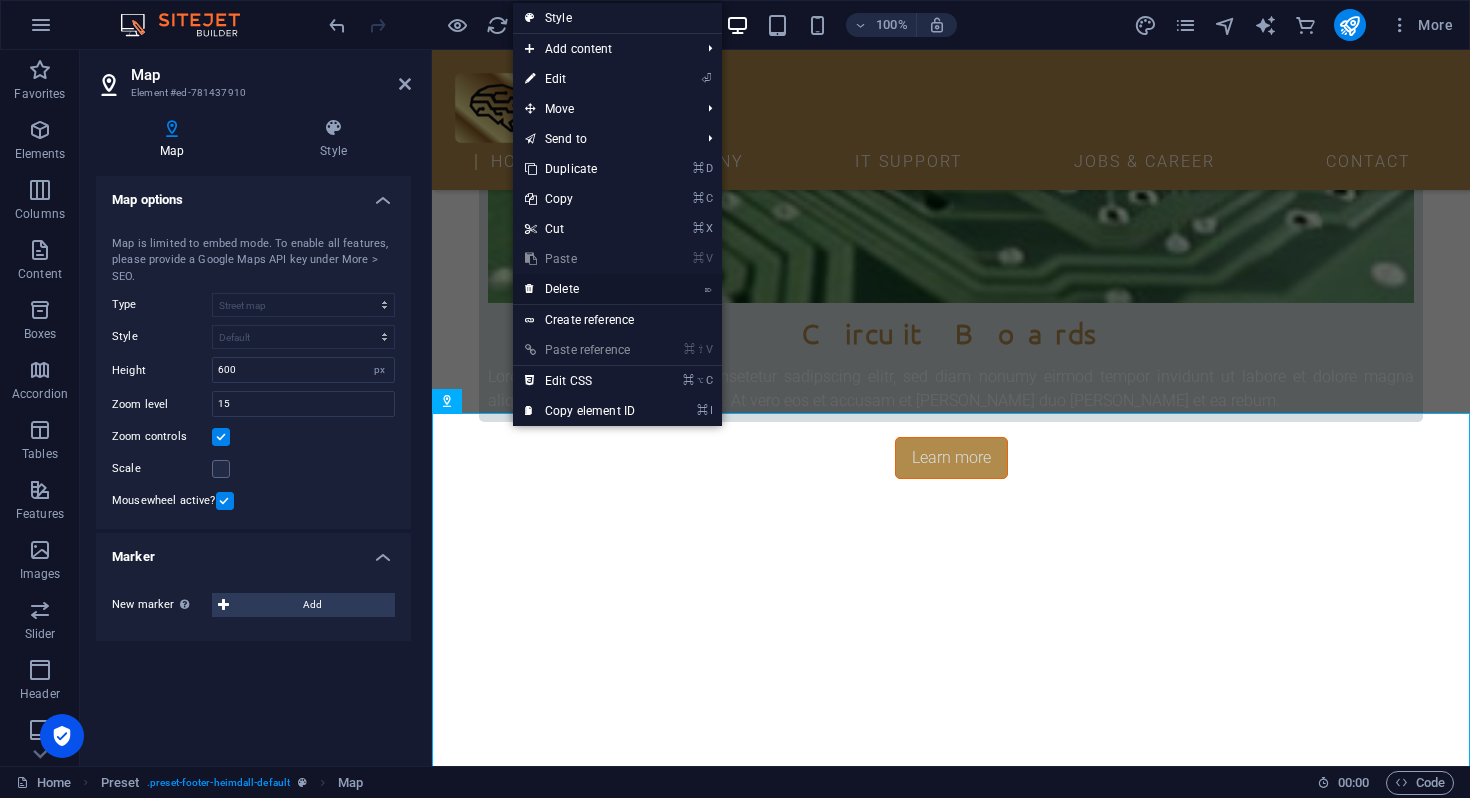 click on "⌦  Delete" at bounding box center (580, 289) 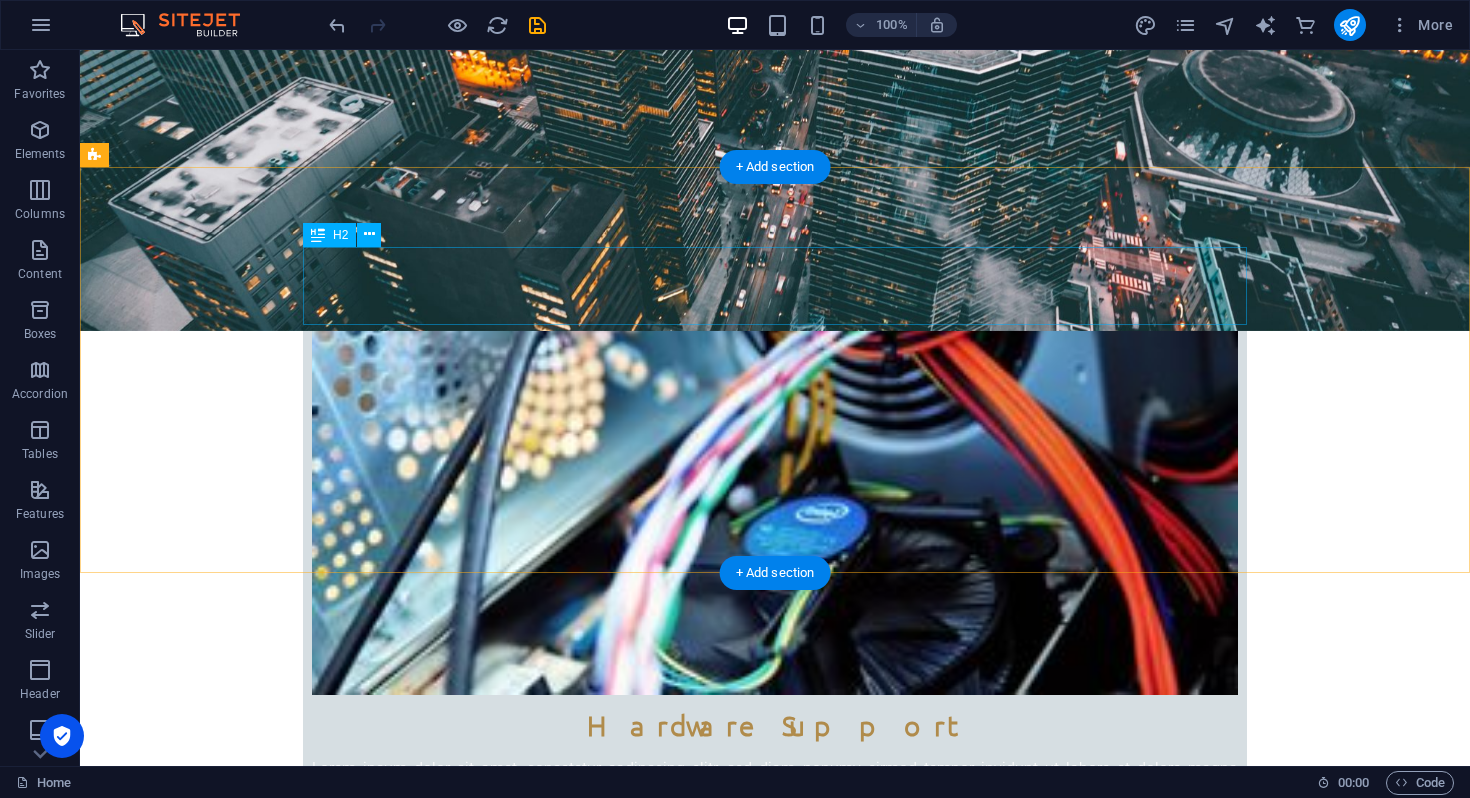 scroll, scrollTop: 710, scrollLeft: 0, axis: vertical 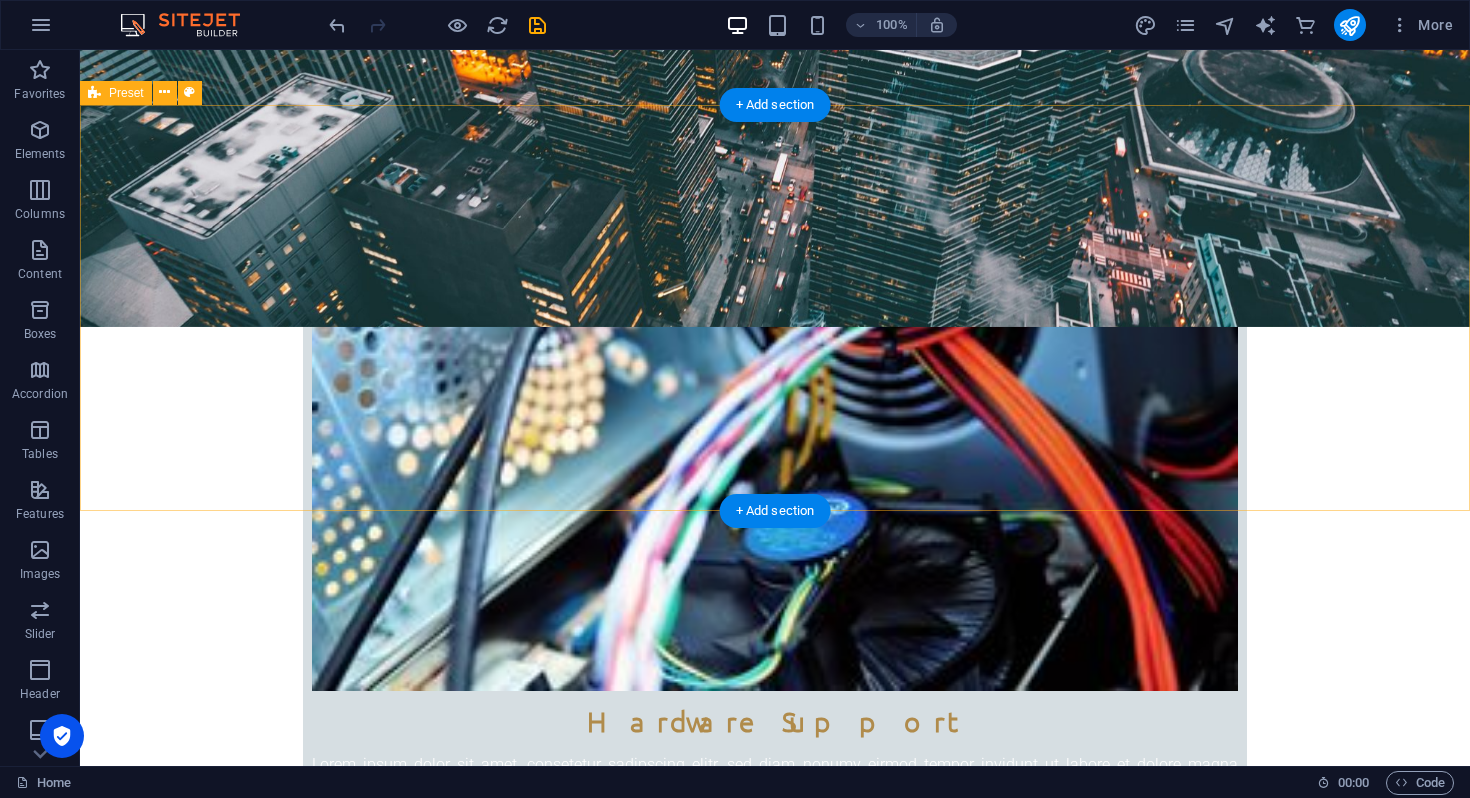 click on "About us Lorem ipsum dolor sit amet, consectetur adipisicing elit. Libero, assumenda, dolore, cum vel modi asperiores consequatur suscipit quidem ducimus eveniet iure expedita consectetur odio voluptatum similique fugit voluptates rem accusamus quae quas dolorem tenetur facere tempora maiores adipisci reiciendis accusantium voluptatibus id voluptate tempore dolor harum nisi amet! Nobis, eaque.Lorem ipsum dolor sit amet, consectetur adipisicing elit. Libero, assumenda, dolore, cum vel modi asperiores consequatur suscipit quidem ducimus eveniet iure expedita consectetur odio voluptatum similique fugit voluptates rem accusamus quae quas dolorem tenetur facere tempora maiores adipisci reiciendis accusantium voluptatibus id voluptate tempore dolor harum nisi amet! Nobis, eaque." at bounding box center (775, 2543) 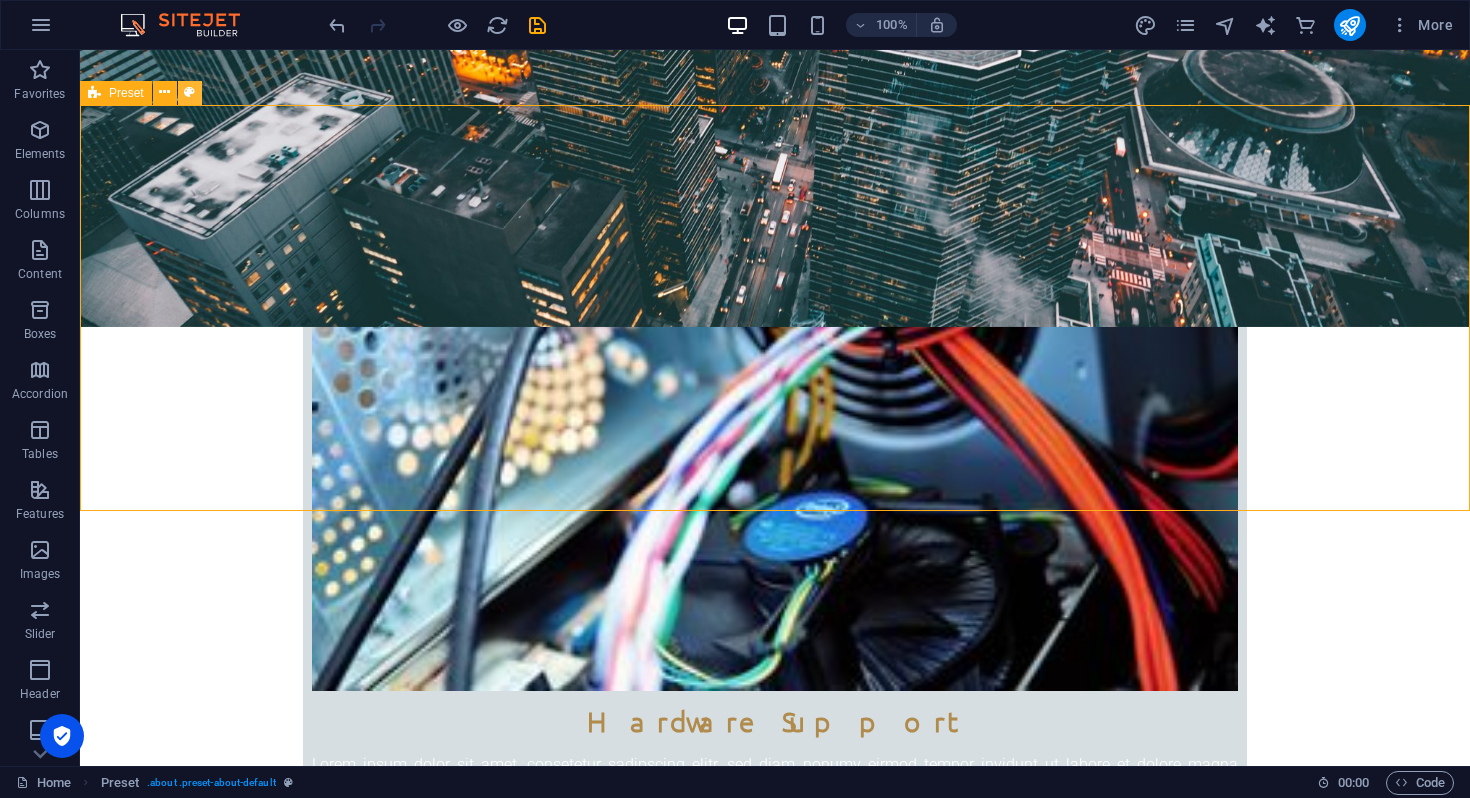 click at bounding box center (189, 92) 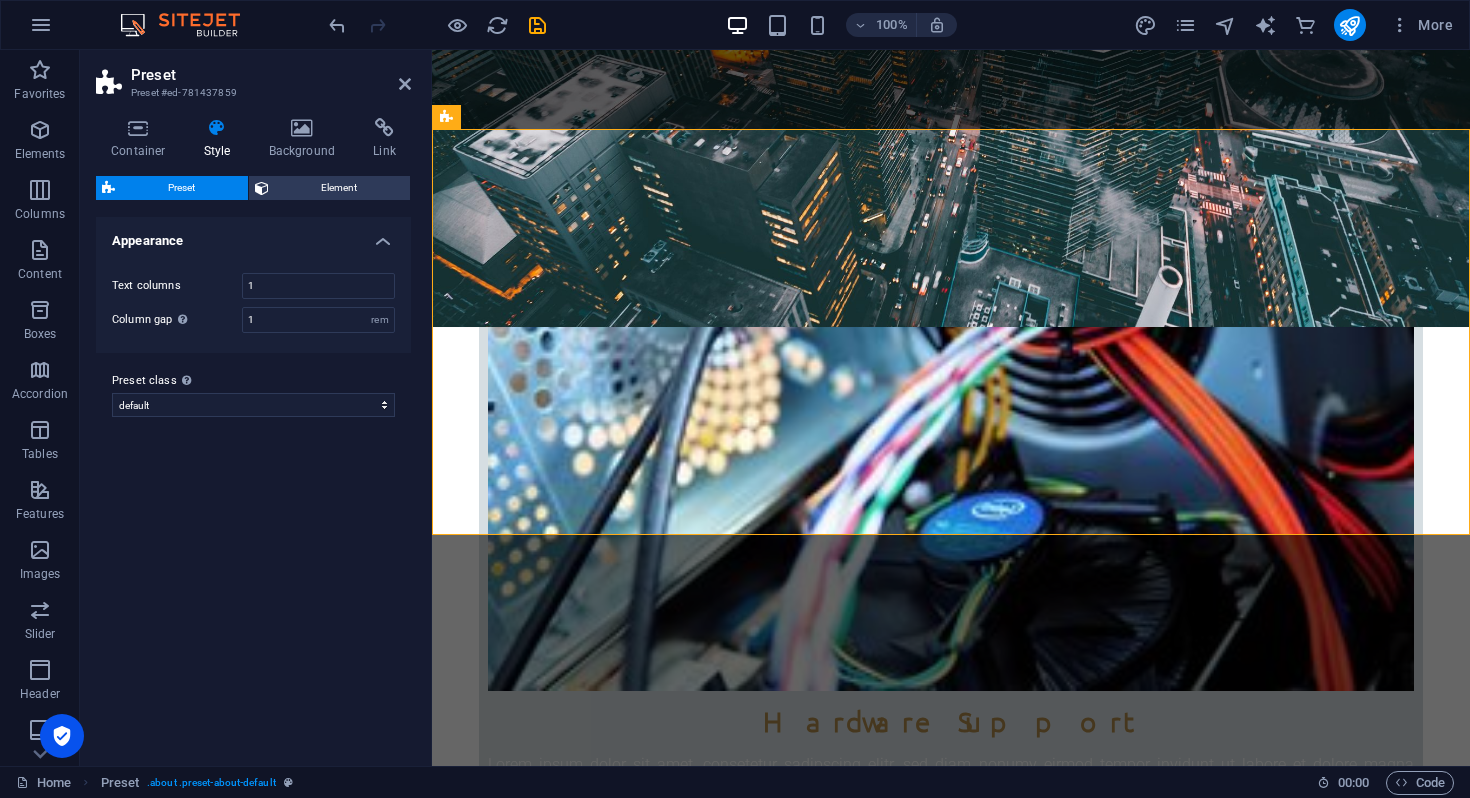 click on "Container Style Background Link Size Height Default px rem % vh vw Min. height None px rem % vh vw Width Default px rem % em vh vw Min. width None px rem % vh vw Content width Default Custom width Width Default px rem % em vh vw Min. width None px rem % vh vw Default padding Custom spacing Default content width and padding can be changed under Design. Edit design Layout (Flexbox) Alignment Determines the flex direction. Default Main axis Determine how elements should behave along the main axis inside this container (justify content). Default Side axis Control the vertical direction of the element inside of the container (align items). Default Wrap Default On Off Fill Controls the distances and direction of elements on the y-axis across several lines (align content). Default Accessibility ARIA helps assistive technologies (like screen readers) to understand the role, state, and behavior of web elements Role The ARIA role defines the purpose of an element.  None Header Footer Section Banner Fan" at bounding box center (253, 434) 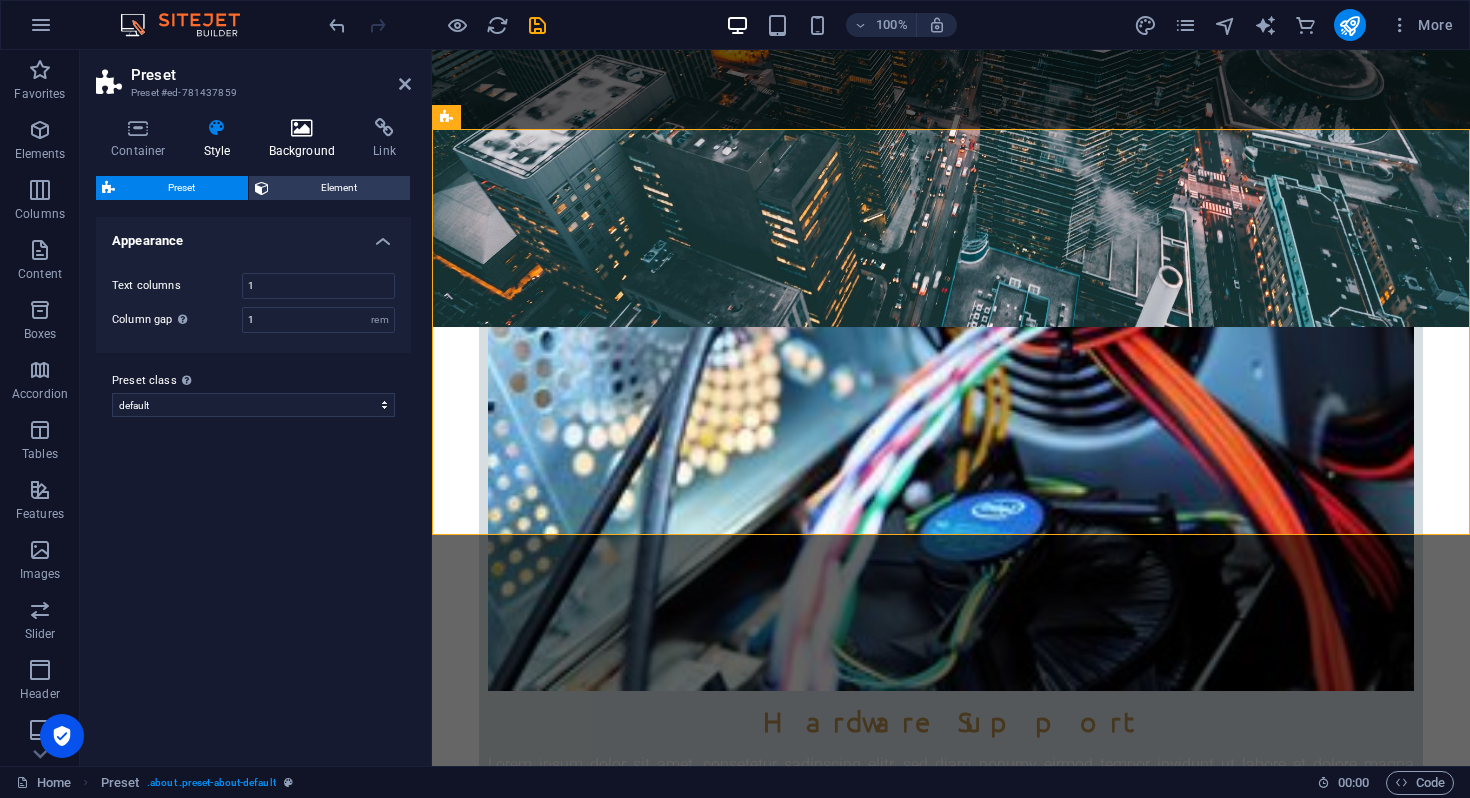 click on "Background" at bounding box center (306, 139) 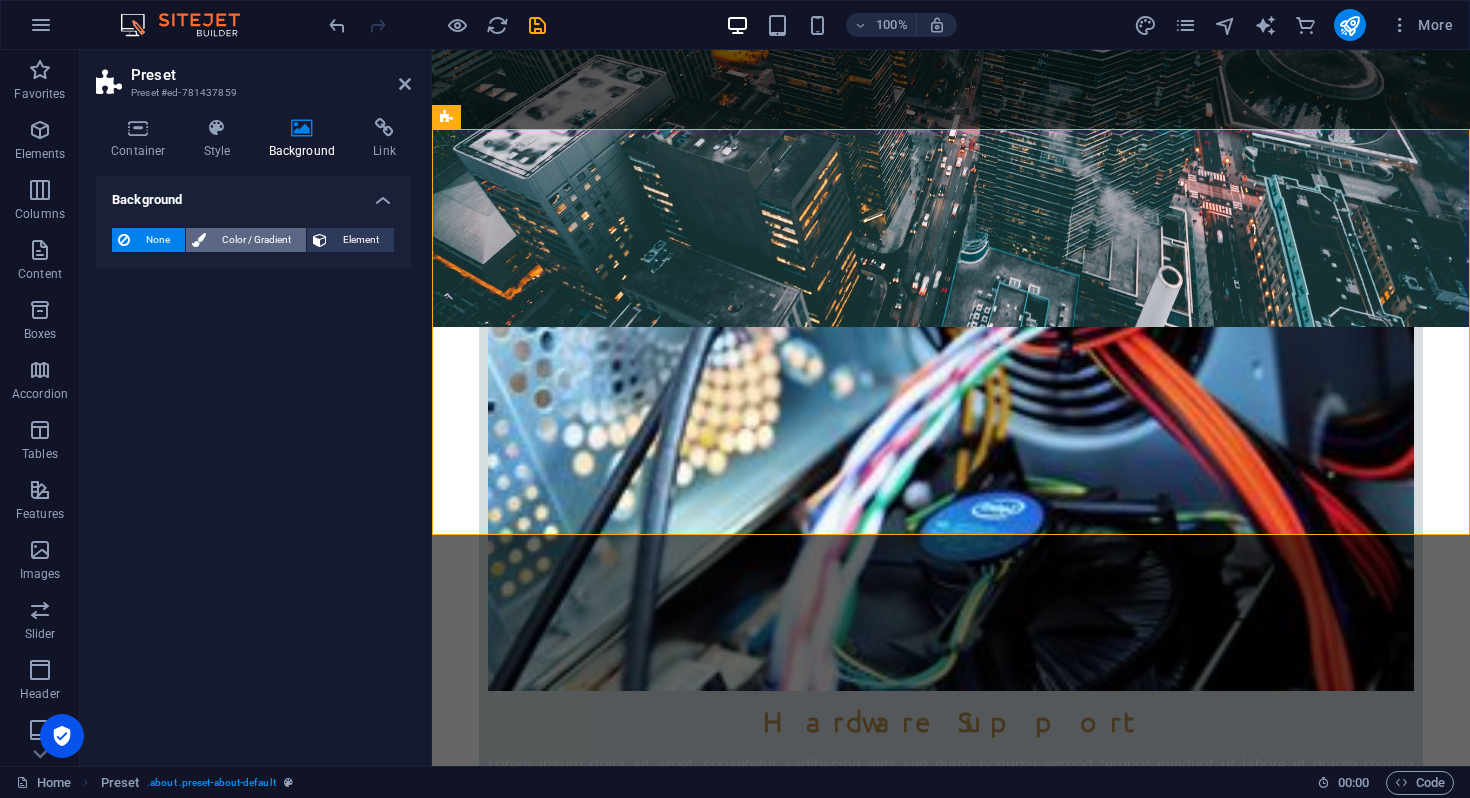 click on "Color / Gradient" at bounding box center (256, 240) 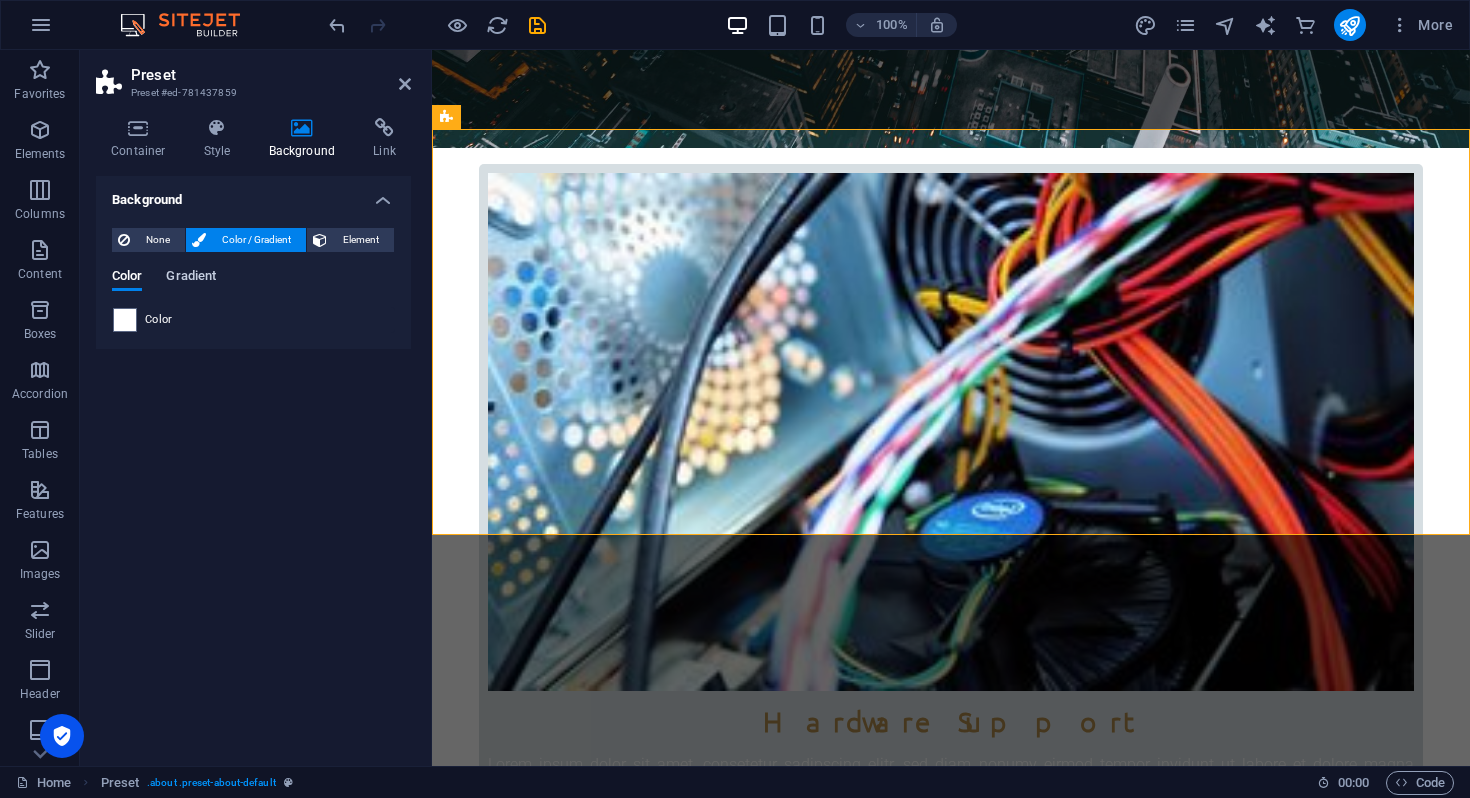 click on "Gradient" at bounding box center (191, 278) 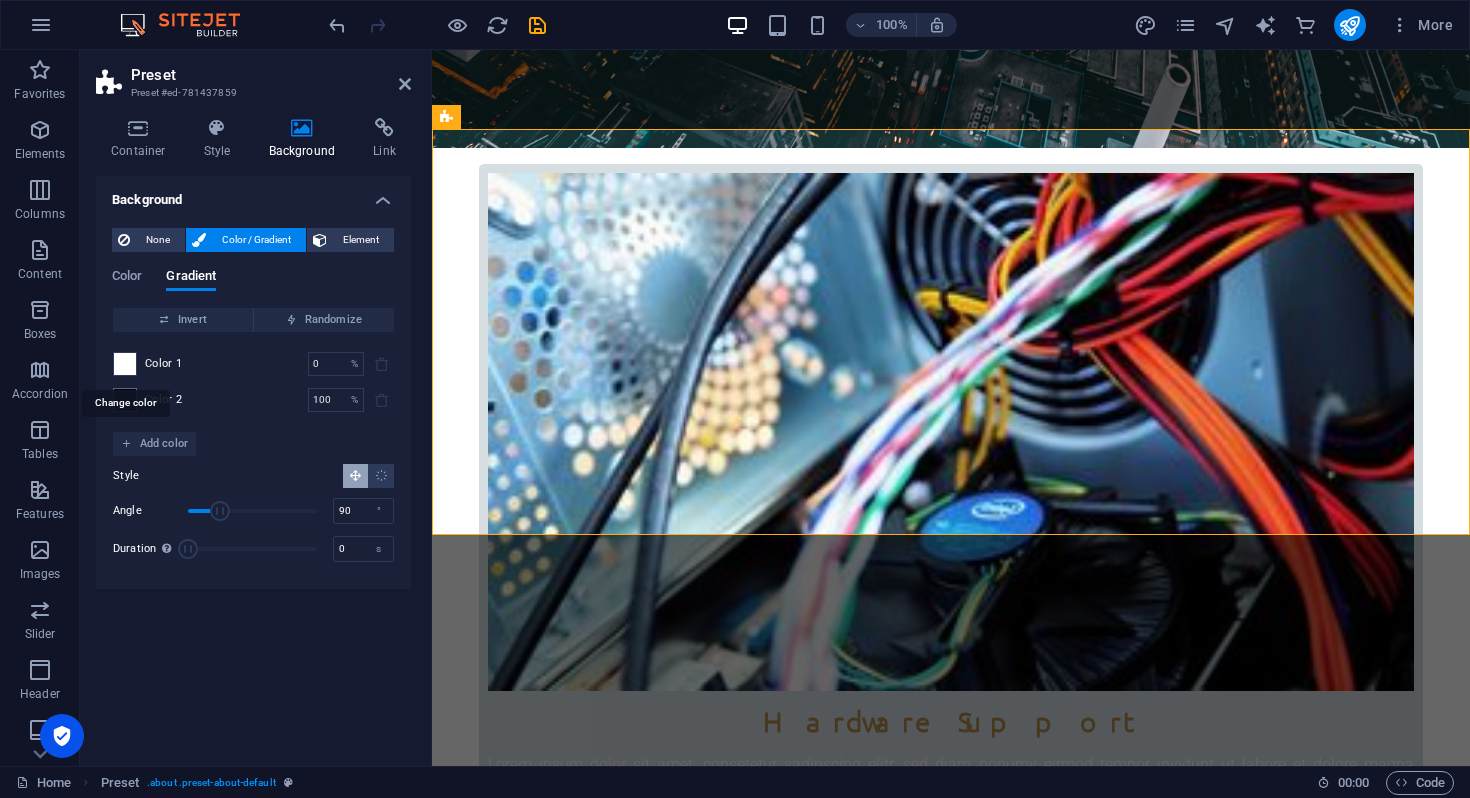 click at bounding box center [125, 364] 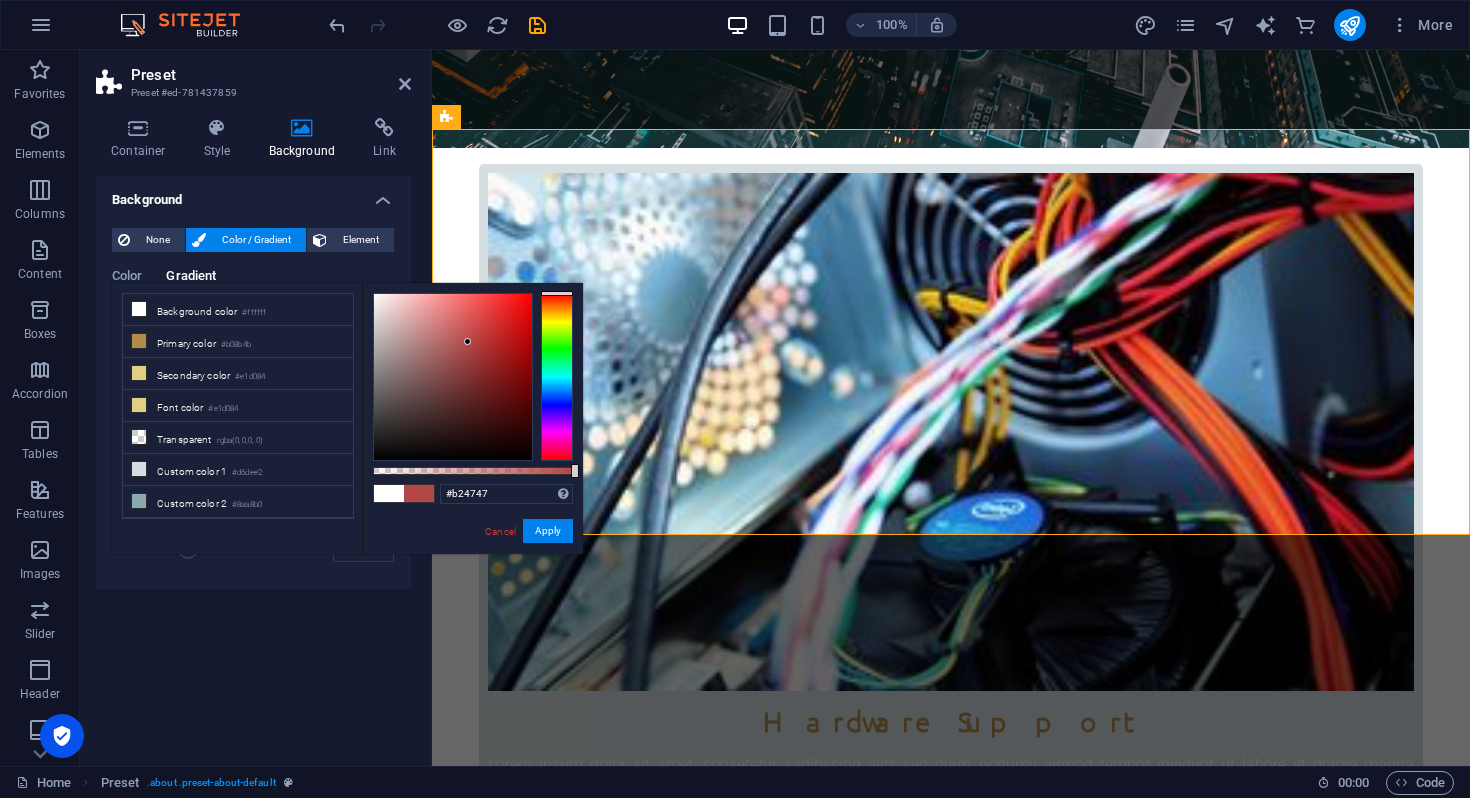 drag, startPoint x: 408, startPoint y: 333, endPoint x: 468, endPoint y: 341, distance: 60.530983 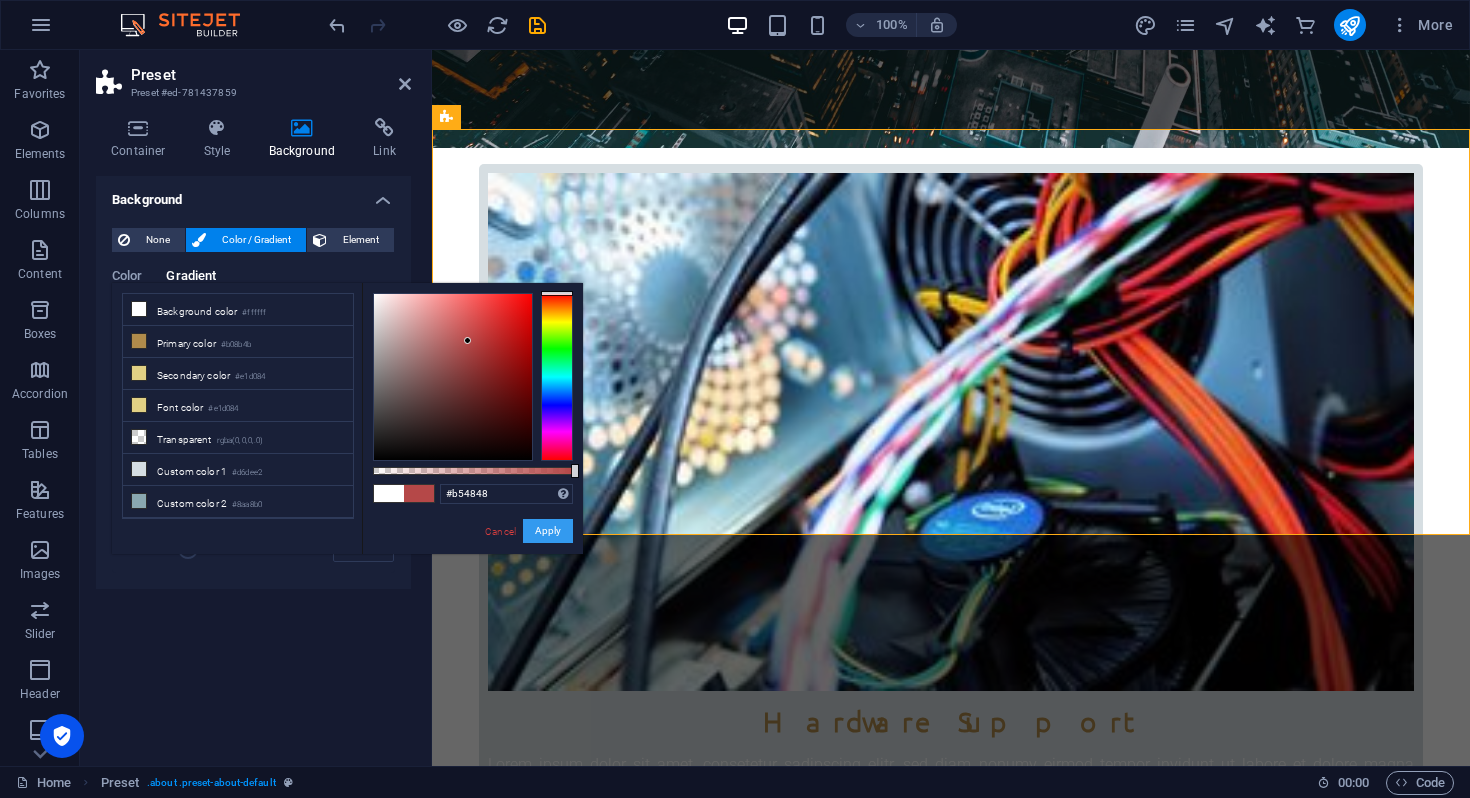 click on "Apply" at bounding box center (548, 531) 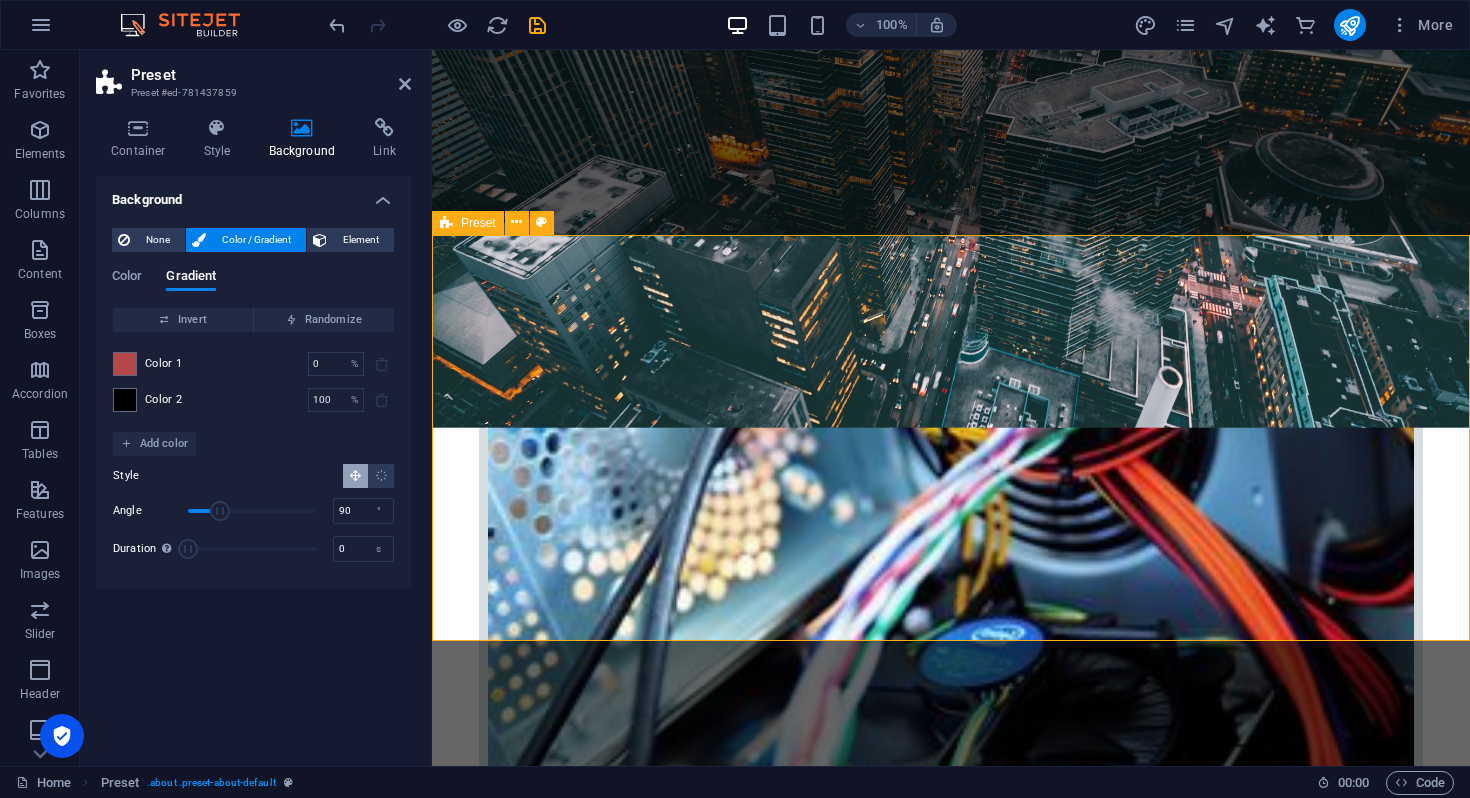 scroll, scrollTop: 559, scrollLeft: 0, axis: vertical 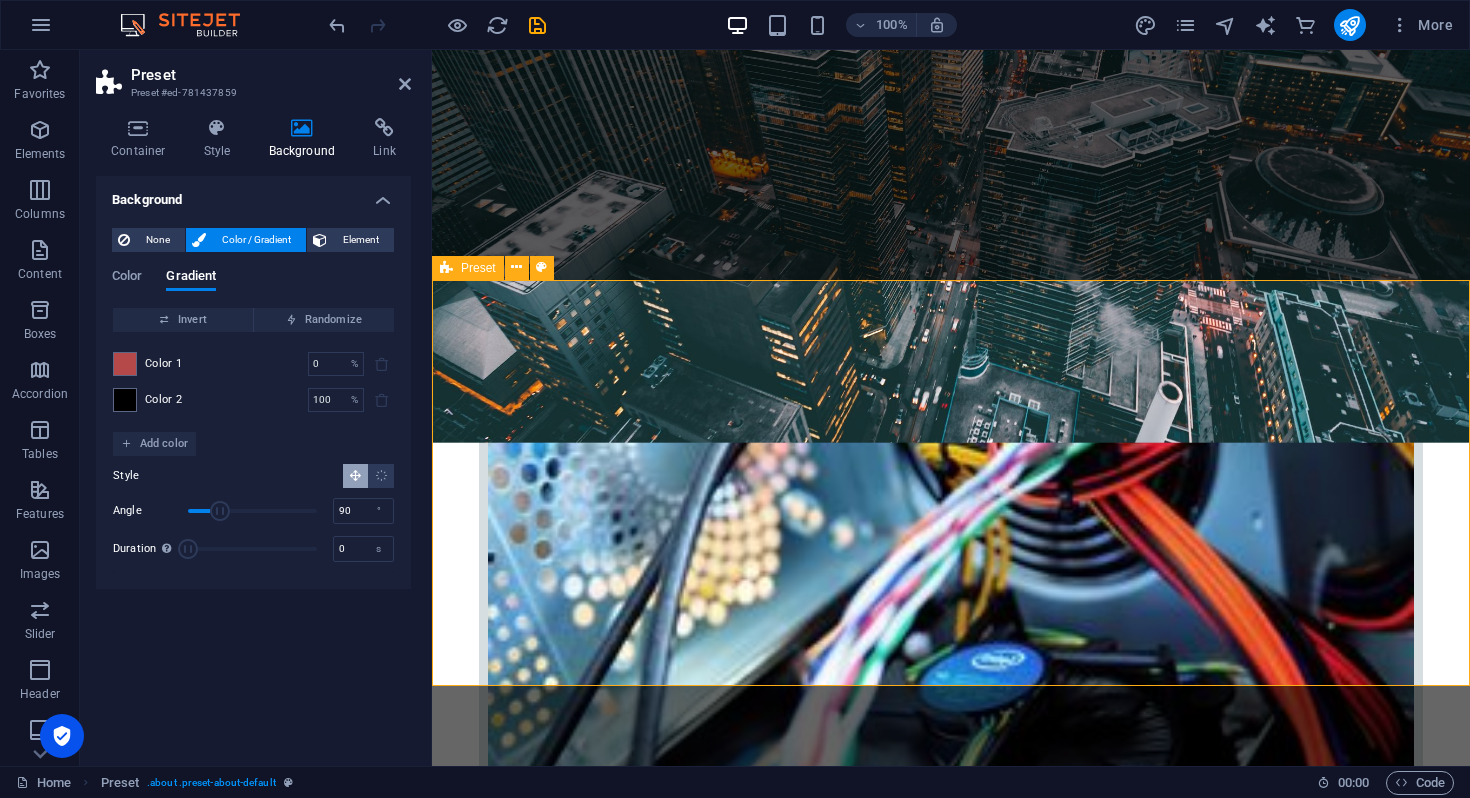 click on "About us Lorem ipsum dolor sit amet, consectetur adipisicing elit. Libero, assumenda, dolore, cum vel modi asperiores consequatur suscipit quidem ducimus eveniet iure expedita consectetur odio voluptatum similique fugit voluptates rem accusamus quae quas dolorem tenetur facere tempora maiores adipisci reiciendis accusantium voluptatibus id voluptate tempore dolor harum nisi amet! Nobis, eaque.Lorem ipsum dolor sit amet, consectetur adipisicing elit. Libero, assumenda, dolore, cum vel modi asperiores consequatur suscipit quidem ducimus eveniet iure expedita consectetur odio voluptatum similique fugit voluptates rem accusamus quae quas dolorem tenetur facere tempora maiores adipisci reiciendis accusantium voluptatibus id voluptate tempore dolor harum nisi amet! Nobis, eaque." at bounding box center (951, 2694) 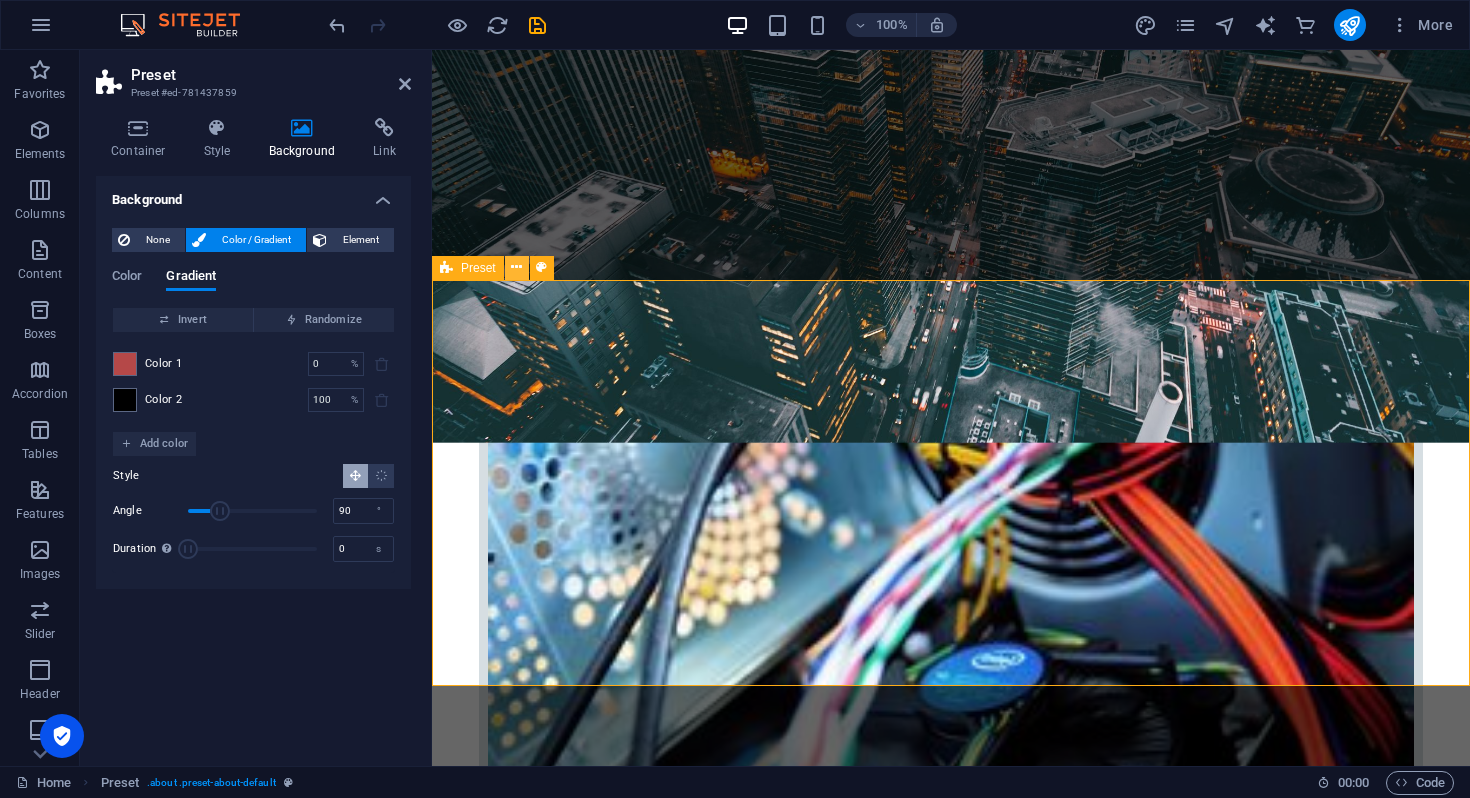 click at bounding box center (517, 268) 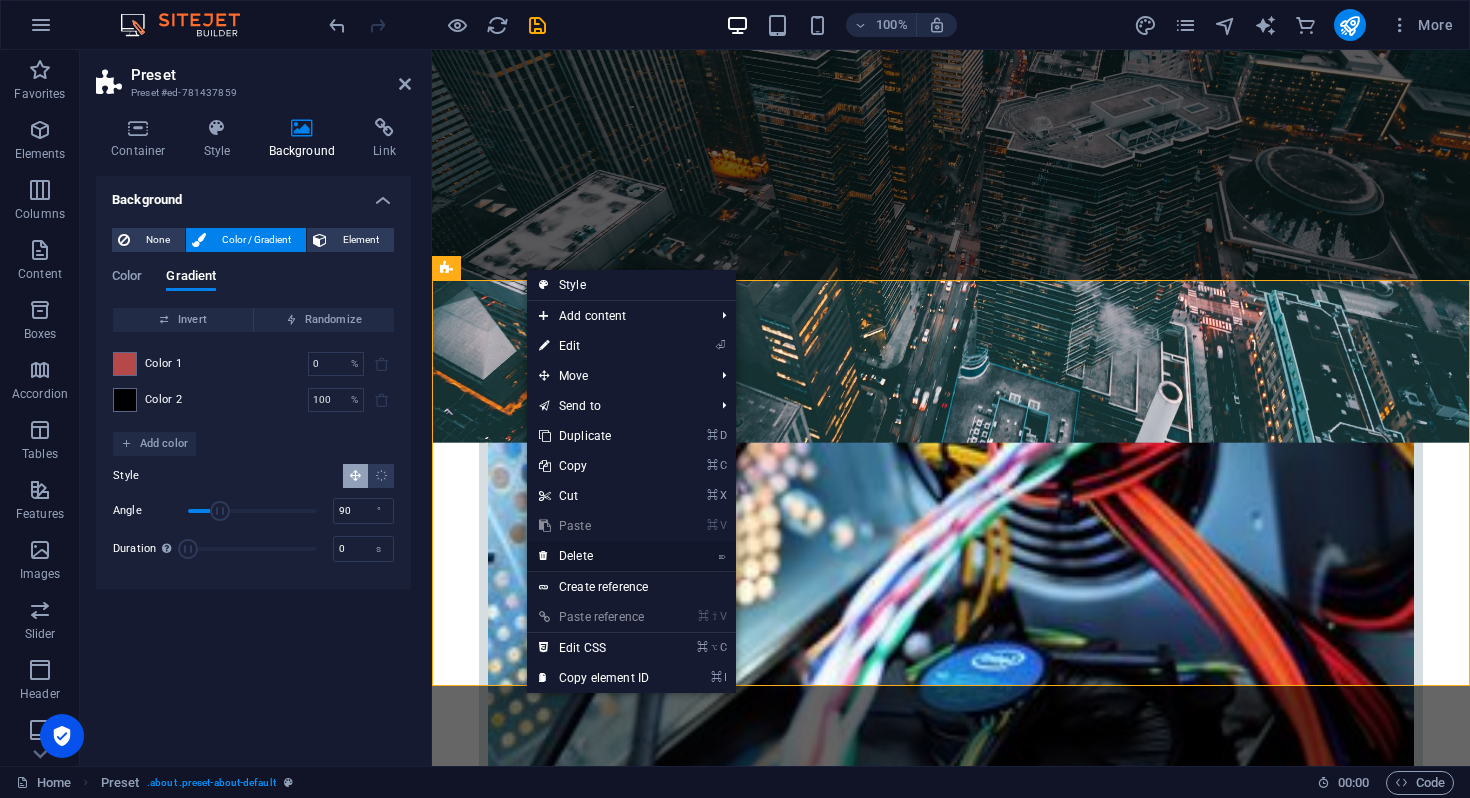 click on "⌦  Delete" at bounding box center [594, 556] 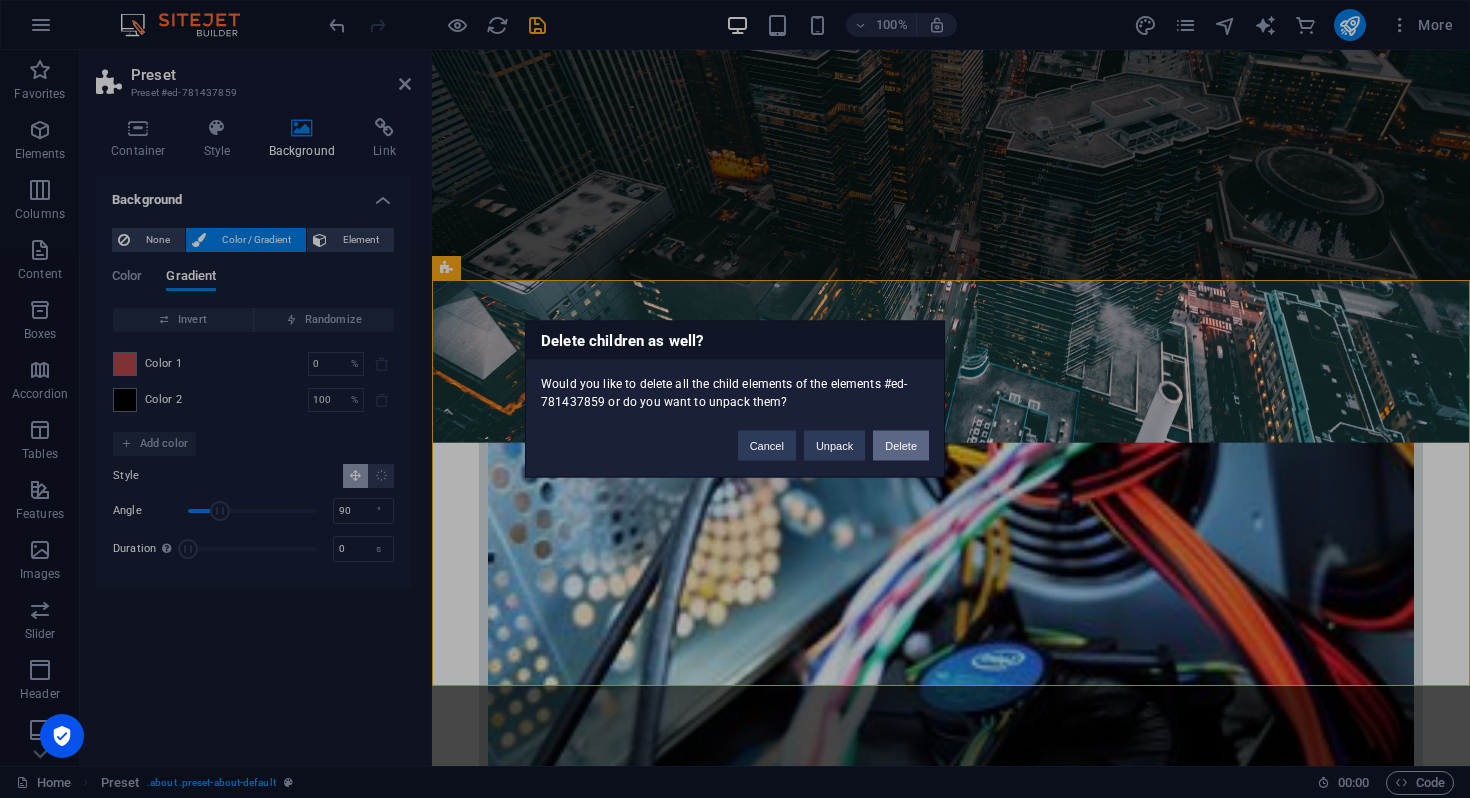 click on "Delete" at bounding box center (901, 446) 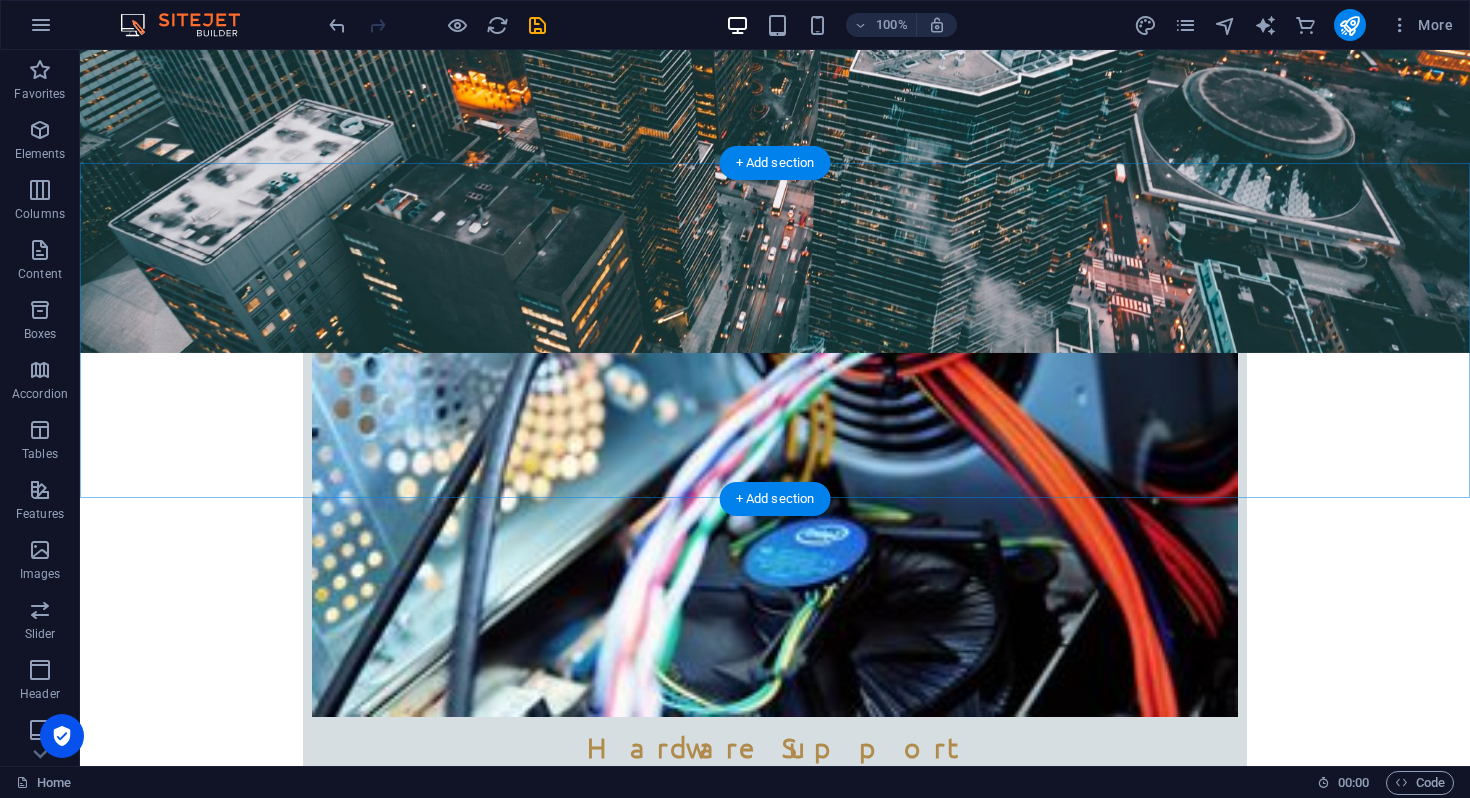 scroll, scrollTop: 716, scrollLeft: 0, axis: vertical 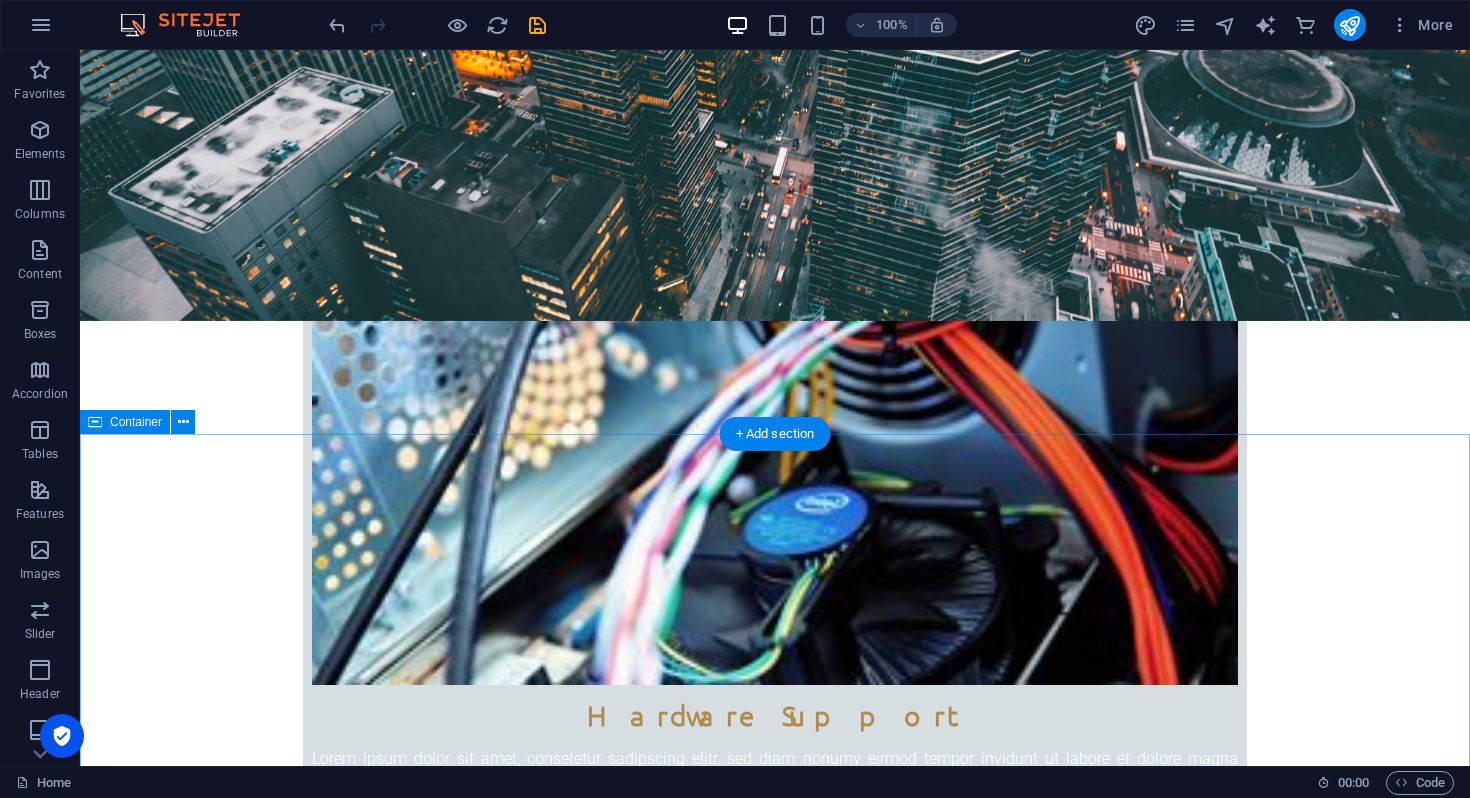 click on "Did you already know... MAC World It has survived not only five centuries, but also the leap into electronic typesetting, remaining essentially unchanged. It was popularised in the 1960s with the release of Letraset sheets containing Lorem Ipsum passages, and more recently with desktop publishing software like Aldus PageMaker including versions of Lorem Ipsum. Get informed Computerworld Lorem Ipsum   is simply dummy text of the printing and typesetting industry. Lorem Ipsum has been the industry's standard dummy text ever since the 1500s, when an unknown printer took a galley of type and scrambled it to make a type specimen book. It has survived not only five centuries, but also the leap into electronic typesetting, remaining essentially unchanged. It was popularised in the 1960s with the release of Letraset sheets containing Lorem Ipsum passages, and more recently with desktop publishing software like Aldus PageMaker including versions of Lorem Ipsum. Get informed Custom PC Get informed MAC World" at bounding box center (775, 3960) 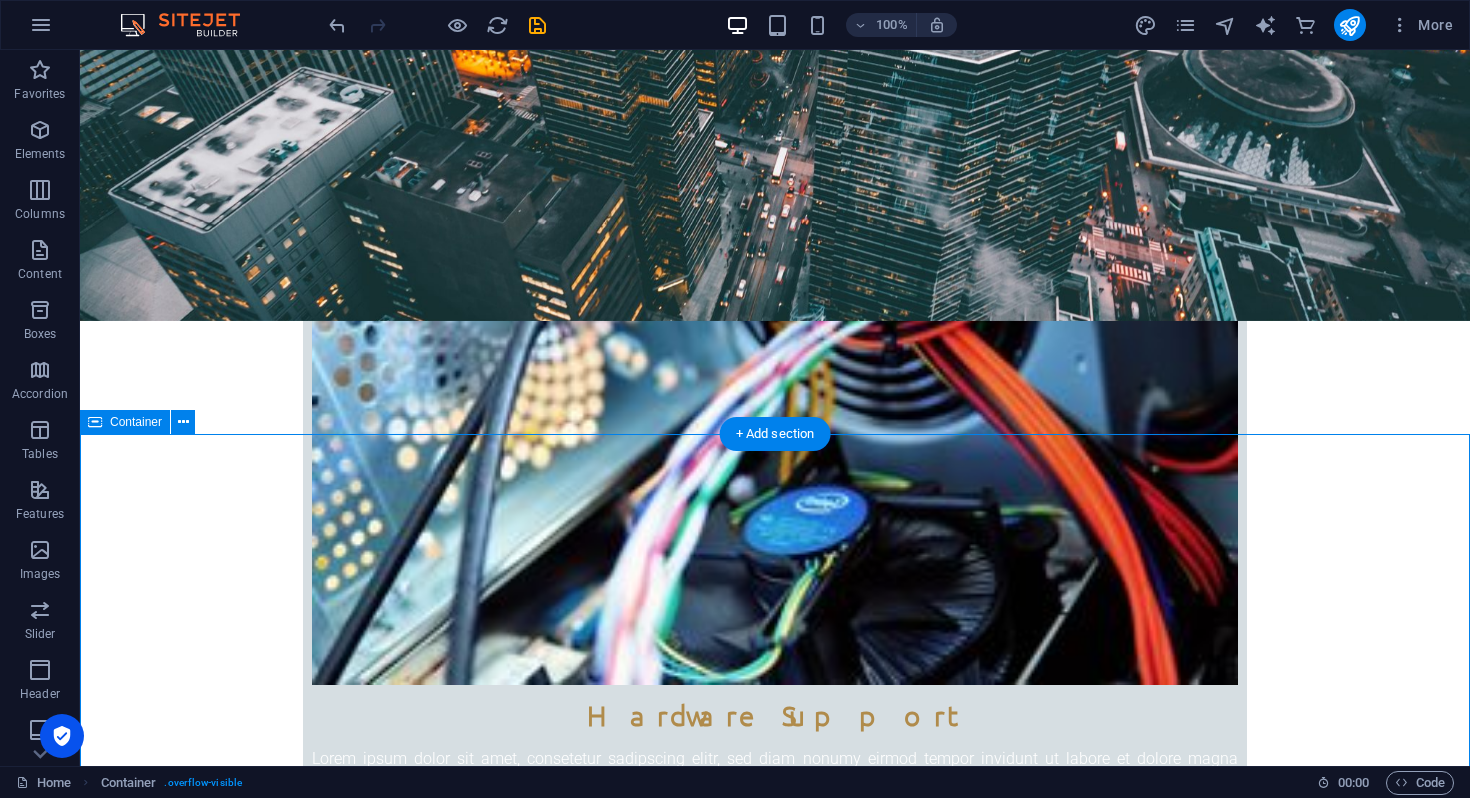 click on "Did you already know... MAC World It has survived not only five centuries, but also the leap into electronic typesetting, remaining essentially unchanged. It was popularised in the 1960s with the release of Letraset sheets containing Lorem Ipsum passages, and more recently with desktop publishing software like Aldus PageMaker including versions of Lorem Ipsum. Get informed Computerworld Lorem Ipsum   is simply dummy text of the printing and typesetting industry. Lorem Ipsum has been the industry's standard dummy text ever since the 1500s, when an unknown printer took a galley of type and scrambled it to make a type specimen book. It has survived not only five centuries, but also the leap into electronic typesetting, remaining essentially unchanged. It was popularised in the 1960s with the release of Letraset sheets containing Lorem Ipsum passages, and more recently with desktop publishing software like Aldus PageMaker including versions of Lorem Ipsum. Get informed Custom PC Get informed MAC World" at bounding box center (775, 3960) 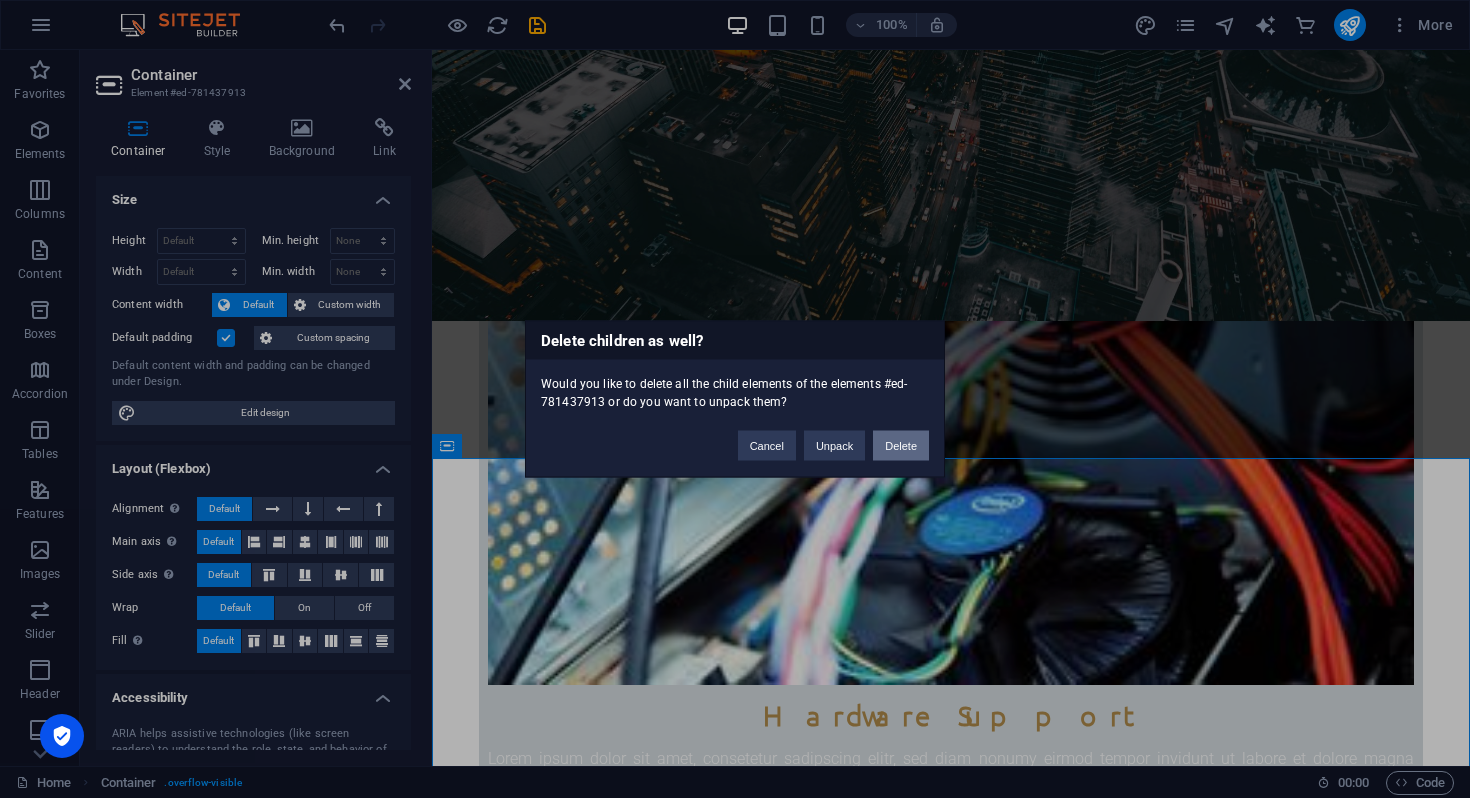 click on "Delete" at bounding box center (901, 446) 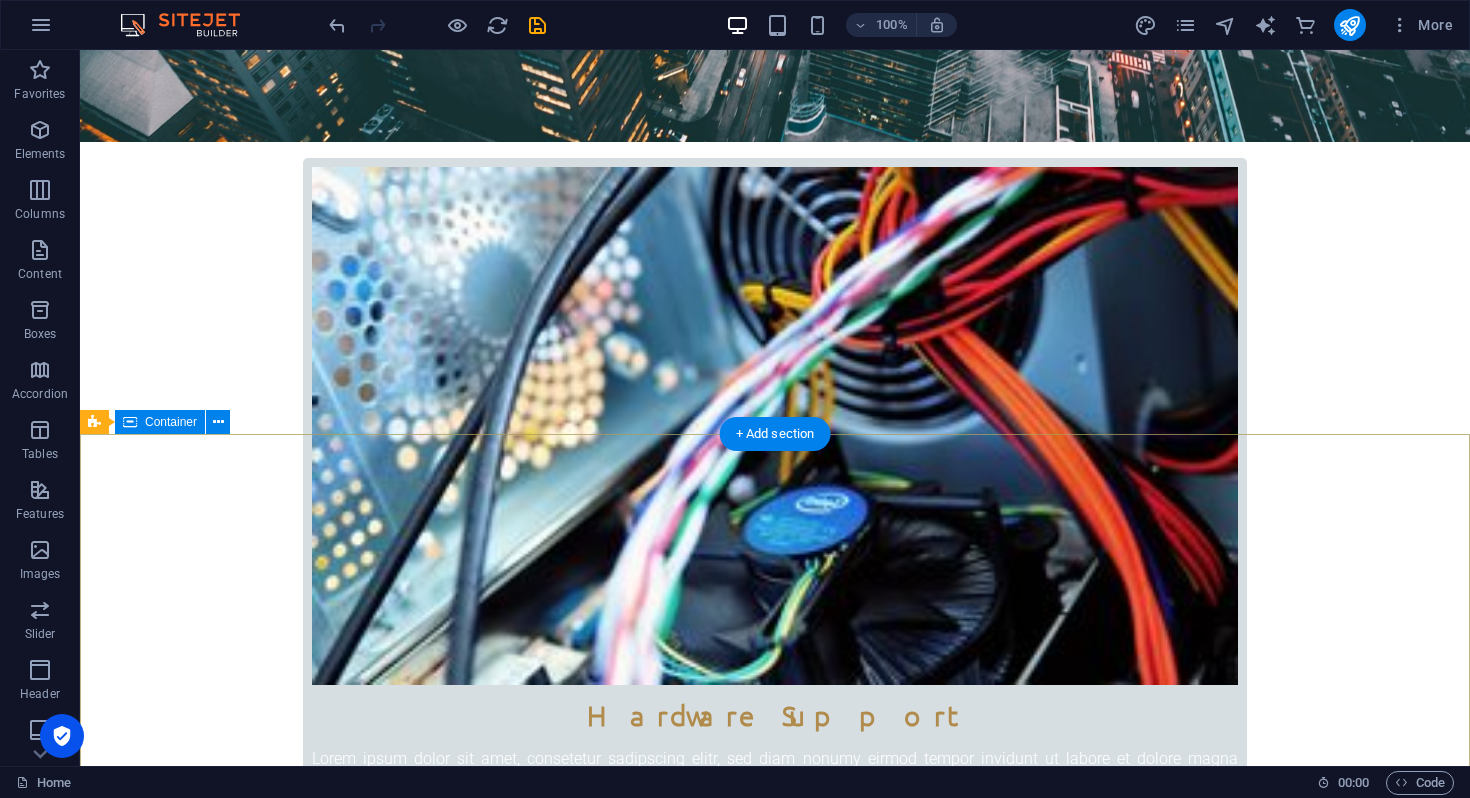 scroll, scrollTop: 740, scrollLeft: 0, axis: vertical 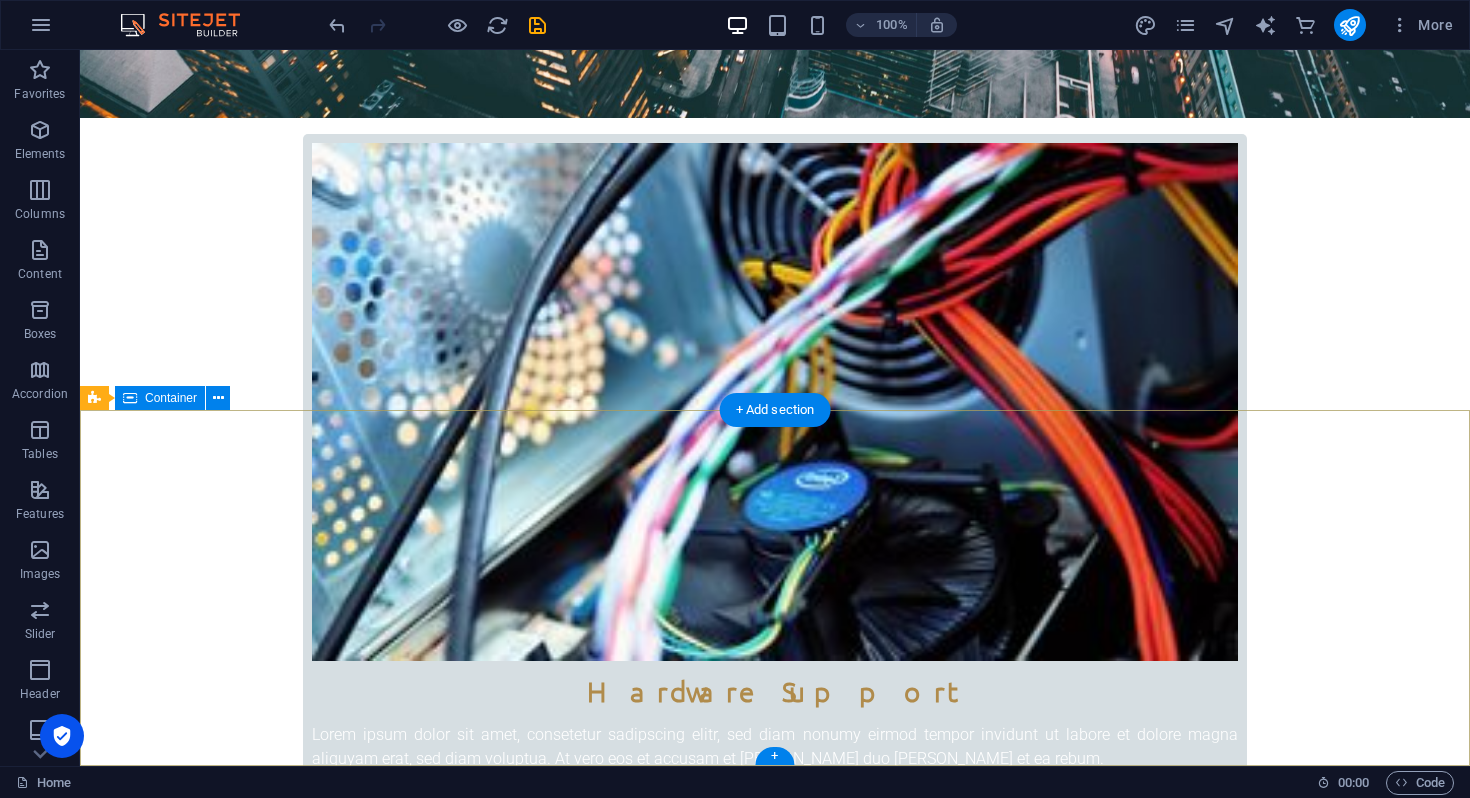 click on "Address 3141 Chestnut St Philadelphia, PA   19104 Phone Phone:  + 1-123-456-7890 Mobile:  Contact 7f737f7bfd290acb4d0f45ddb5e831@cpanel.local Legal Notice  |  Privacy" at bounding box center [775, 3864] 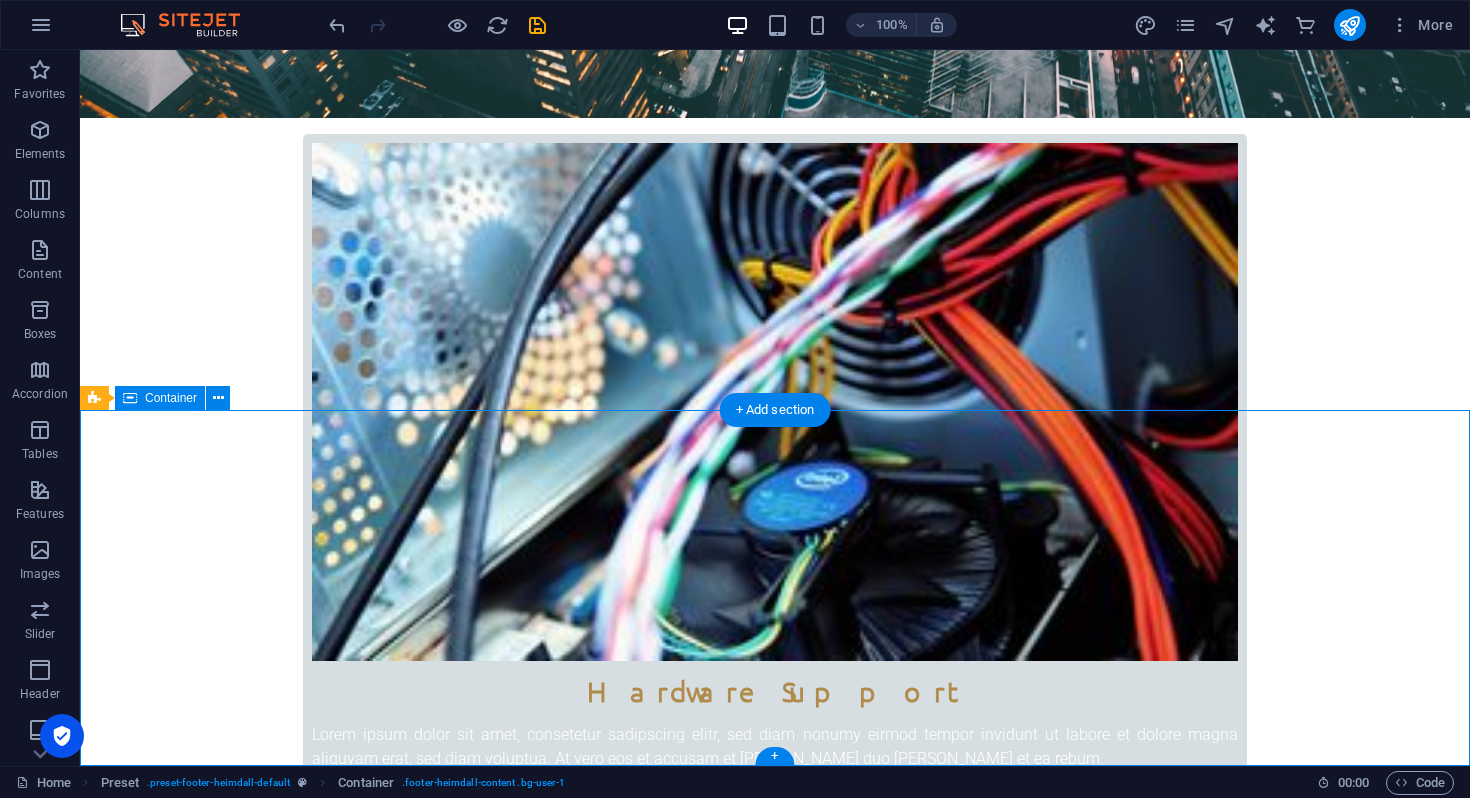 click on "Address 3141 Chestnut St Philadelphia, PA   19104 Phone Phone:  + 1-123-456-7890 Mobile:  Contact 7f737f7bfd290acb4d0f45ddb5e831@cpanel.local Legal Notice  |  Privacy" at bounding box center [775, 3864] 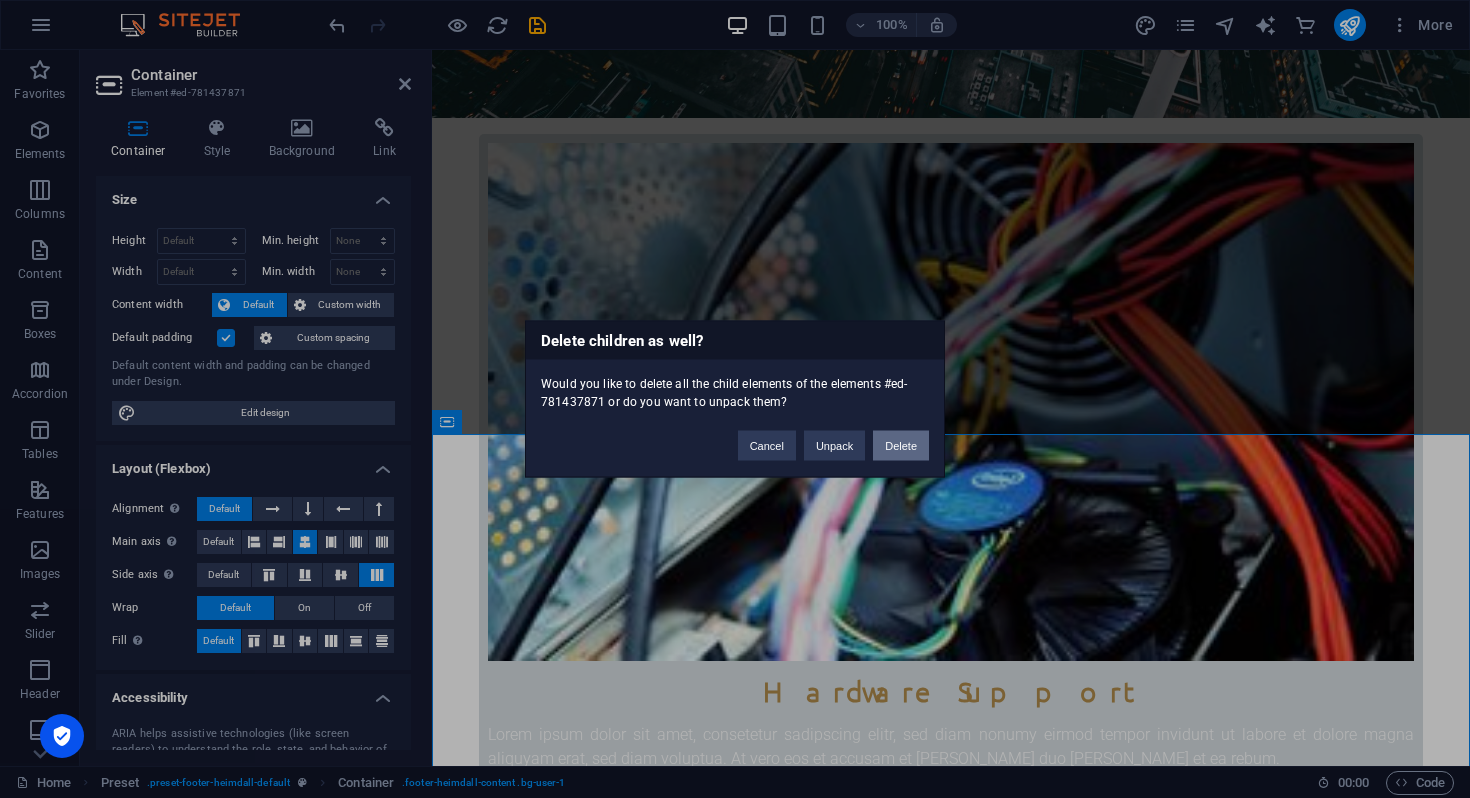 click on "Delete" at bounding box center (901, 446) 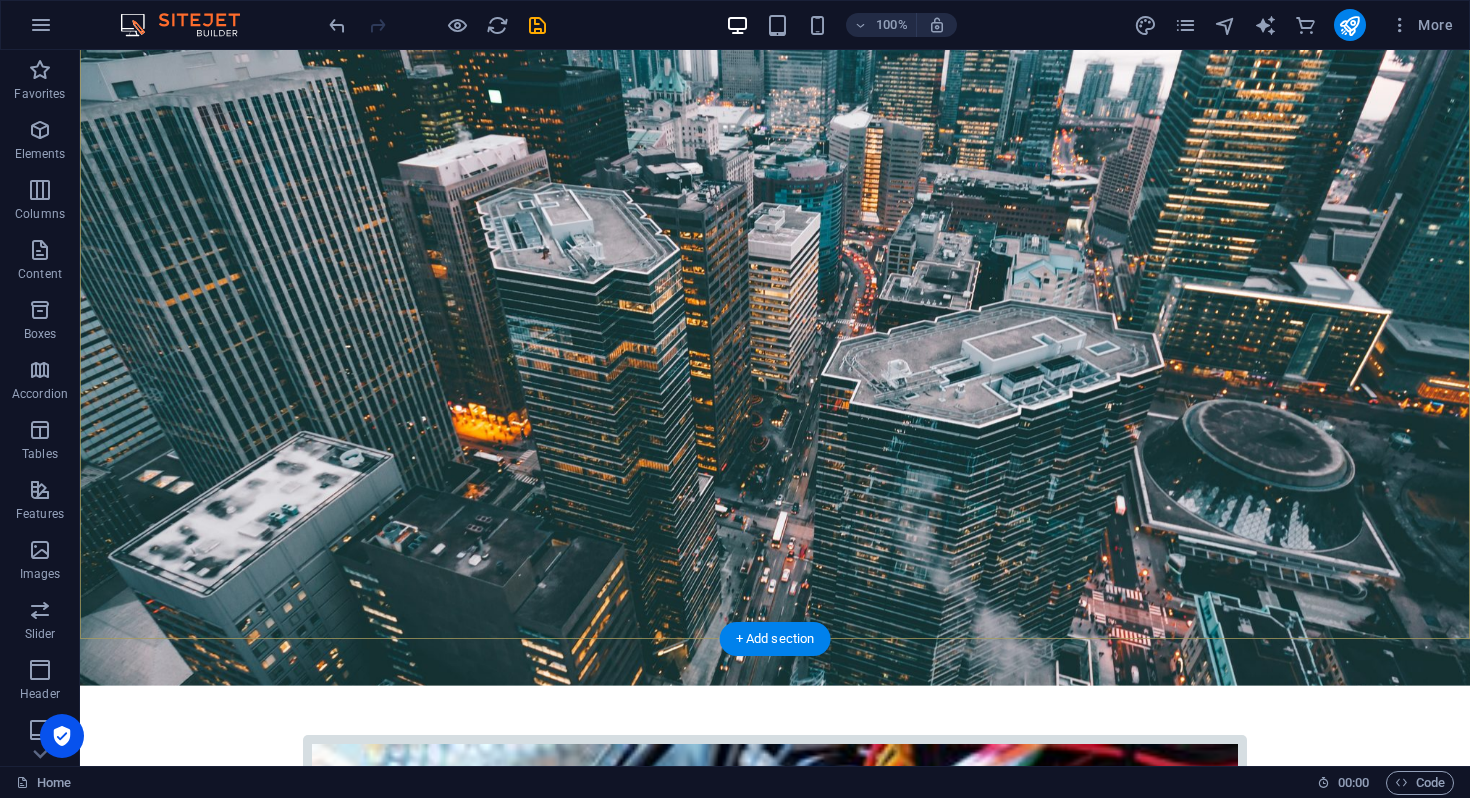scroll, scrollTop: 148, scrollLeft: 0, axis: vertical 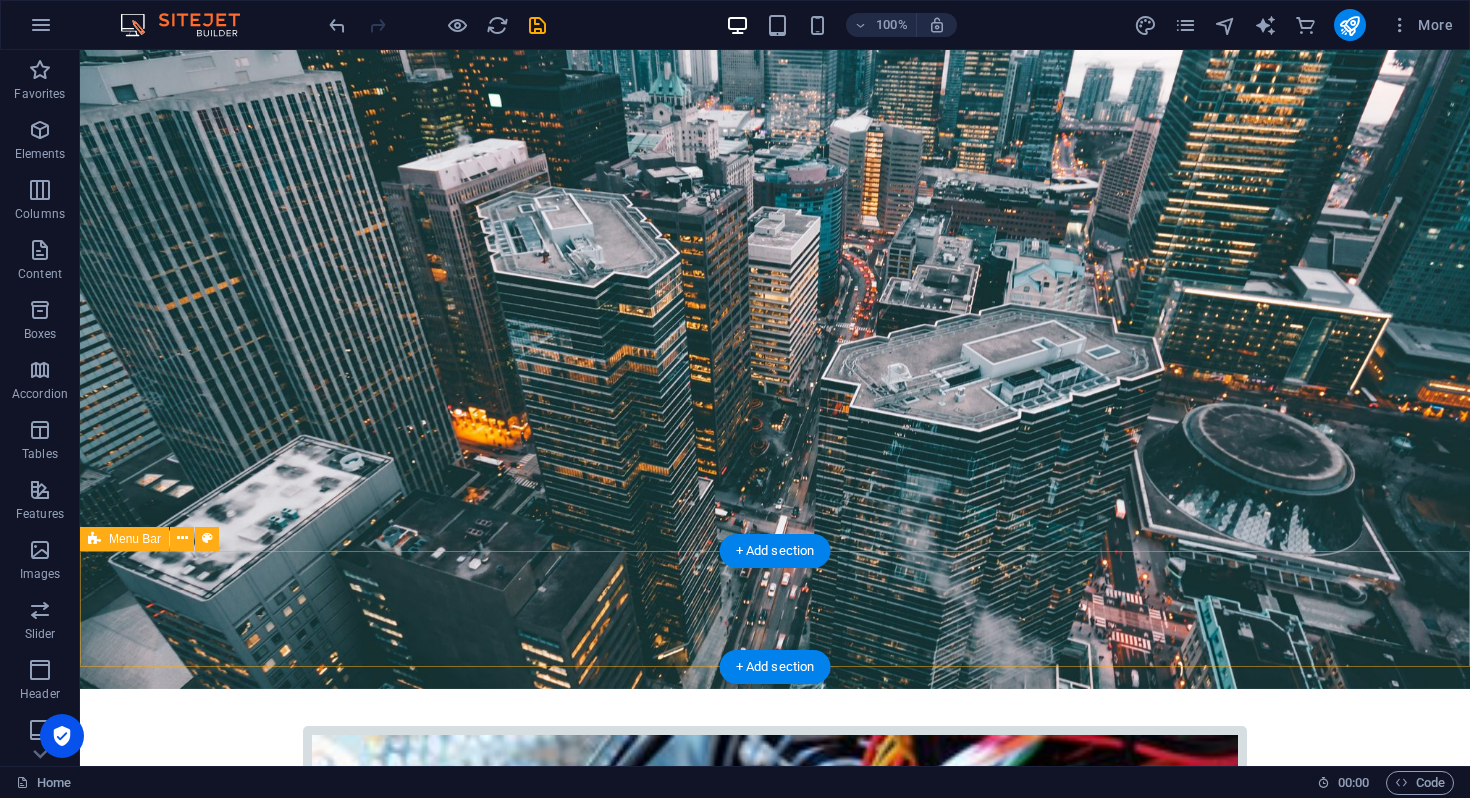 click on "Home Company IT Support Jobs & Career Contact" at bounding box center [775, 2832] 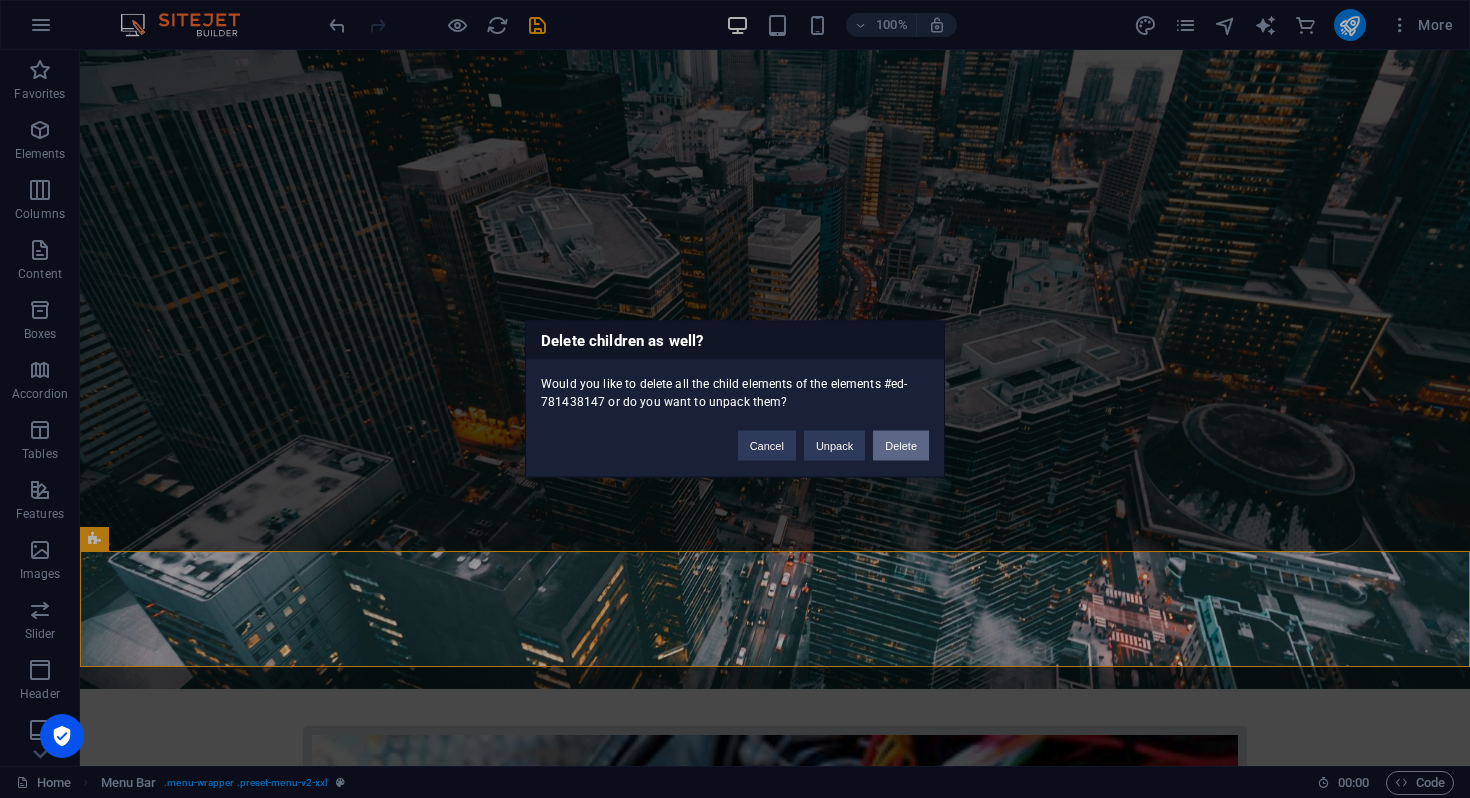 click on "Delete" at bounding box center [901, 446] 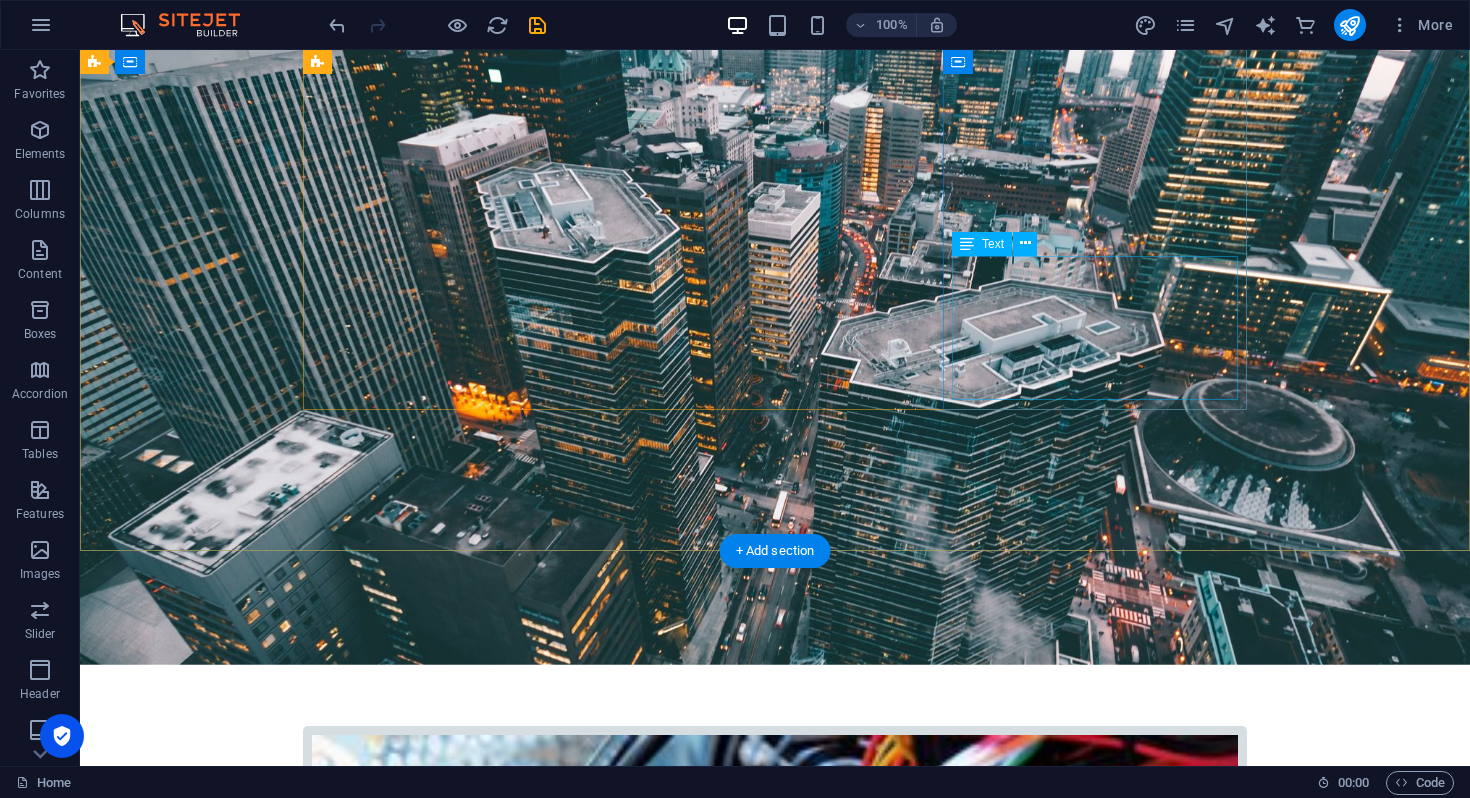scroll, scrollTop: 0, scrollLeft: 0, axis: both 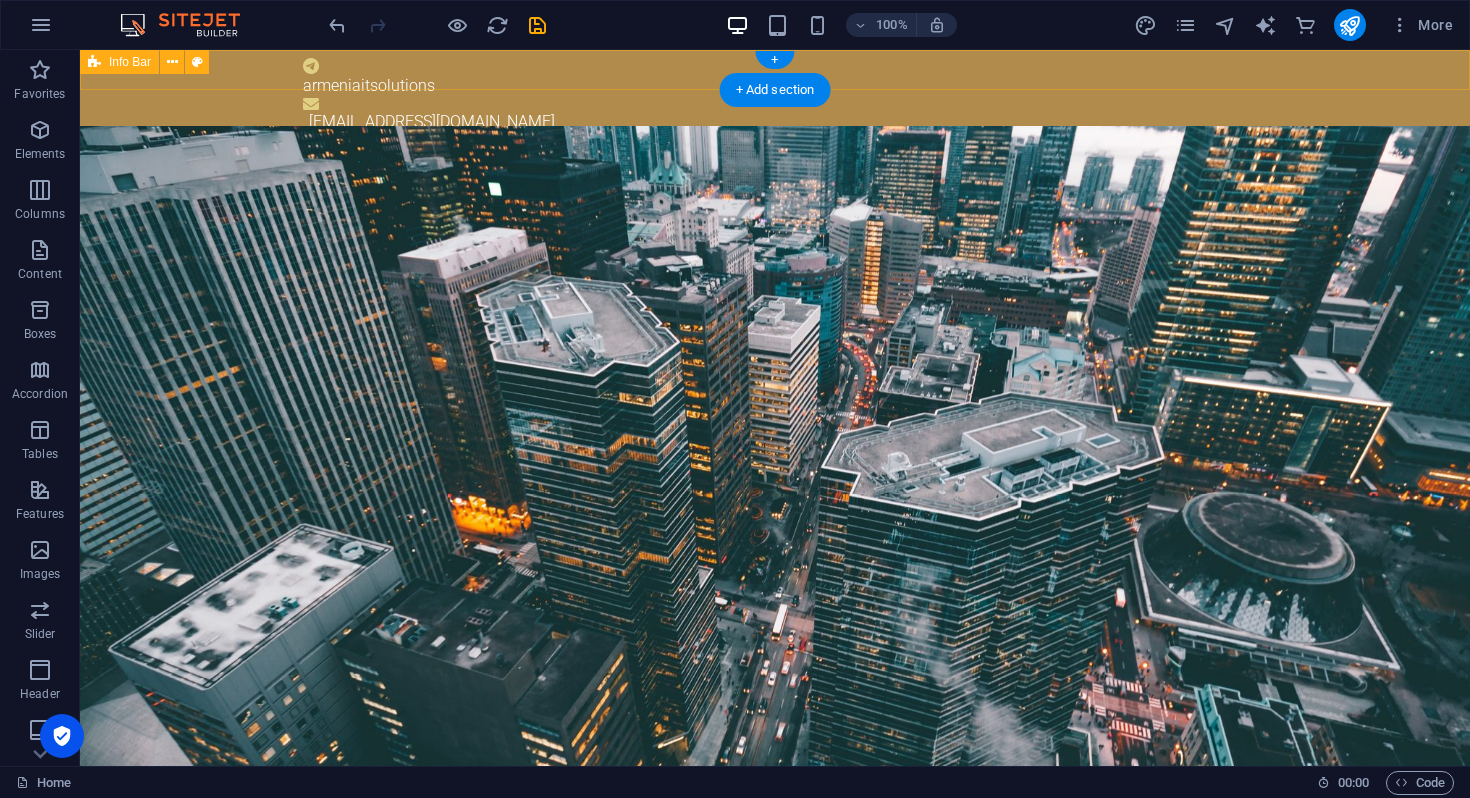 click on "armeniaitsolutions info@armeniaitsolutions.am" at bounding box center (775, 96) 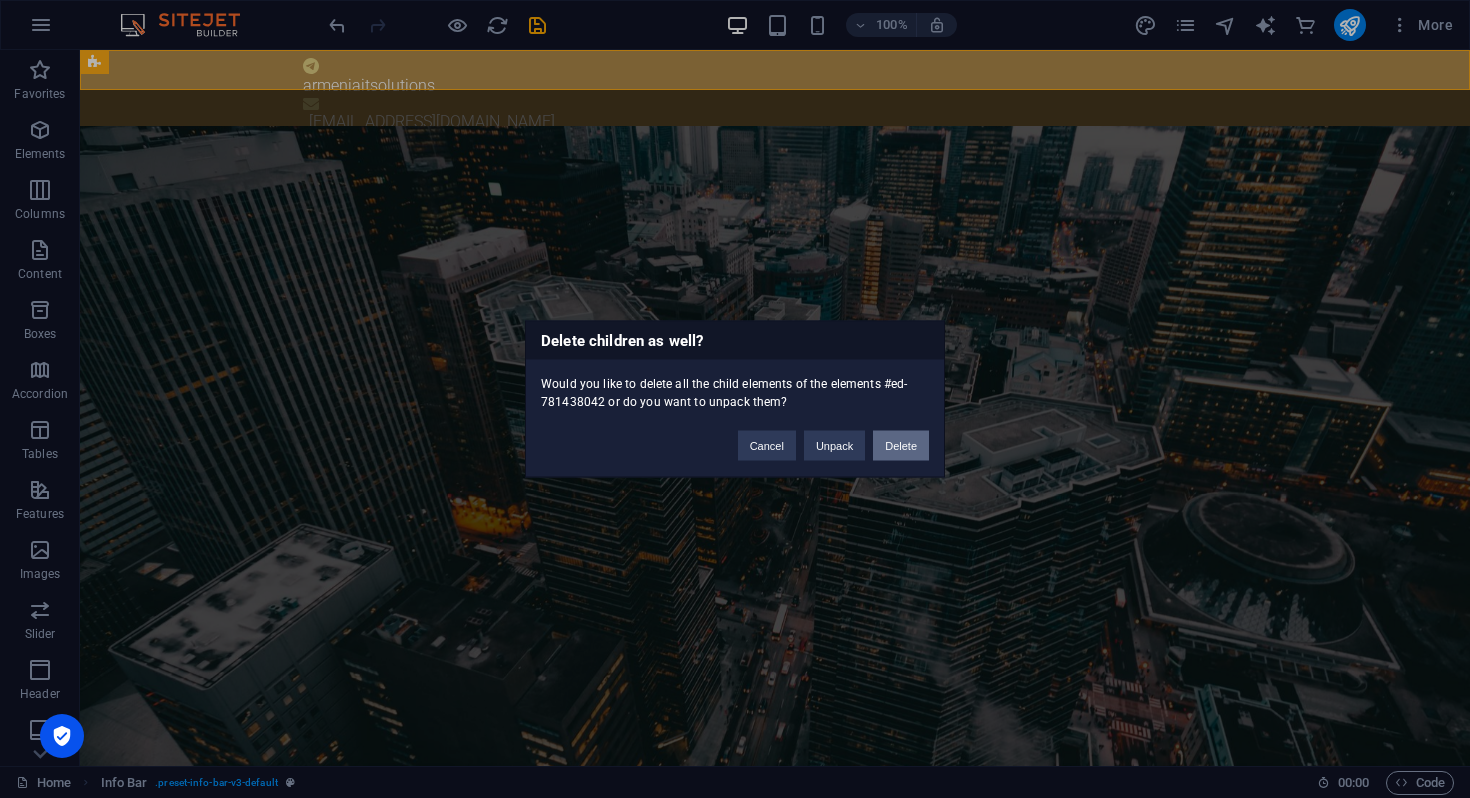 click on "Delete" at bounding box center (901, 446) 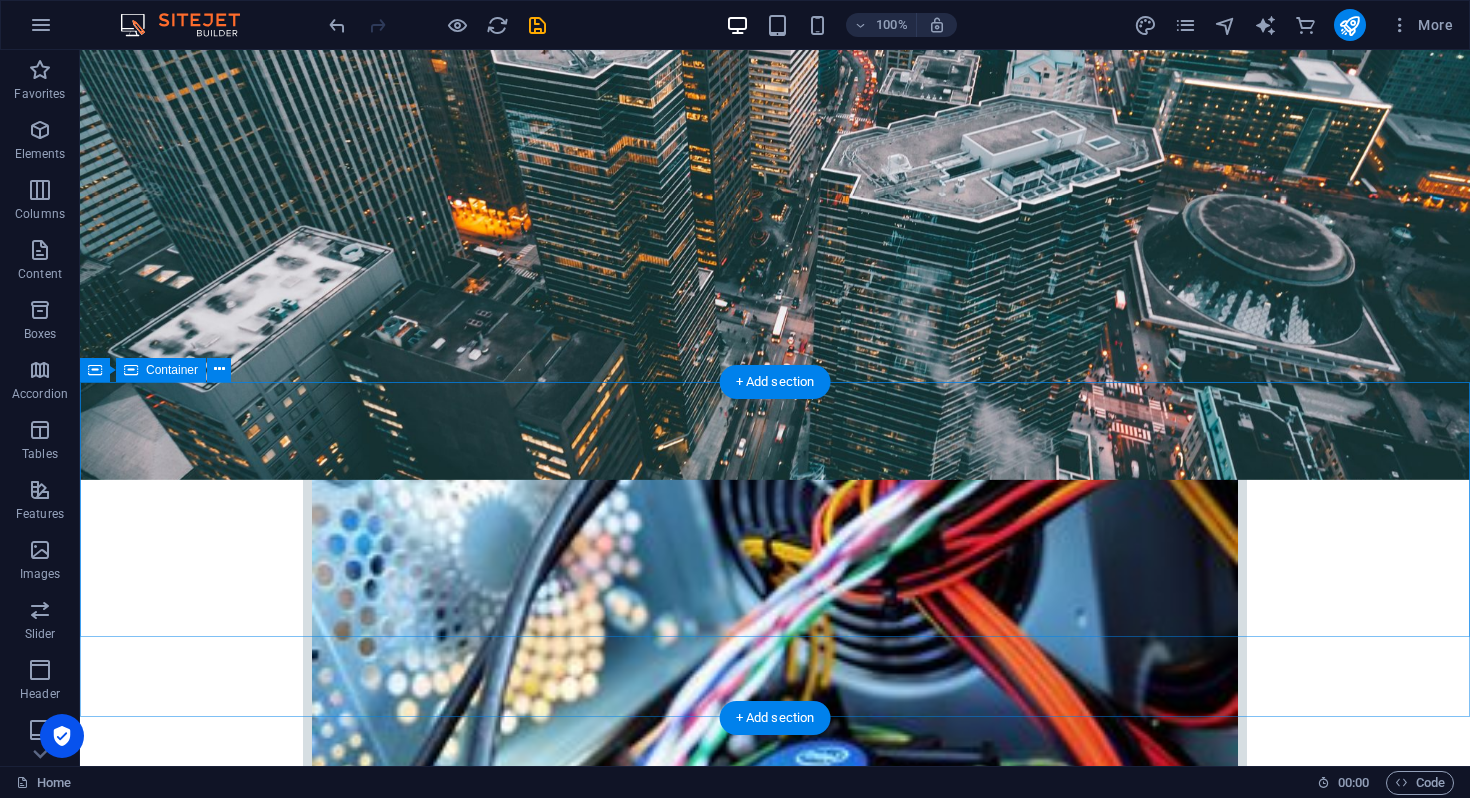 scroll, scrollTop: 0, scrollLeft: 0, axis: both 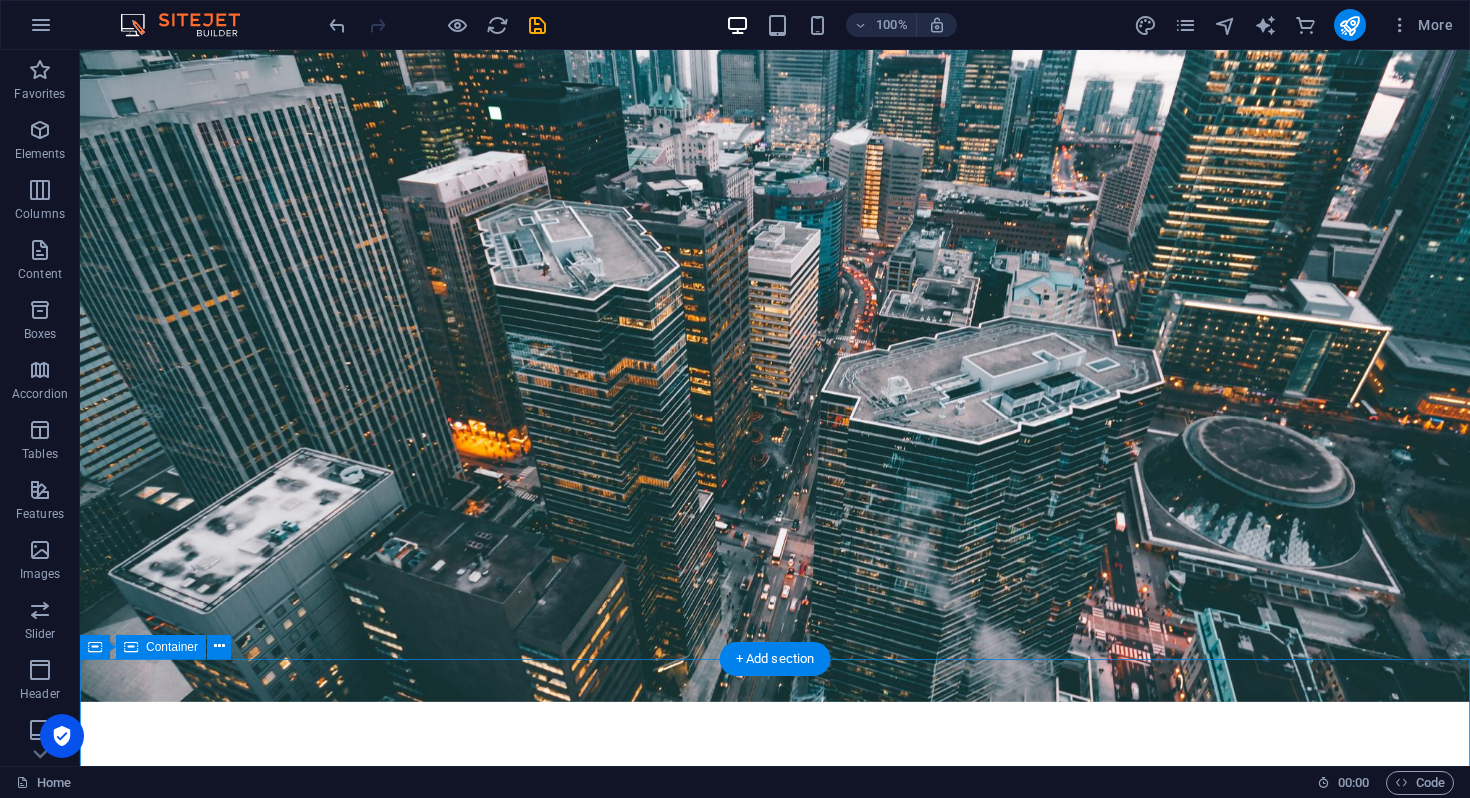 click on "Networks 1340 Exits 18 Data Sizes up to 20  M Countries invested in 89" at bounding box center (775, 3627) 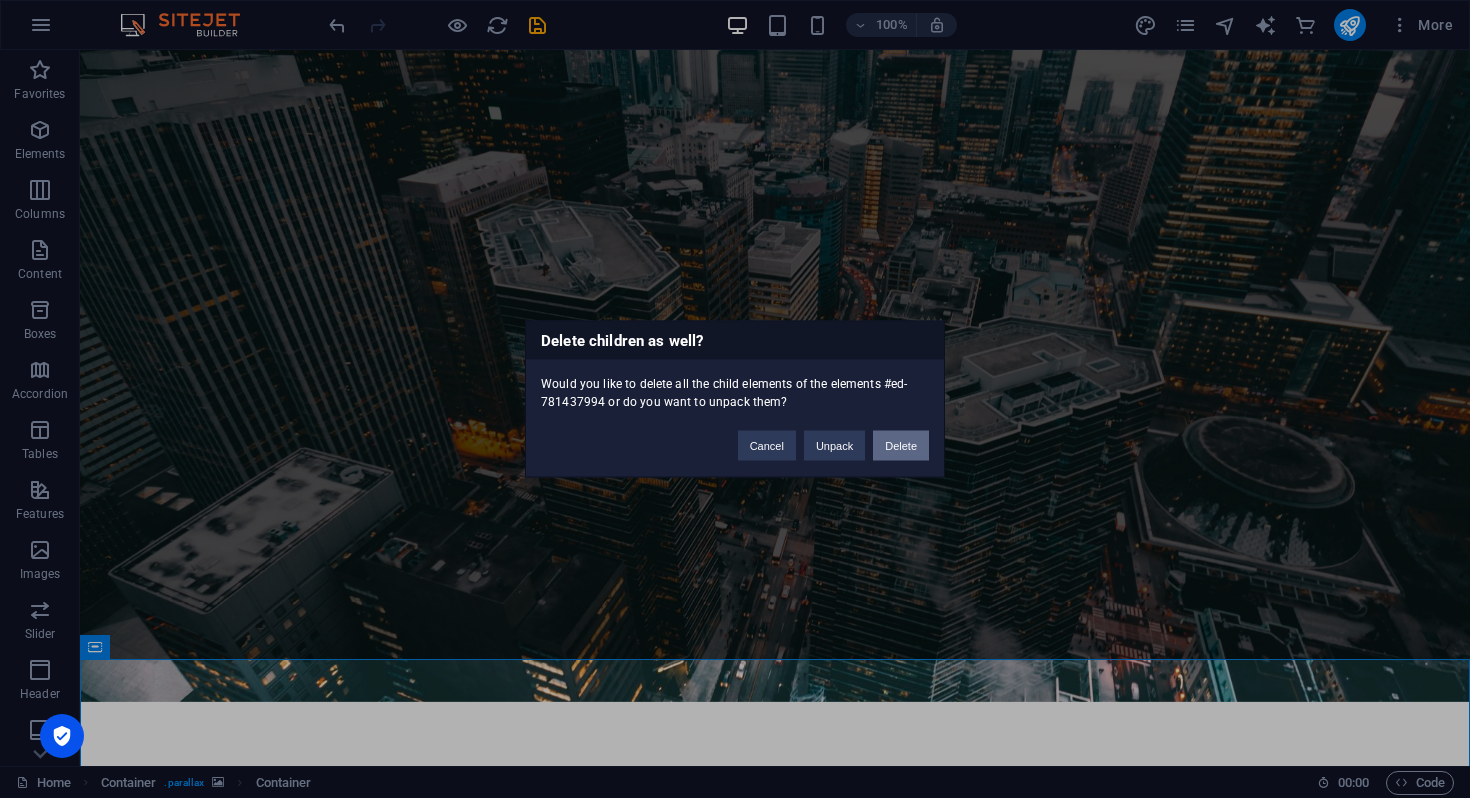 click on "Delete" at bounding box center [901, 446] 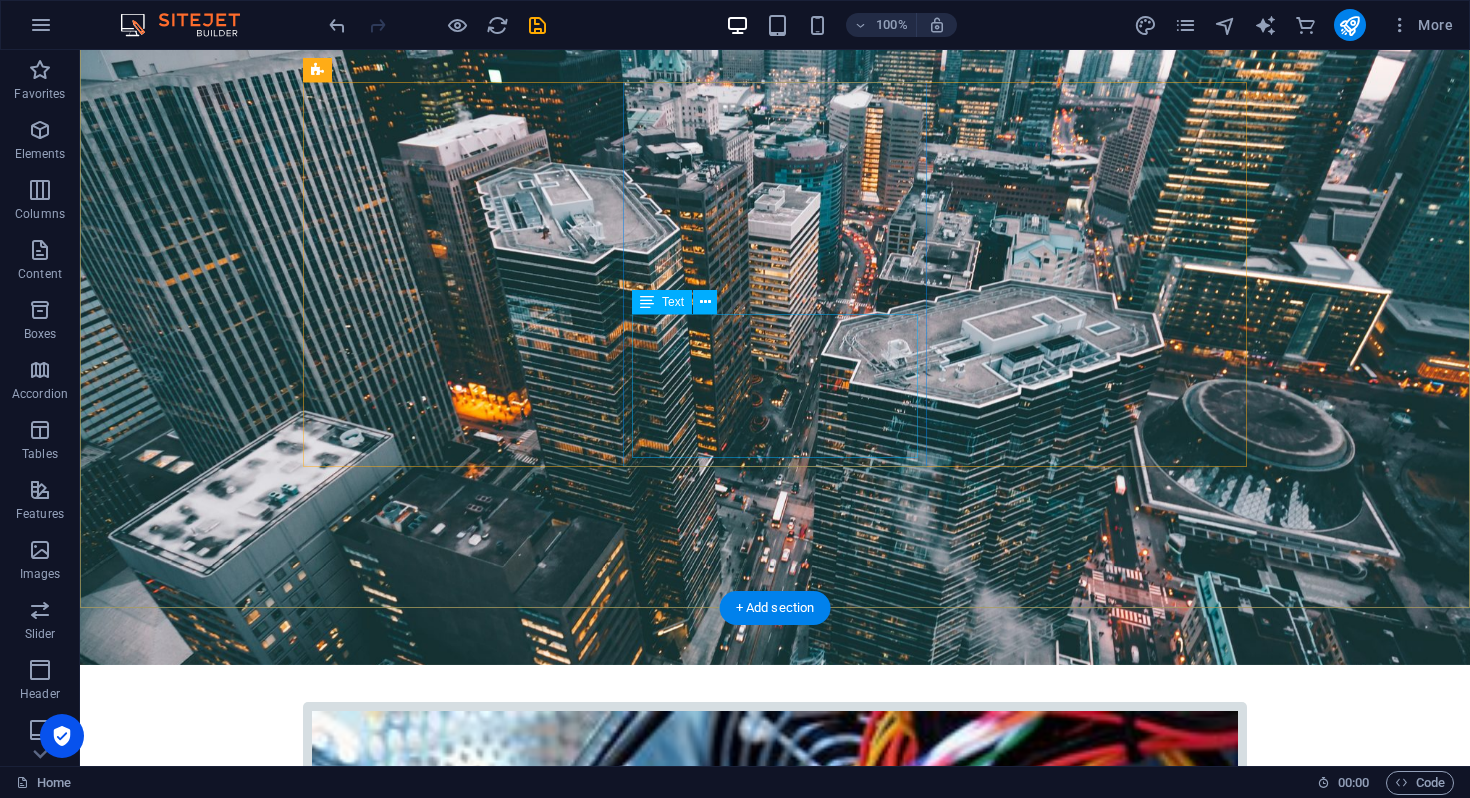 scroll, scrollTop: 114, scrollLeft: 0, axis: vertical 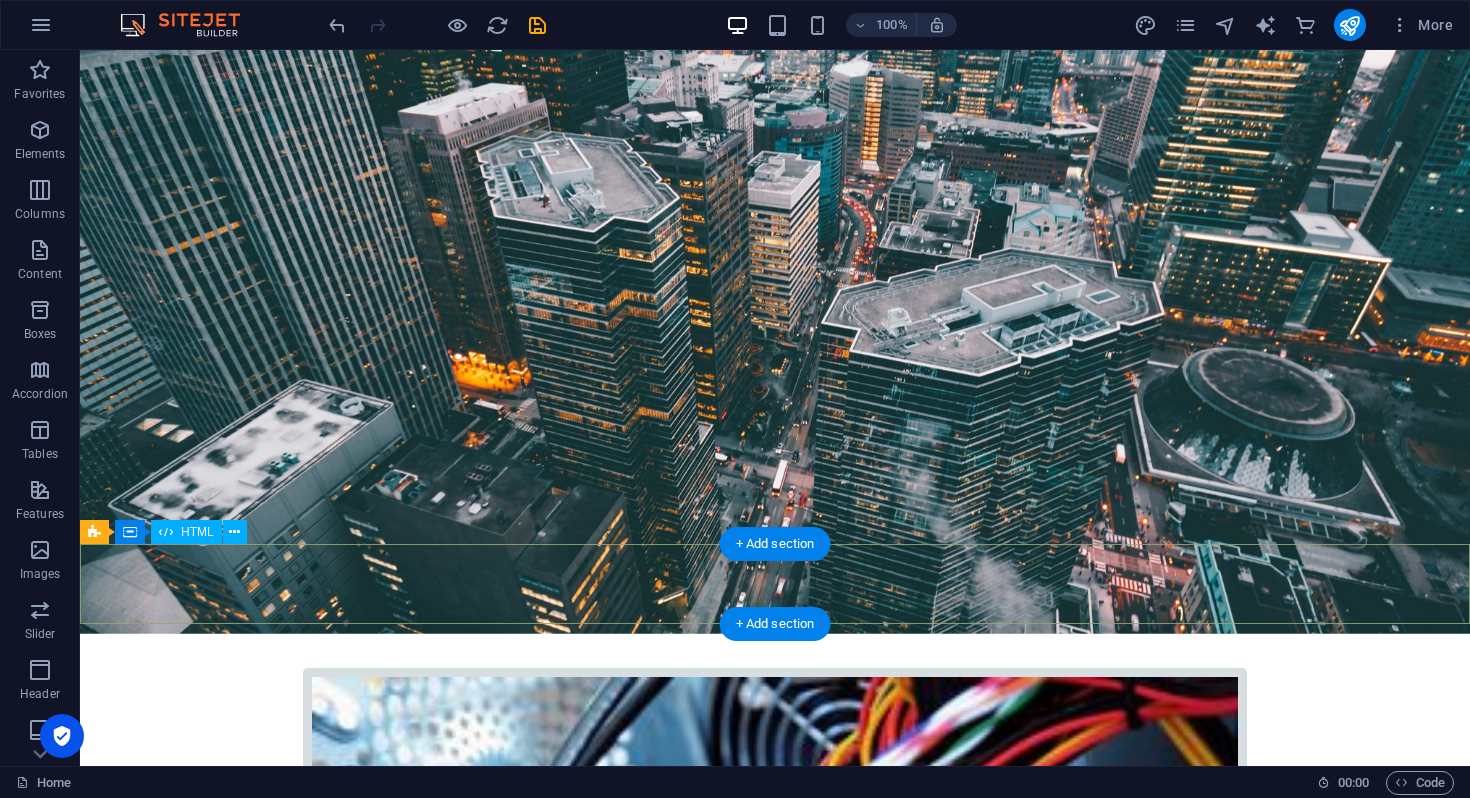 click at bounding box center (775, 3142) 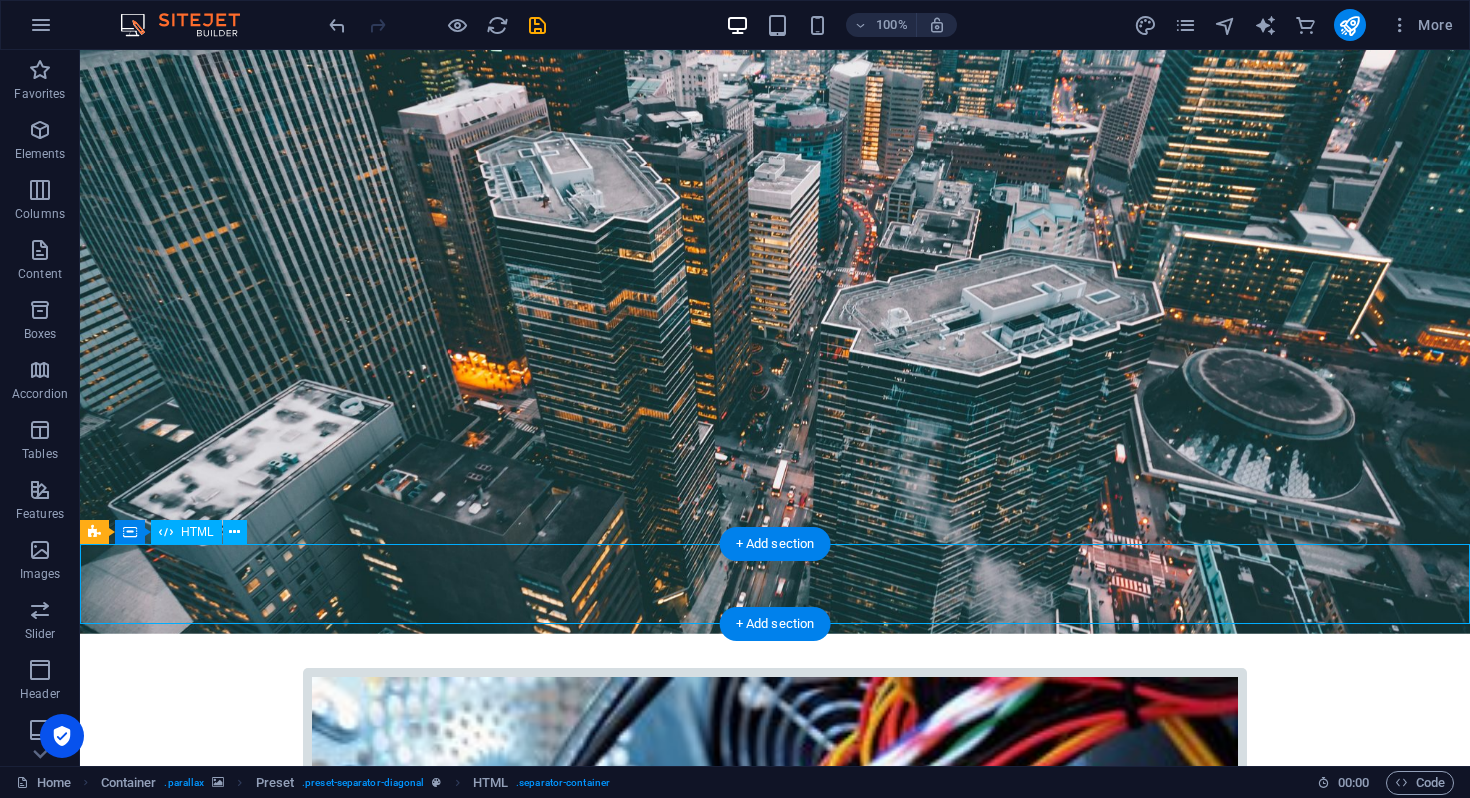 click at bounding box center [775, 3142] 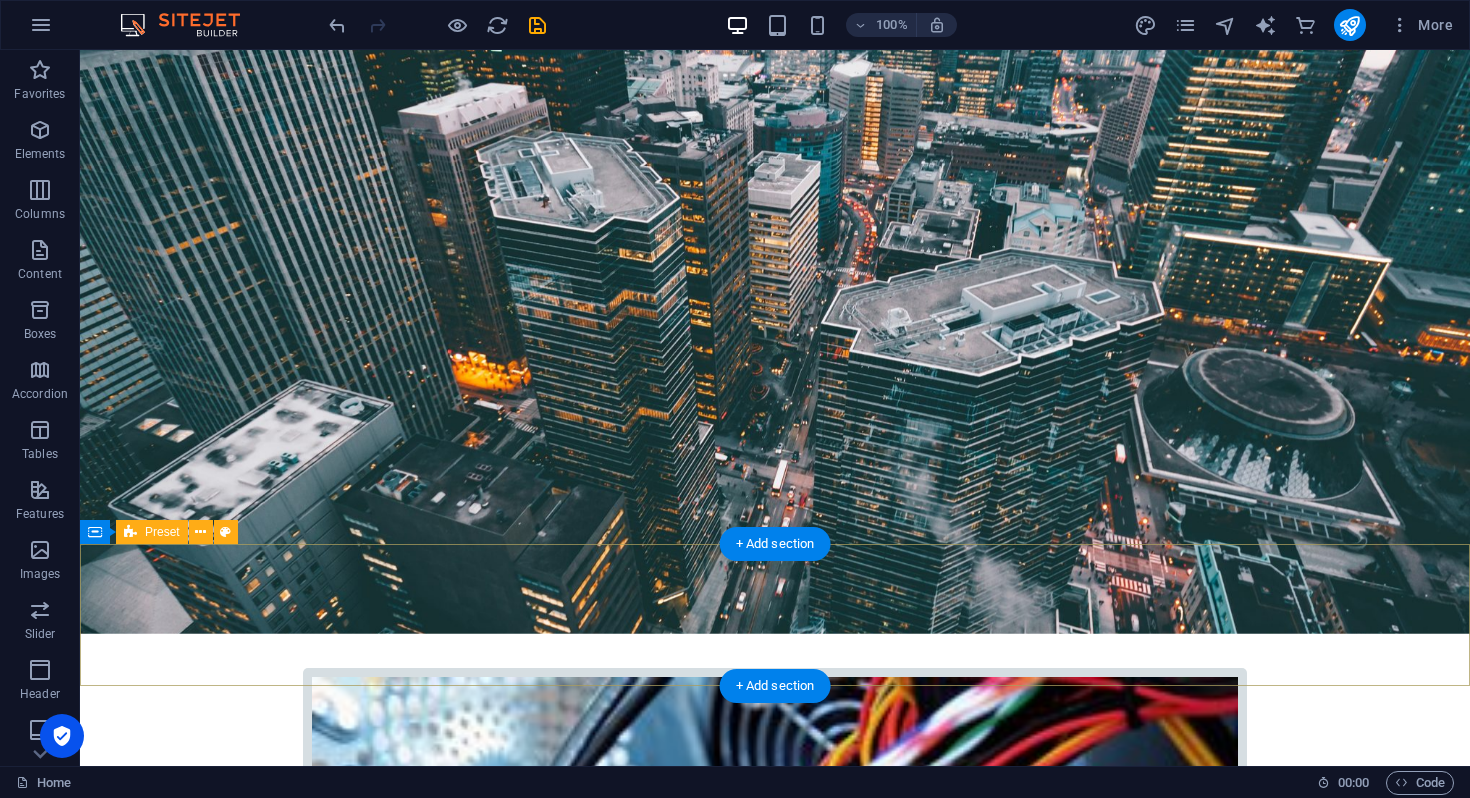 click on "Drop content here or  Add elements  Paste clipboard" at bounding box center (775, 3204) 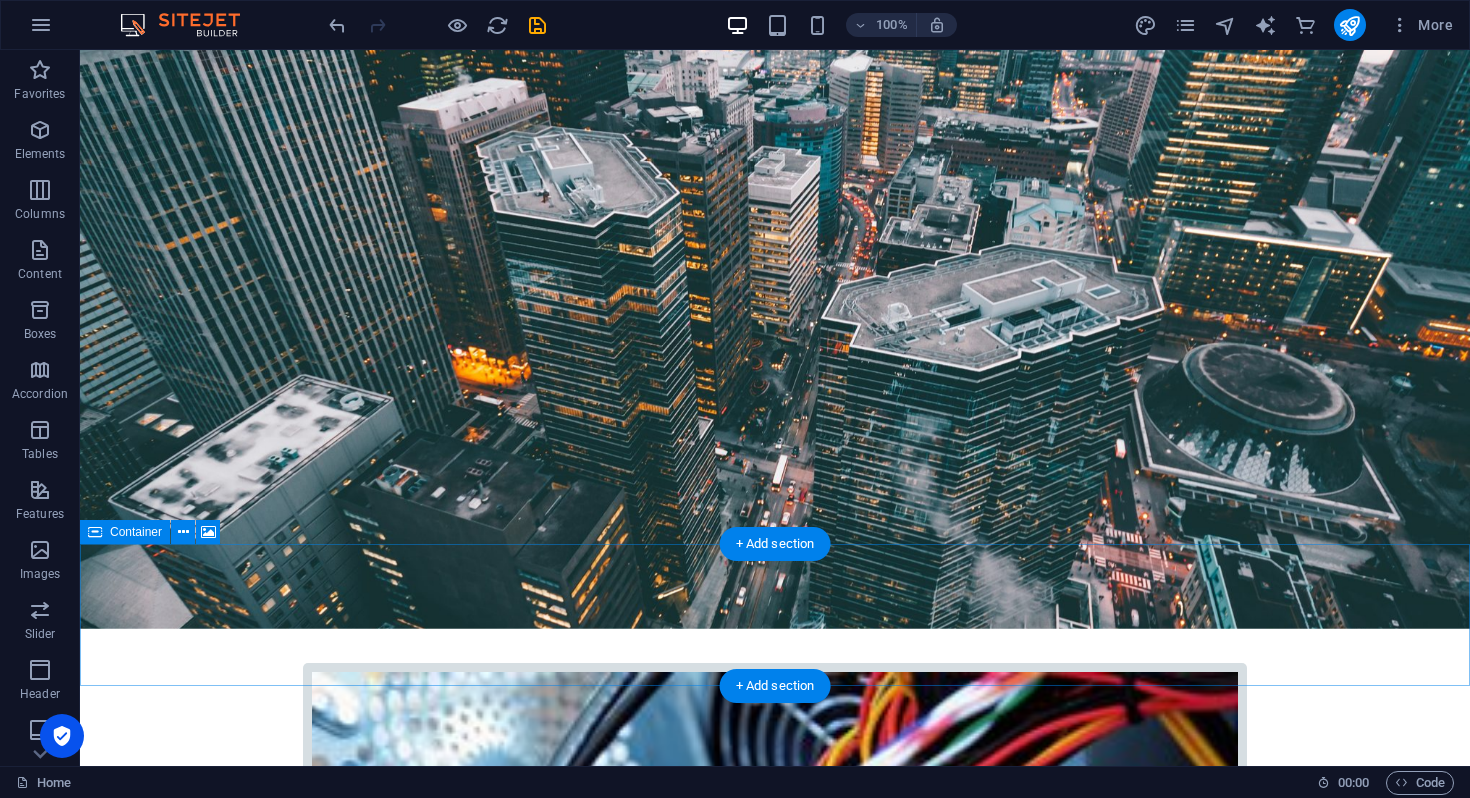 scroll, scrollTop: 176, scrollLeft: 0, axis: vertical 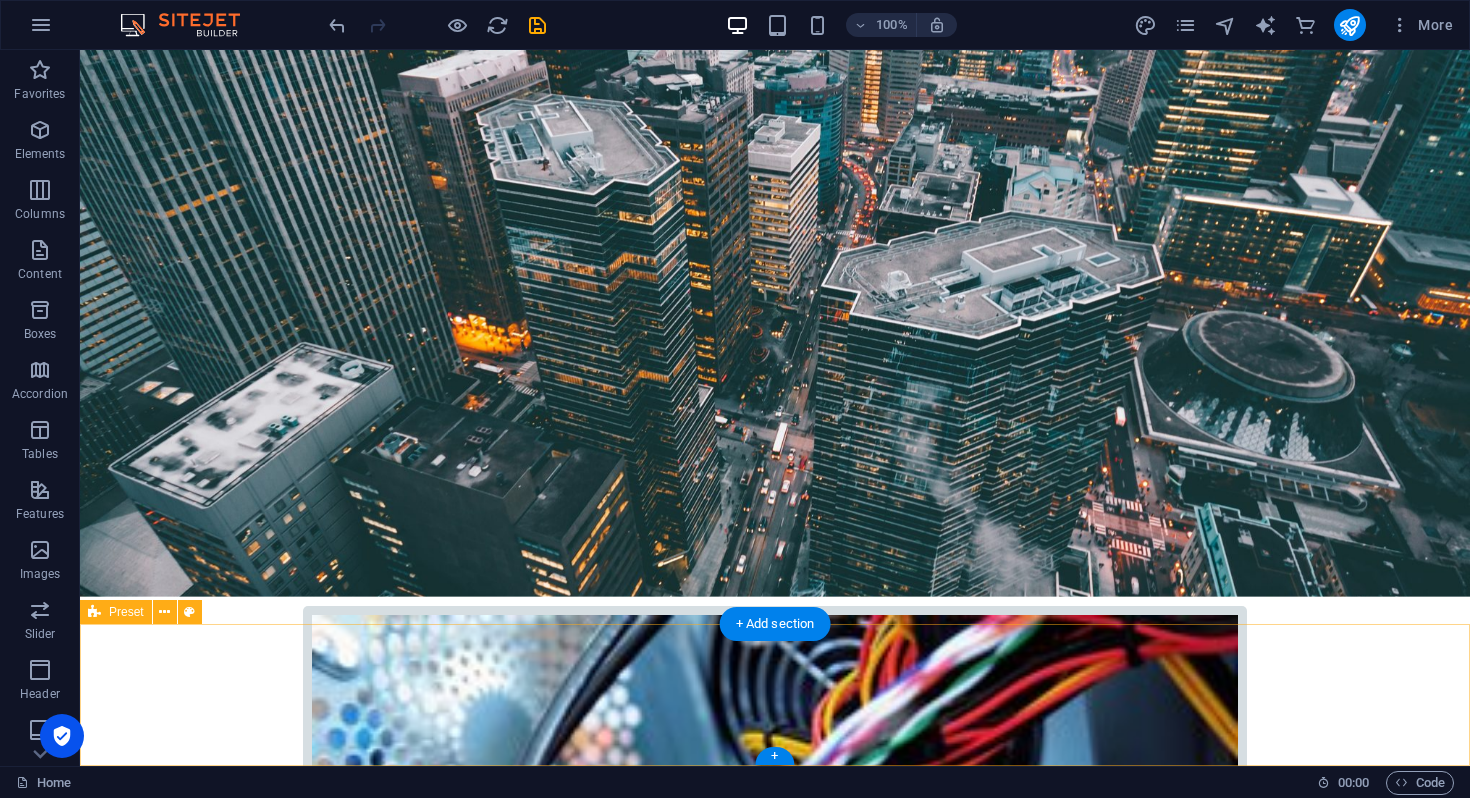 click on "Drop content here or  Add elements  Paste clipboard" at bounding box center (775, 3284) 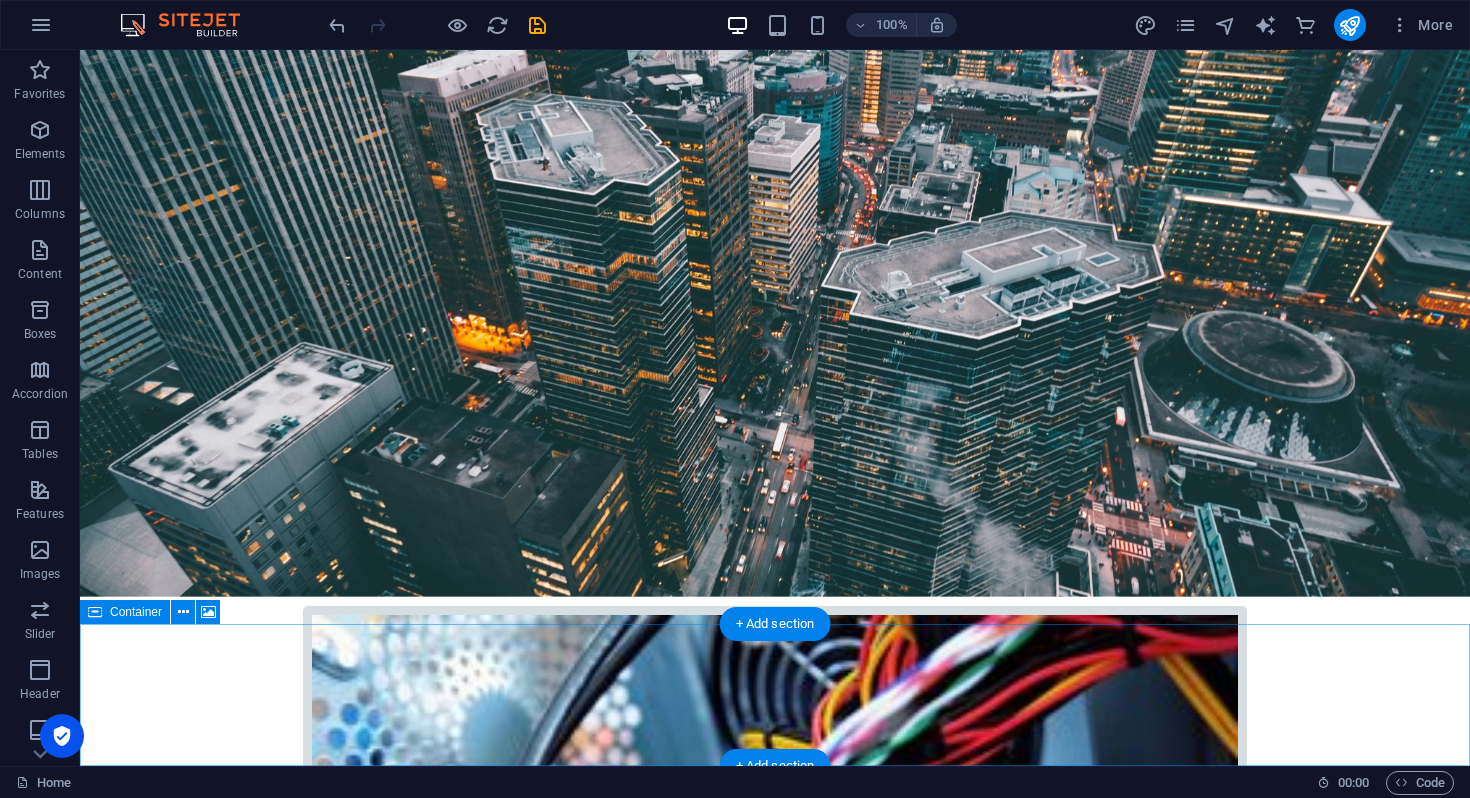 scroll, scrollTop: 34, scrollLeft: 0, axis: vertical 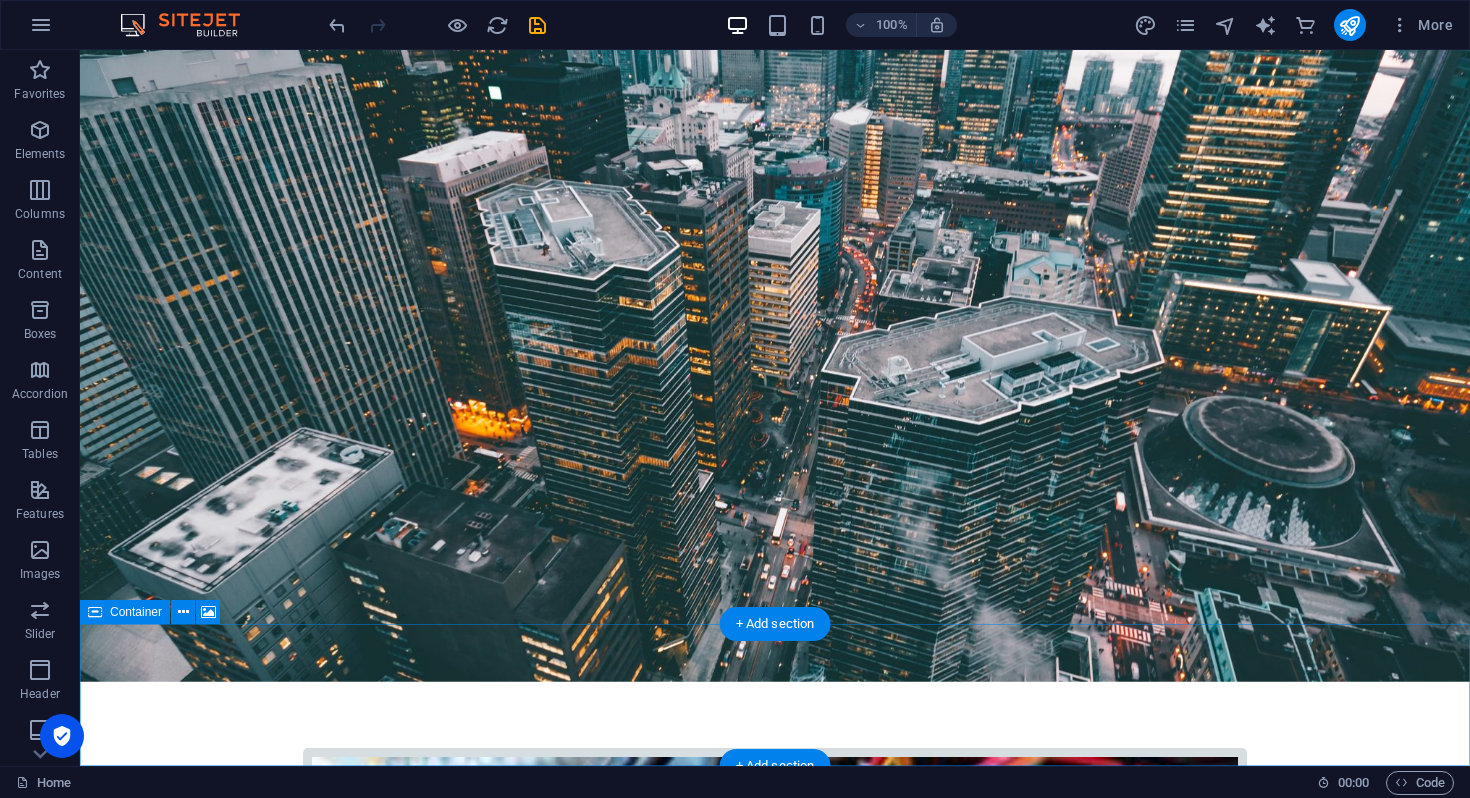 click on "Drop content here or  Add elements  Paste clipboard" at bounding box center [775, 3284] 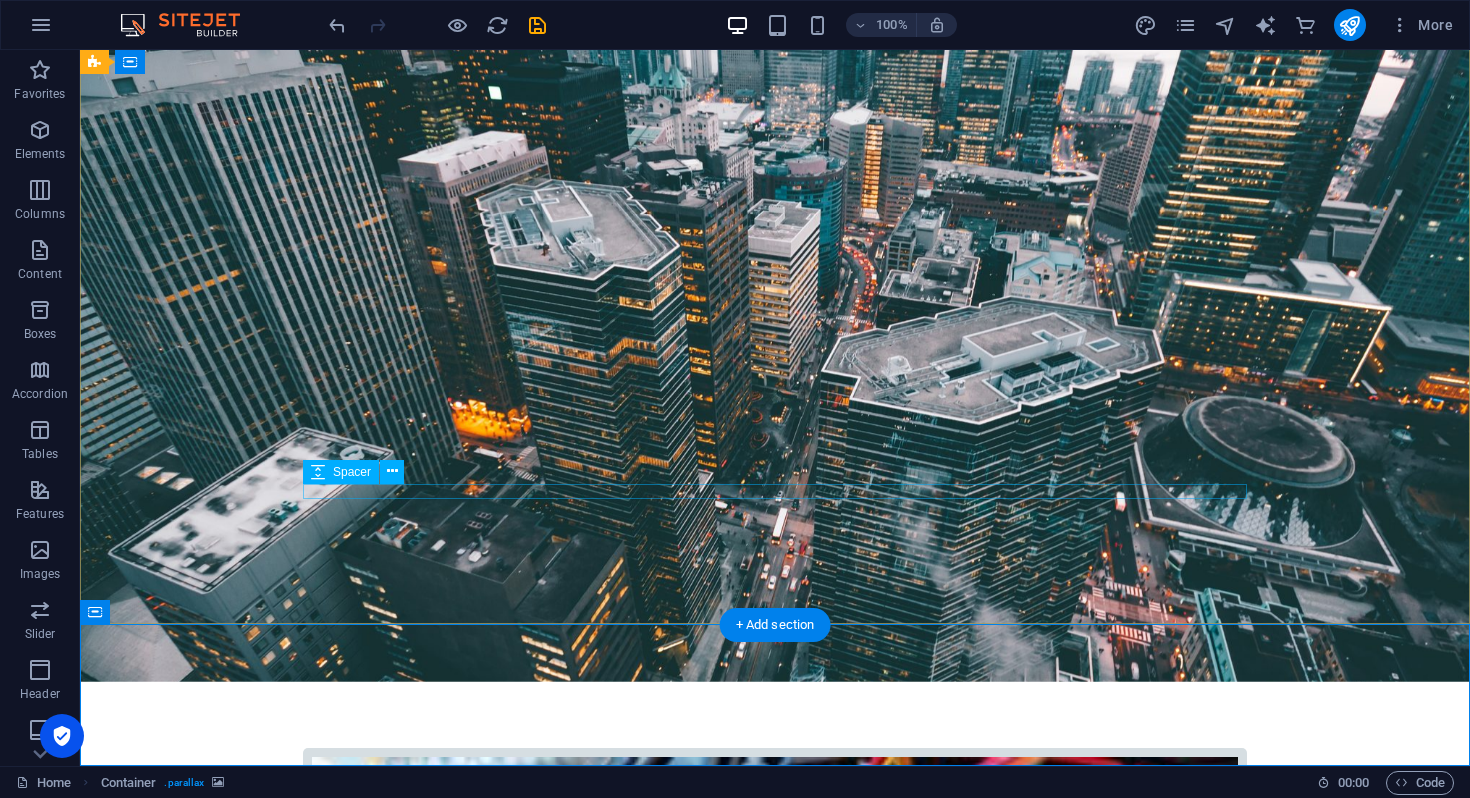 click at bounding box center (775, 2654) 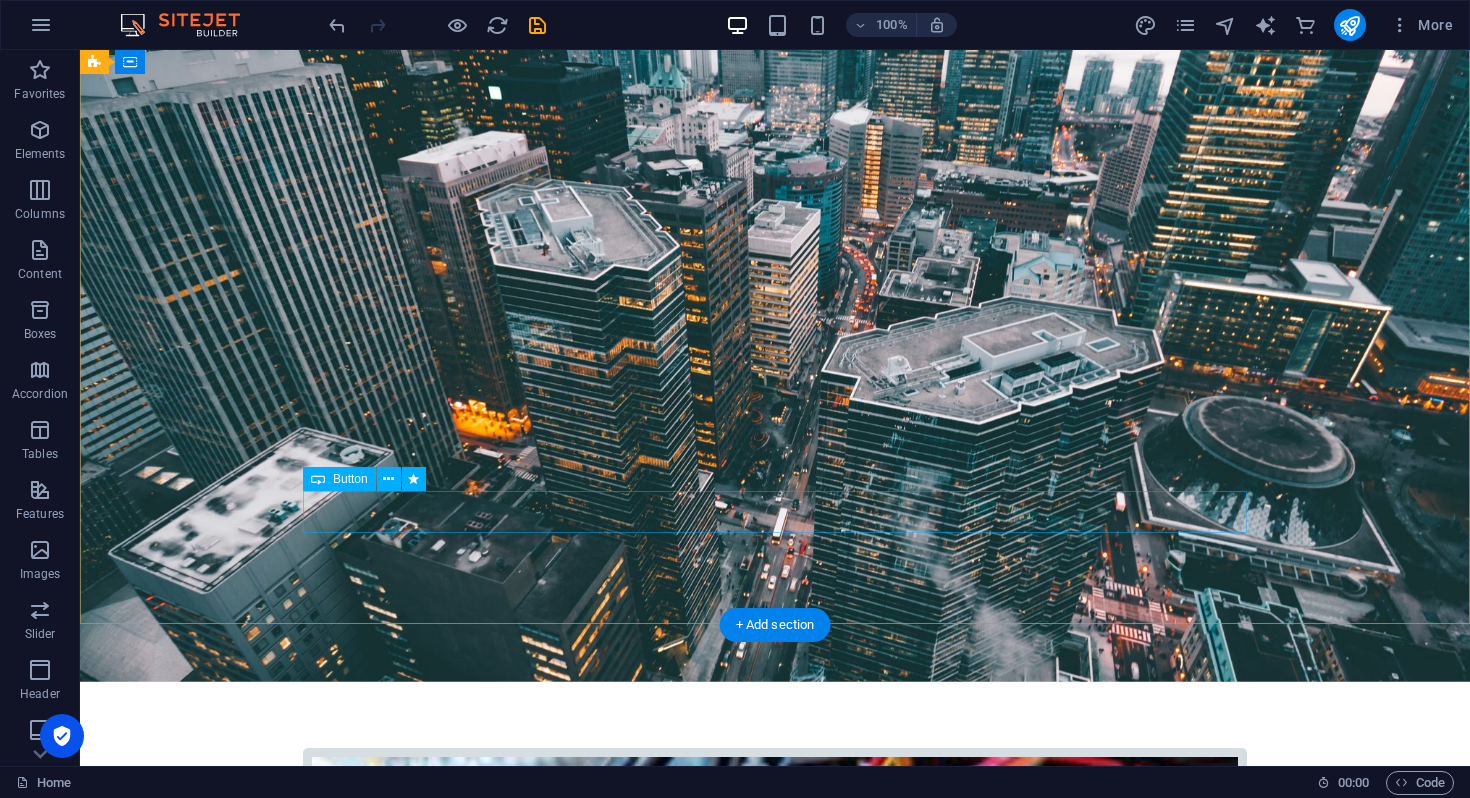 click on "Hardware Support Lorem ipsum dolor sit amet, consetetur sadipscing elitr, sed diam nonumy eirmod tempor invidunt ut labore et dolore magna aliquyam erat, sed diam voluptua. At vero eos et accusam et justo duo dolores et ea rebum. Networking Lorem ipsum dolor sit amet, consetetur sadipscing elitr, sed diam nonumy eirmod tempor invidunt ut labore et dolore magna aliquyam erat, sed diam voluptua. At vero eos et accusam et justo duo dolores et ea rebum. Circuit Boards Lorem ipsum dolor sit amet, consetetur sadipscing elitr, sed diam nonumy eirmod tempor invidunt ut labore et dolore magna aliquyam erat, sed diam voluptua. At vero eos et accusam et justo duo dolores et ea rebum. Learn more" at bounding box center (775, 1718) 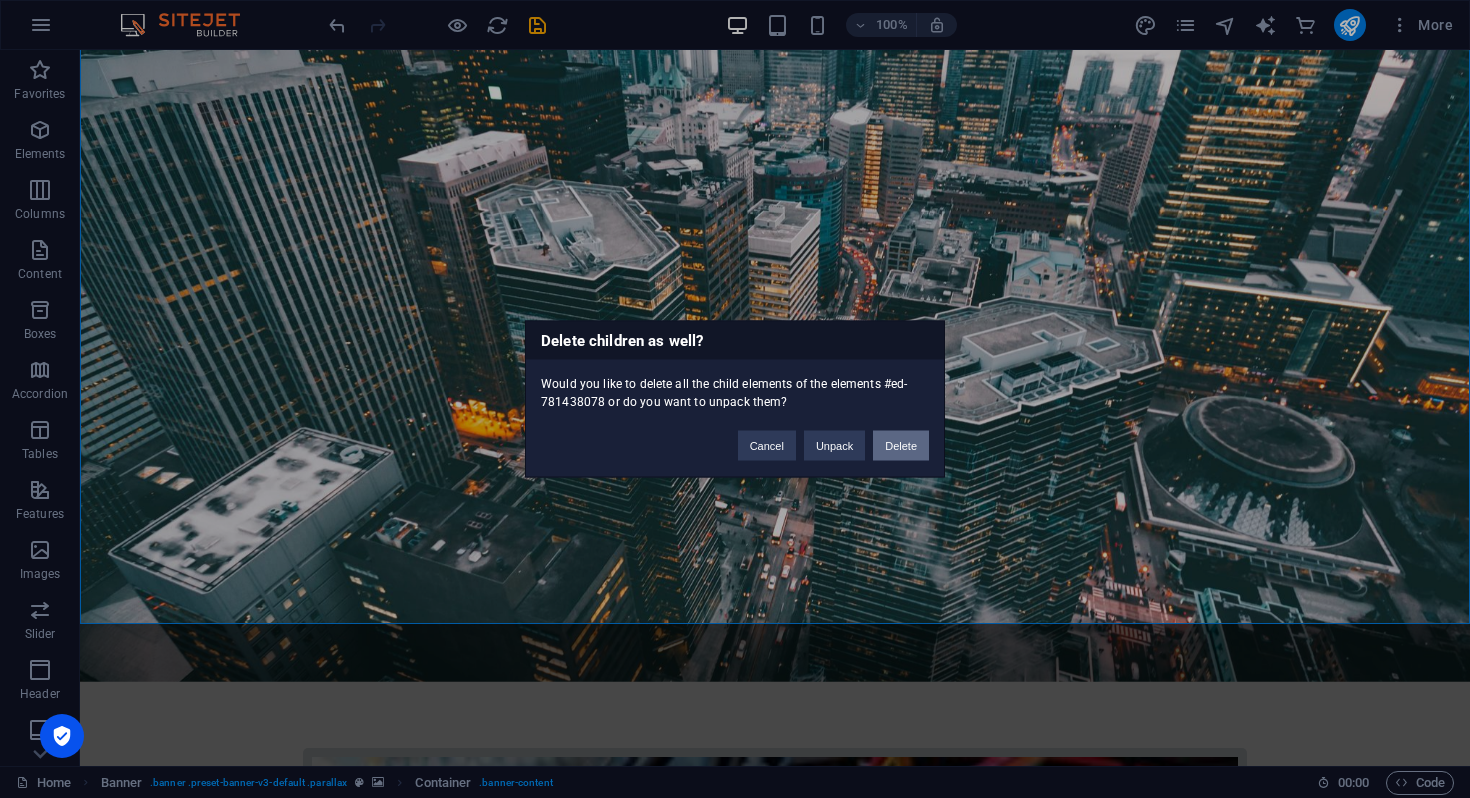 click on "Delete" at bounding box center [901, 446] 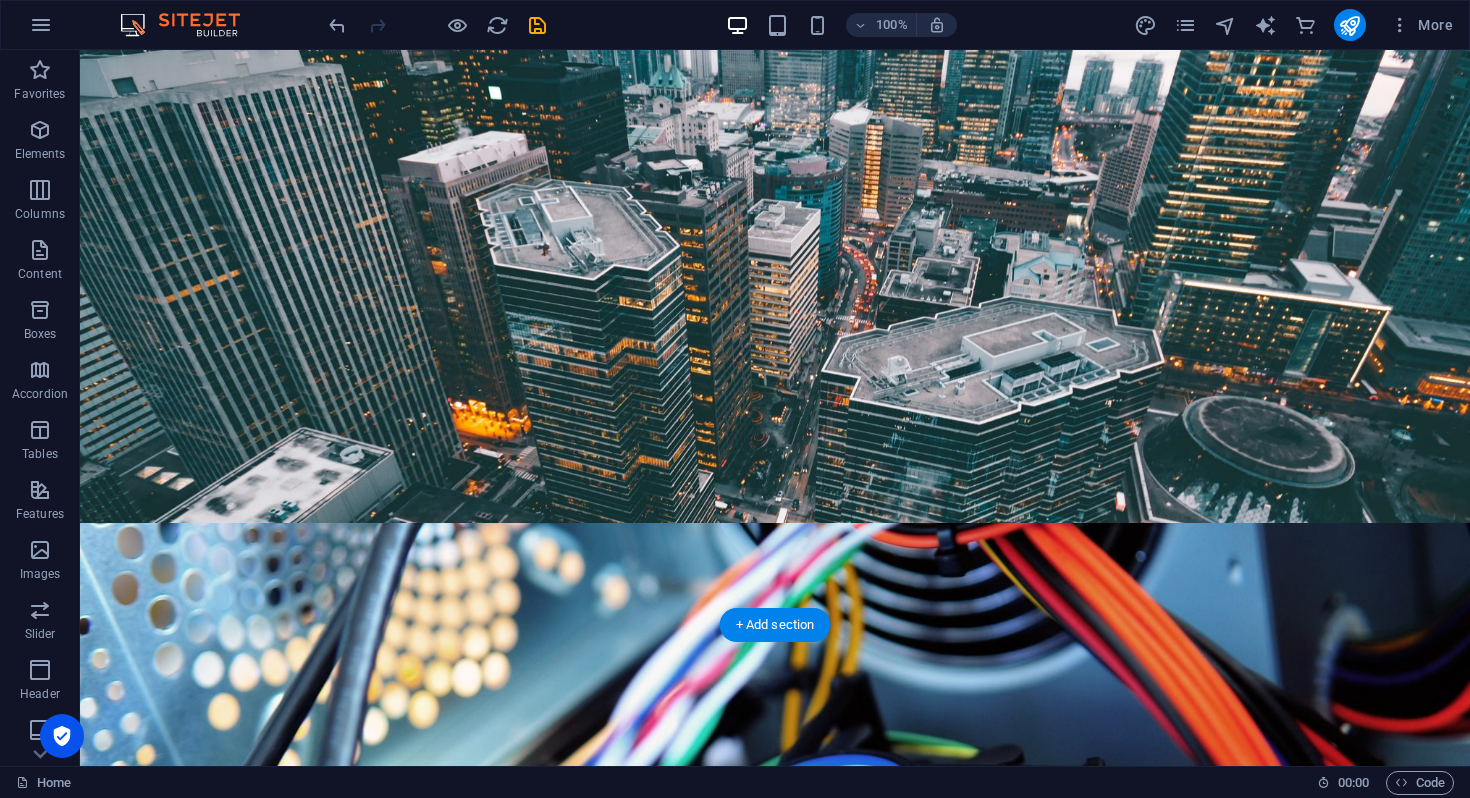 click at bounding box center (775, 356) 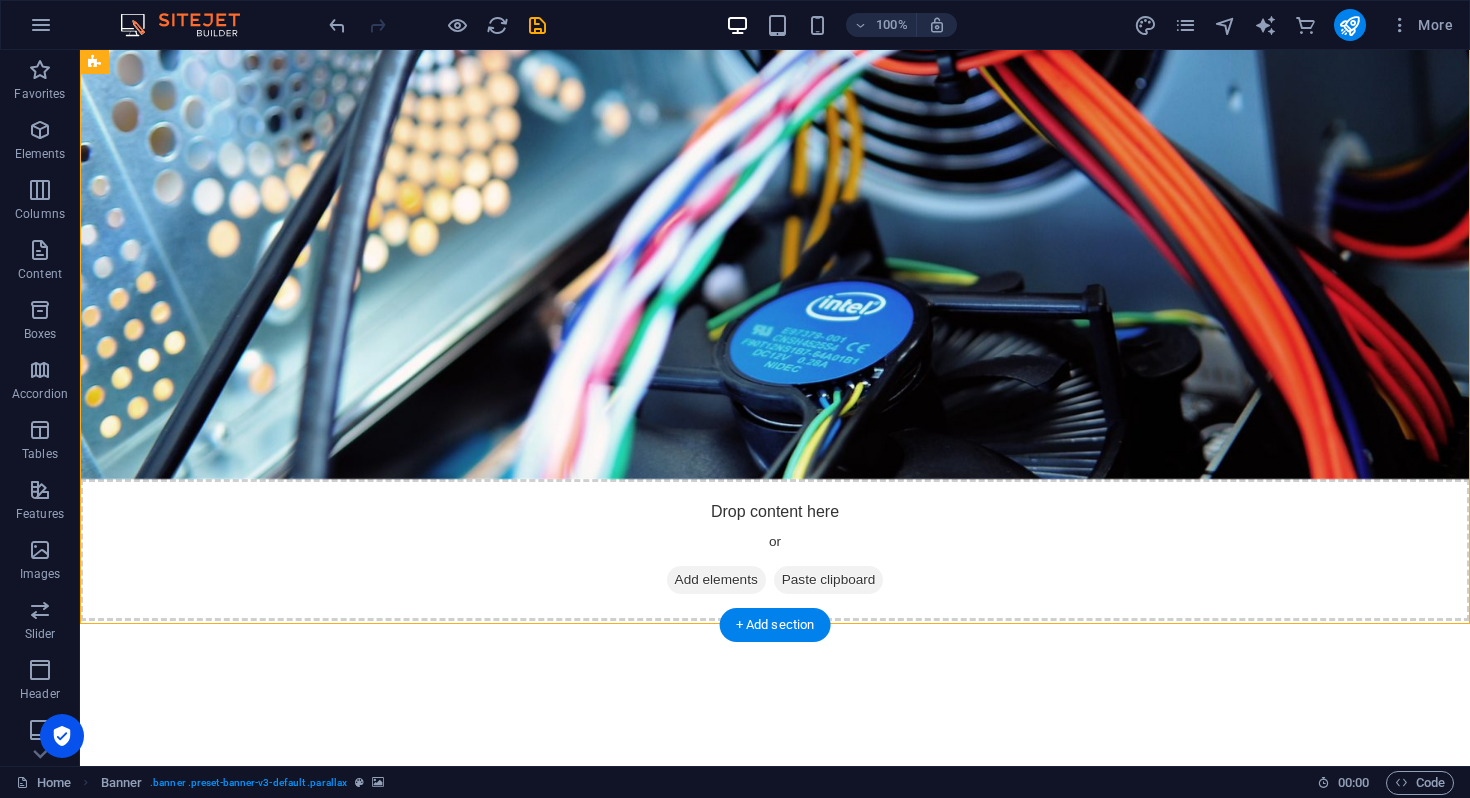 scroll, scrollTop: 0, scrollLeft: 0, axis: both 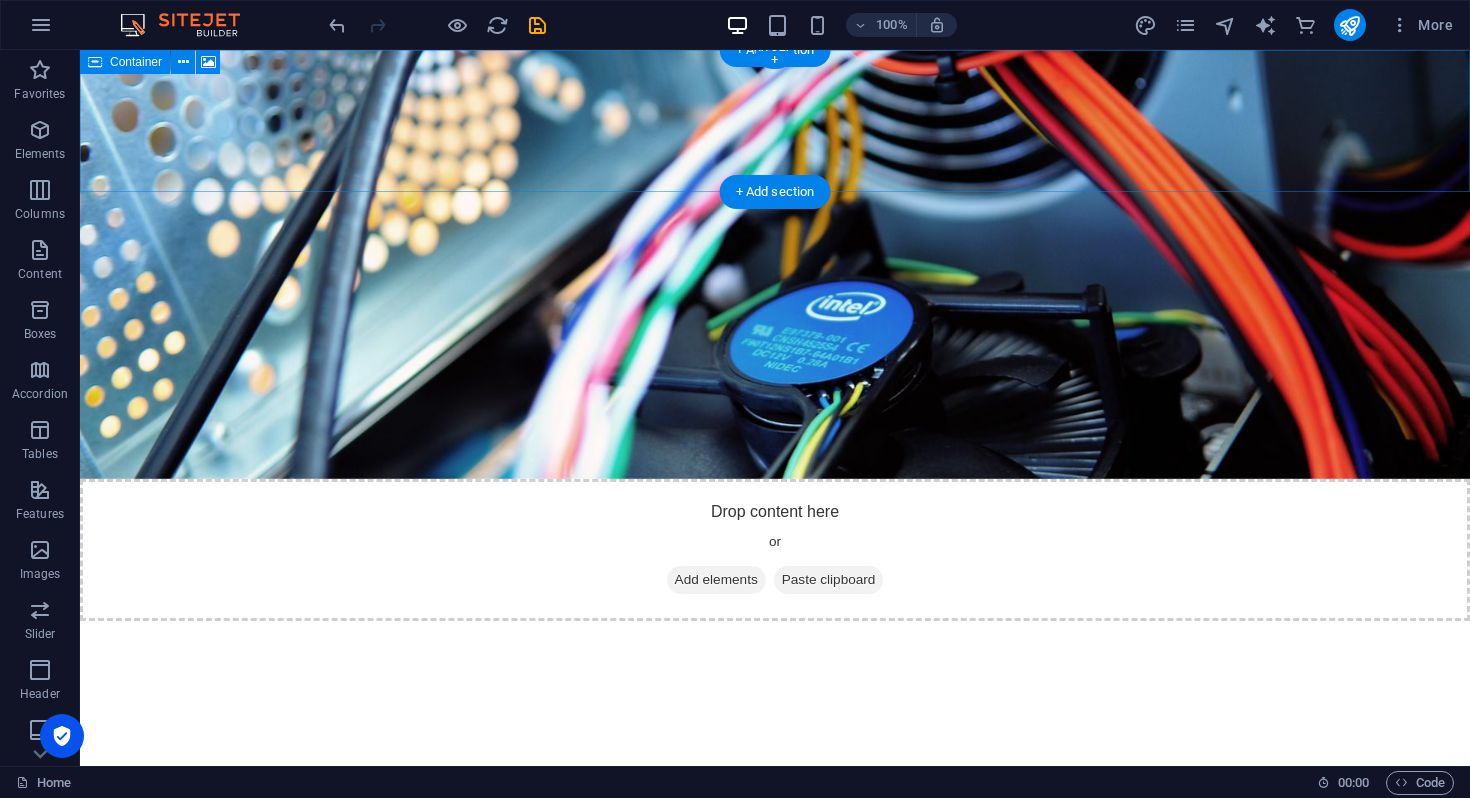 click on "Drop content here or  Add elements  Paste clipboard" at bounding box center [775, 550] 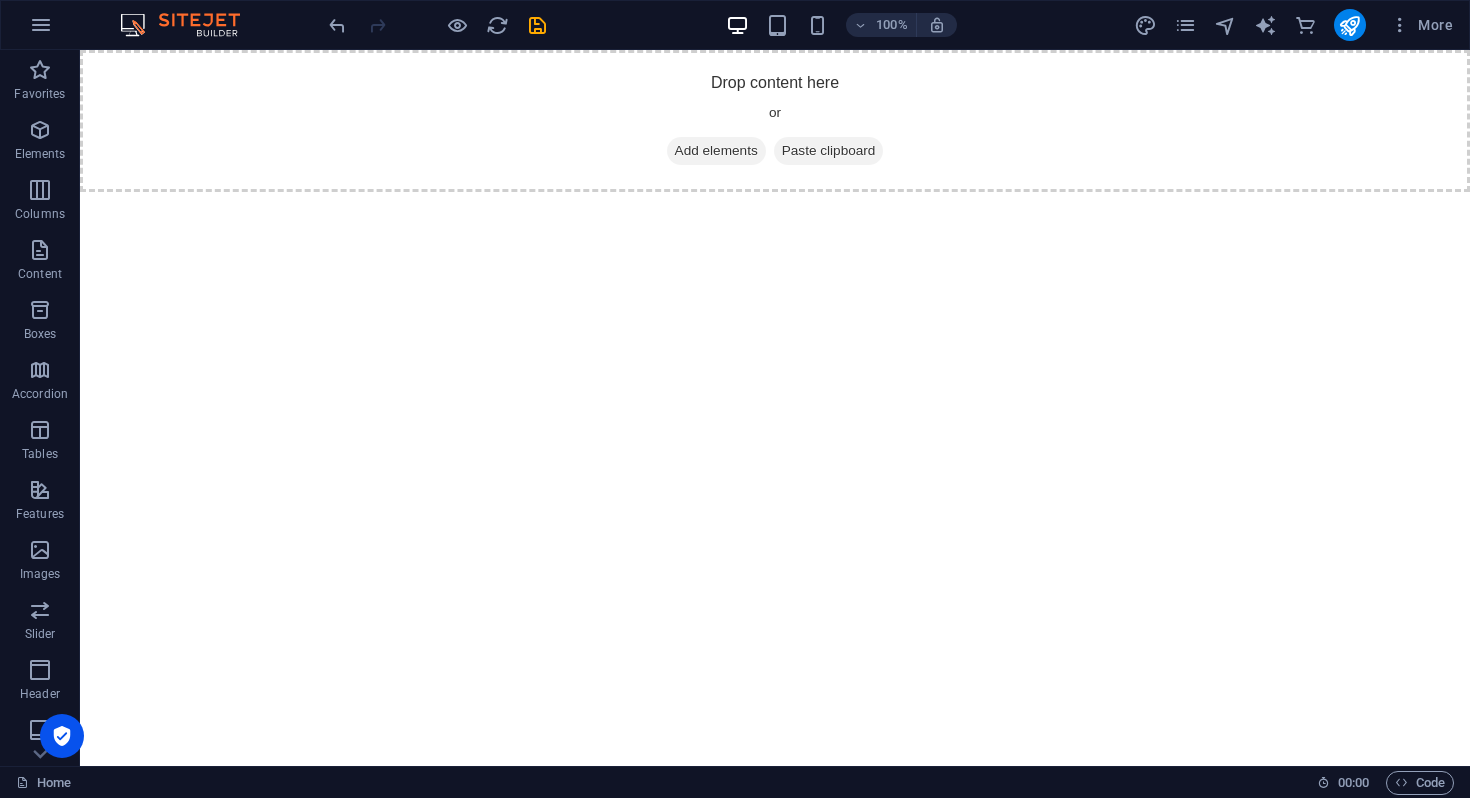 click at bounding box center [190, 25] 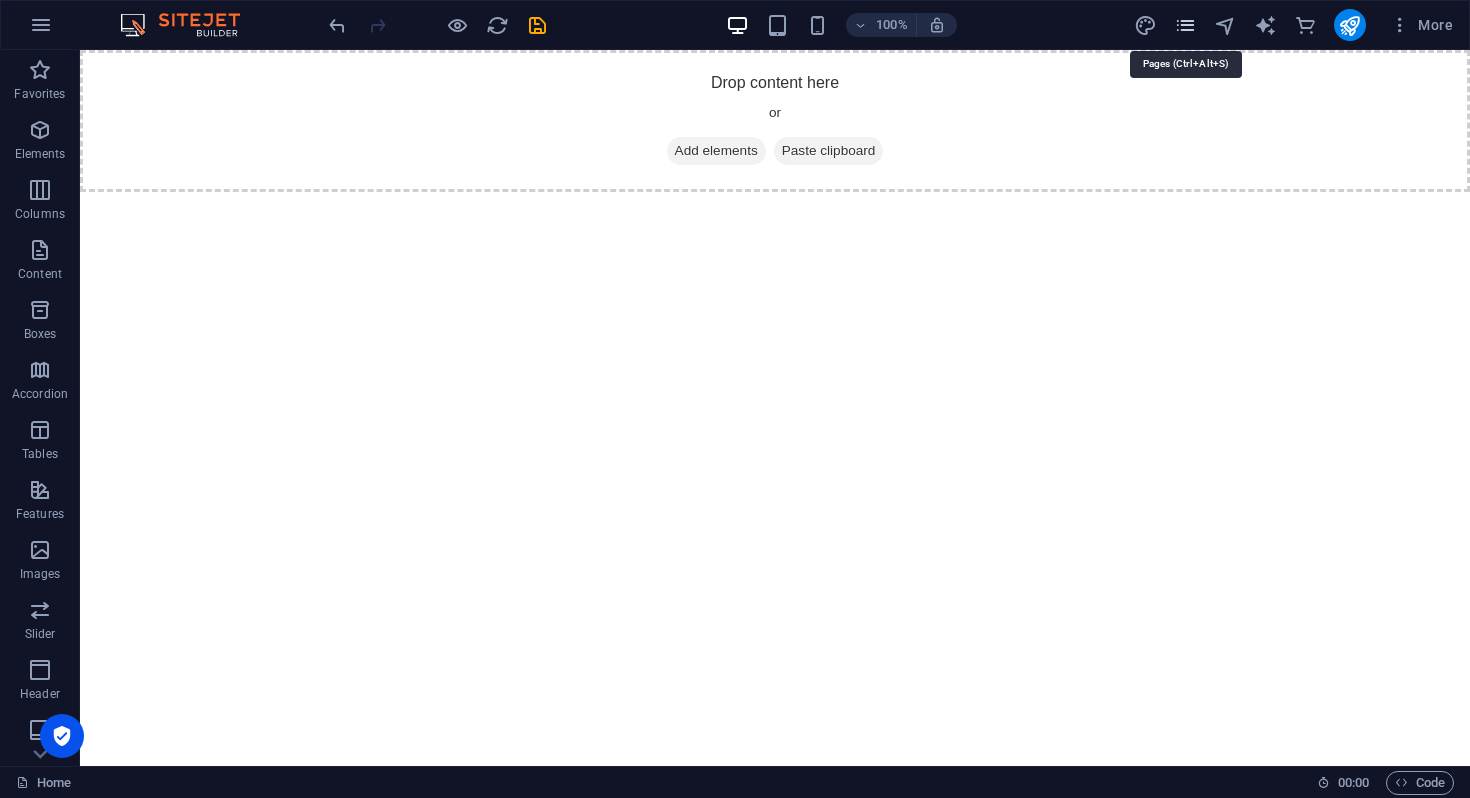 click at bounding box center [1185, 25] 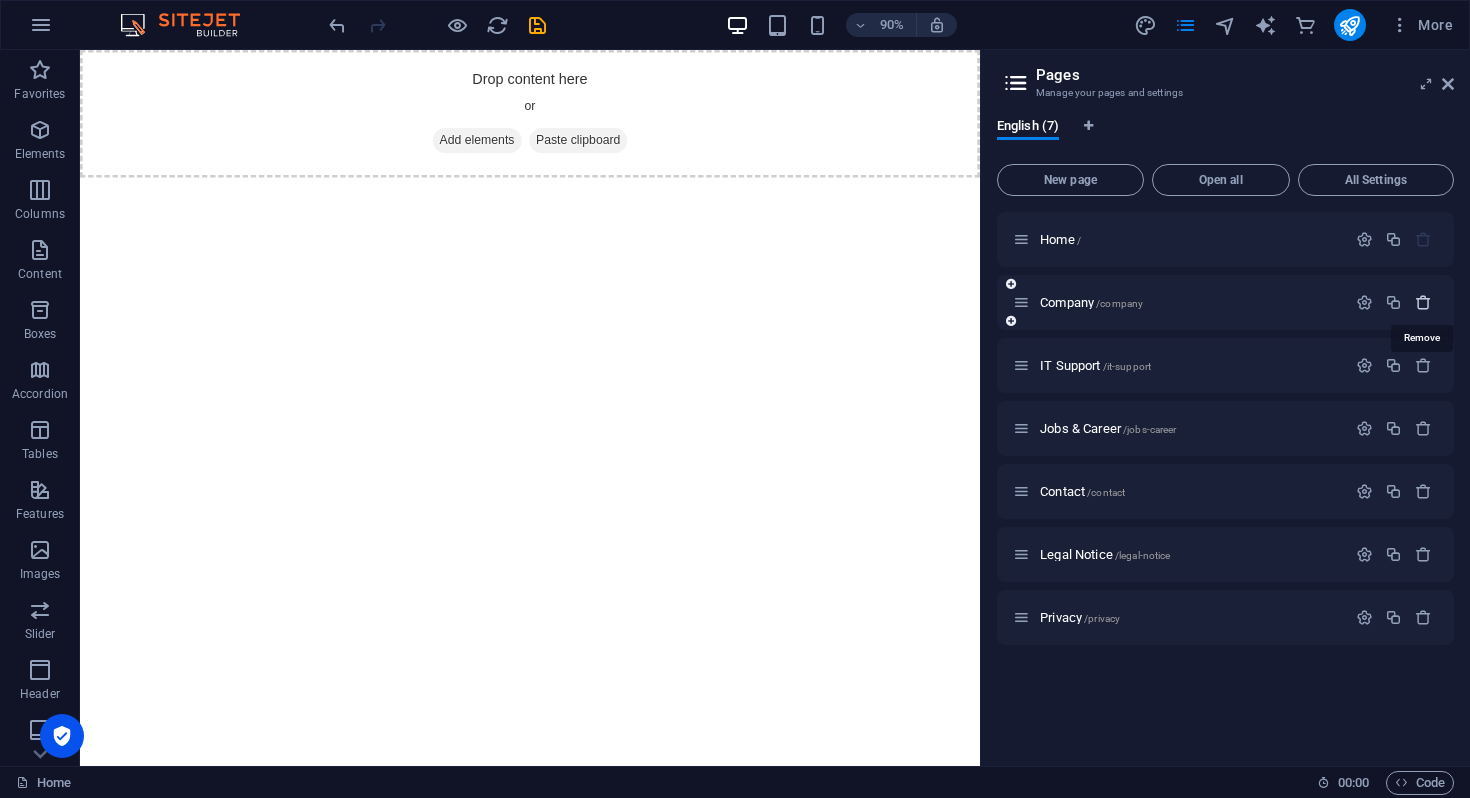 click at bounding box center (1423, 302) 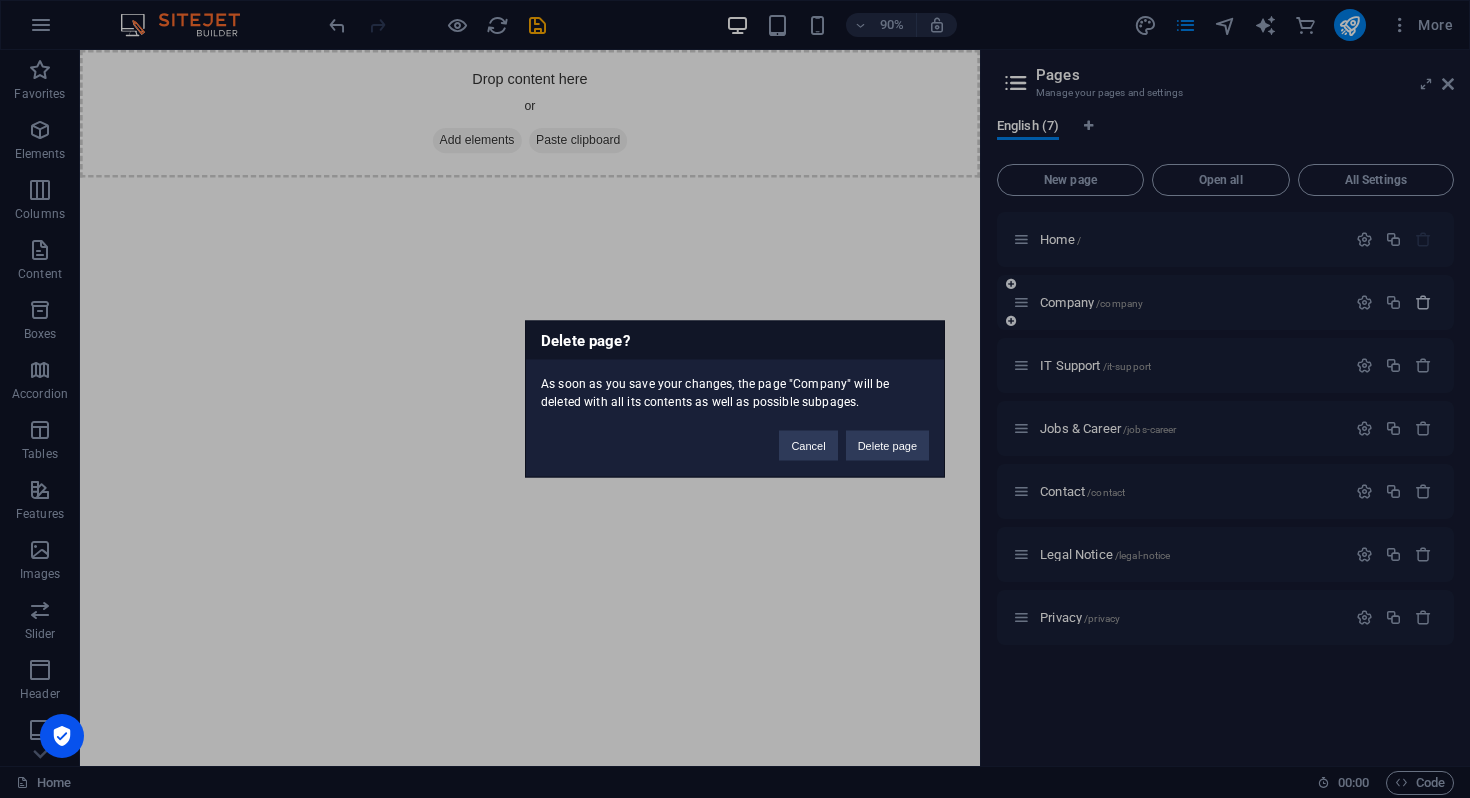 click on "Delete page? As soon as you save your changes, the page "Company" will be deleted with all its contents as well as possible subpages. Cancel Delete page" at bounding box center [735, 399] 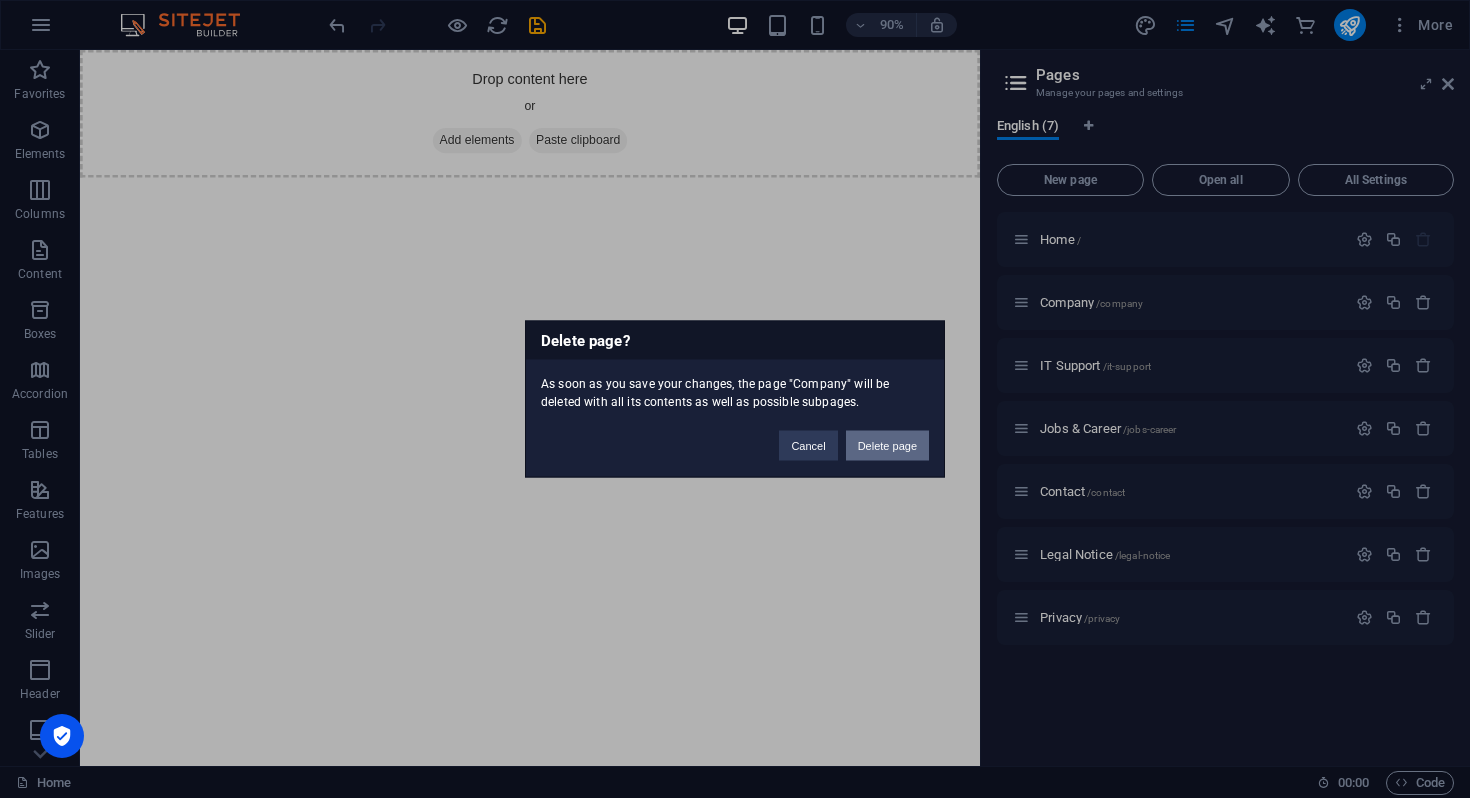 click on "Delete page" at bounding box center (887, 446) 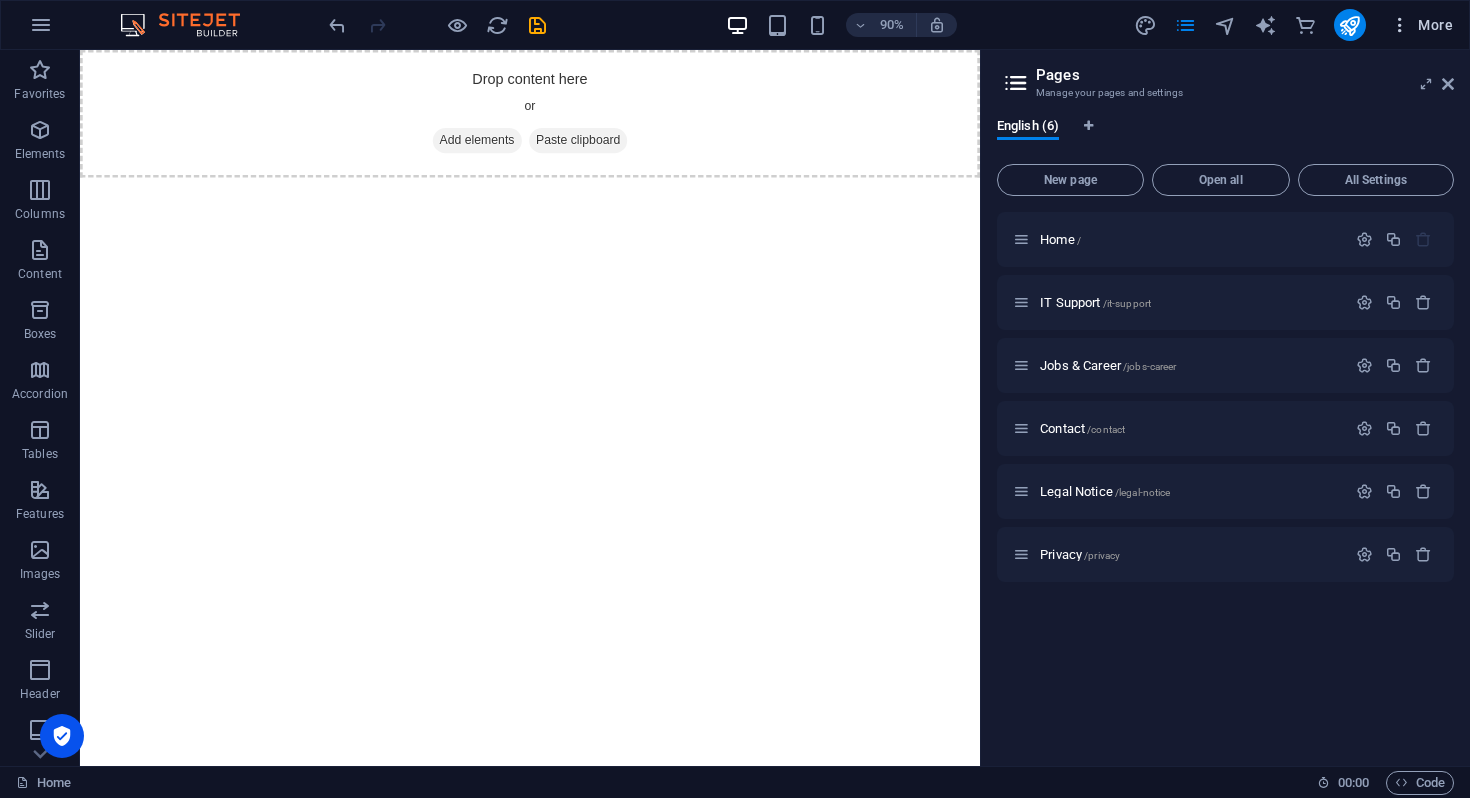 click at bounding box center [1400, 25] 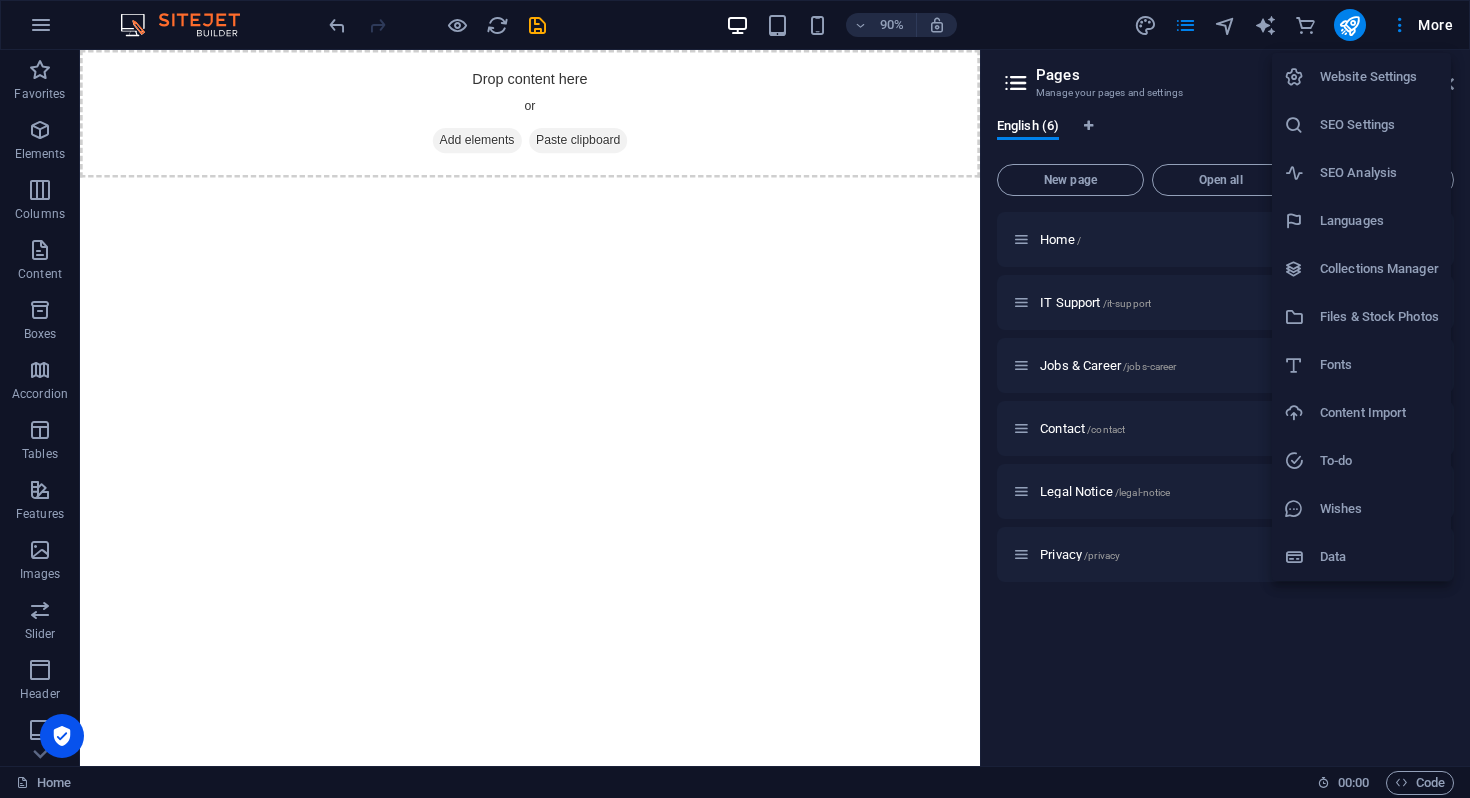 click at bounding box center [735, 399] 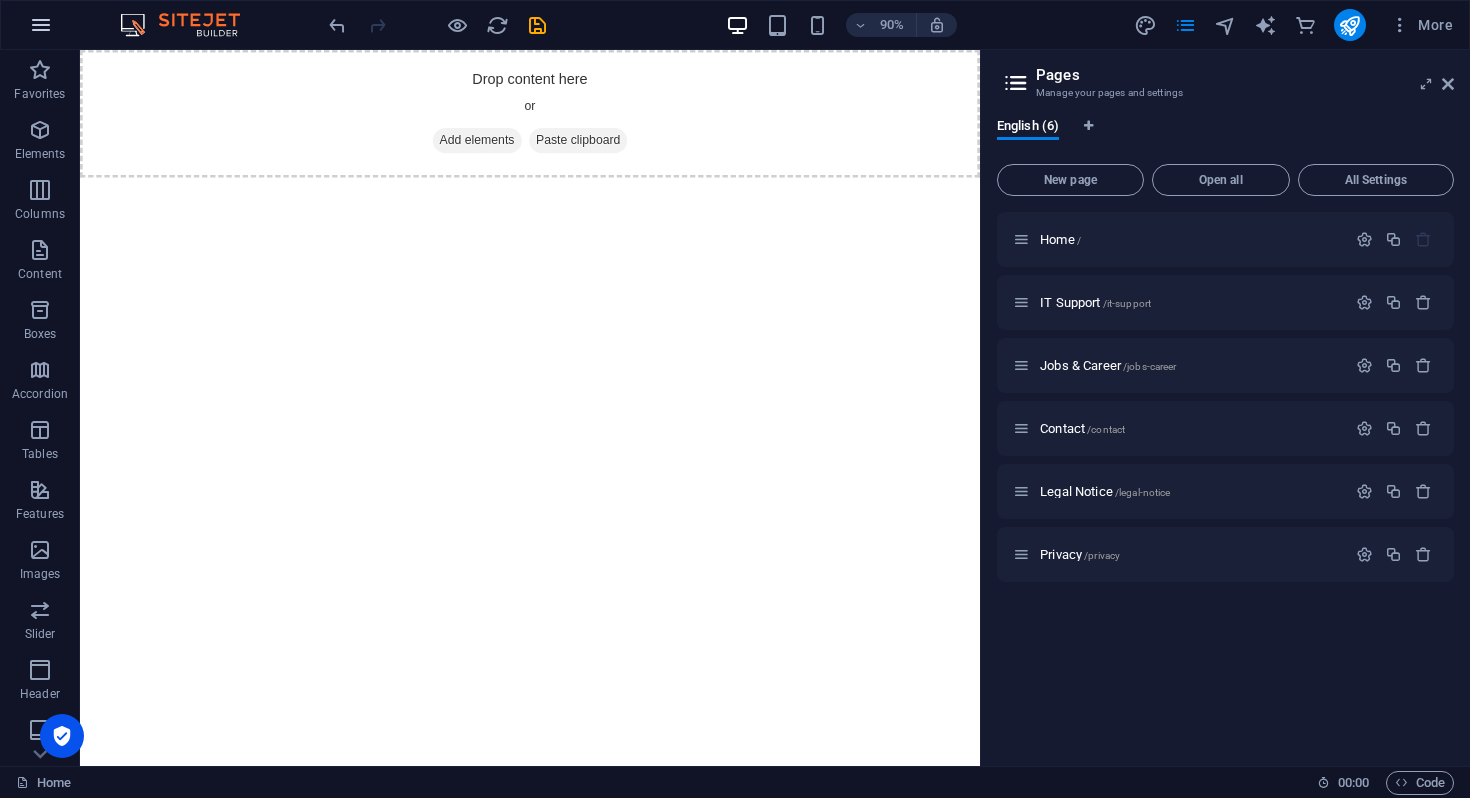 click at bounding box center [41, 25] 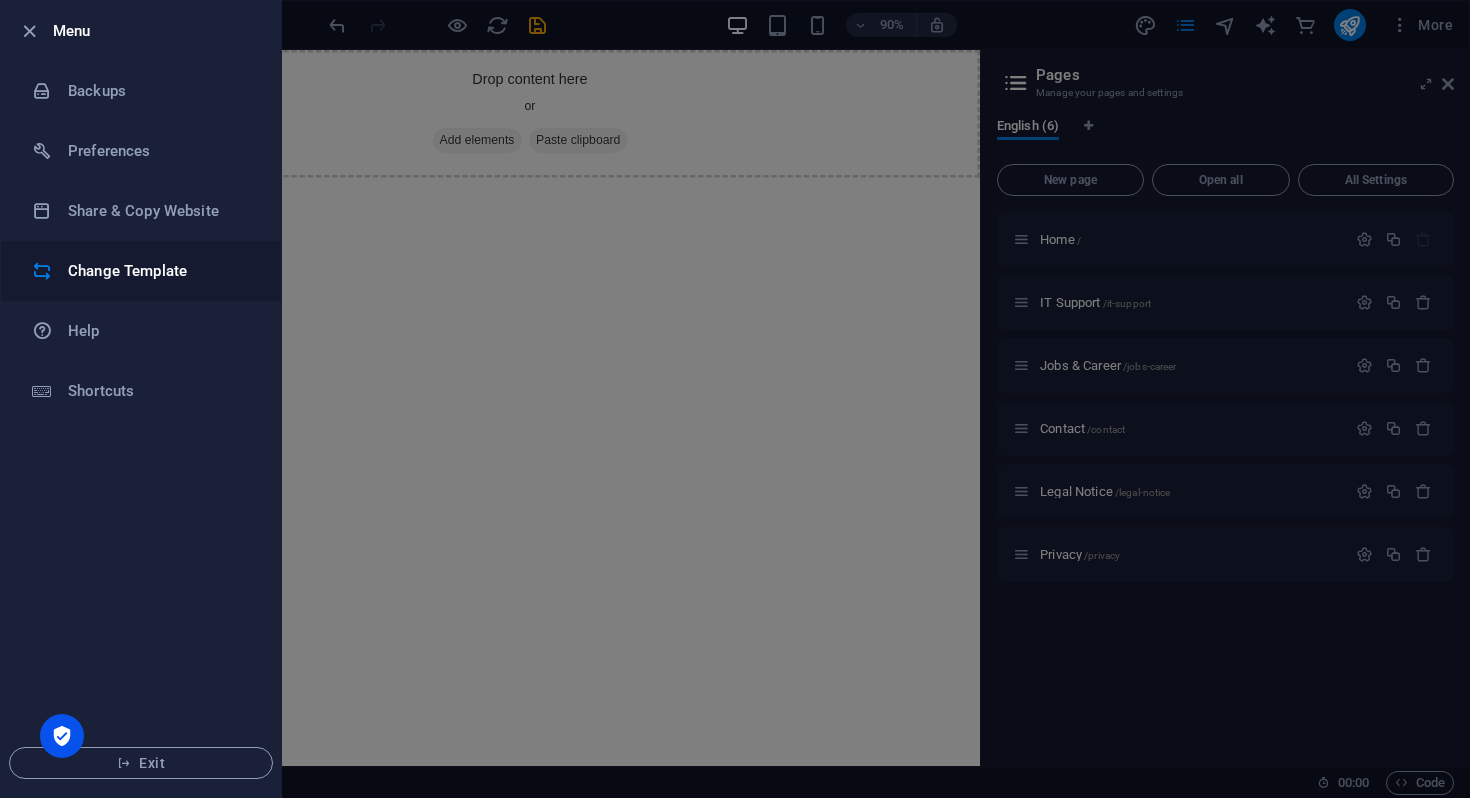 click on "Change Template" at bounding box center (160, 271) 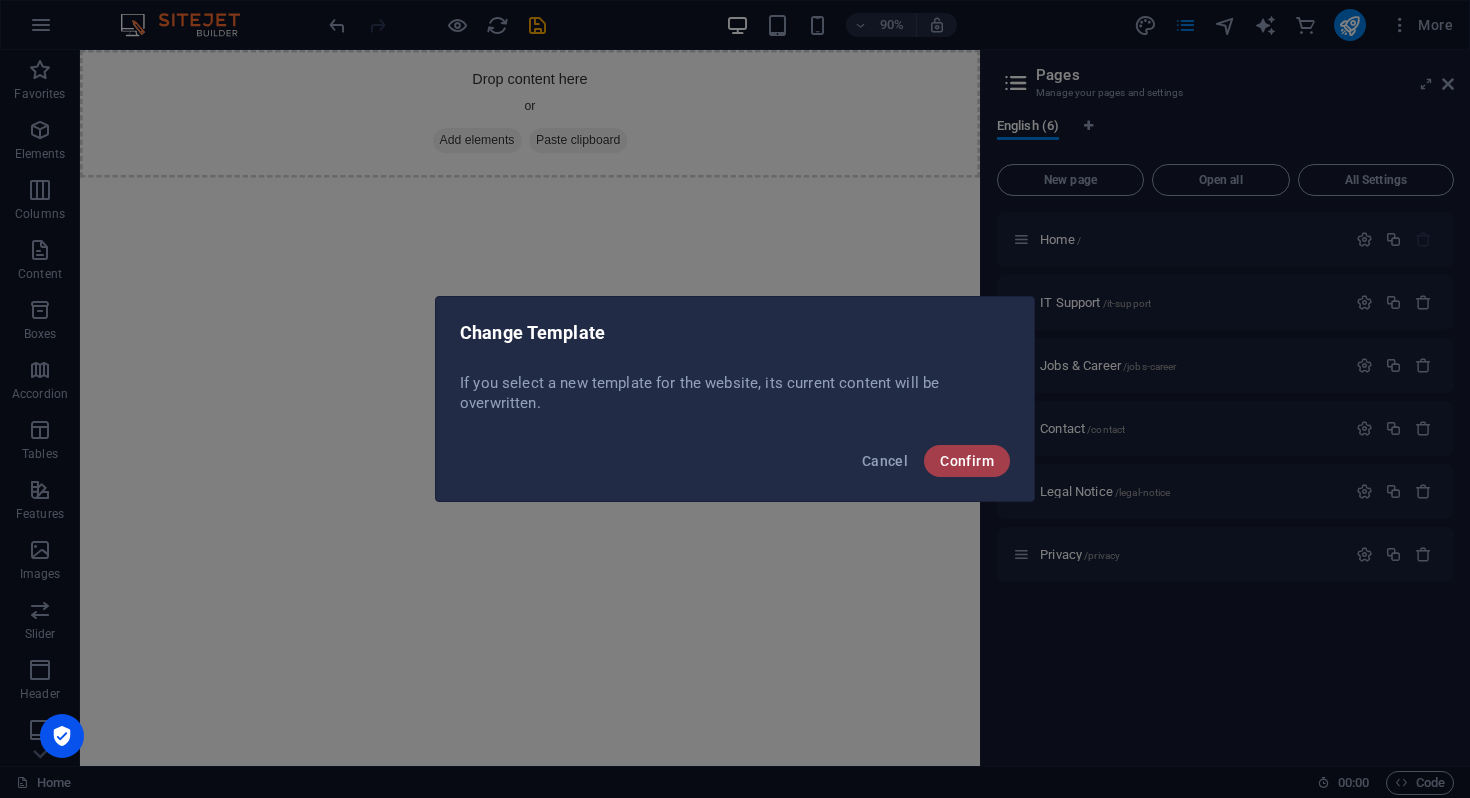 click on "Confirm" at bounding box center [967, 461] 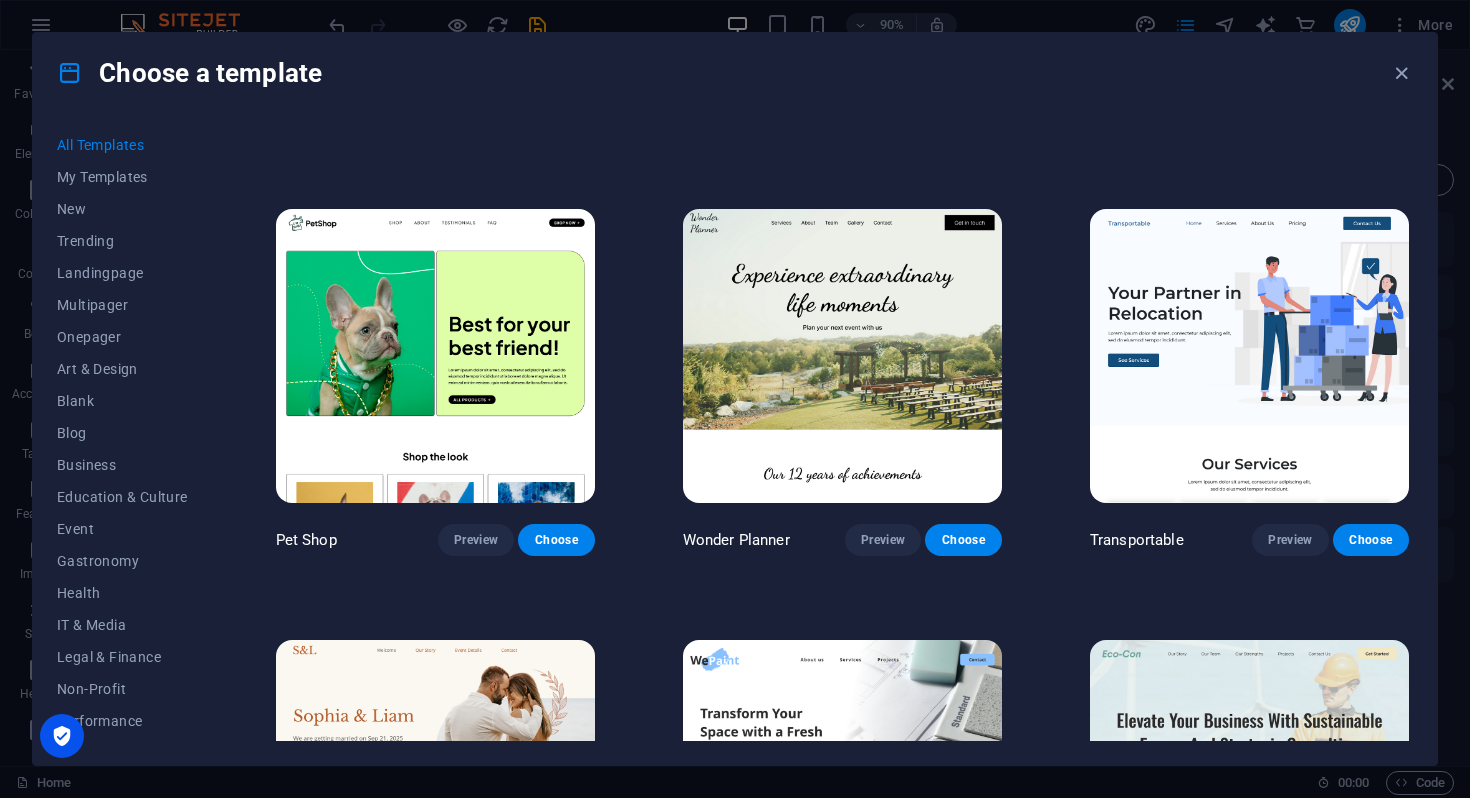 scroll, scrollTop: 816, scrollLeft: 0, axis: vertical 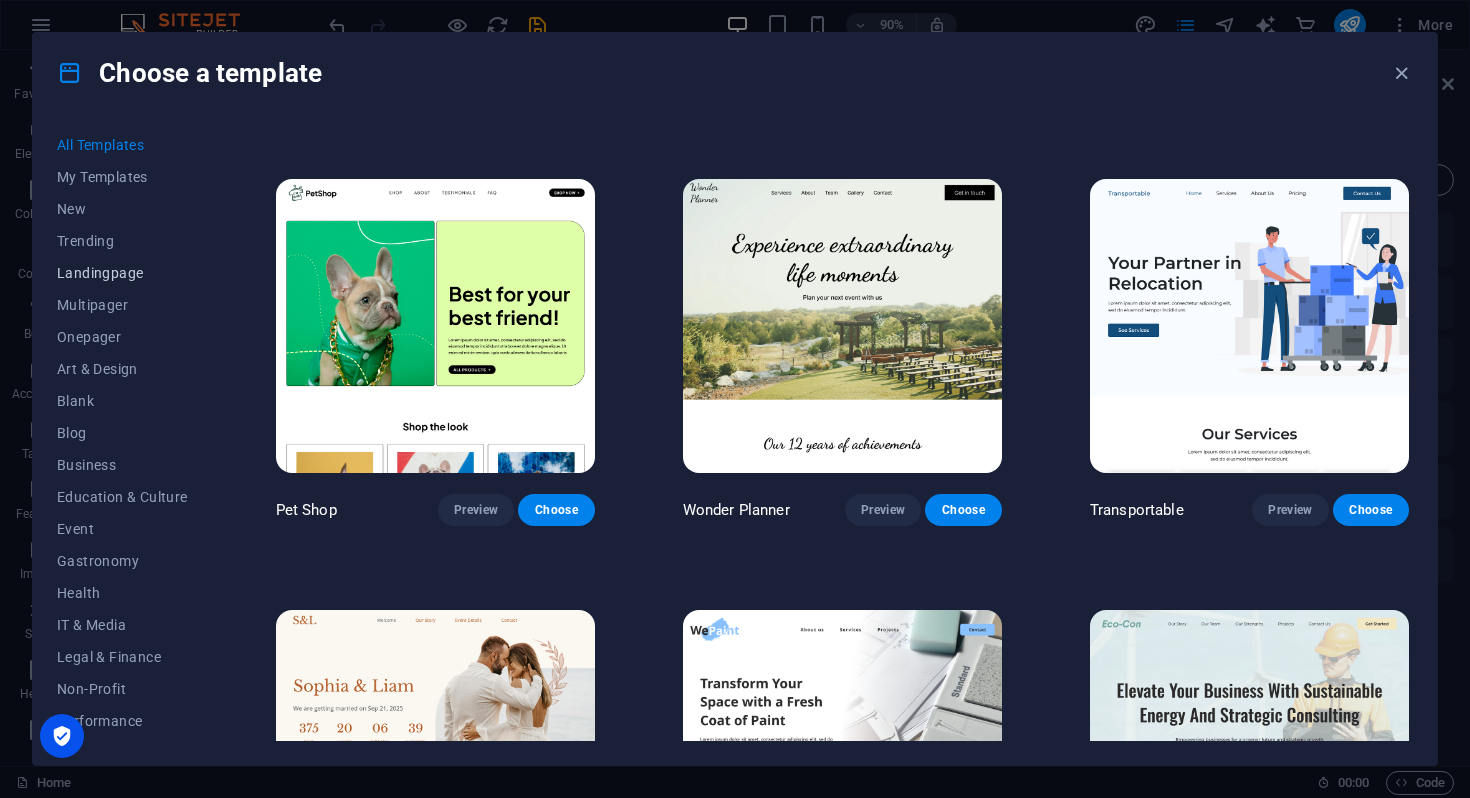 click on "Landingpage" at bounding box center [122, 273] 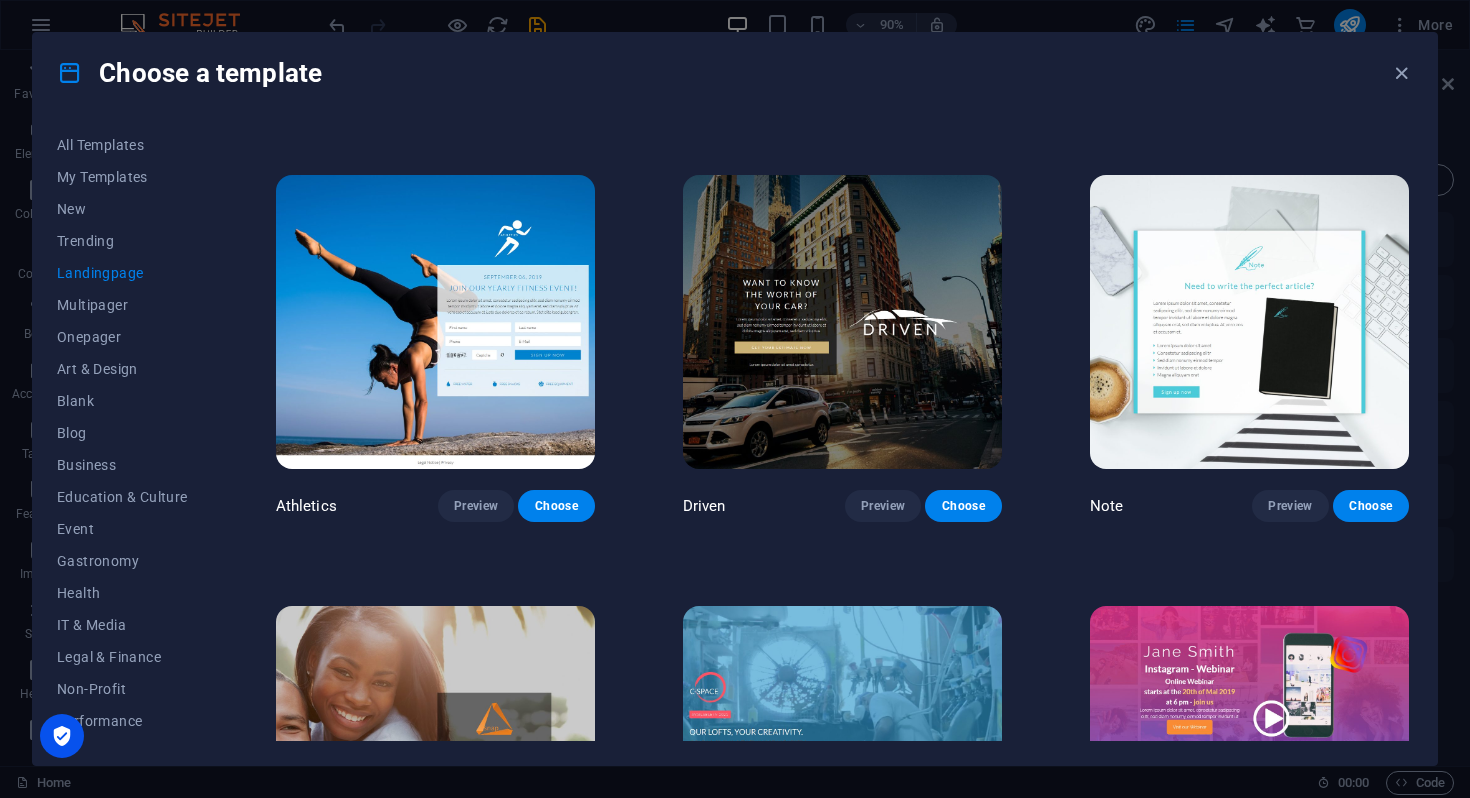 scroll, scrollTop: 1191, scrollLeft: 0, axis: vertical 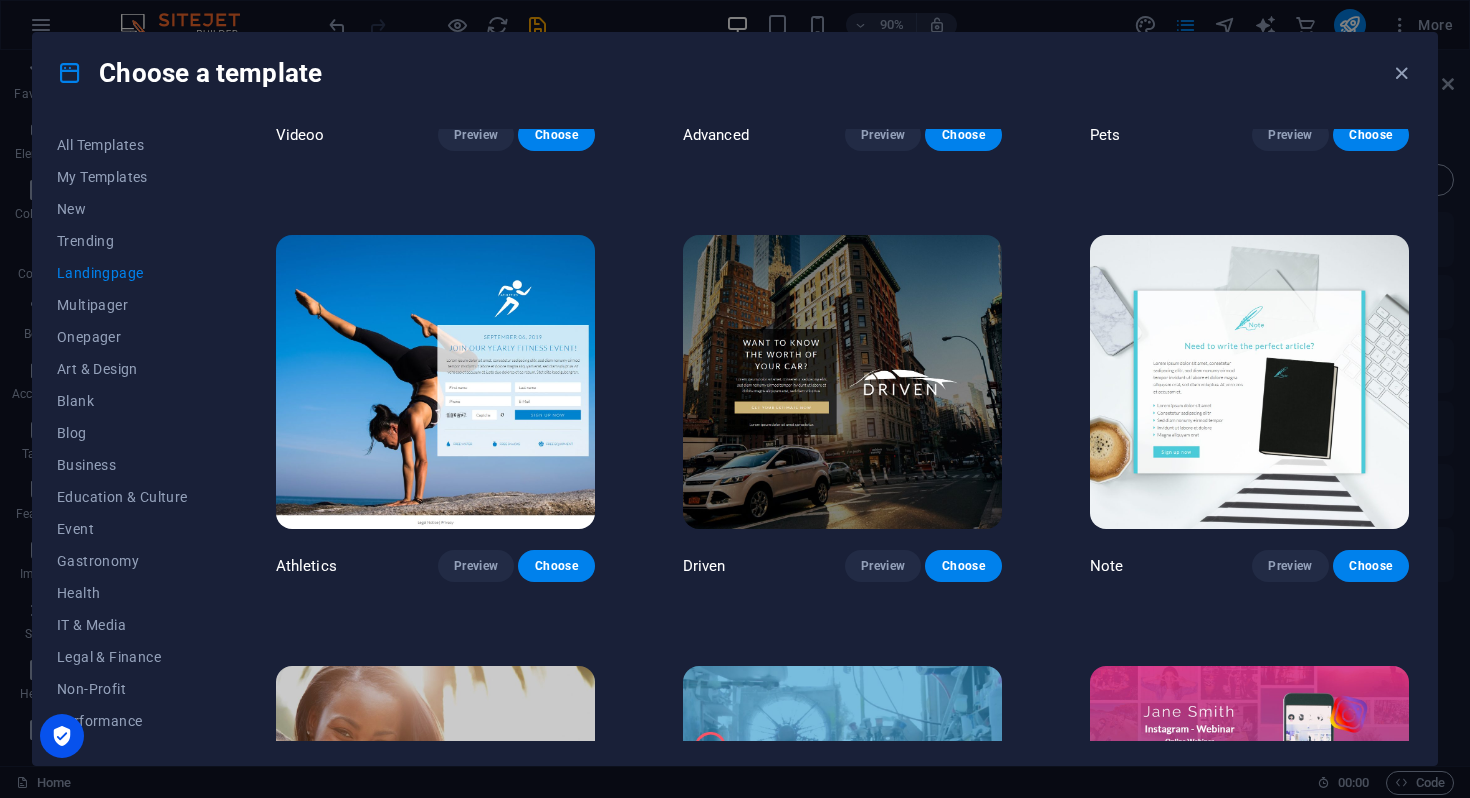 click at bounding box center [842, 382] 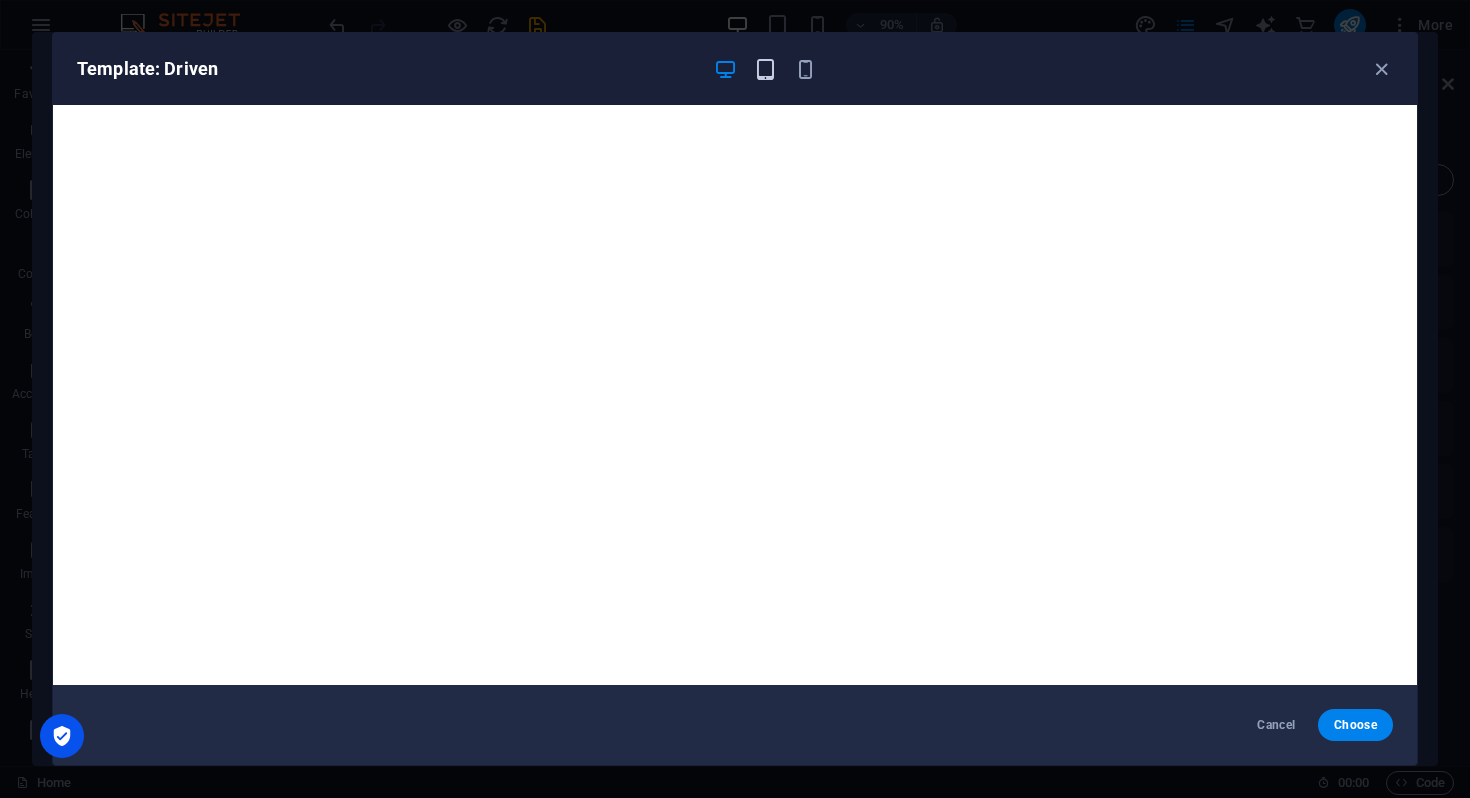 click at bounding box center [765, 69] 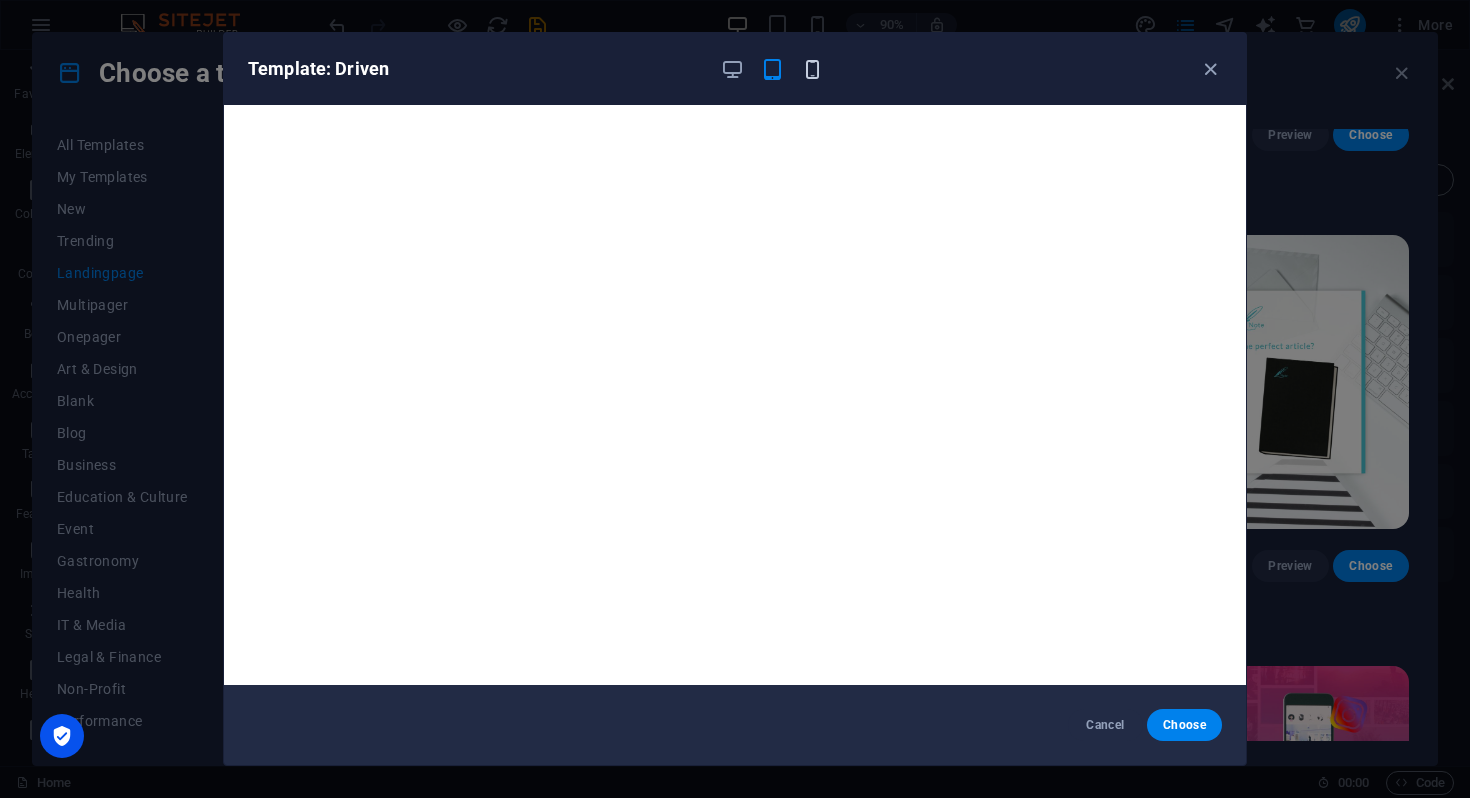 click at bounding box center [812, 69] 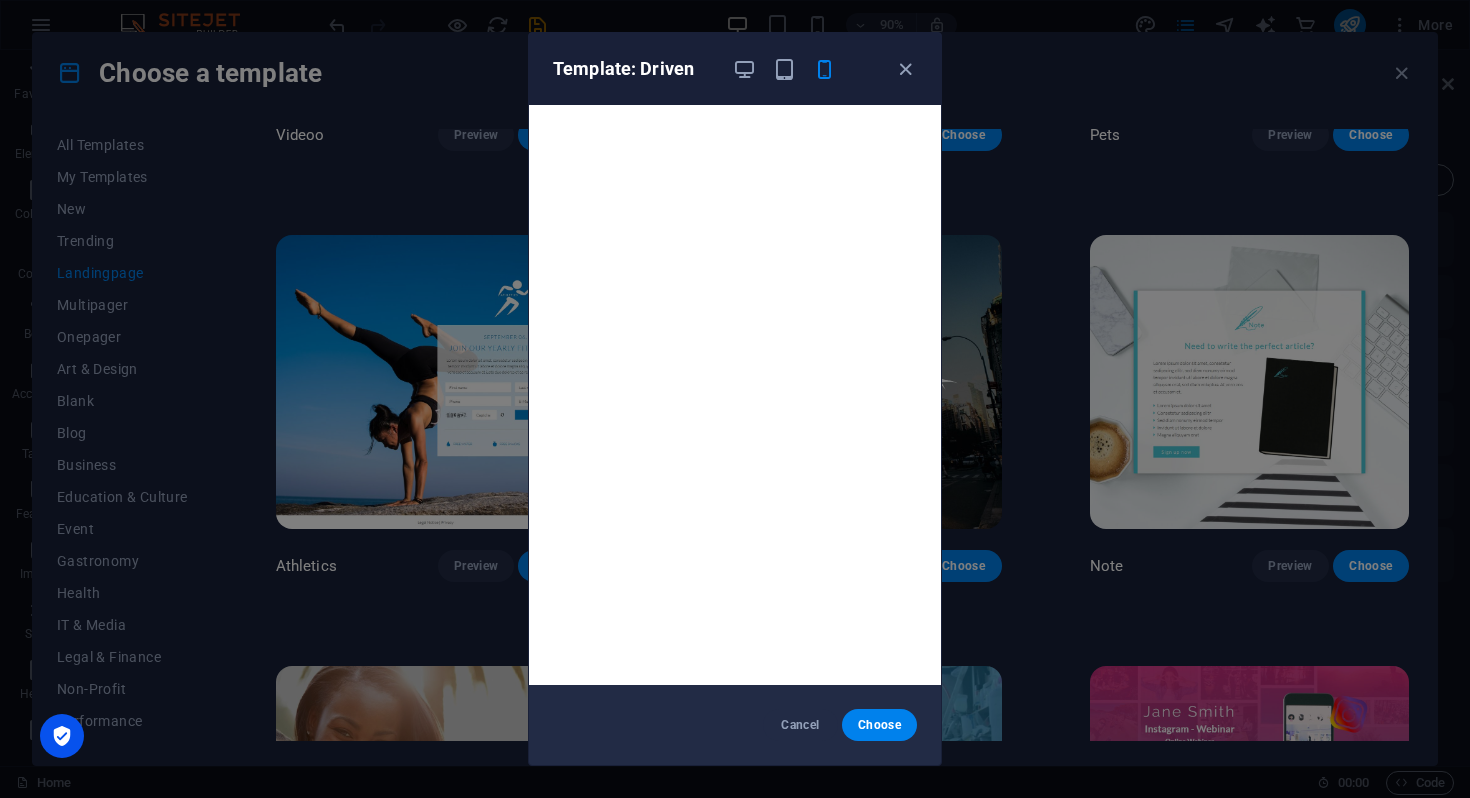 scroll, scrollTop: 4, scrollLeft: 0, axis: vertical 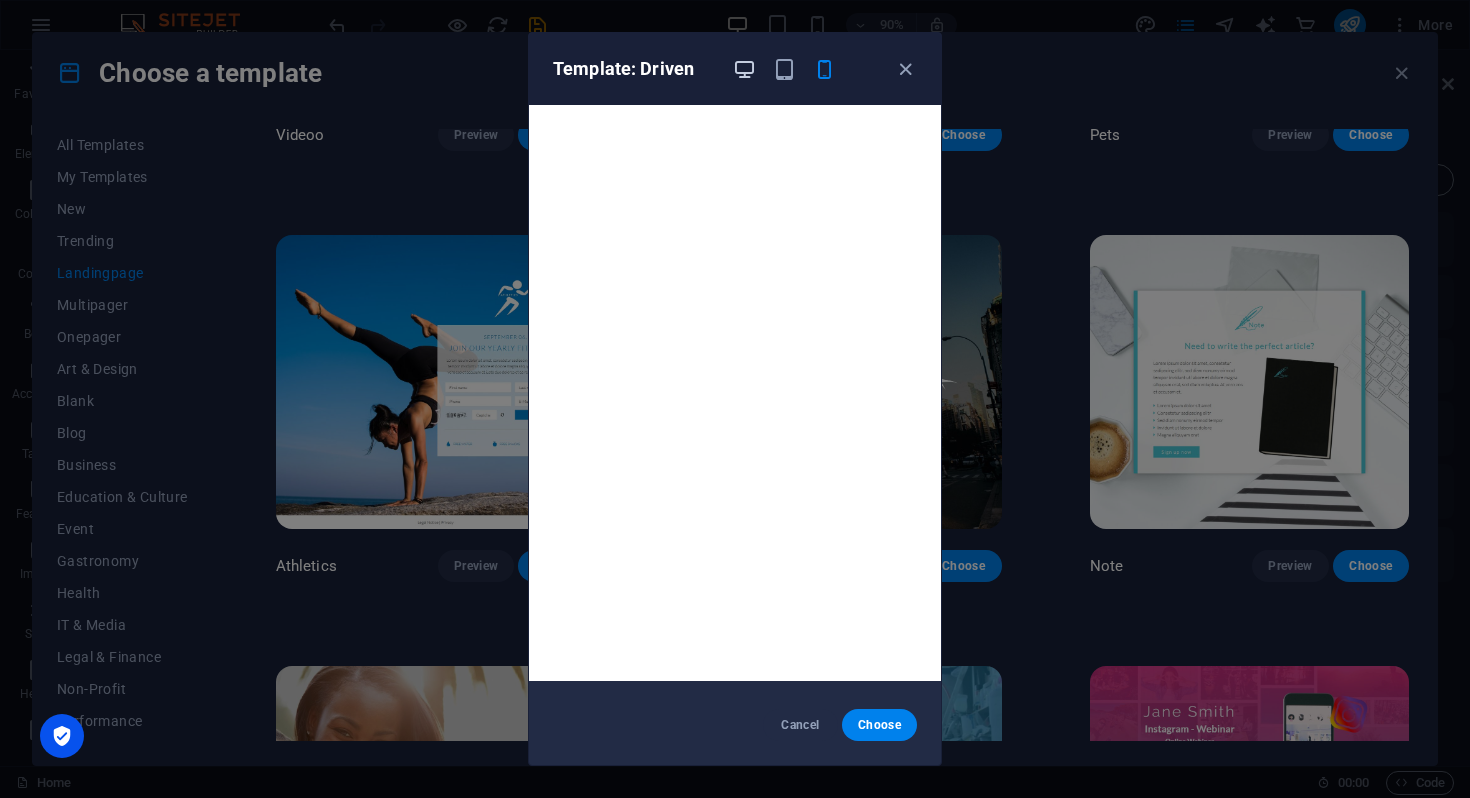 click at bounding box center [744, 69] 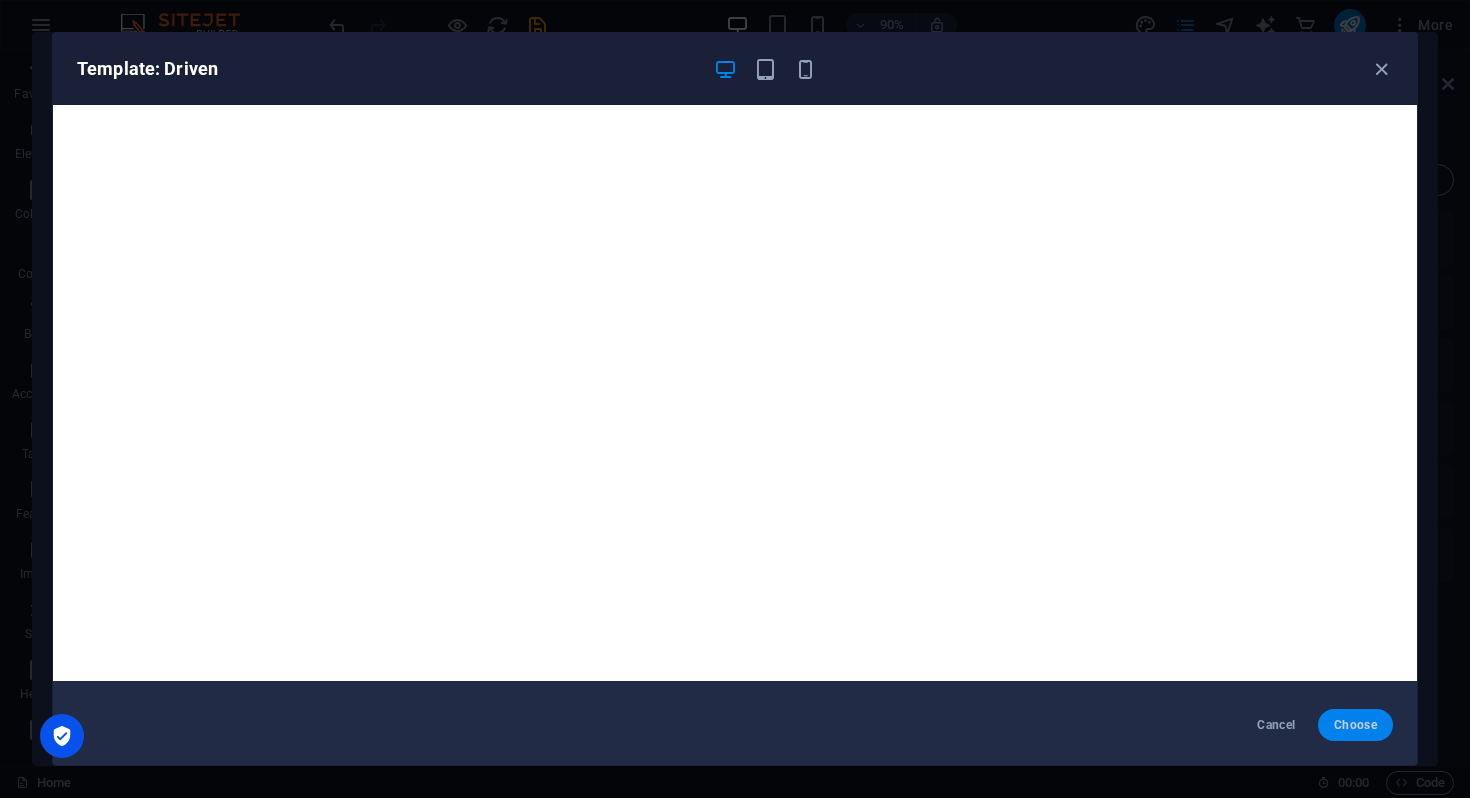 click on "Choose" at bounding box center (1355, 725) 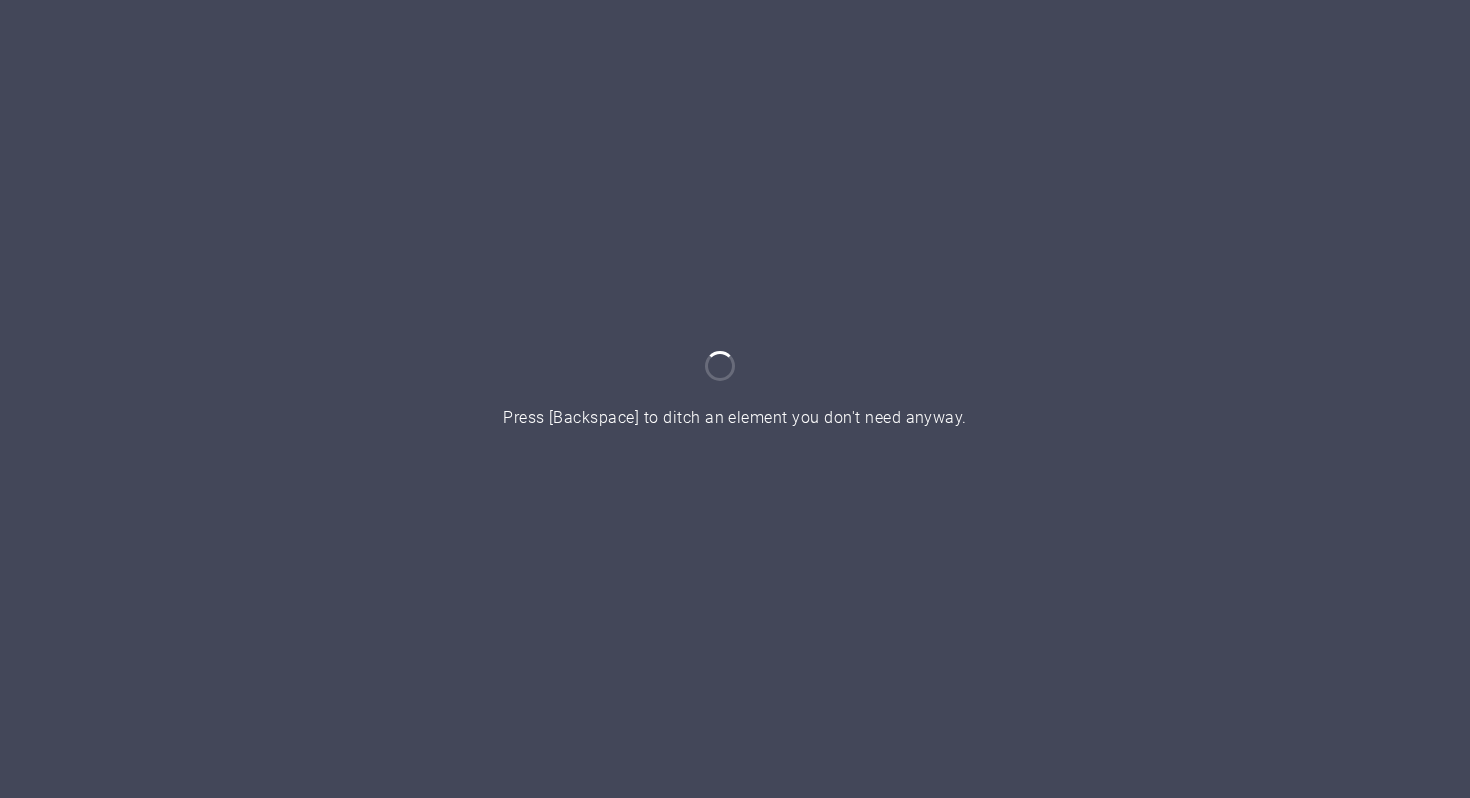 scroll, scrollTop: 0, scrollLeft: 0, axis: both 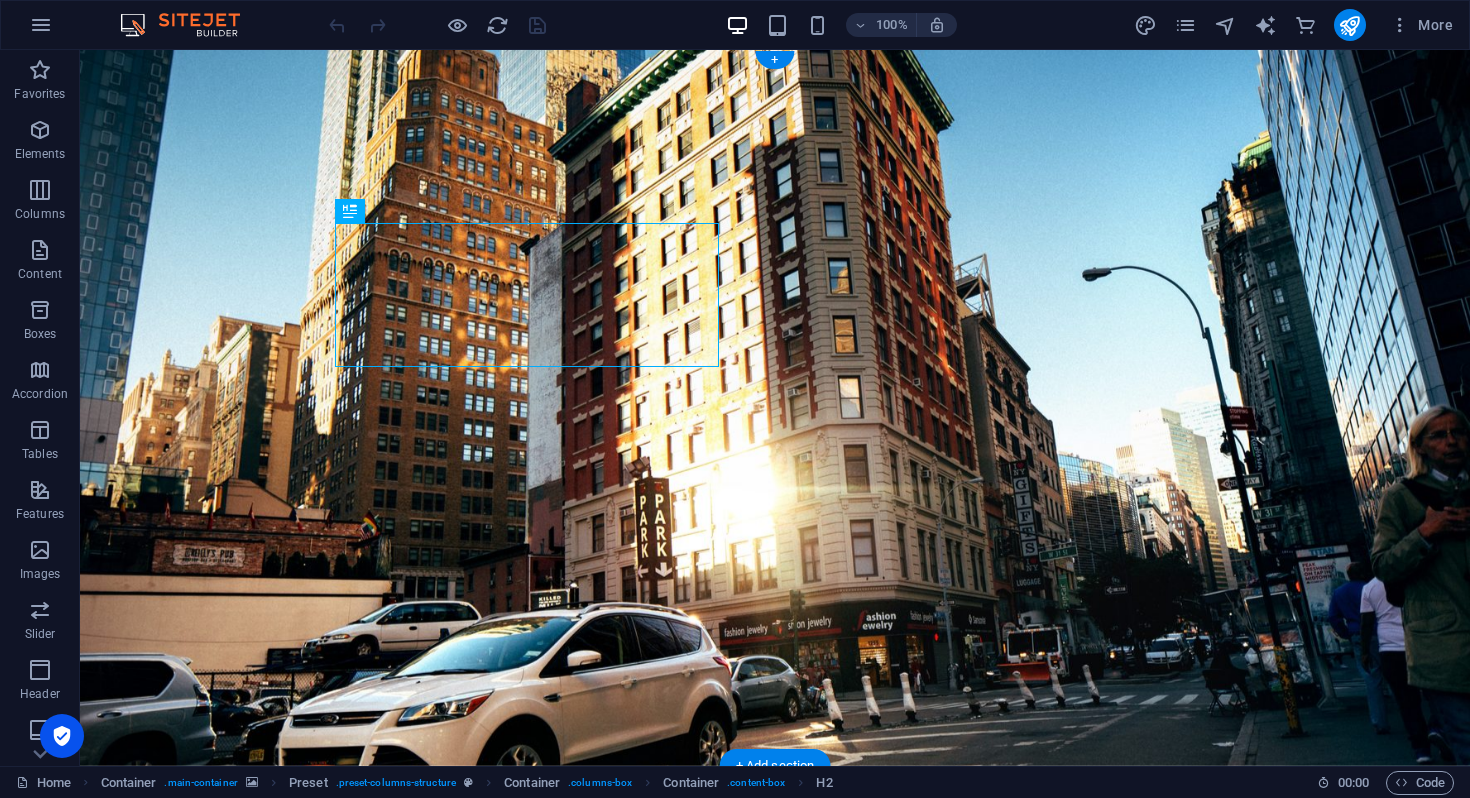 click at bounding box center (775, 408) 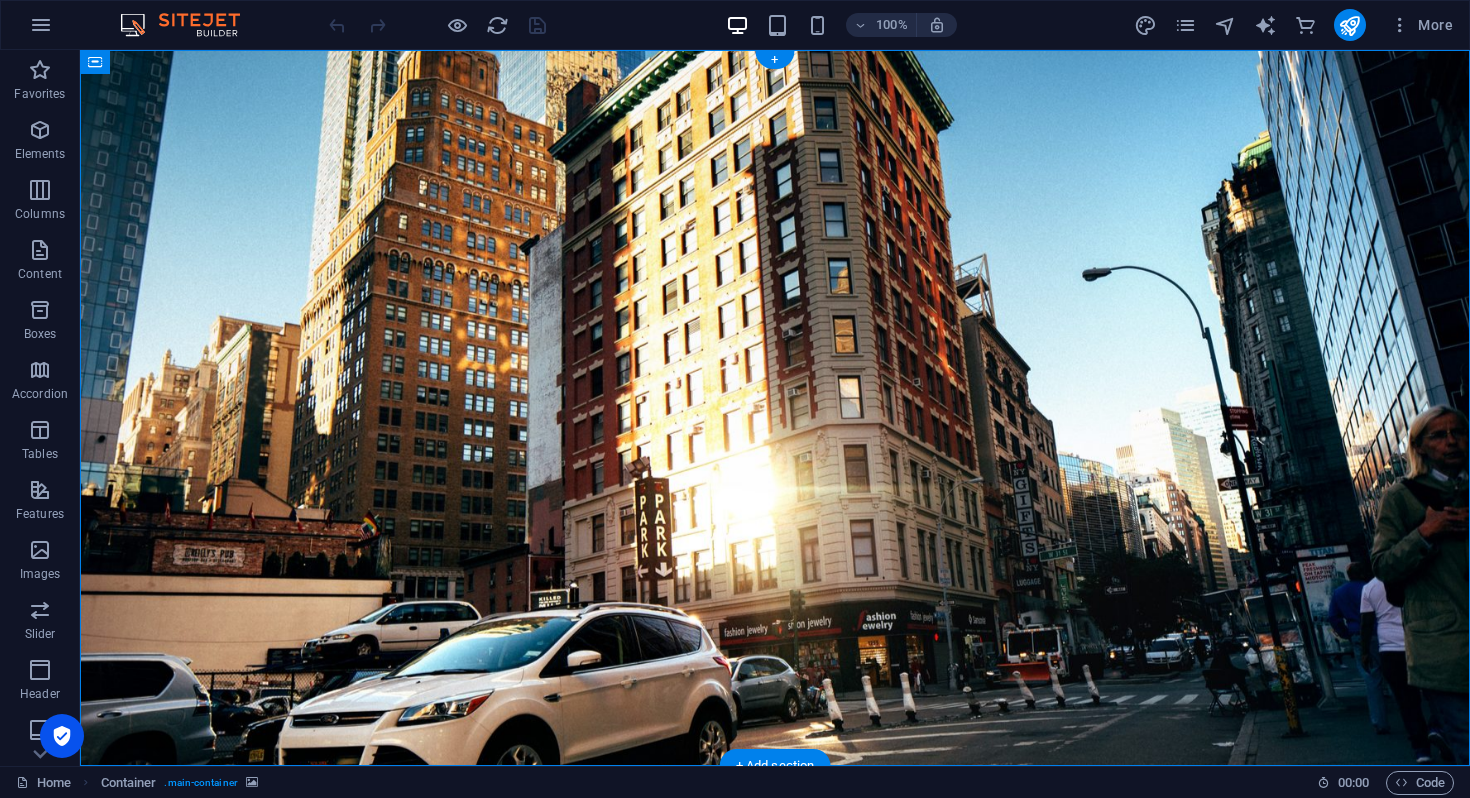 click at bounding box center [775, 408] 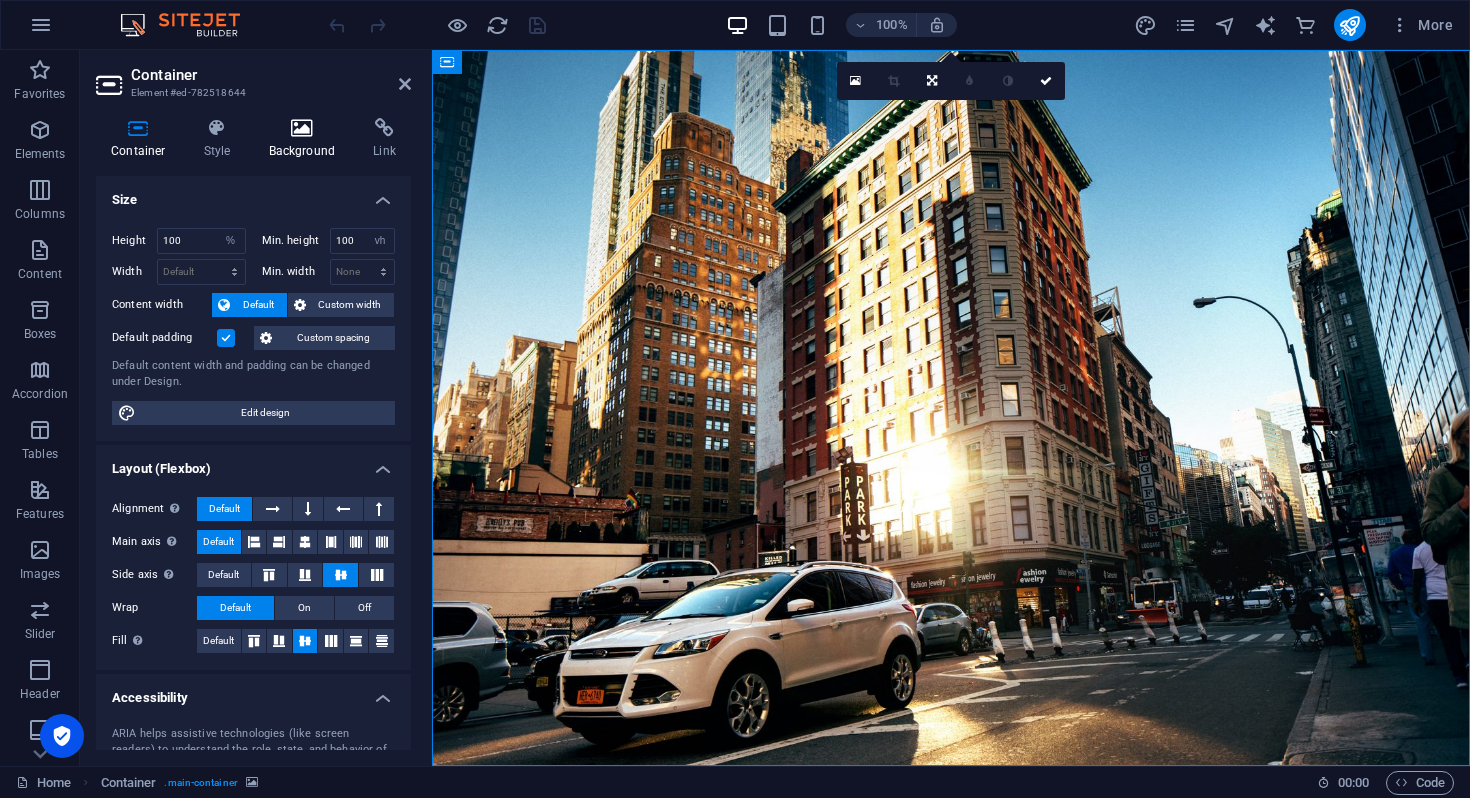 click on "Background" at bounding box center (306, 139) 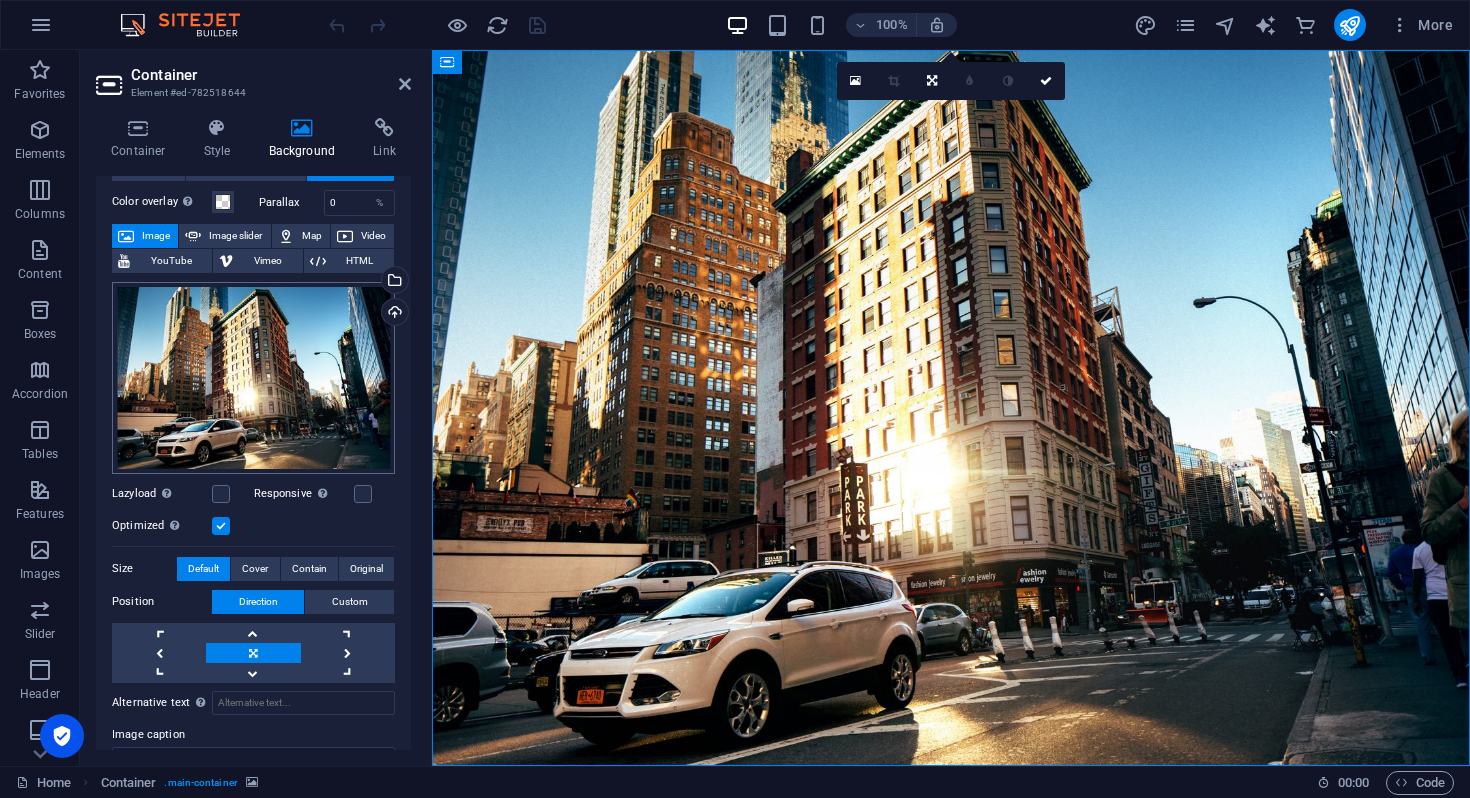 scroll, scrollTop: 91, scrollLeft: 0, axis: vertical 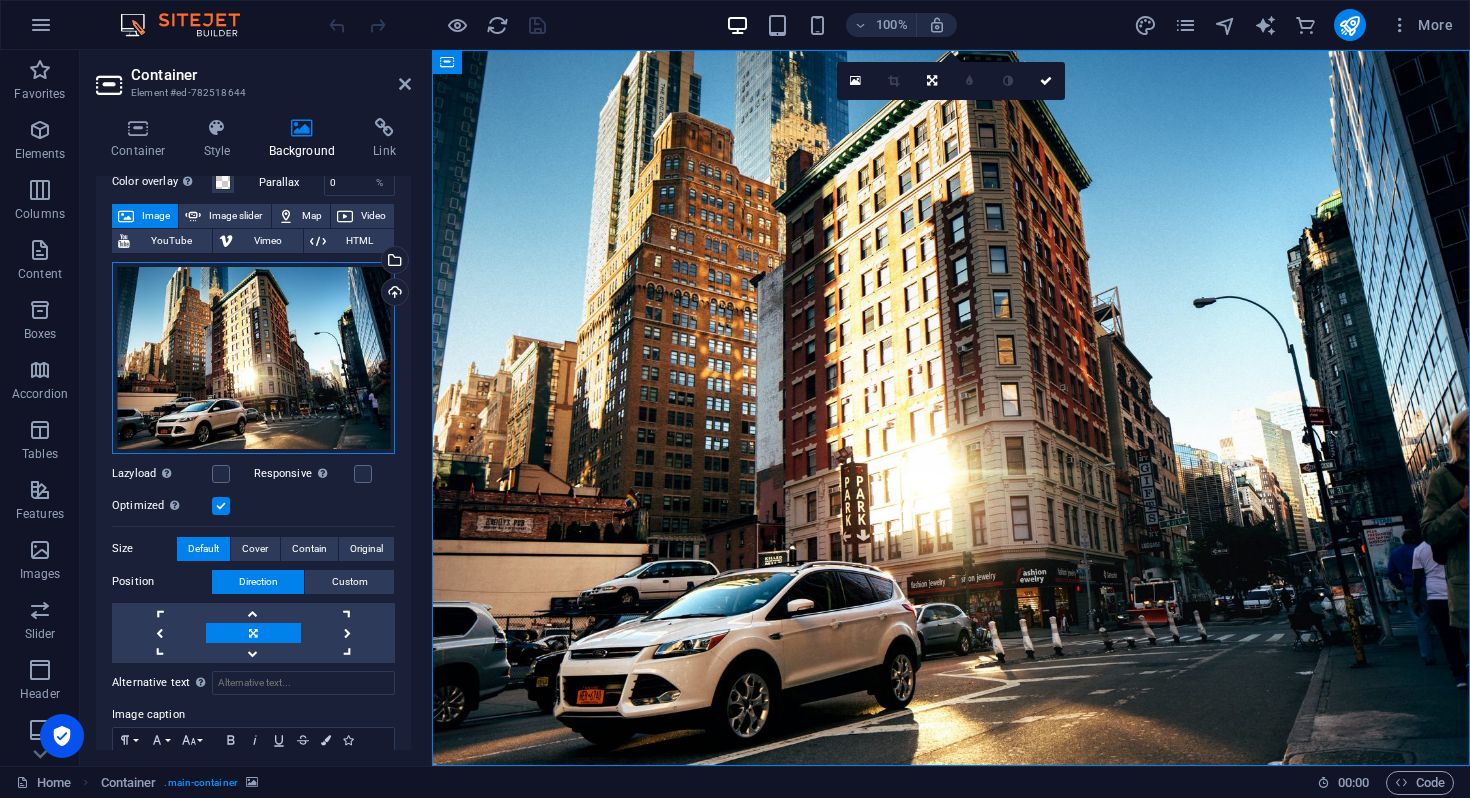 click on "Drag files here, click to choose files or select files from Files or our free stock photos & videos" at bounding box center (253, 358) 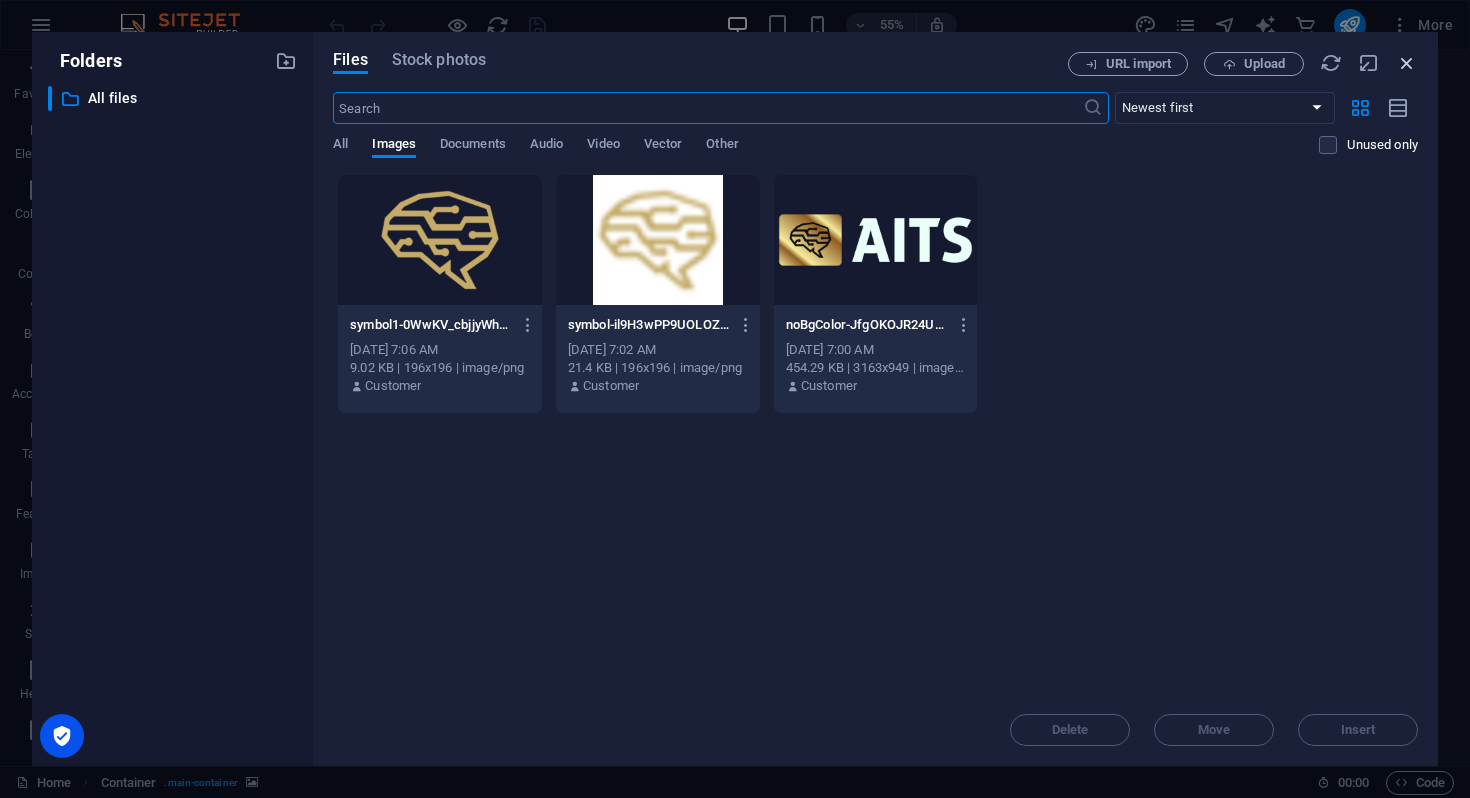 click at bounding box center (1407, 63) 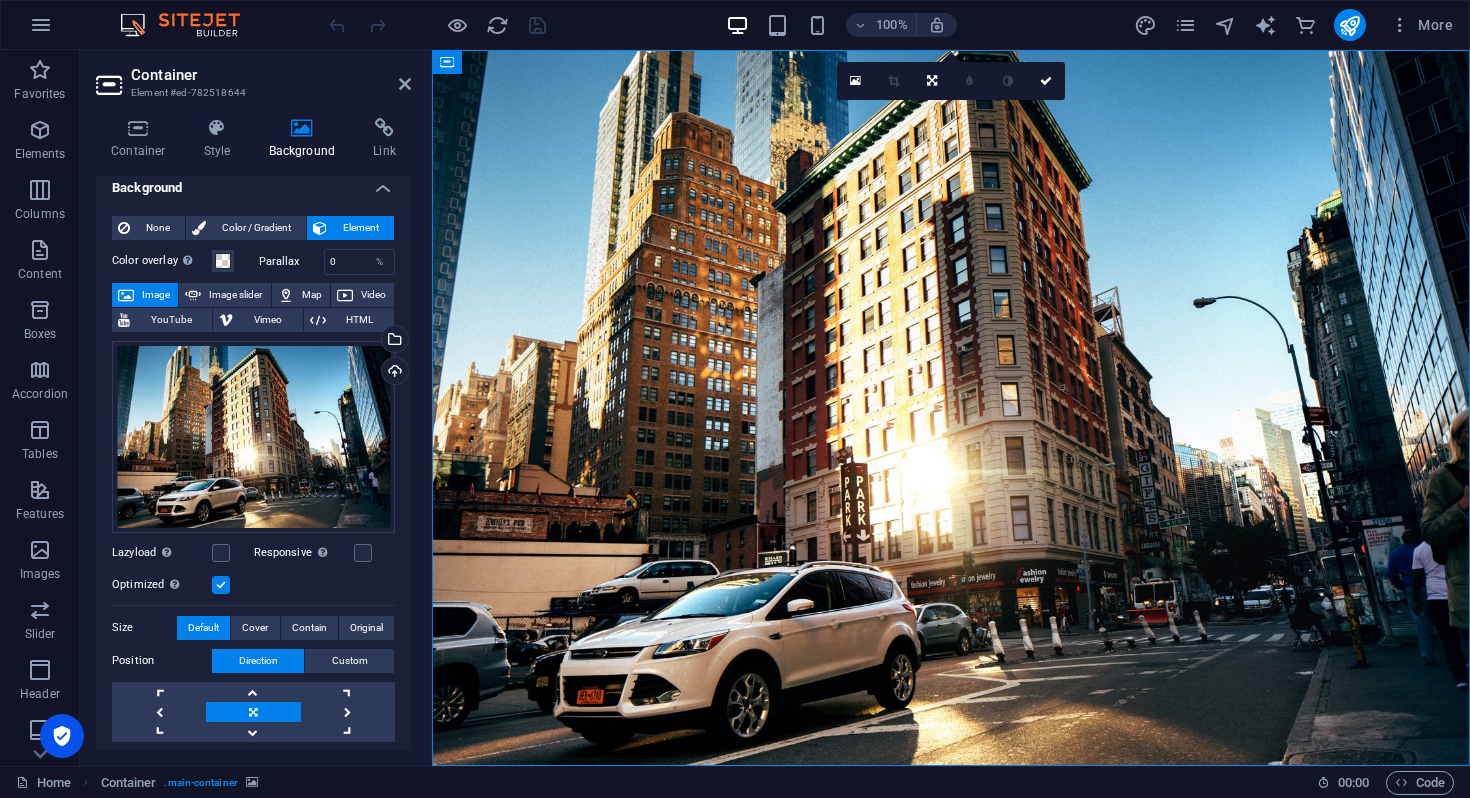 scroll, scrollTop: 0, scrollLeft: 0, axis: both 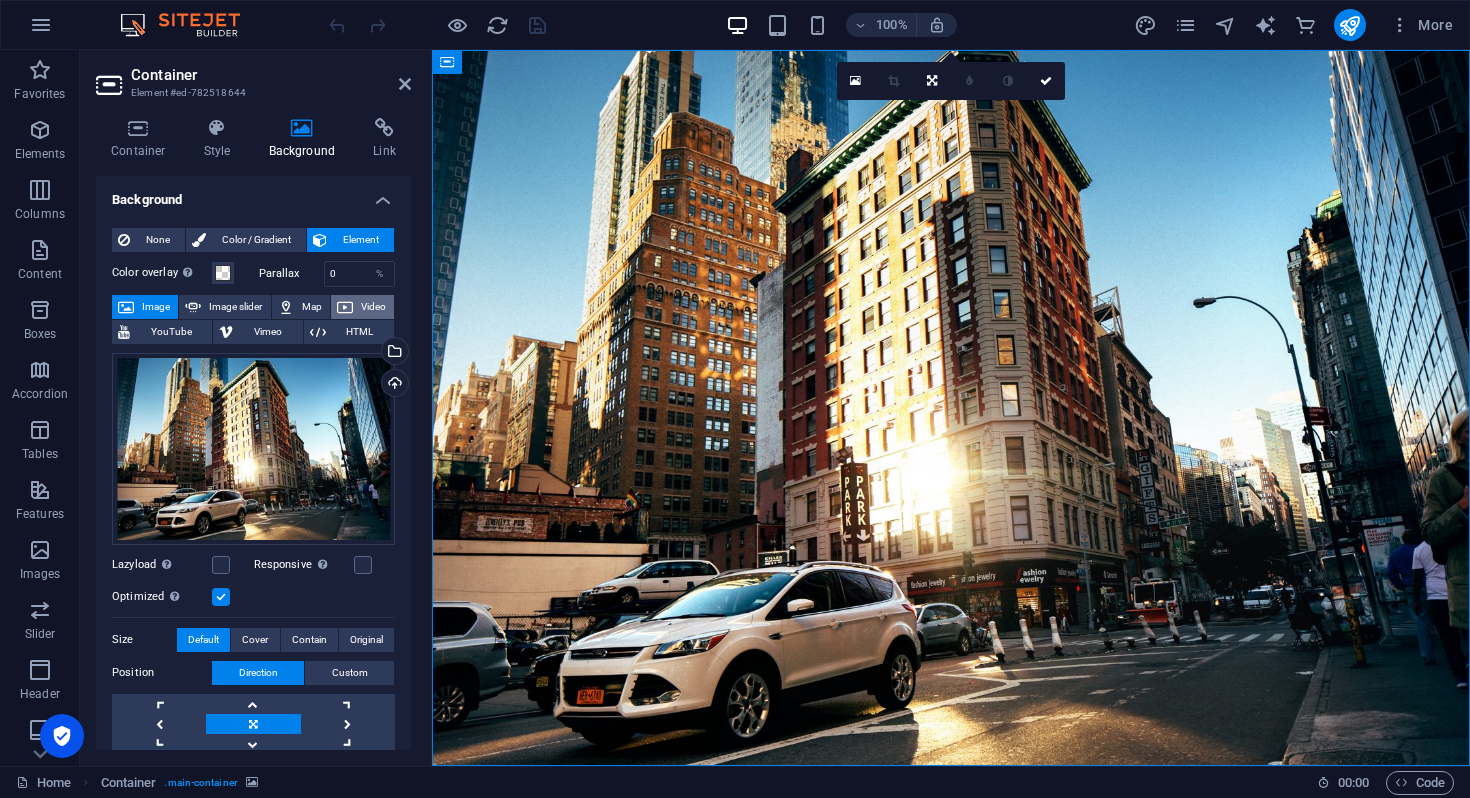 click at bounding box center (345, 307) 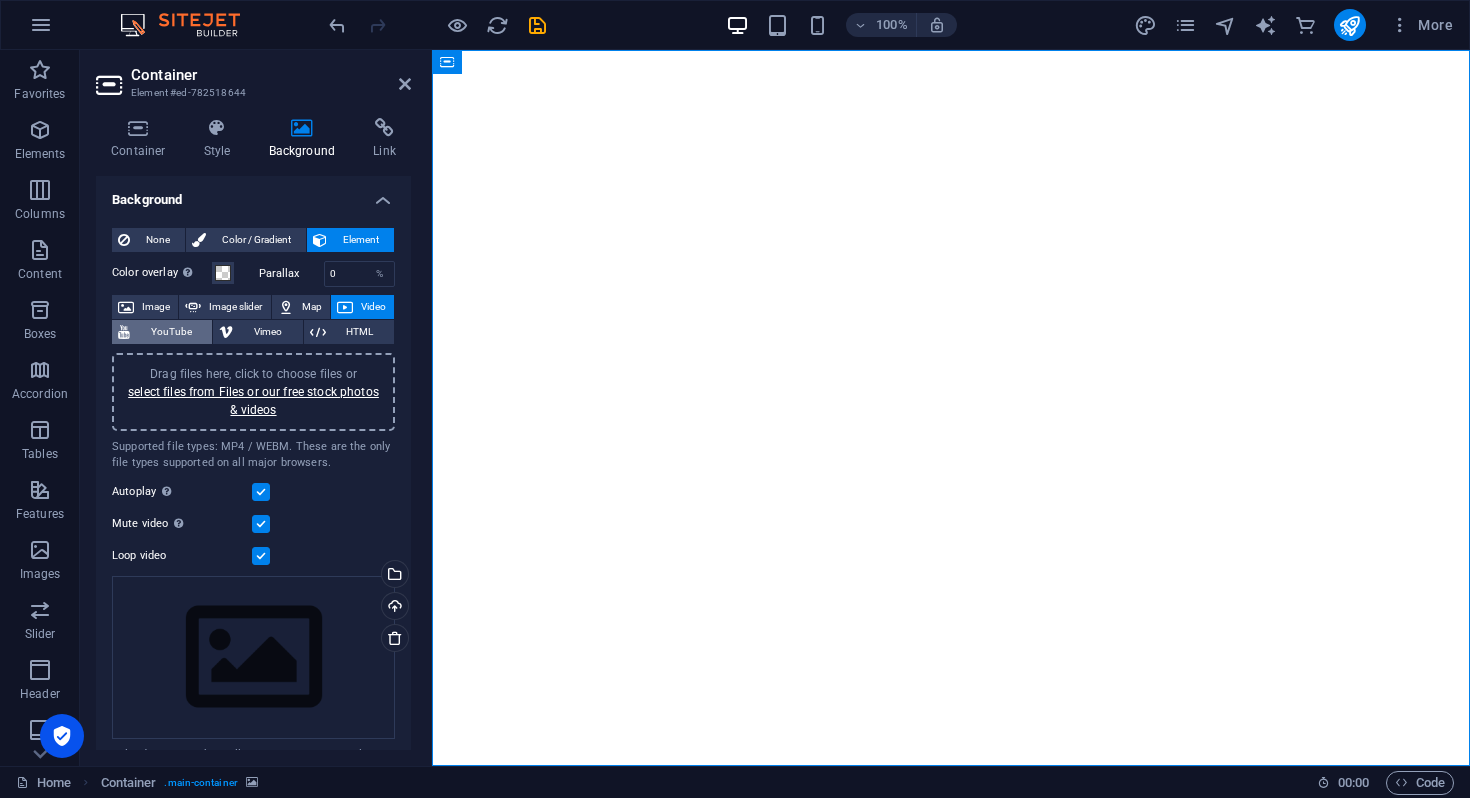 click on "YouTube" at bounding box center [171, 332] 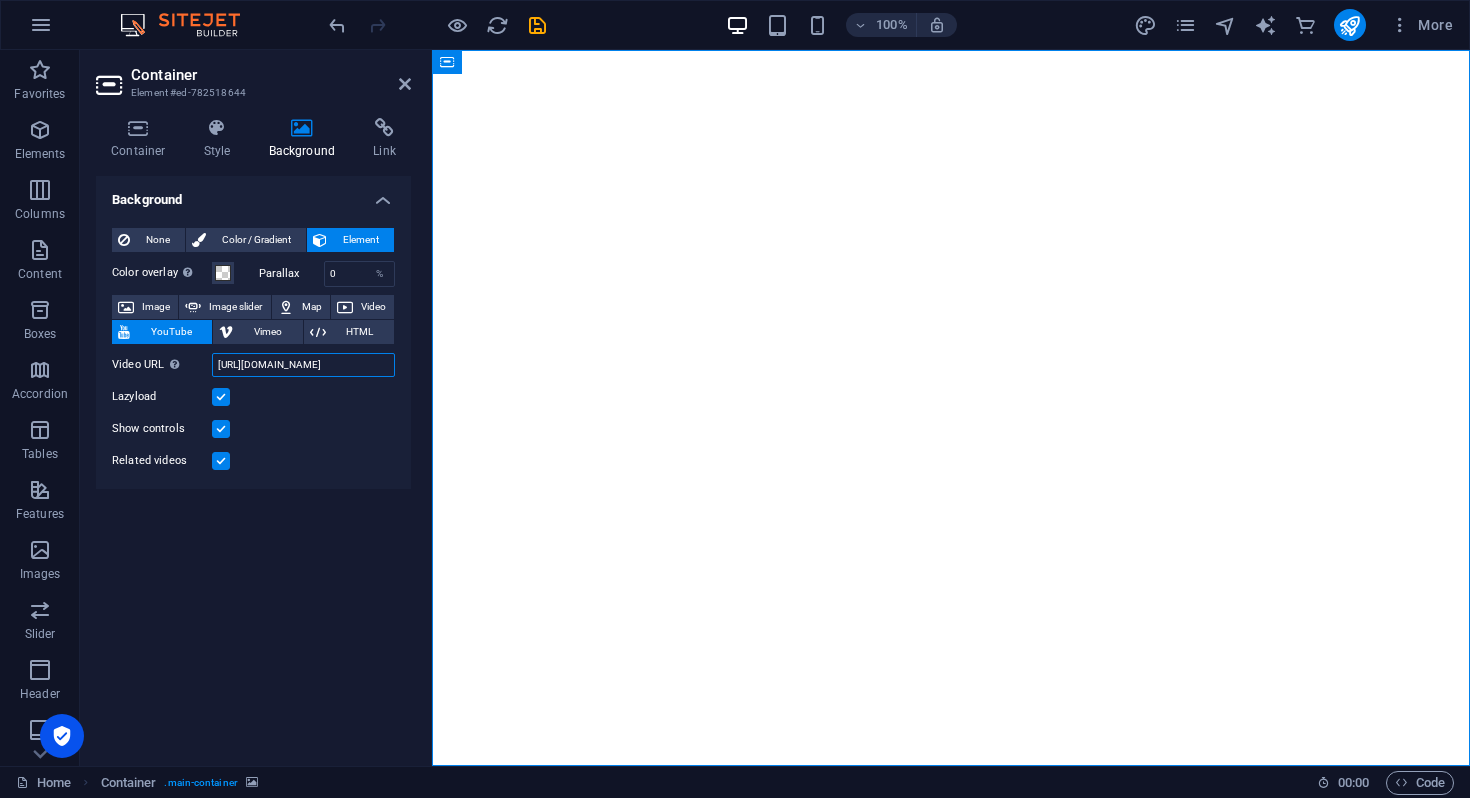 click on "https://www.youtube.com/watch?v=hnoviHgPHkY" at bounding box center [303, 365] 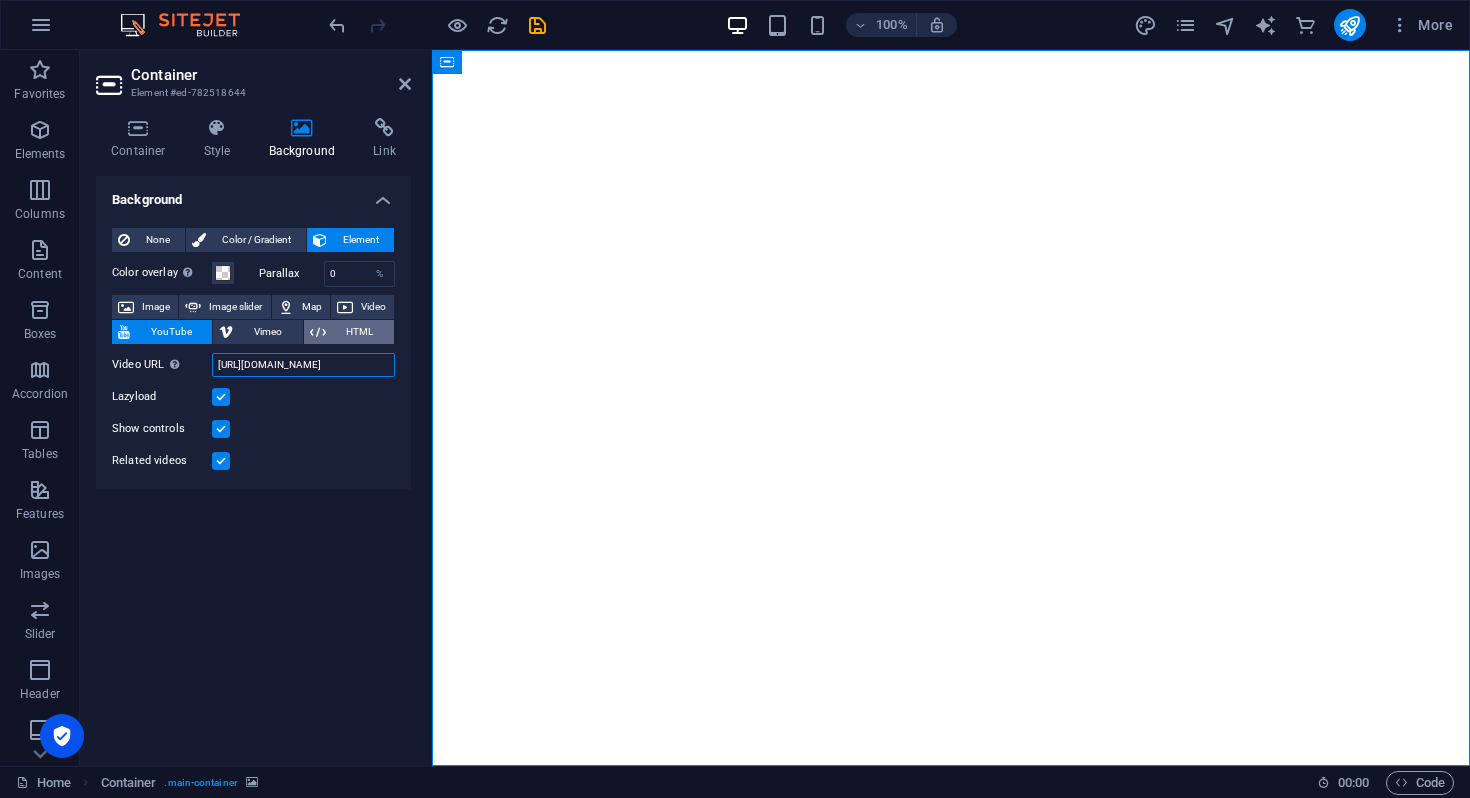 type on "https://www.youtube.com/watch?v=wcdPpCdPtoI" 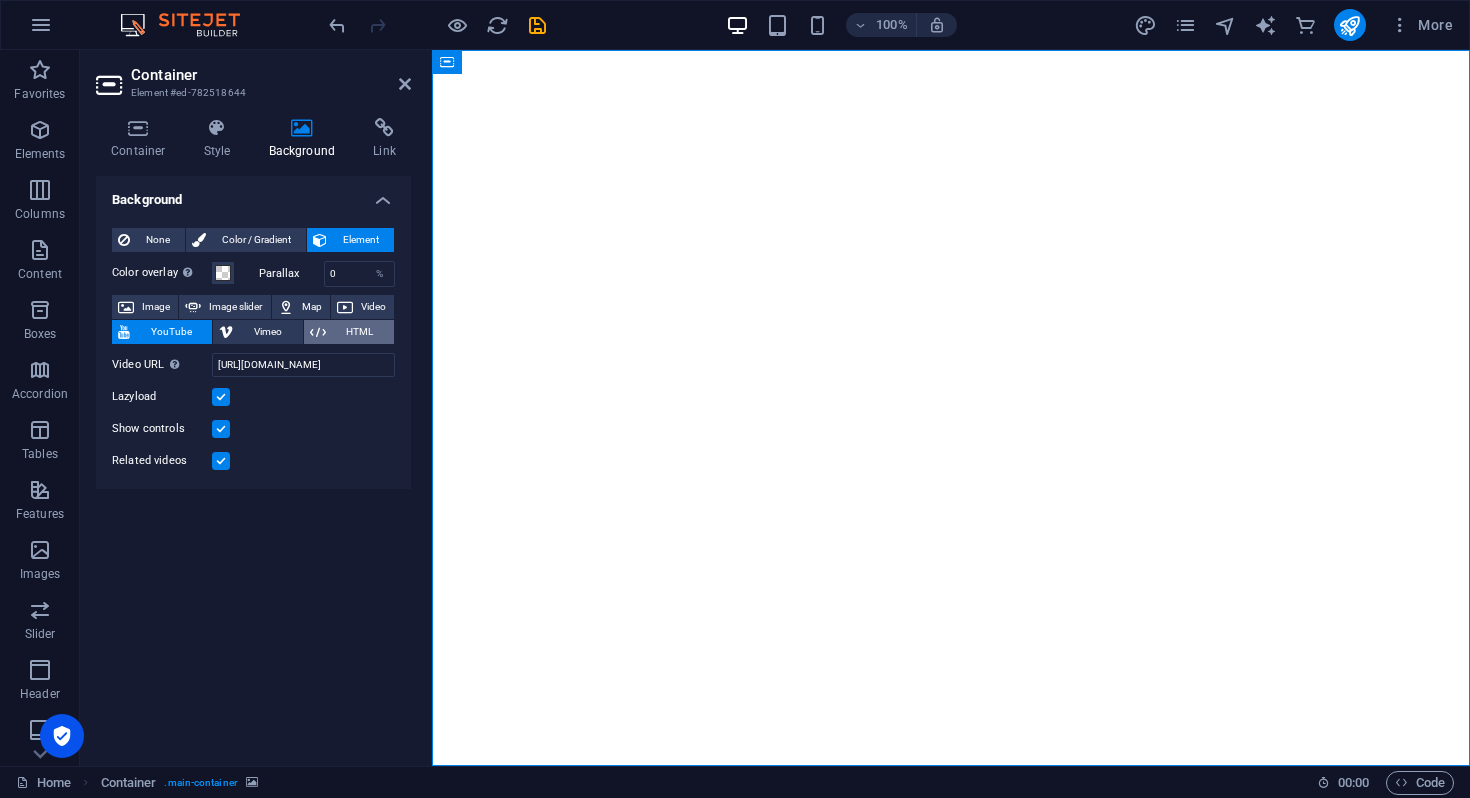 click at bounding box center (318, 332) 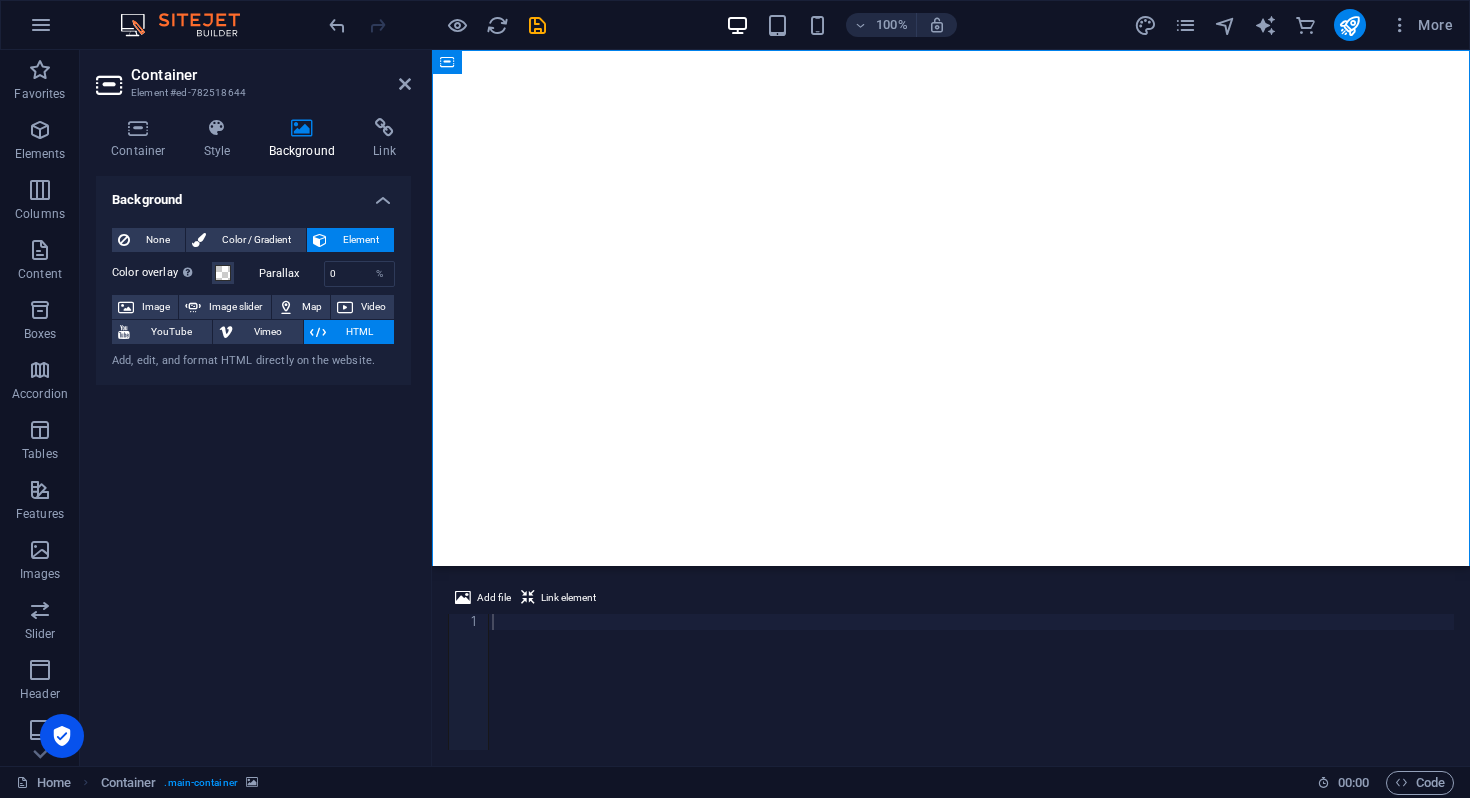 click at bounding box center (971, 698) 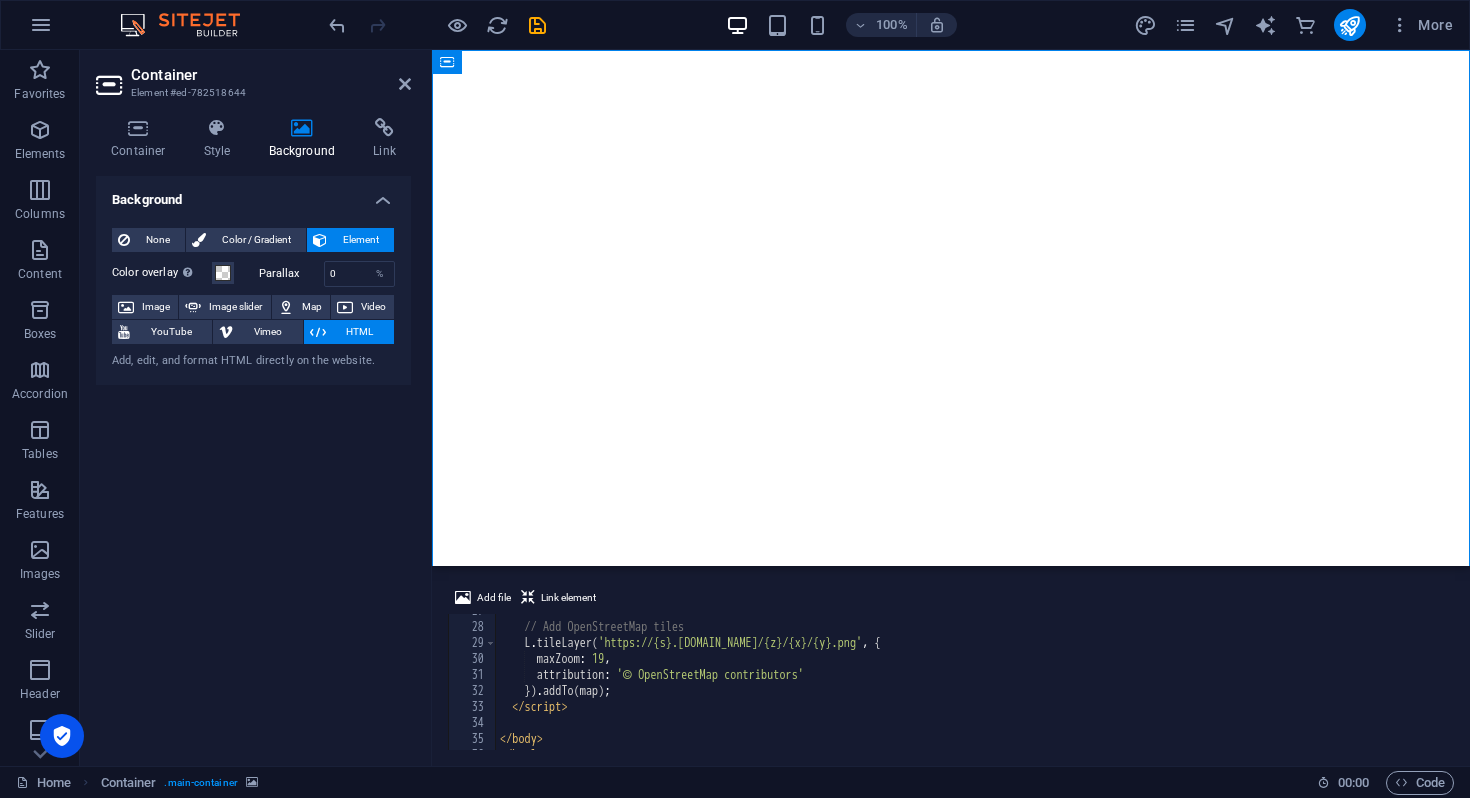 scroll, scrollTop: 456, scrollLeft: 0, axis: vertical 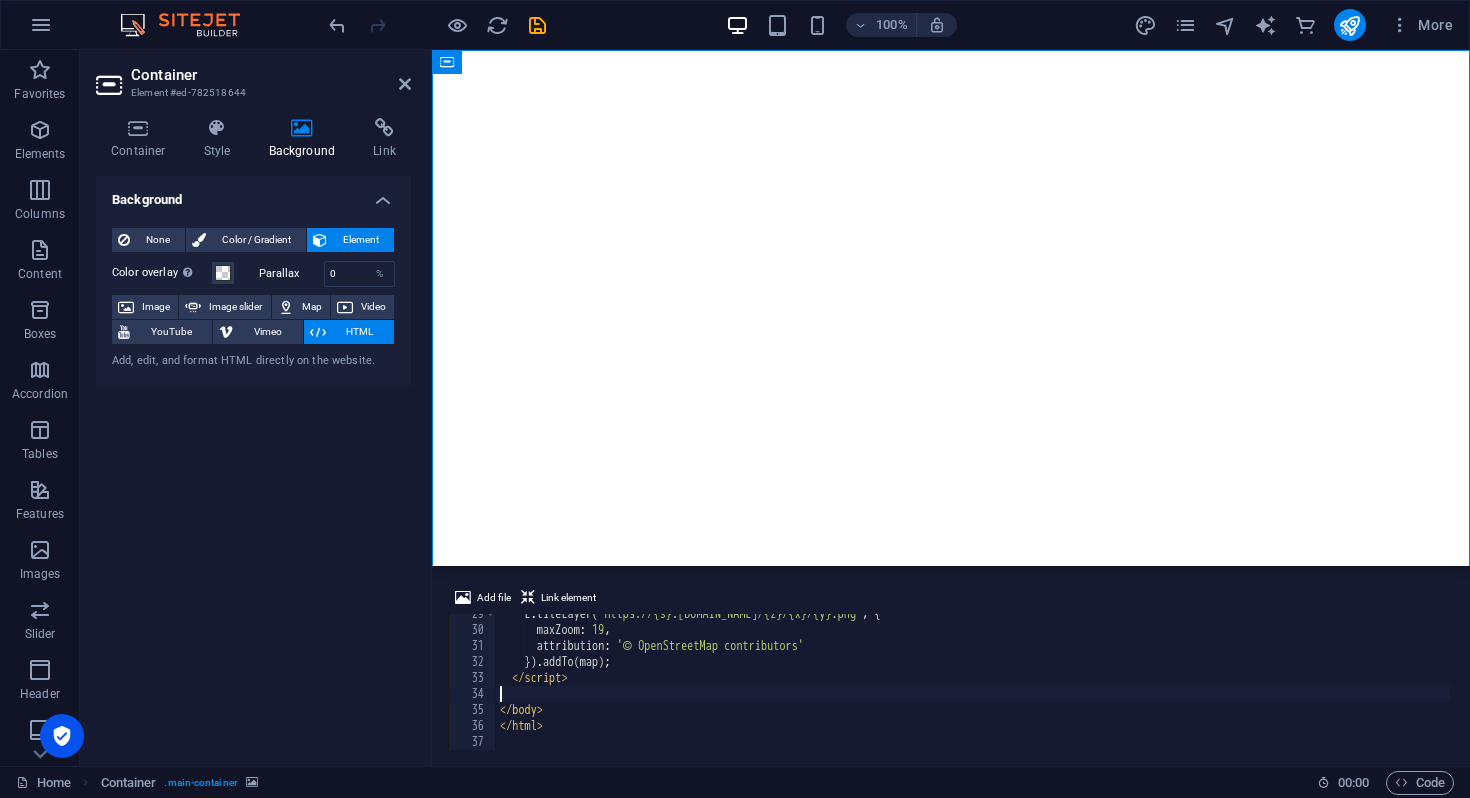 click on "L . tileLayer ( 'https://{s}.tile.openstreetmap.org/{z}/{x}/{y}.png' ,   {         maxZoom :   19 ,         attribution :   '© OpenStreetMap contributors'      }) . addTo ( map ) ;    </ script > </ body > </ html >" at bounding box center (973, 690) 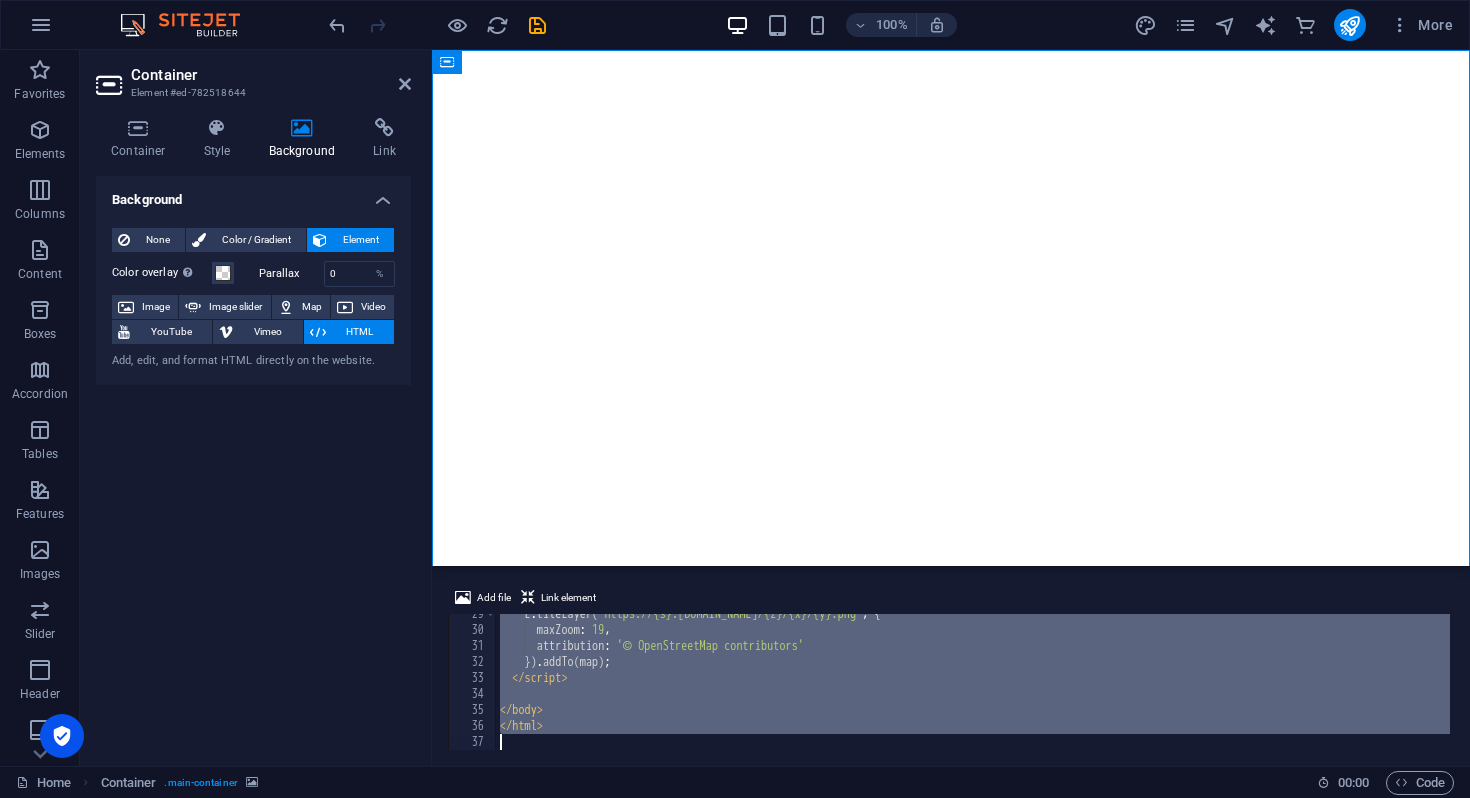paste 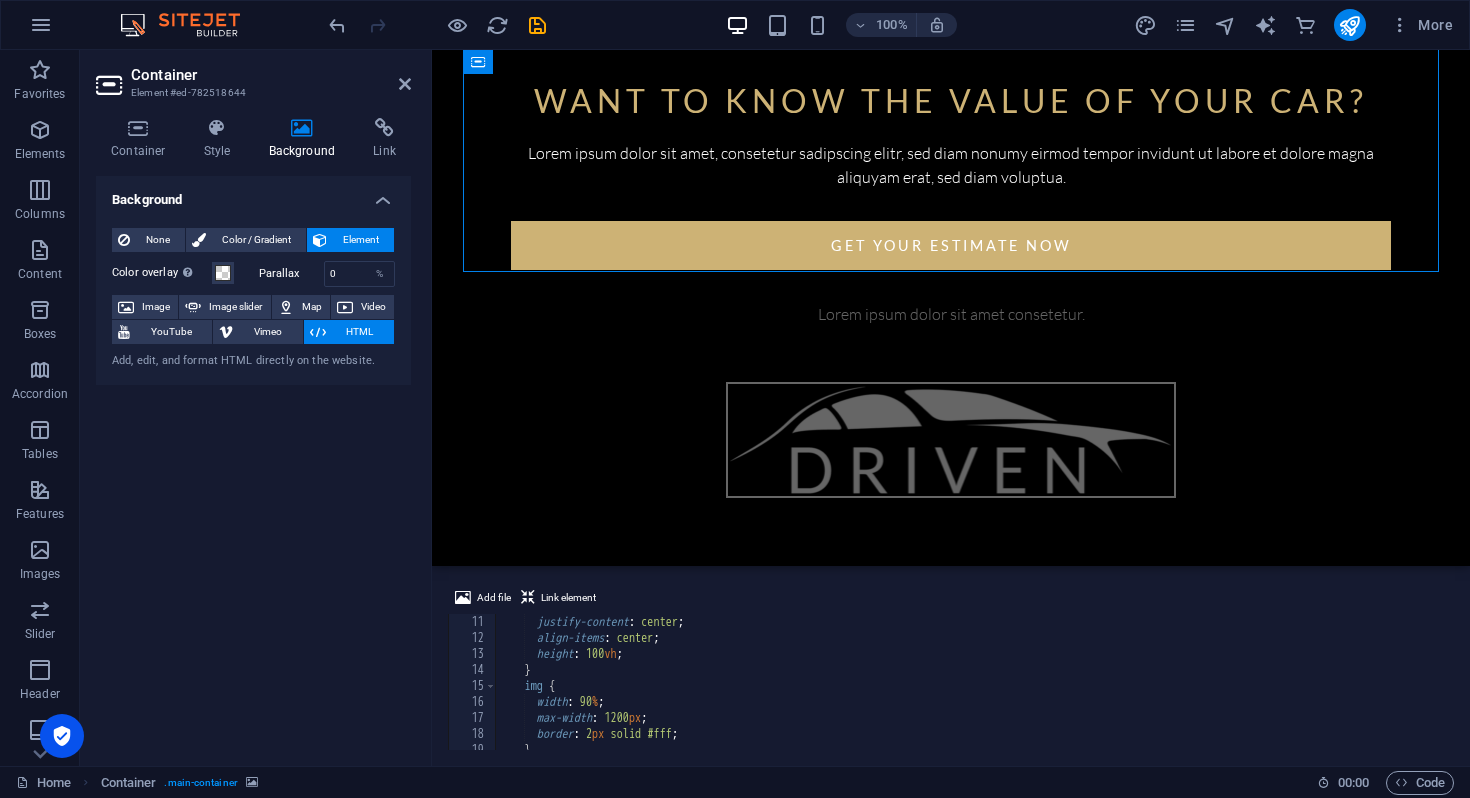 scroll, scrollTop: 0, scrollLeft: 0, axis: both 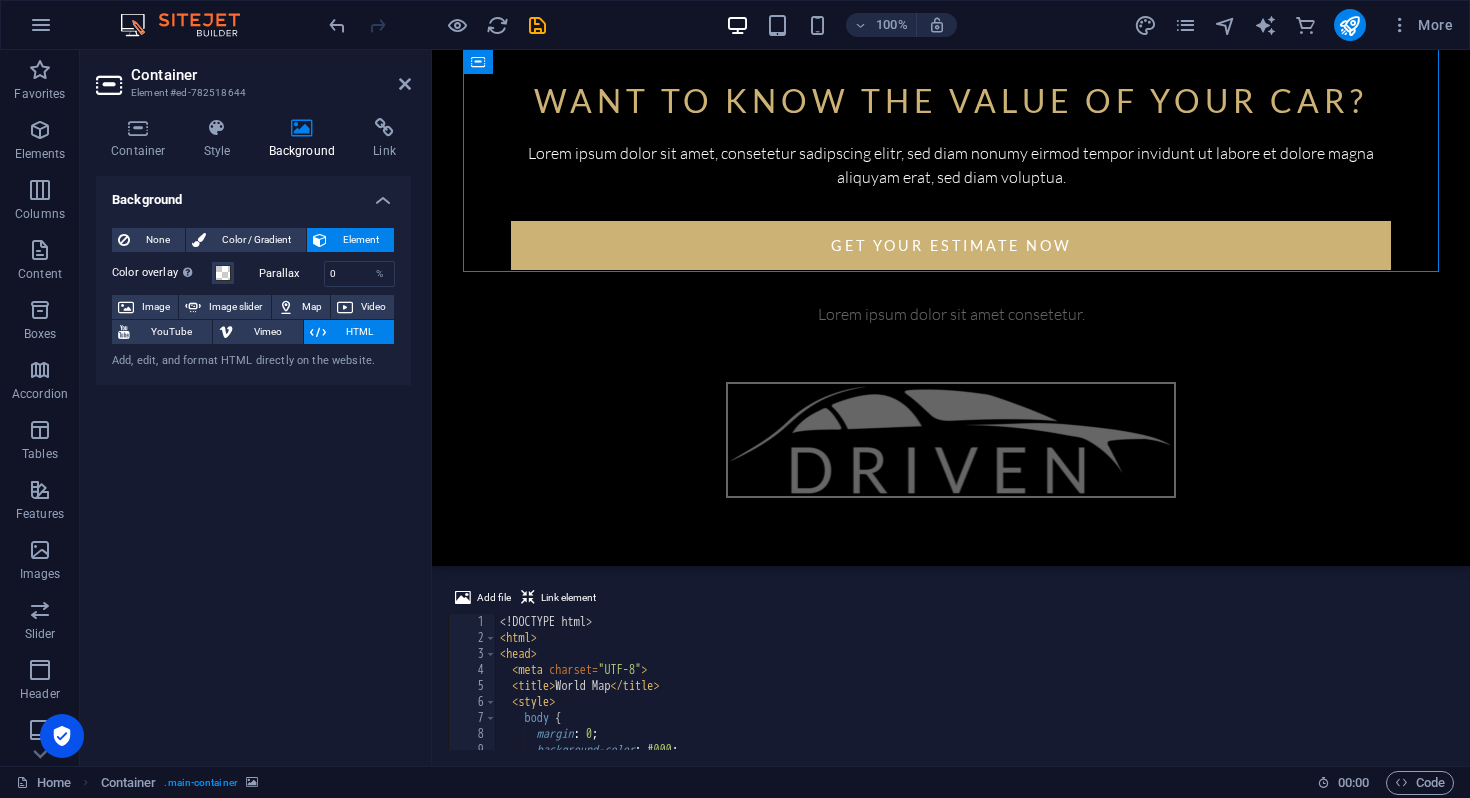 click on "World Map" at bounding box center (951, -332) 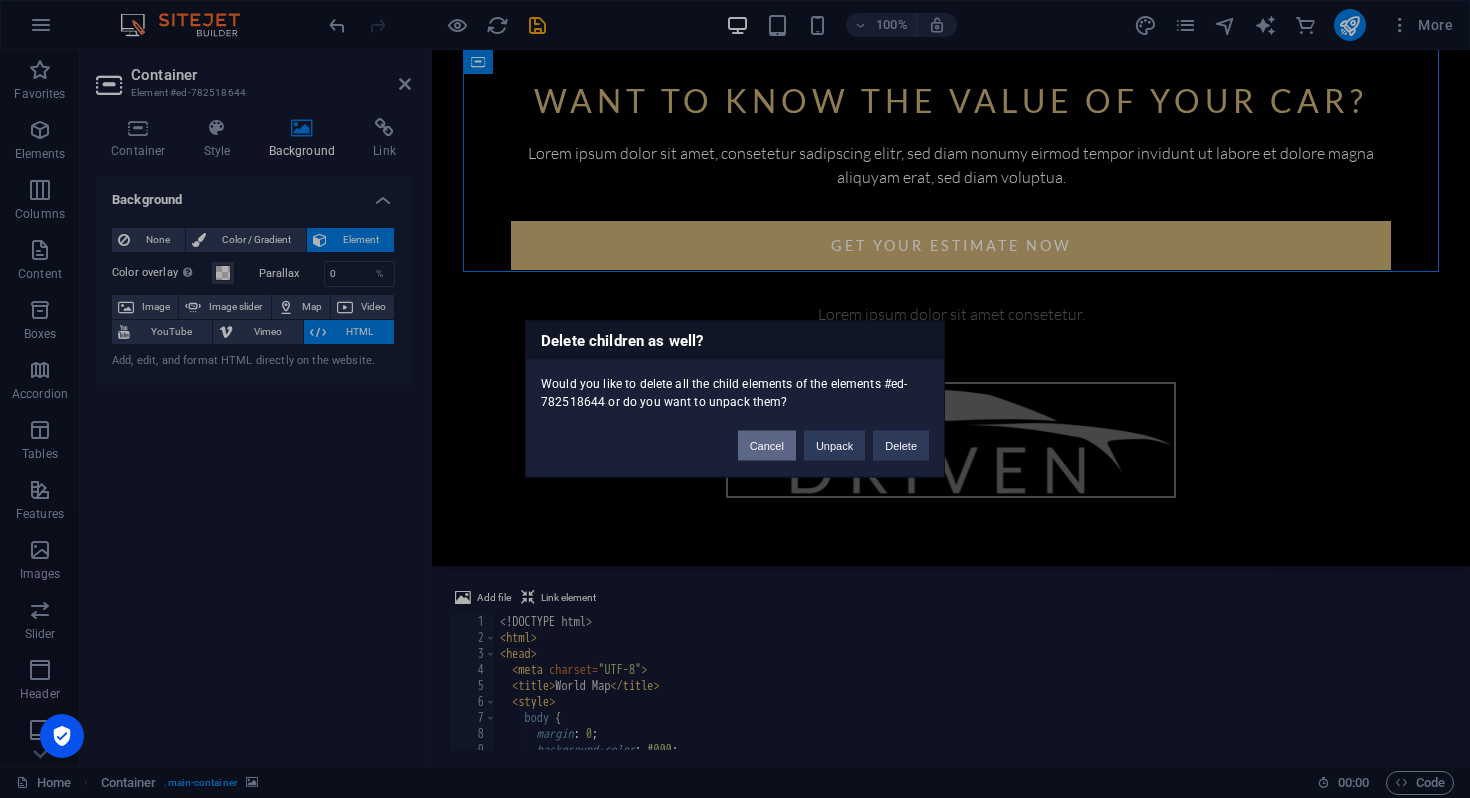 click on "Cancel" at bounding box center [767, 446] 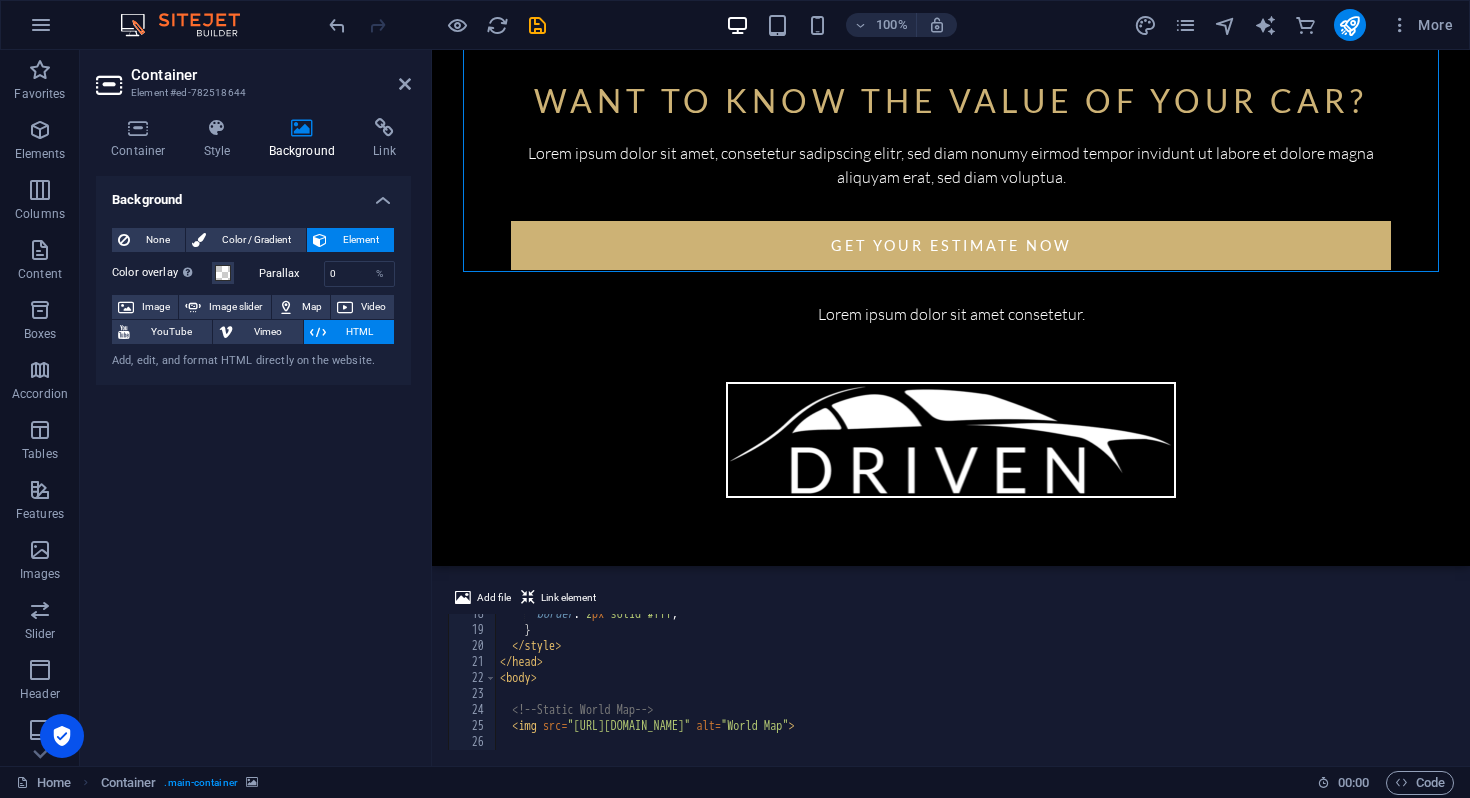 scroll, scrollTop: 288, scrollLeft: 0, axis: vertical 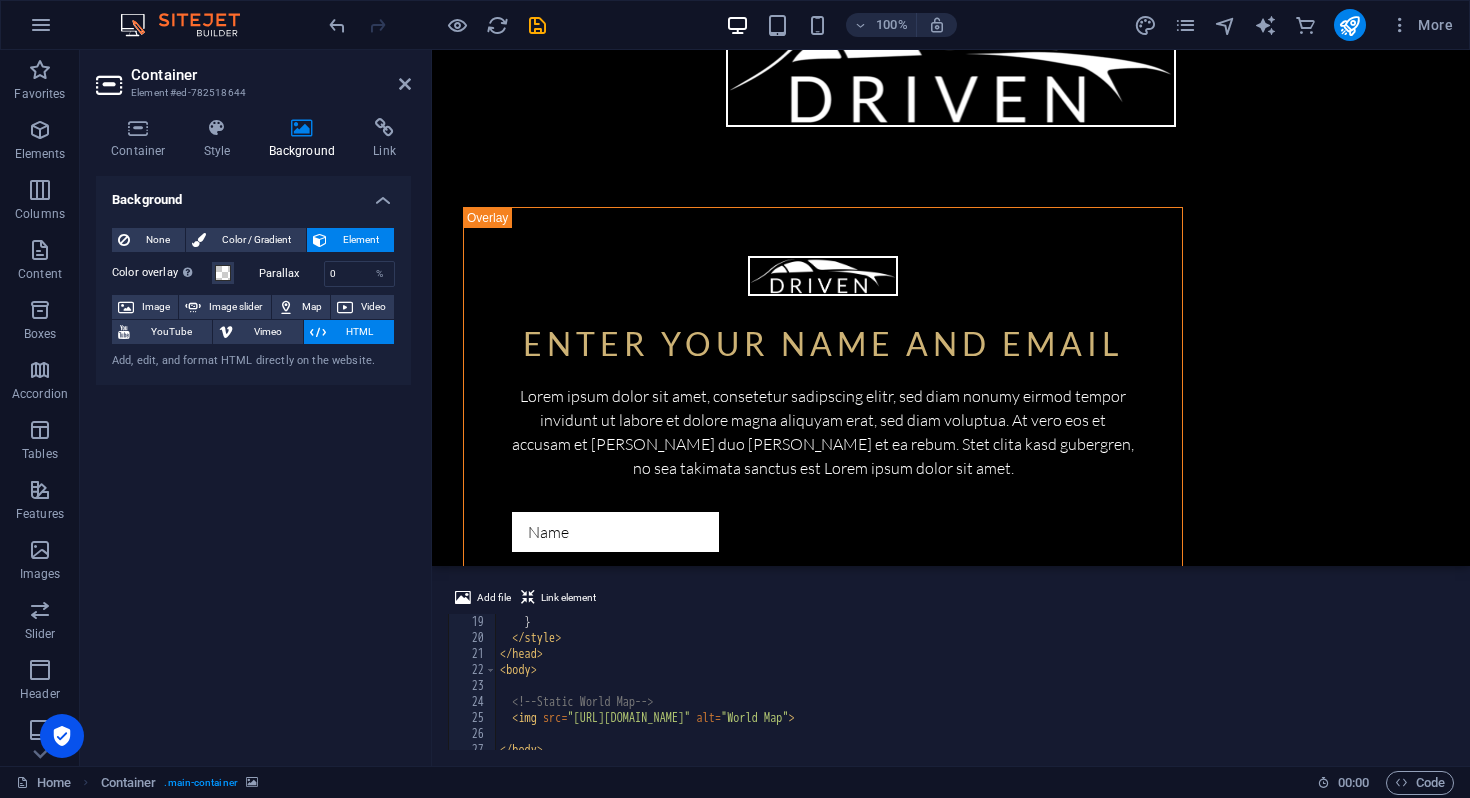 click on "}    </ style > </ head > < body >    <!--  Static World Map  -->    < img   src = "https://upload.wikimedia.org/wikipedia/commons/8/80/World_map_-_low_resolution.svg"   alt = "World Map" > </ body > </ html >" at bounding box center [973, 698] 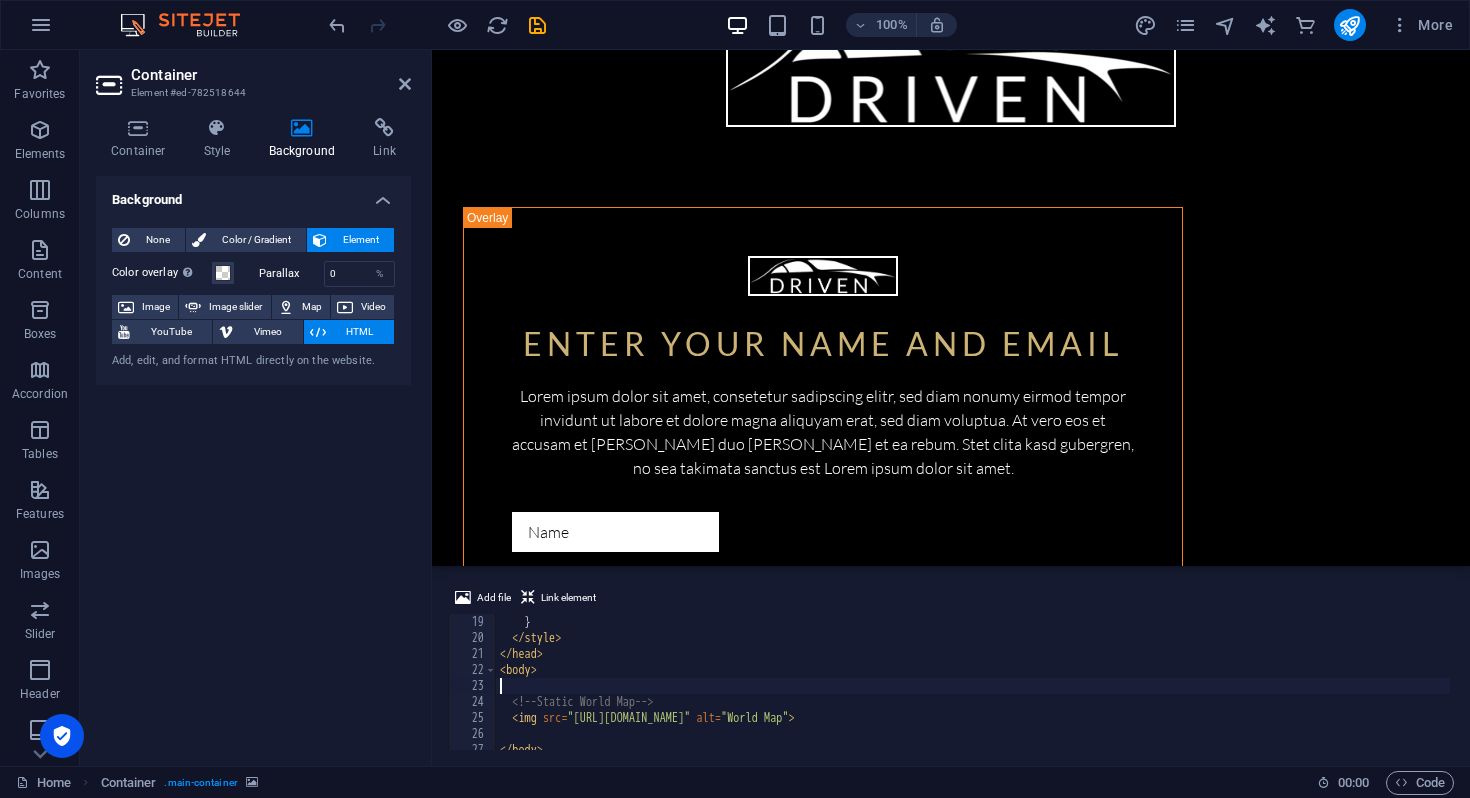 type on "</html>" 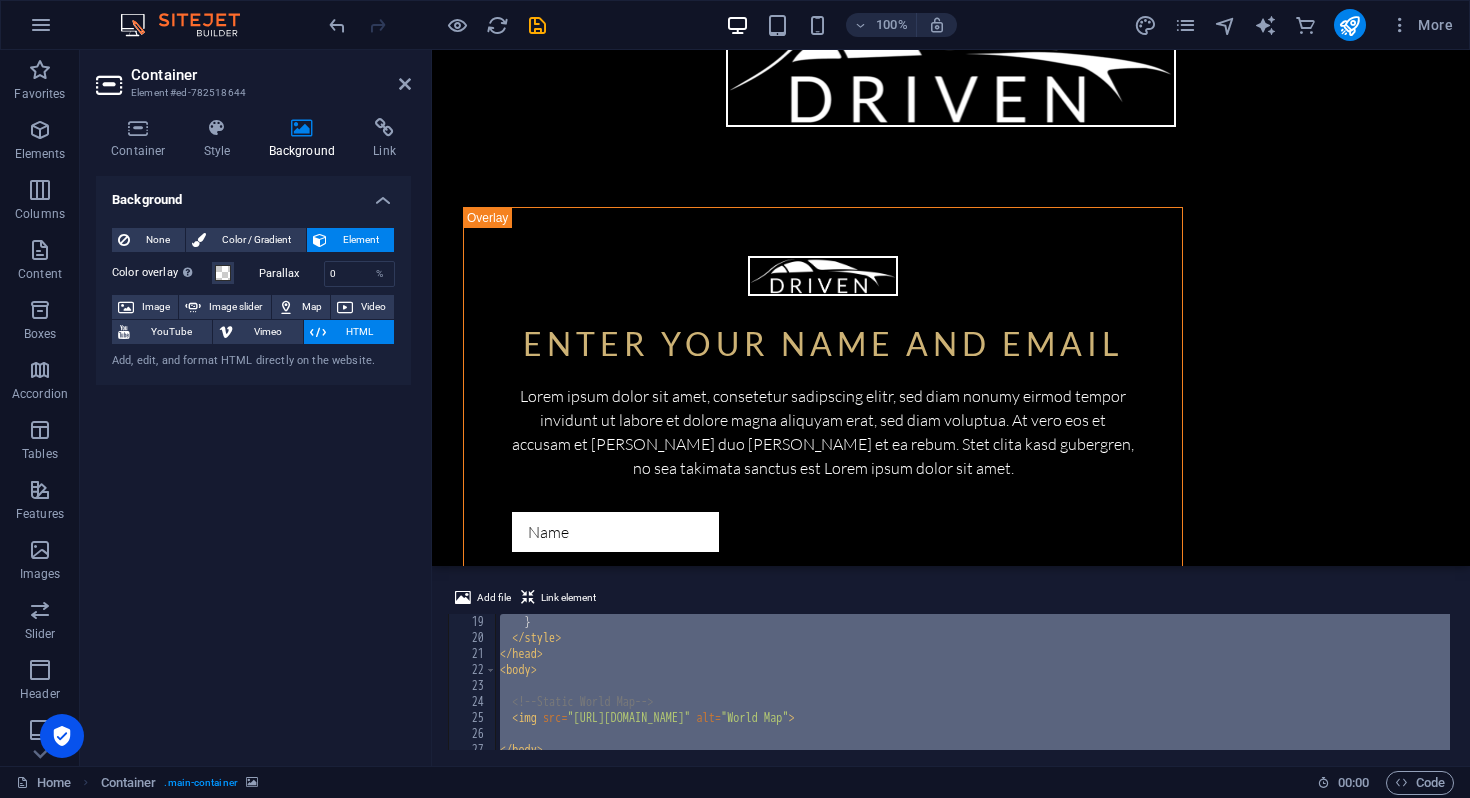 type 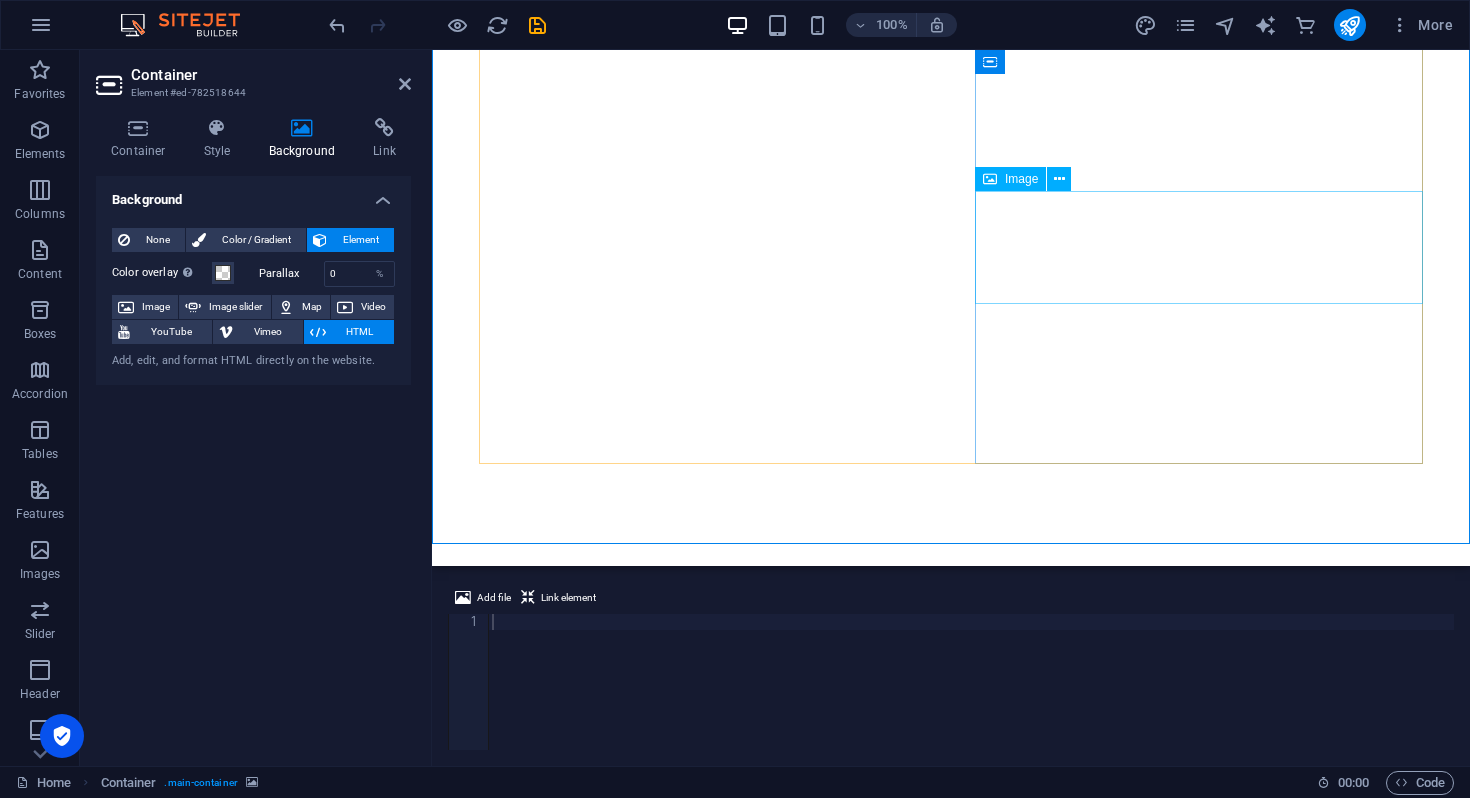 scroll, scrollTop: 0, scrollLeft: 0, axis: both 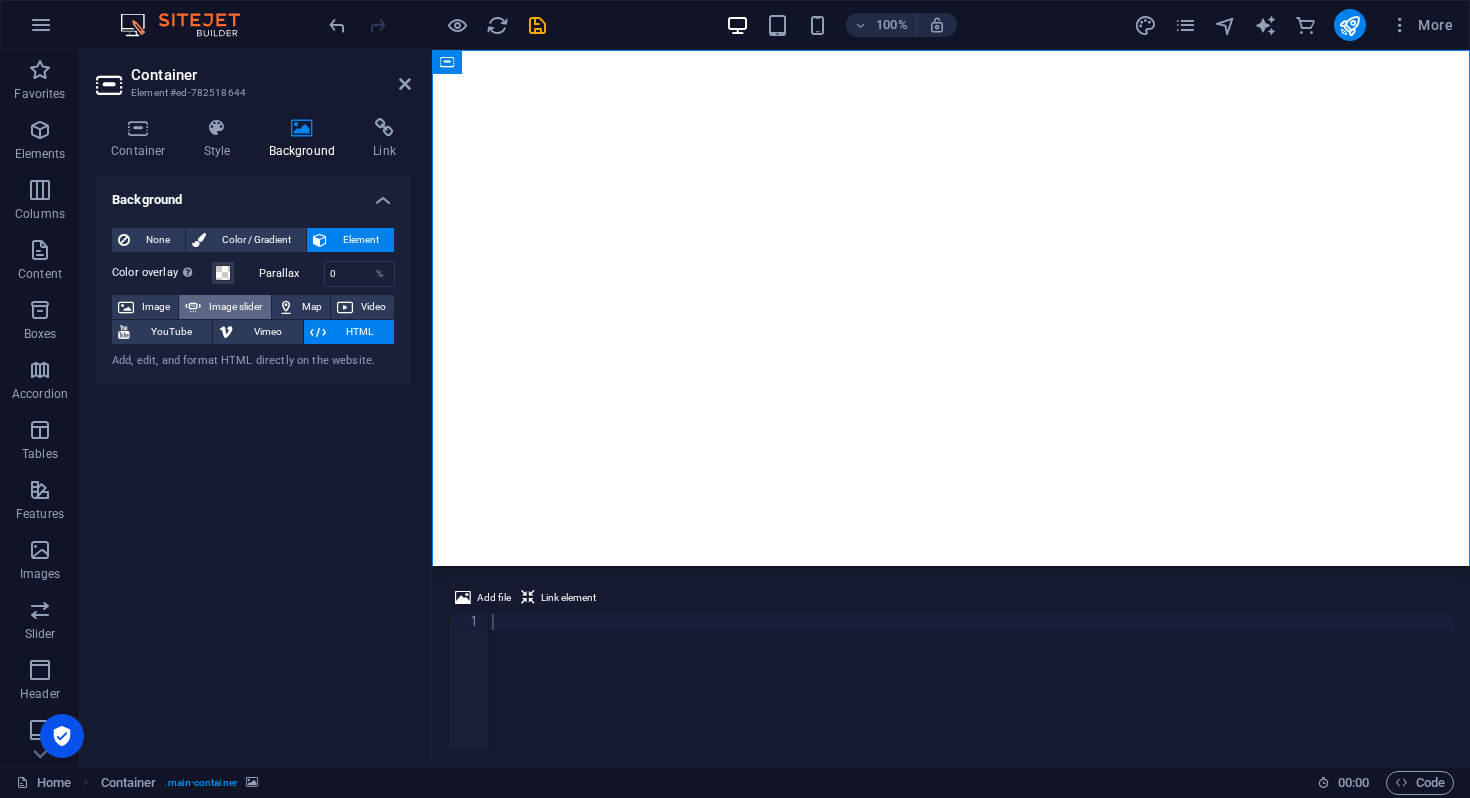 click on "Image slider" at bounding box center [235, 307] 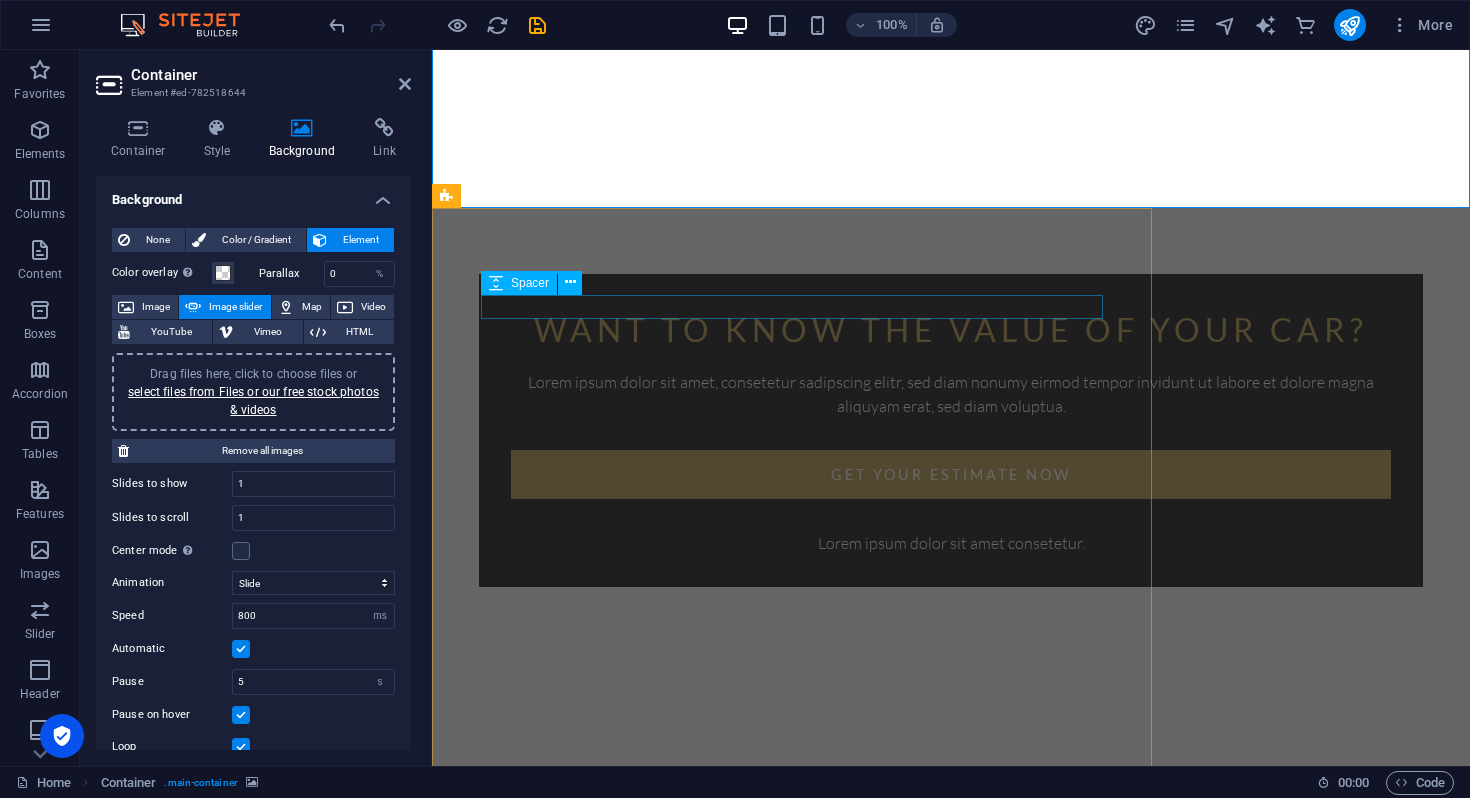 scroll, scrollTop: 663, scrollLeft: 0, axis: vertical 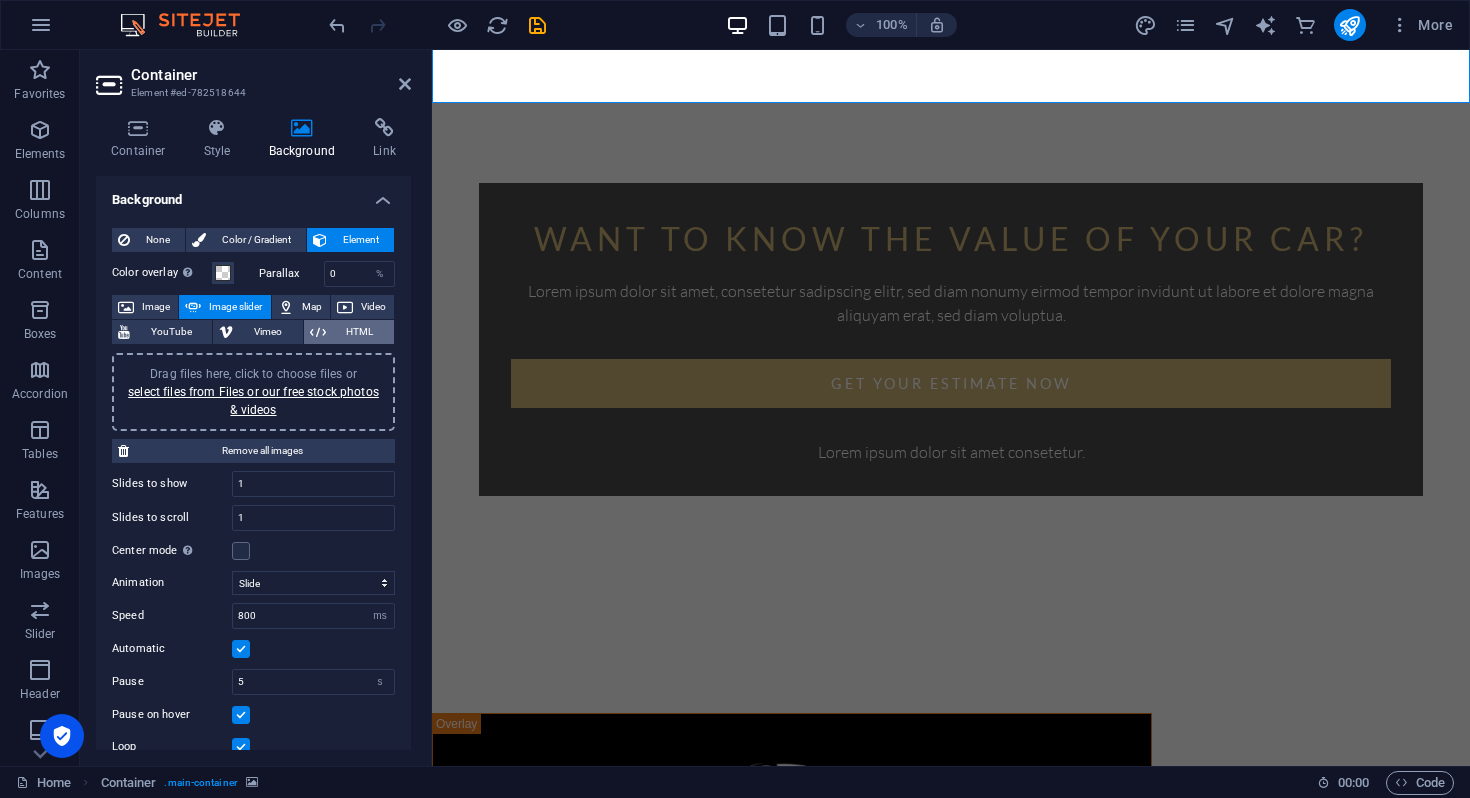 click on "HTML" at bounding box center [360, 332] 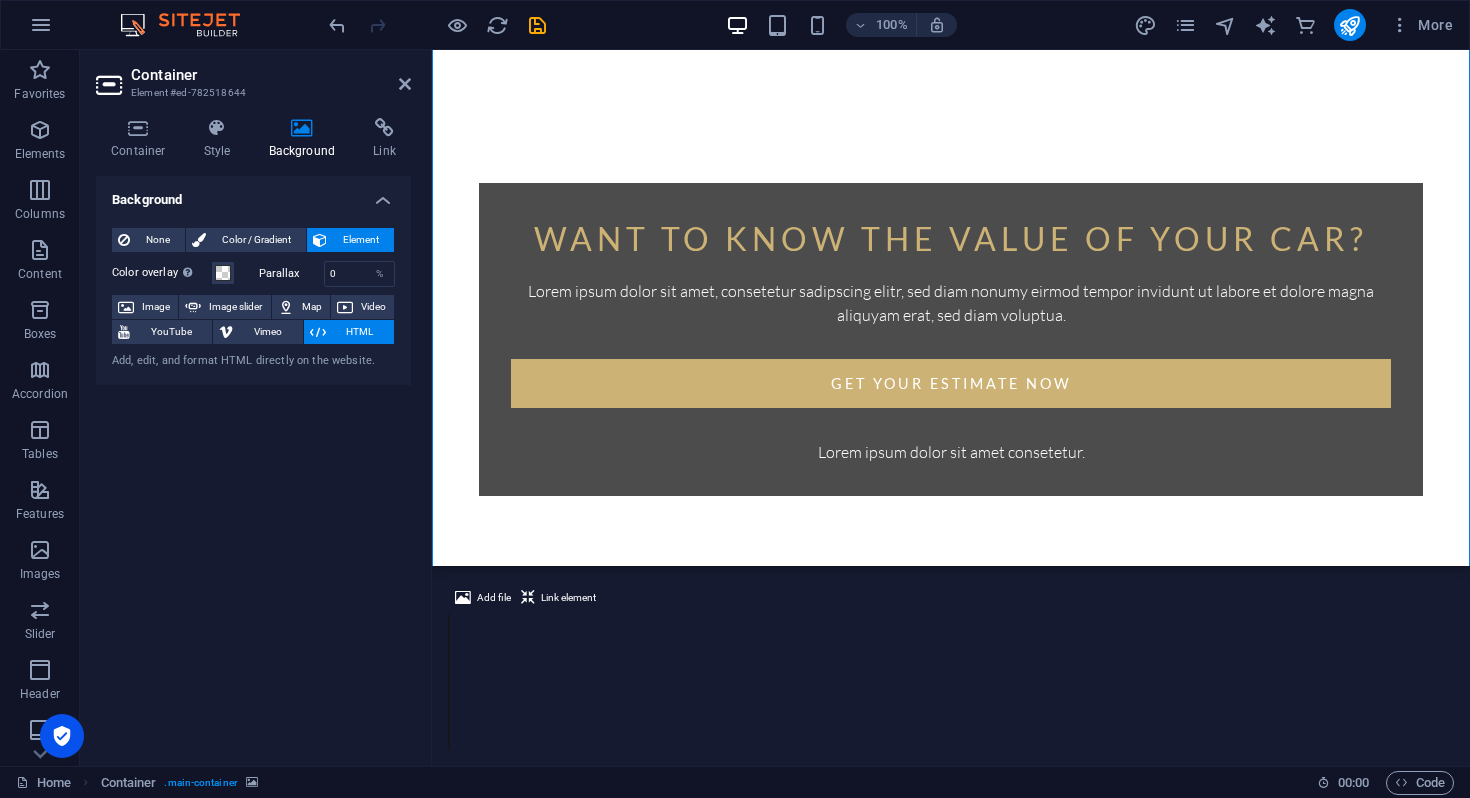 scroll, scrollTop: 38, scrollLeft: 0, axis: vertical 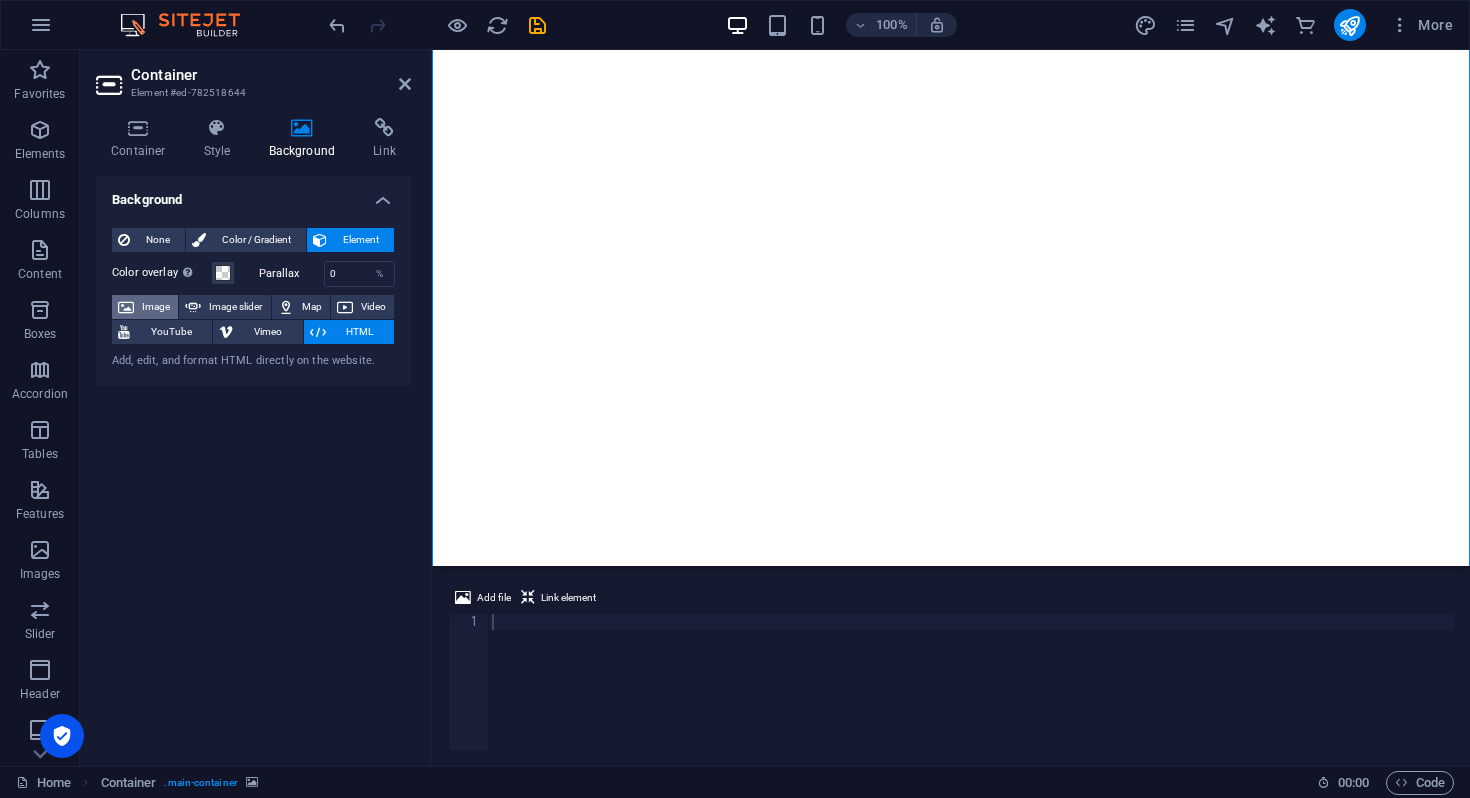 click on "Image" at bounding box center [156, 307] 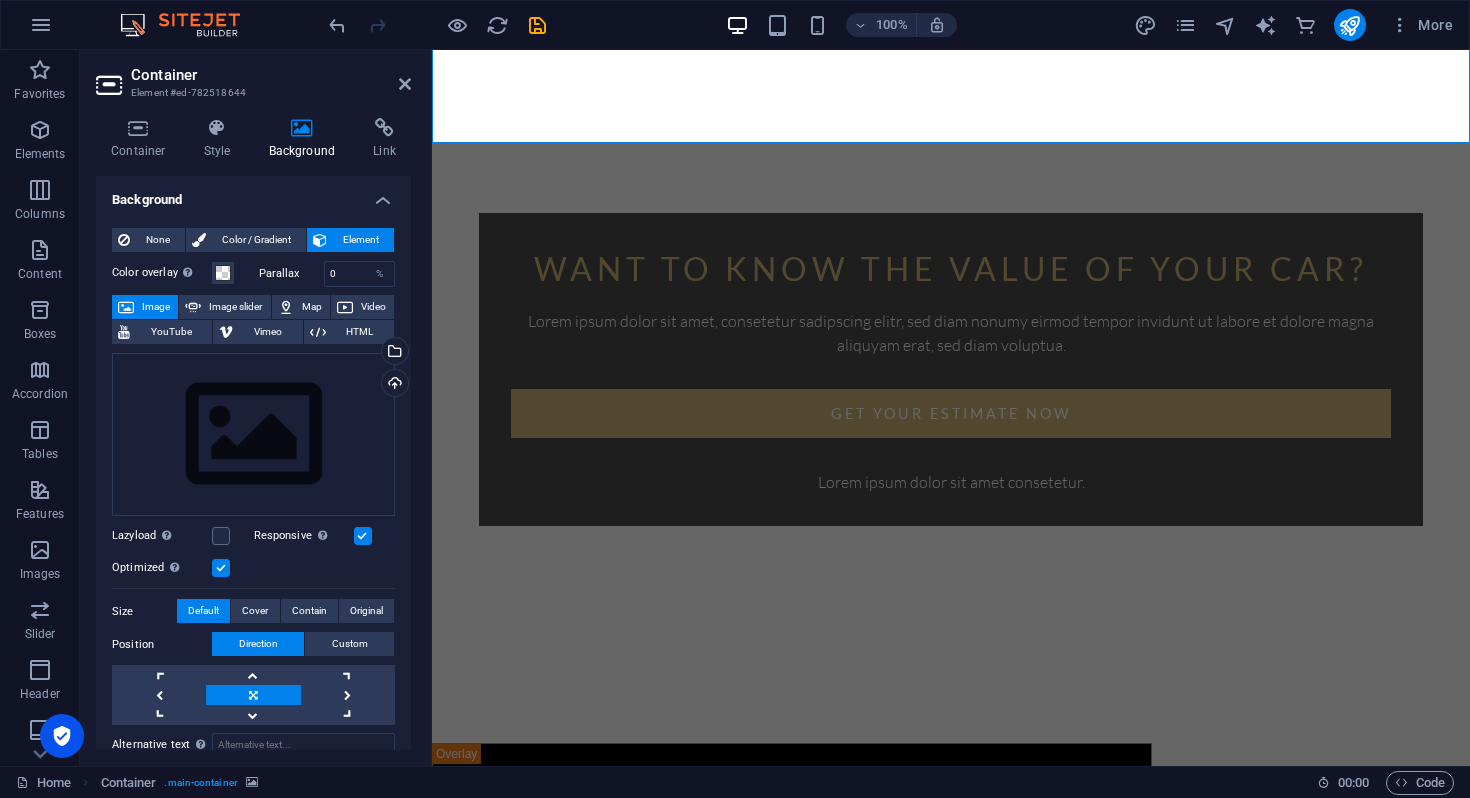 scroll, scrollTop: 663, scrollLeft: 0, axis: vertical 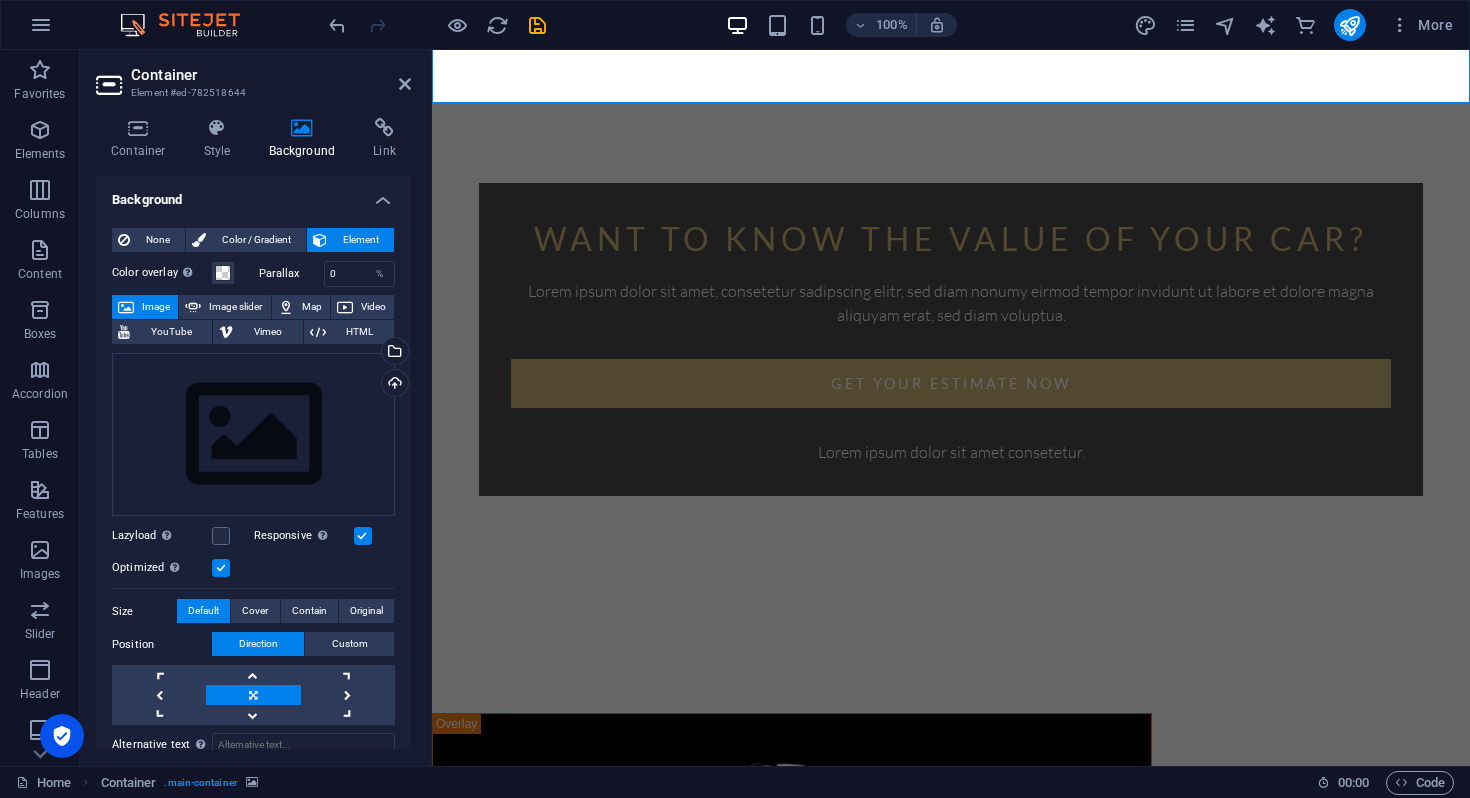 click on "Want to know the value of your car? Lorem ipsum dolor sit amet, consetetur sadipscing elitr, sed diam nonumy eirmod tempor invidunt ut labore et dolore magna aliquyam erat, sed diam voluptua. Get your Estimate now Lorem ipsum dolor sit amet consetetur. Enter your name and email Lorem ipsum dolor sit amet, consetetur sadipscing elitr, sed diam nonumy eirmod tempor invidunt ut labore et dolore magna aliquyam erat, sed diam voluptua. At vero eos et accusam et justo duo dolores et ea rebum. Stet clita kasd gubergren, no sea takimata sanctus est Lorem ipsum dolor sit amet.   I have read and understand the privacy policy. Unreadable? Regenerate Get your estimate now Legal Notice  |  Privacy" at bounding box center (951, 381) 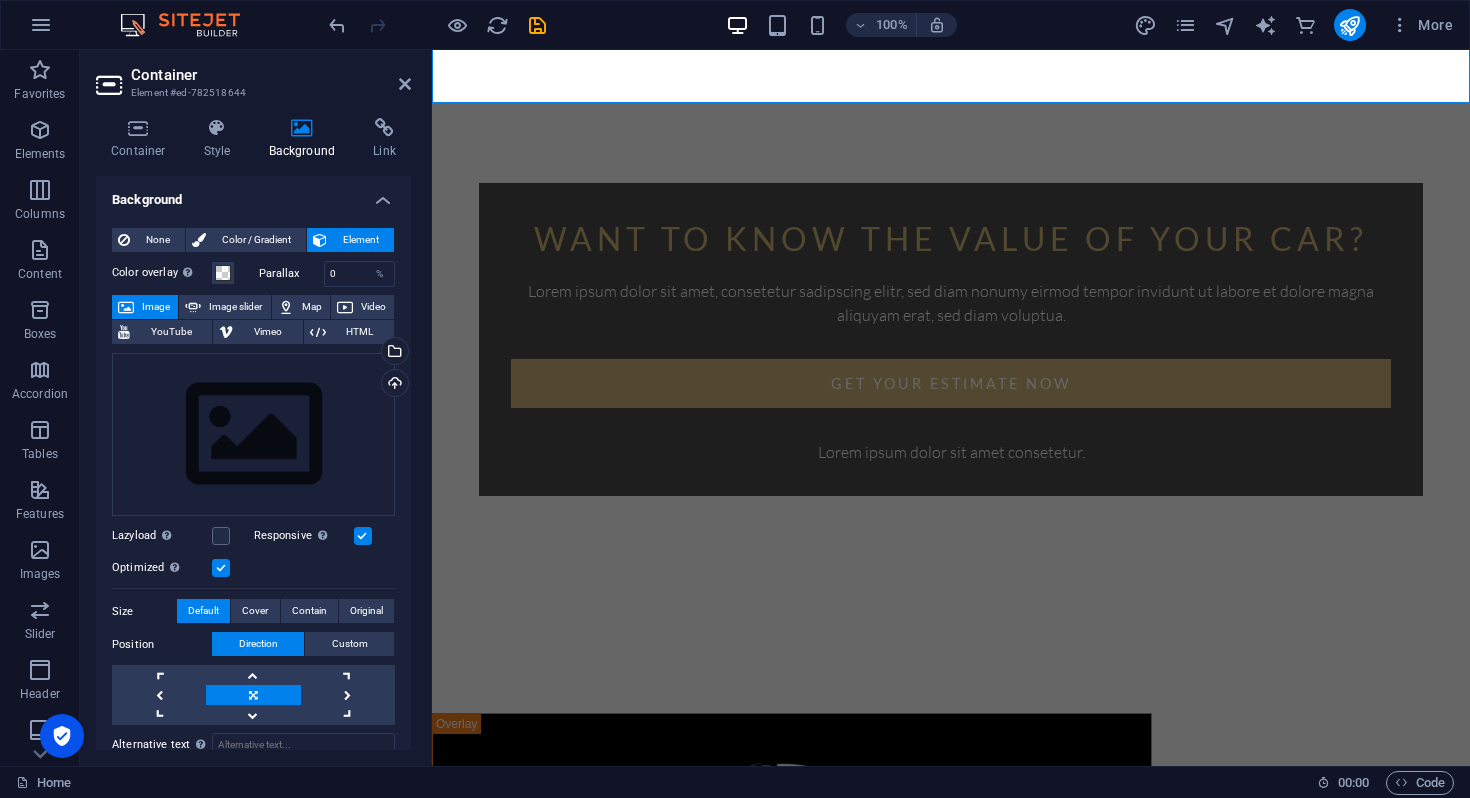 click on "Want to know the value of your car? Lorem ipsum dolor sit amet, consetetur sadipscing elitr, sed diam nonumy eirmod tempor invidunt ut labore et dolore magna aliquyam erat, sed diam voluptua. Get your Estimate now Lorem ipsum dolor sit amet consetetur. Enter your name and email Lorem ipsum dolor sit amet, consetetur sadipscing elitr, sed diam nonumy eirmod tempor invidunt ut labore et dolore magna aliquyam erat, sed diam voluptua. At vero eos et accusam et justo duo dolores et ea rebum. Stet clita kasd gubergren, no sea takimata sanctus est Lorem ipsum dolor sit amet.   I have read and understand the privacy policy. Unreadable? Regenerate Get your estimate now Legal Notice  |  Privacy" at bounding box center [951, 381] 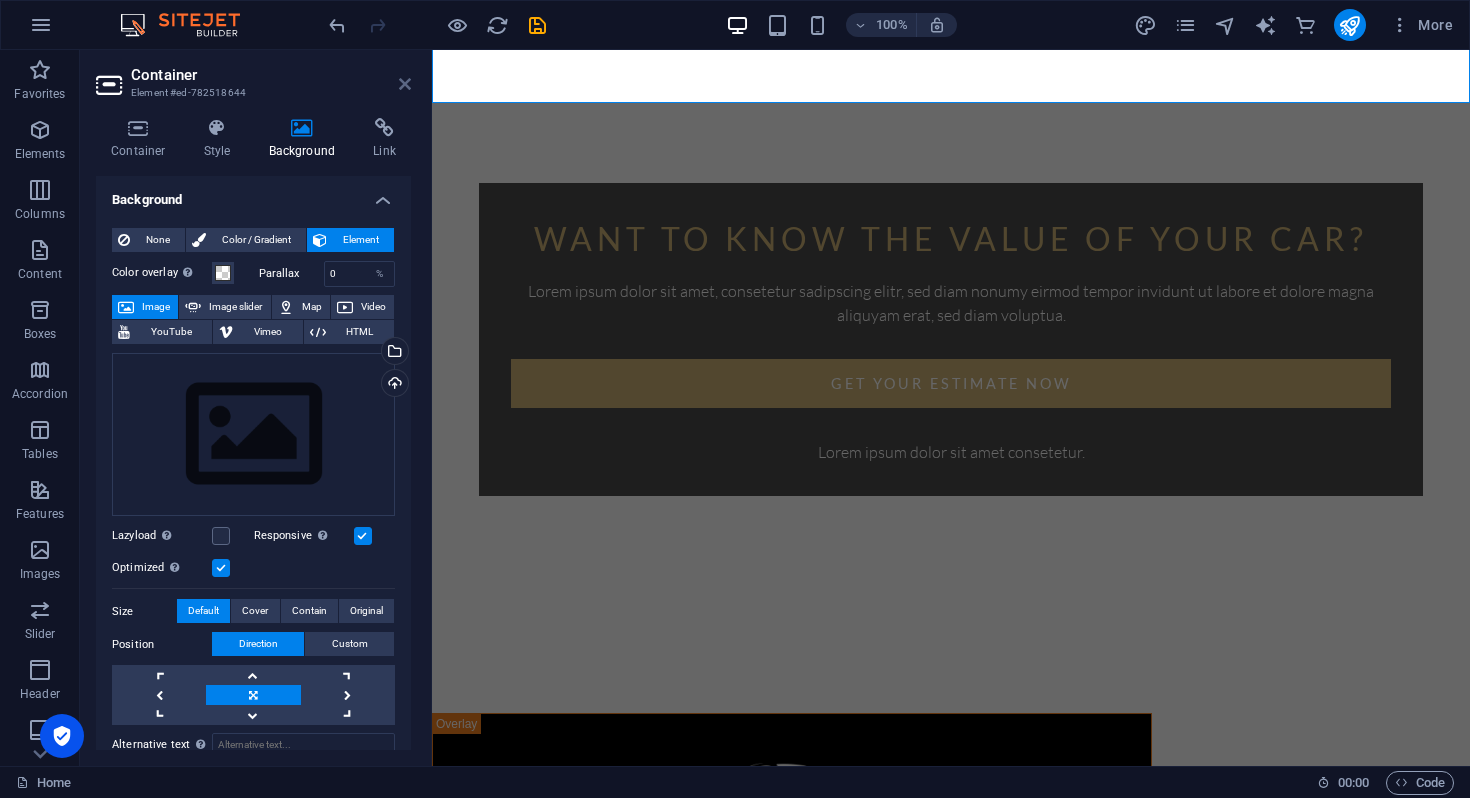 drag, startPoint x: 405, startPoint y: 83, endPoint x: 324, endPoint y: 33, distance: 95.189285 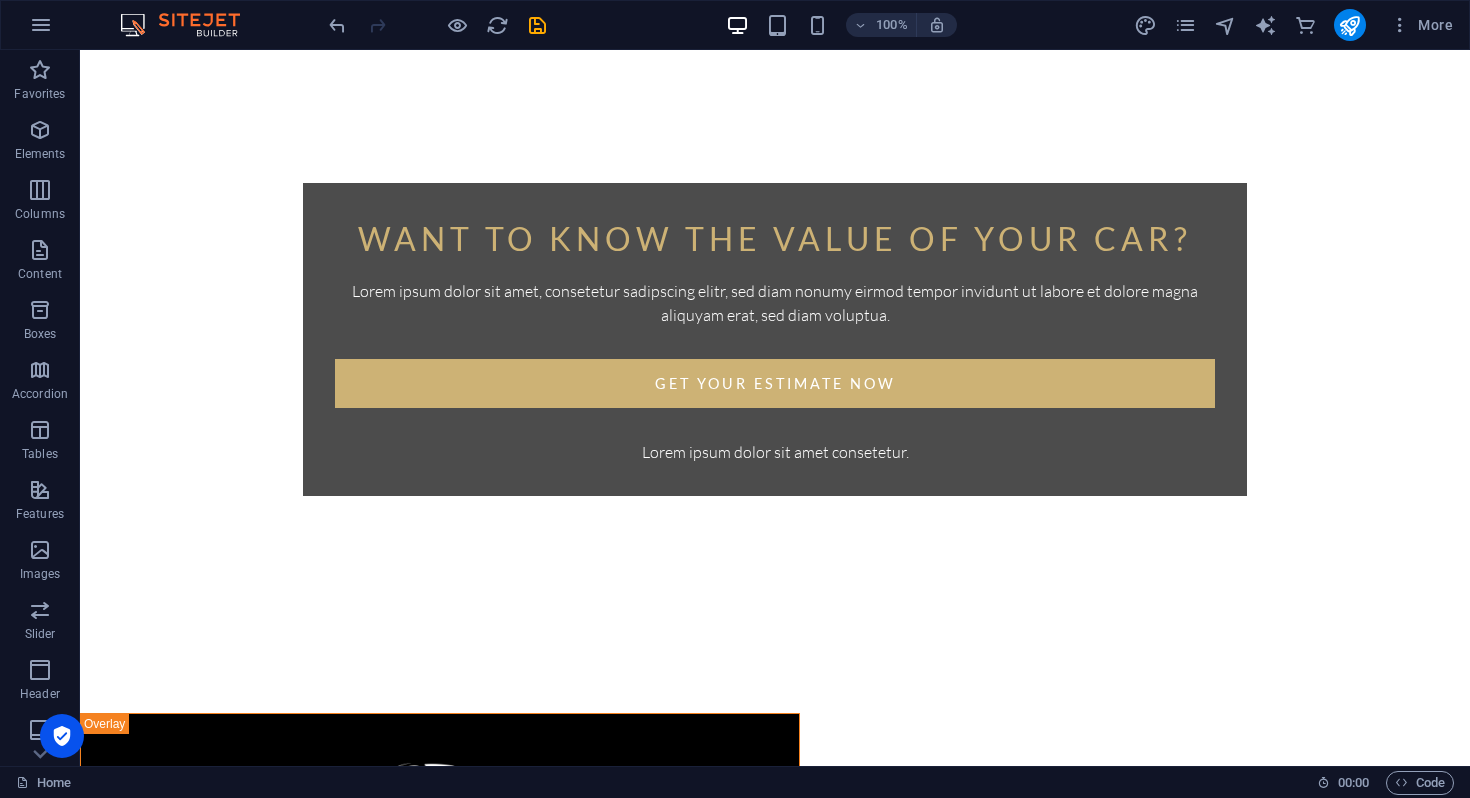 click on "Want to know the value of your car? Lorem ipsum dolor sit amet, consetetur sadipscing elitr, sed diam nonumy eirmod tempor invidunt ut labore et dolore magna aliquyam erat, sed diam voluptua. Get your Estimate now Lorem ipsum dolor sit amet consetetur. Enter your name and email Lorem ipsum dolor sit amet, consetetur sadipscing elitr, sed diam nonumy eirmod tempor invidunt ut labore et dolore magna aliquyam erat, sed diam voluptua. At vero eos et accusam et justo duo dolores et ea rebum. Stet clita kasd gubergren, no sea takimata sanctus est Lorem ipsum dolor sit amet.   I have read and understand the privacy policy. Unreadable? Regenerate Get your estimate now Legal Notice  |  Privacy" at bounding box center [775, 381] 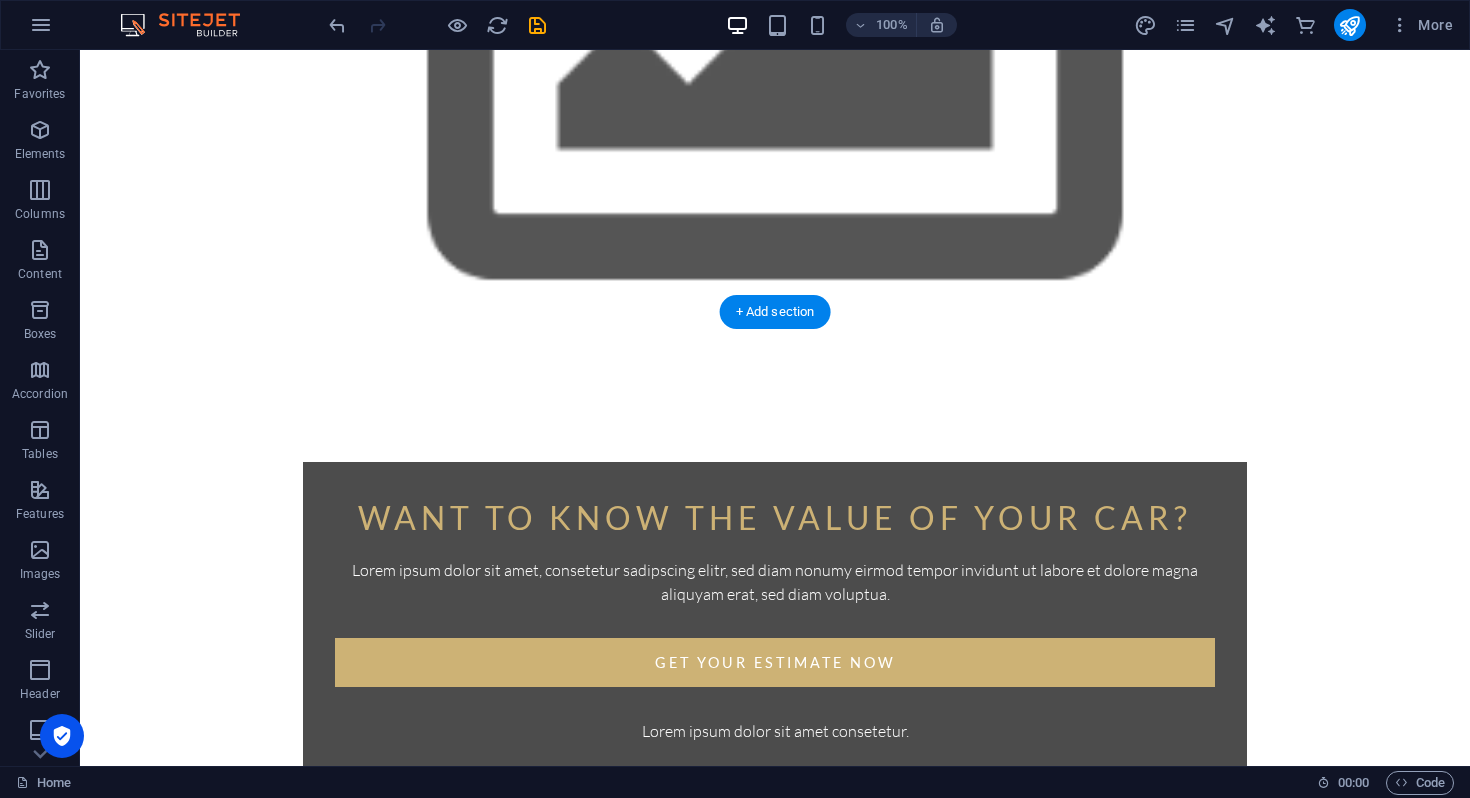 scroll, scrollTop: 350, scrollLeft: 0, axis: vertical 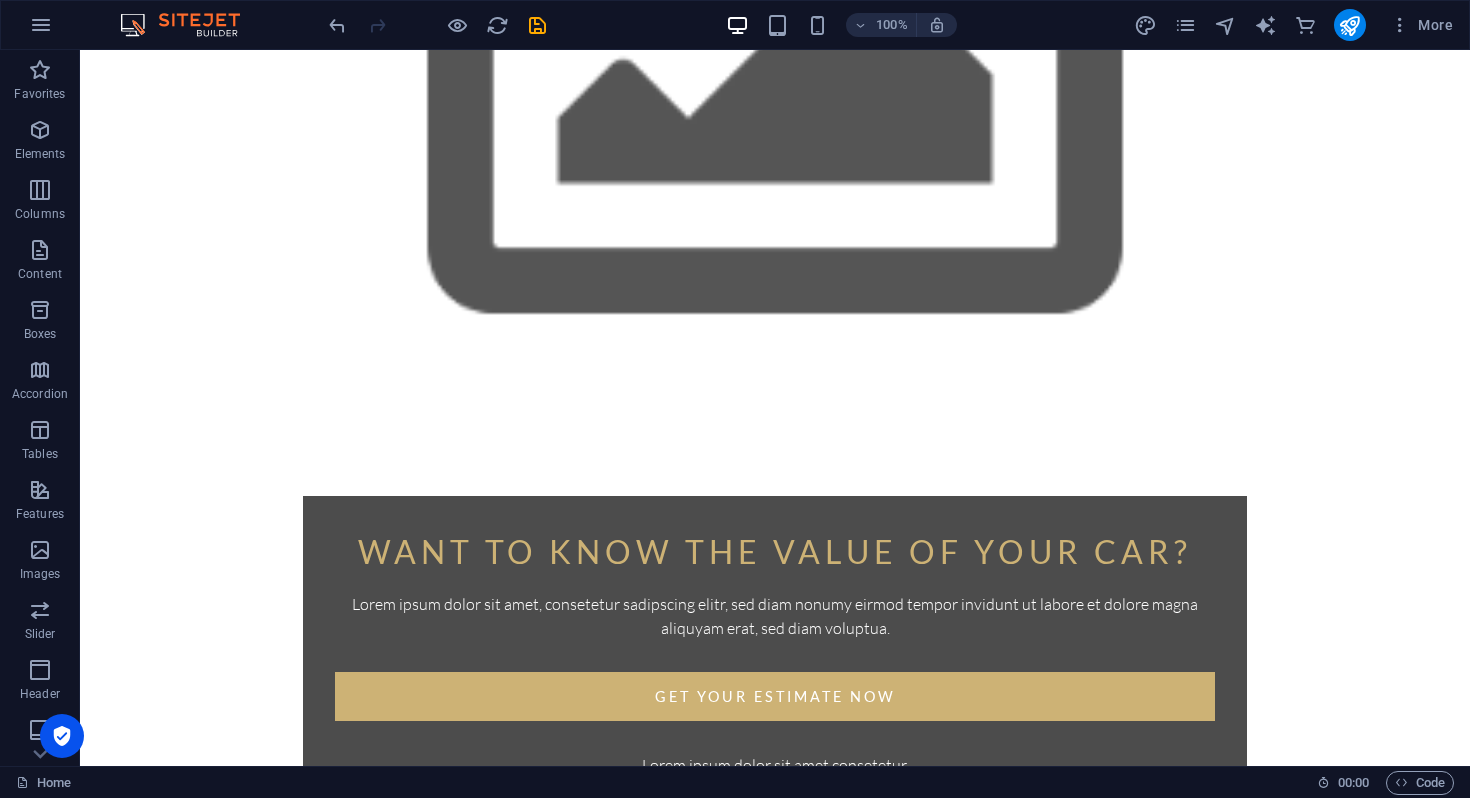 click on "Want to know the value of your car? Lorem ipsum dolor sit amet, consetetur sadipscing elitr, sed diam nonumy eirmod tempor invidunt ut labore et dolore magna aliquyam erat, sed diam voluptua. Get your Estimate now Lorem ipsum dolor sit amet consetetur. Enter your name and email Lorem ipsum dolor sit amet, consetetur sadipscing elitr, sed diam nonumy eirmod tempor invidunt ut labore et dolore magna aliquyam erat, sed diam voluptua. At vero eos et accusam et justo duo dolores et ea rebum. Stet clita kasd gubergren, no sea takimata sanctus est Lorem ipsum dolor sit amet.   I have read and understand the privacy policy. Unreadable? Regenerate Get your estimate now Legal Notice  |  Privacy" at bounding box center [775, 694] 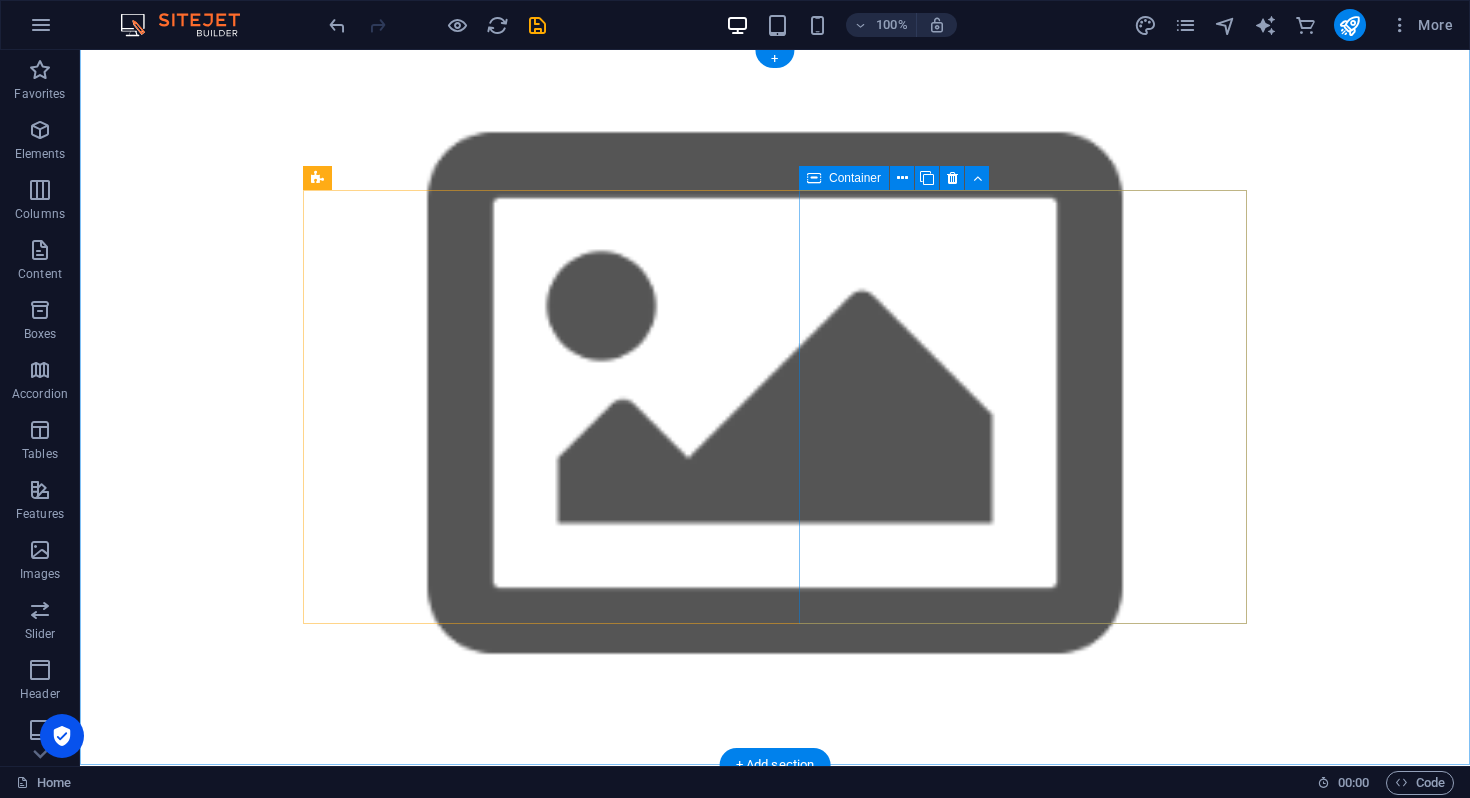 scroll, scrollTop: 0, scrollLeft: 0, axis: both 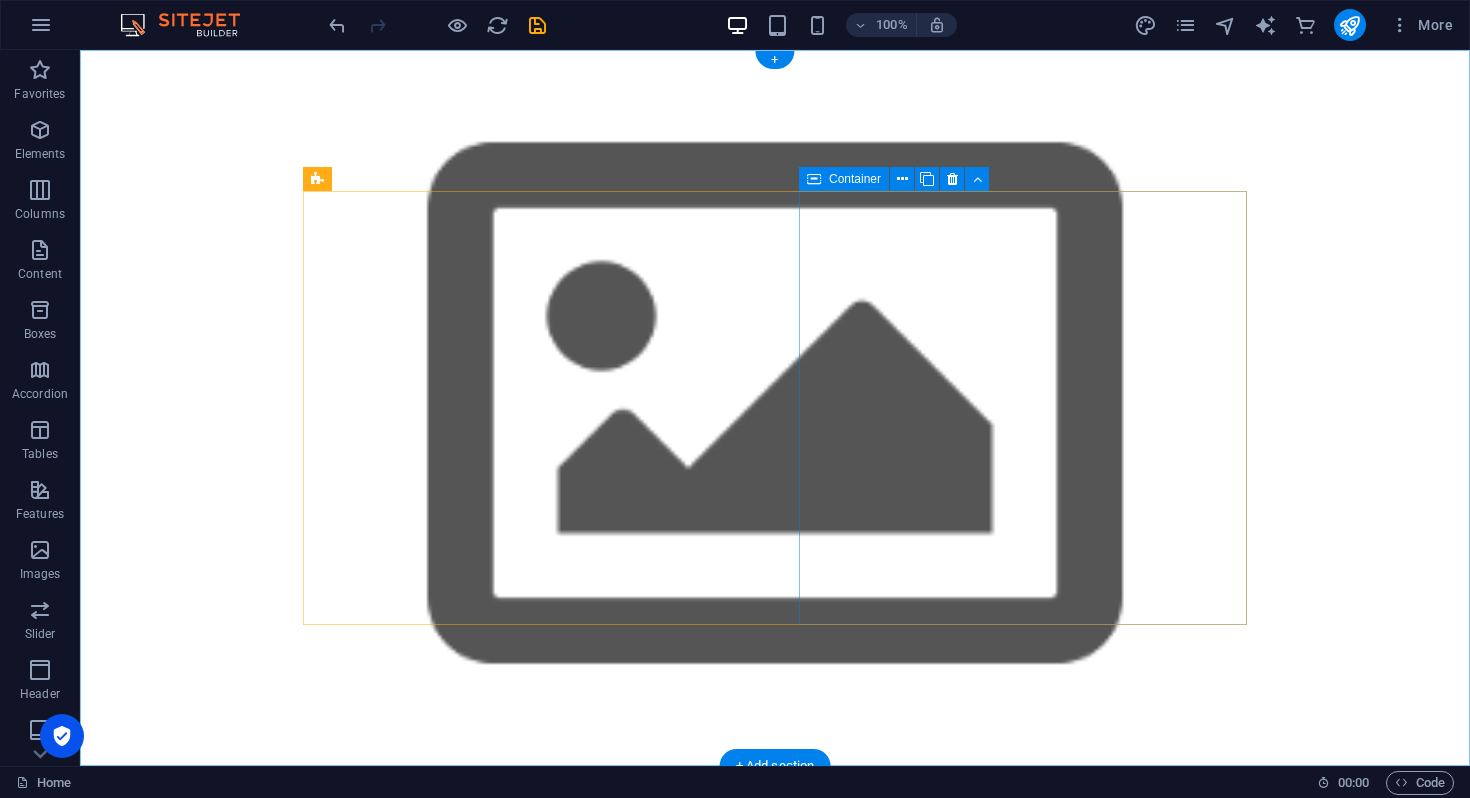 click at bounding box center (775, 1239) 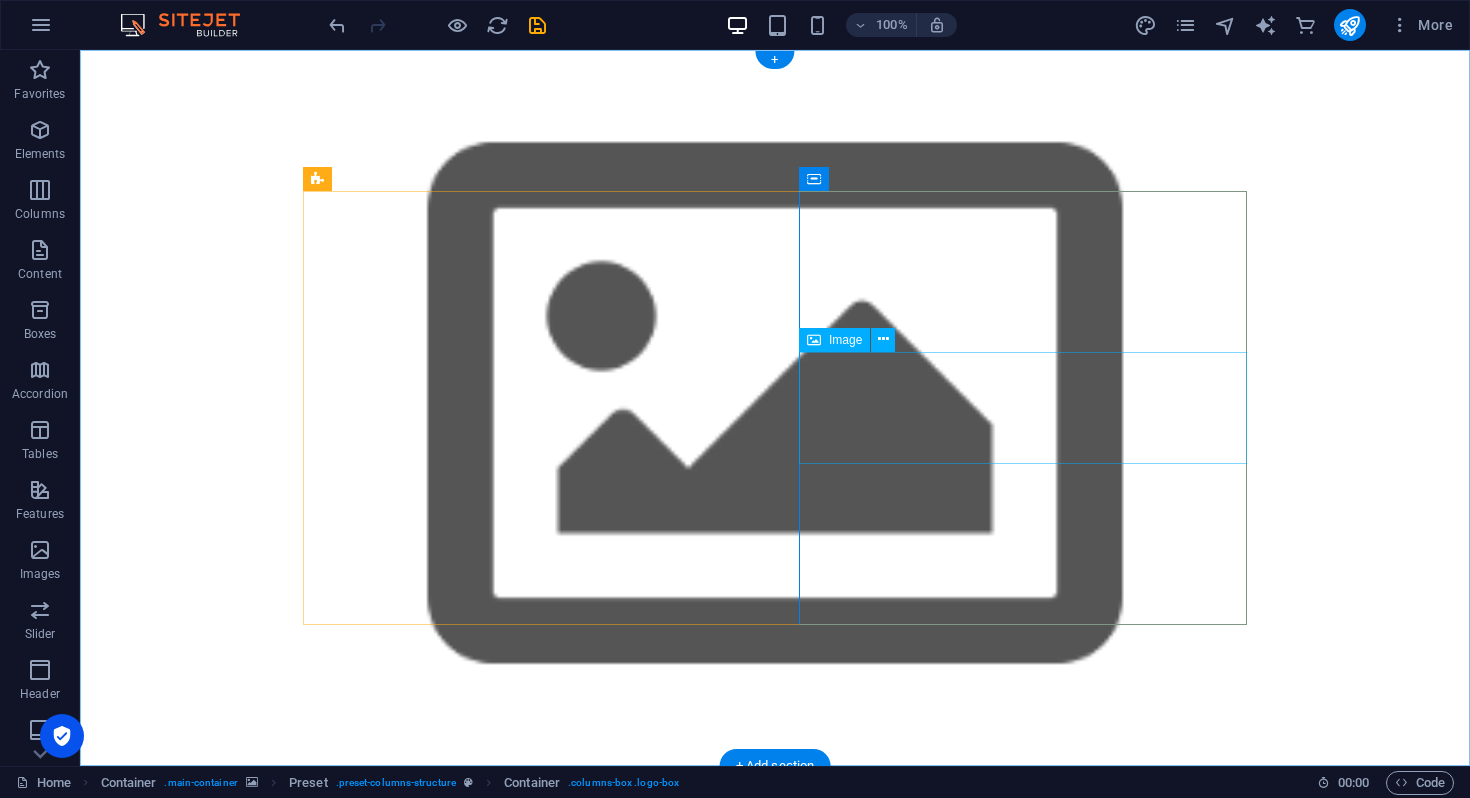 click at bounding box center [775, 1239] 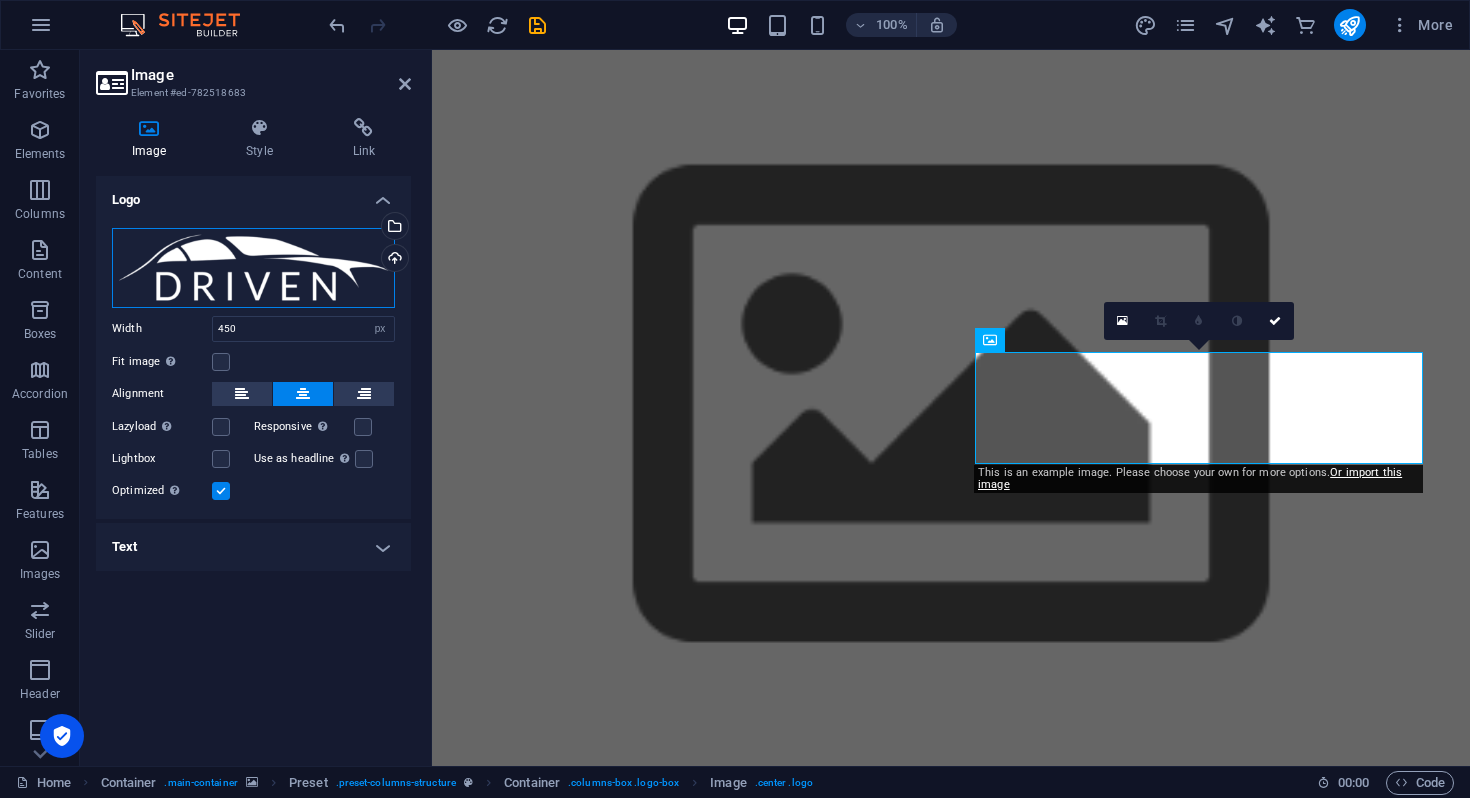 click on "Drag files here, click to choose files or select files from Files or our free stock photos & videos" at bounding box center (253, 268) 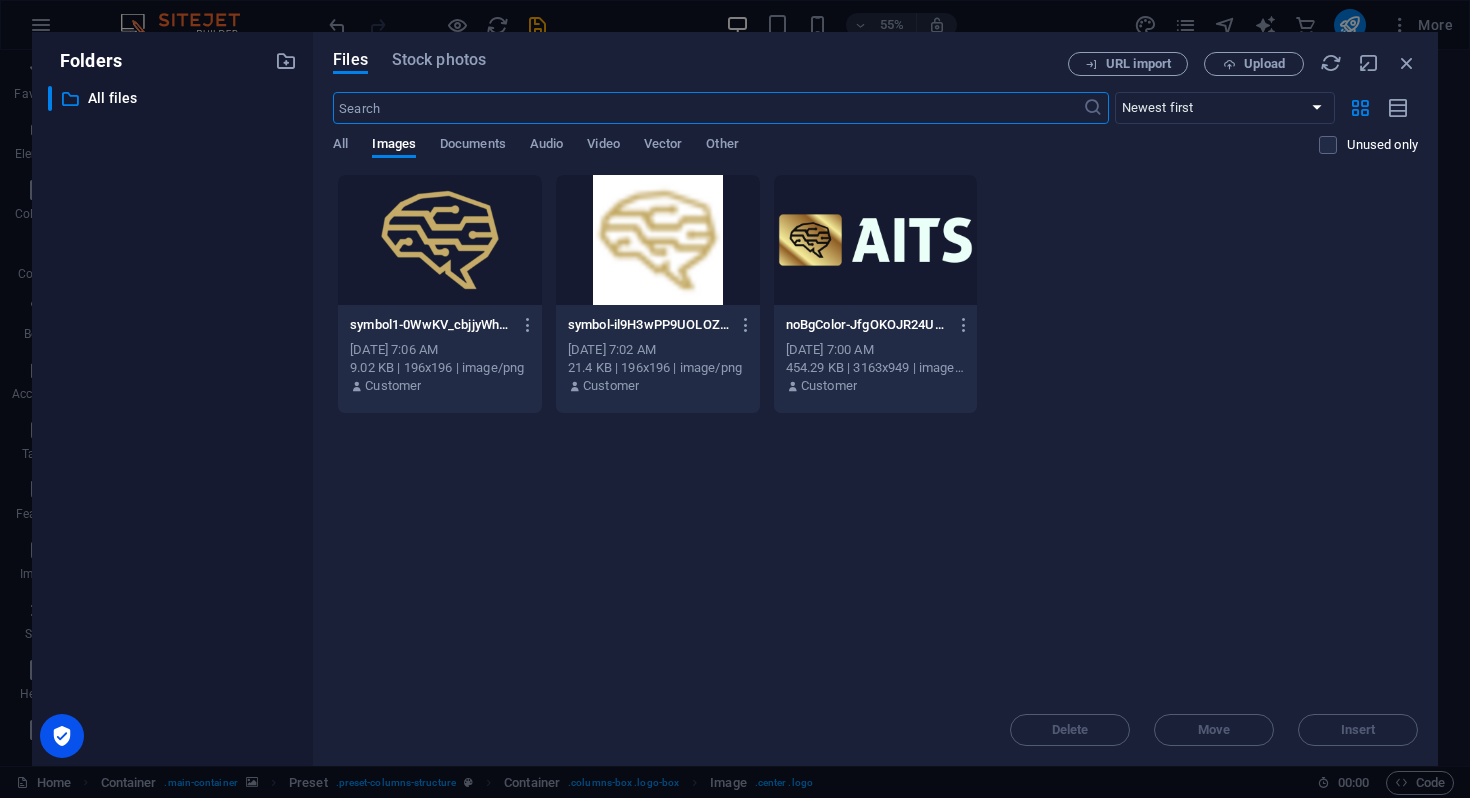 click at bounding box center [876, 240] 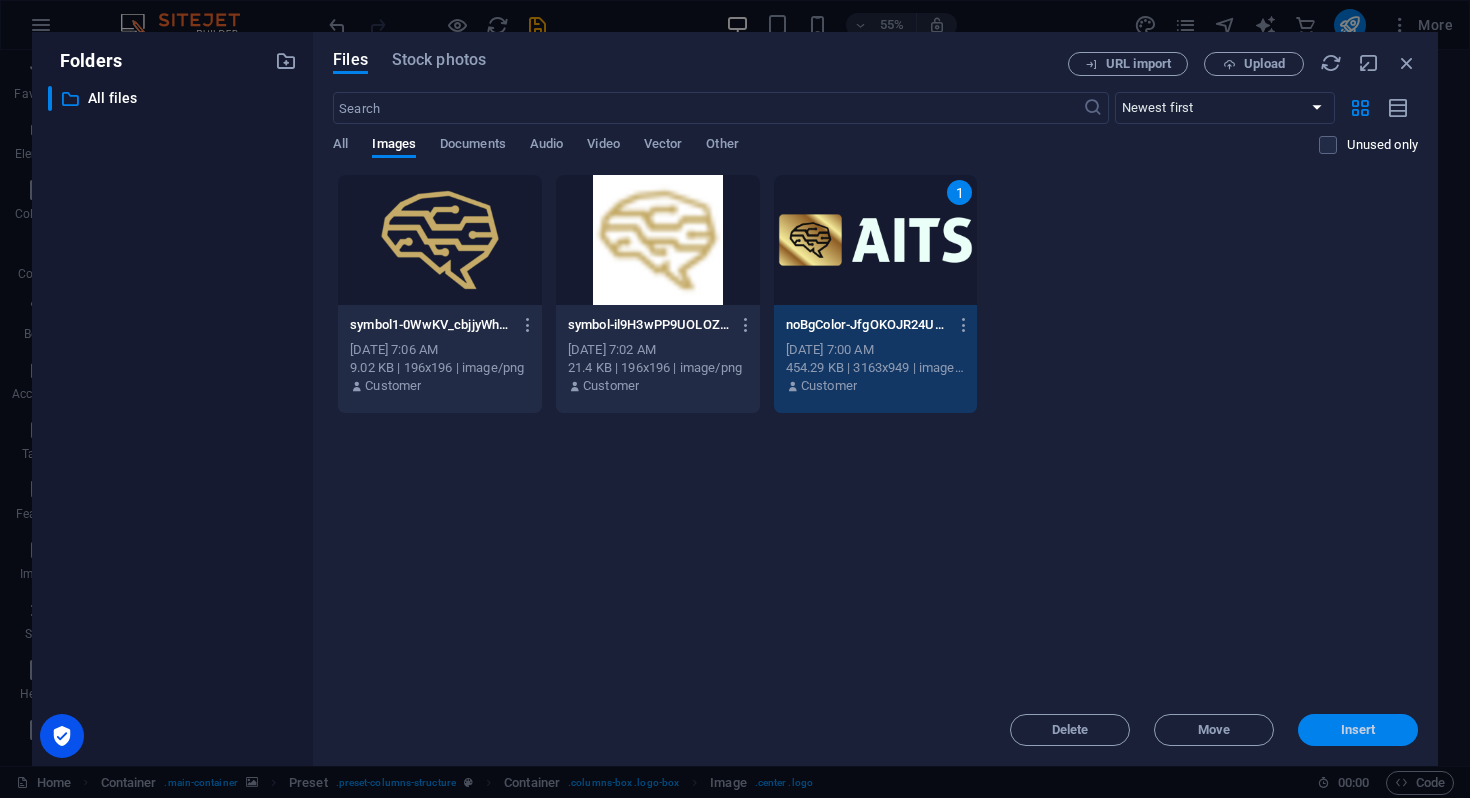 click on "Insert" at bounding box center [1358, 730] 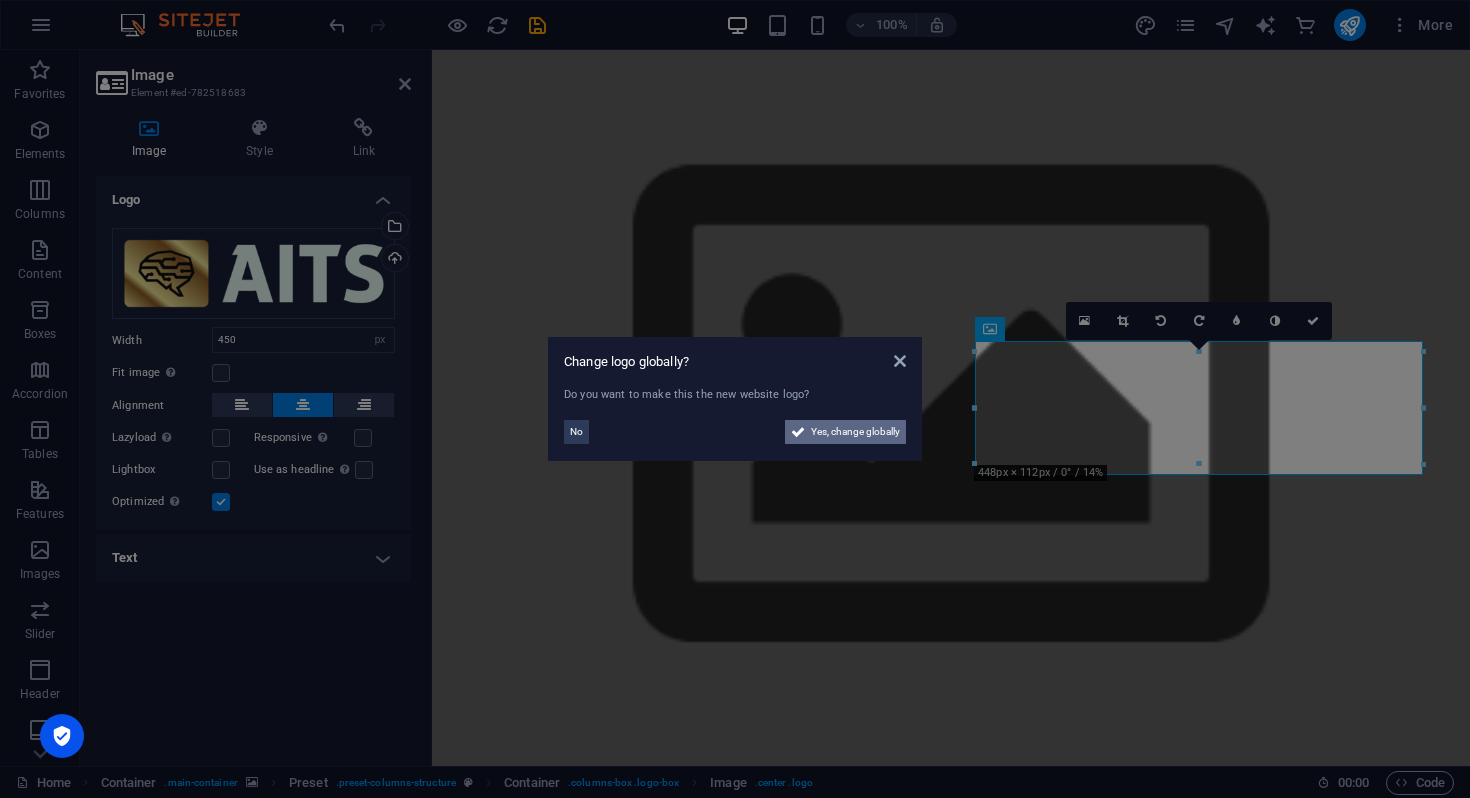 click on "Yes, change globally" at bounding box center [855, 432] 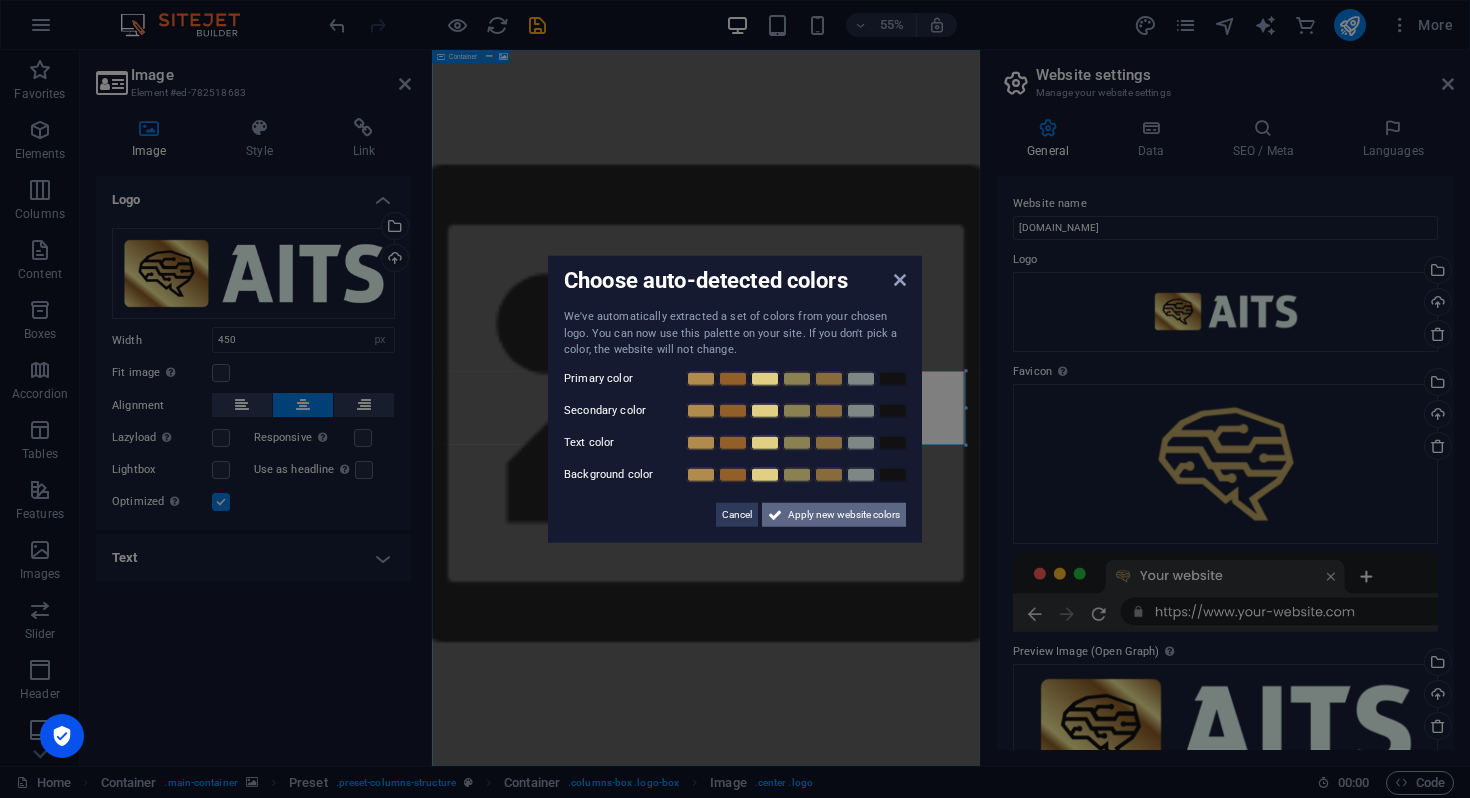 click on "Apply new website colors" at bounding box center [844, 514] 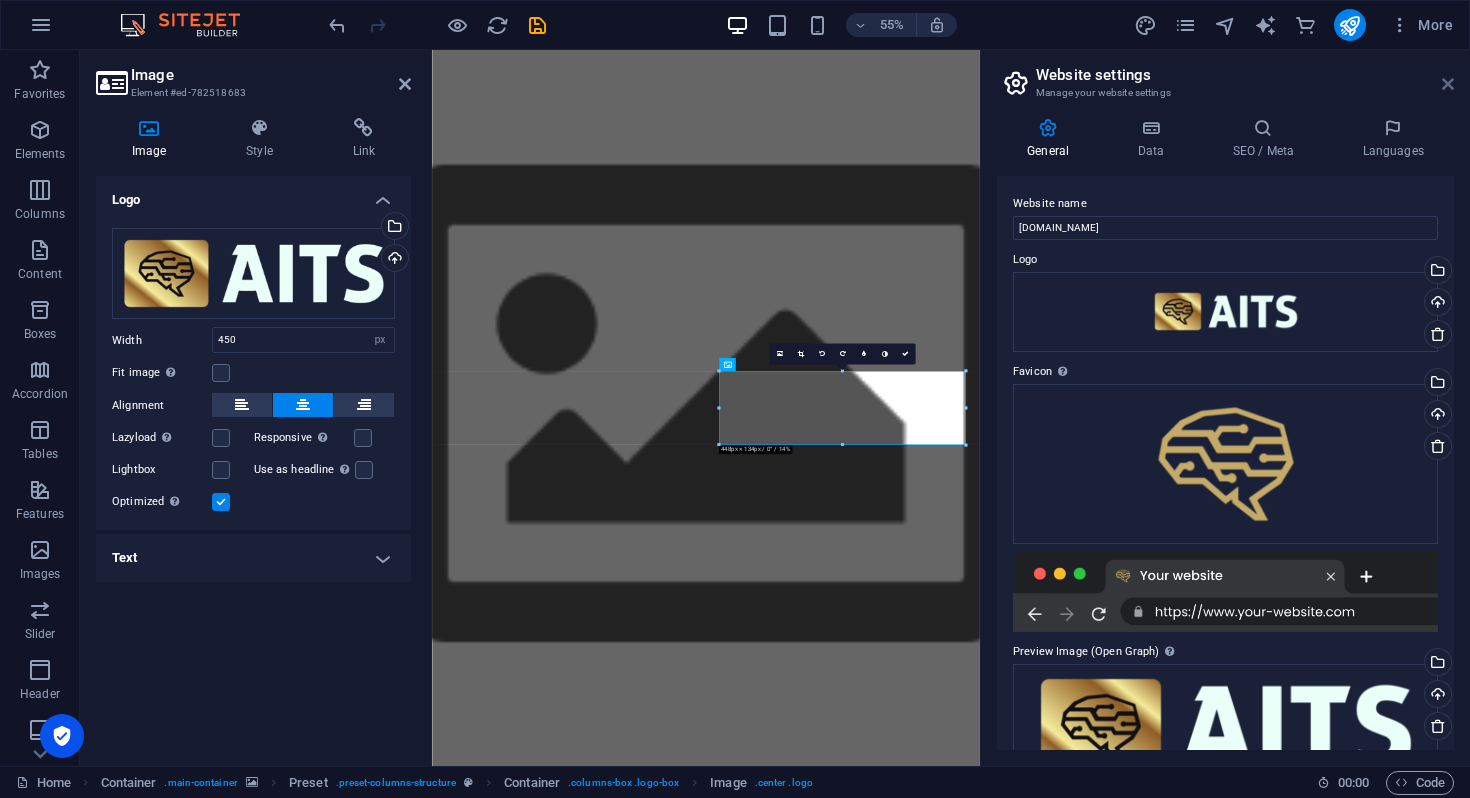 click at bounding box center (1448, 84) 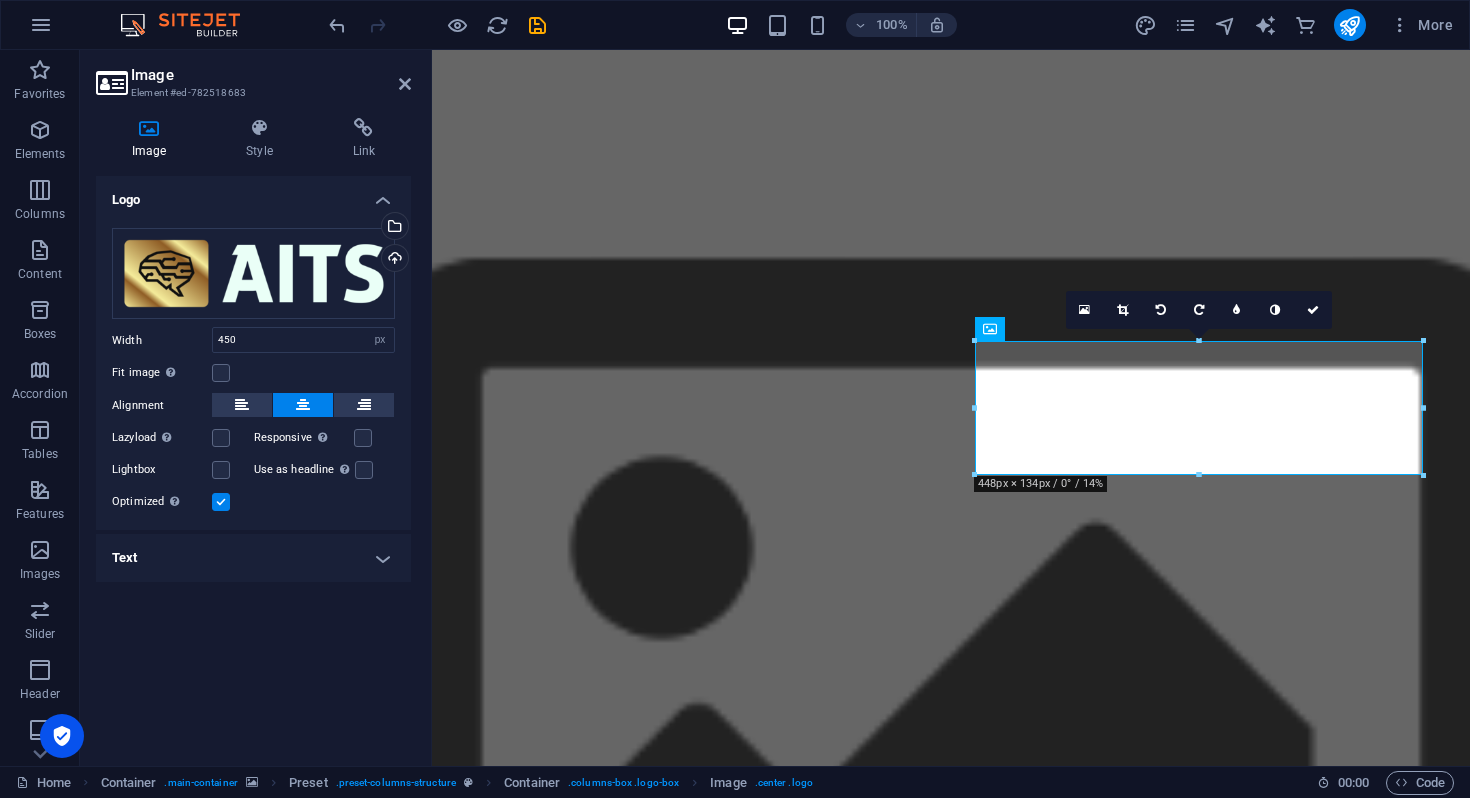 click at bounding box center [951, 701] 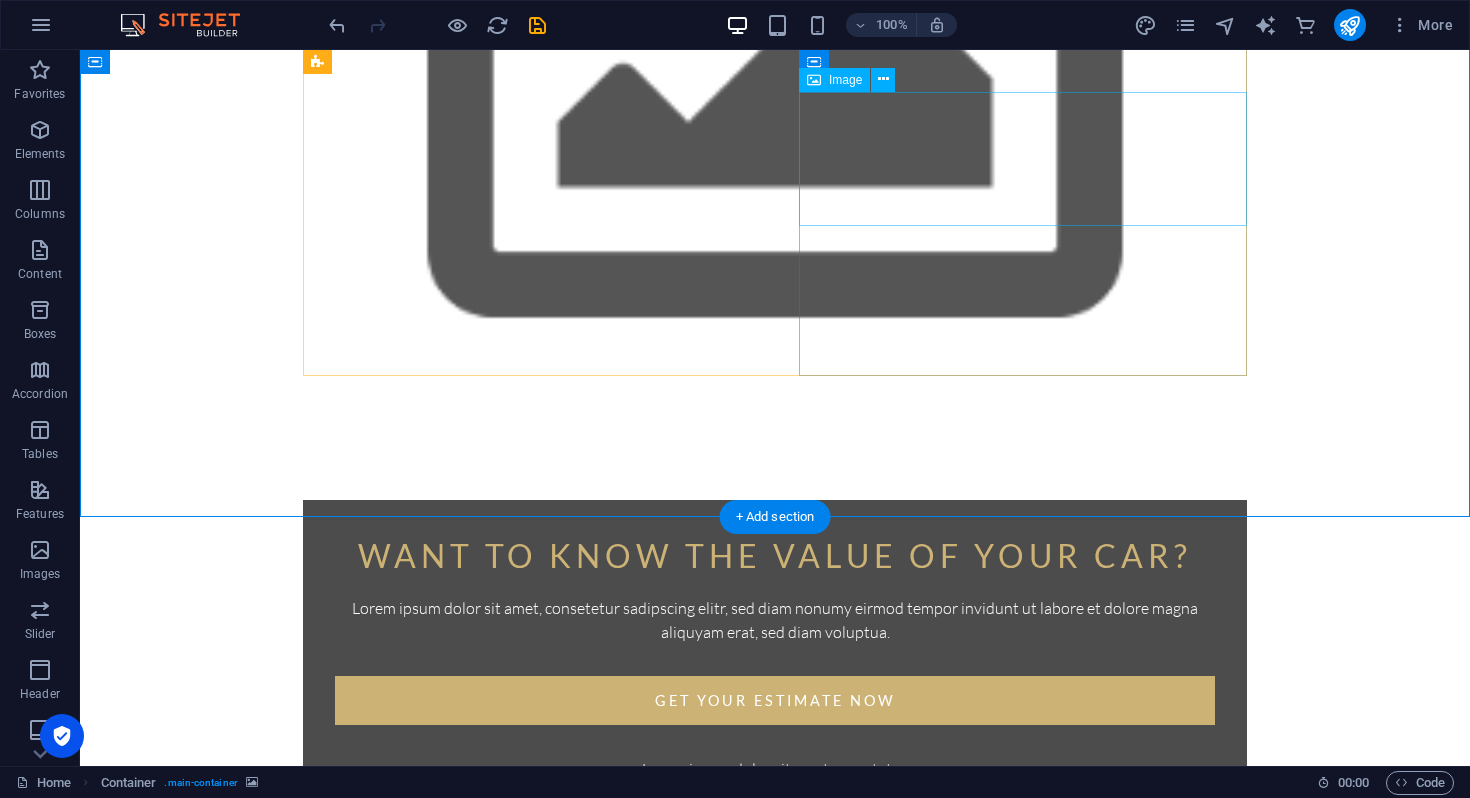scroll, scrollTop: 452, scrollLeft: 0, axis: vertical 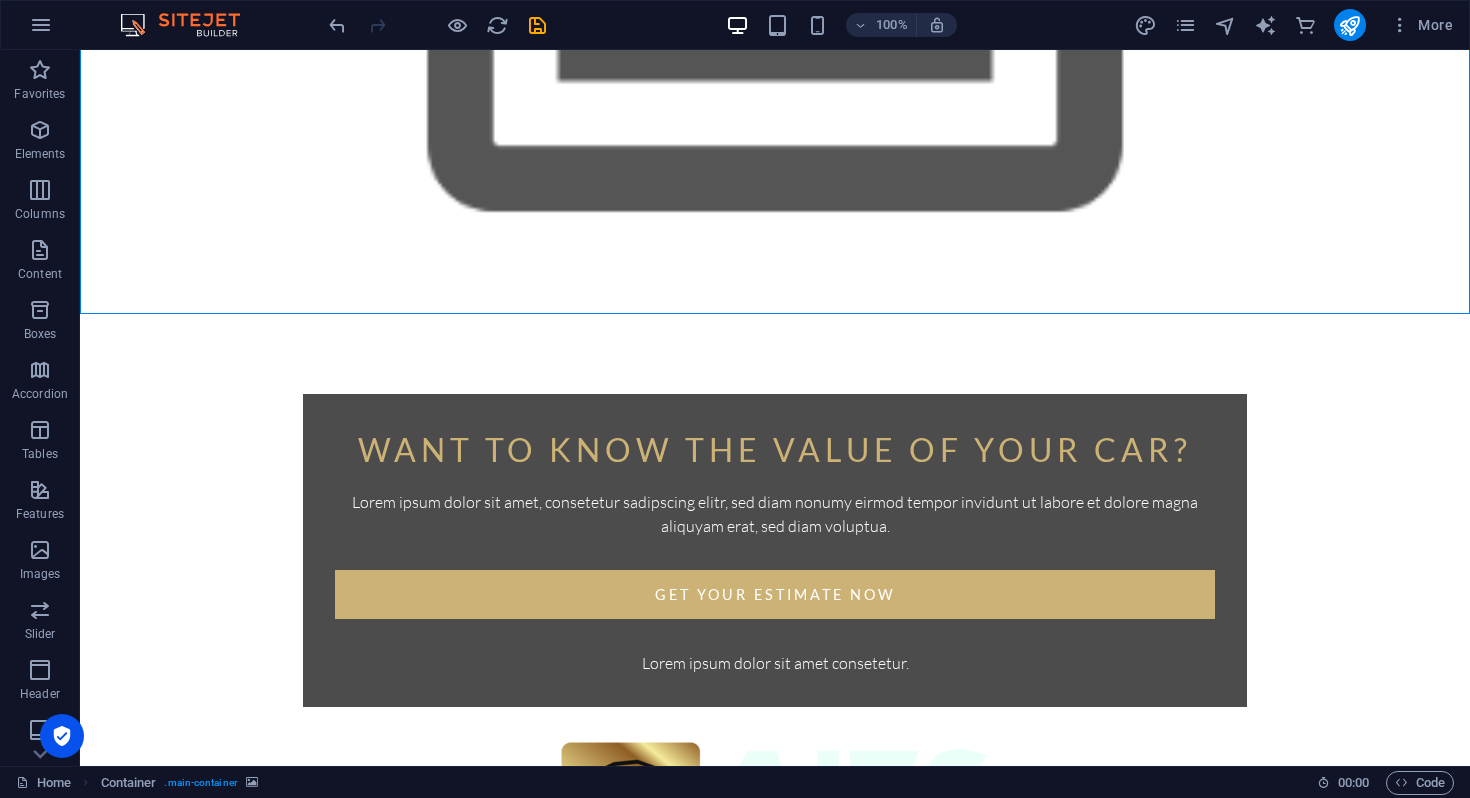 click on "Want to know the value of your car? Lorem ipsum dolor sit amet, consetetur sadipscing elitr, sed diam nonumy eirmod tempor invidunt ut labore et dolore magna aliquyam erat, sed diam voluptua. Get your Estimate now Lorem ipsum dolor sit amet consetetur. Enter your name and email Lorem ipsum dolor sit amet, consetetur sadipscing elitr, sed diam nonumy eirmod tempor invidunt ut labore et dolore magna aliquyam erat, sed diam voluptua. At vero eos et accusam et justo duo dolores et ea rebum. Stet clita kasd gubergren, no sea takimata sanctus est Lorem ipsum dolor sit amet.   I have read and understand the privacy policy. Unreadable? Regenerate Get your estimate now Legal Notice  |  Privacy" at bounding box center [775, 607] 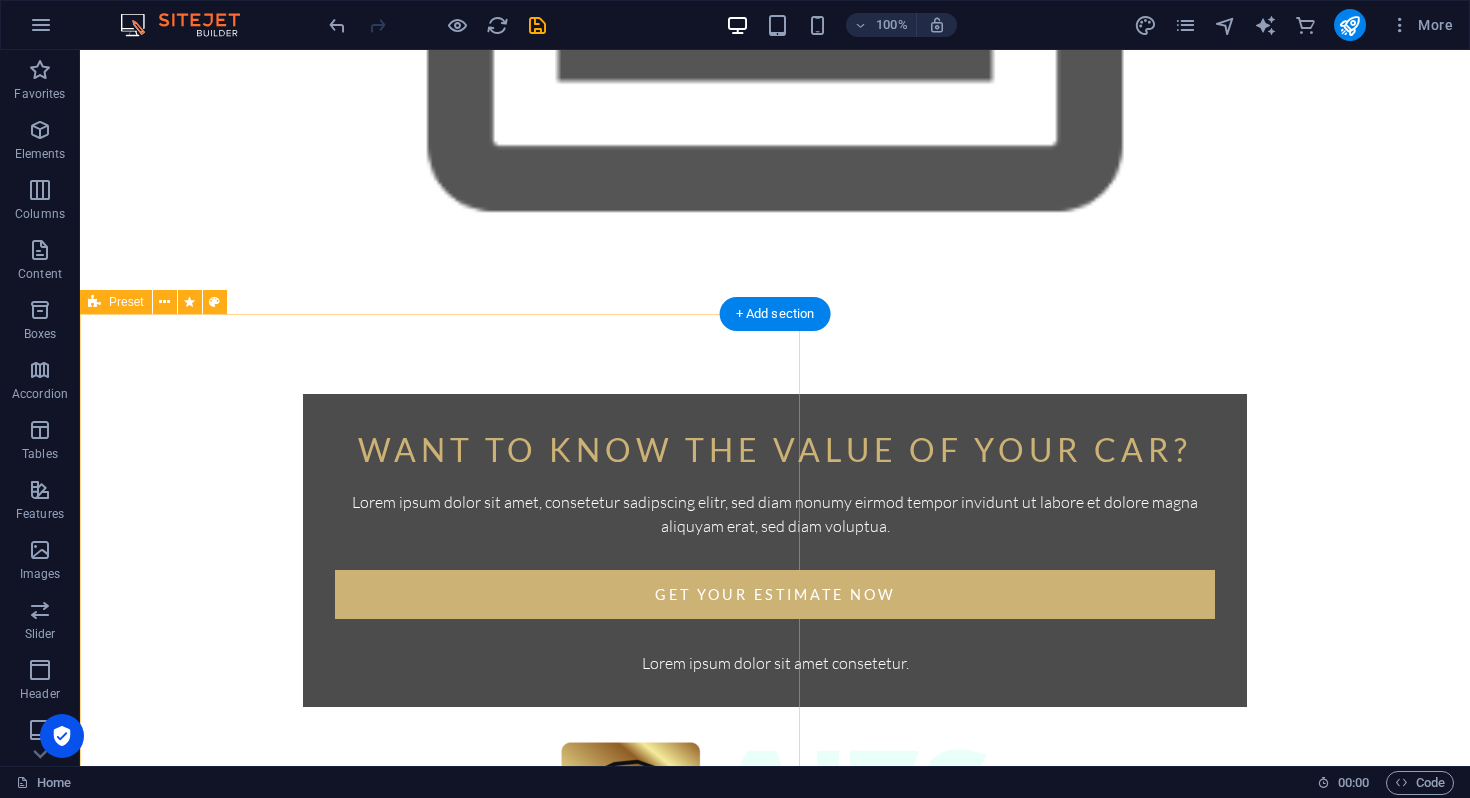 click on "Enter your name and email Lorem ipsum dolor sit amet, consetetur sadipscing elitr, sed diam nonumy eirmod tempor invidunt ut labore et dolore magna aliquyam erat, sed diam voluptua. At vero eos et accusam et justo duo dolores et ea rebum. Stet clita kasd gubergren, no sea takimata sanctus est Lorem ipsum dolor sit amet.   I have read and understand the privacy policy. Unreadable? Regenerate Get your estimate now" at bounding box center (440, 1253) 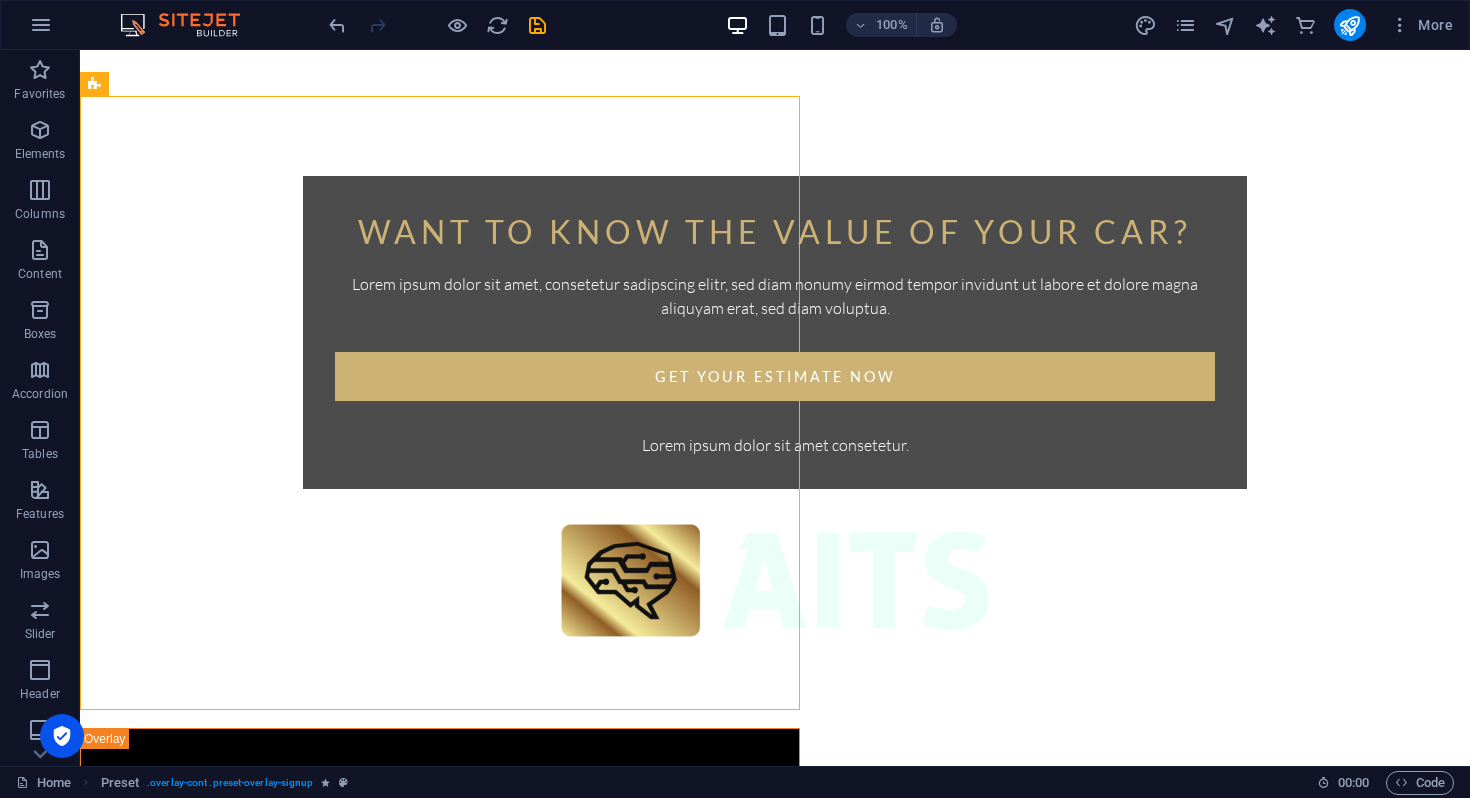 scroll, scrollTop: 670, scrollLeft: 0, axis: vertical 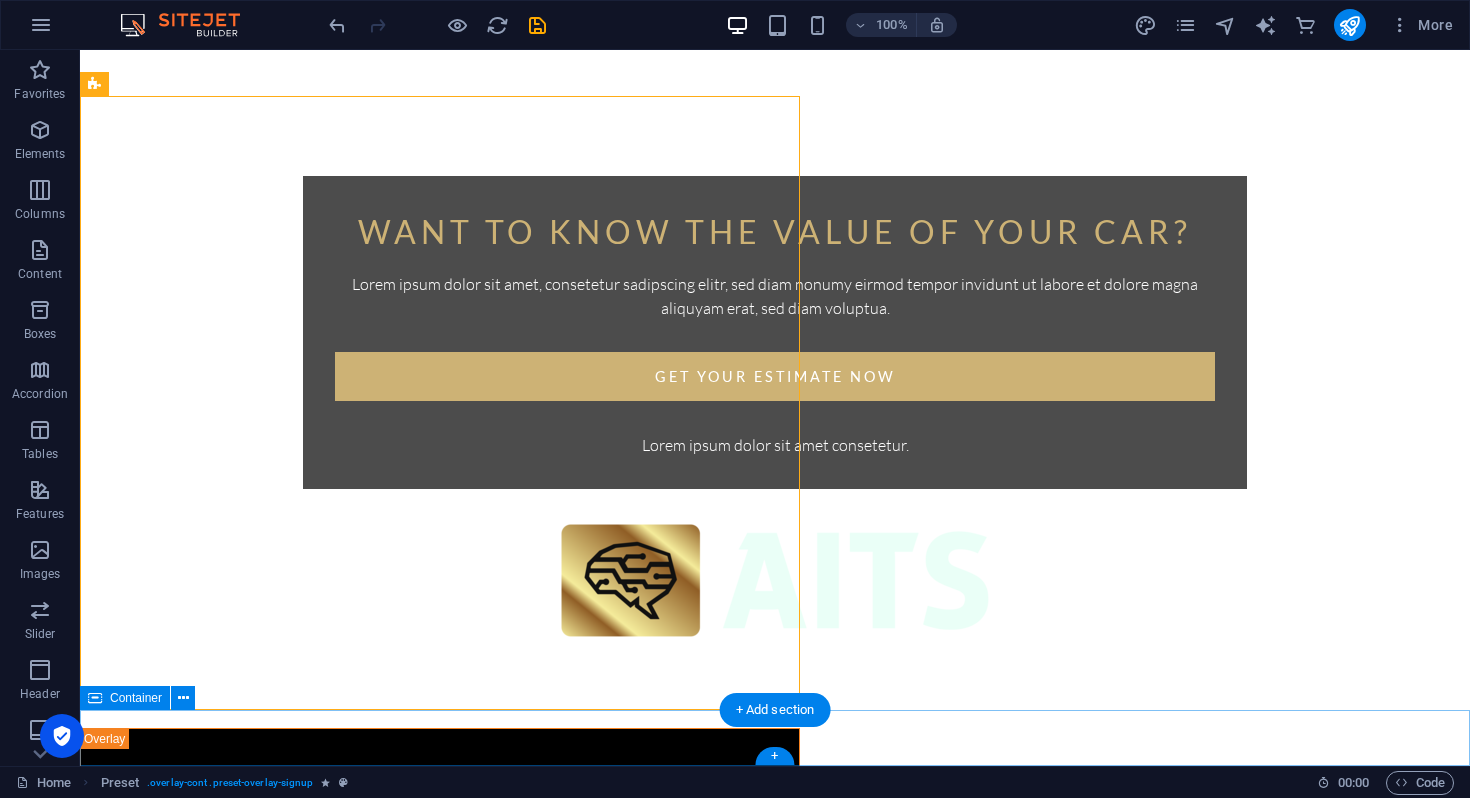 click on "Legal Notice  |  Privacy" at bounding box center [775, 1371] 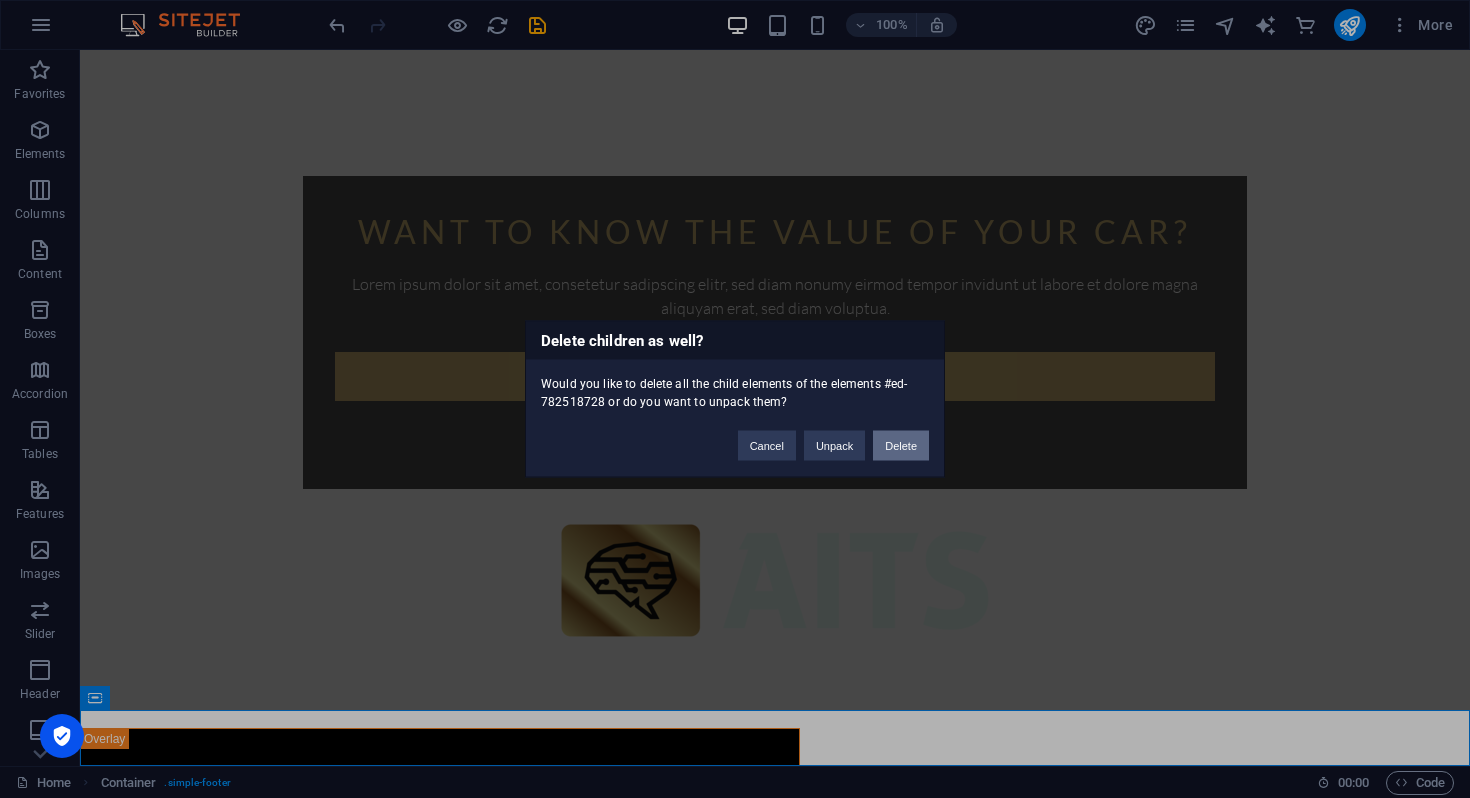 click on "Delete" at bounding box center [901, 446] 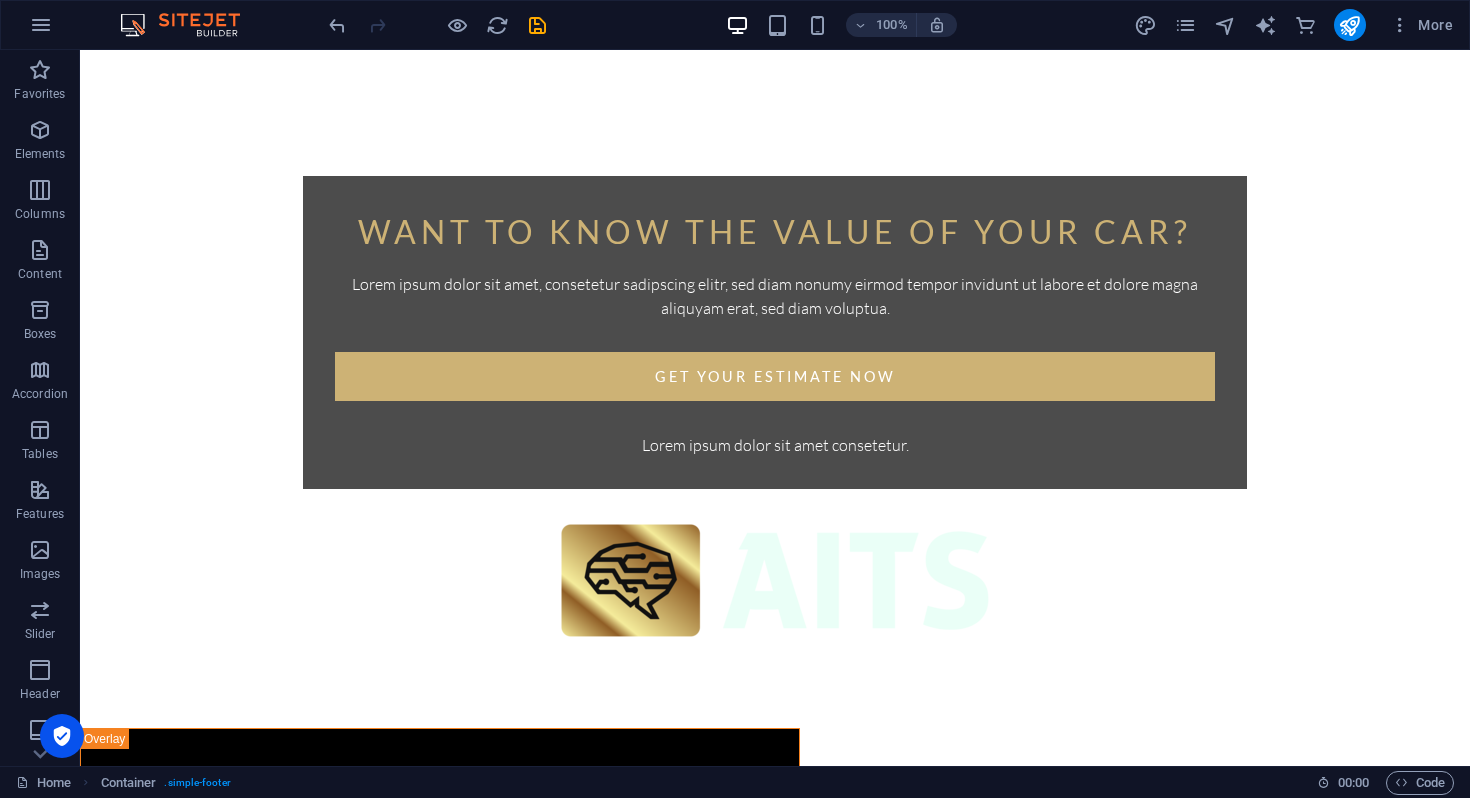 scroll, scrollTop: 614, scrollLeft: 0, axis: vertical 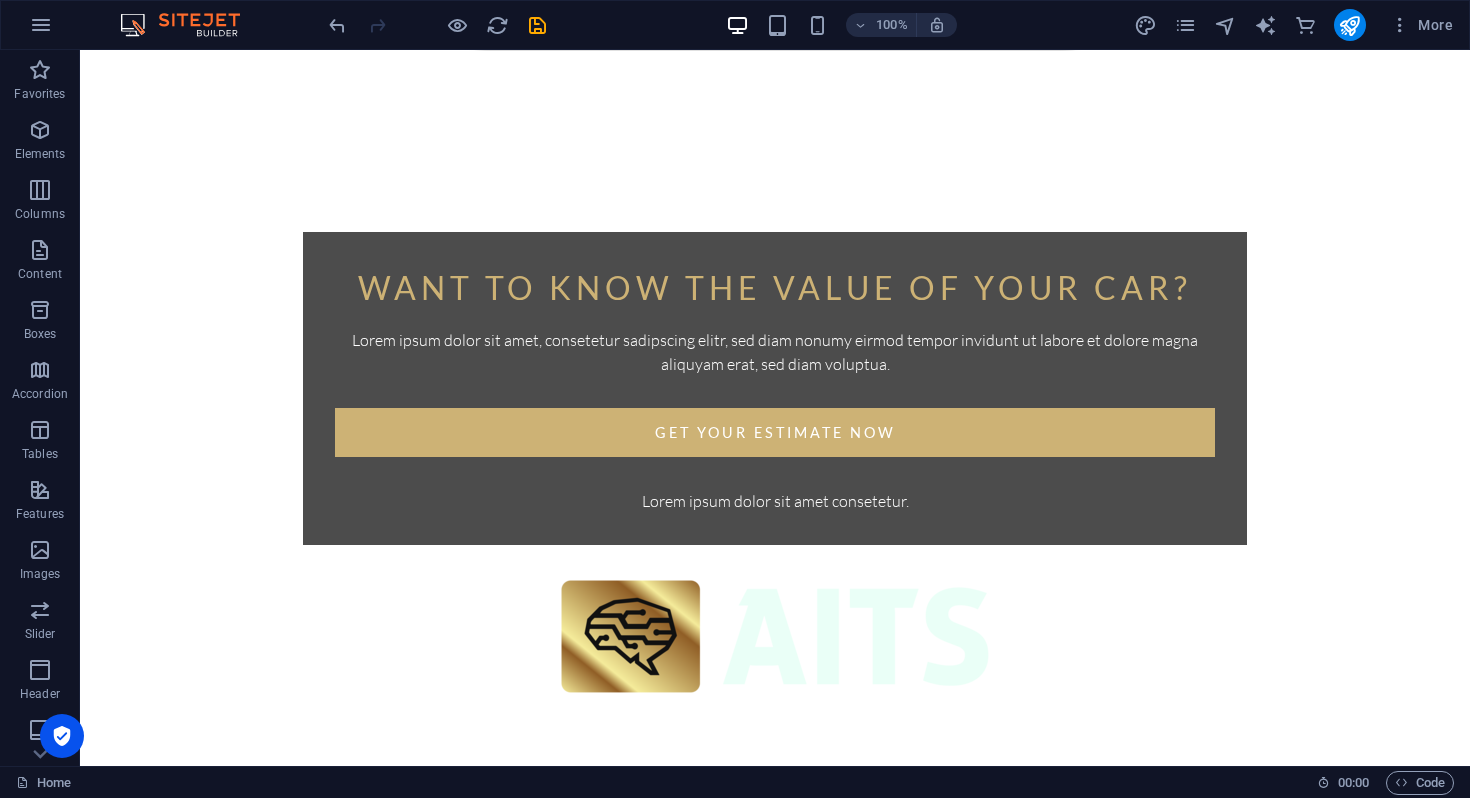 click on "Want to know the value of your car? Lorem ipsum dolor sit amet, consetetur sadipscing elitr, sed diam nonumy eirmod tempor invidunt ut labore et dolore magna aliquyam erat, sed diam voluptua. Get your Estimate now Lorem ipsum dolor sit amet consetetur. Enter your name and email Lorem ipsum dolor sit amet, consetetur sadipscing elitr, sed diam nonumy eirmod tempor invidunt ut labore et dolore magna aliquyam erat, sed diam voluptua. At vero eos et accusam et justo duo dolores et ea rebum. Stet clita kasd gubergren, no sea takimata sanctus est Lorem ipsum dolor sit amet.   I have read and understand the privacy policy. Unreadable? Regenerate Get your estimate now" at bounding box center [775, 417] 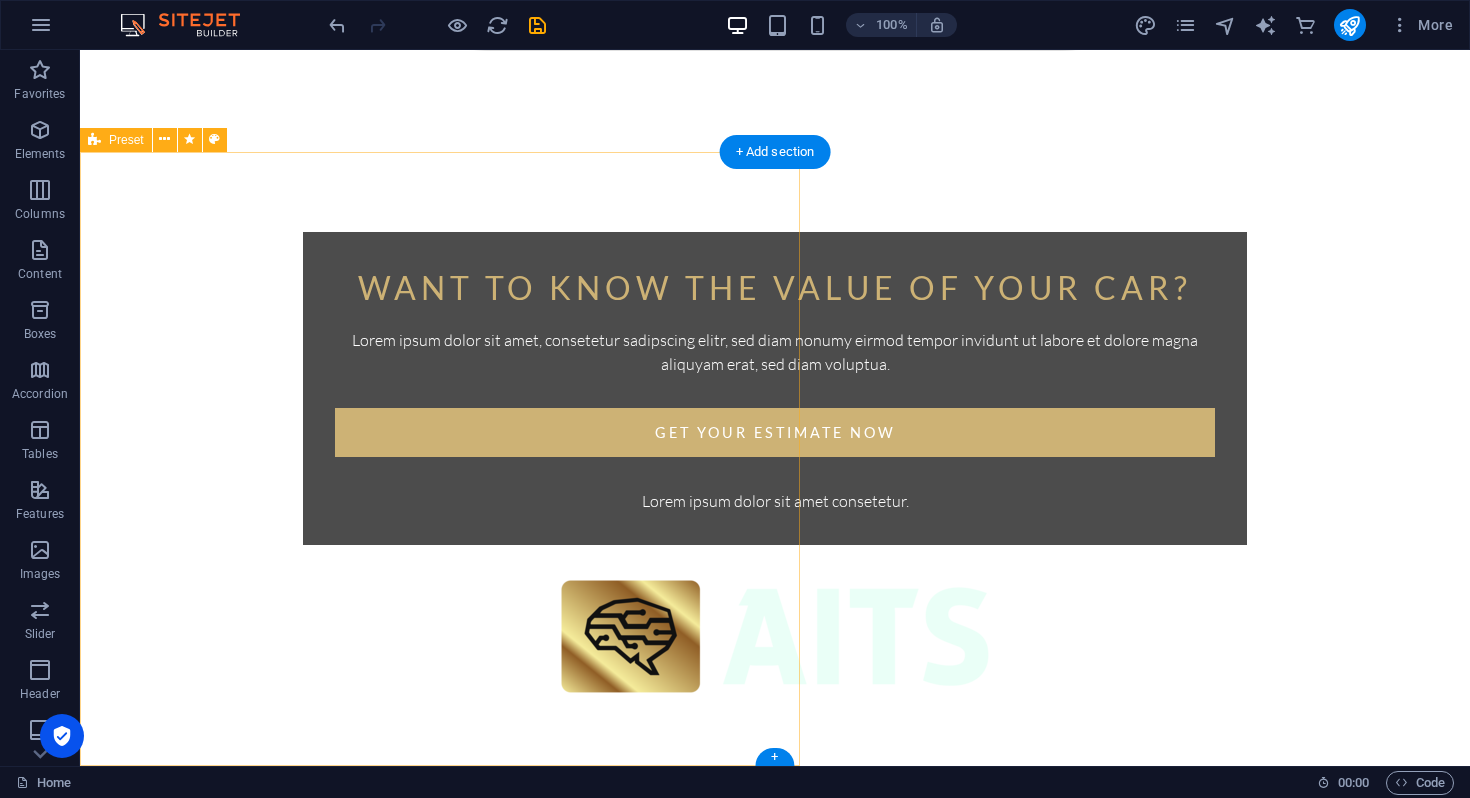 click on "Enter your name and email Lorem ipsum dolor sit amet, consetetur sadipscing elitr, sed diam nonumy eirmod tempor invidunt ut labore et dolore magna aliquyam erat, sed diam voluptua. At vero eos et accusam et justo duo dolores et ea rebum. Stet clita kasd gubergren, no sea takimata sanctus est Lorem ipsum dolor sit amet.   I have read and understand the privacy policy. Unreadable? Regenerate Get your estimate now" at bounding box center (440, 1091) 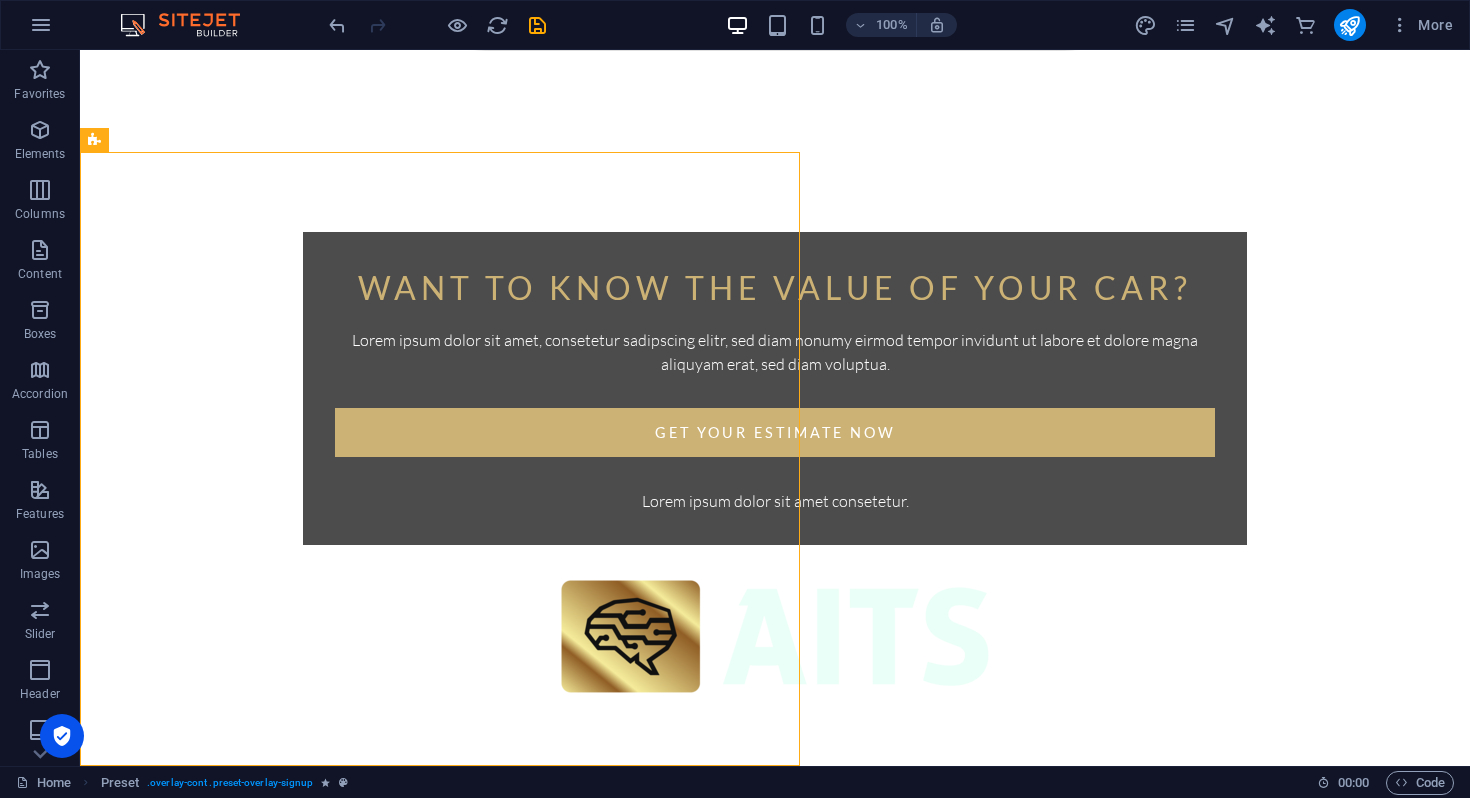 click on "Want to know the value of your car? Lorem ipsum dolor sit amet, consetetur sadipscing elitr, sed diam nonumy eirmod tempor invidunt ut labore et dolore magna aliquyam erat, sed diam voluptua. Get your Estimate now Lorem ipsum dolor sit amet consetetur. Enter your name and email Lorem ipsum dolor sit amet, consetetur sadipscing elitr, sed diam nonumy eirmod tempor invidunt ut labore et dolore magna aliquyam erat, sed diam voluptua. At vero eos et accusam et justo duo dolores et ea rebum. Stet clita kasd gubergren, no sea takimata sanctus est Lorem ipsum dolor sit amet.   I have read and understand the privacy policy. Unreadable? Regenerate Get your estimate now" at bounding box center [775, 417] 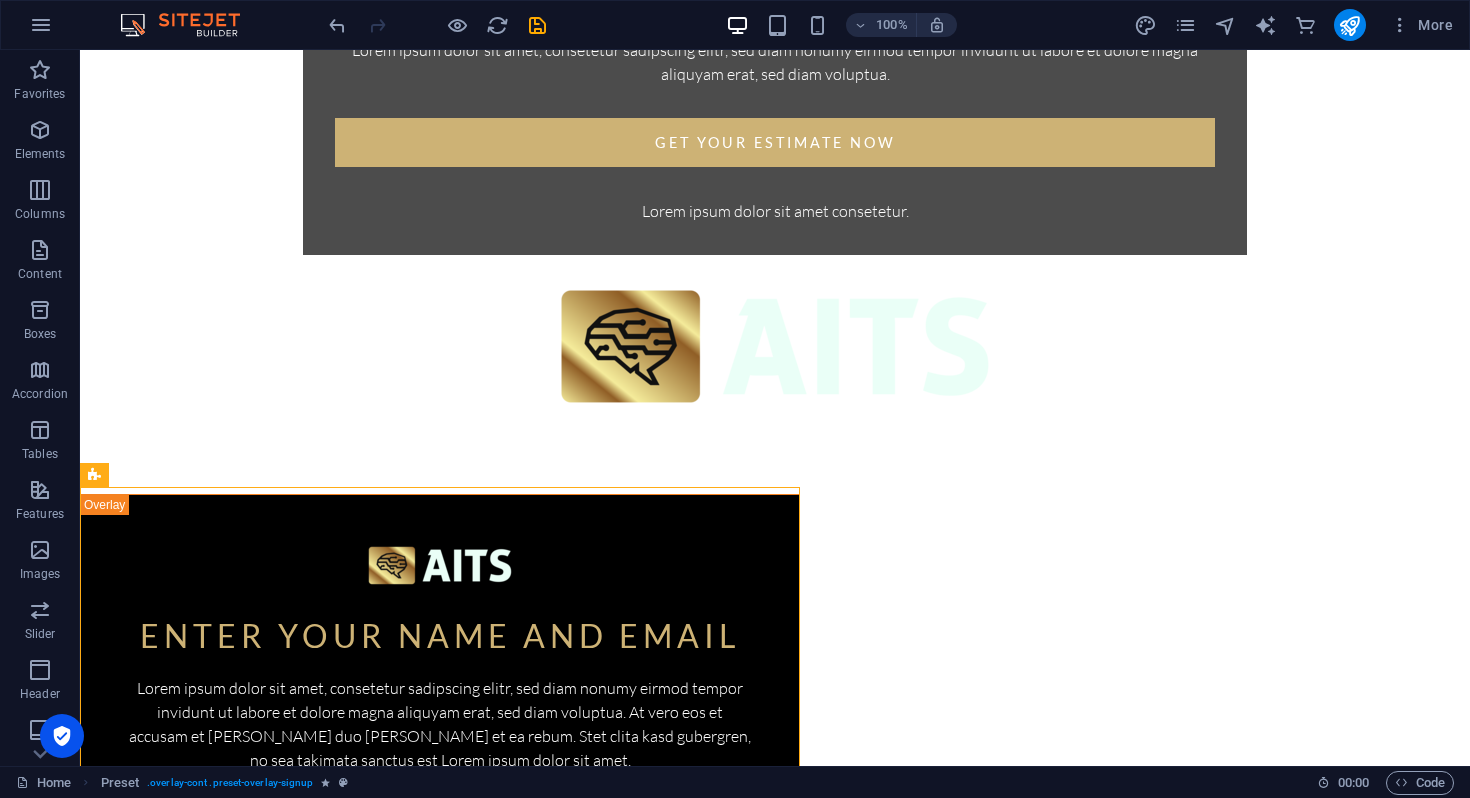 scroll, scrollTop: 894, scrollLeft: 0, axis: vertical 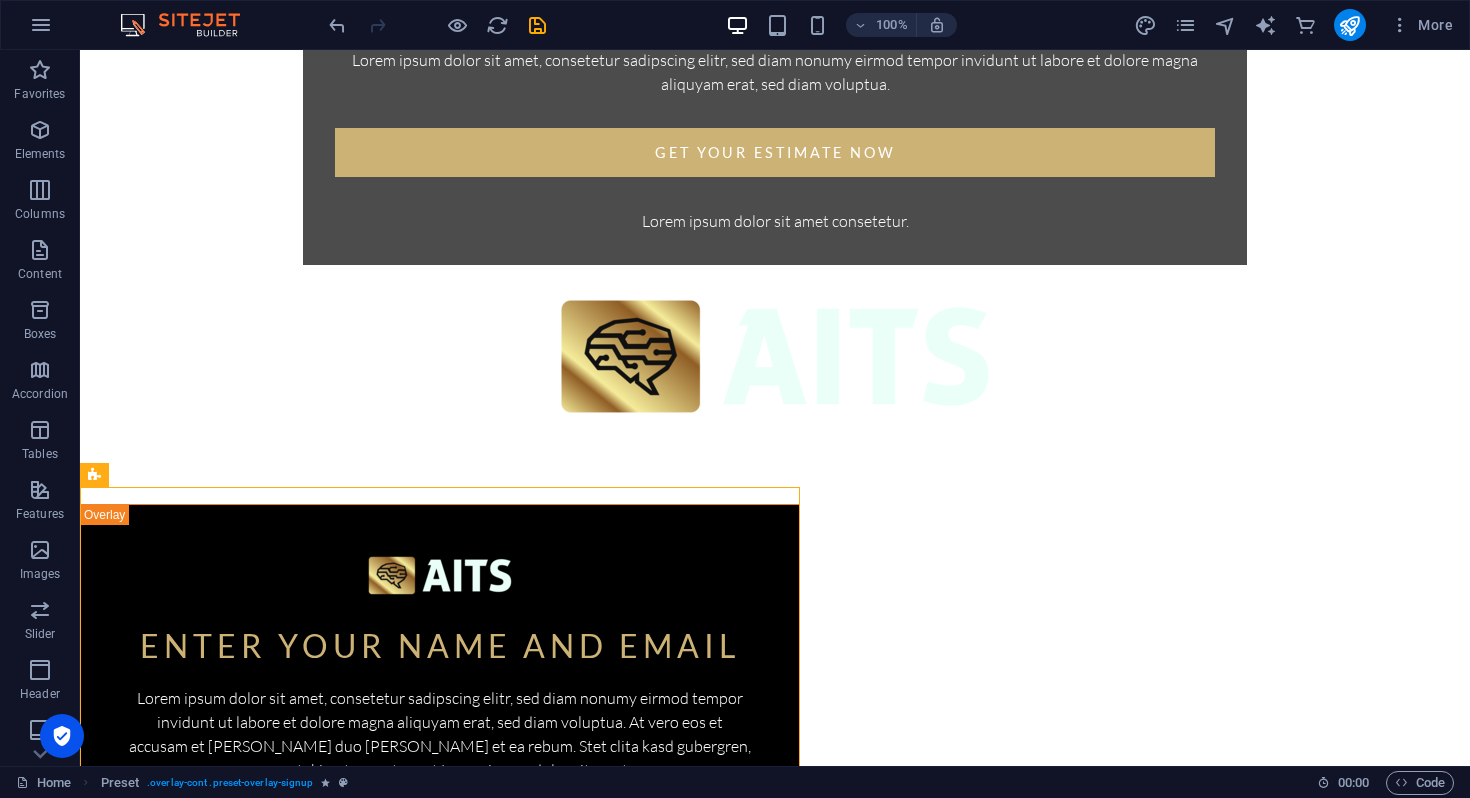 drag, startPoint x: 213, startPoint y: 233, endPoint x: 996, endPoint y: 208, distance: 783.399 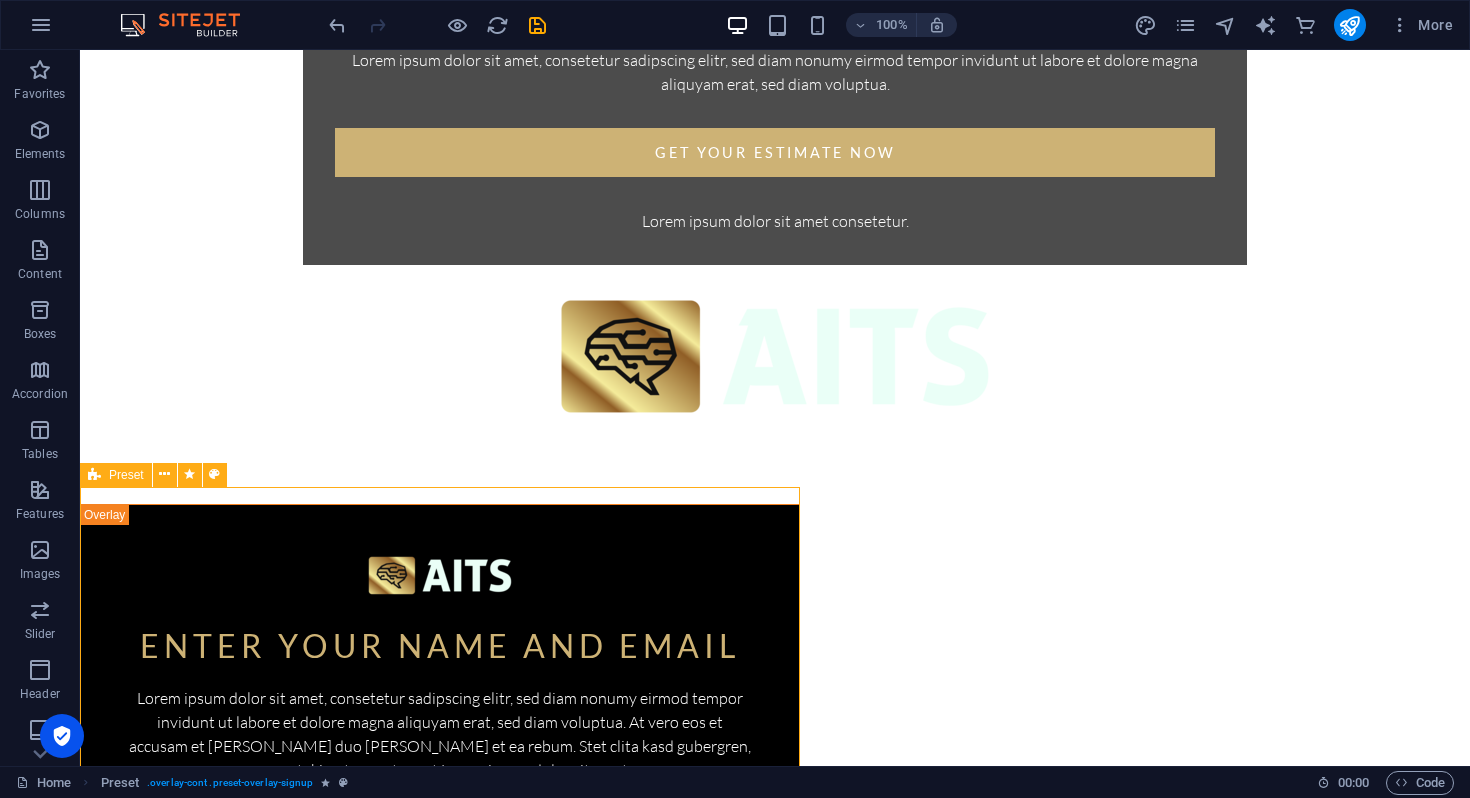 click at bounding box center (94, 475) 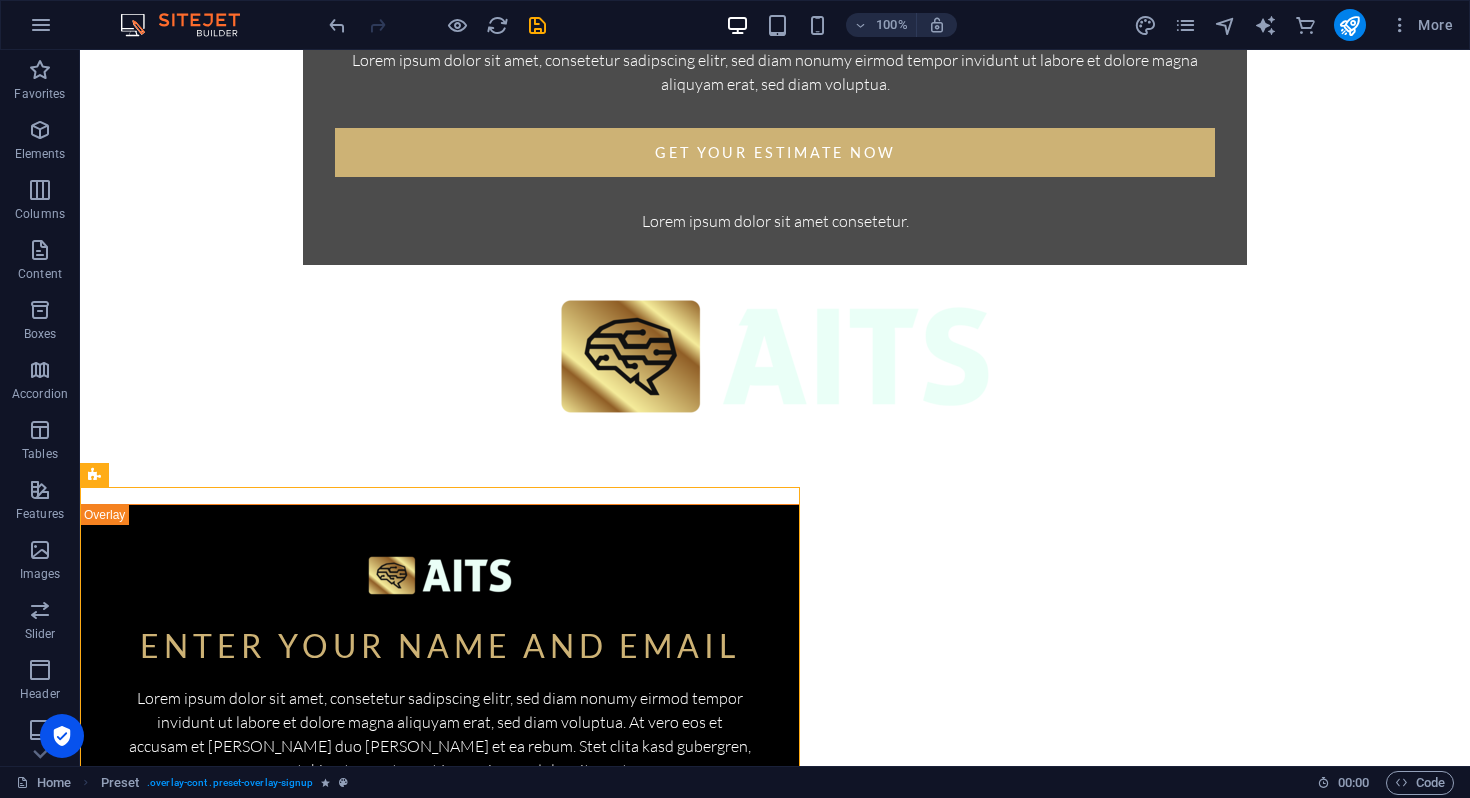 drag, startPoint x: 501, startPoint y: 505, endPoint x: 958, endPoint y: 313, distance: 495.69446 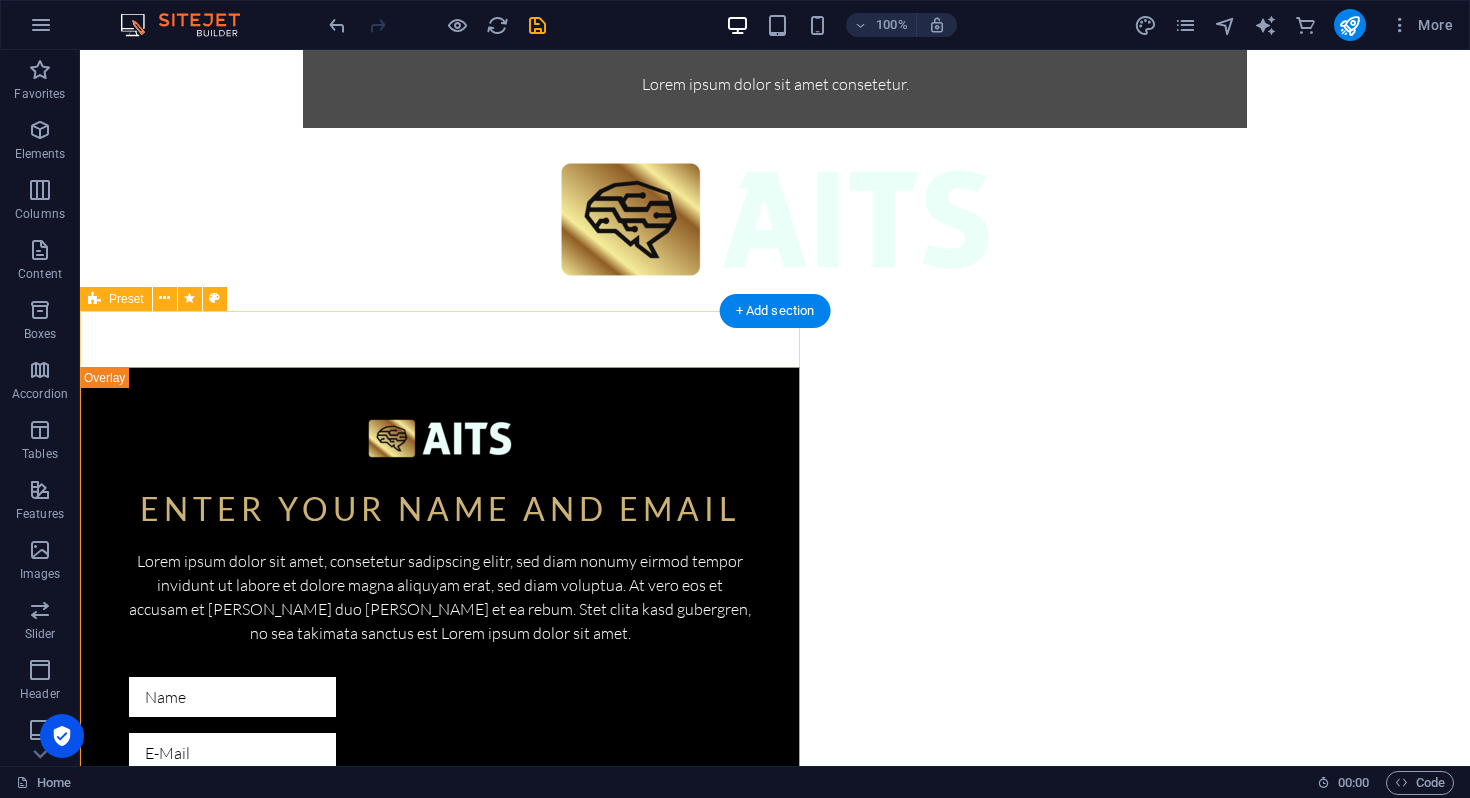 scroll, scrollTop: 1107, scrollLeft: 0, axis: vertical 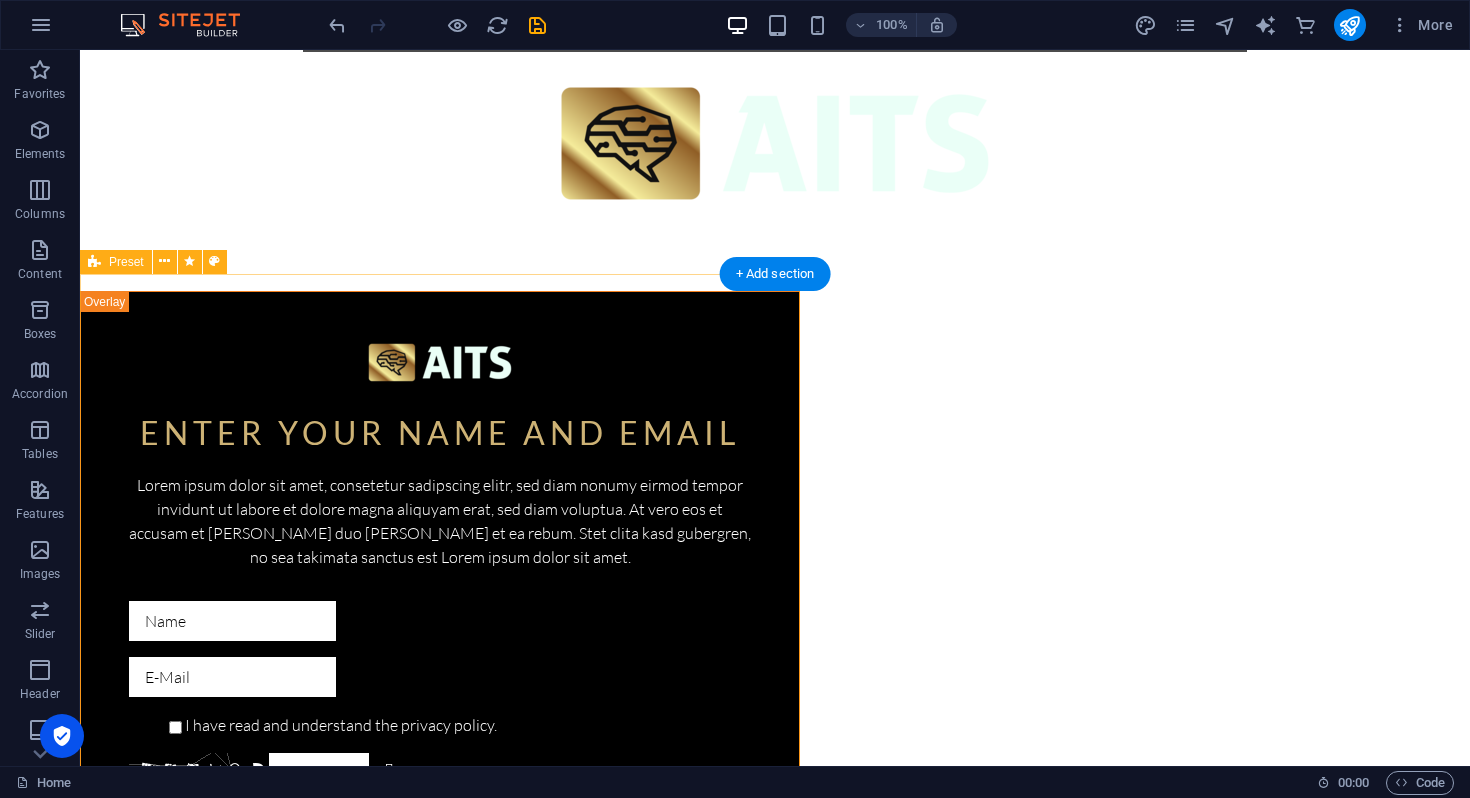 click on "Enter your name and email Lorem ipsum dolor sit amet, consetetur sadipscing elitr, sed diam nonumy eirmod tempor invidunt ut labore et dolore magna aliquyam erat, sed diam voluptua. At vero eos et accusam et justo duo dolores et ea rebum. Stet clita kasd gubergren, no sea takimata sanctus est Lorem ipsum dolor sit amet.   I have read and understand the privacy policy. Unreadable? Regenerate Get your estimate now" at bounding box center (440, 1213) 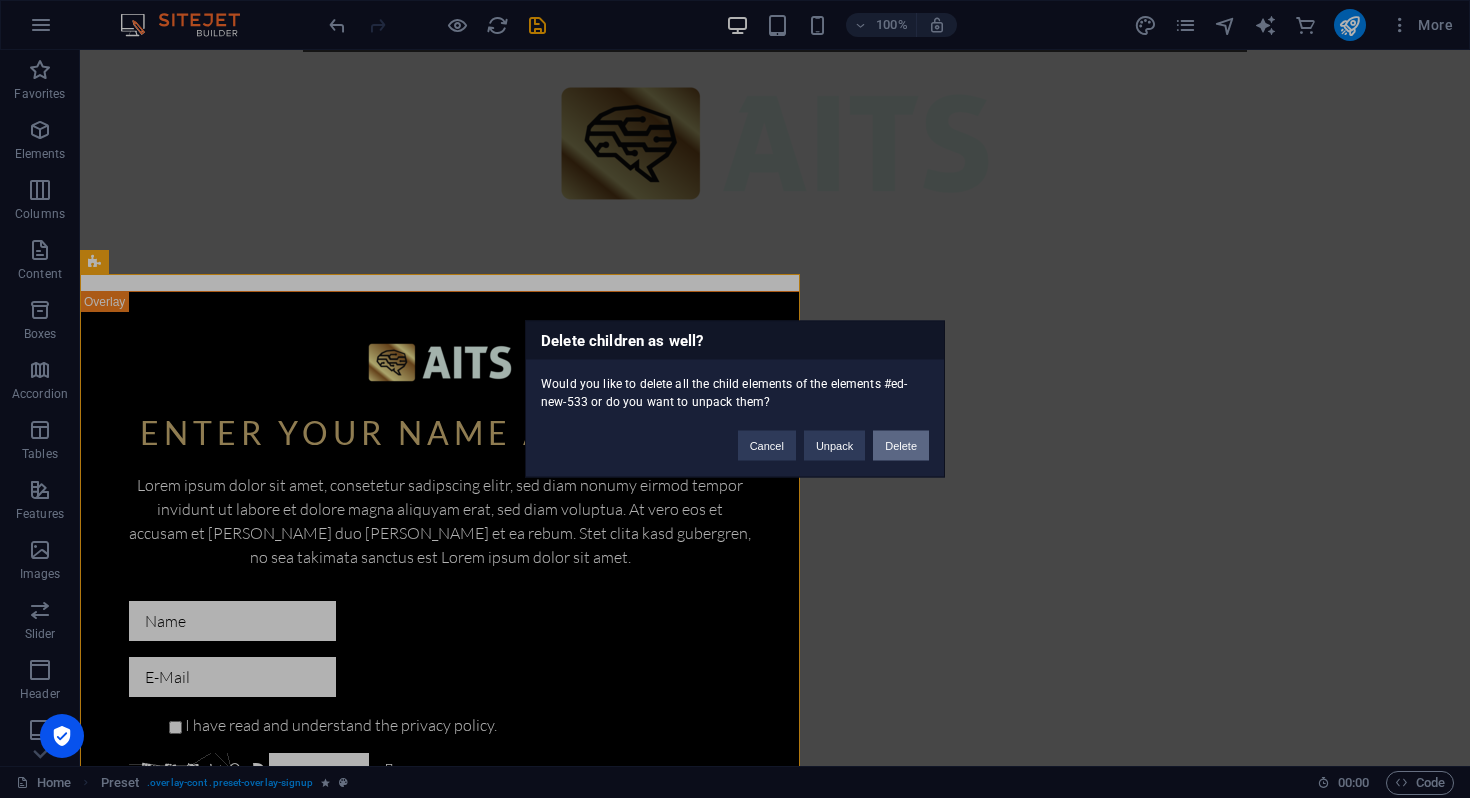 click on "Delete" at bounding box center [901, 446] 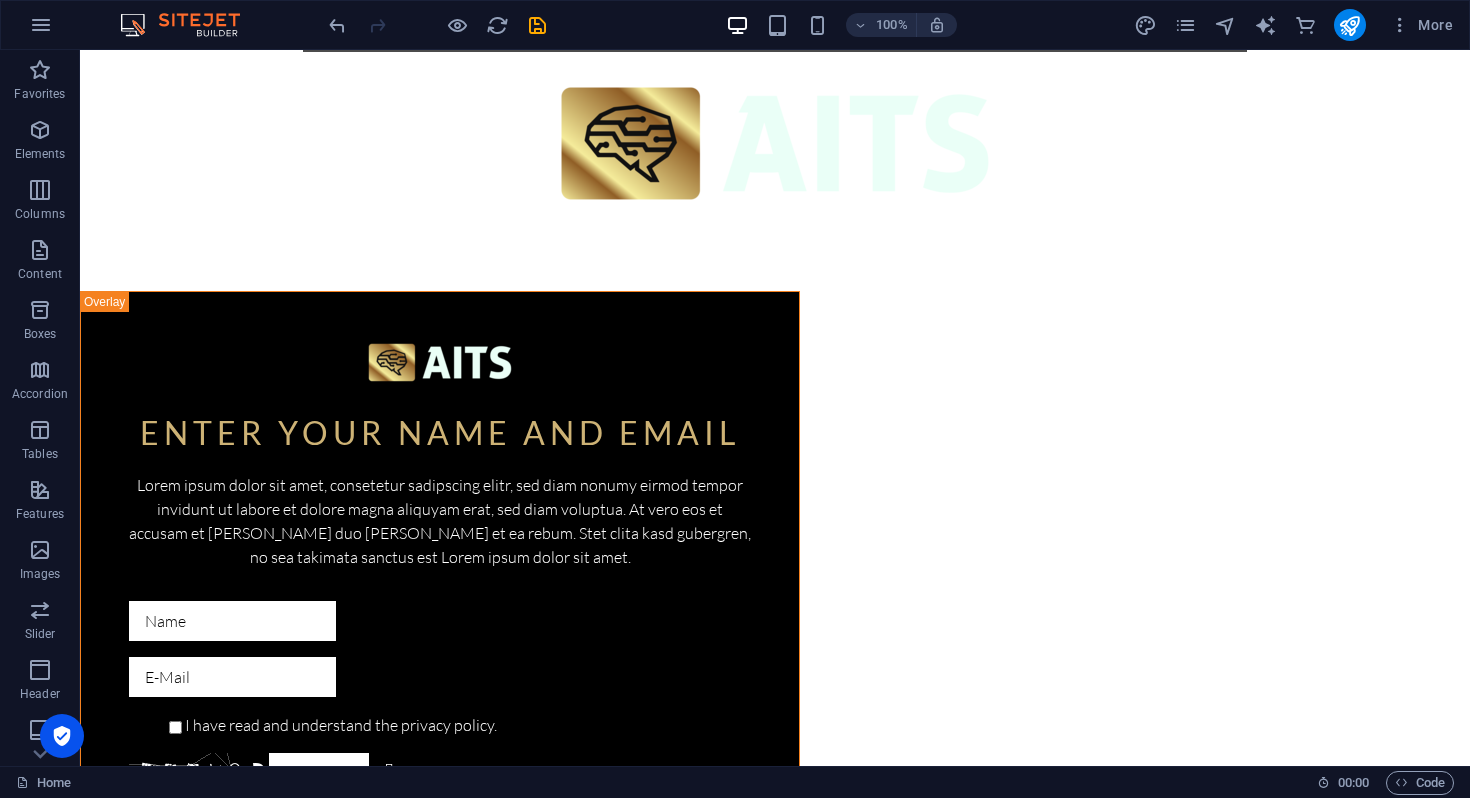 scroll, scrollTop: 614, scrollLeft: 0, axis: vertical 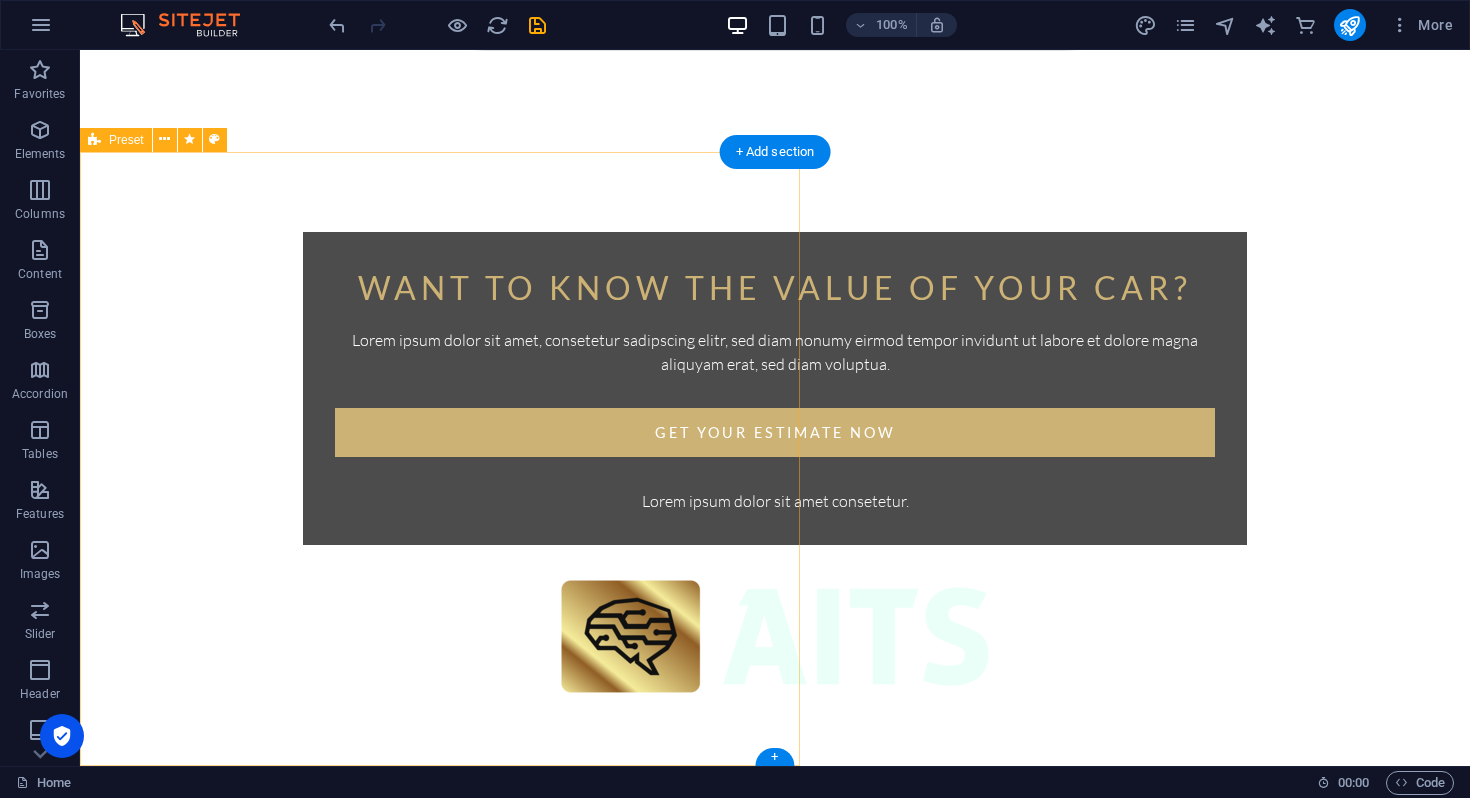 click on "Enter your name and email Lorem ipsum dolor sit amet, consetetur sadipscing elitr, sed diam nonumy eirmod tempor invidunt ut labore et dolore magna aliquyam erat, sed diam voluptua. At vero eos et accusam et justo duo dolores et ea rebum. Stet clita kasd gubergren, no sea takimata sanctus est Lorem ipsum dolor sit amet.   I have read and understand the privacy policy. Unreadable? Regenerate Get your estimate now" at bounding box center (440, 1091) 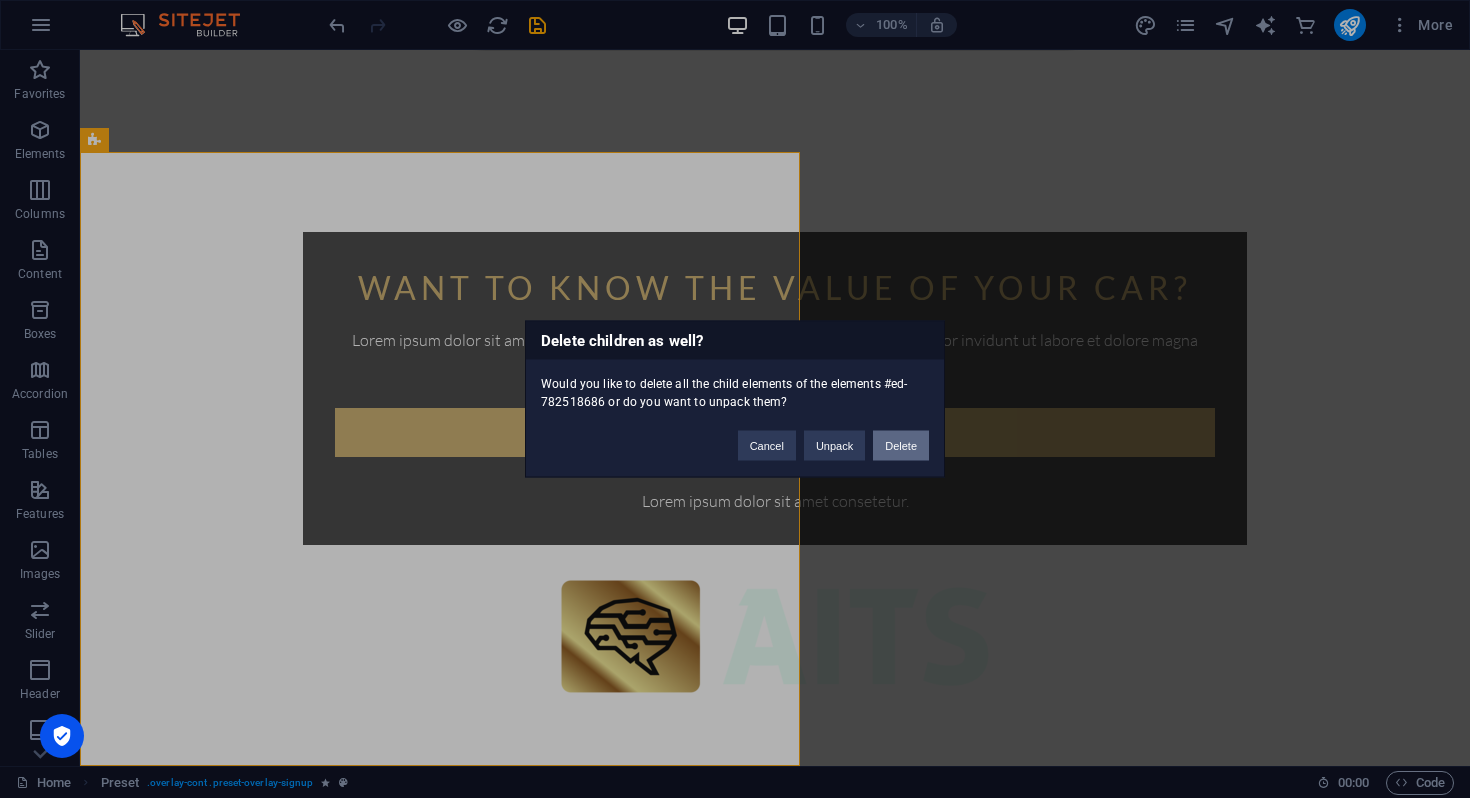 click on "Delete" at bounding box center (901, 446) 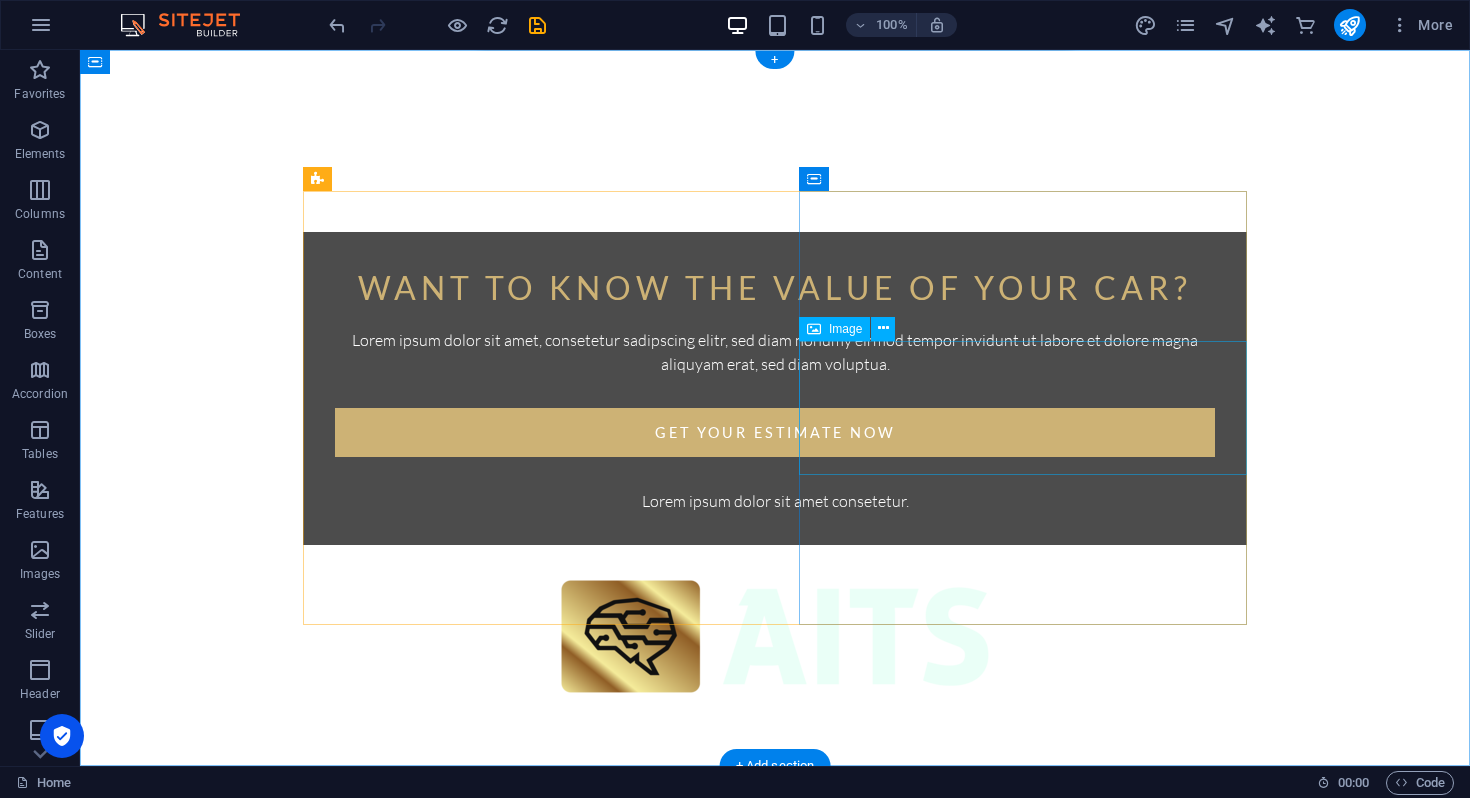 scroll, scrollTop: 0, scrollLeft: 0, axis: both 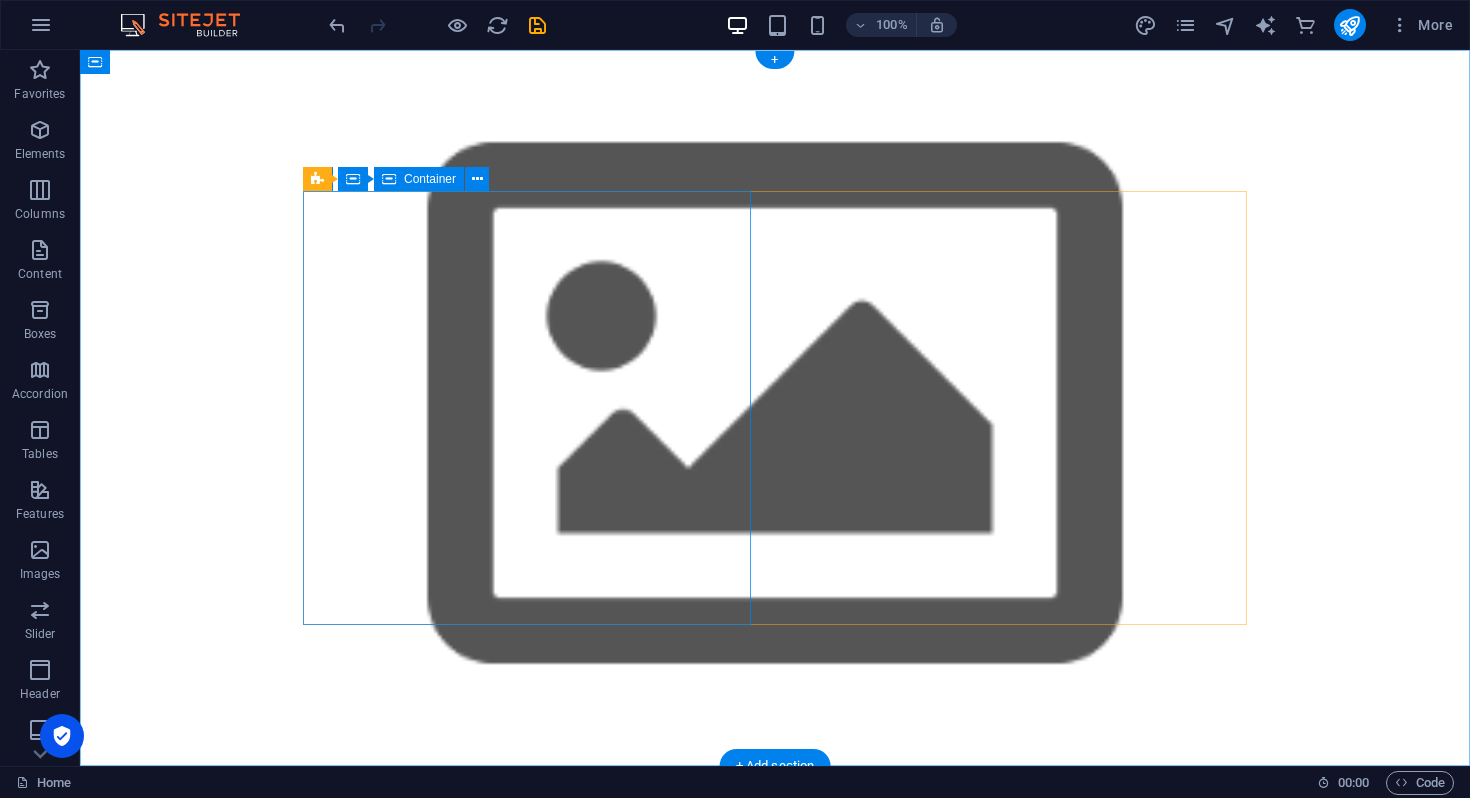 click on "Want to know the value of your car? Lorem ipsum dolor sit amet, consetetur sadipscing elitr, sed diam nonumy eirmod tempor invidunt ut labore et dolore magna aliquyam erat, sed diam voluptua. Get your Estimate now Lorem ipsum dolor sit amet consetetur." at bounding box center [775, 1002] 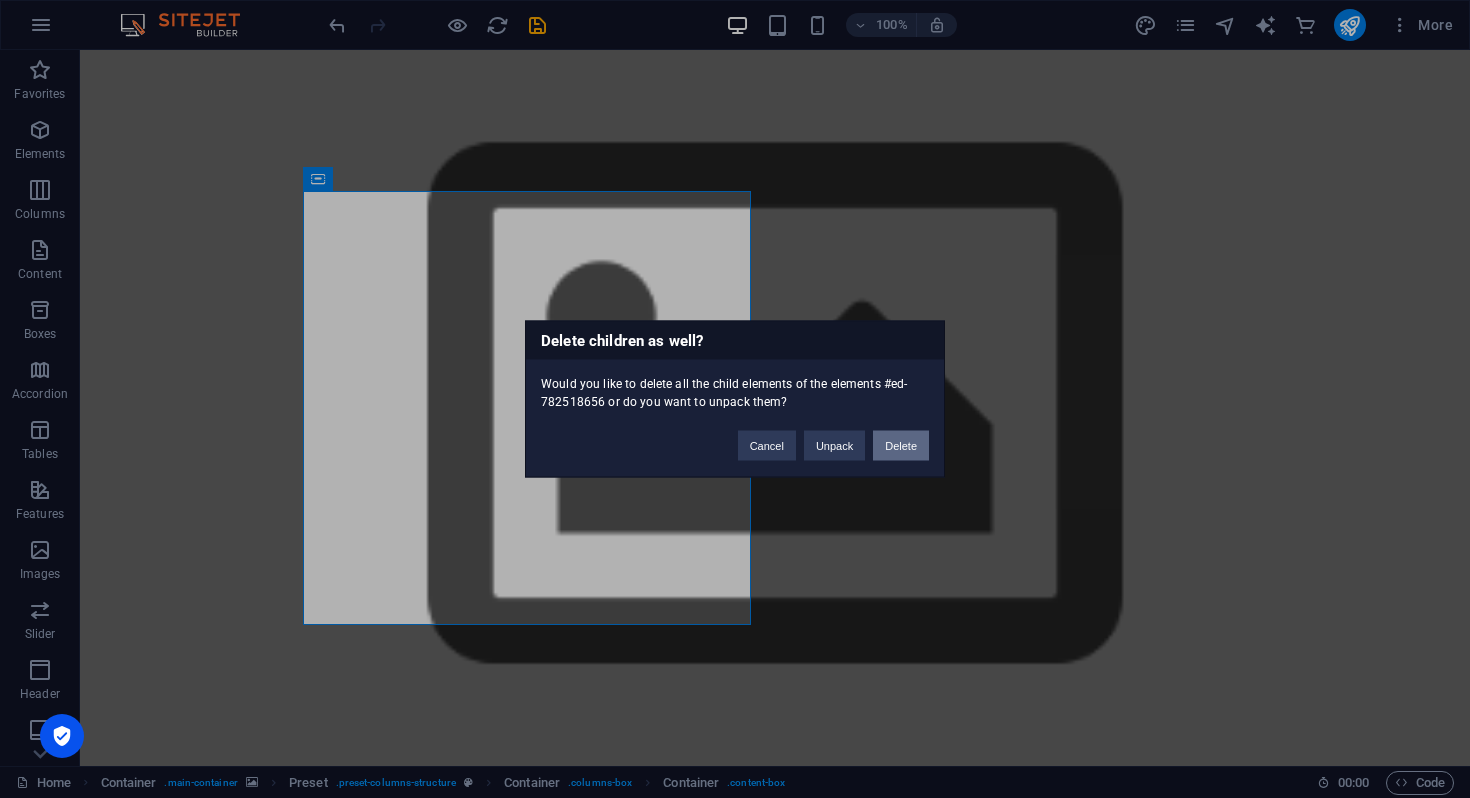 click on "Delete" at bounding box center [901, 446] 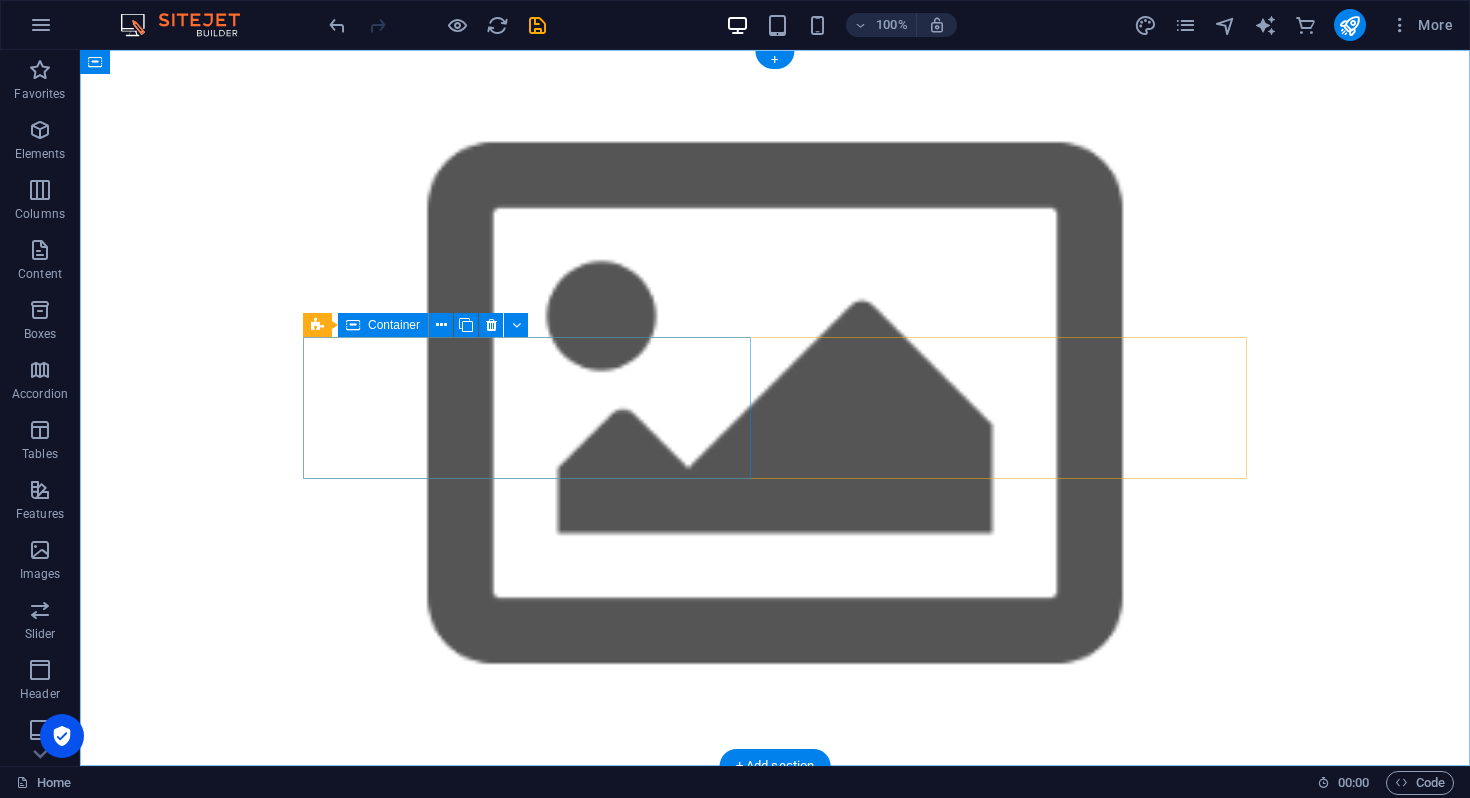 click on "Drop content here or  Add elements  Paste clipboard" at bounding box center [775, 917] 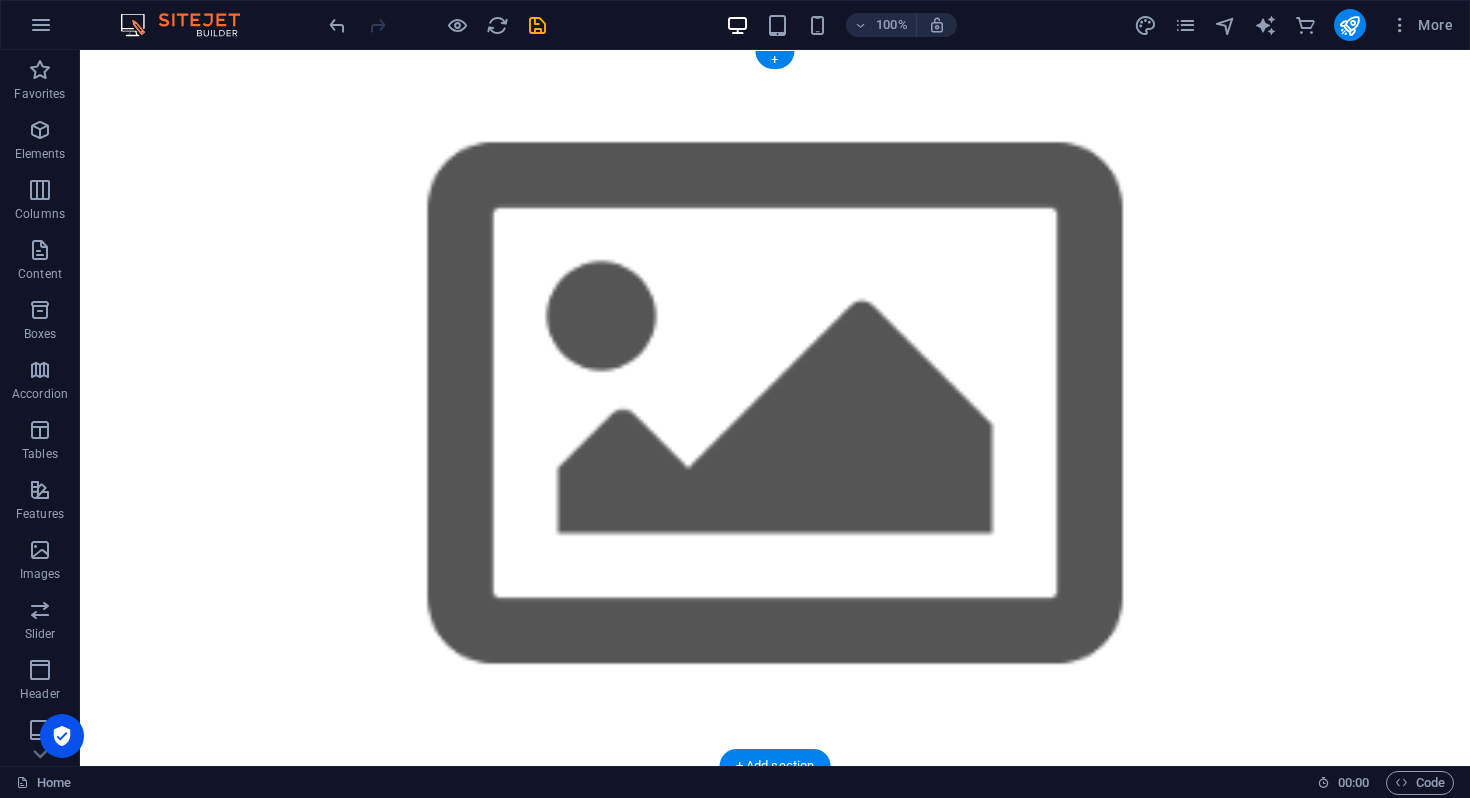 click at bounding box center [775, 408] 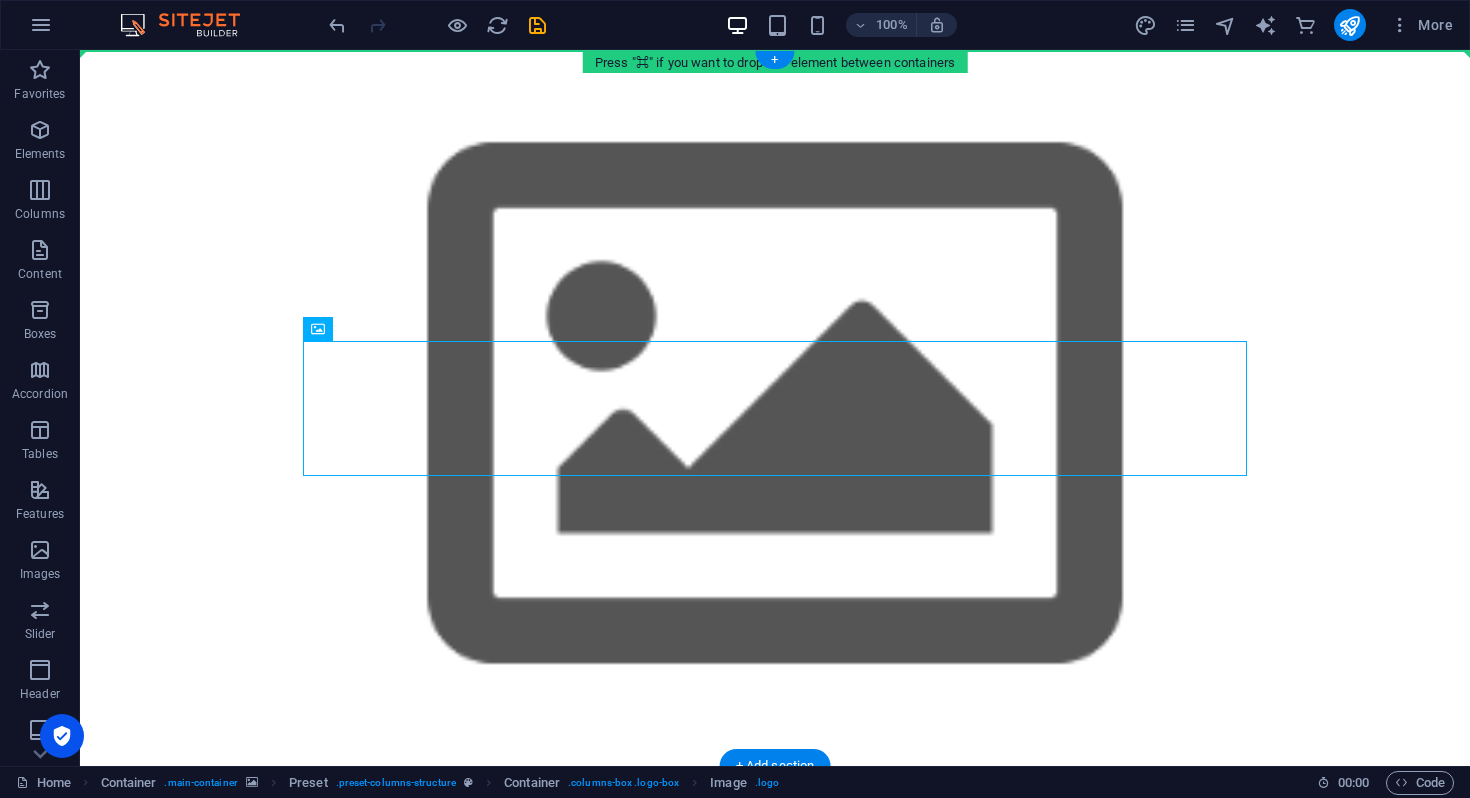 drag, startPoint x: 797, startPoint y: 403, endPoint x: 865, endPoint y: 226, distance: 189.61276 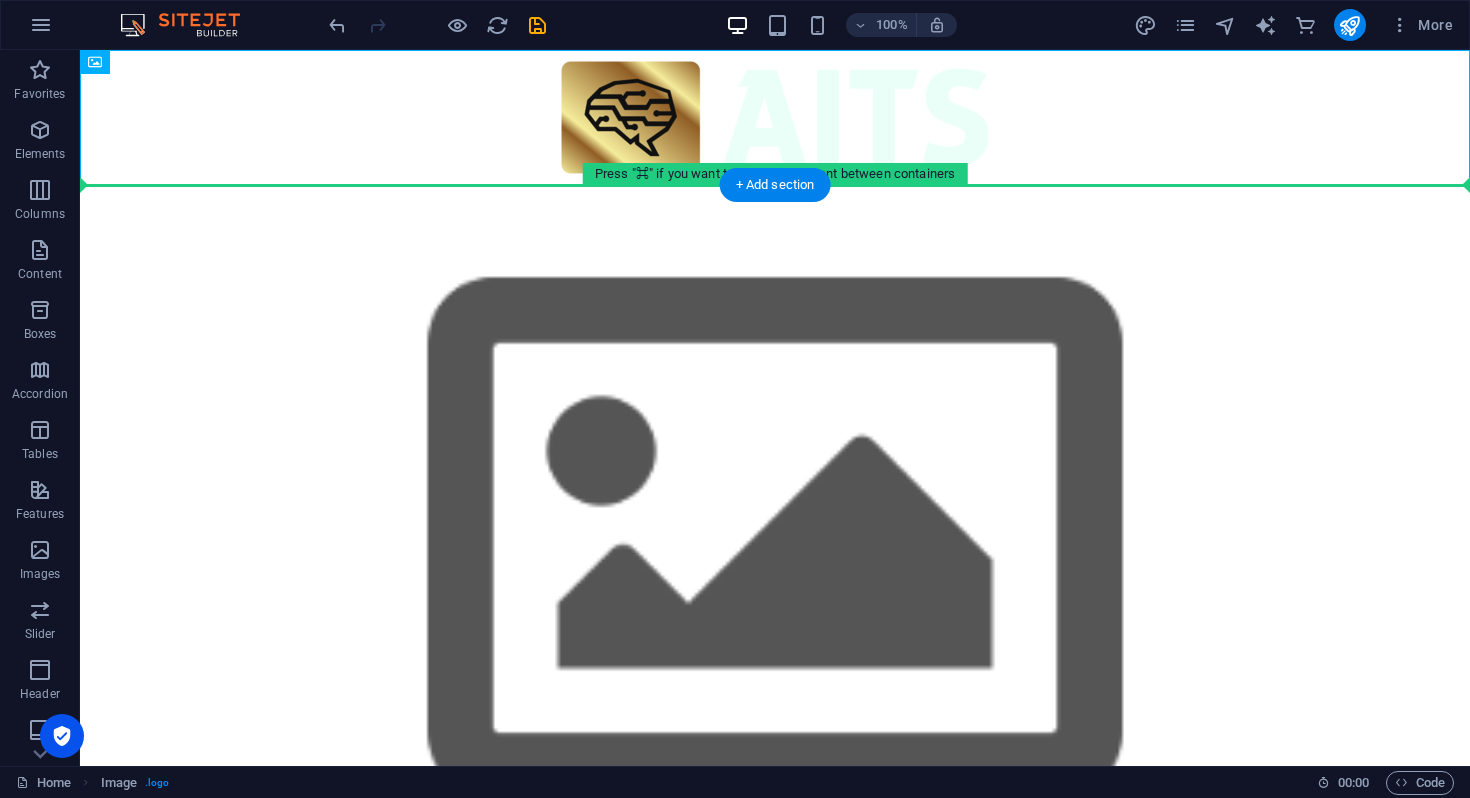 drag, startPoint x: 798, startPoint y: 133, endPoint x: 790, endPoint y: 229, distance: 96.332756 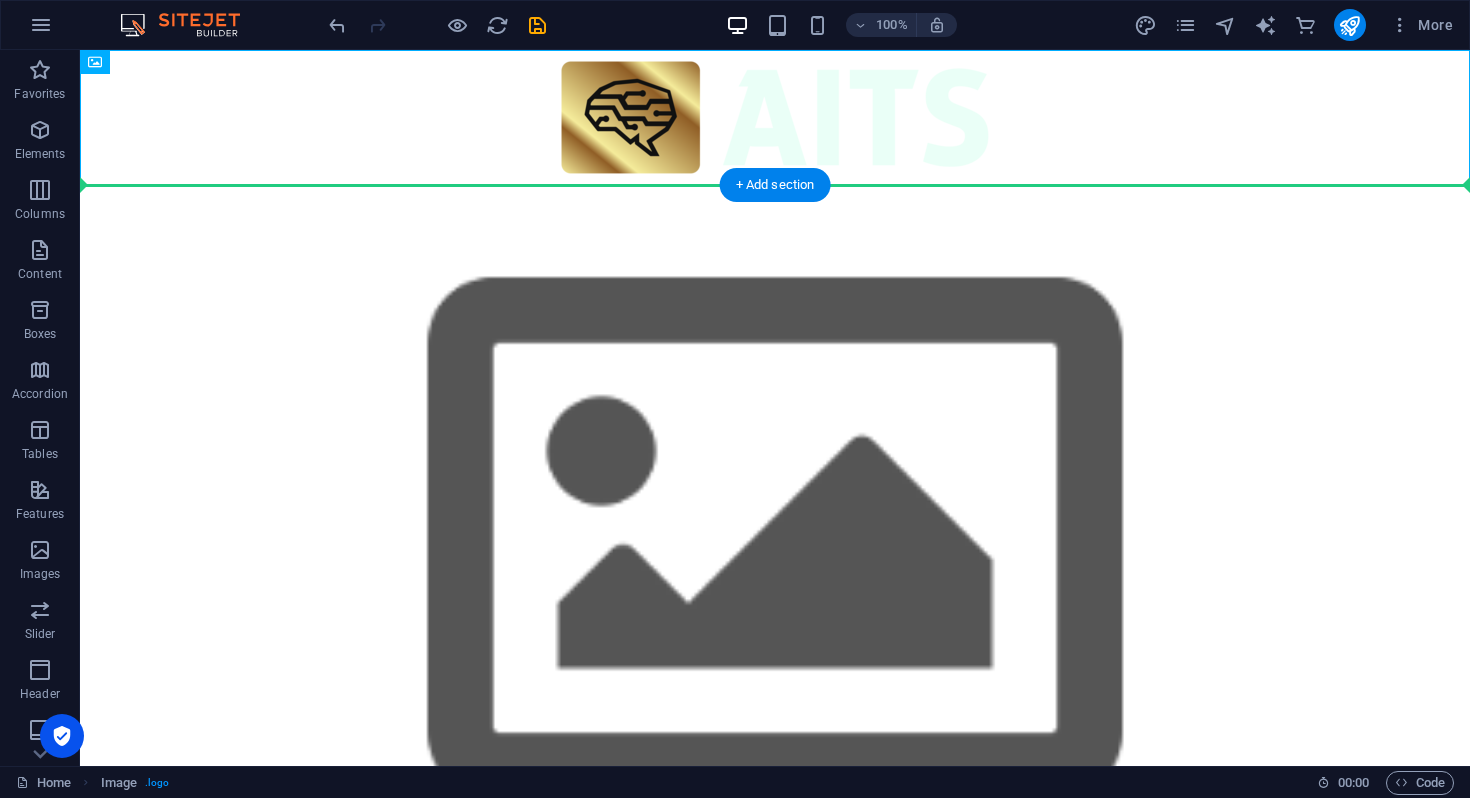 drag, startPoint x: 806, startPoint y: 134, endPoint x: 800, endPoint y: 226, distance: 92.19544 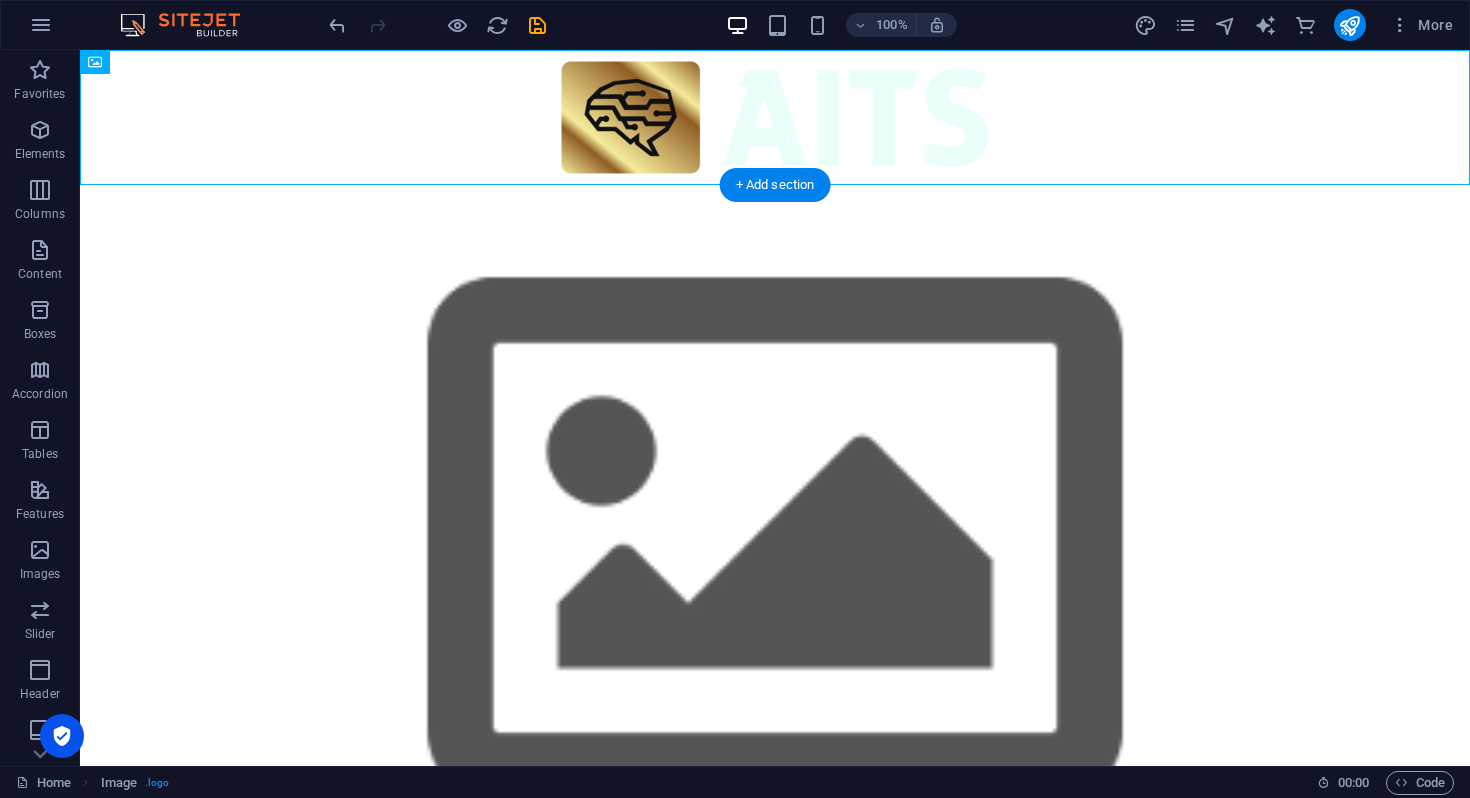 drag, startPoint x: 798, startPoint y: 134, endPoint x: 763, endPoint y: 498, distance: 365.67883 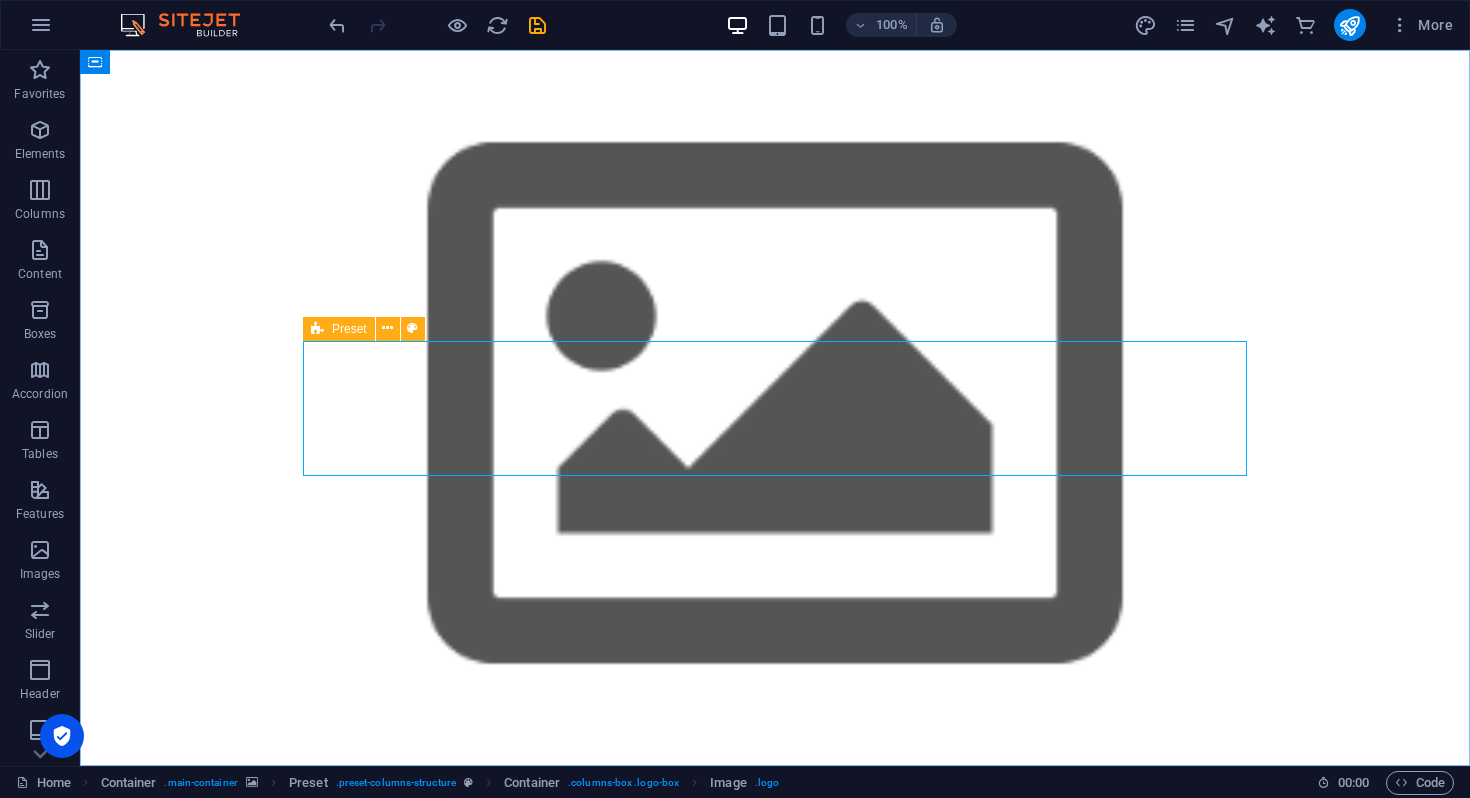 click on "Preset" at bounding box center (339, 329) 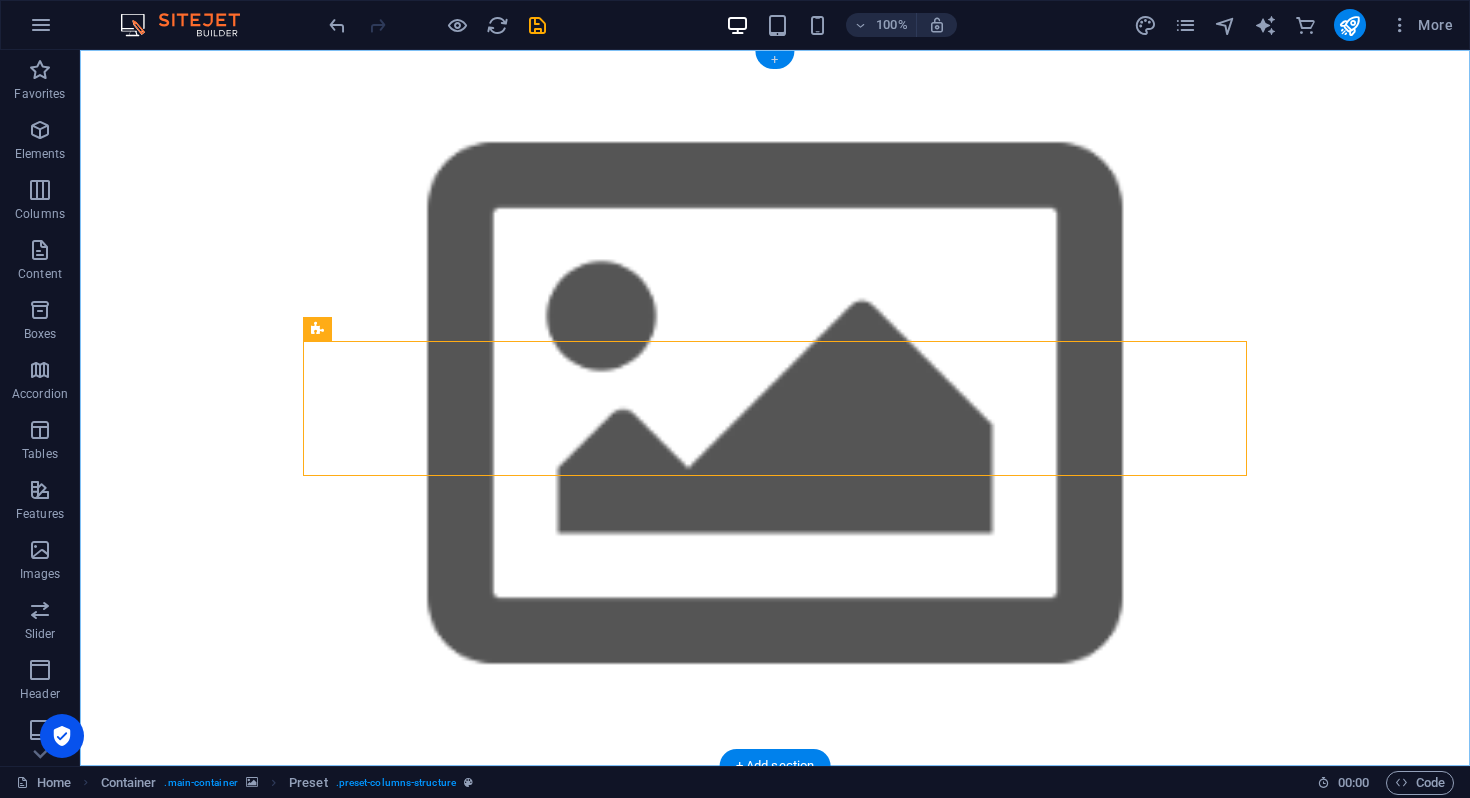 drag, startPoint x: 324, startPoint y: 330, endPoint x: 772, endPoint y: 58, distance: 524.1069 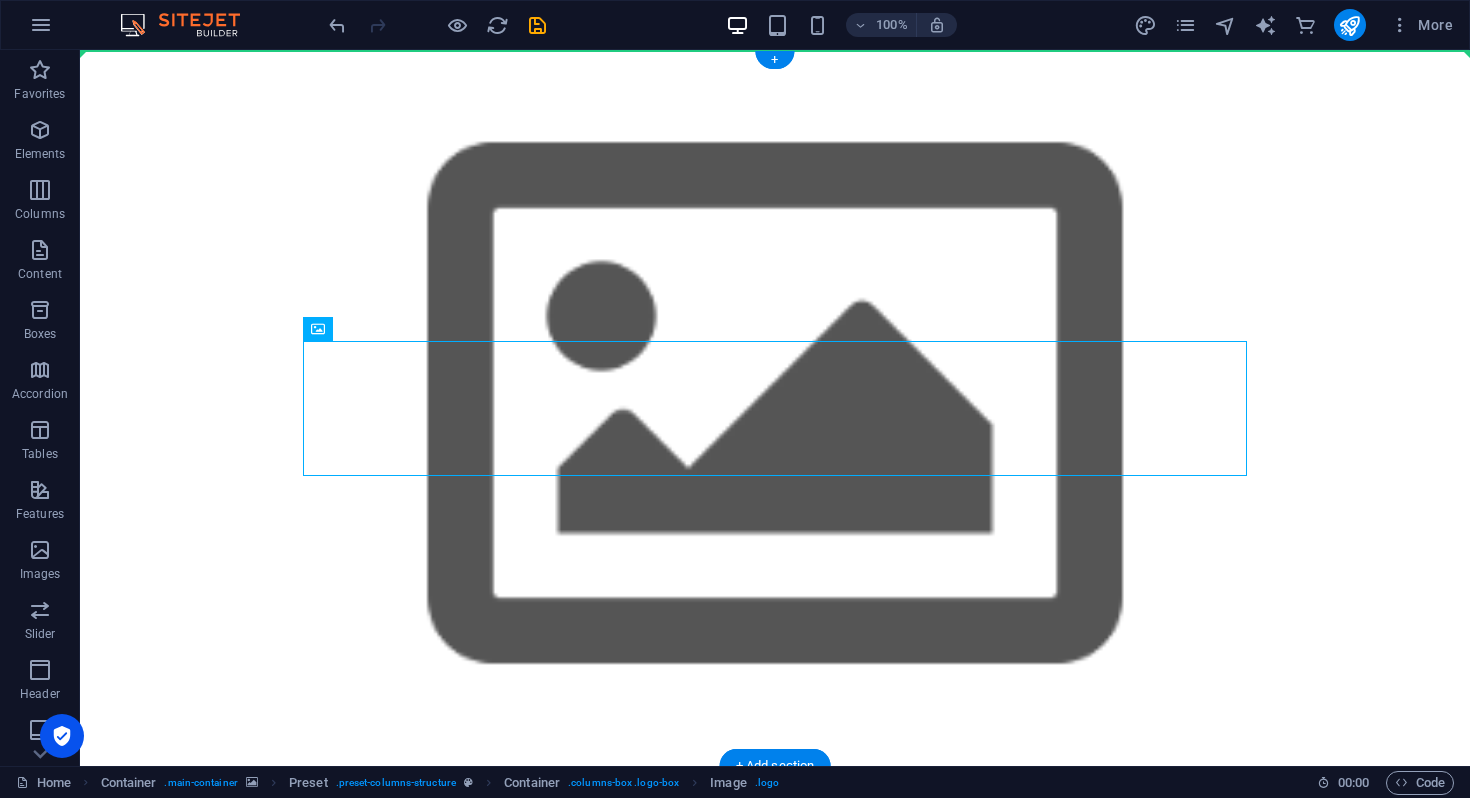 drag, startPoint x: 800, startPoint y: 373, endPoint x: 803, endPoint y: 62, distance: 311.01447 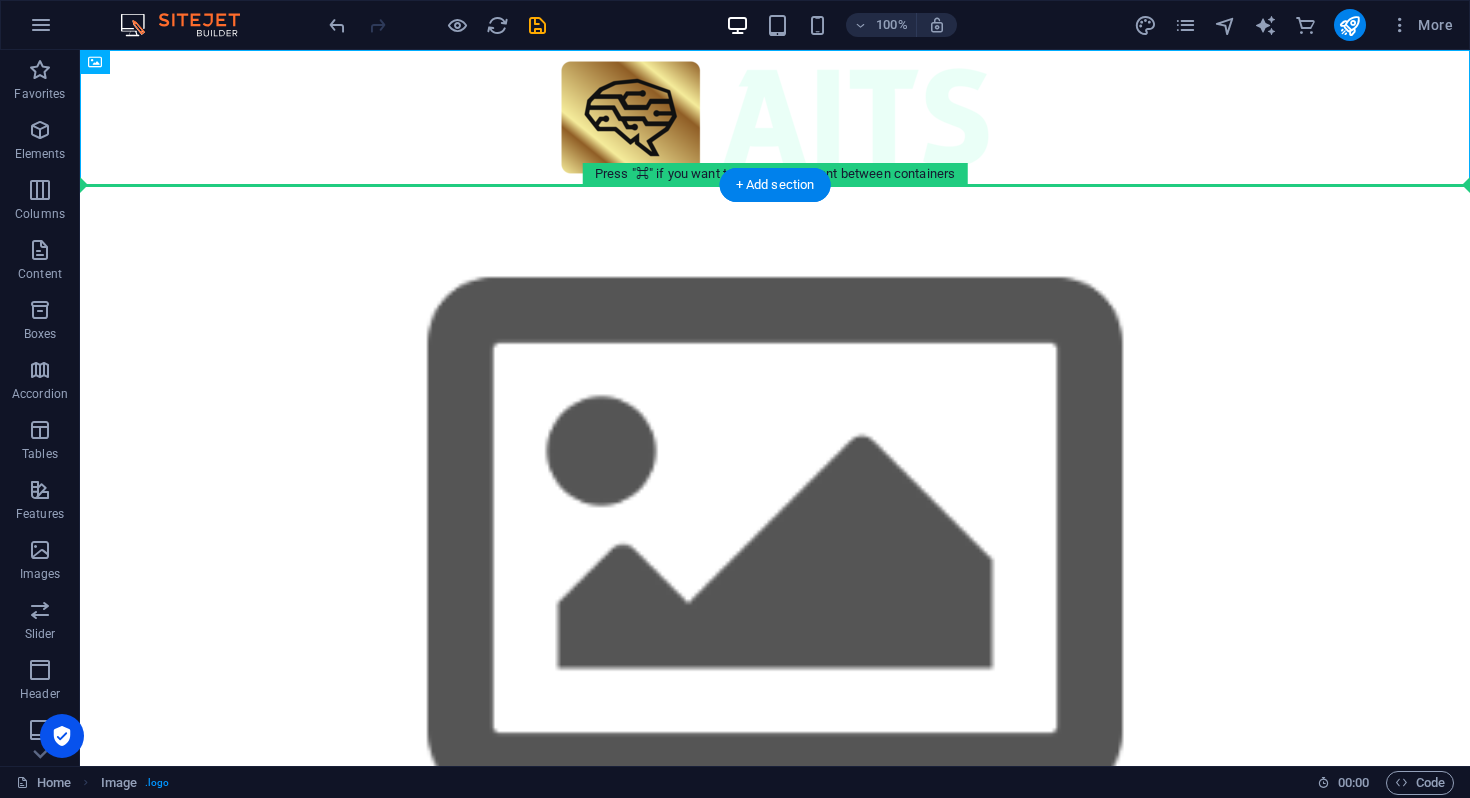 drag, startPoint x: 814, startPoint y: 86, endPoint x: 797, endPoint y: 243, distance: 157.9177 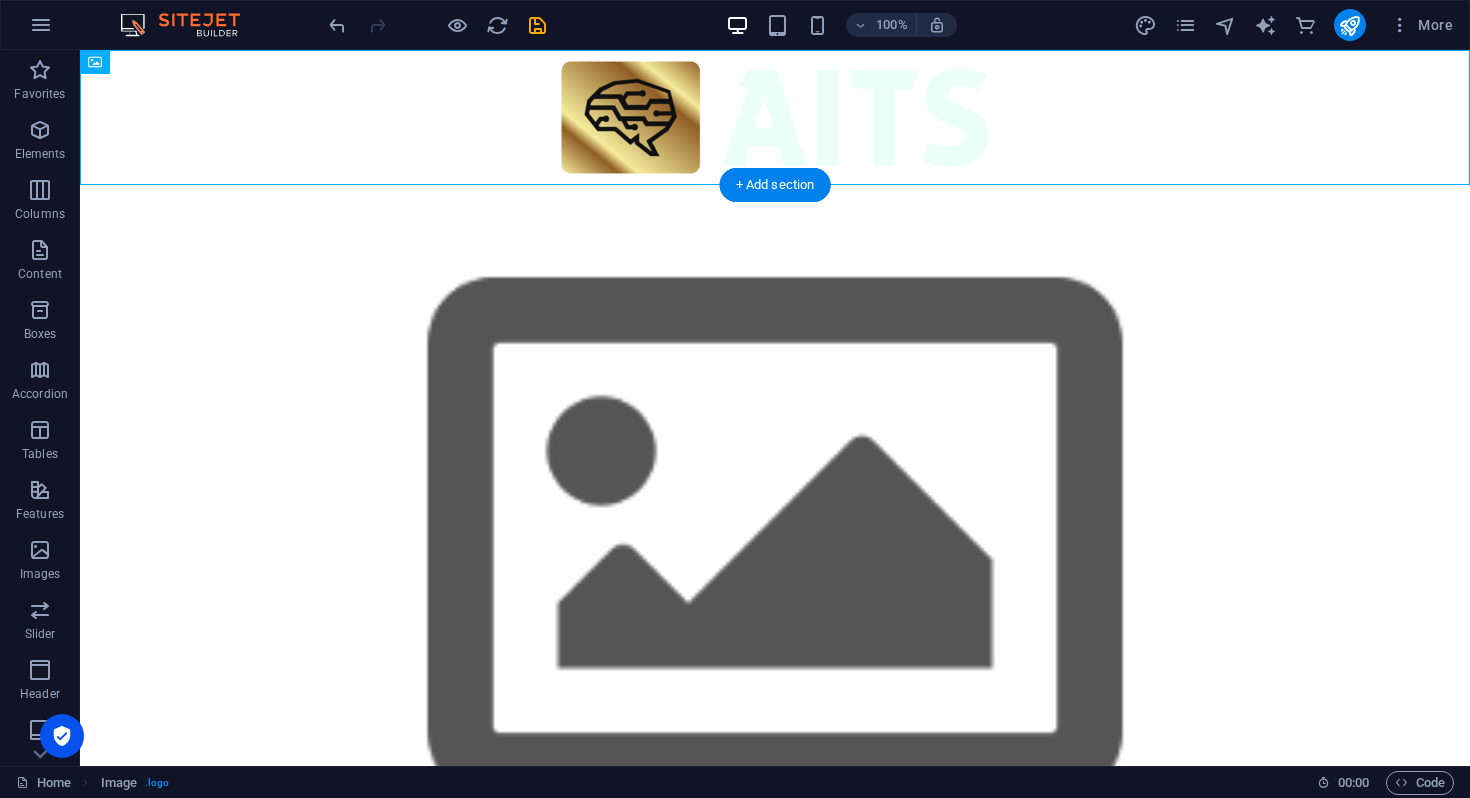 drag, startPoint x: 785, startPoint y: 133, endPoint x: 743, endPoint y: 567, distance: 436.02753 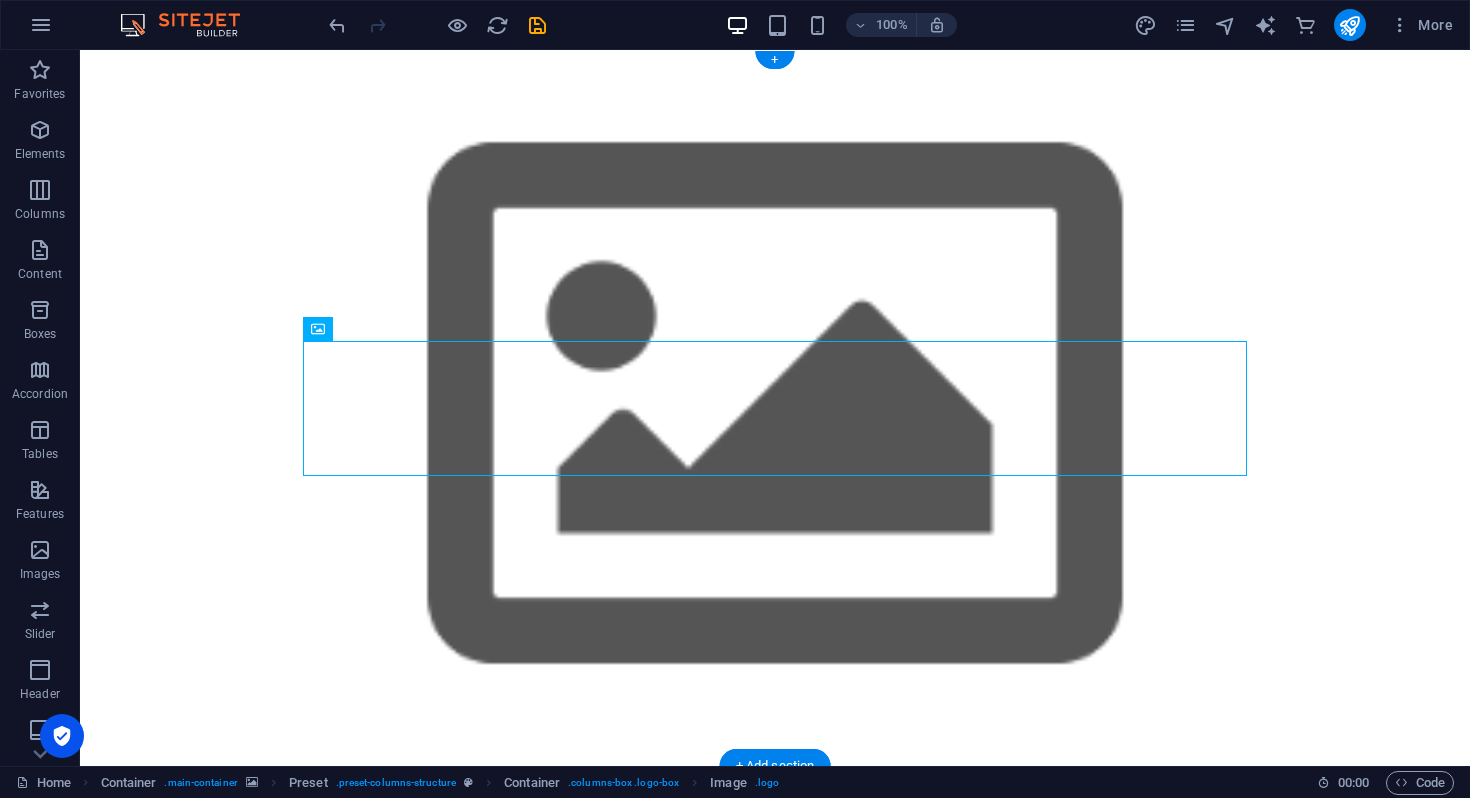 click at bounding box center [775, 408] 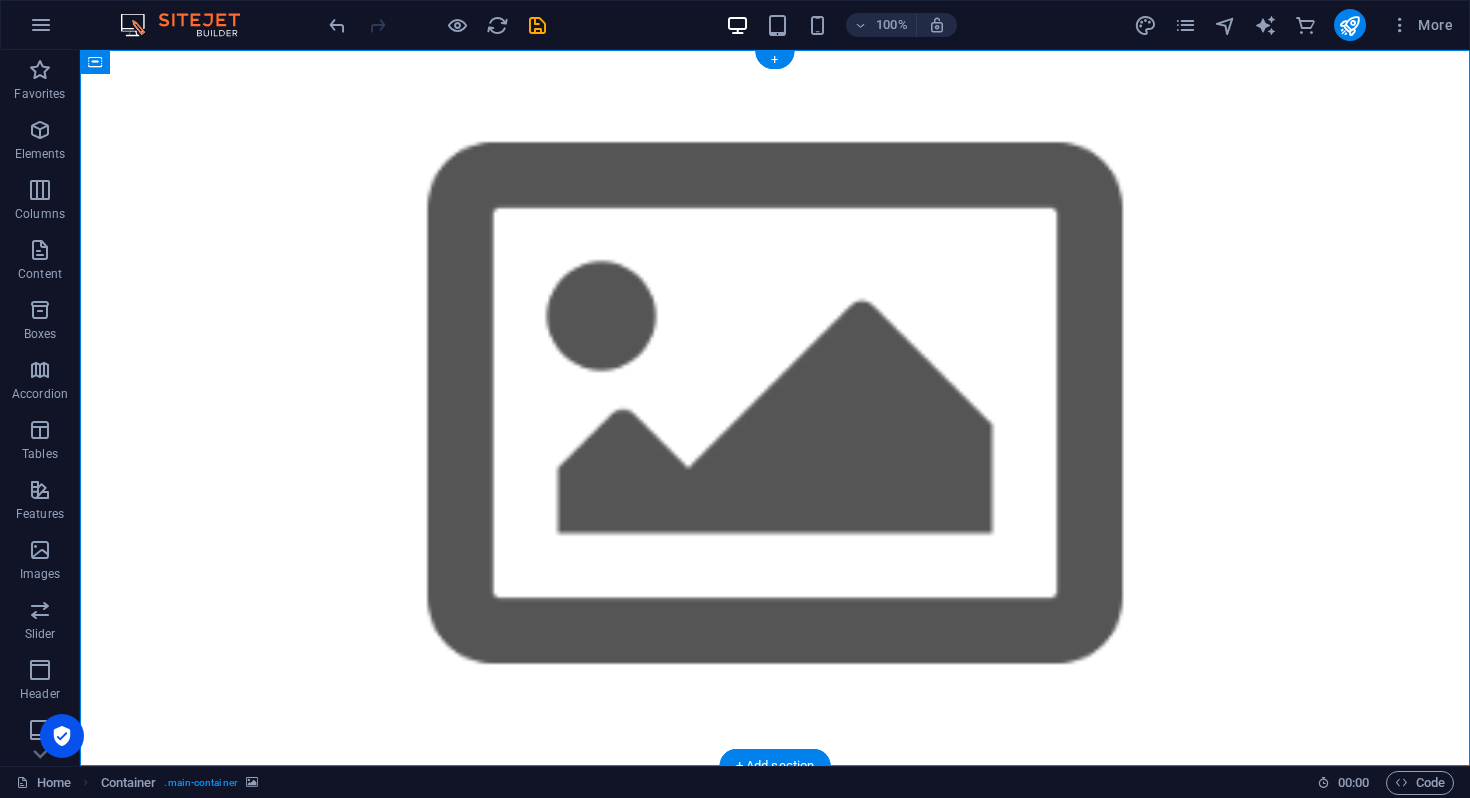click at bounding box center [775, 408] 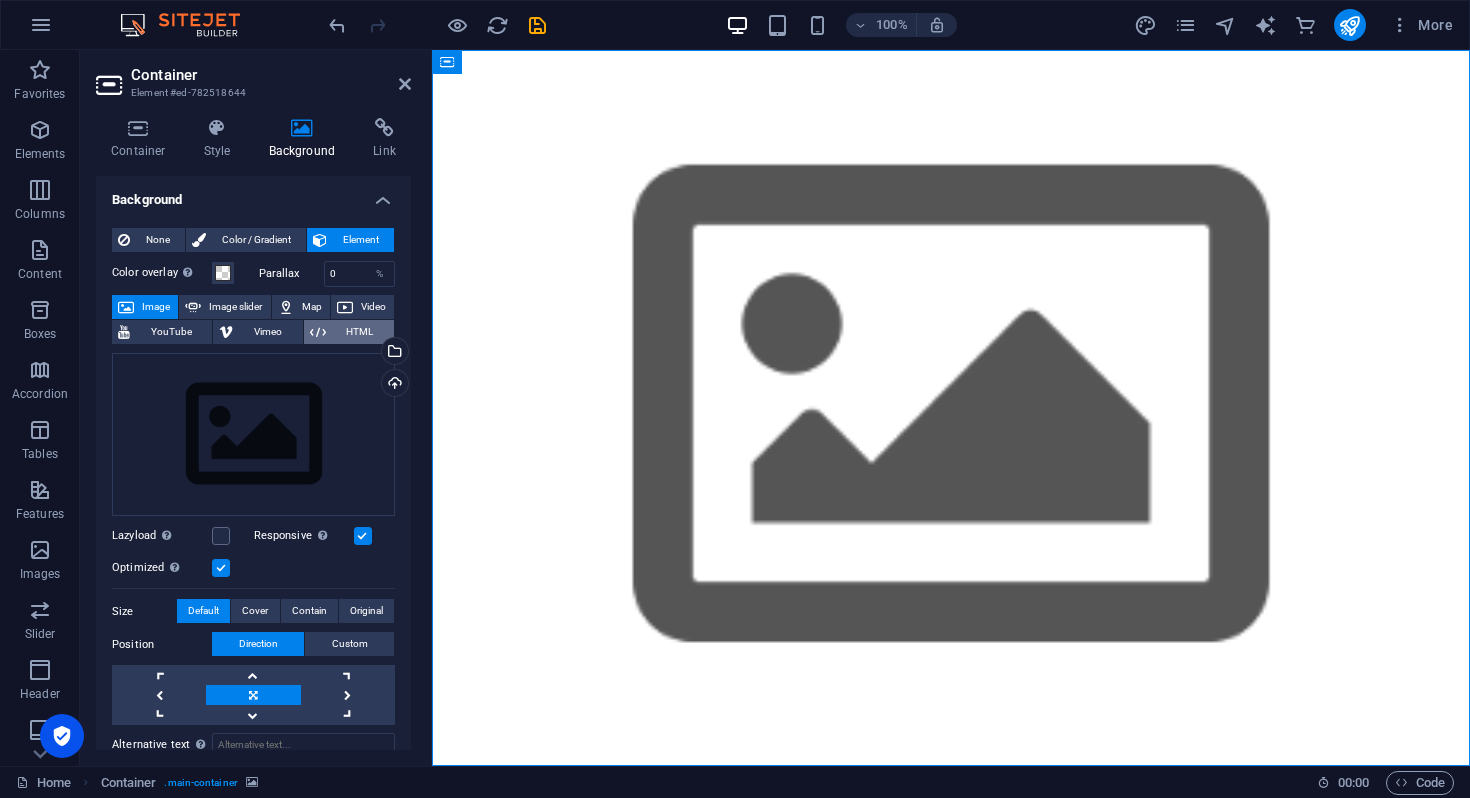 click on "HTML" at bounding box center [349, 332] 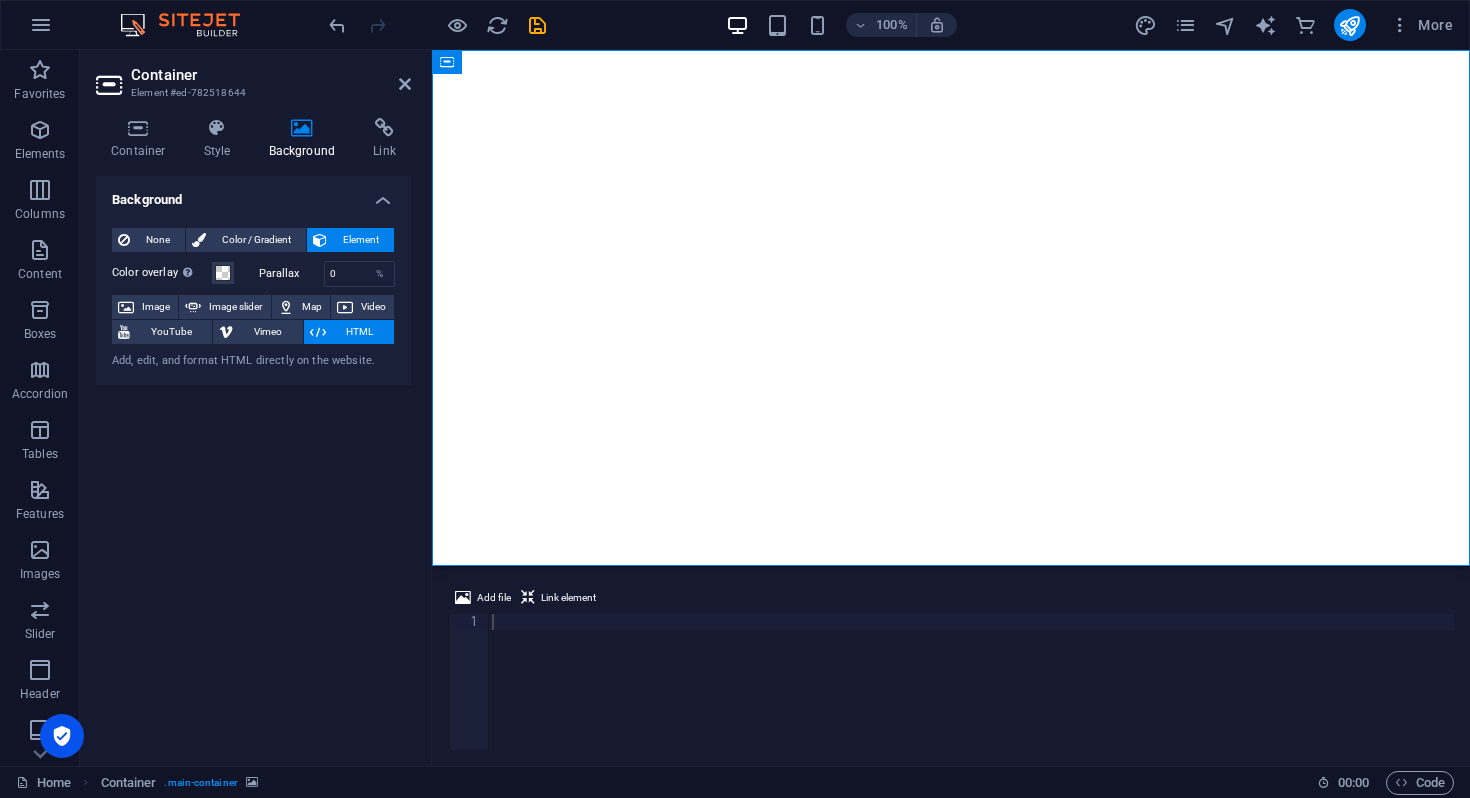 type 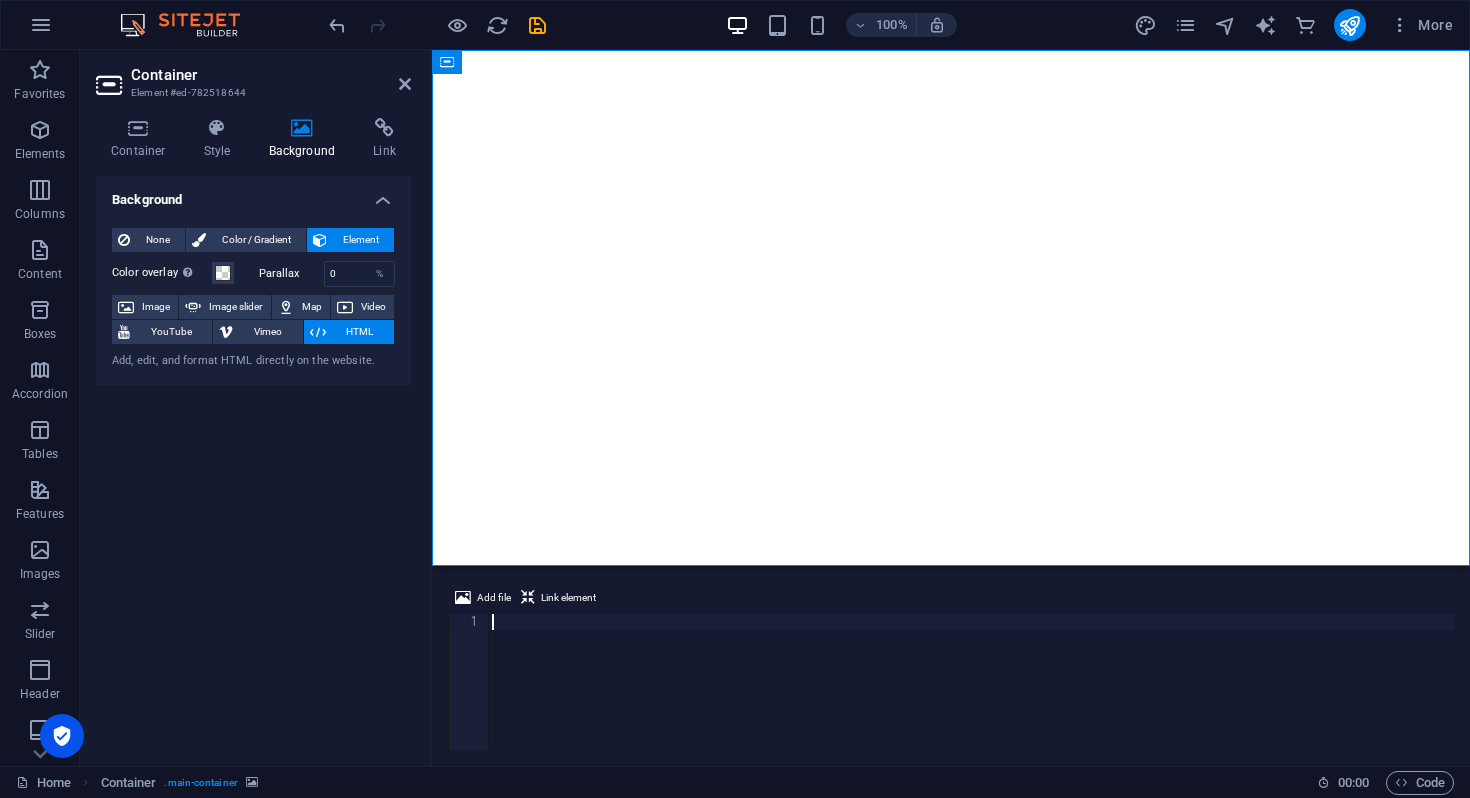 click at bounding box center (971, 698) 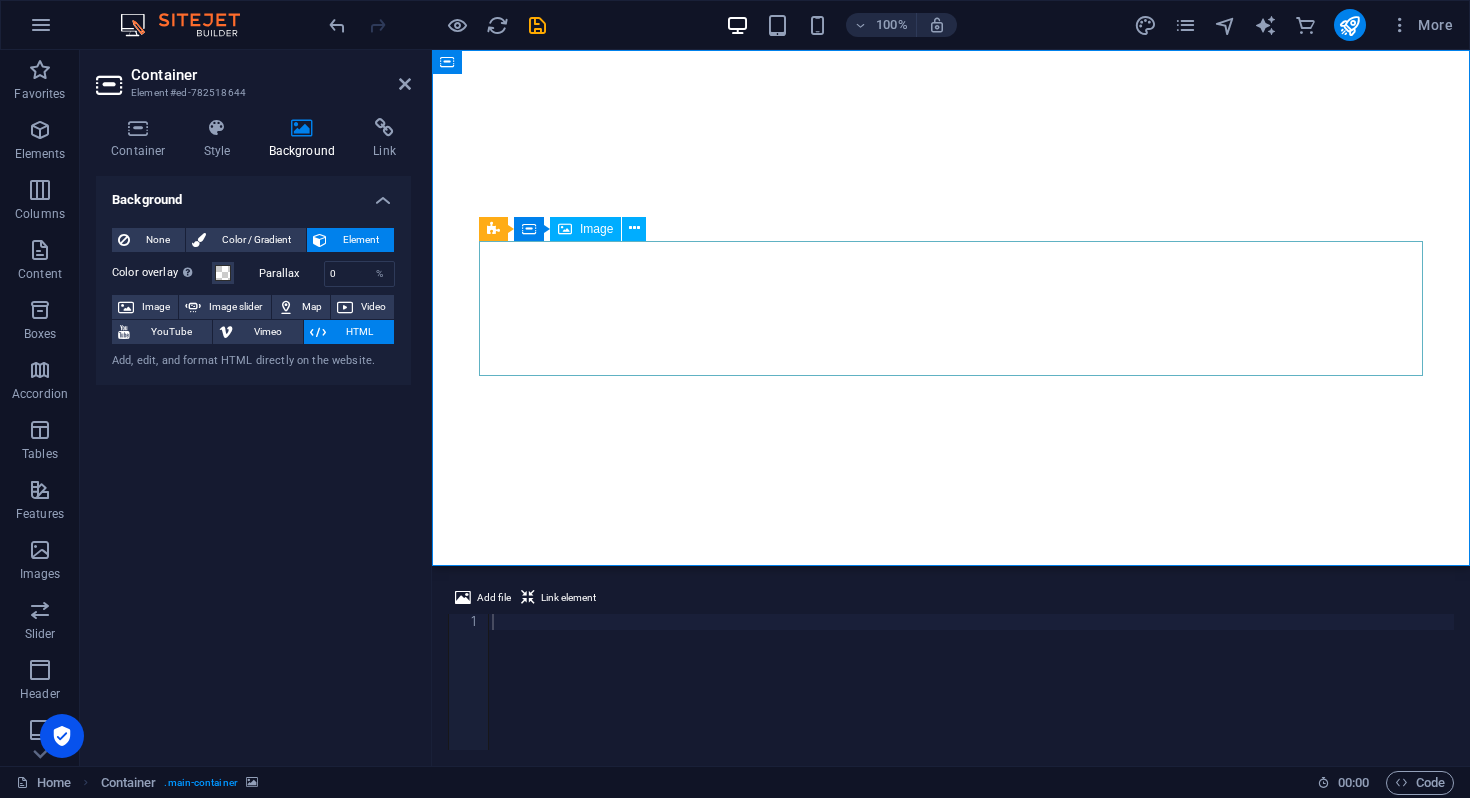 click at bounding box center [951, 713] 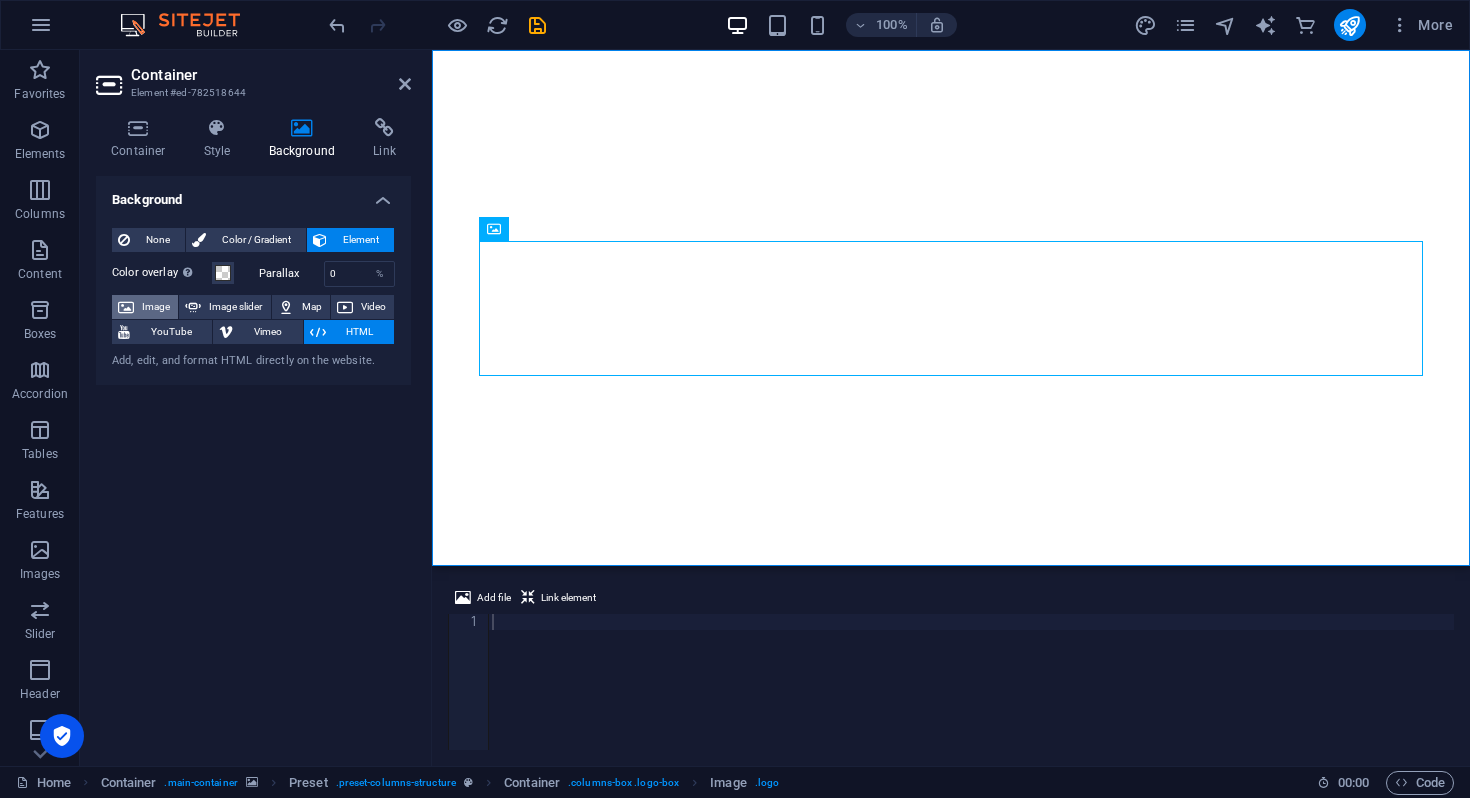 click on "Image" at bounding box center (156, 307) 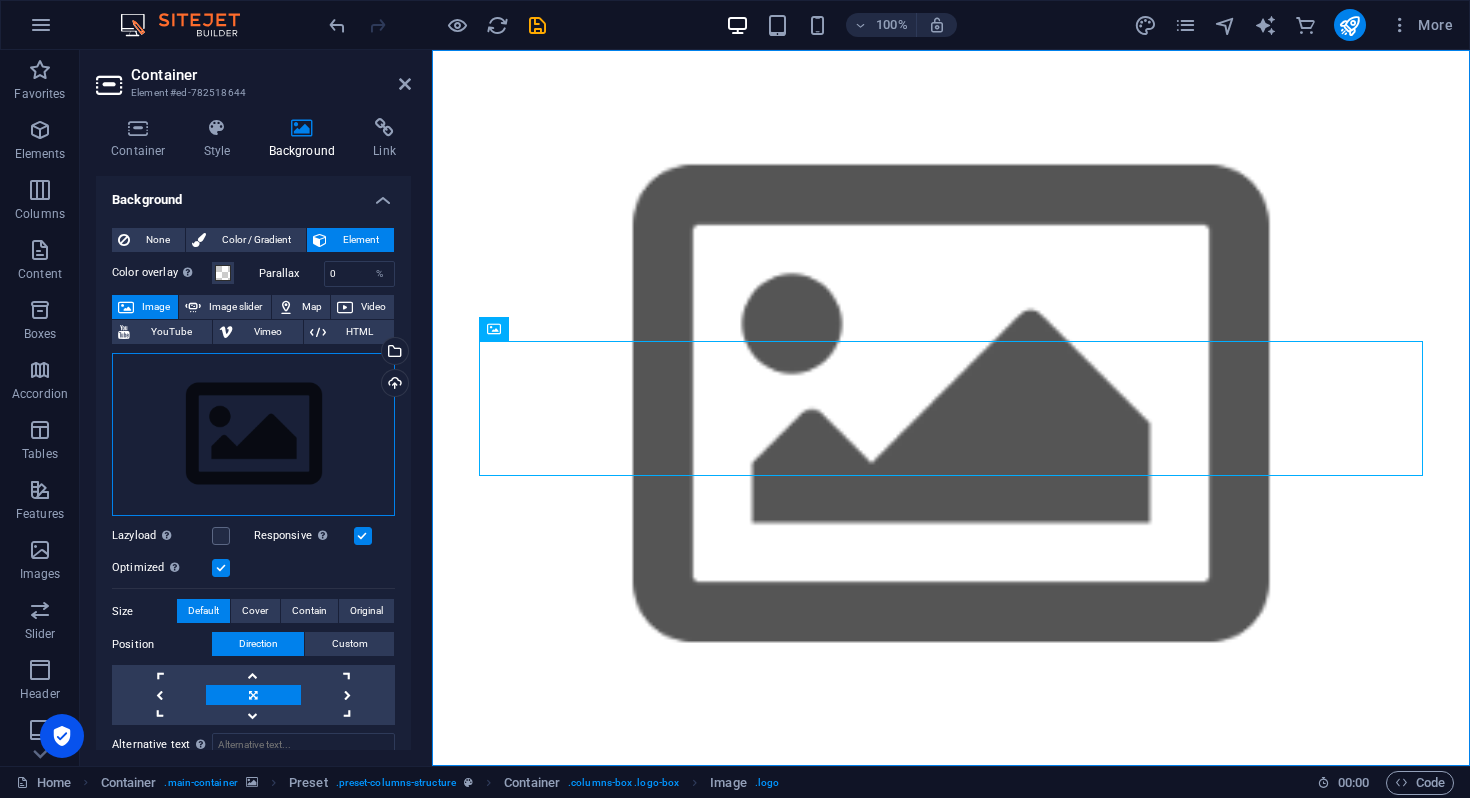 click on "Drag files here, click to choose files or select files from Files or our free stock photos & videos" at bounding box center (253, 435) 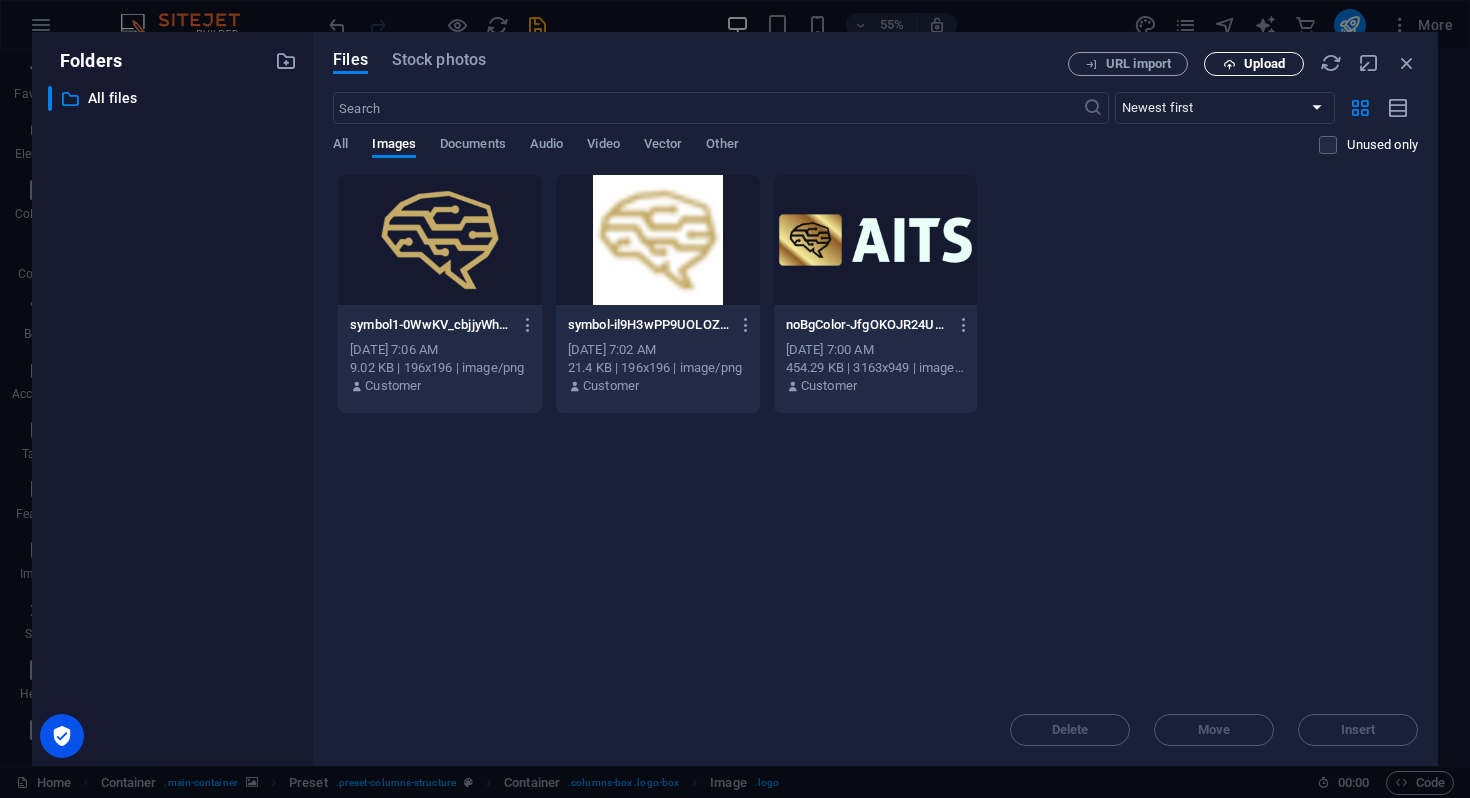 click on "Upload" at bounding box center [1264, 64] 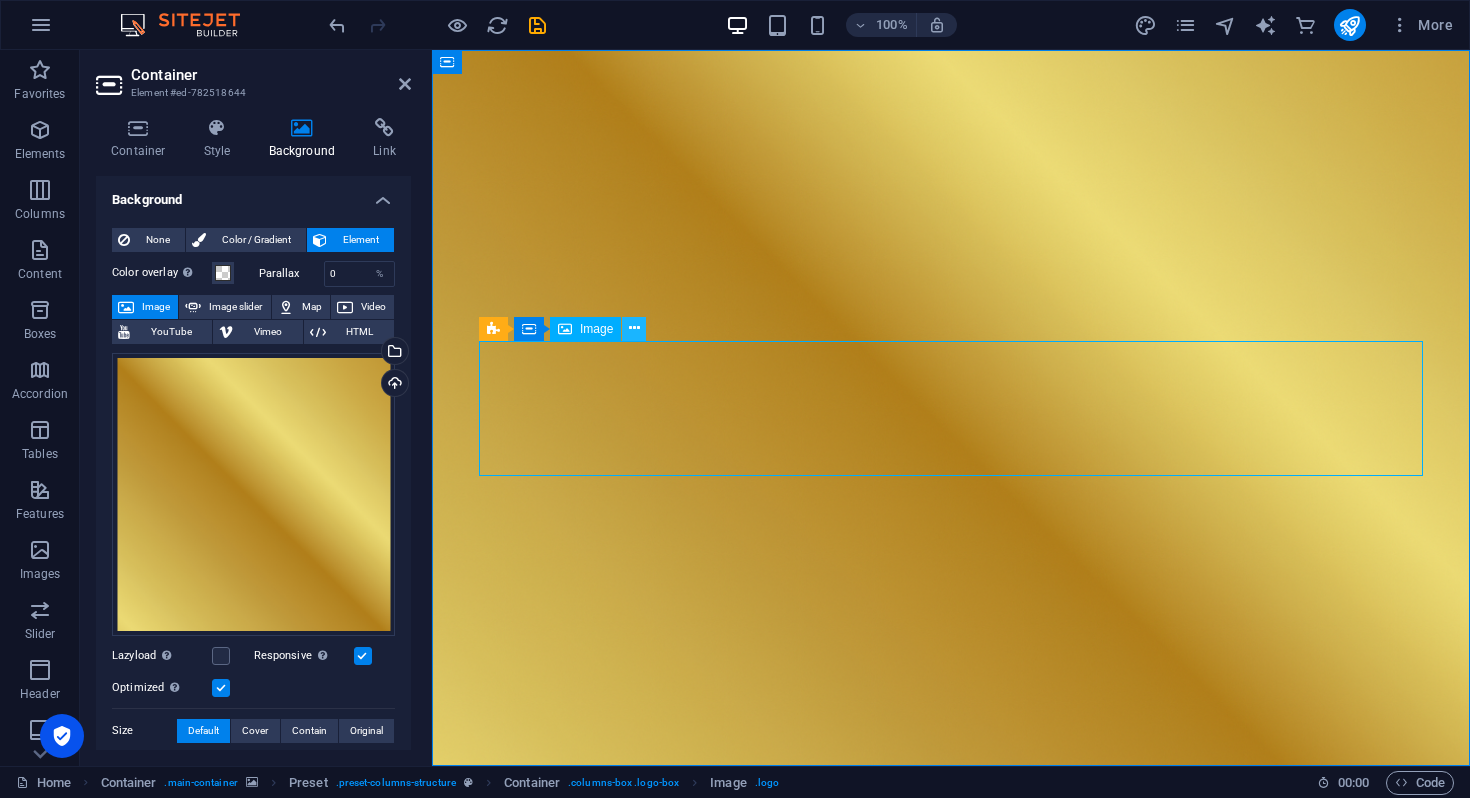 click at bounding box center [634, 328] 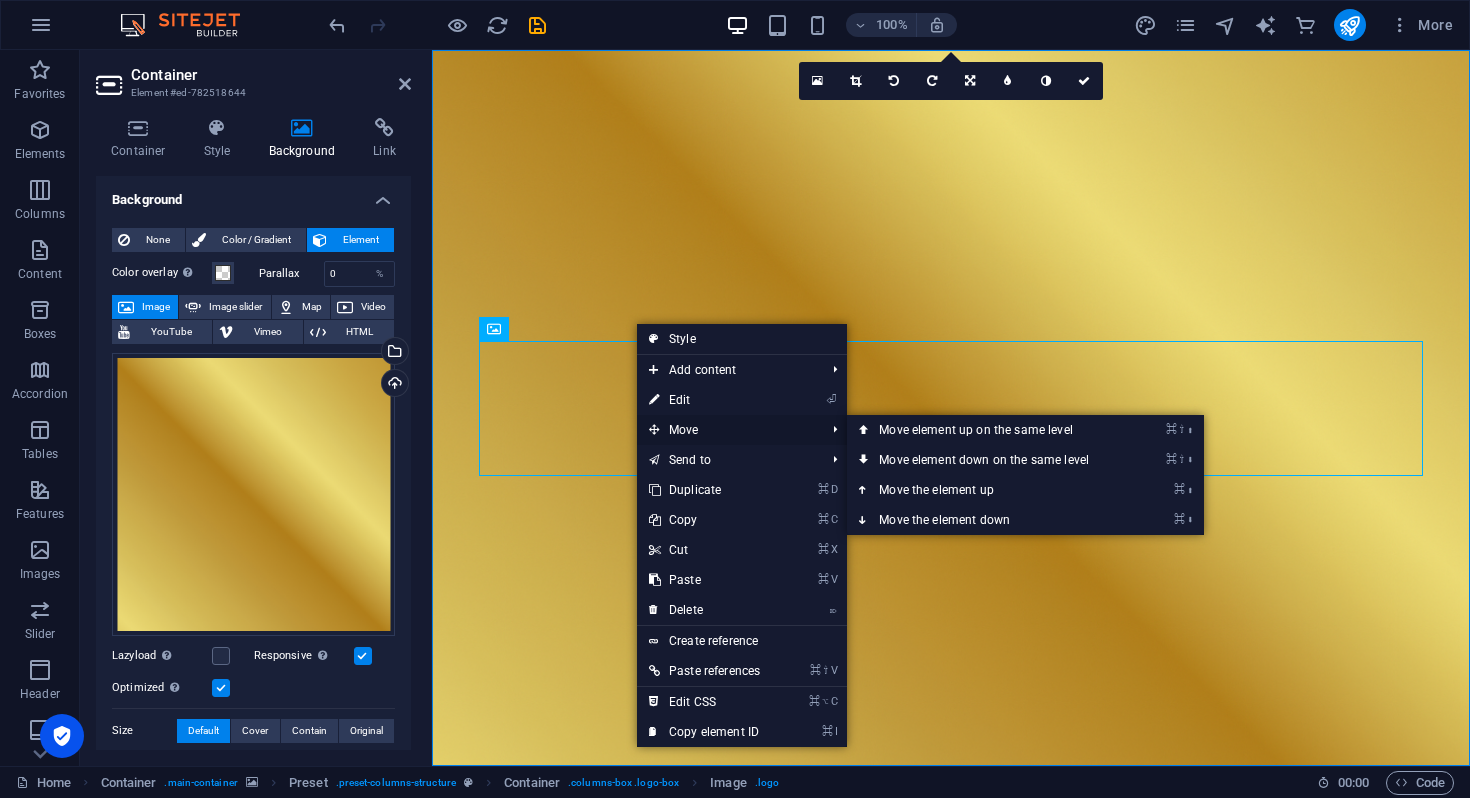 click on "Move" at bounding box center (727, 430) 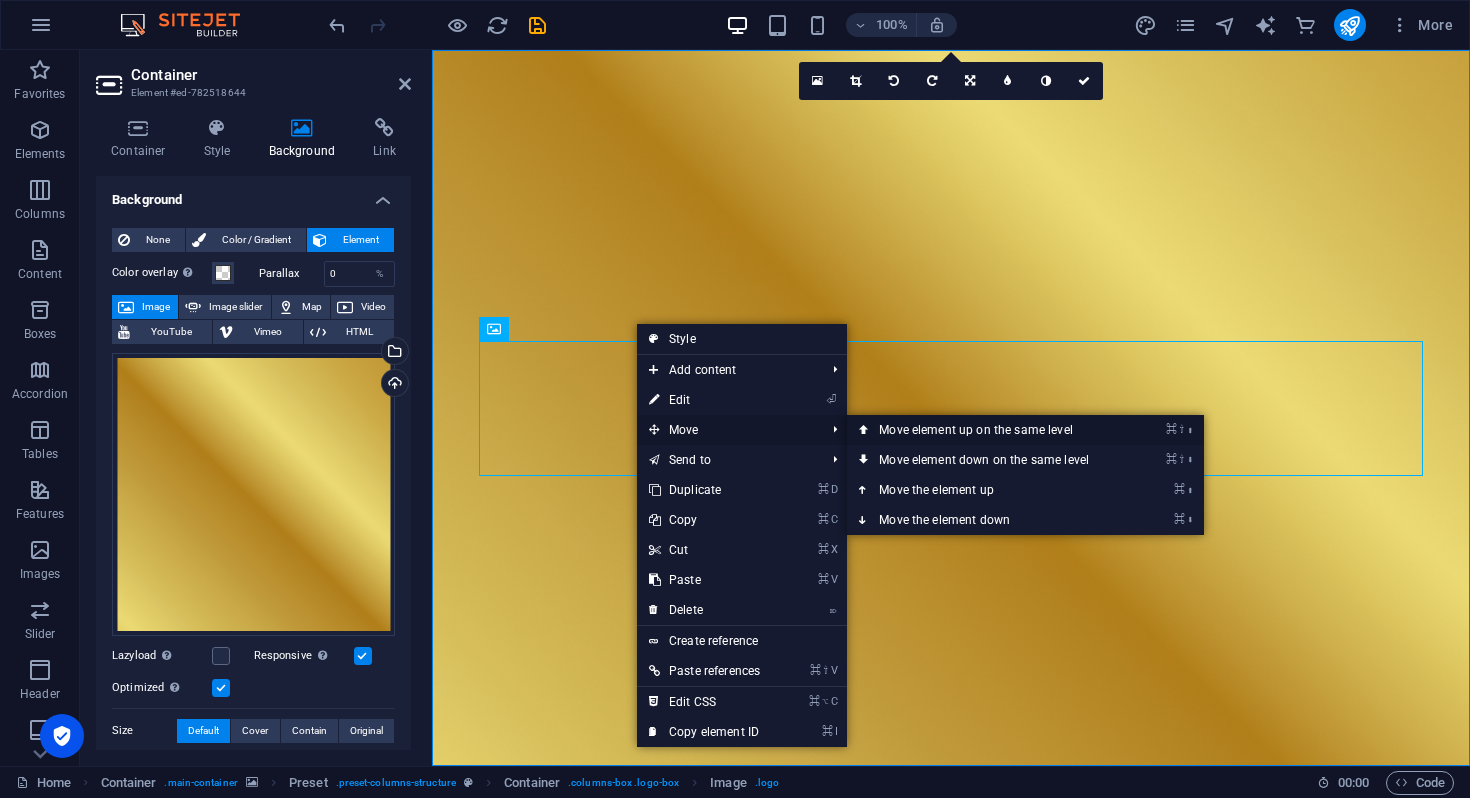 click on "⌘ ⇧ ⬆  Move element up on the same level" at bounding box center (988, 430) 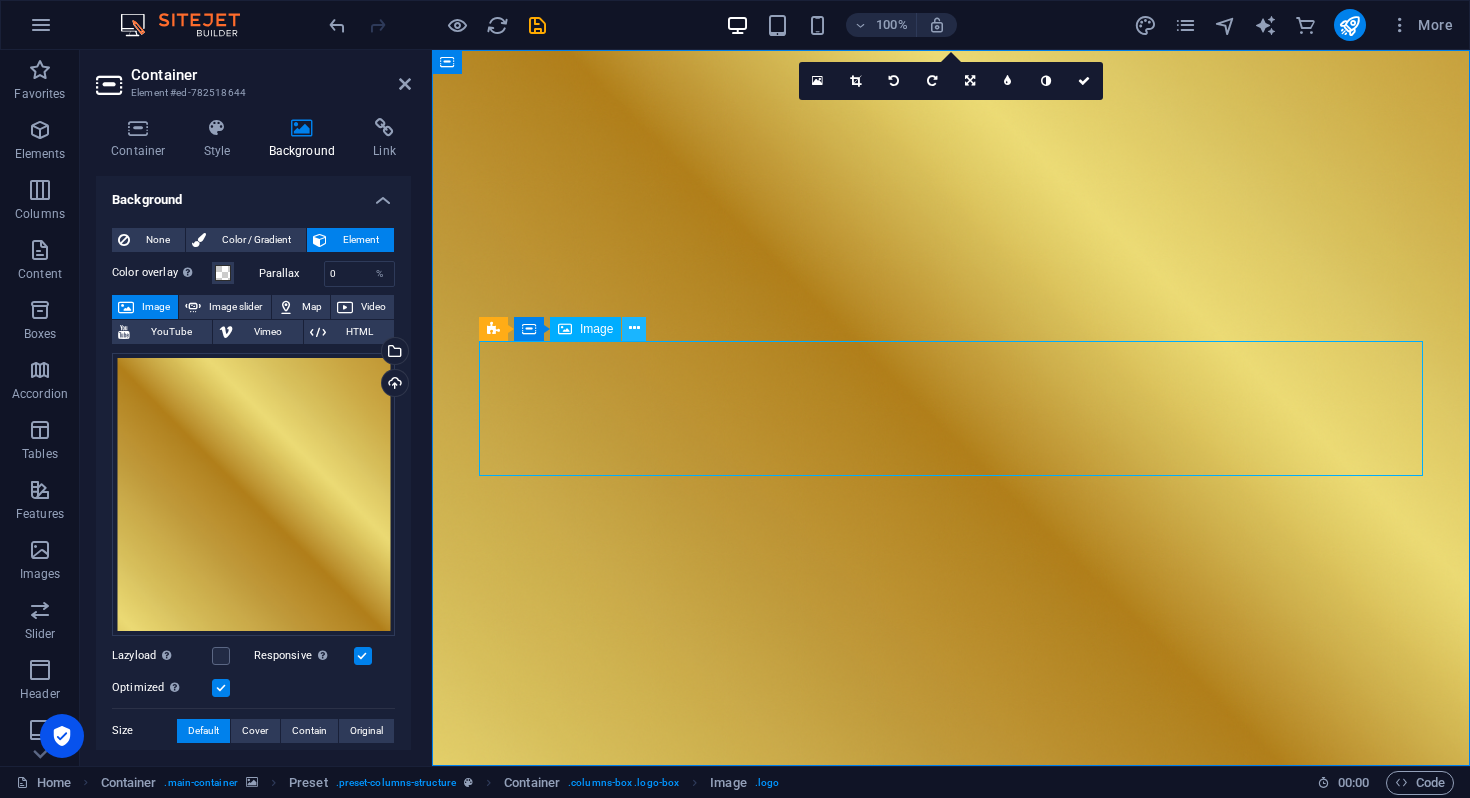click at bounding box center [634, 328] 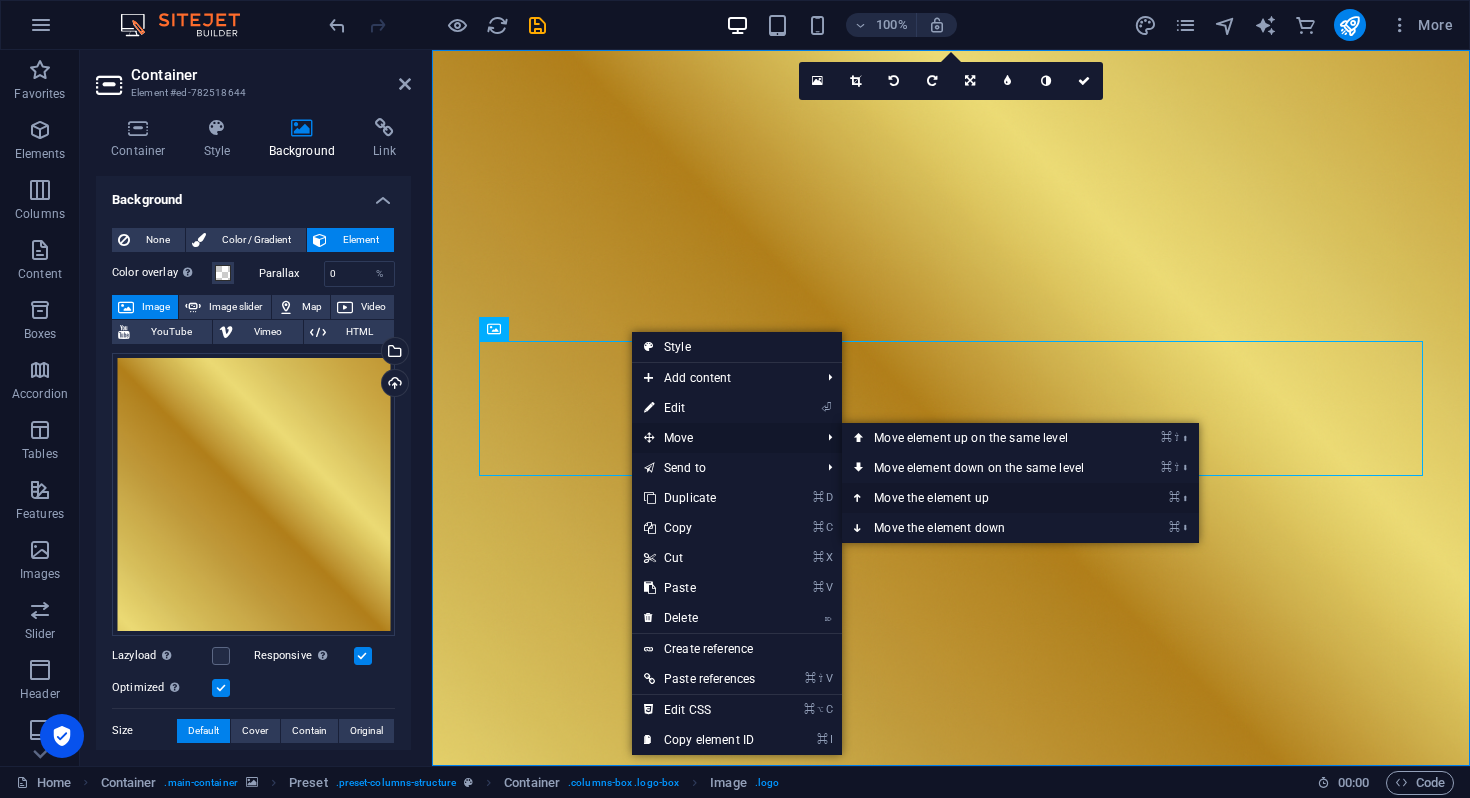 click on "⌘ ⬆  Move the element up" at bounding box center (983, 498) 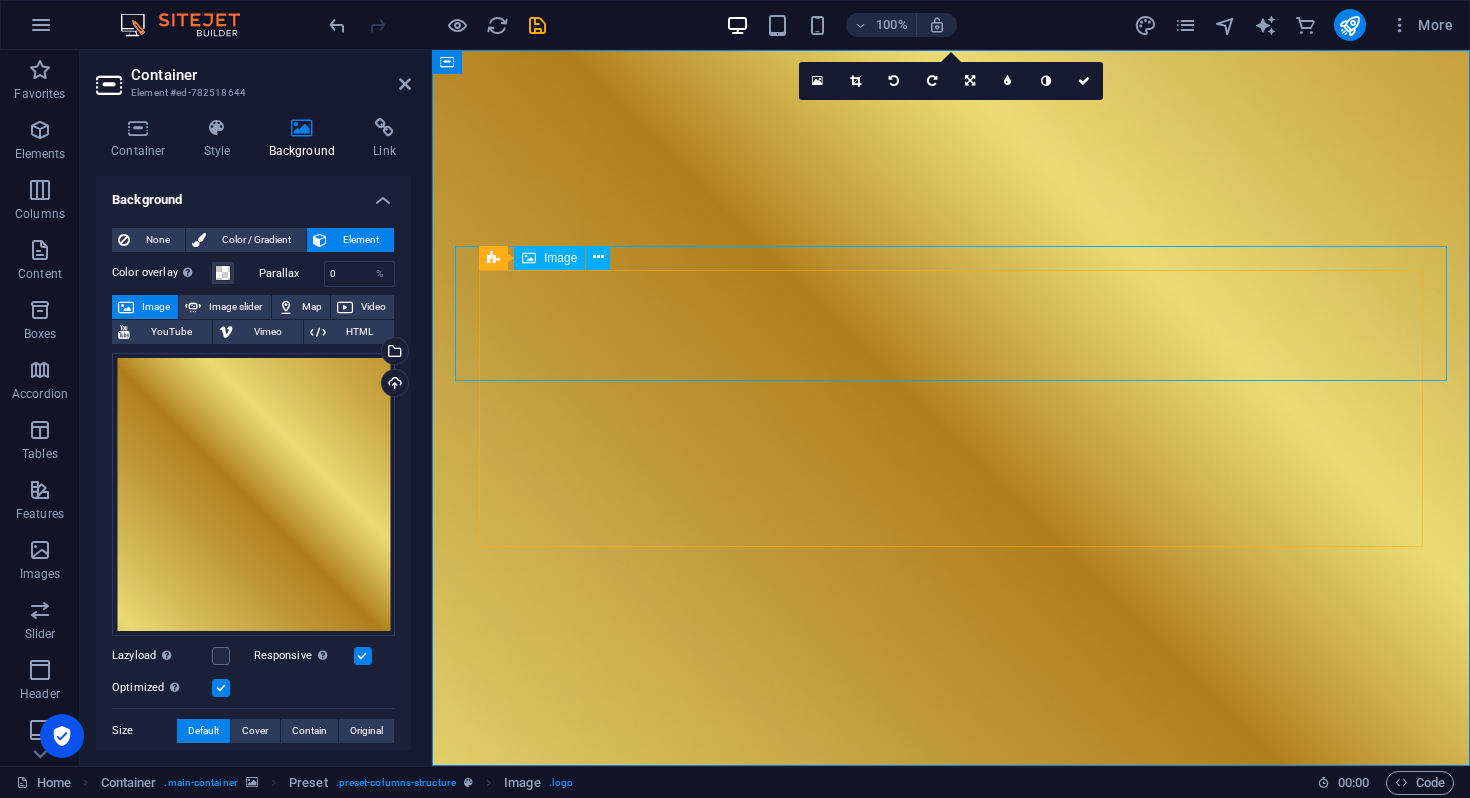 click at bounding box center (951, 889) 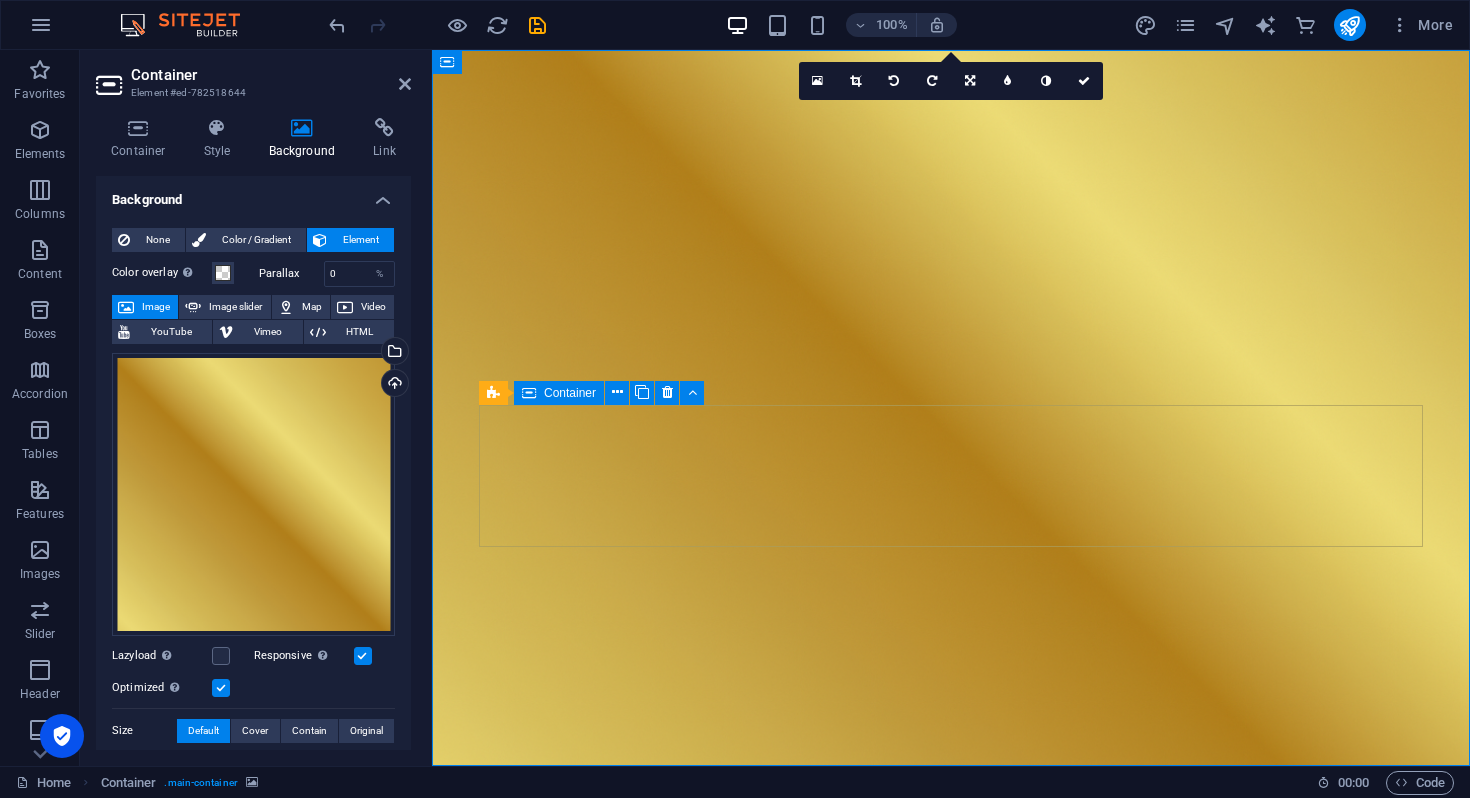click on "Drop content here or  Add elements  Paste clipboard" at bounding box center (951, 1052) 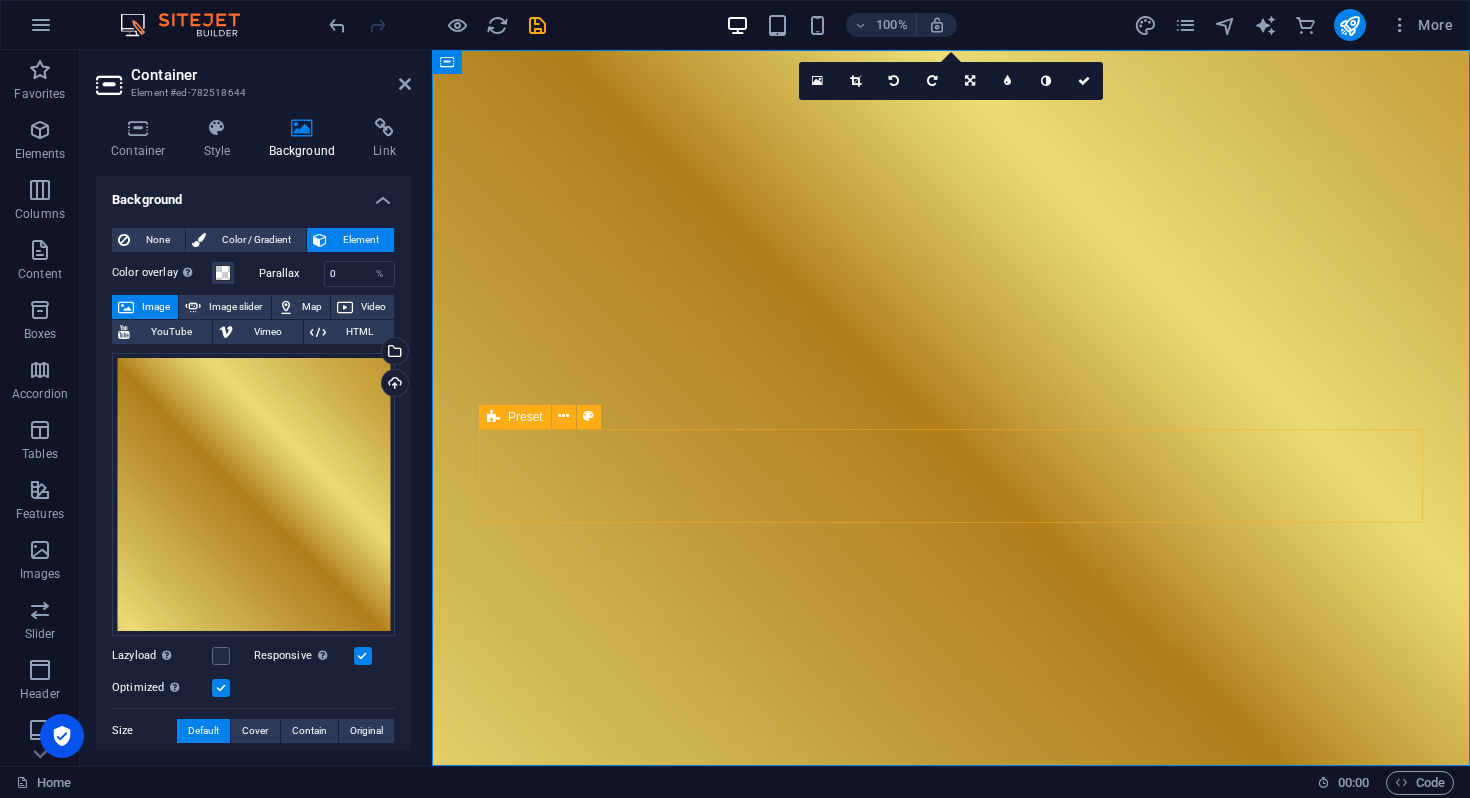 click on "Drop content here or  Add elements  Paste clipboard" at bounding box center [951, 1028] 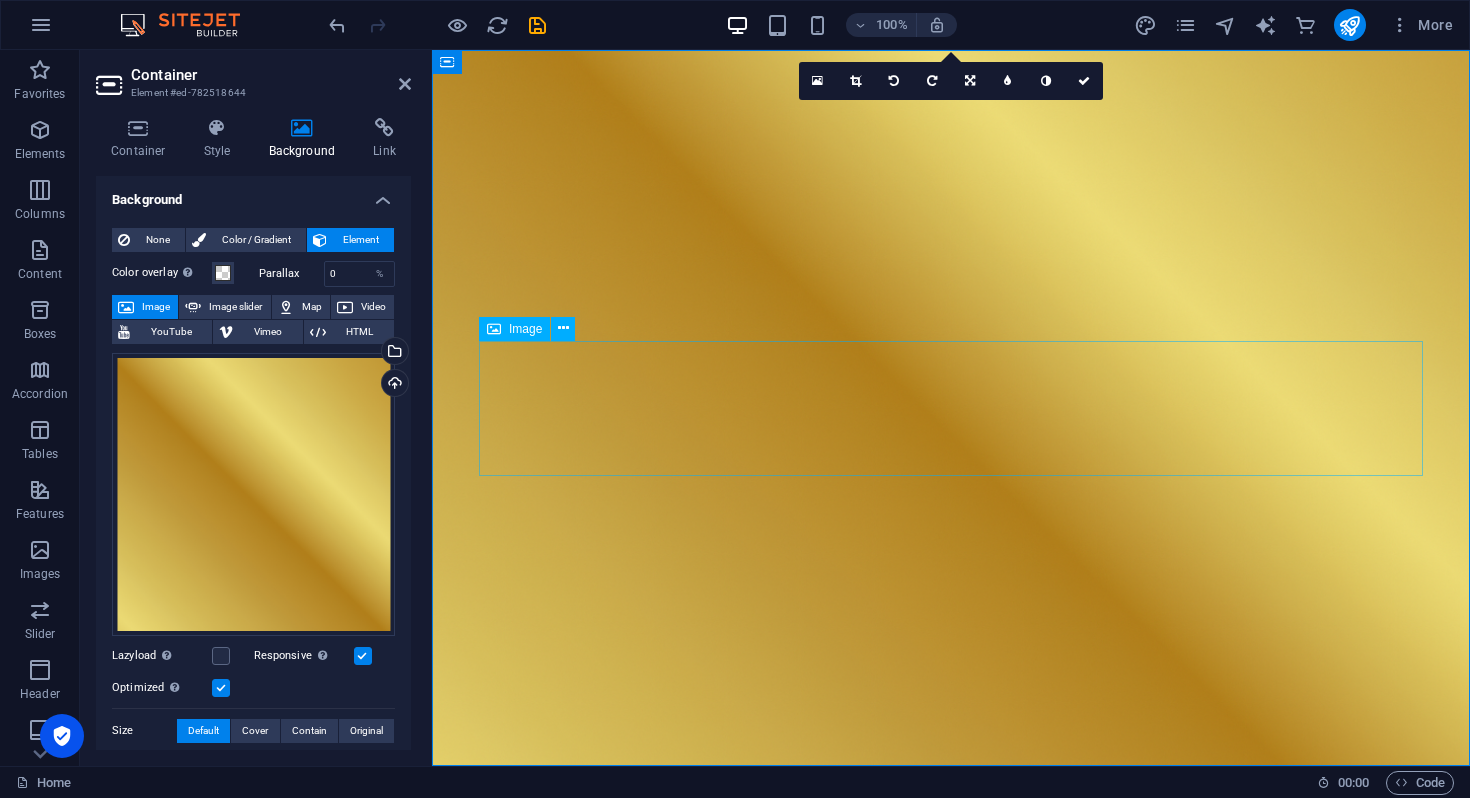 click at bounding box center (951, 913) 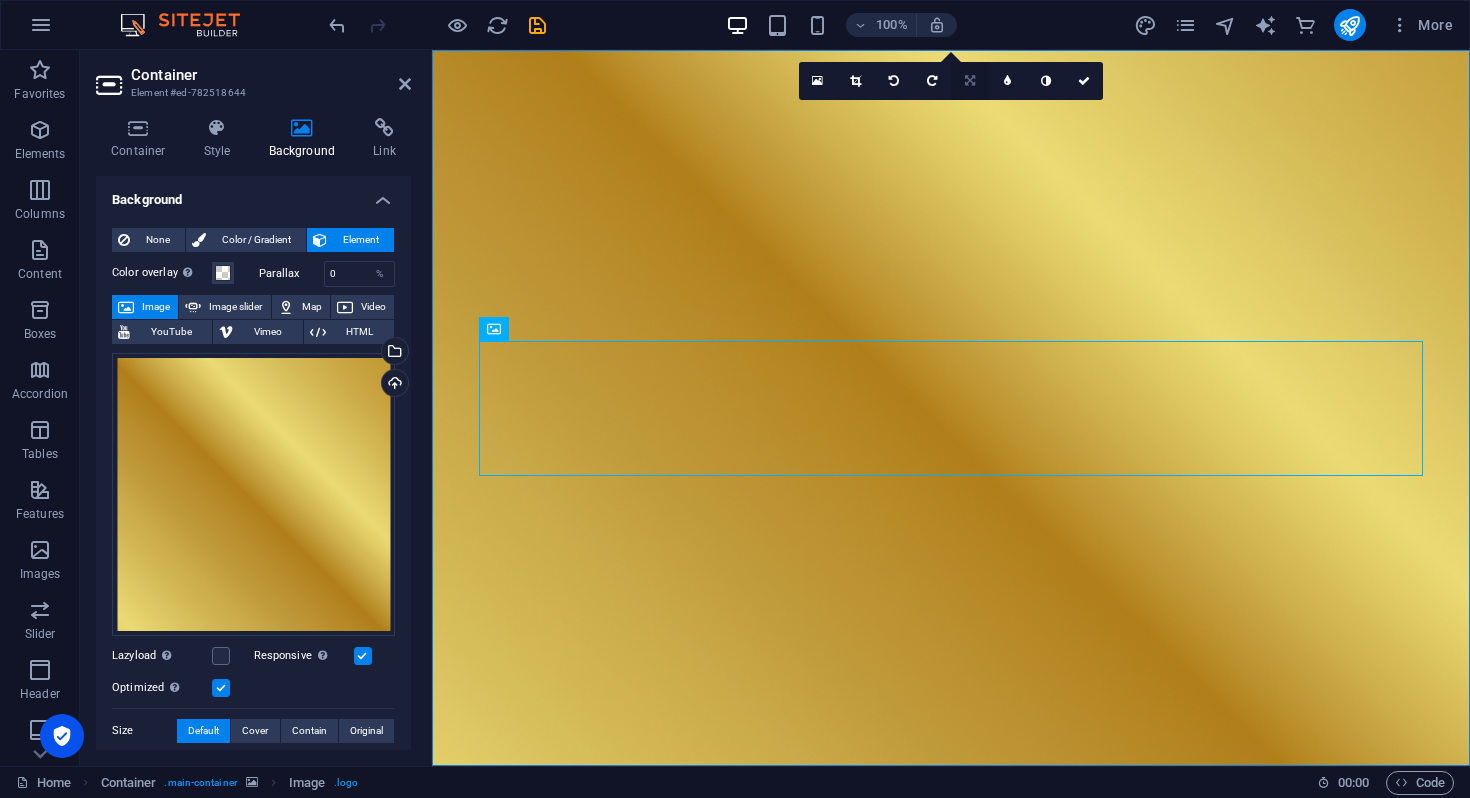 click at bounding box center [970, 81] 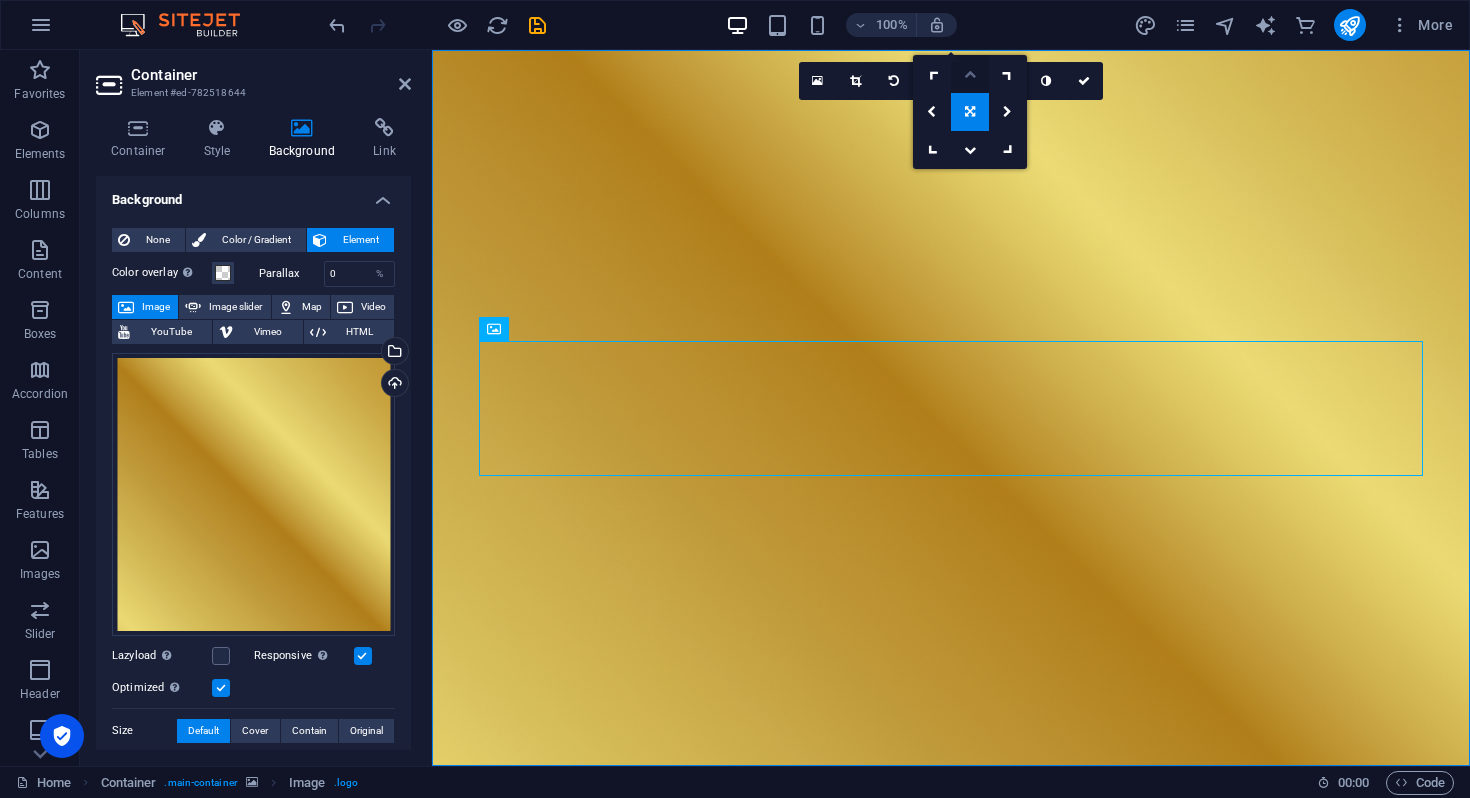 click at bounding box center (970, 74) 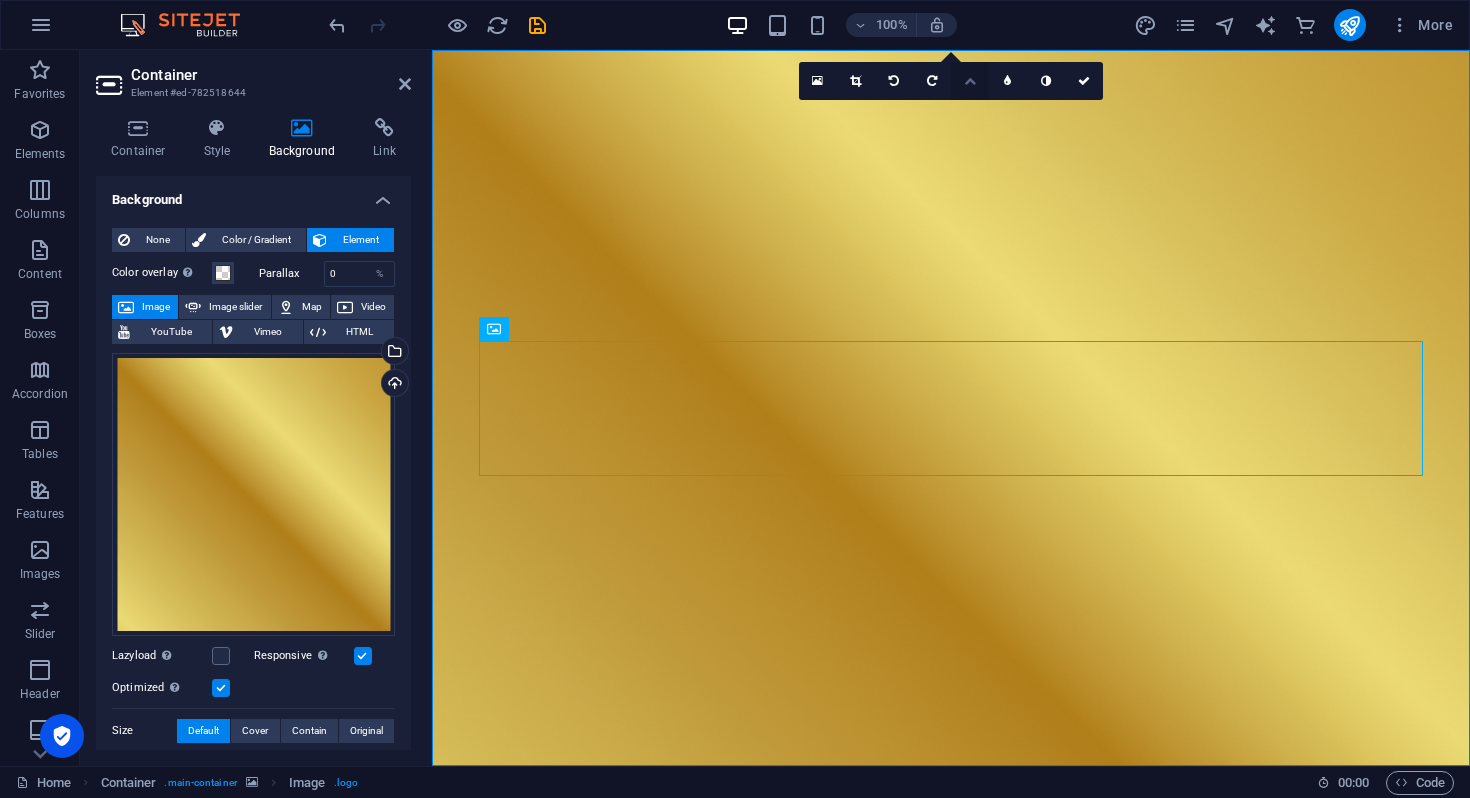 click at bounding box center [970, 81] 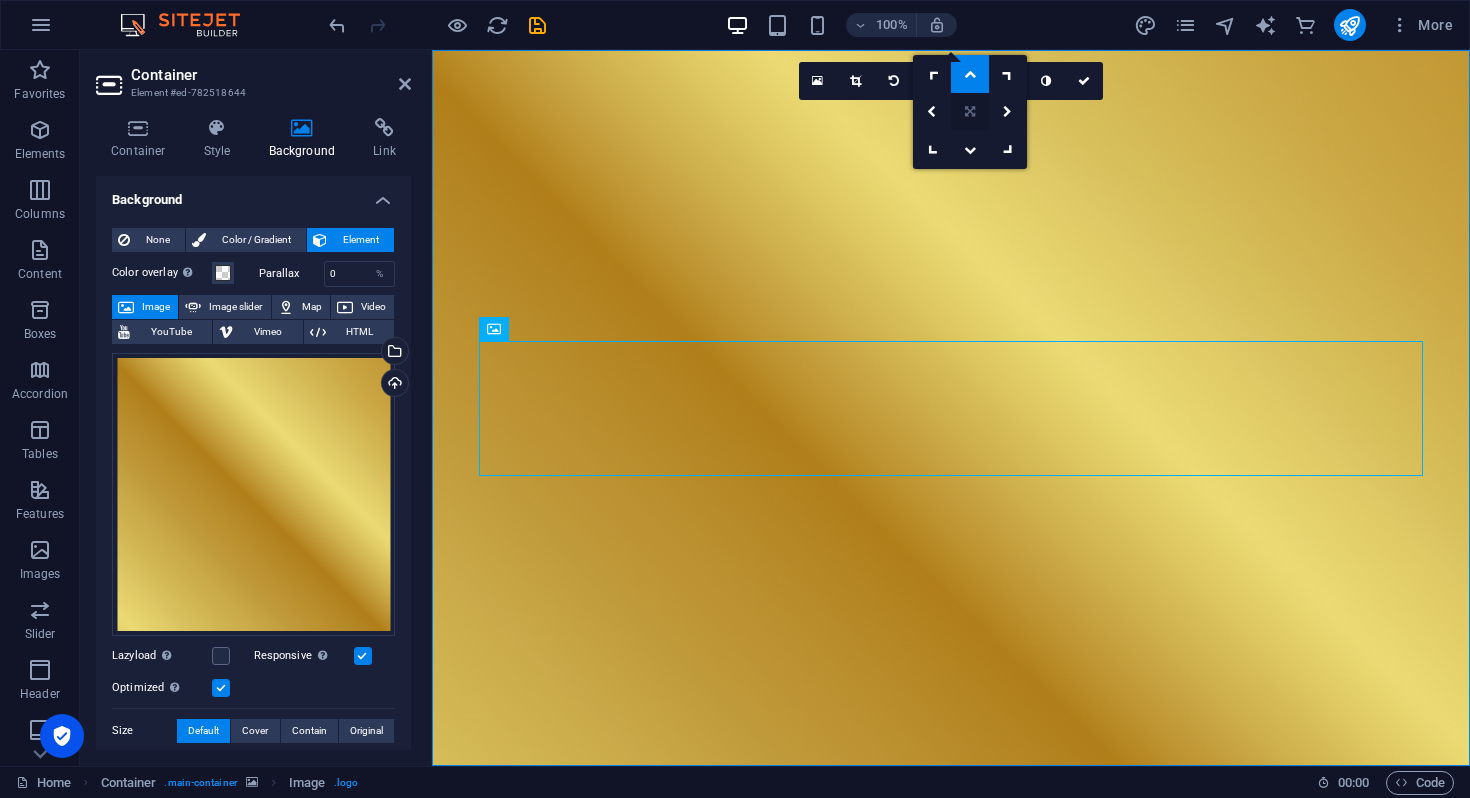 click at bounding box center [970, 112] 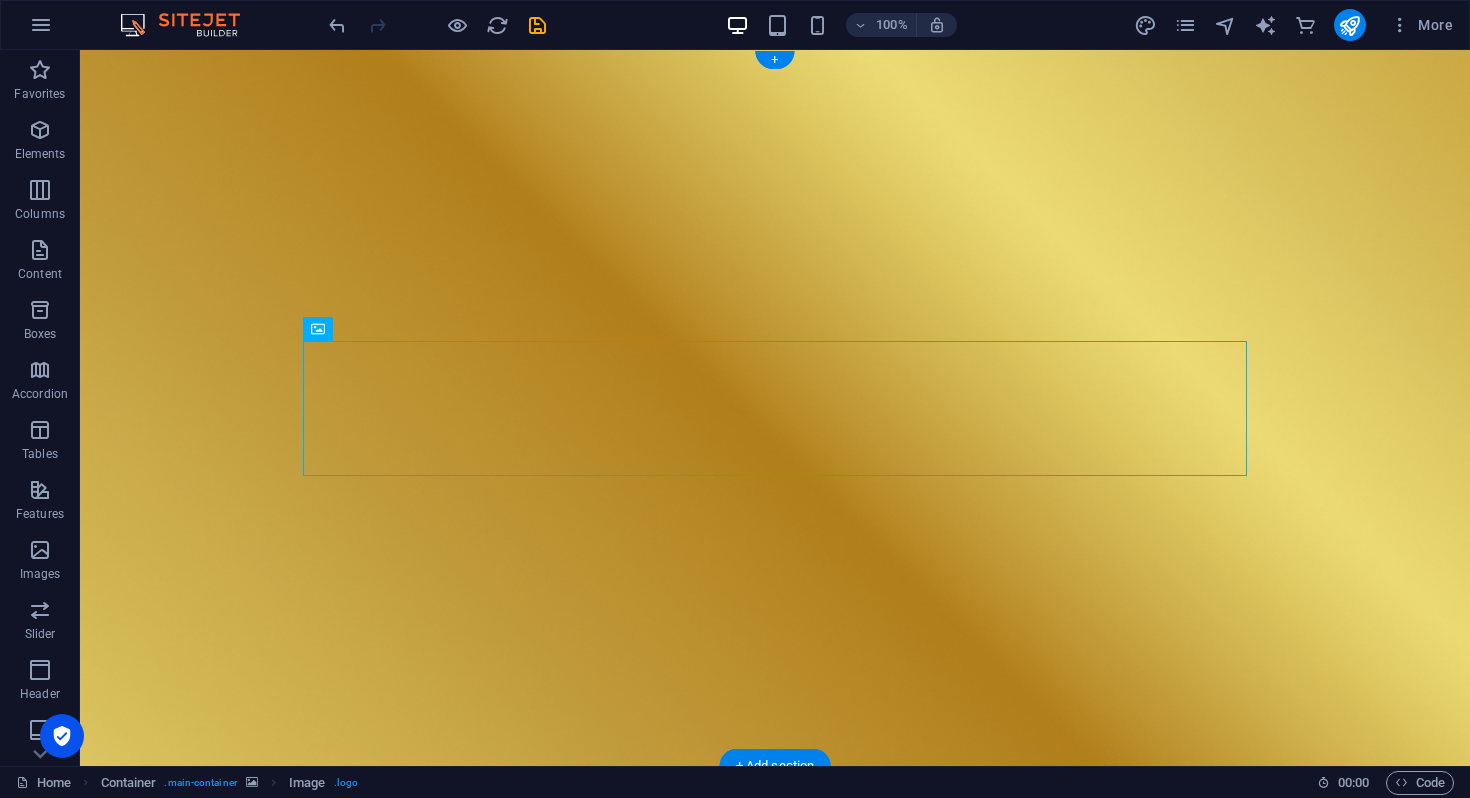 drag, startPoint x: 182, startPoint y: 382, endPoint x: 611, endPoint y: 130, distance: 497.53894 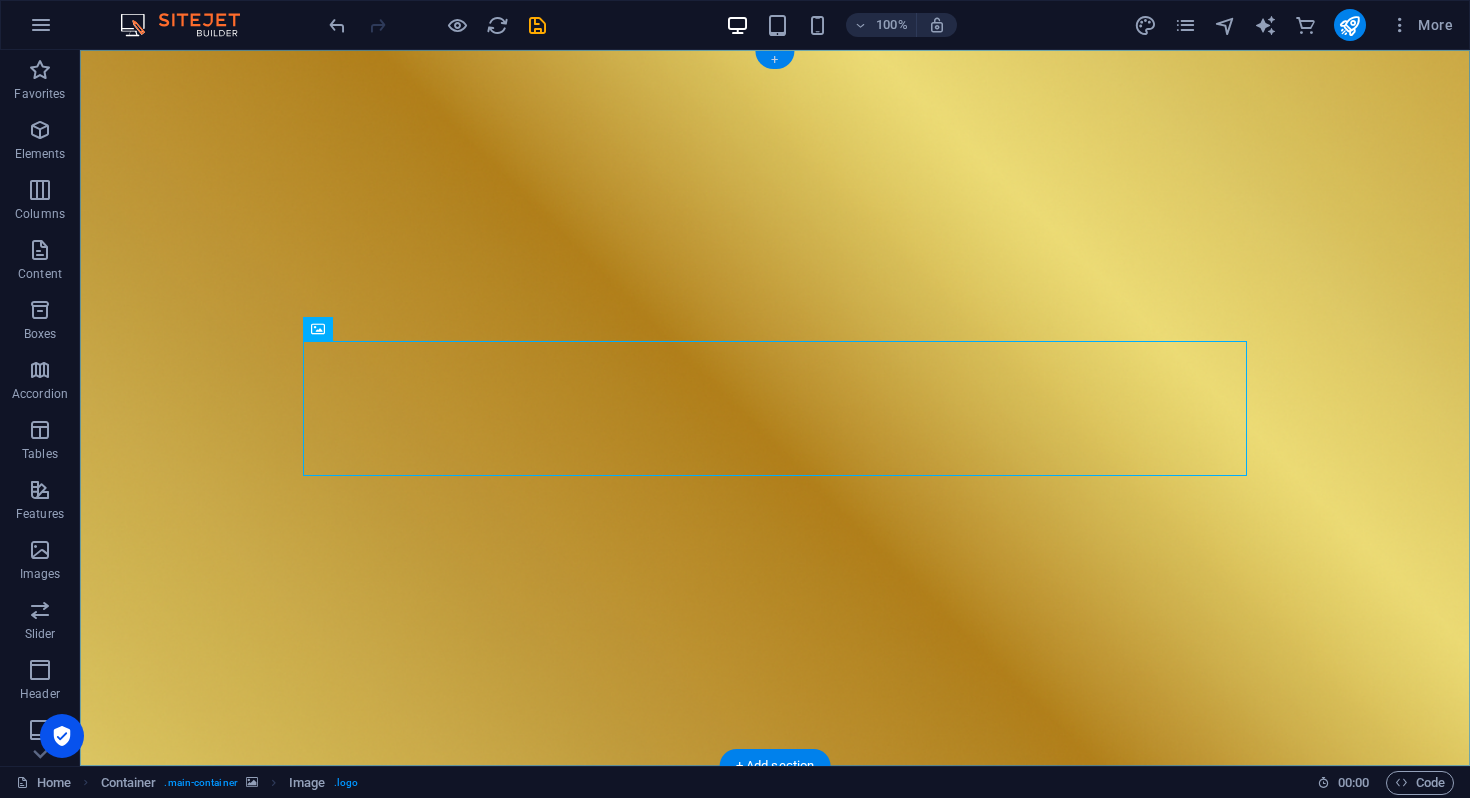 click on "+" at bounding box center (774, 60) 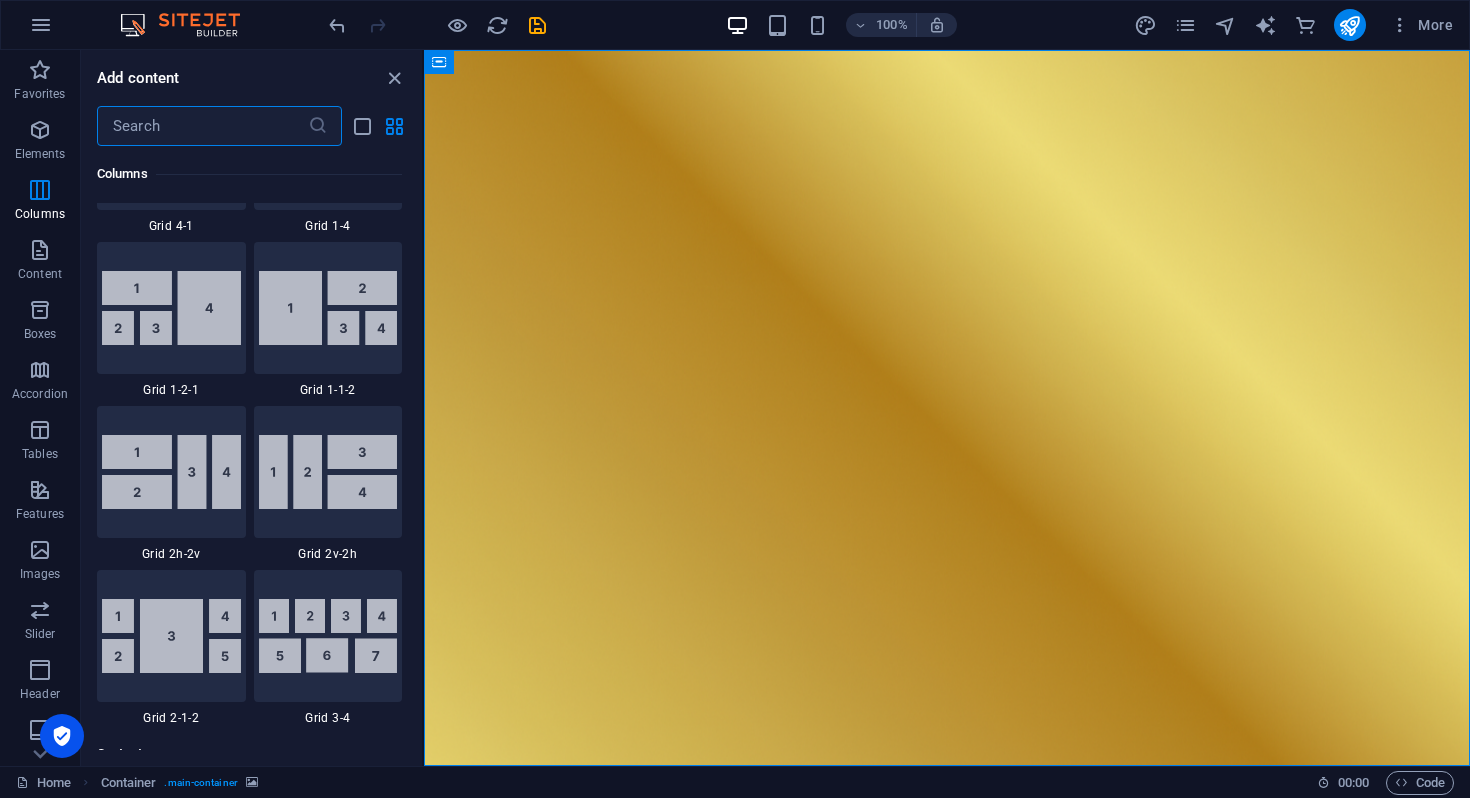 scroll, scrollTop: 2603, scrollLeft: 0, axis: vertical 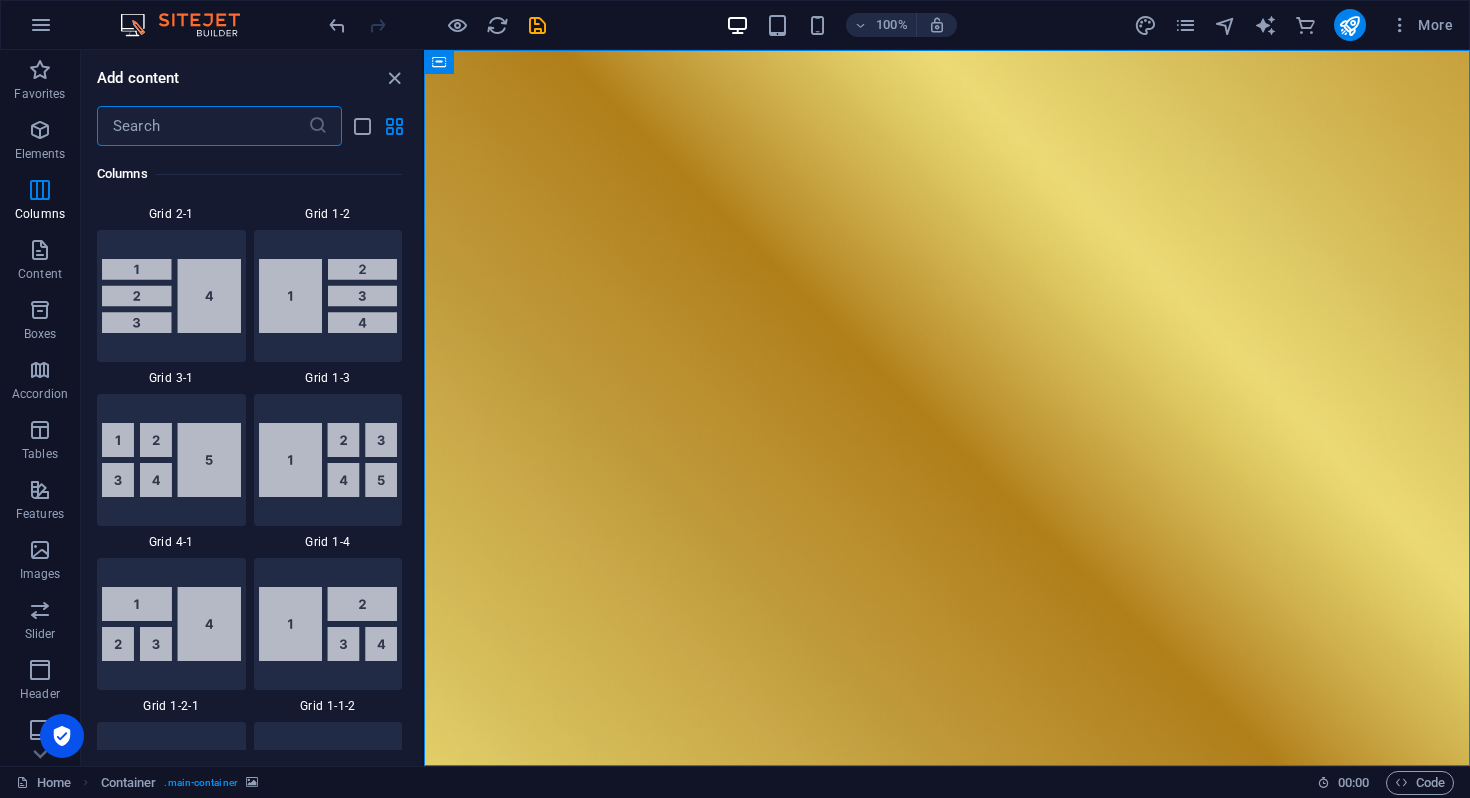 click at bounding box center [202, 126] 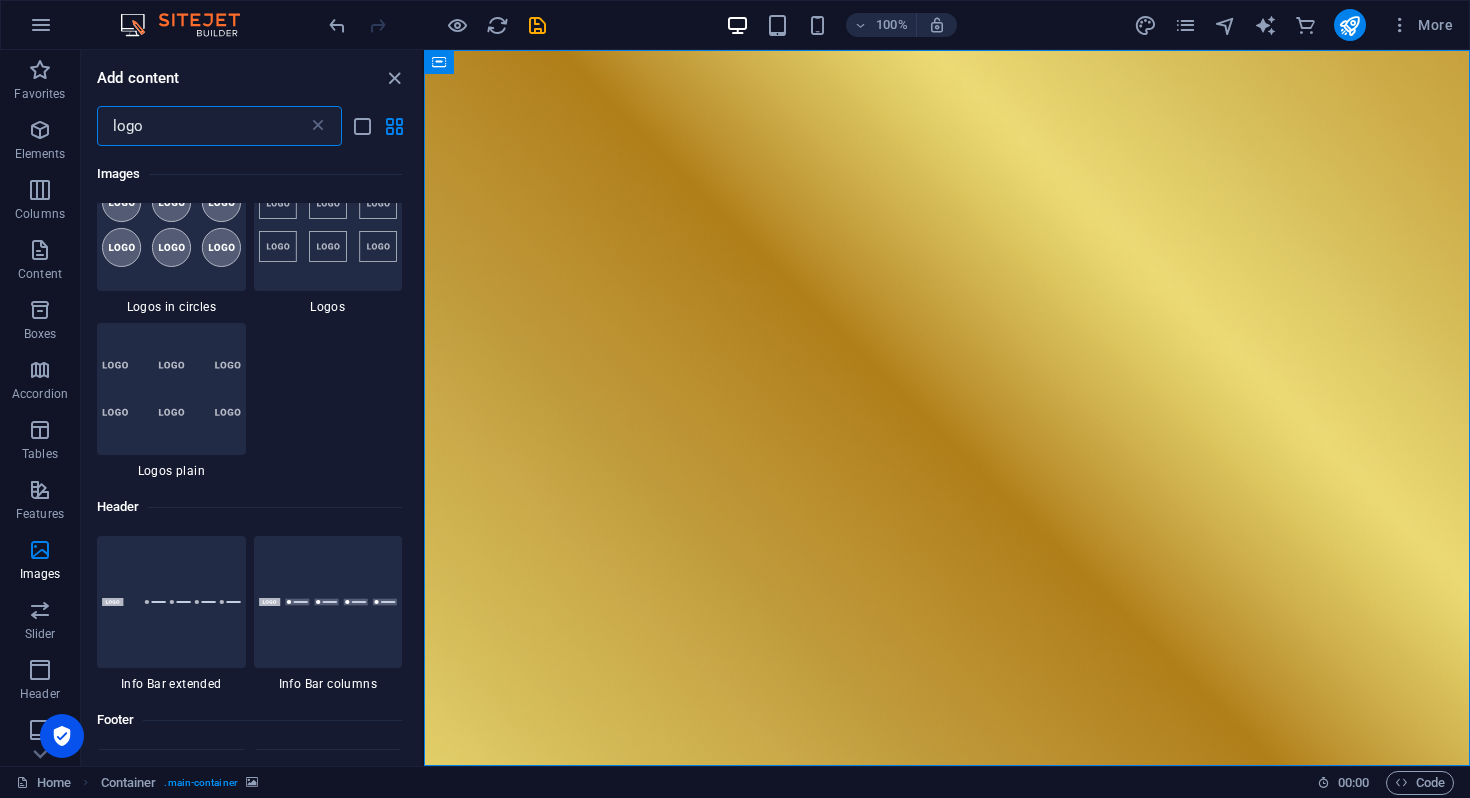 scroll, scrollTop: 0, scrollLeft: 0, axis: both 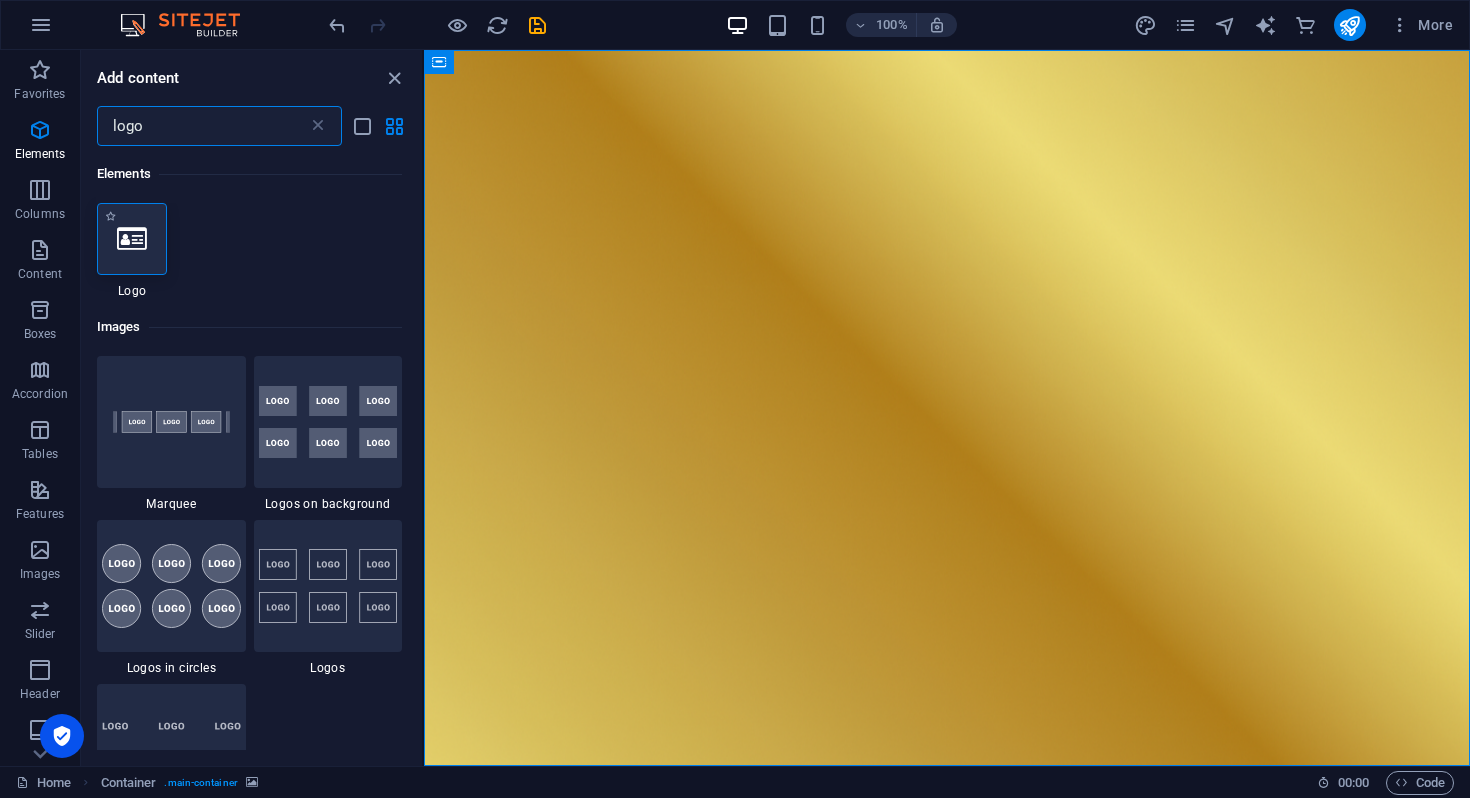 type on "logo" 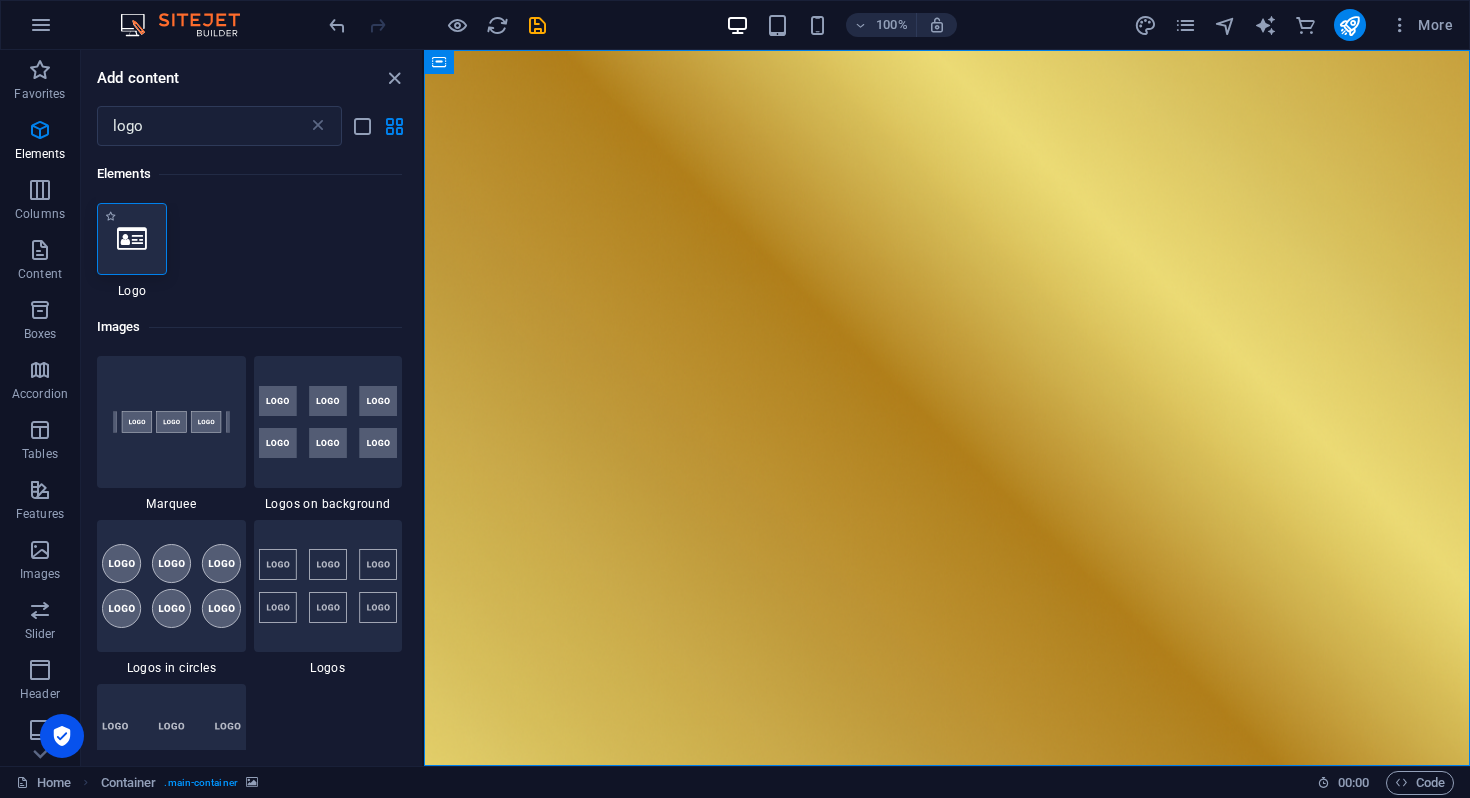 click at bounding box center [132, 239] 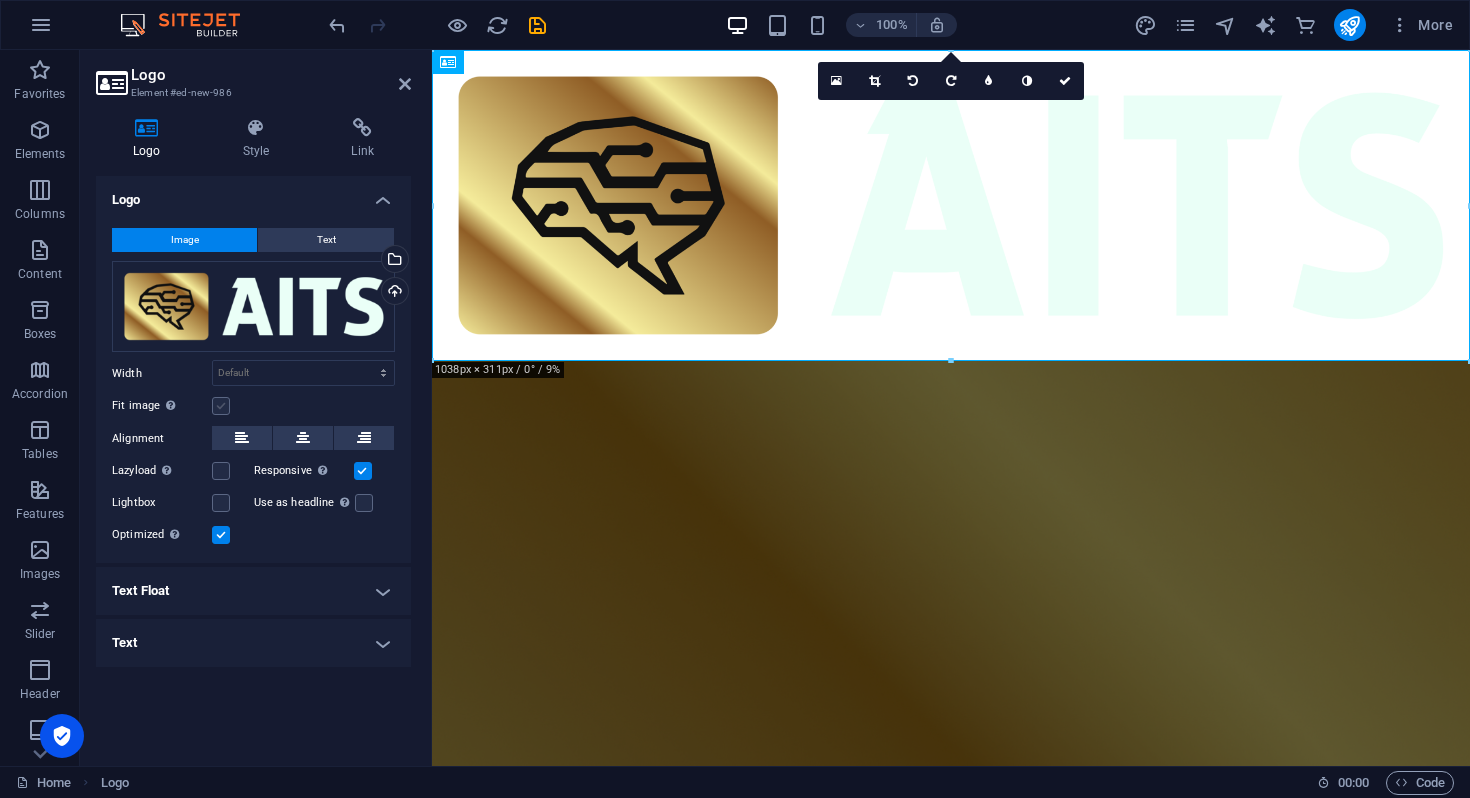 click at bounding box center (221, 406) 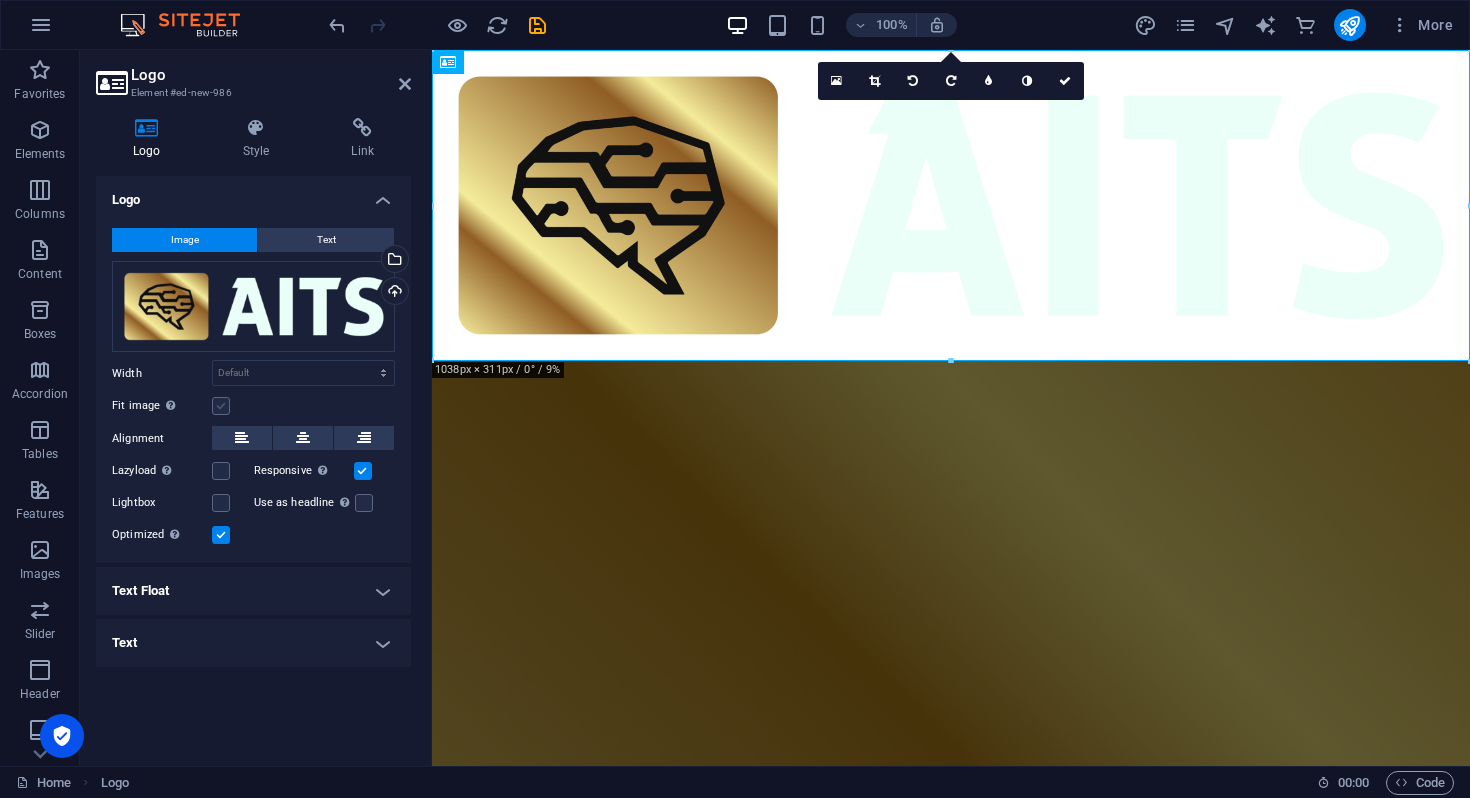 click on "Fit image Automatically fit image to a fixed width and height" at bounding box center [0, 0] 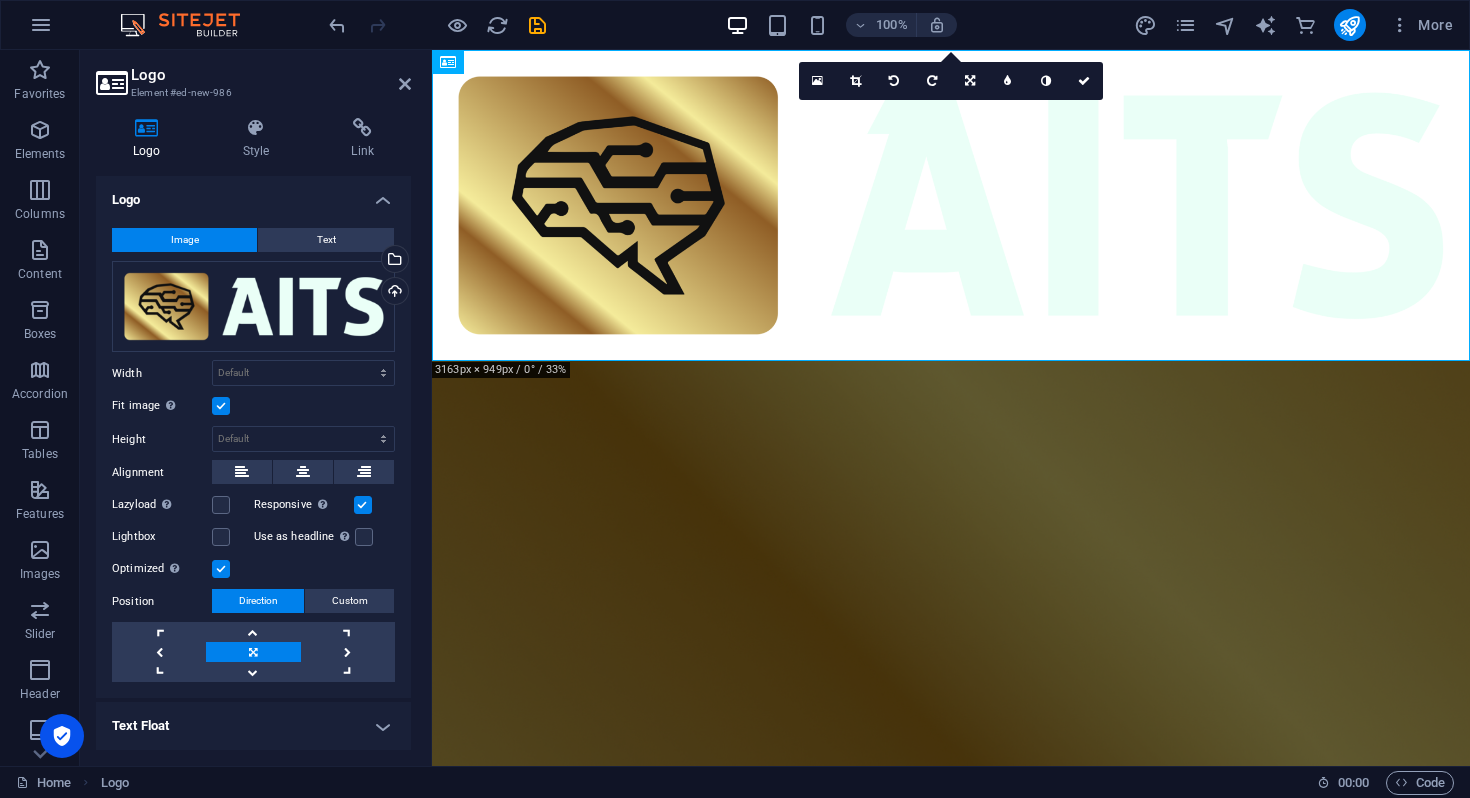 click at bounding box center [221, 406] 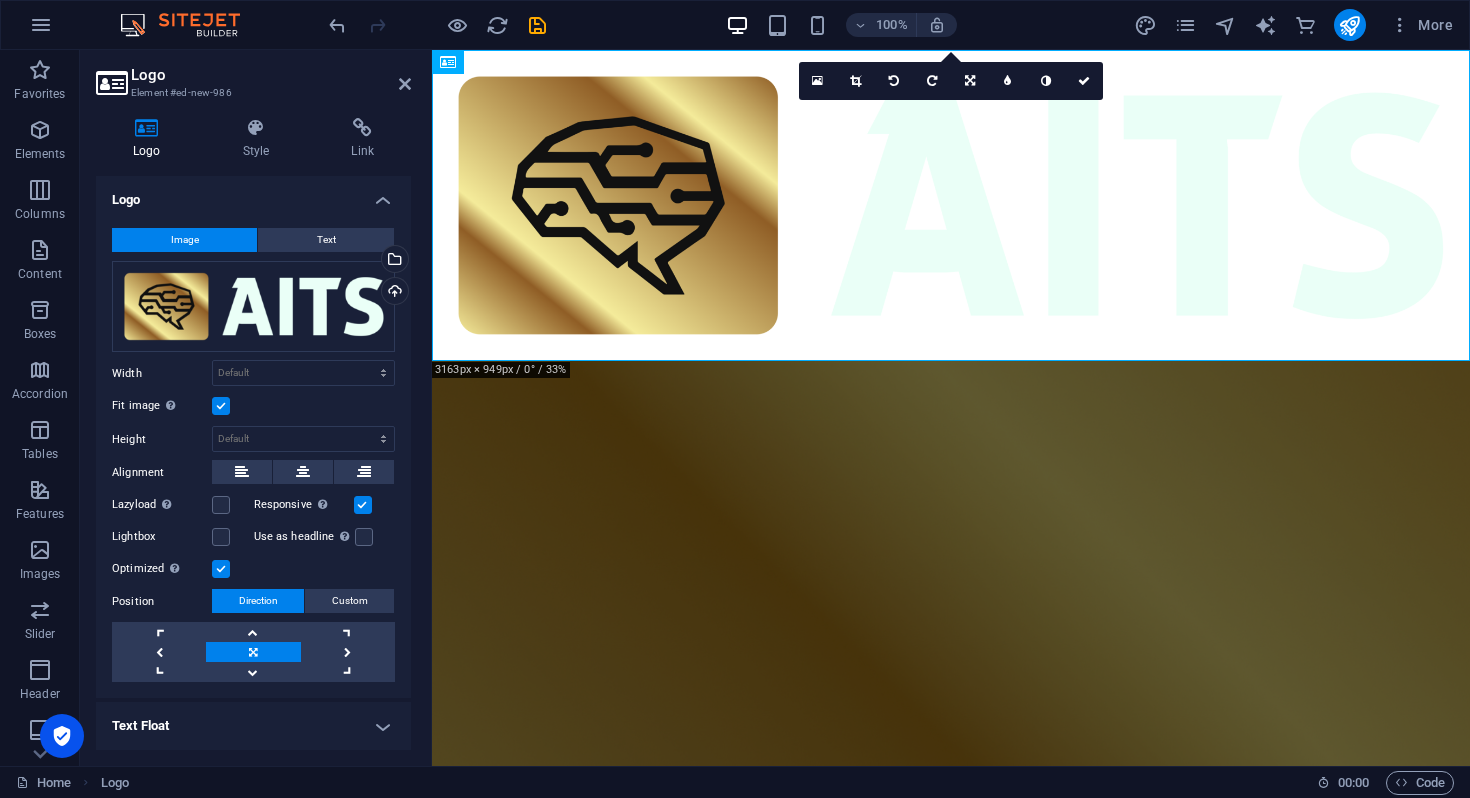 click on "Fit image Automatically fit image to a fixed width and height" at bounding box center (0, 0) 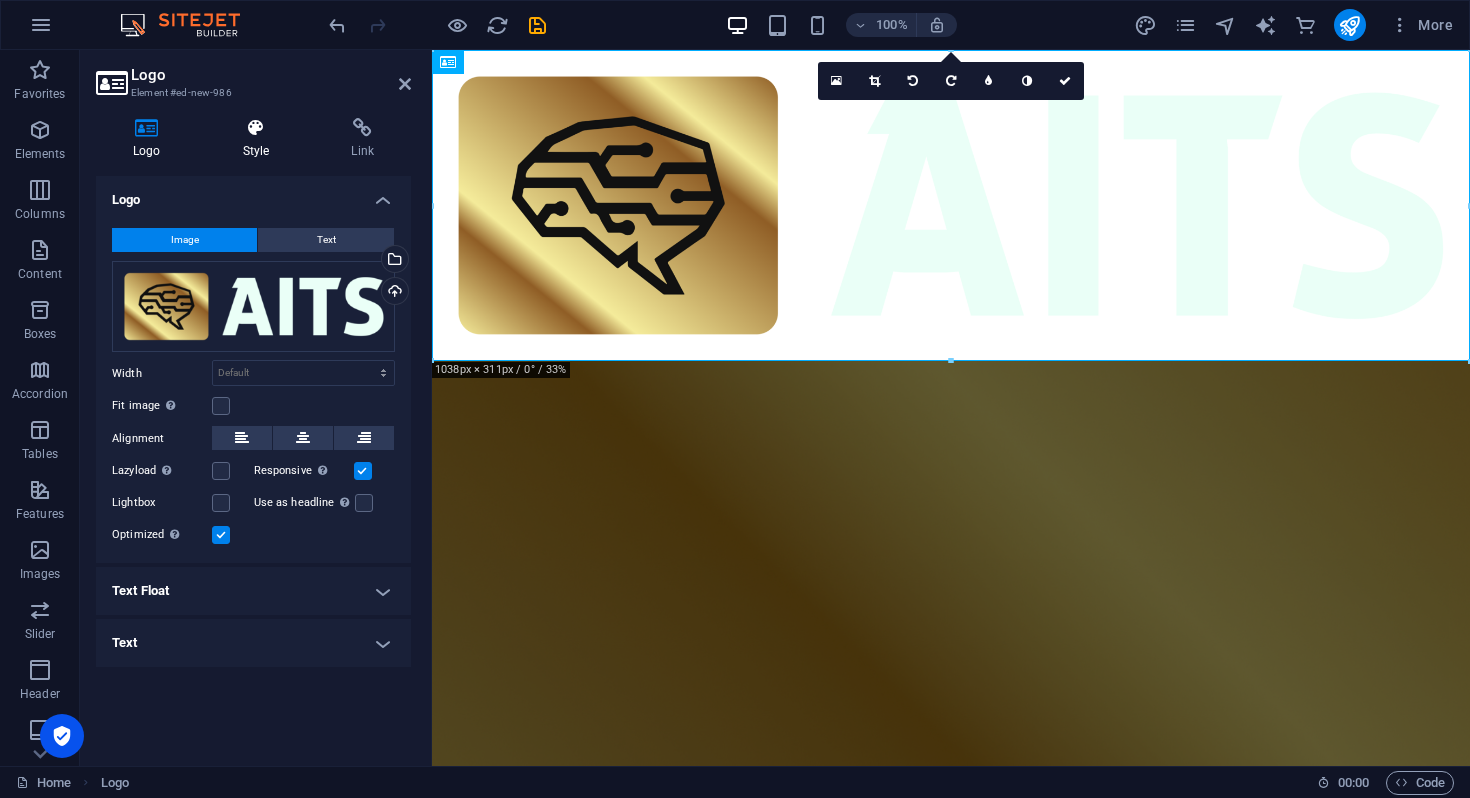 click at bounding box center (256, 128) 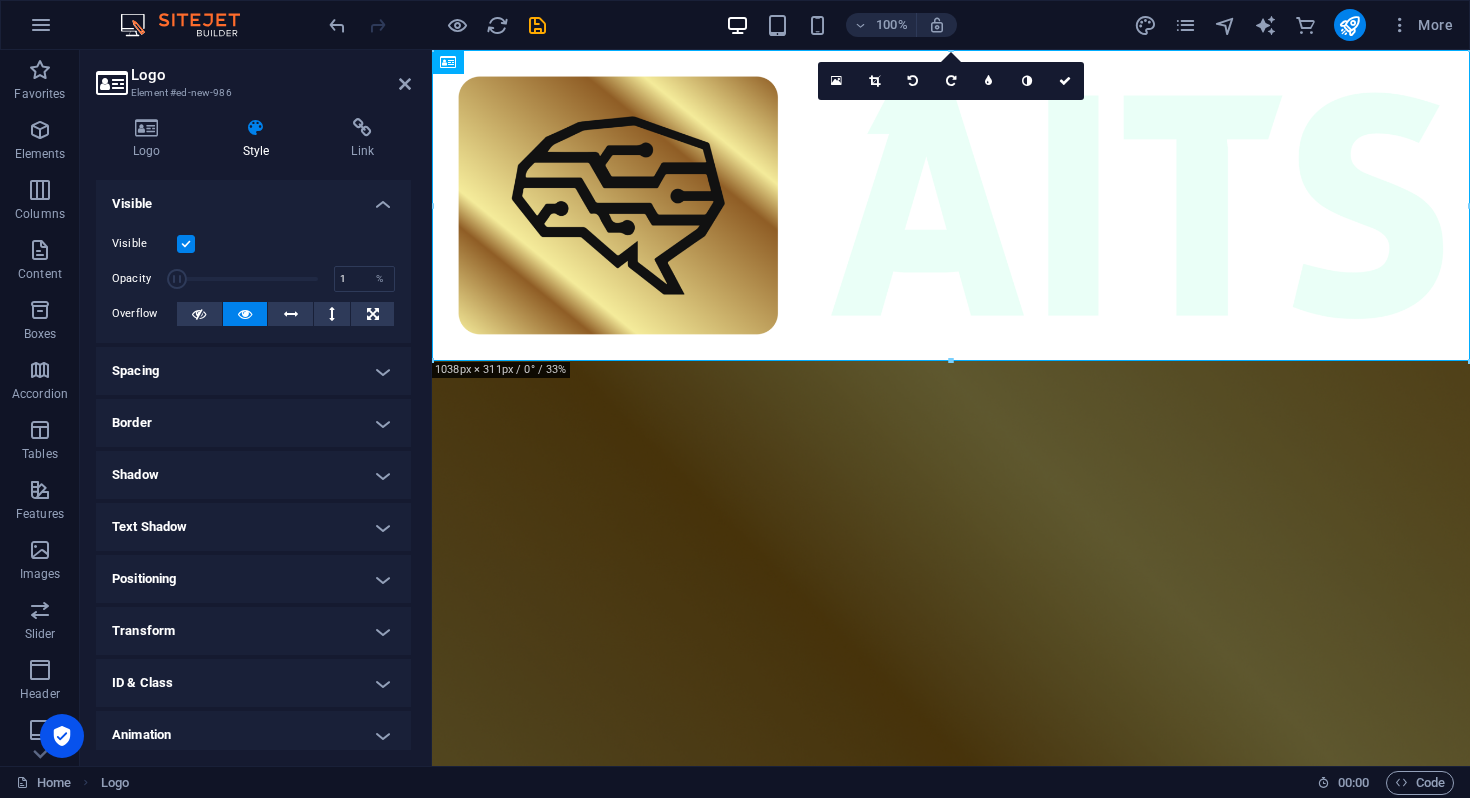 drag, startPoint x: 276, startPoint y: 278, endPoint x: 103, endPoint y: 279, distance: 173.00288 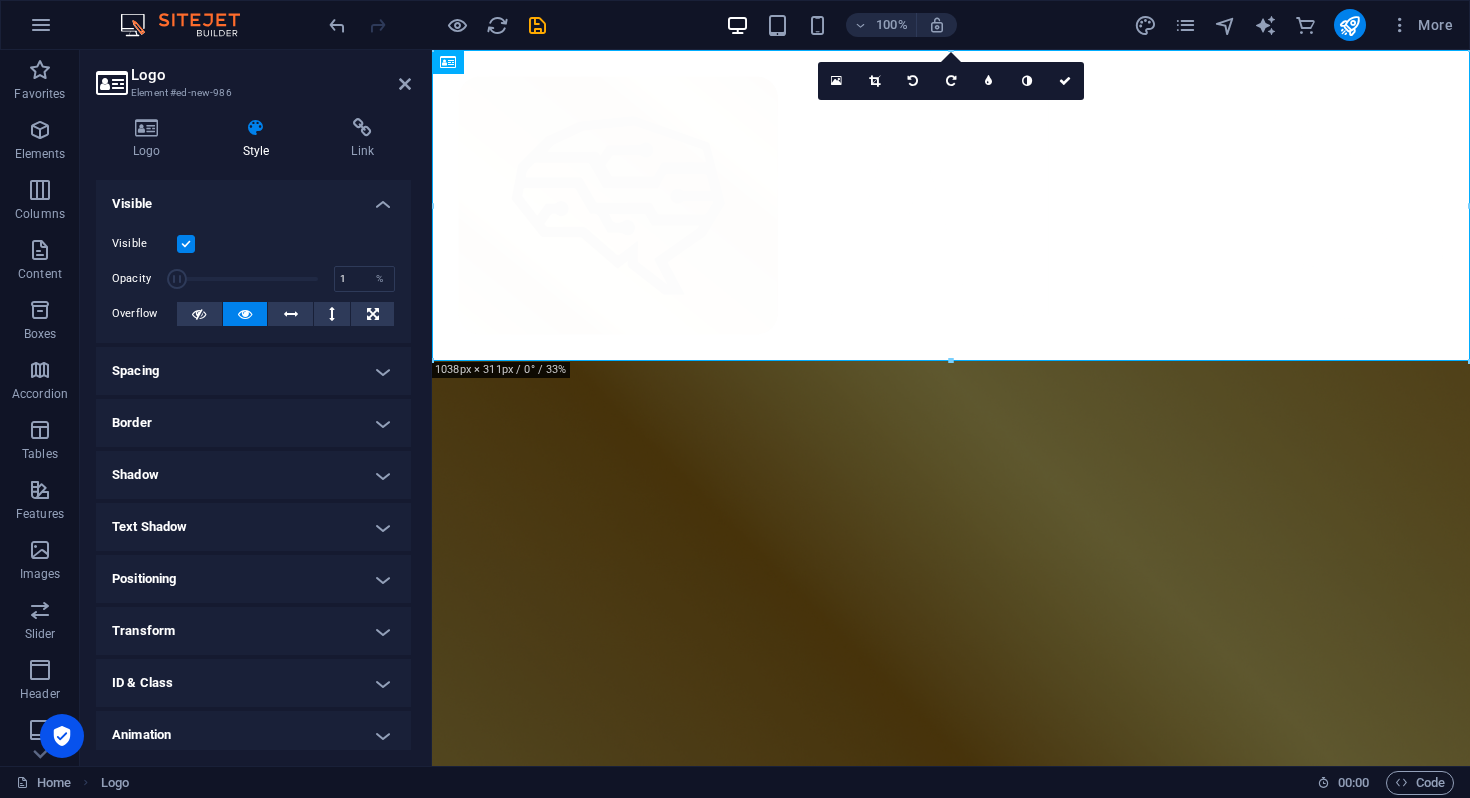 click on "Visible Opacity 1 % Overflow" at bounding box center (253, 279) 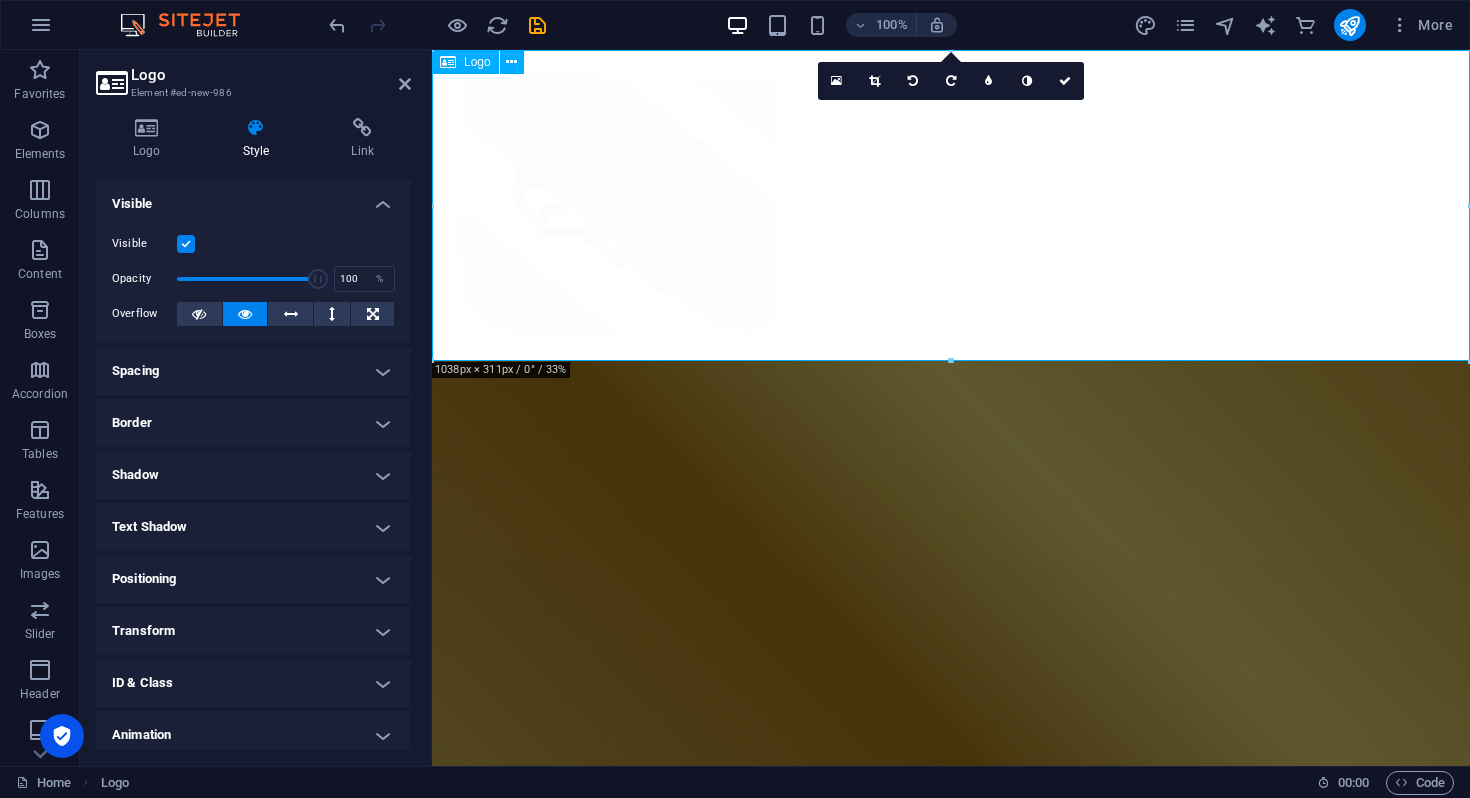 drag, startPoint x: 612, startPoint y: 323, endPoint x: 541, endPoint y: 265, distance: 91.67879 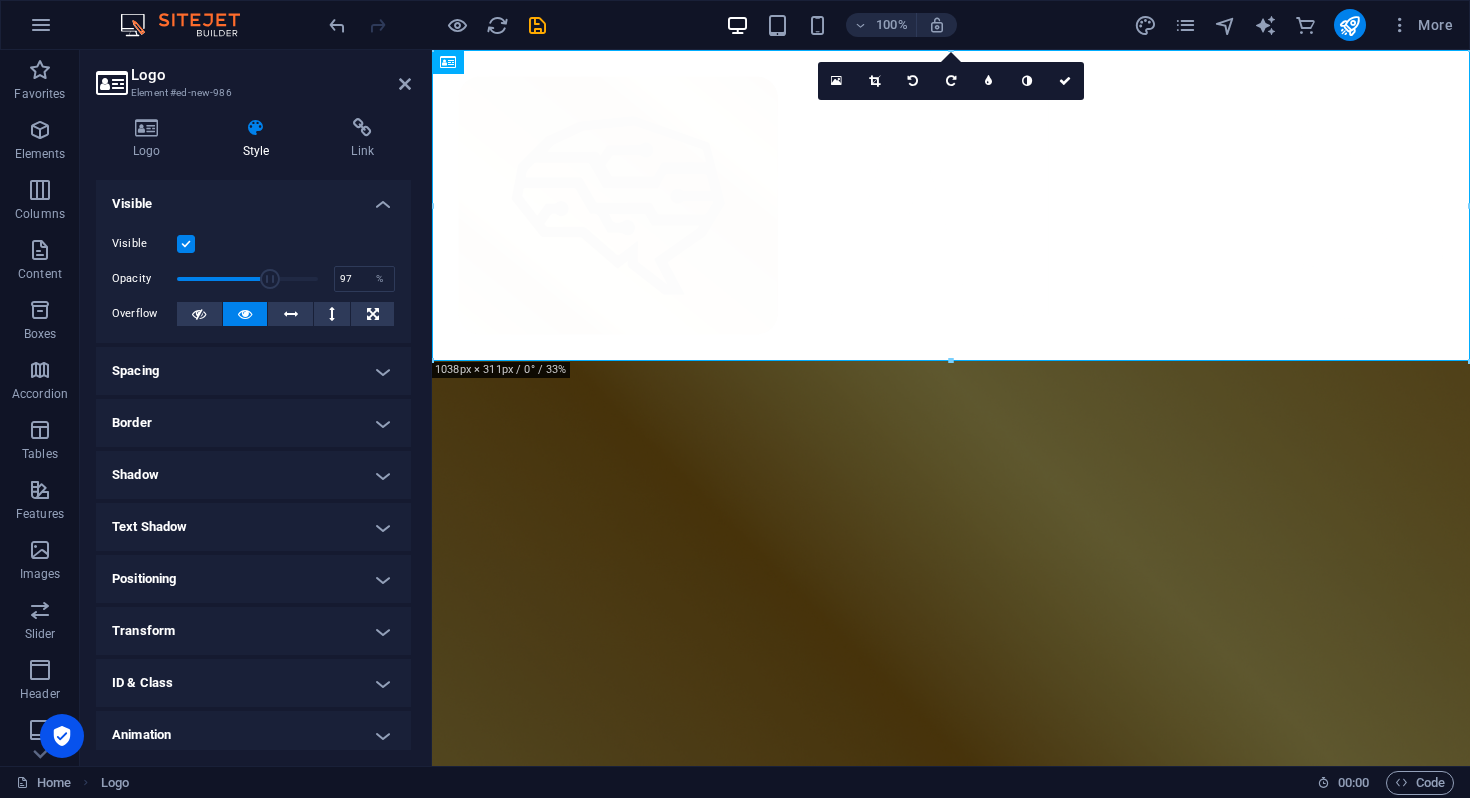 type on "100" 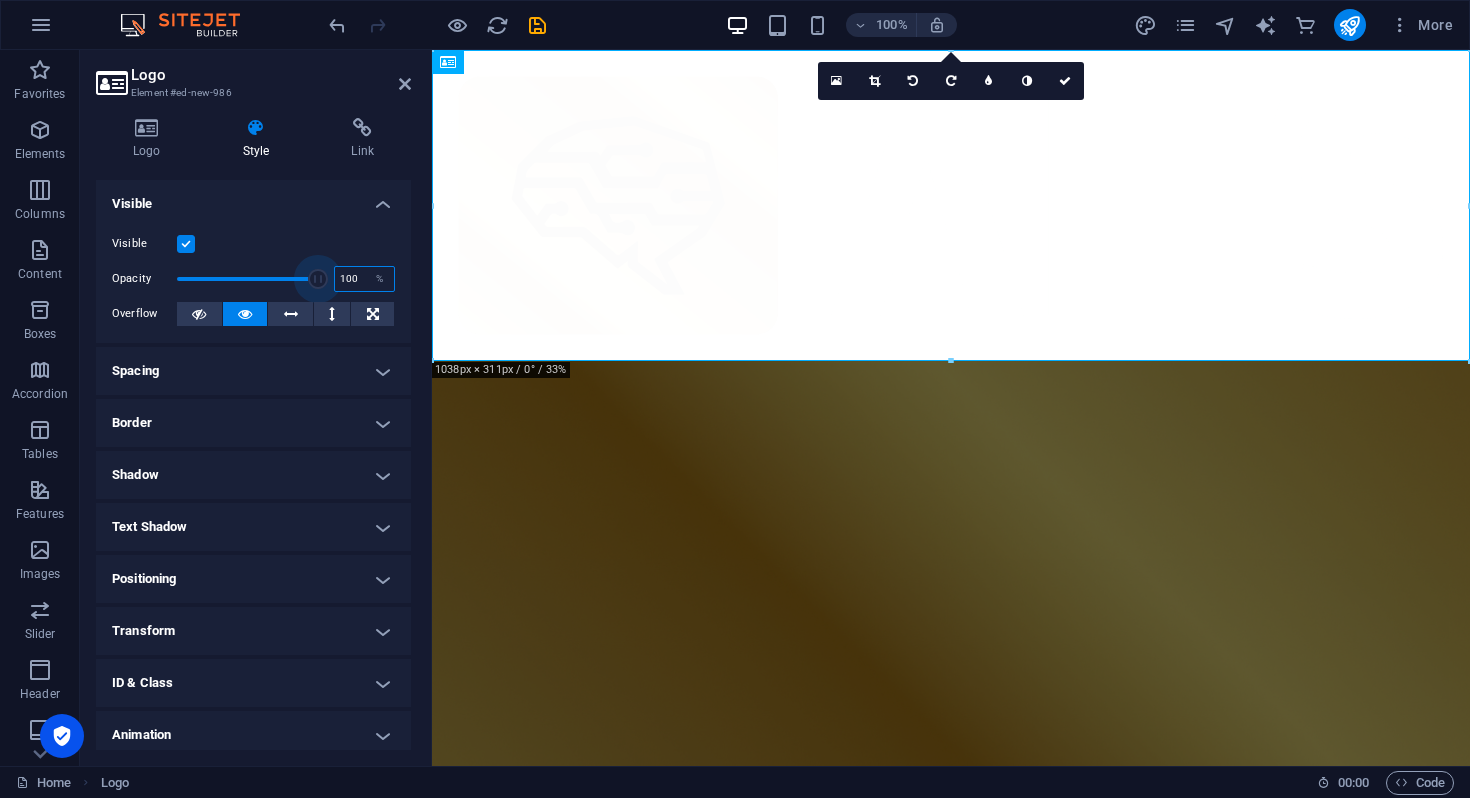 click on "100" at bounding box center [364, 279] 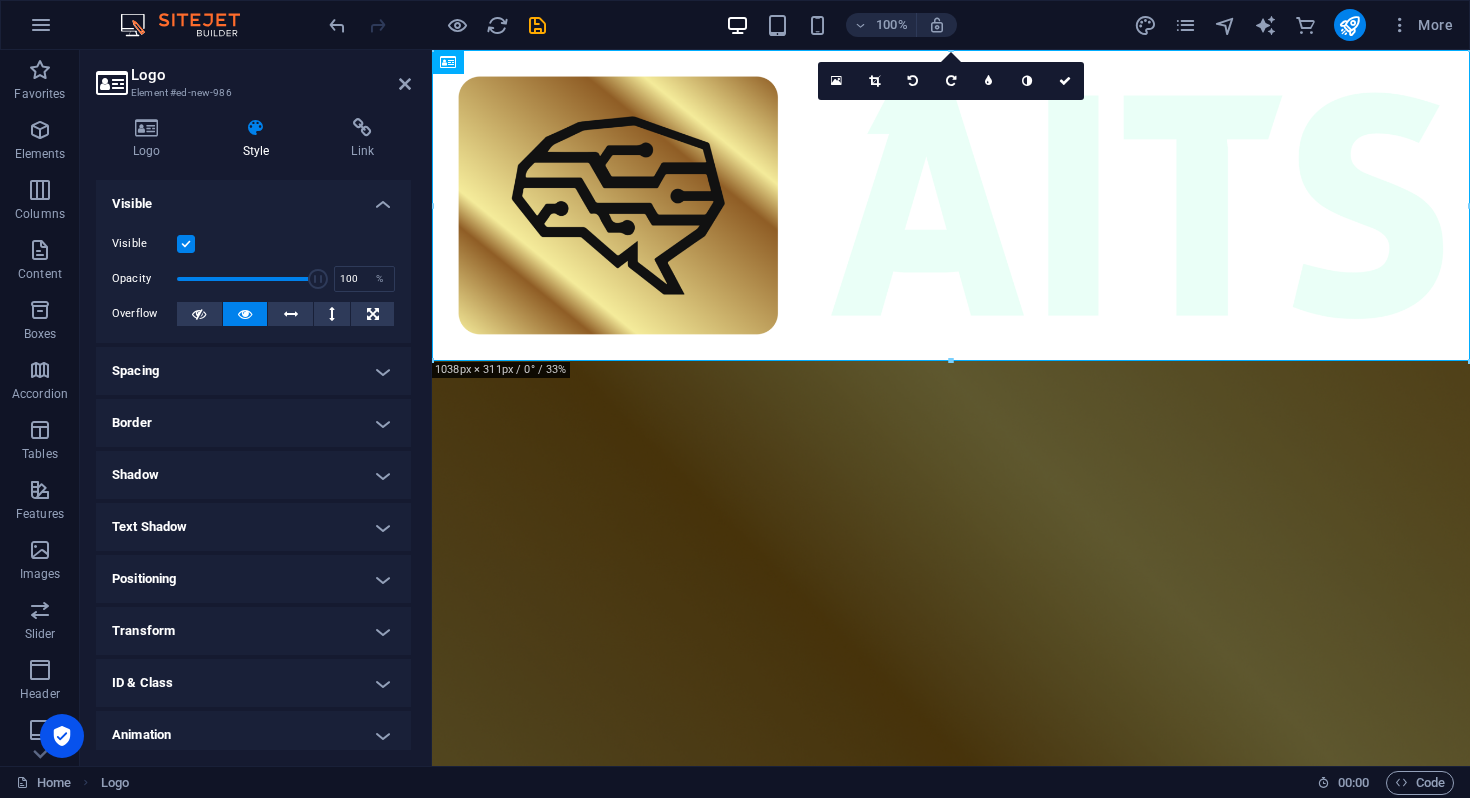 click on "Spacing" at bounding box center (253, 371) 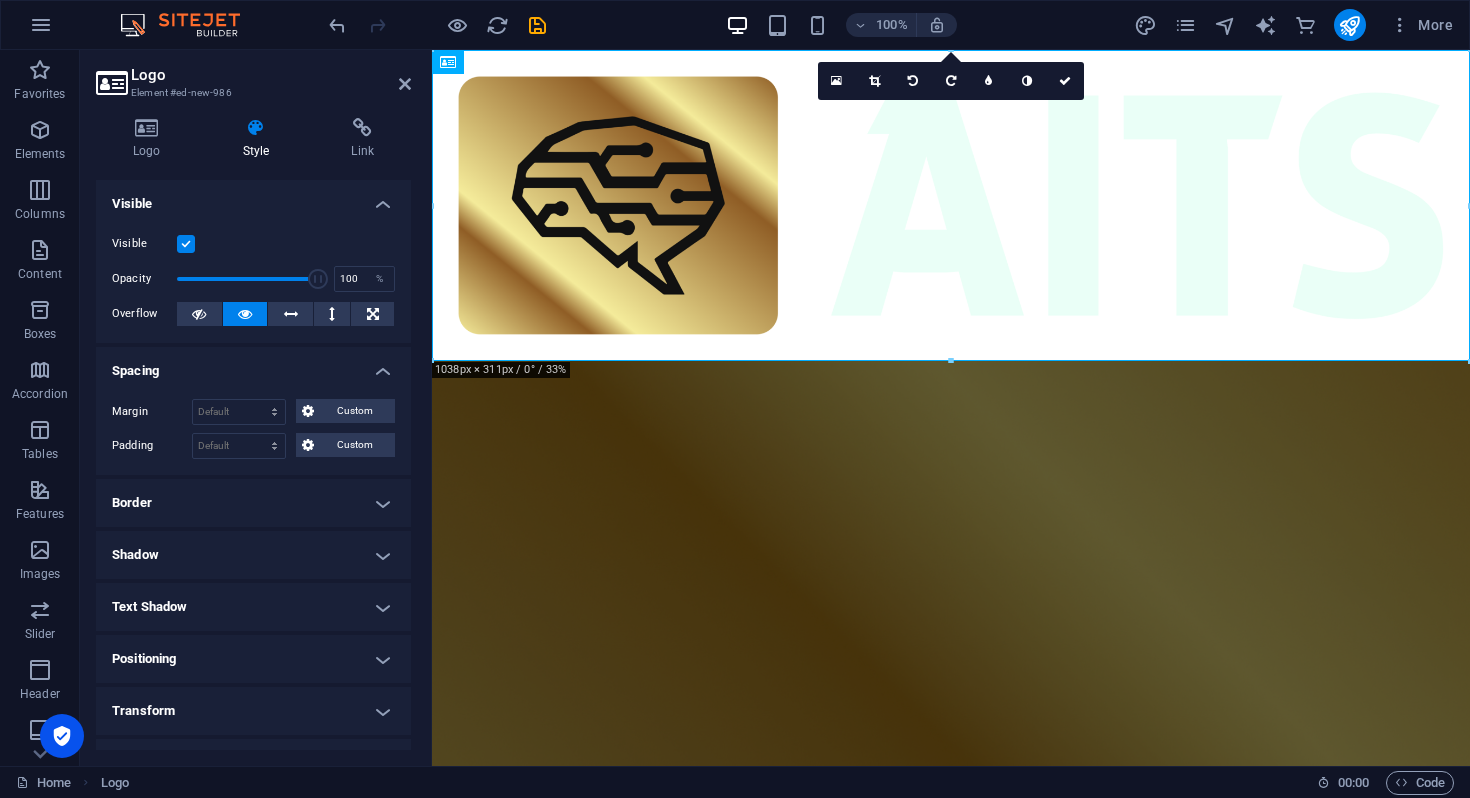 click on "Spacing" at bounding box center (253, 365) 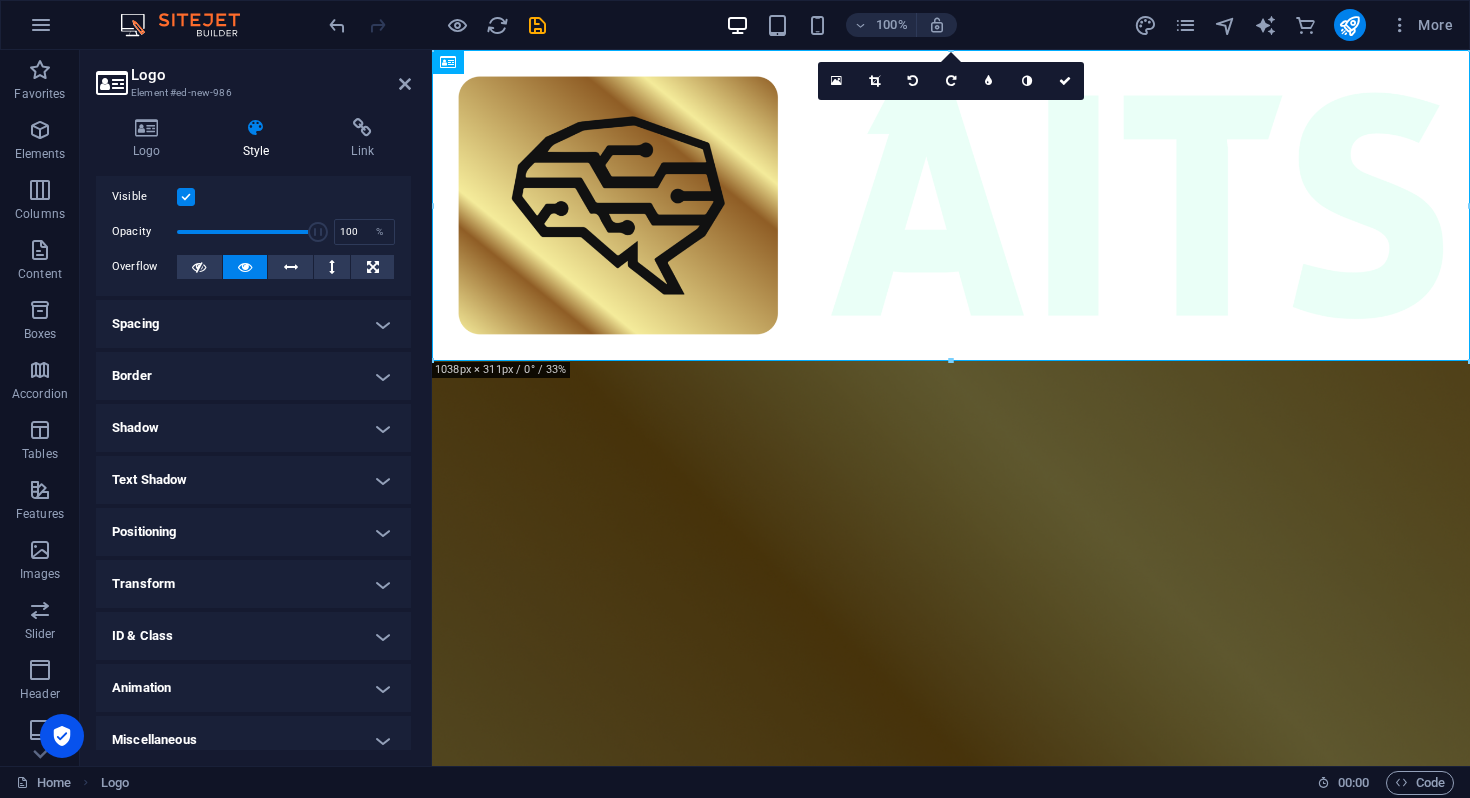 scroll, scrollTop: 60, scrollLeft: 0, axis: vertical 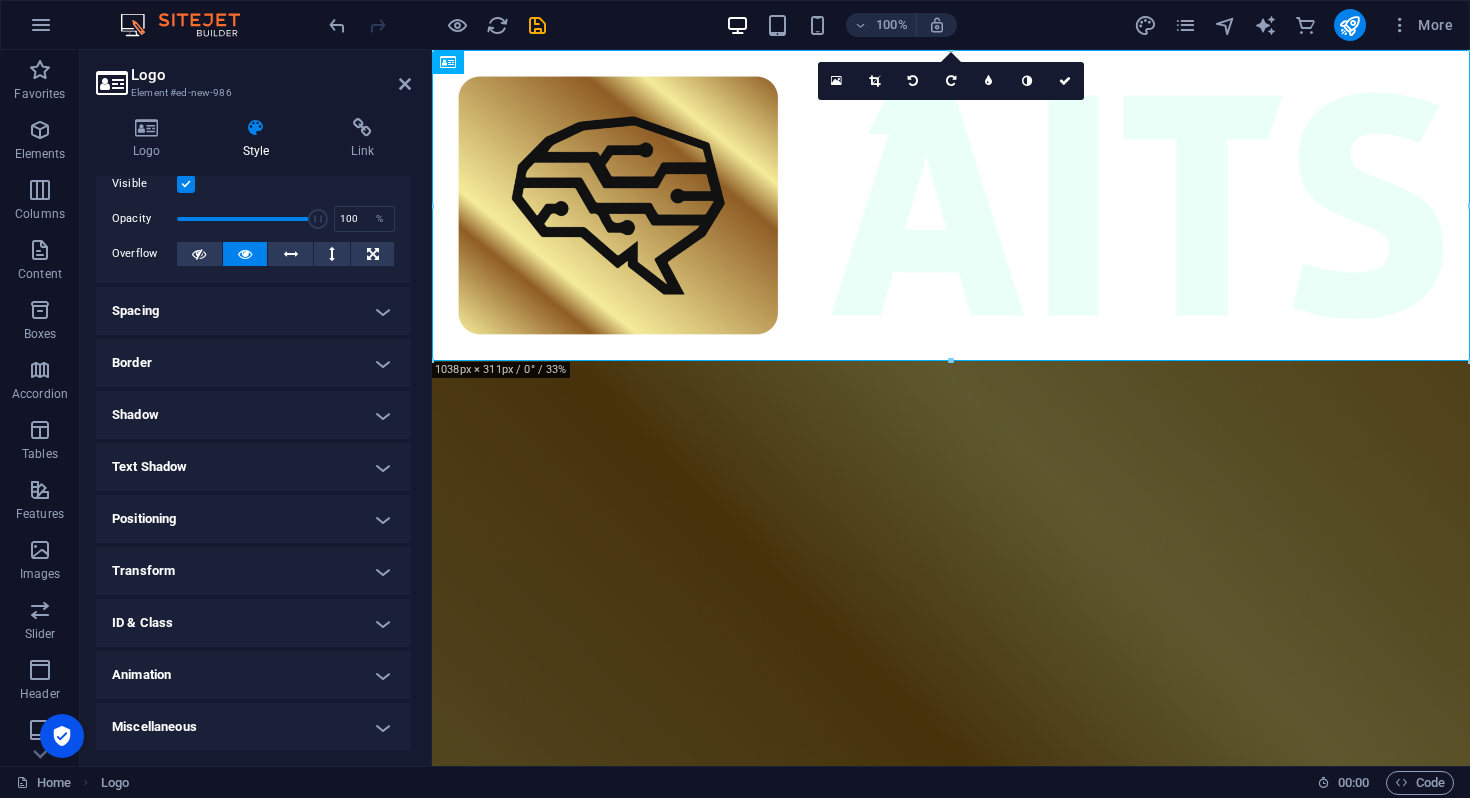 click on "ID & Class" at bounding box center (253, 623) 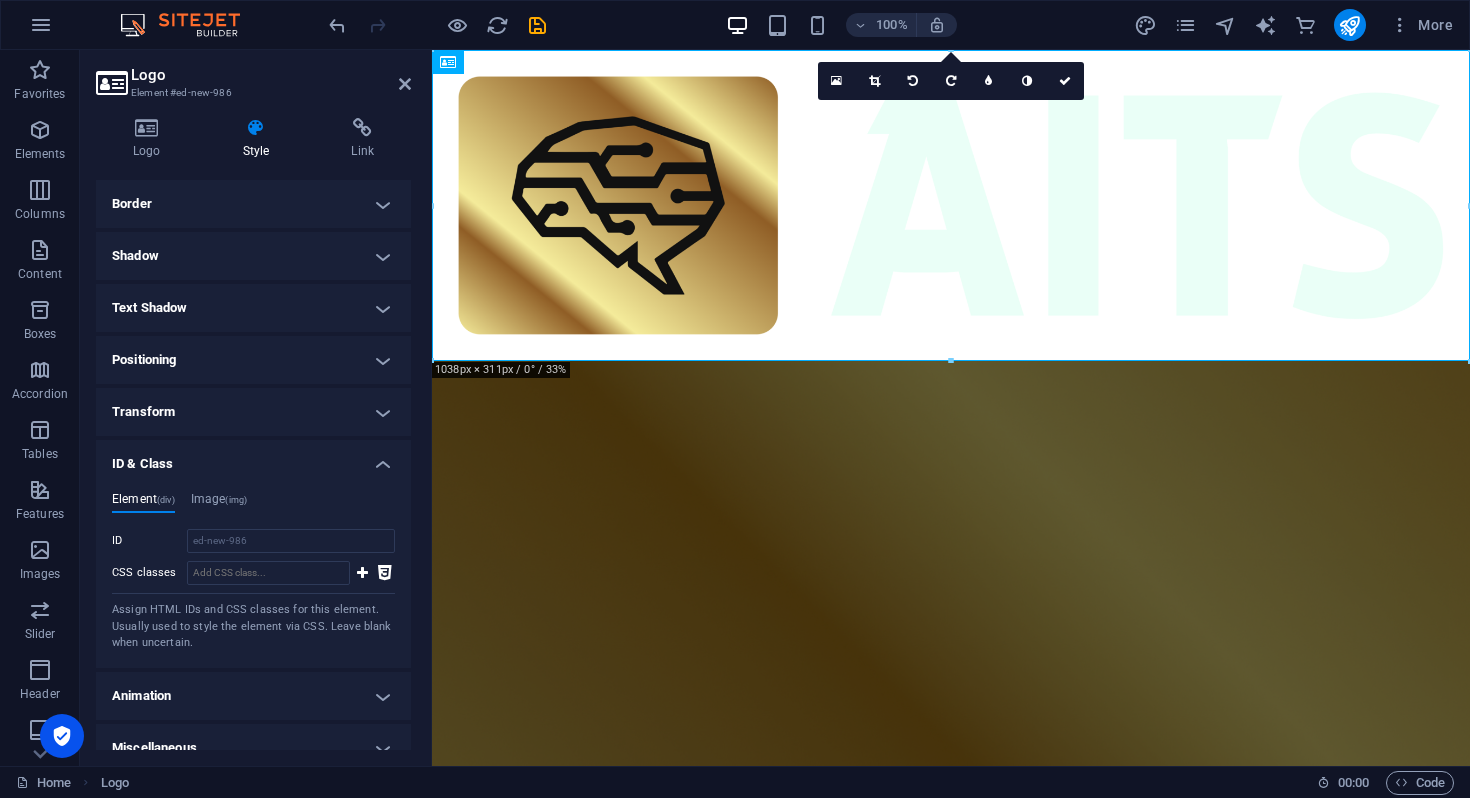 scroll, scrollTop: 240, scrollLeft: 0, axis: vertical 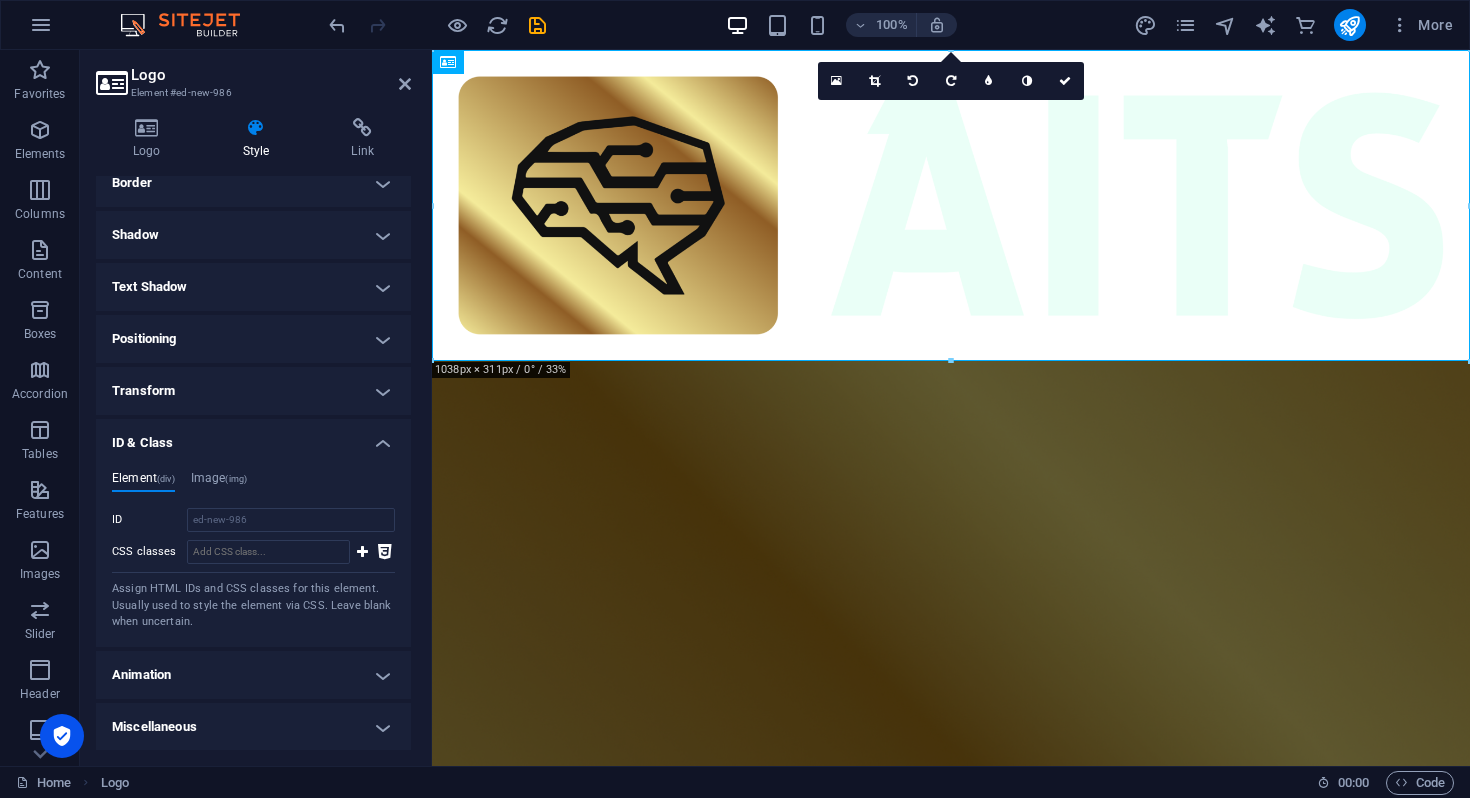 click on "Animation" at bounding box center [253, 675] 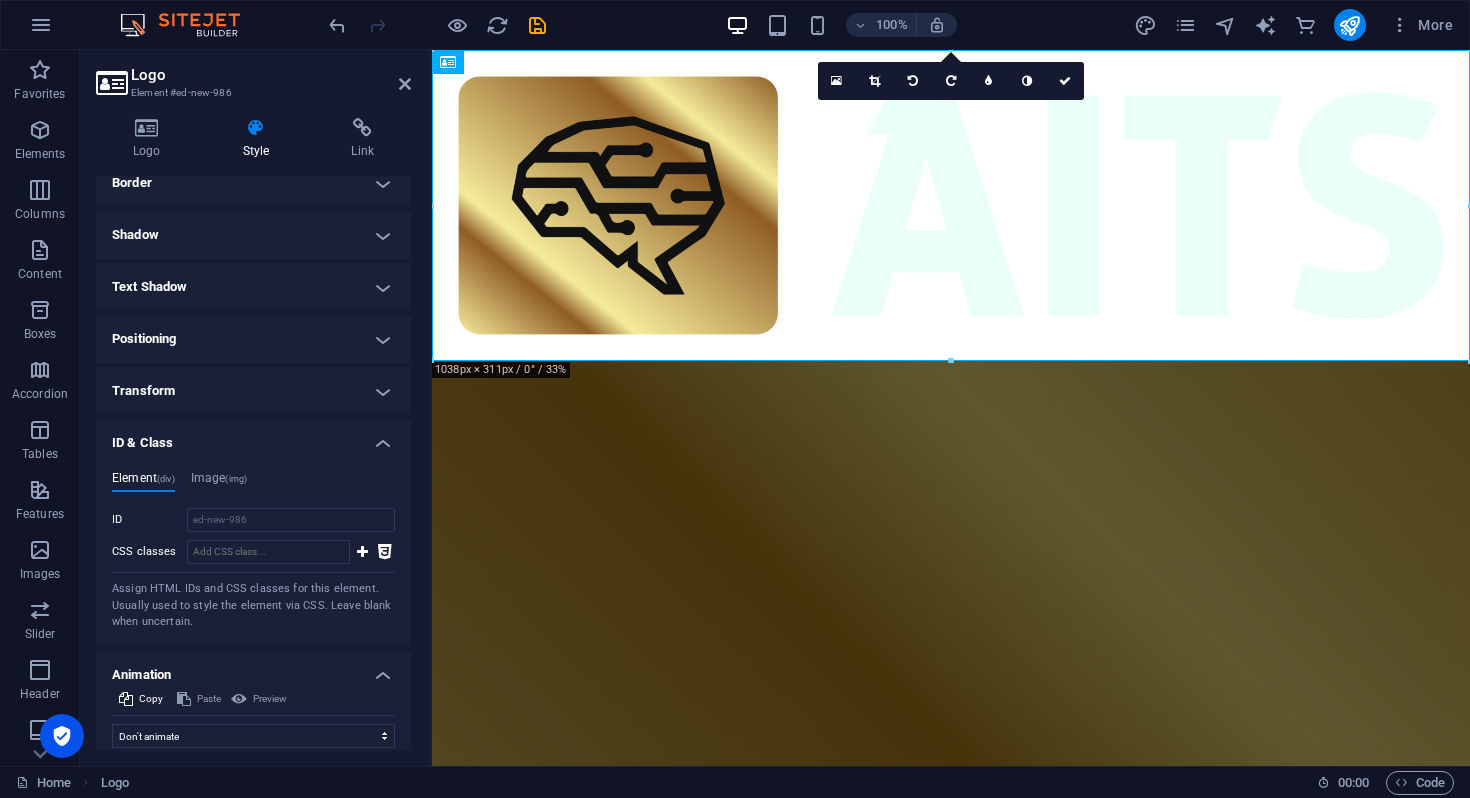 scroll, scrollTop: 305, scrollLeft: 0, axis: vertical 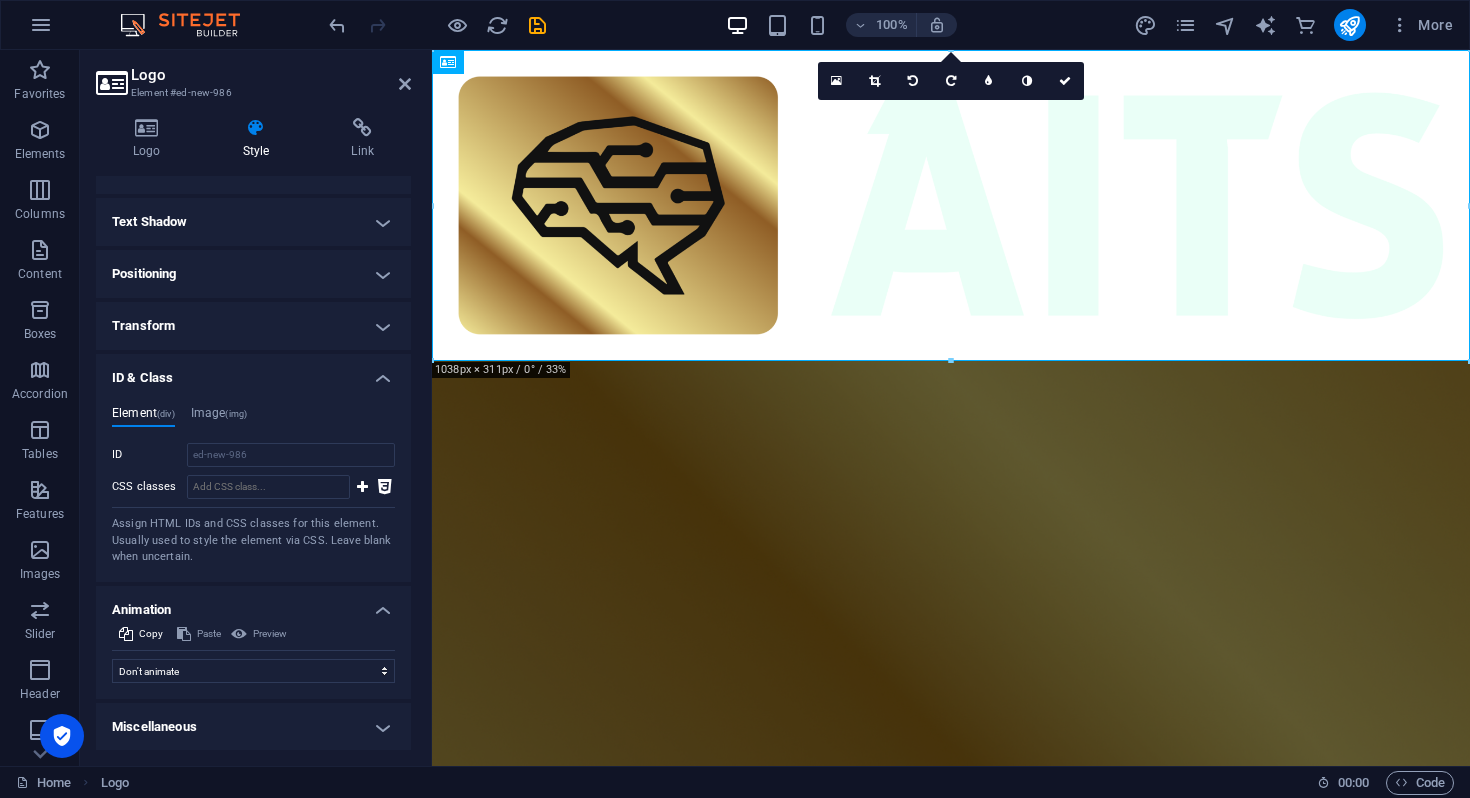 click on "Miscellaneous" at bounding box center [253, 727] 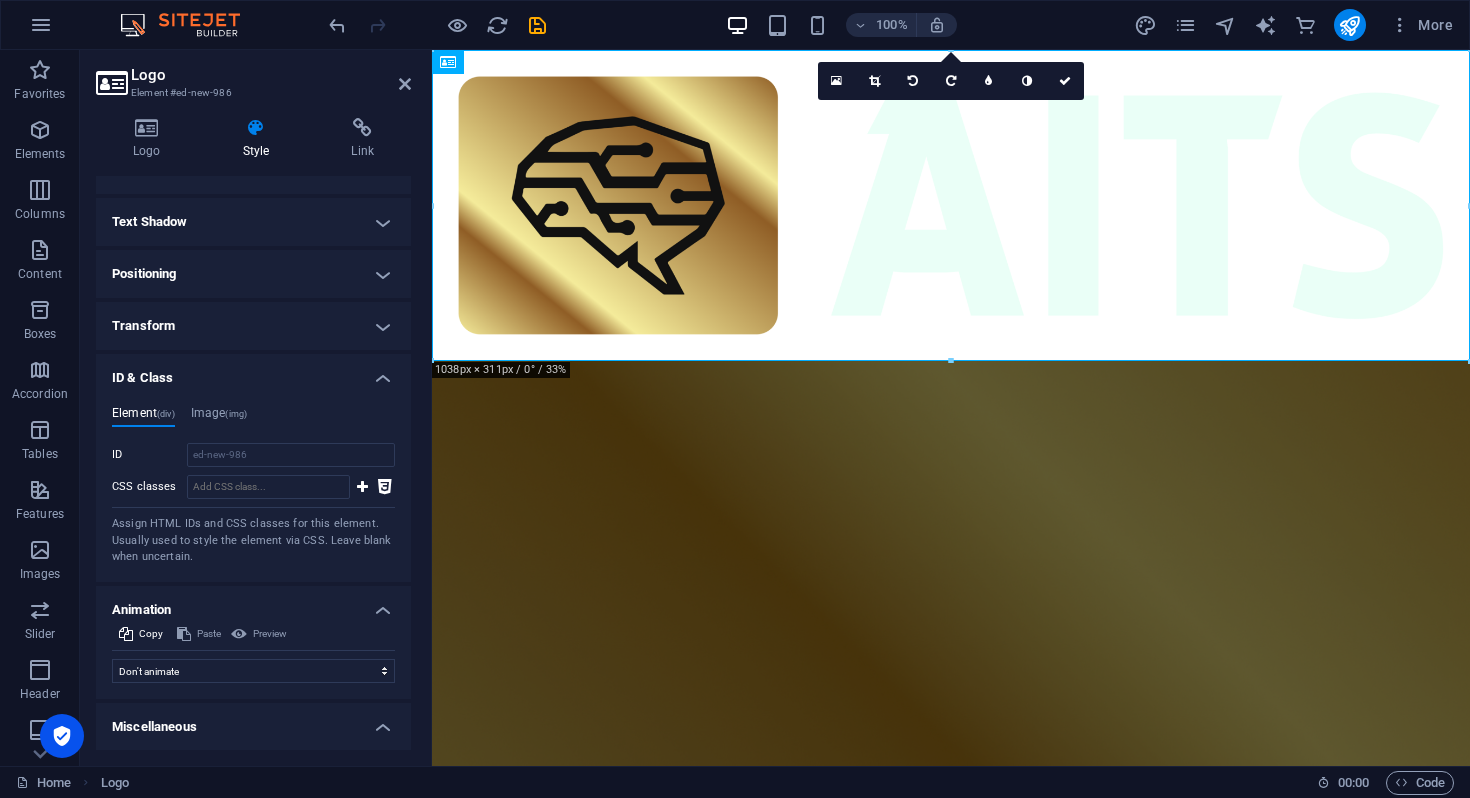 scroll, scrollTop: 429, scrollLeft: 0, axis: vertical 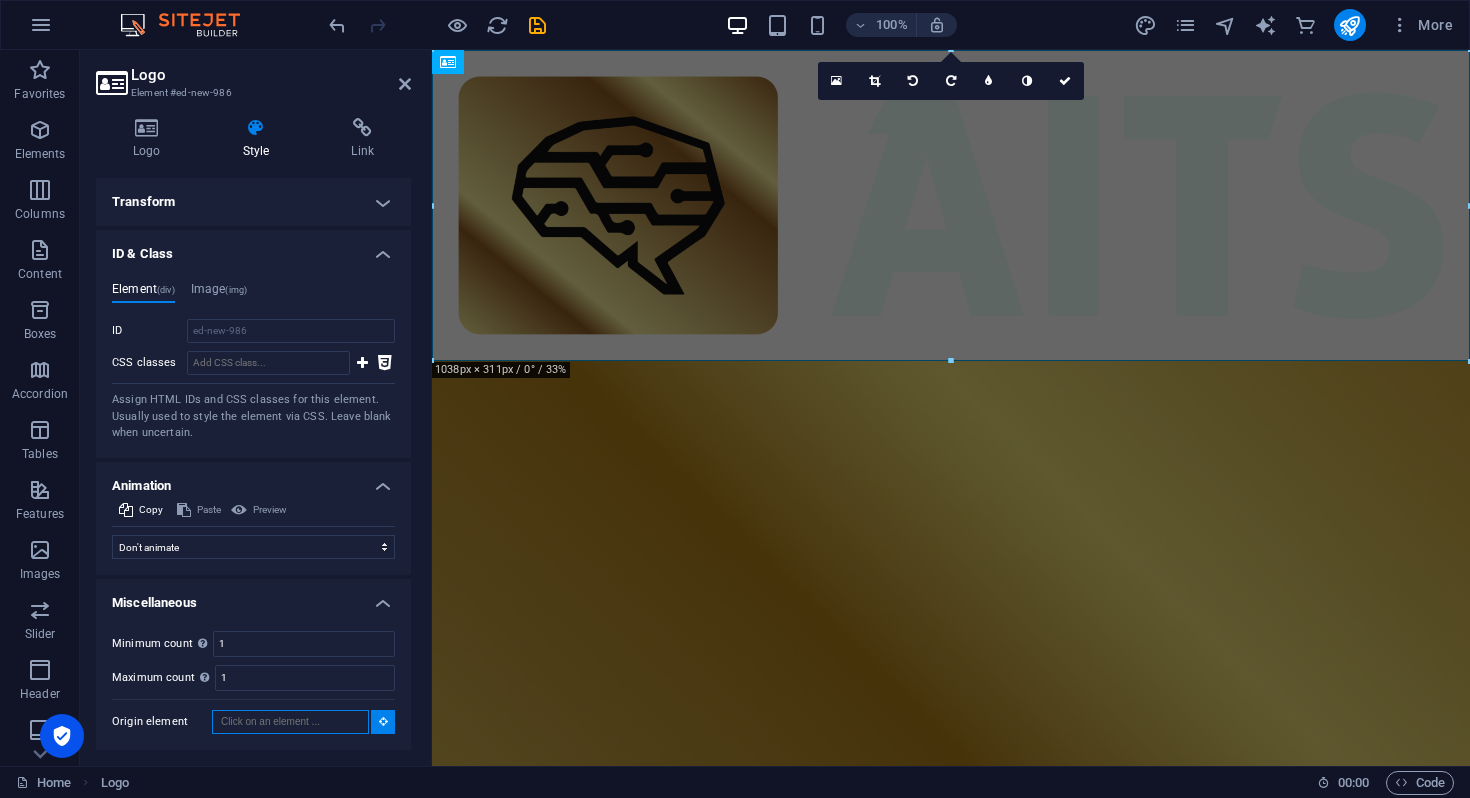 click on "Origin element" at bounding box center (290, 722) 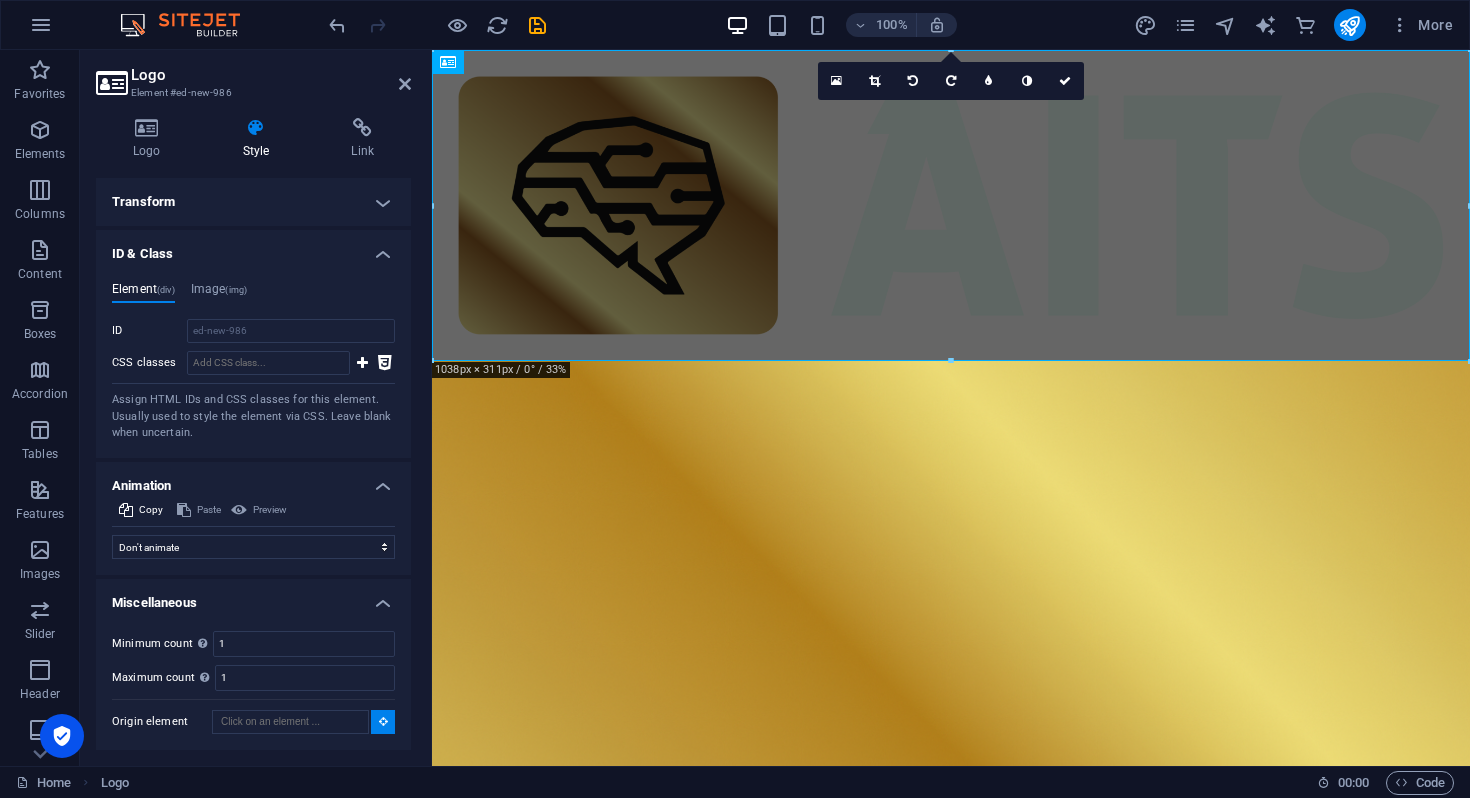 click at bounding box center [951, 719] 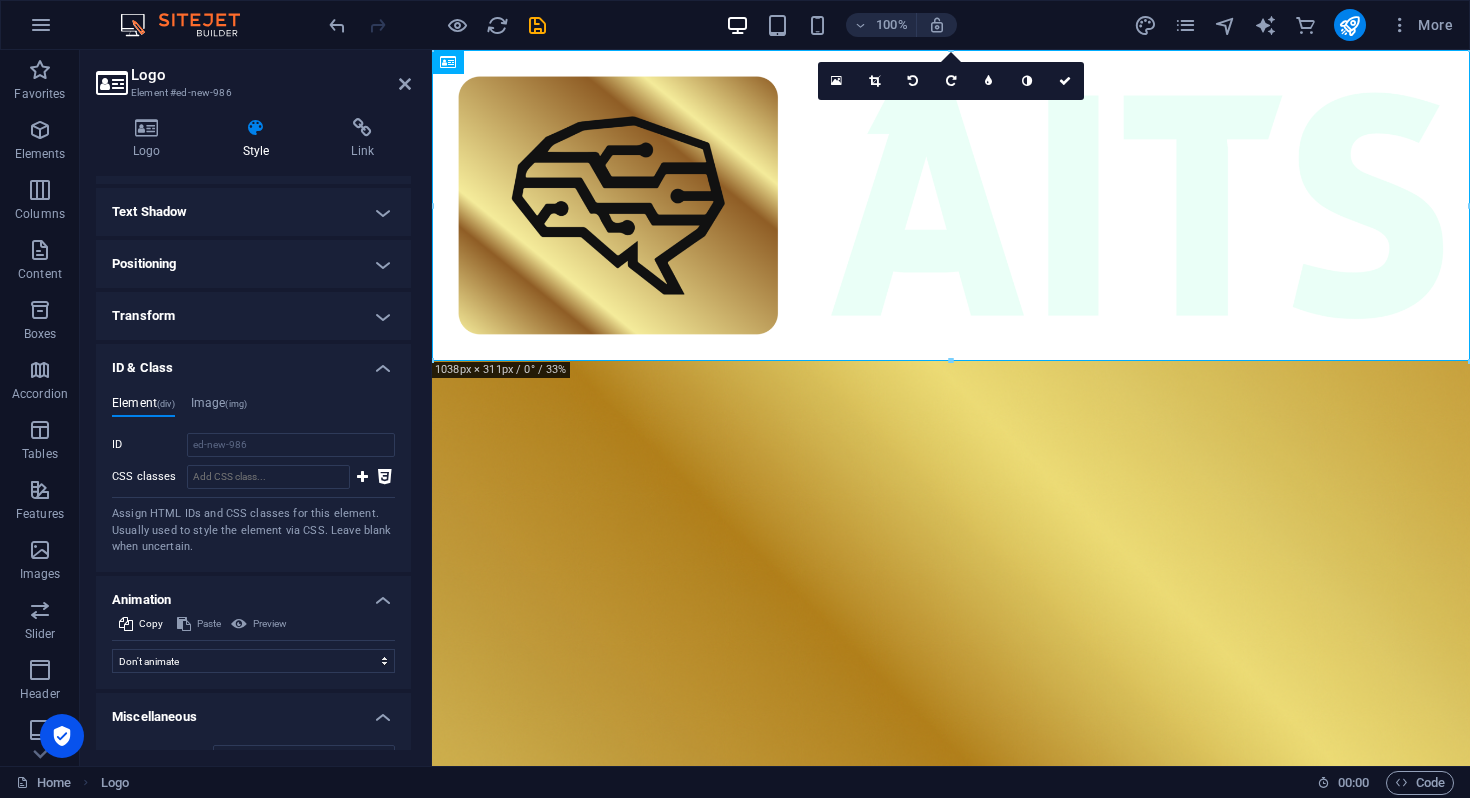 scroll, scrollTop: 233, scrollLeft: 0, axis: vertical 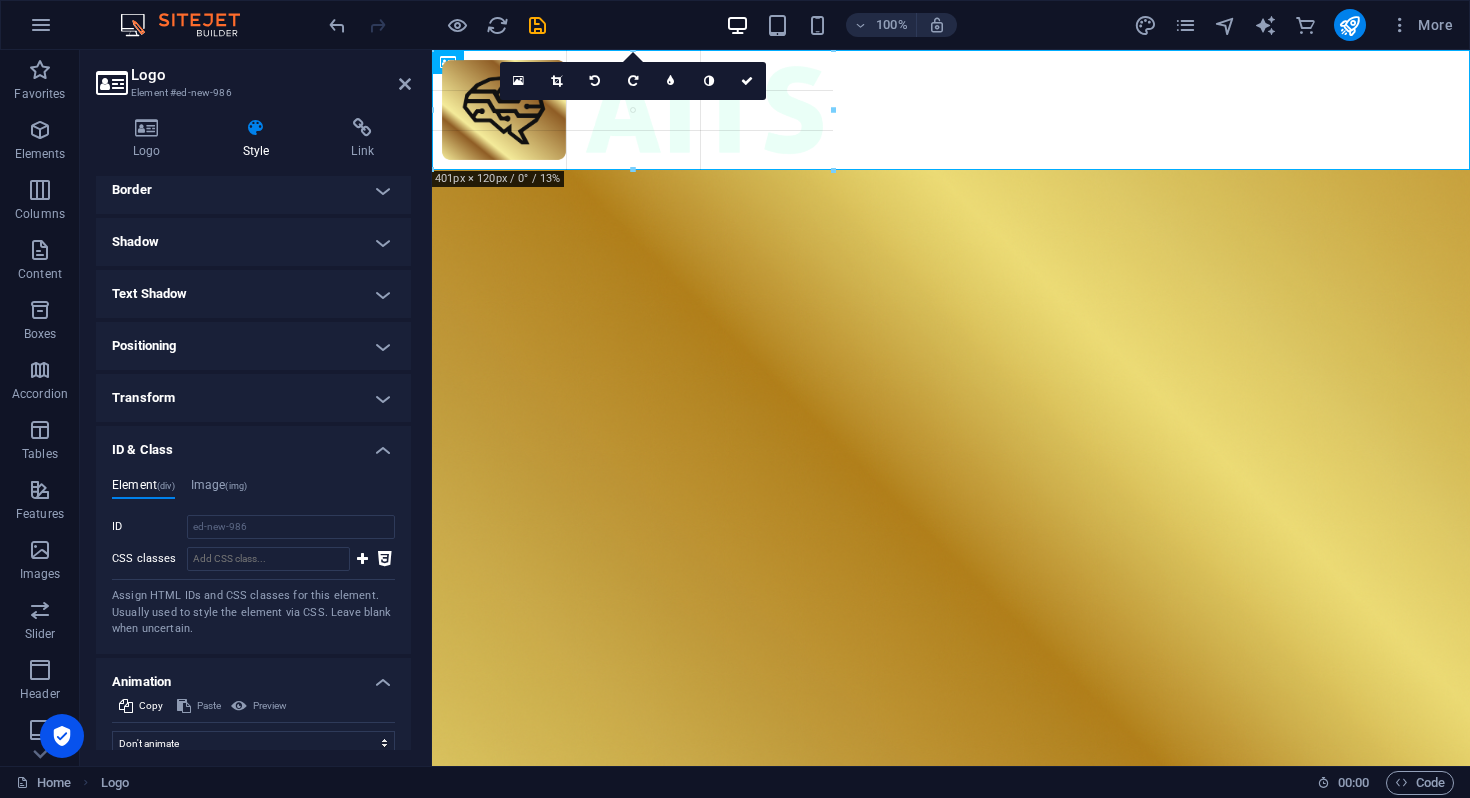 drag, startPoint x: 949, startPoint y: 361, endPoint x: 936, endPoint y: 166, distance: 195.43285 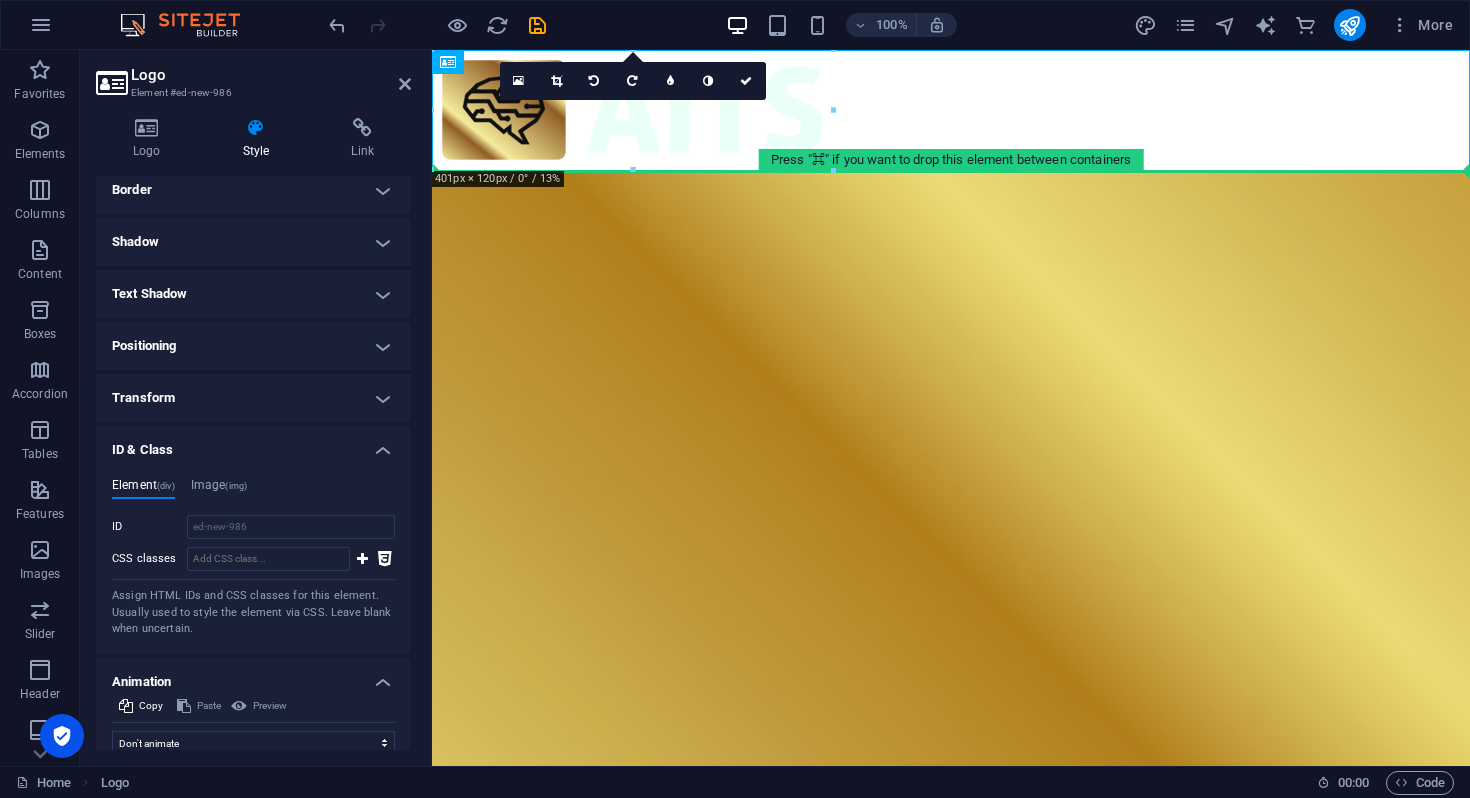 drag, startPoint x: 490, startPoint y: 134, endPoint x: 492, endPoint y: 200, distance: 66.0303 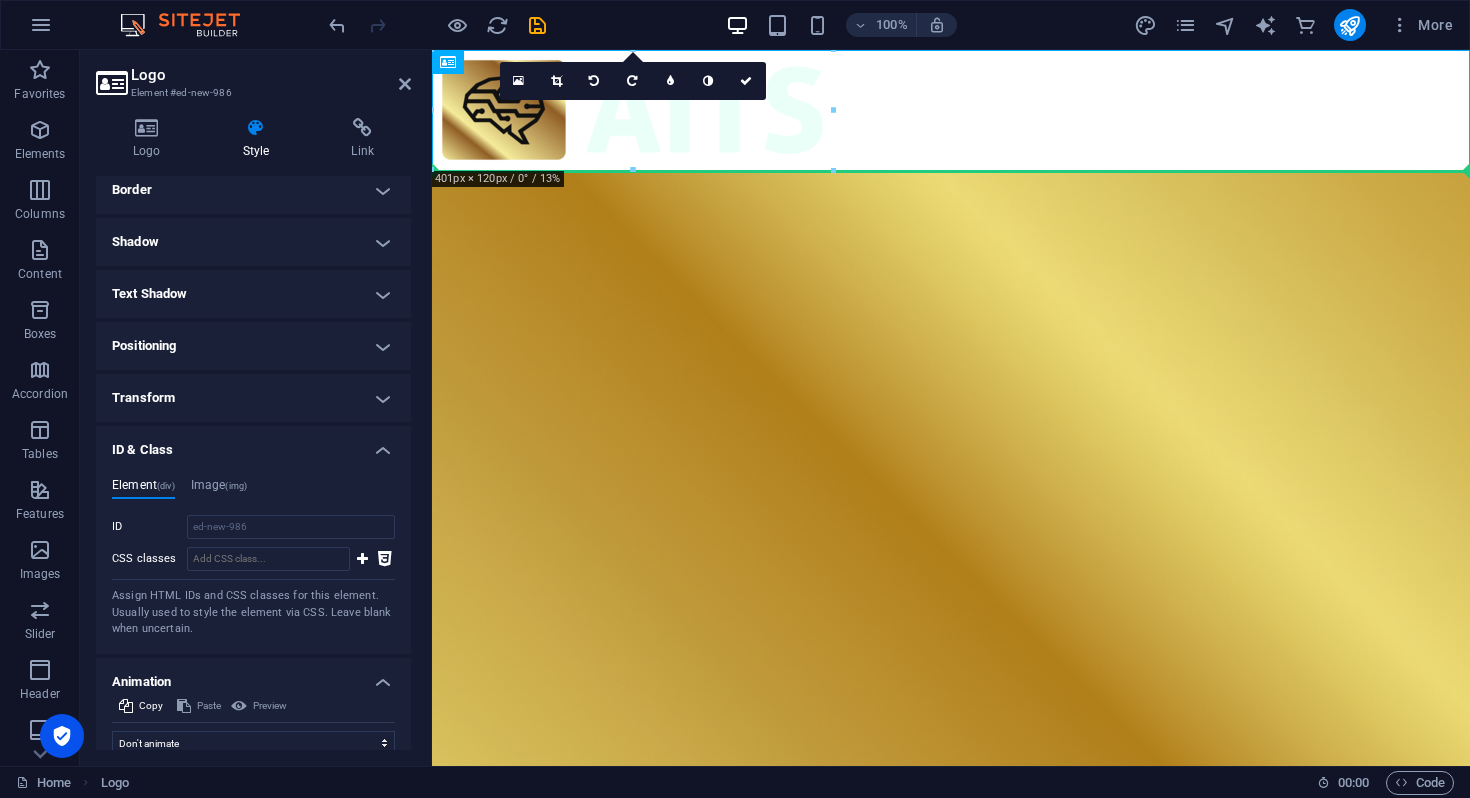 drag, startPoint x: 501, startPoint y: 147, endPoint x: 525, endPoint y: 284, distance: 139.0863 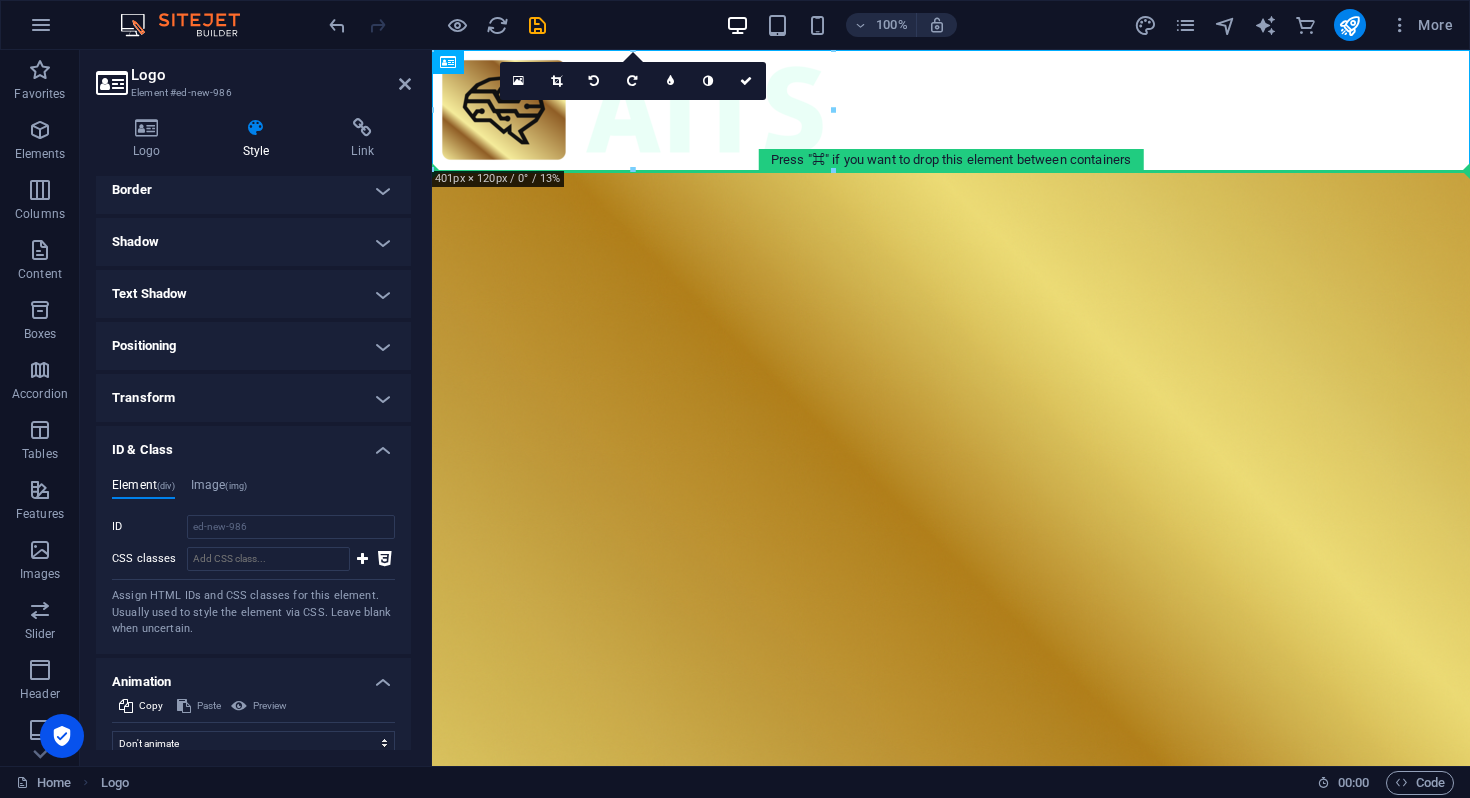 drag, startPoint x: 501, startPoint y: 125, endPoint x: 506, endPoint y: 247, distance: 122.10242 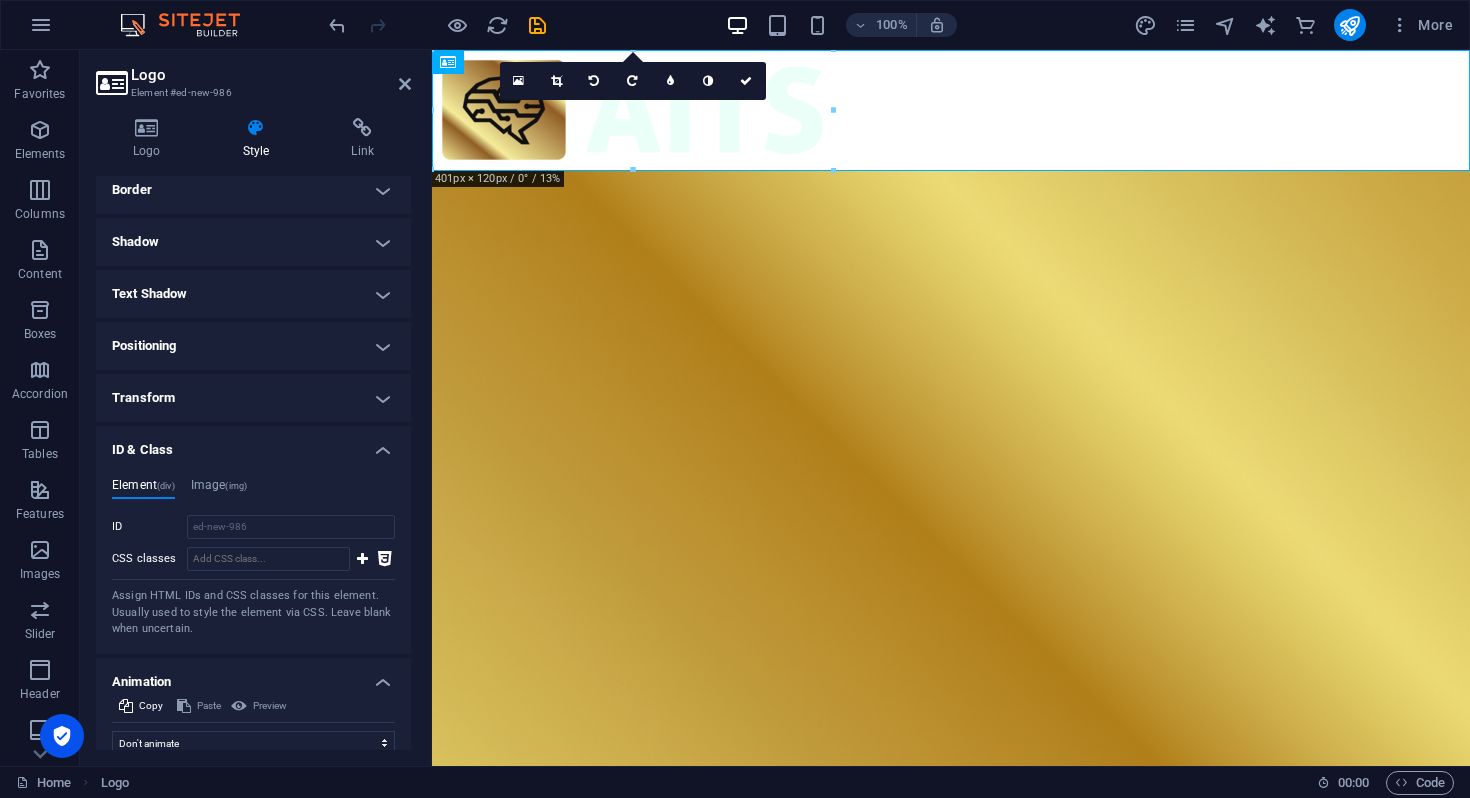 click at bounding box center [951, 528] 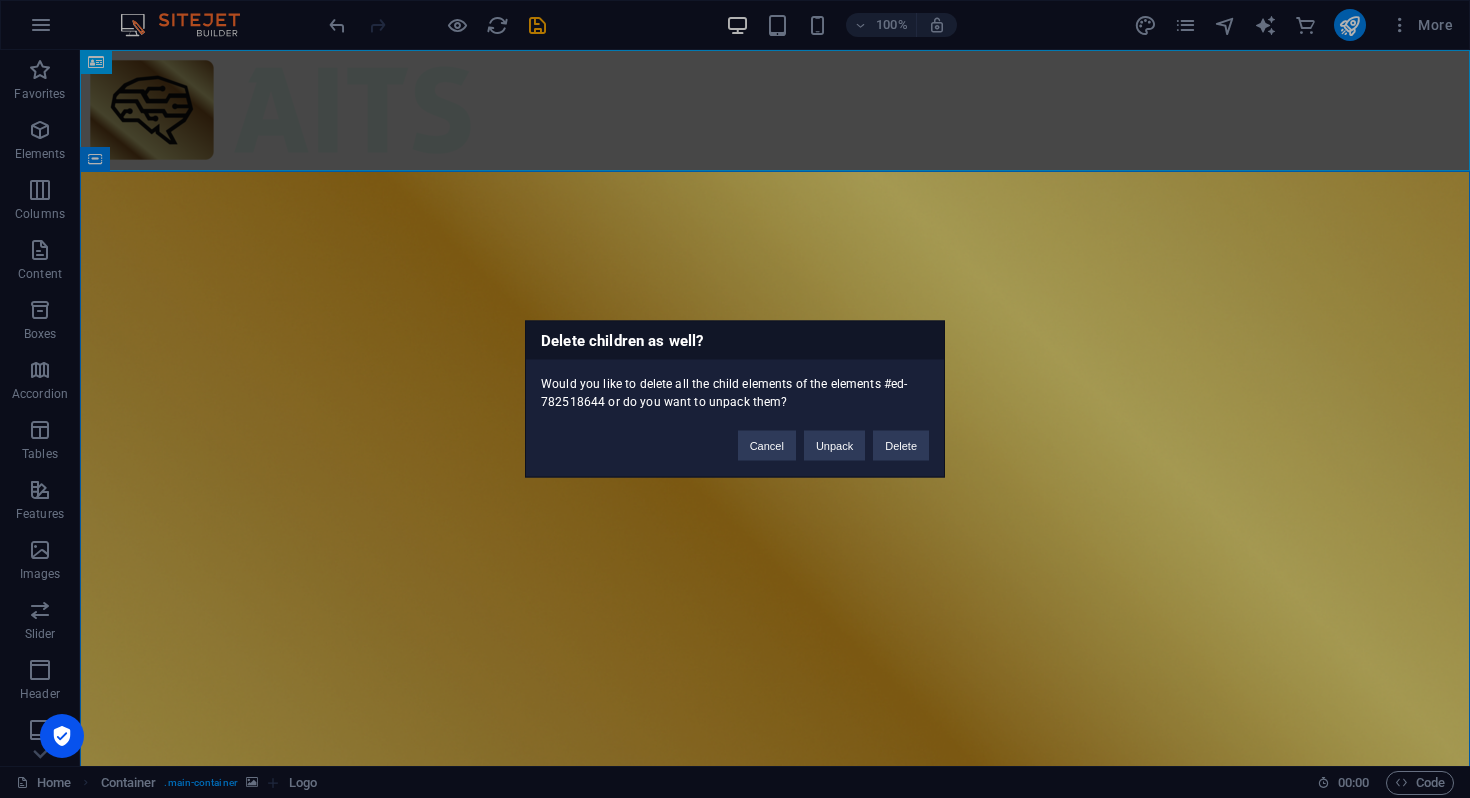 type 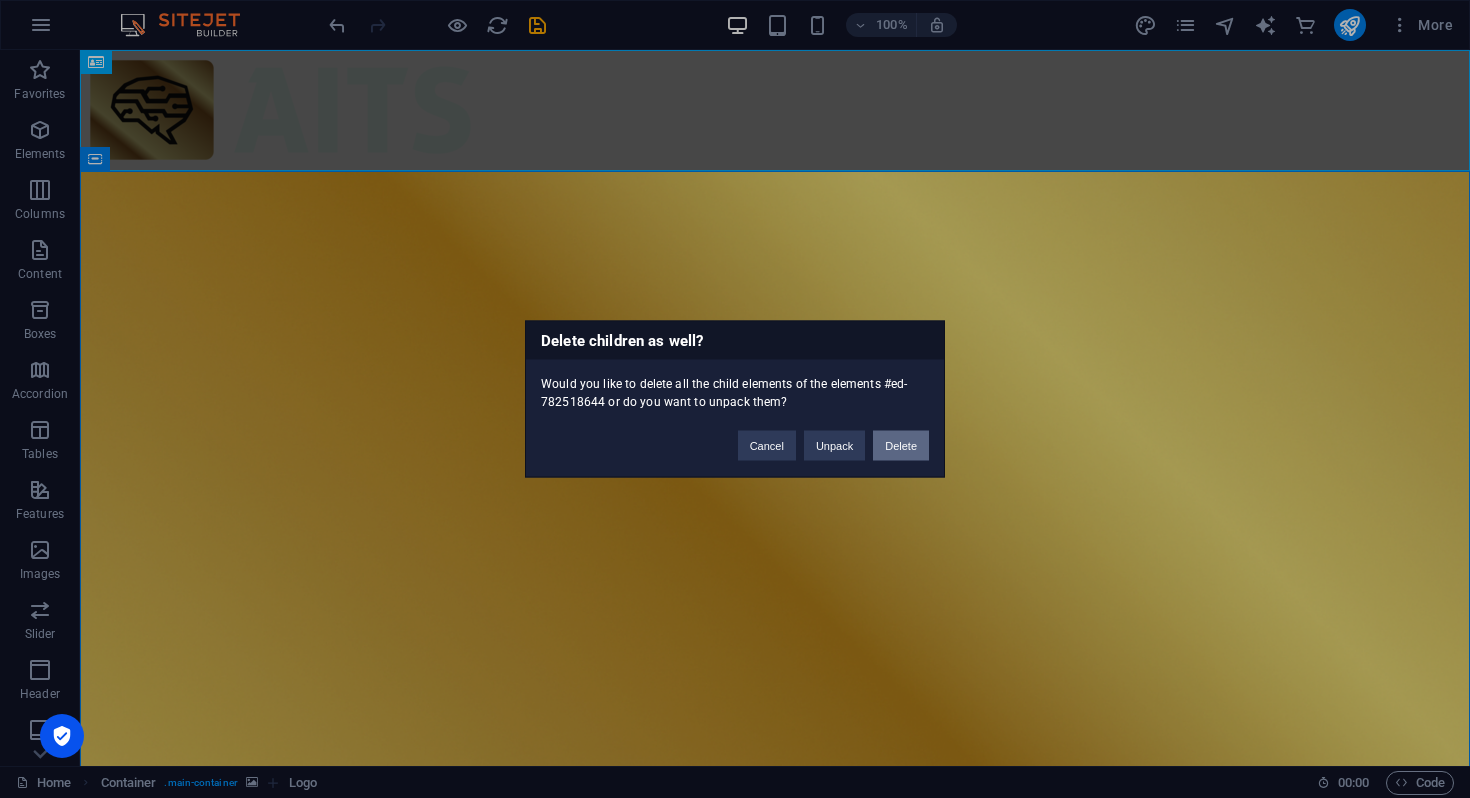 click on "Delete" at bounding box center (901, 446) 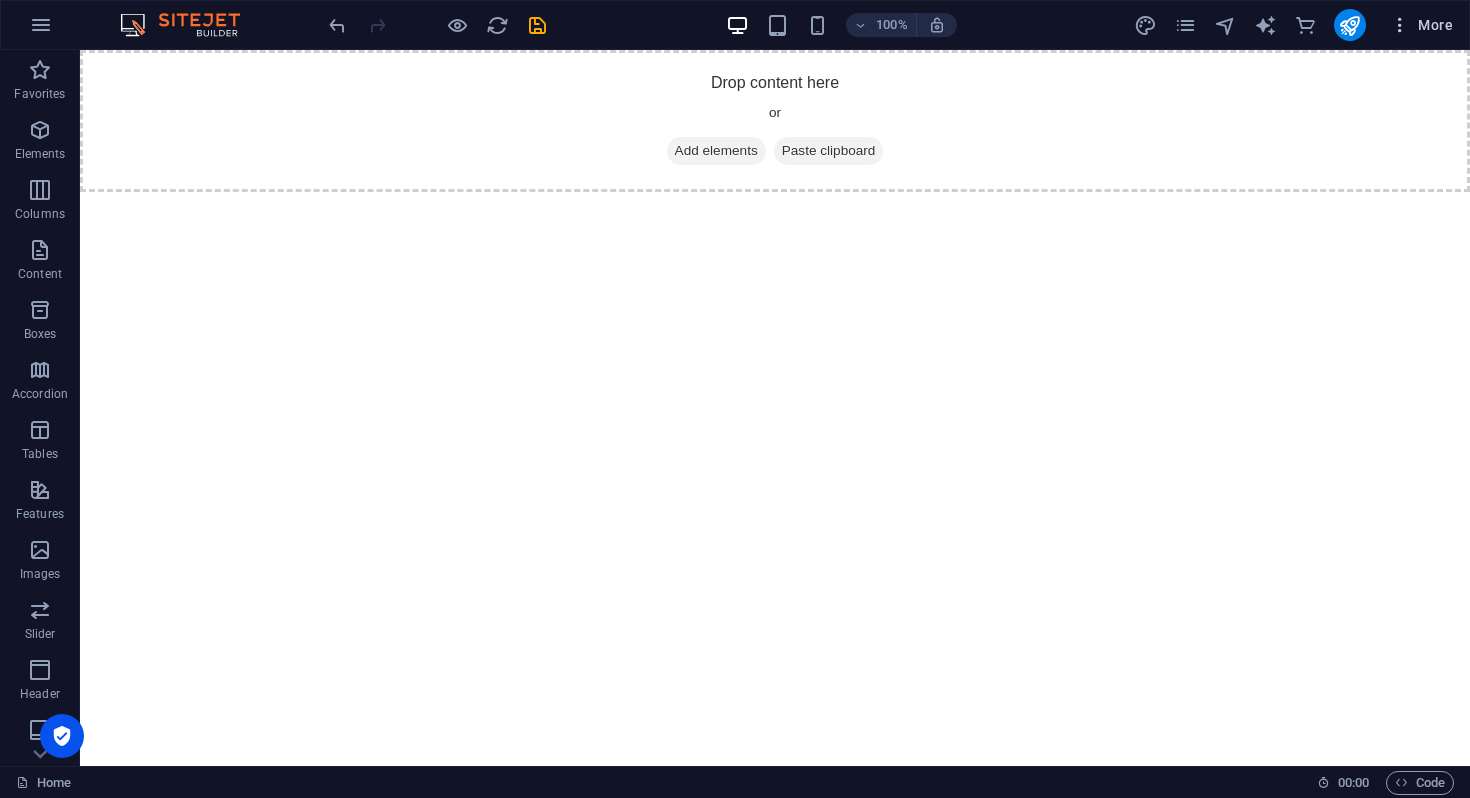 click at bounding box center [1400, 25] 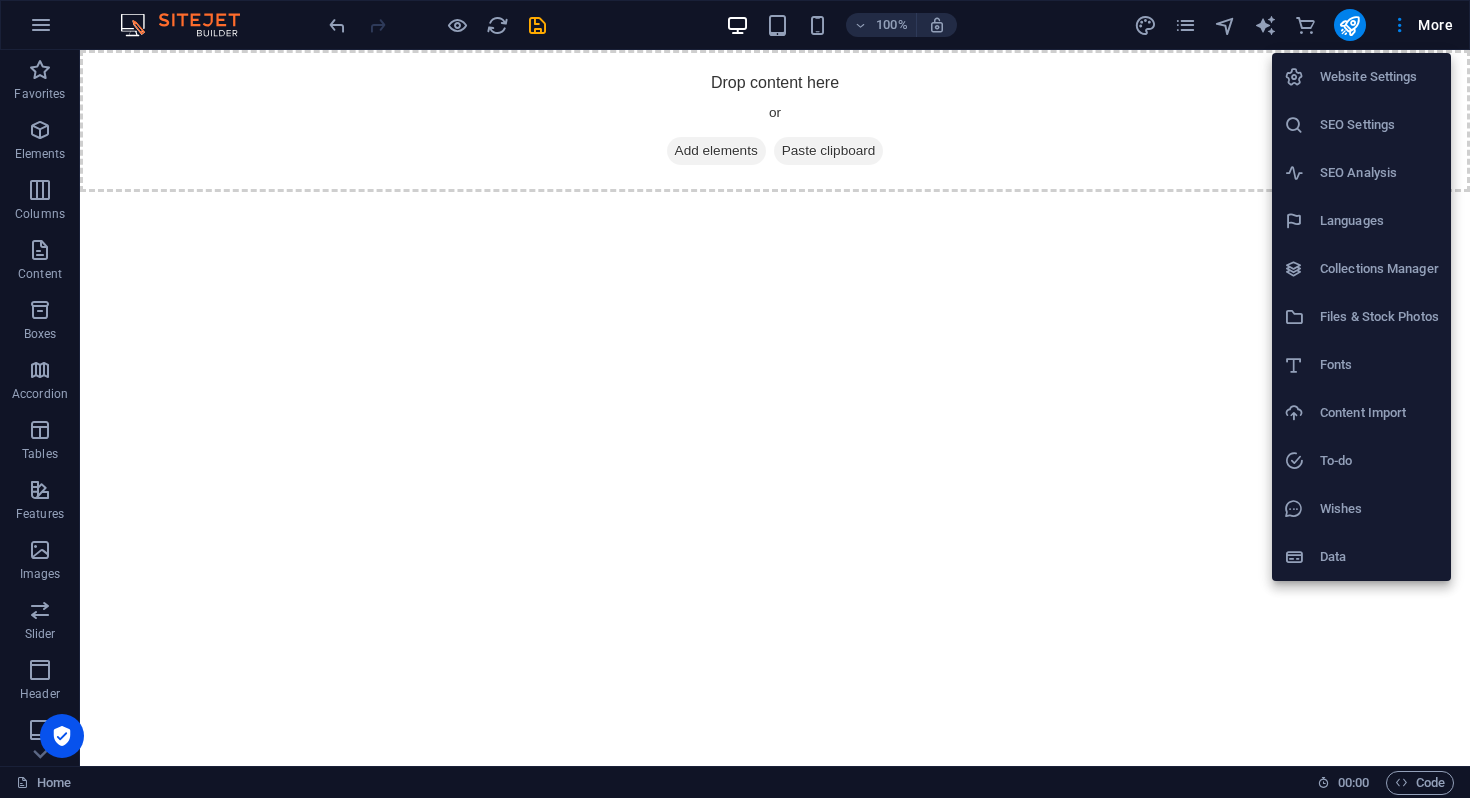 click at bounding box center [735, 399] 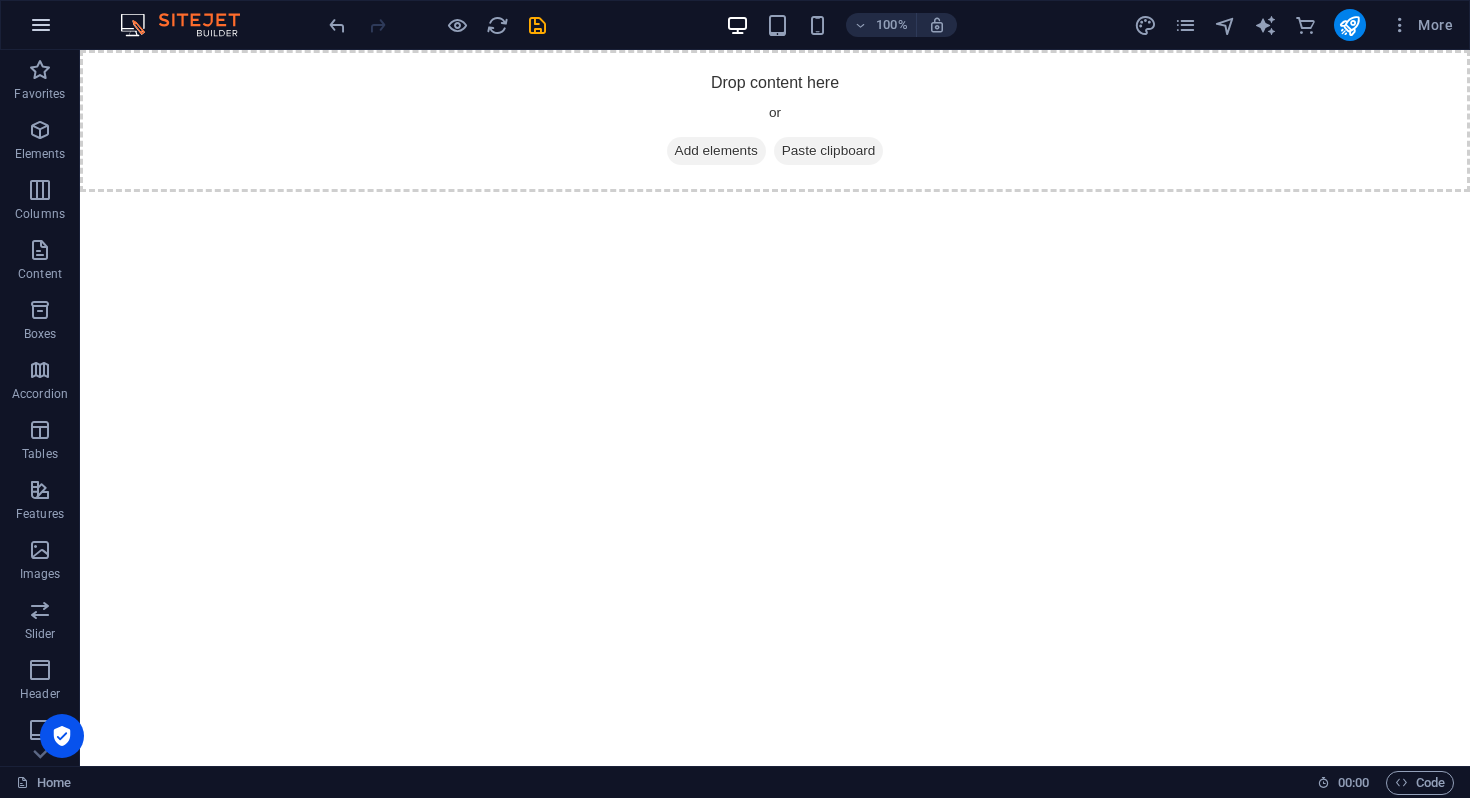click at bounding box center [41, 25] 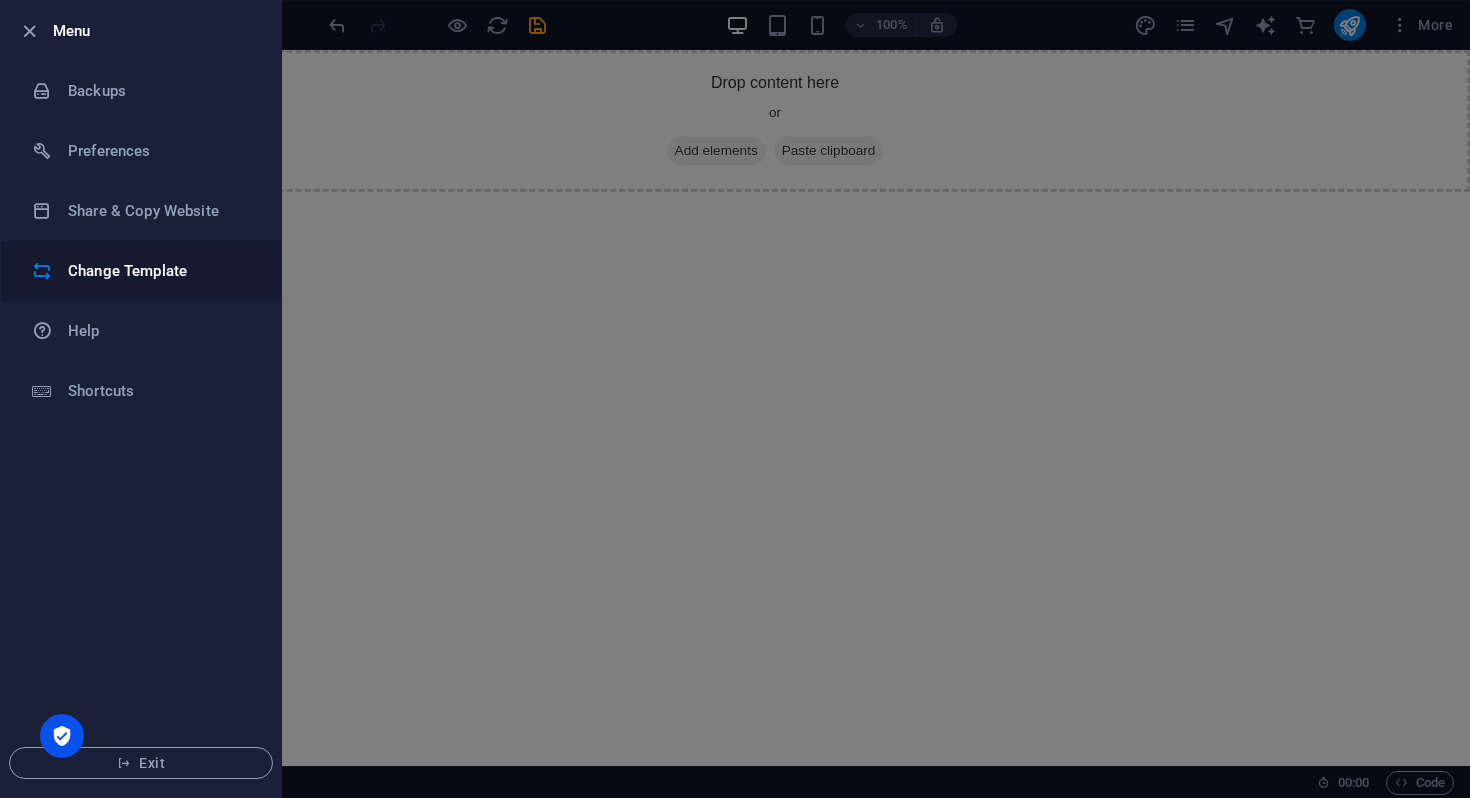 click on "Change Template" at bounding box center [160, 271] 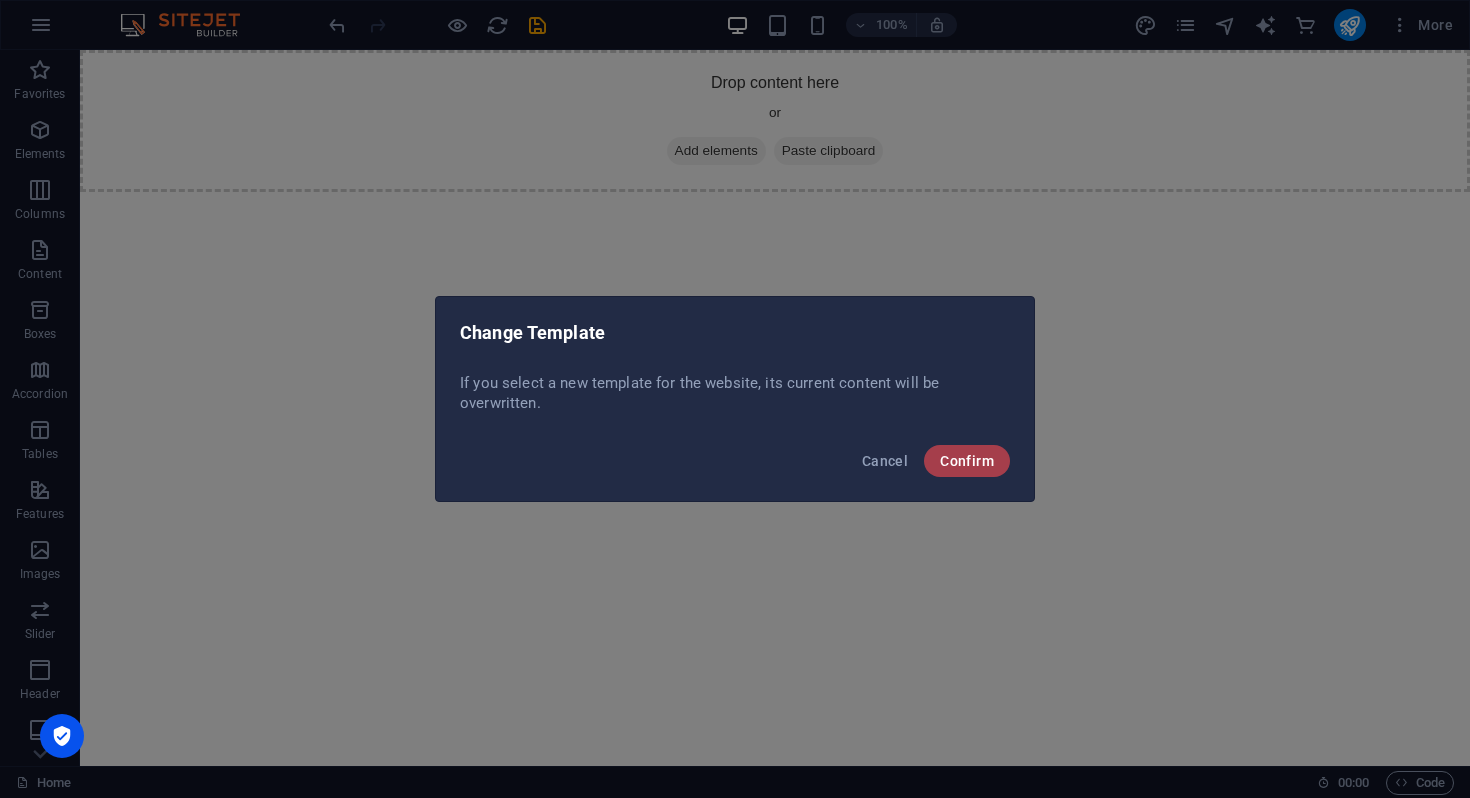 click on "Confirm" at bounding box center [967, 461] 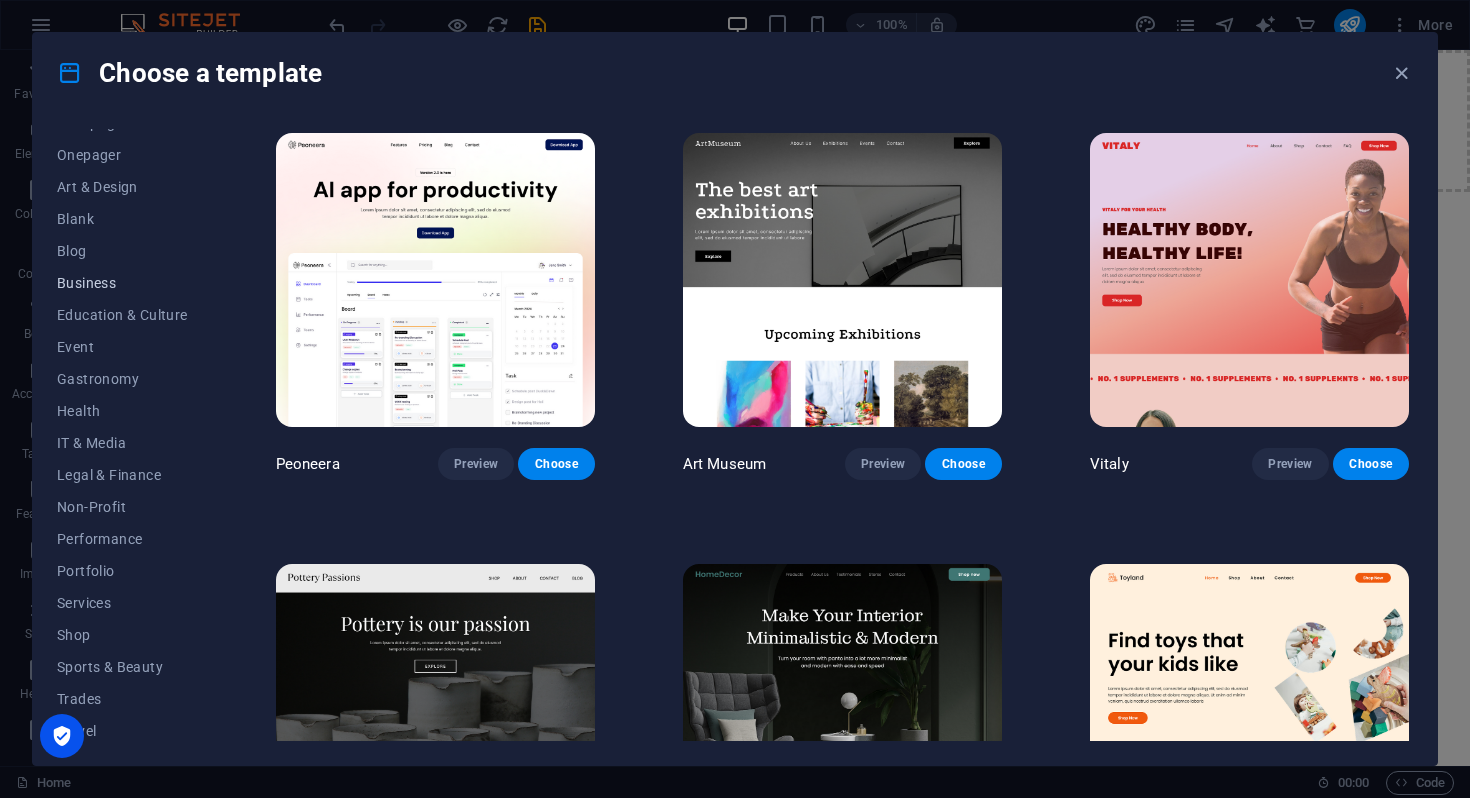 scroll, scrollTop: 181, scrollLeft: 0, axis: vertical 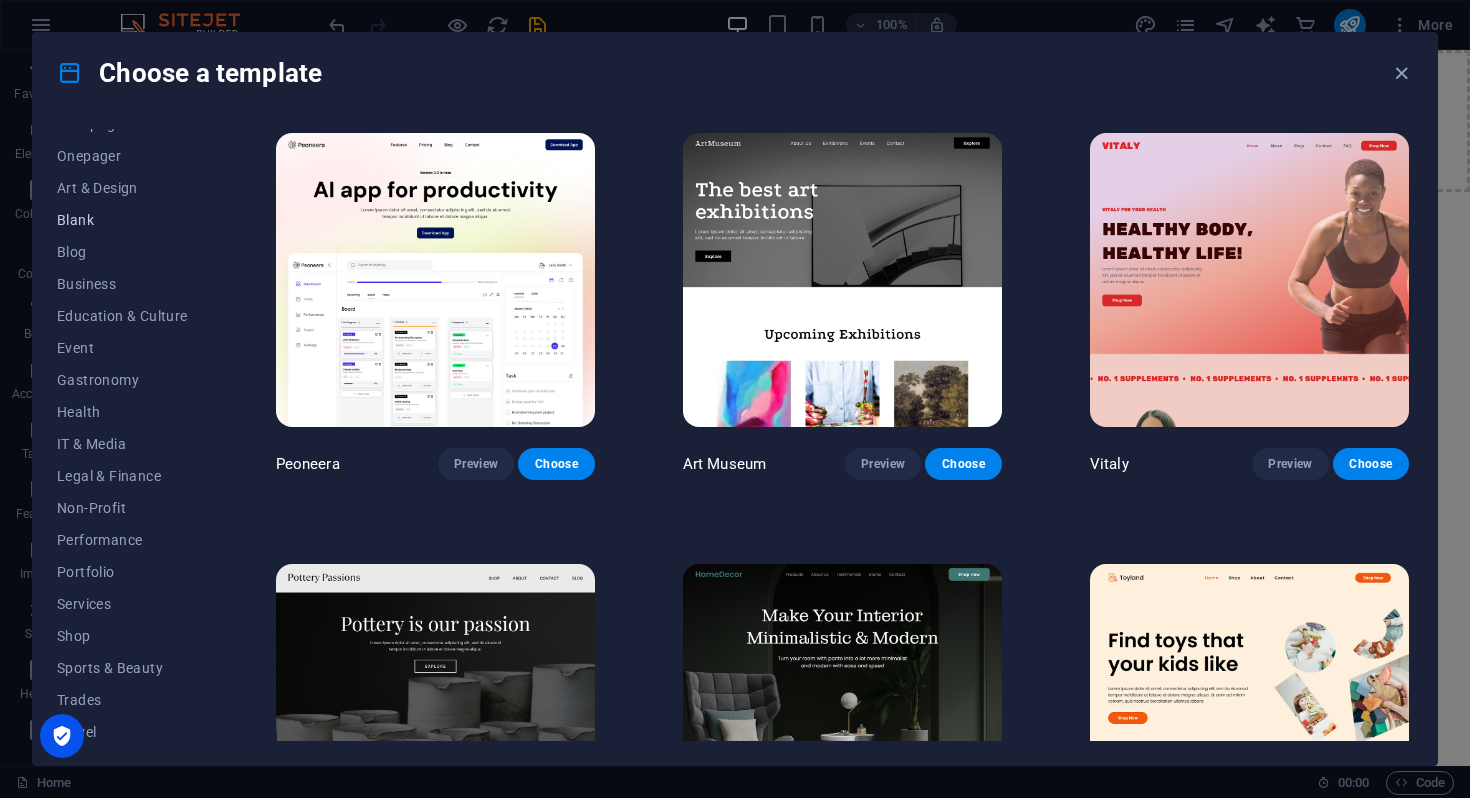 click on "Blank" at bounding box center (122, 220) 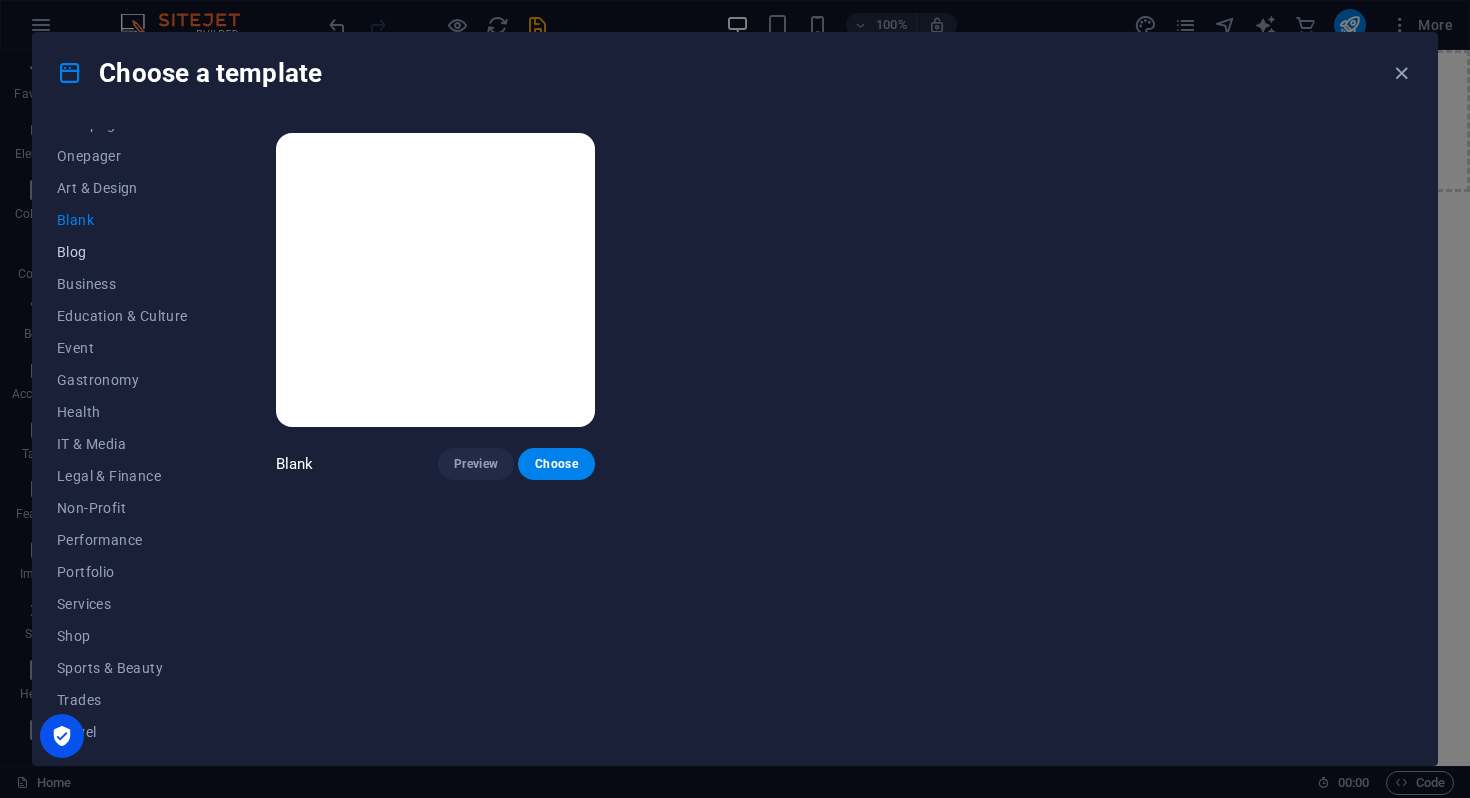 click on "Blog" at bounding box center [122, 252] 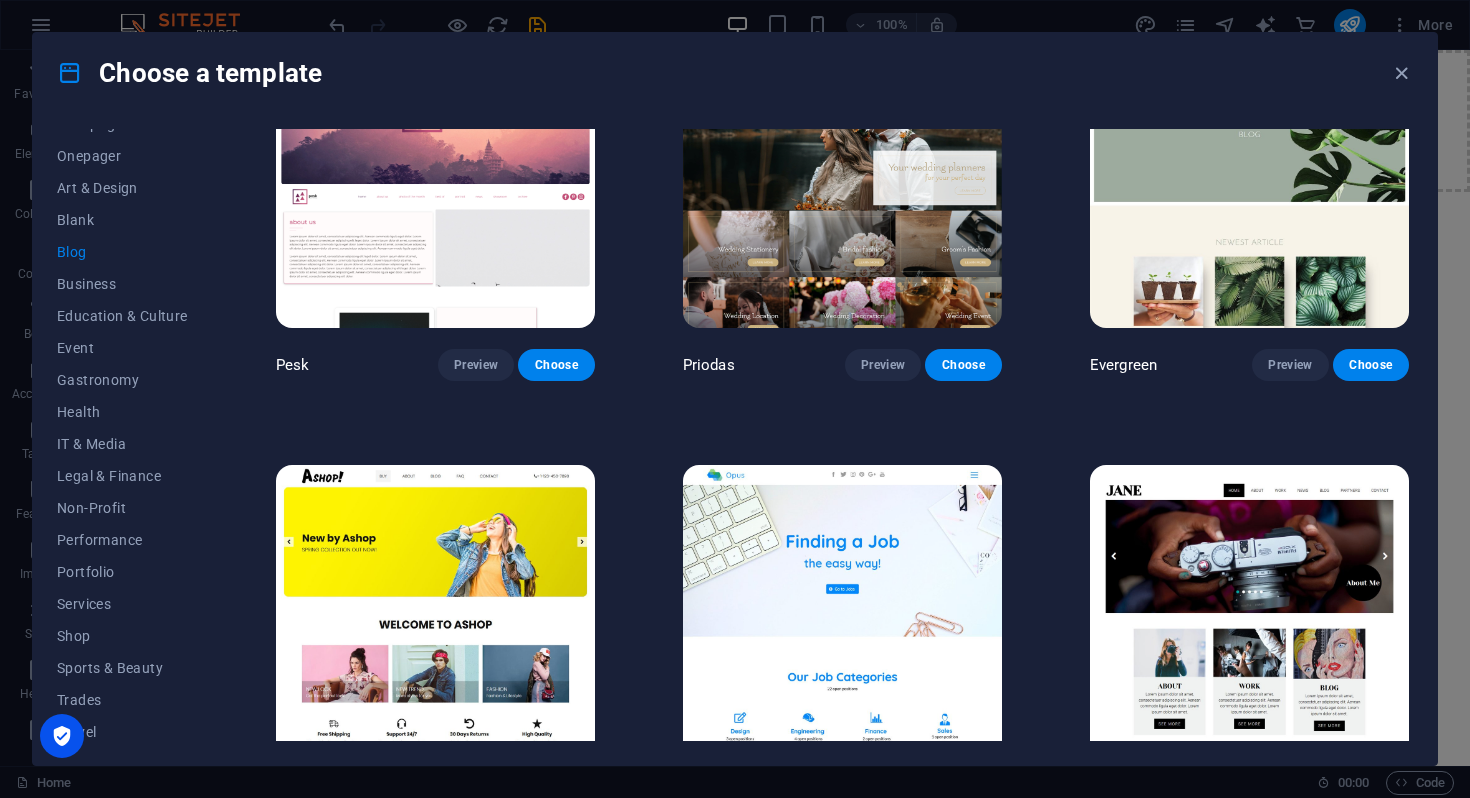 scroll, scrollTop: 2734, scrollLeft: 0, axis: vertical 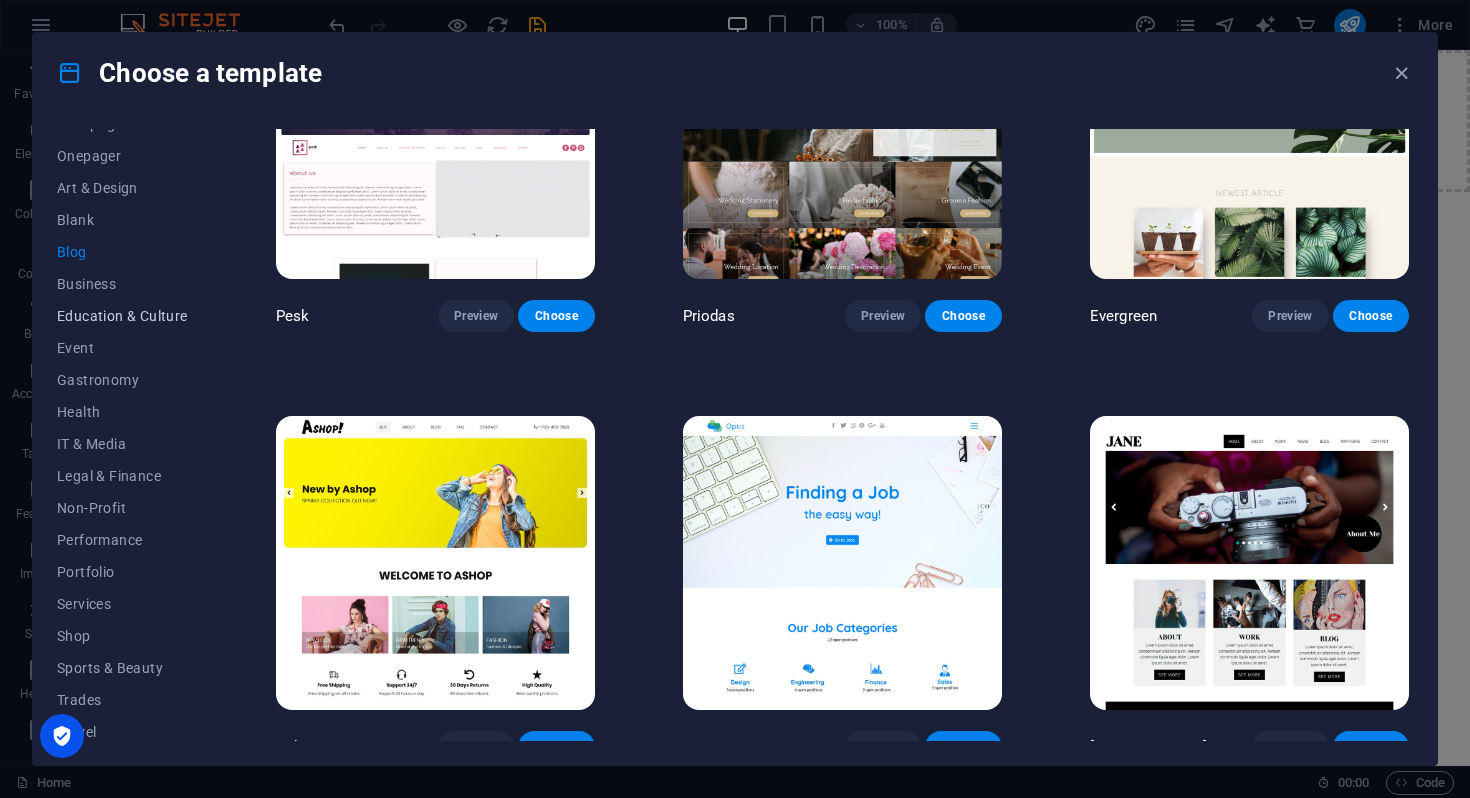 click on "Education & Culture" at bounding box center (122, 316) 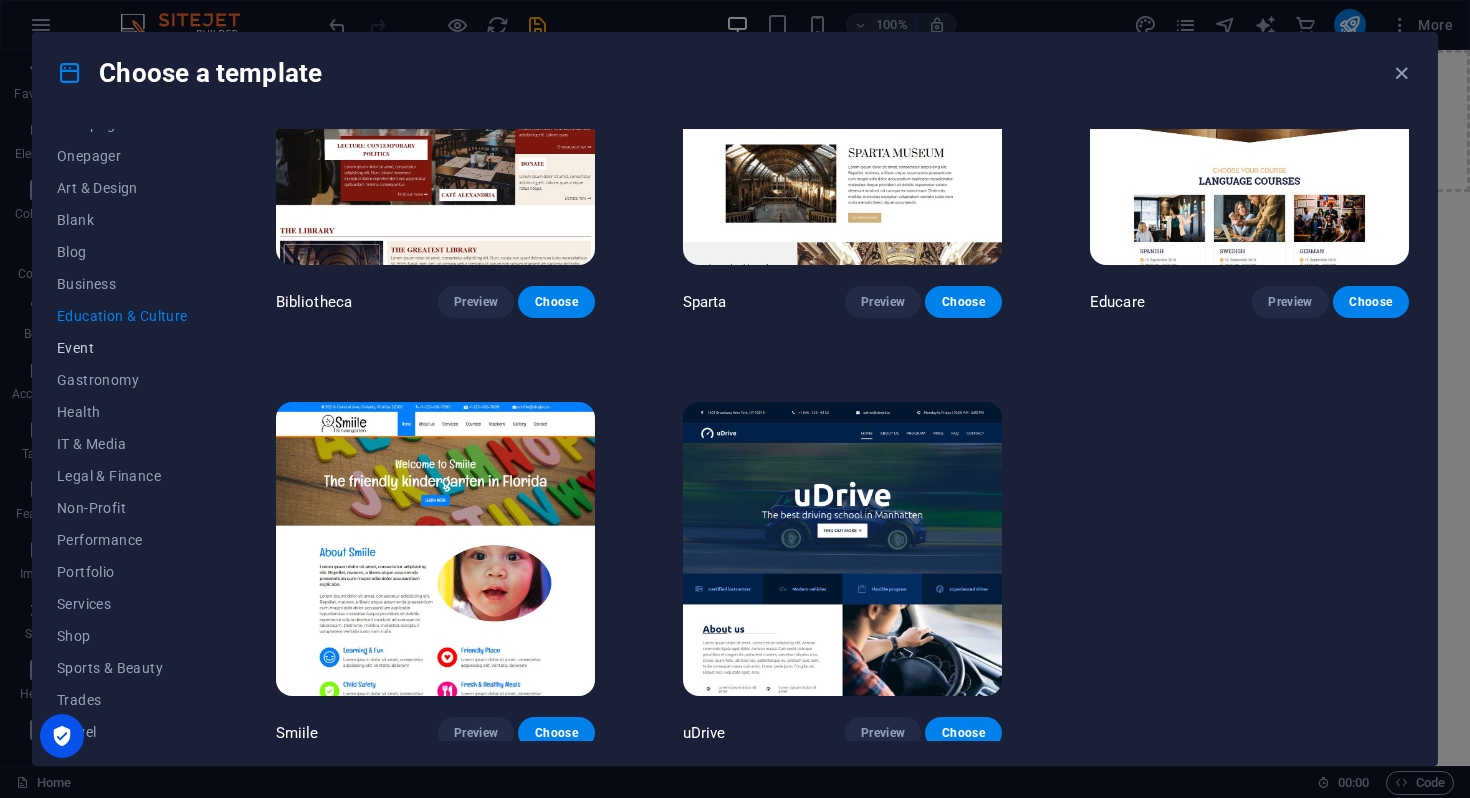 click on "Event" at bounding box center (122, 348) 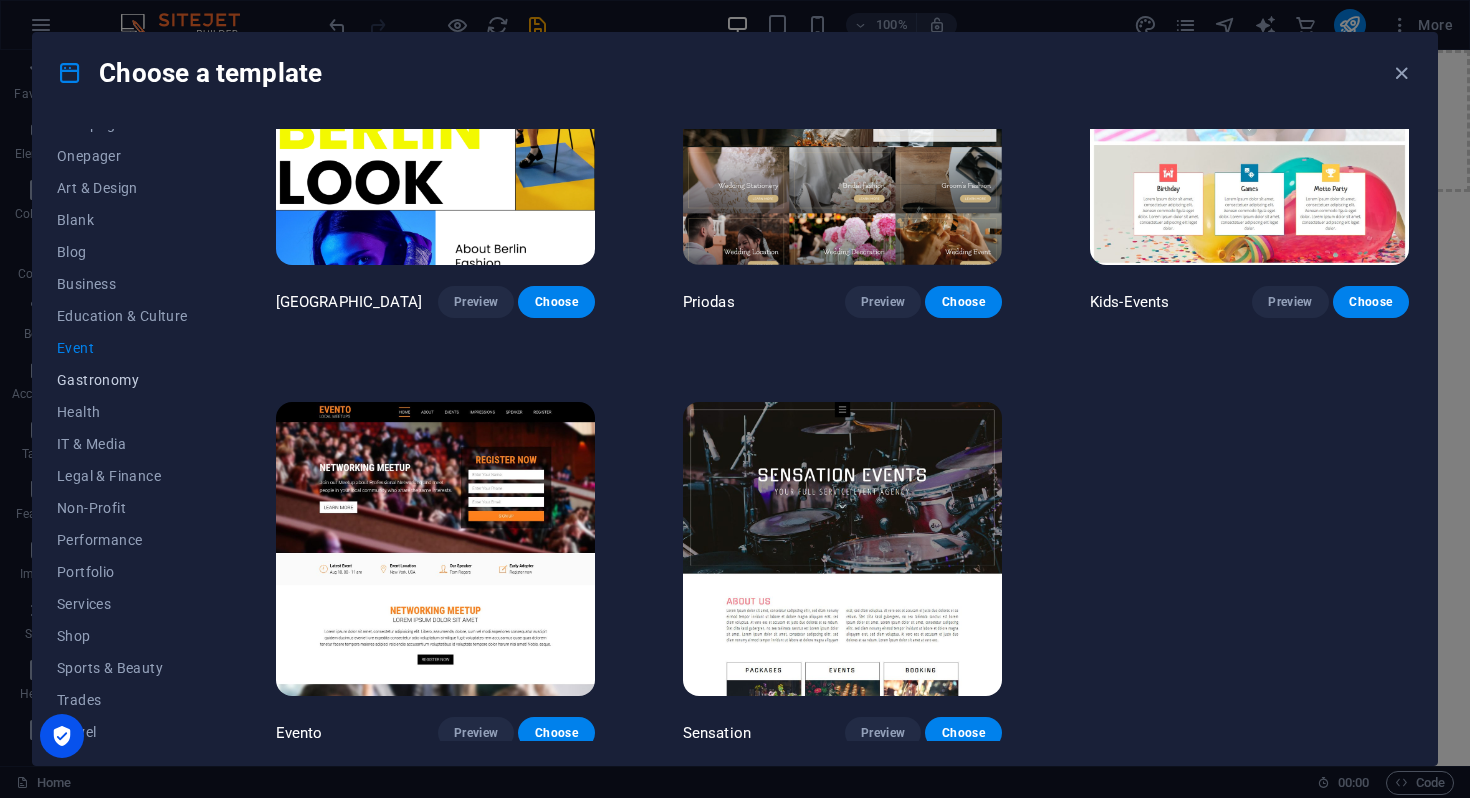click on "Gastronomy" at bounding box center [122, 380] 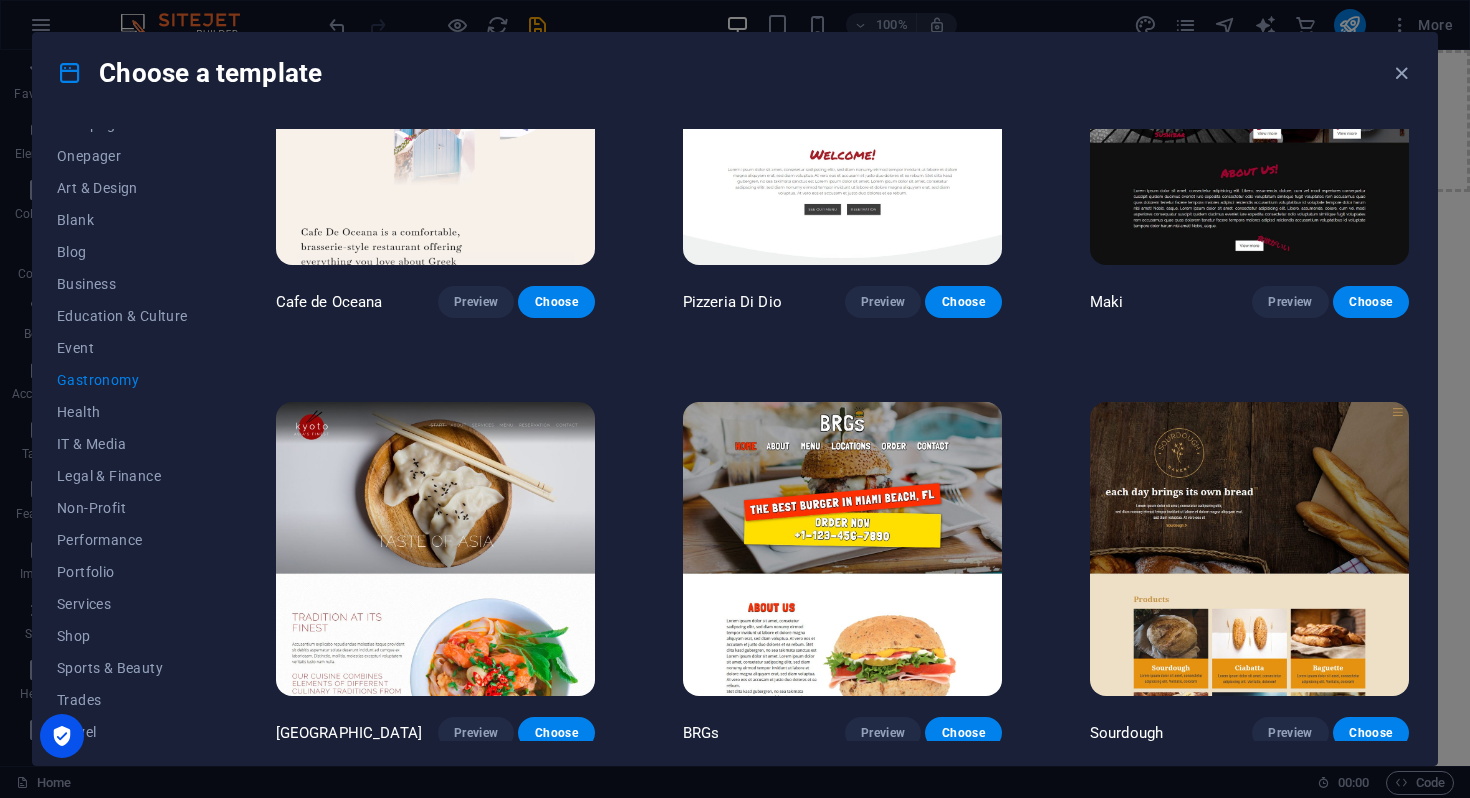 scroll, scrollTop: 1877, scrollLeft: 0, axis: vertical 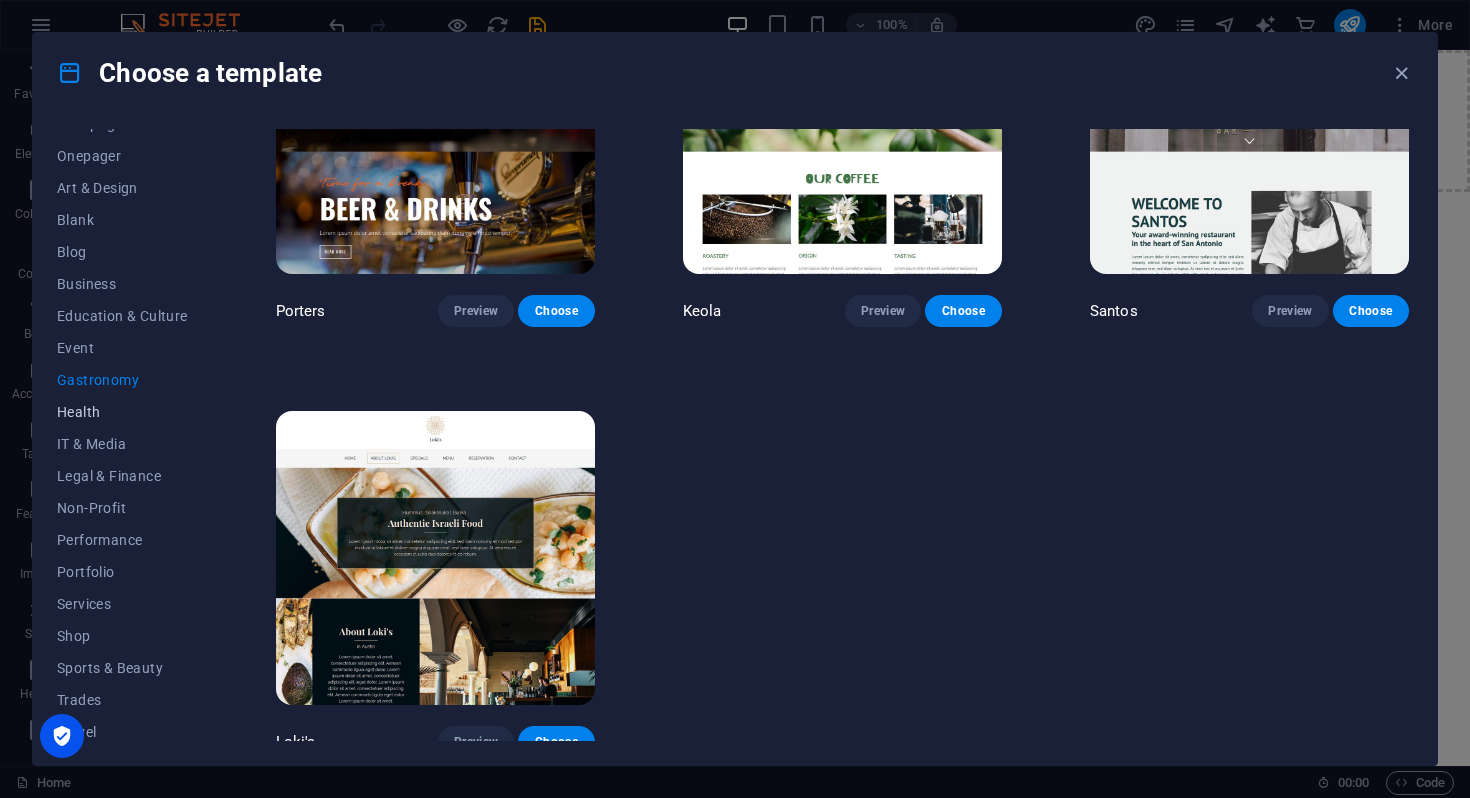 click on "Health" at bounding box center (122, 412) 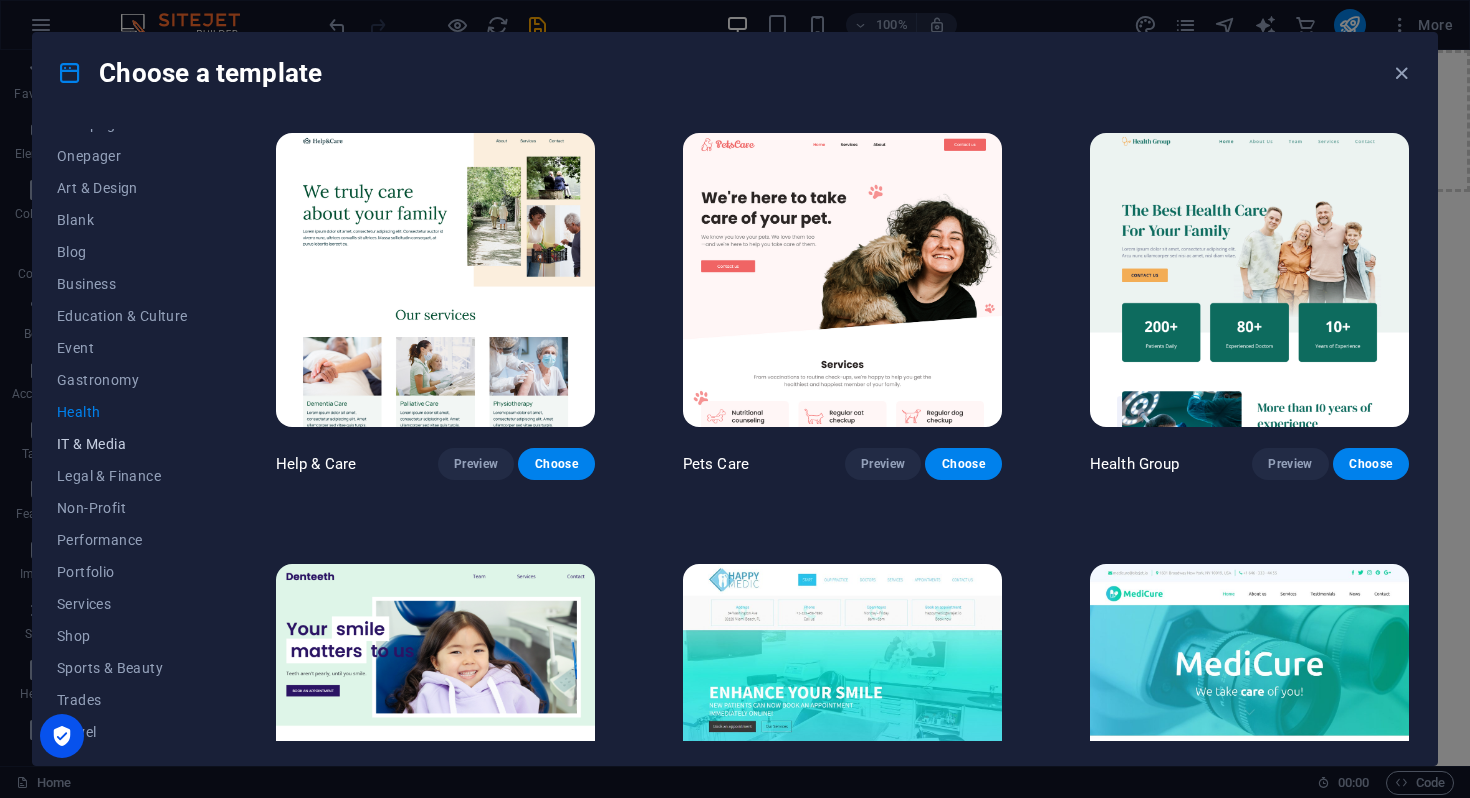 click on "IT & Media" at bounding box center [122, 444] 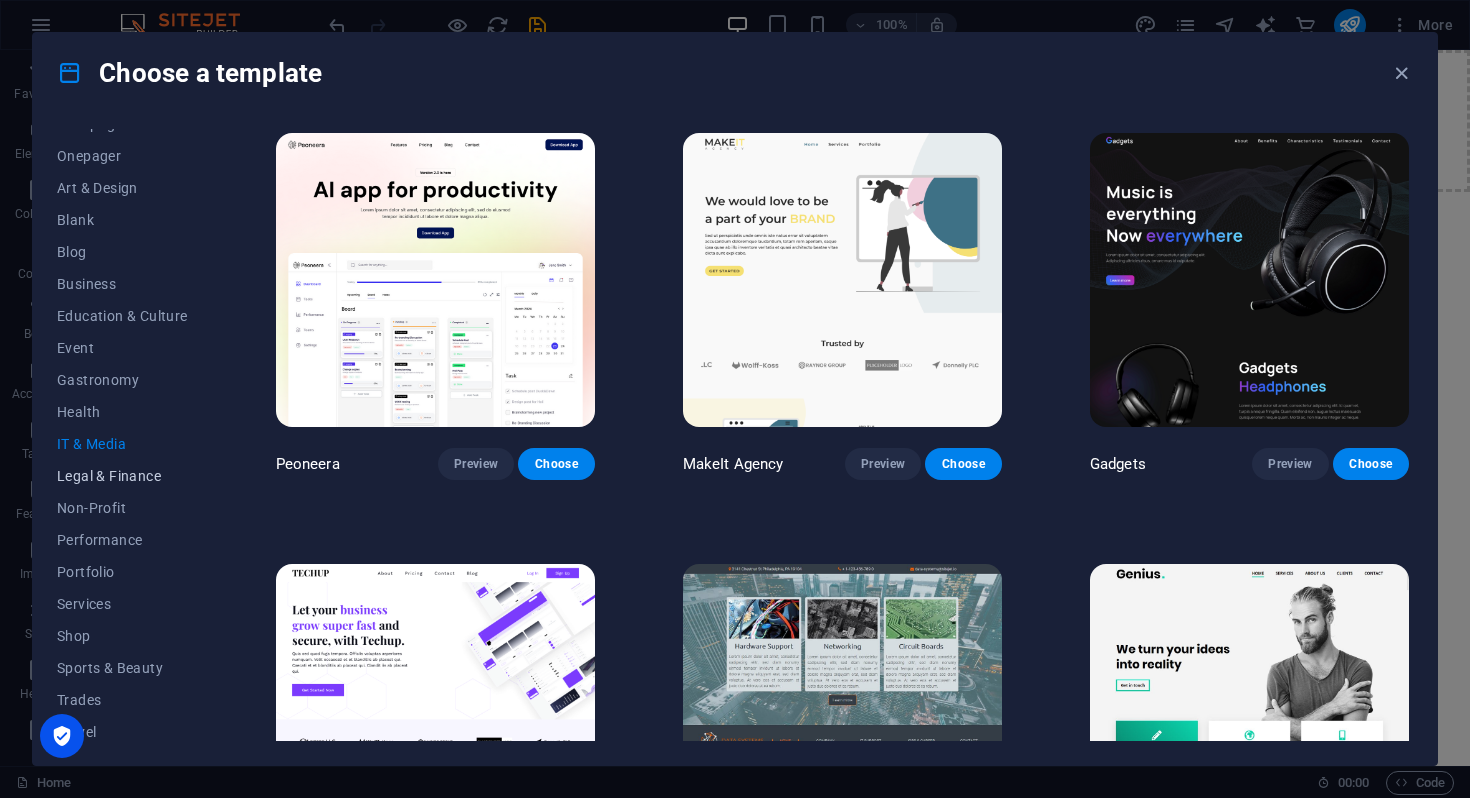 click on "Legal & Finance" at bounding box center (122, 476) 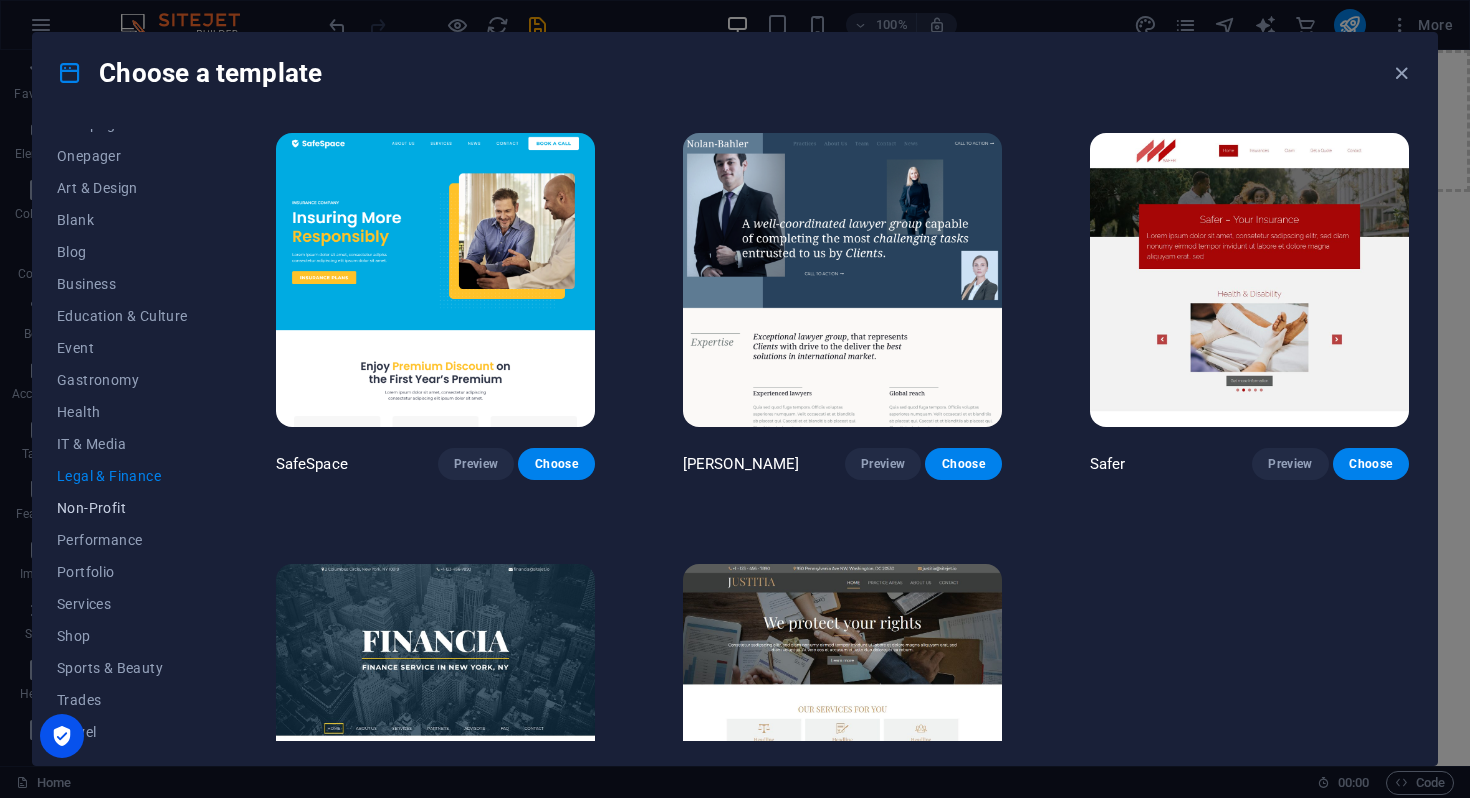 click on "Non-Profit" at bounding box center [122, 508] 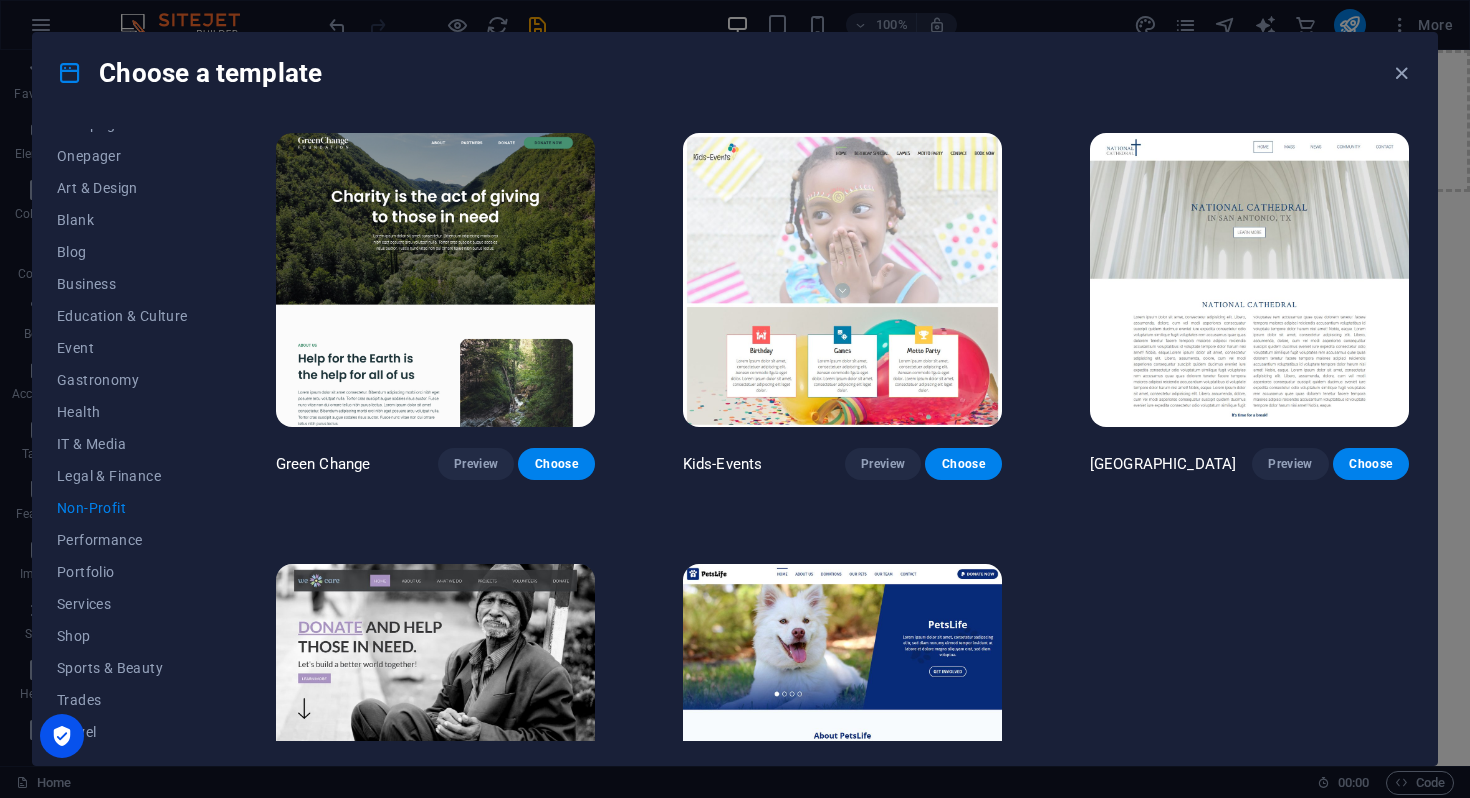 scroll, scrollTop: 220, scrollLeft: 0, axis: vertical 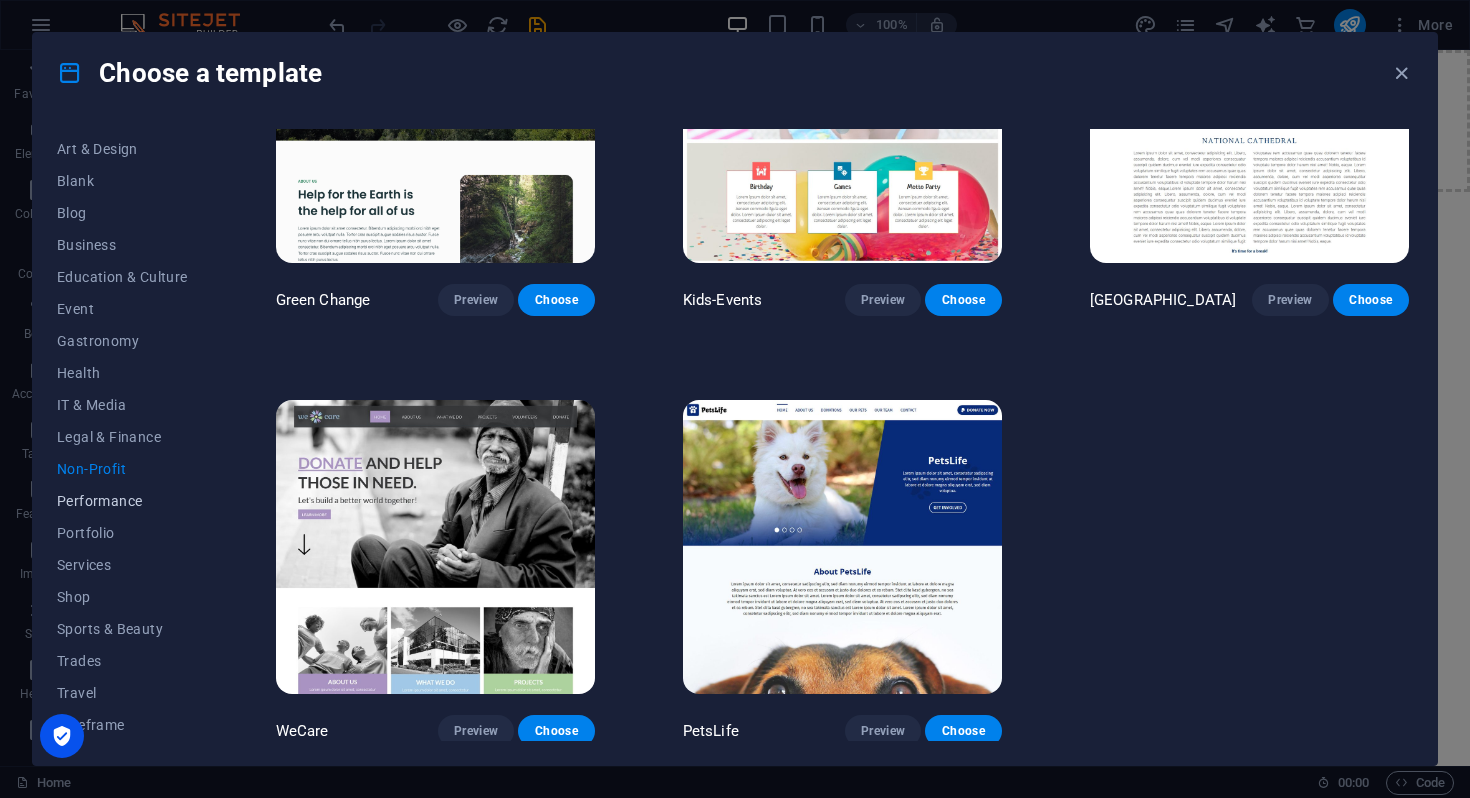 click on "Performance" at bounding box center (122, 501) 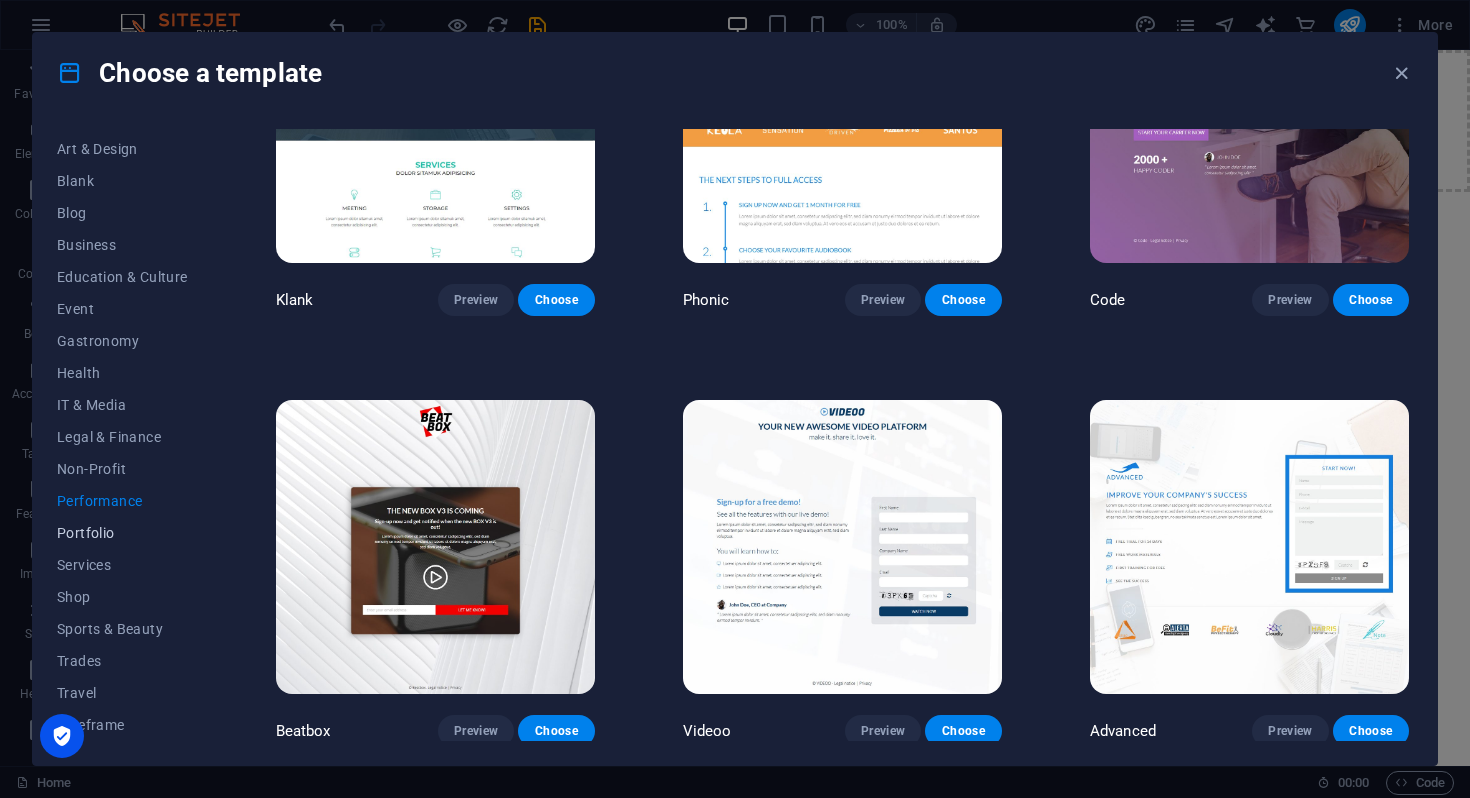 click on "Portfolio" at bounding box center (122, 533) 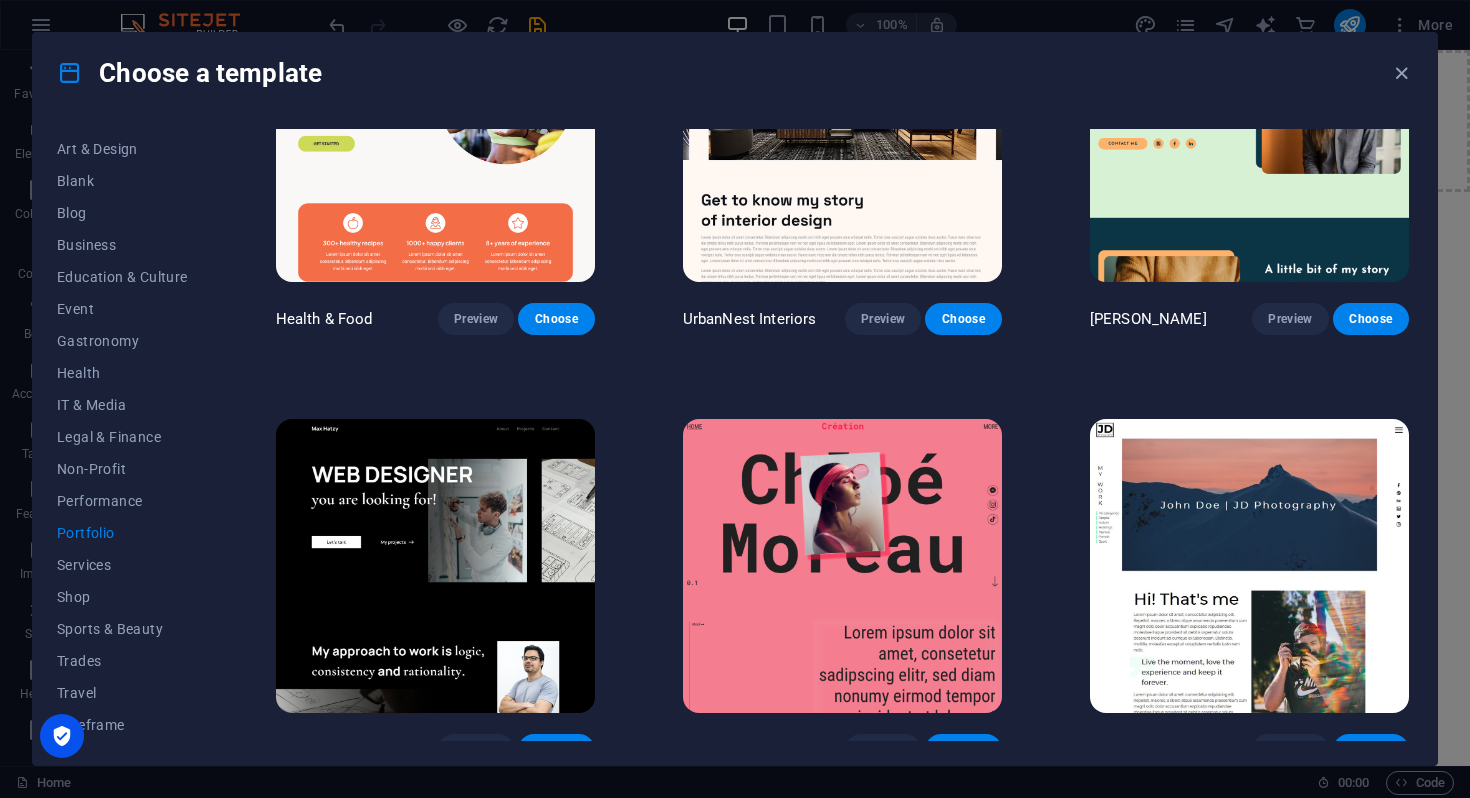 scroll, scrollTop: 150, scrollLeft: 0, axis: vertical 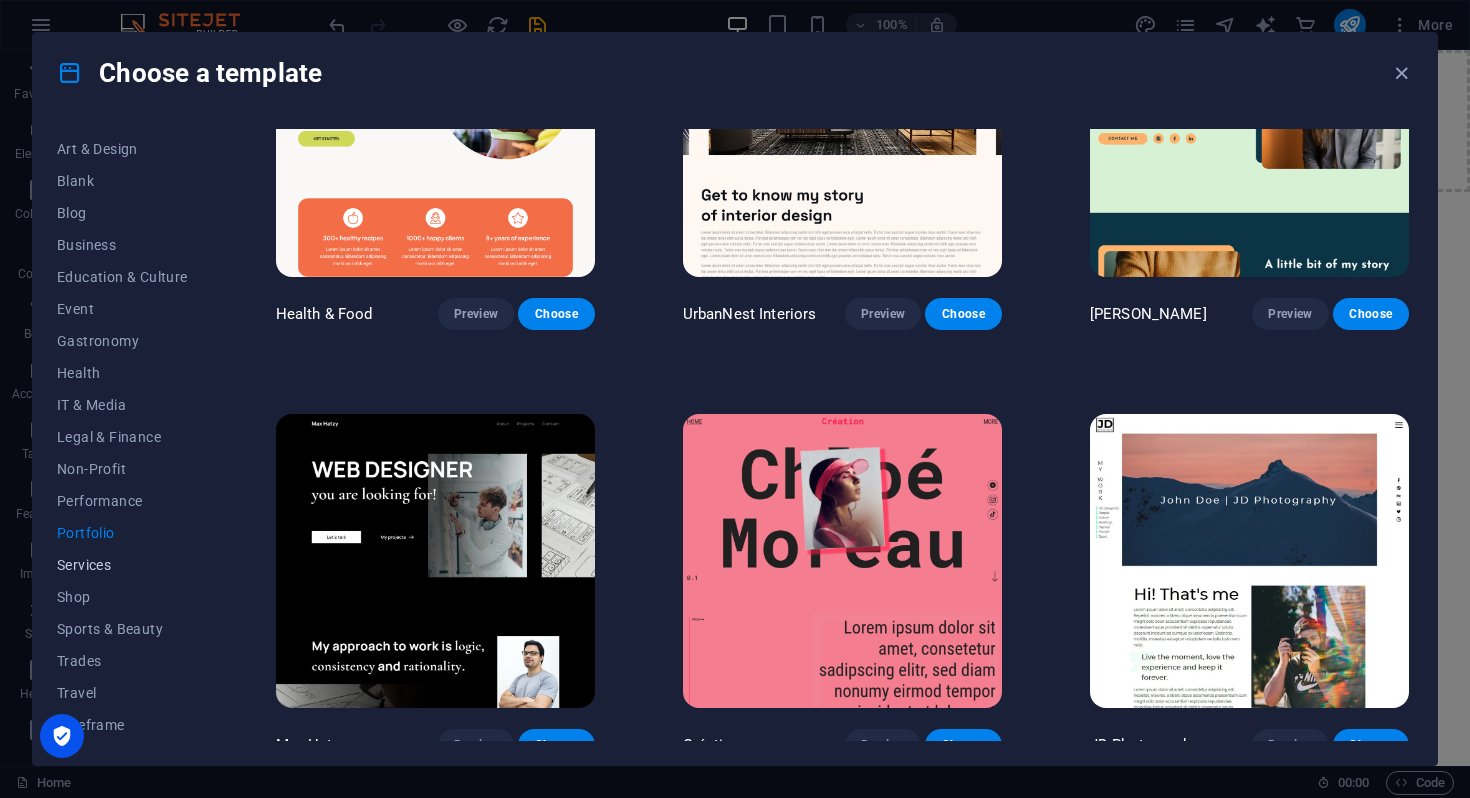 click on "Services" at bounding box center (122, 565) 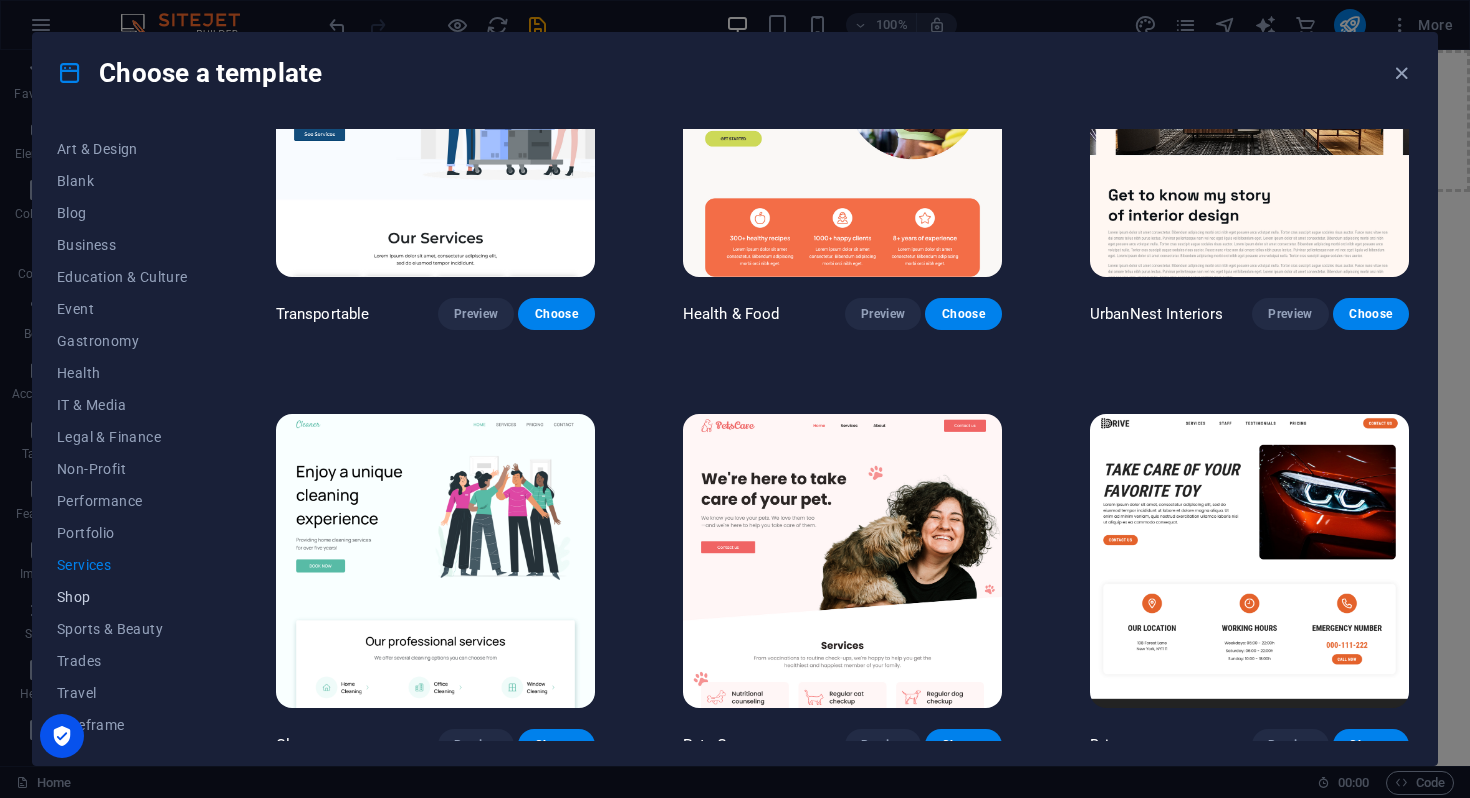 click on "Shop" at bounding box center [122, 597] 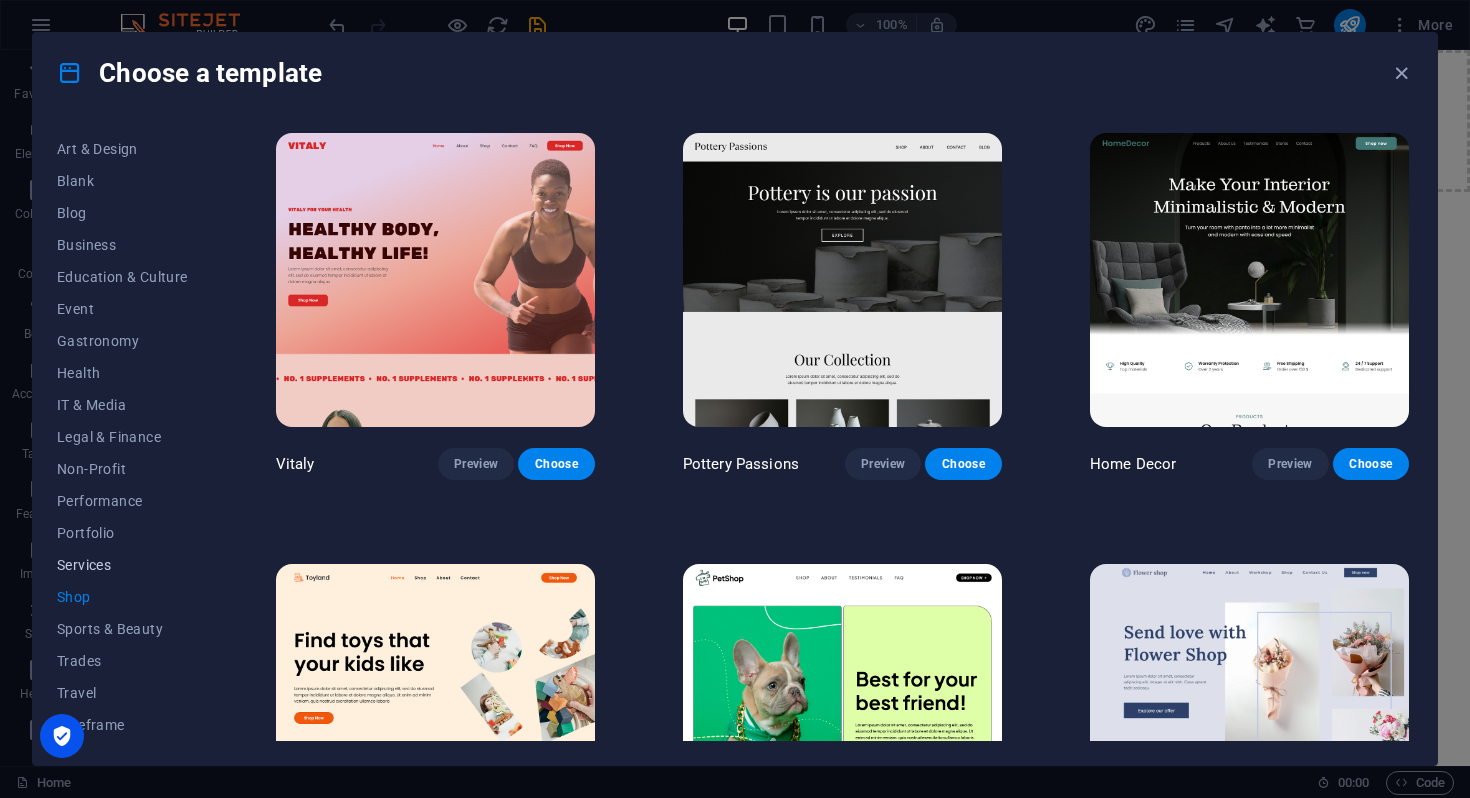 click on "Services" at bounding box center [122, 565] 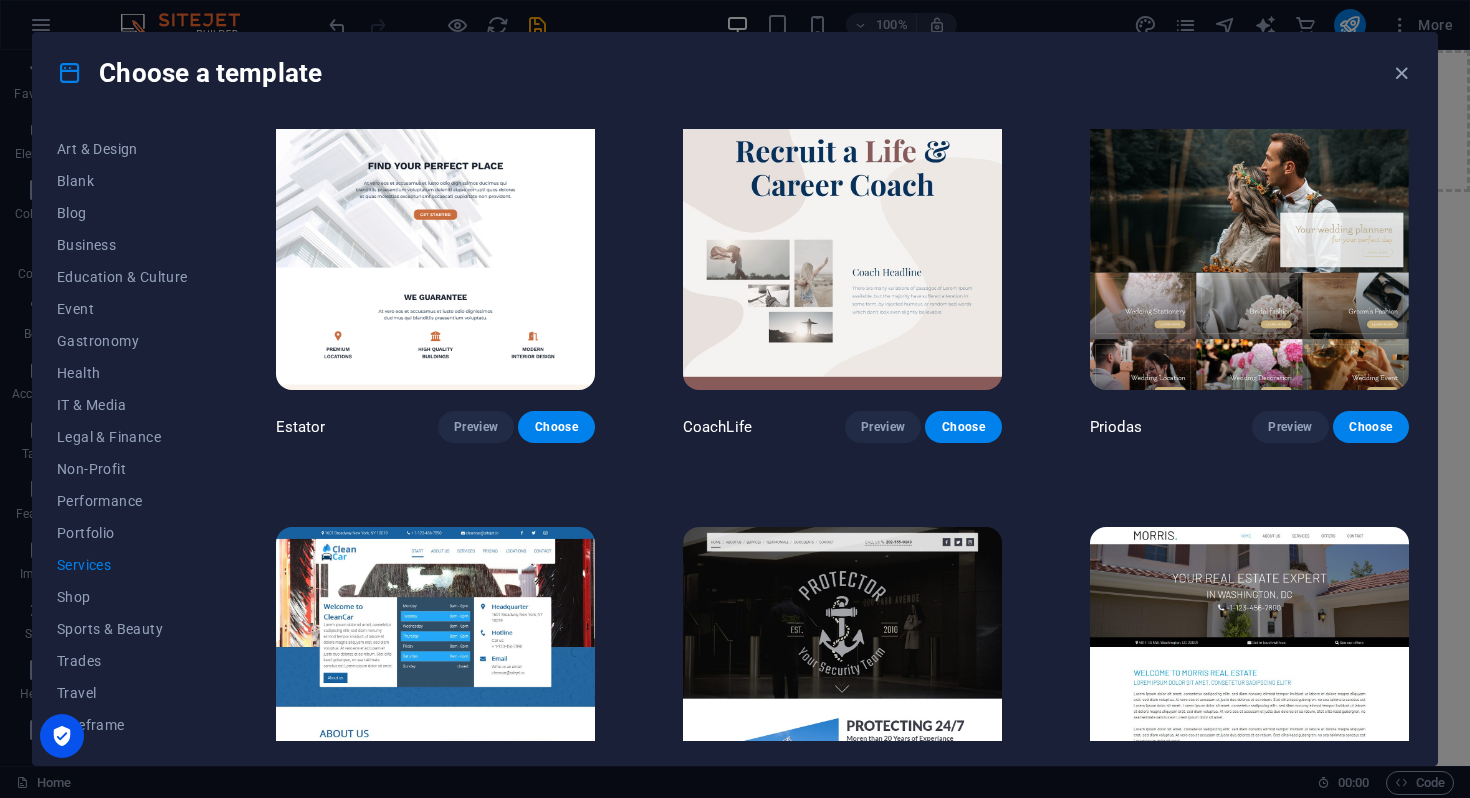 scroll, scrollTop: 901, scrollLeft: 0, axis: vertical 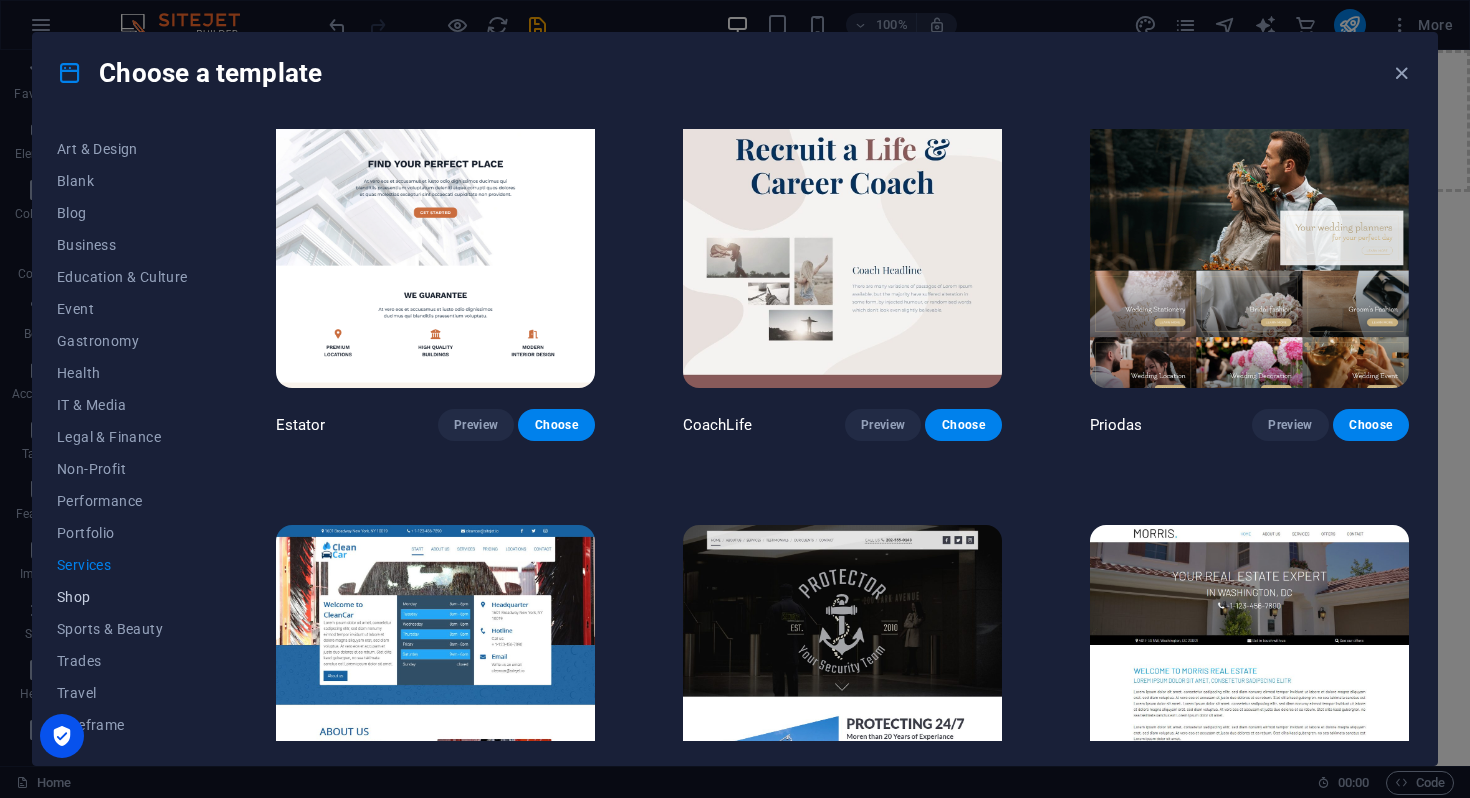 click on "Shop" at bounding box center [122, 597] 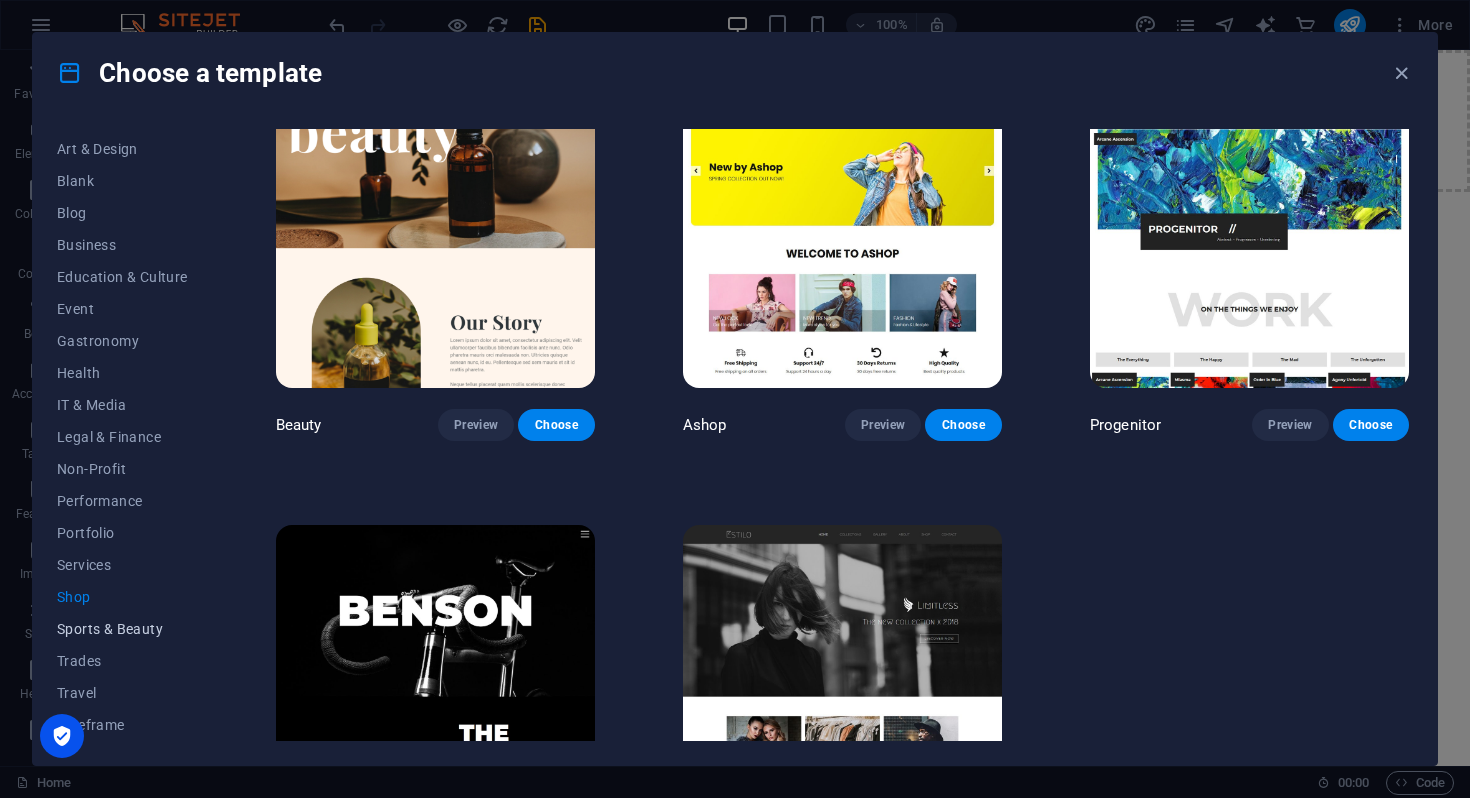 click on "Sports & Beauty" at bounding box center (122, 629) 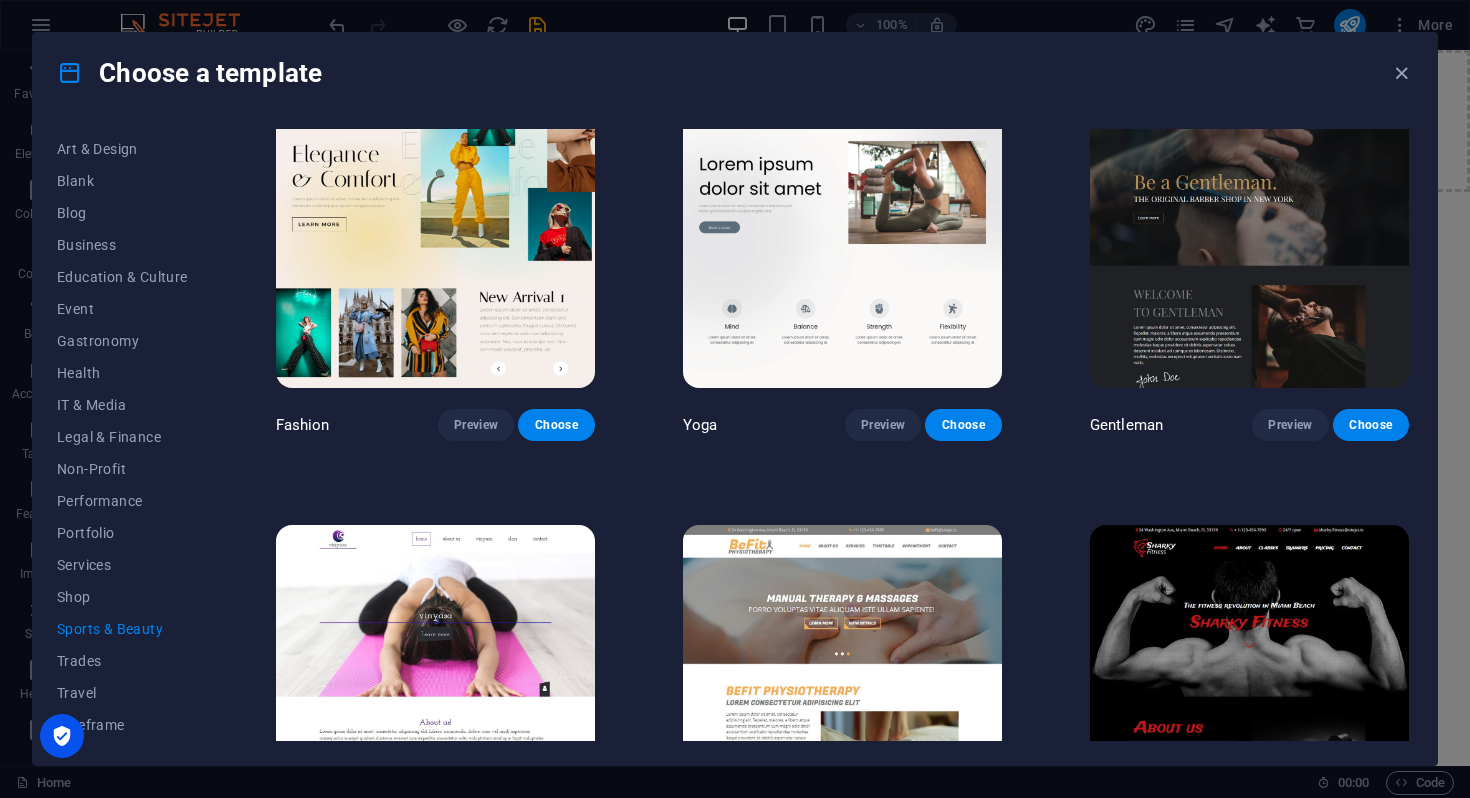 scroll, scrollTop: 901, scrollLeft: 0, axis: vertical 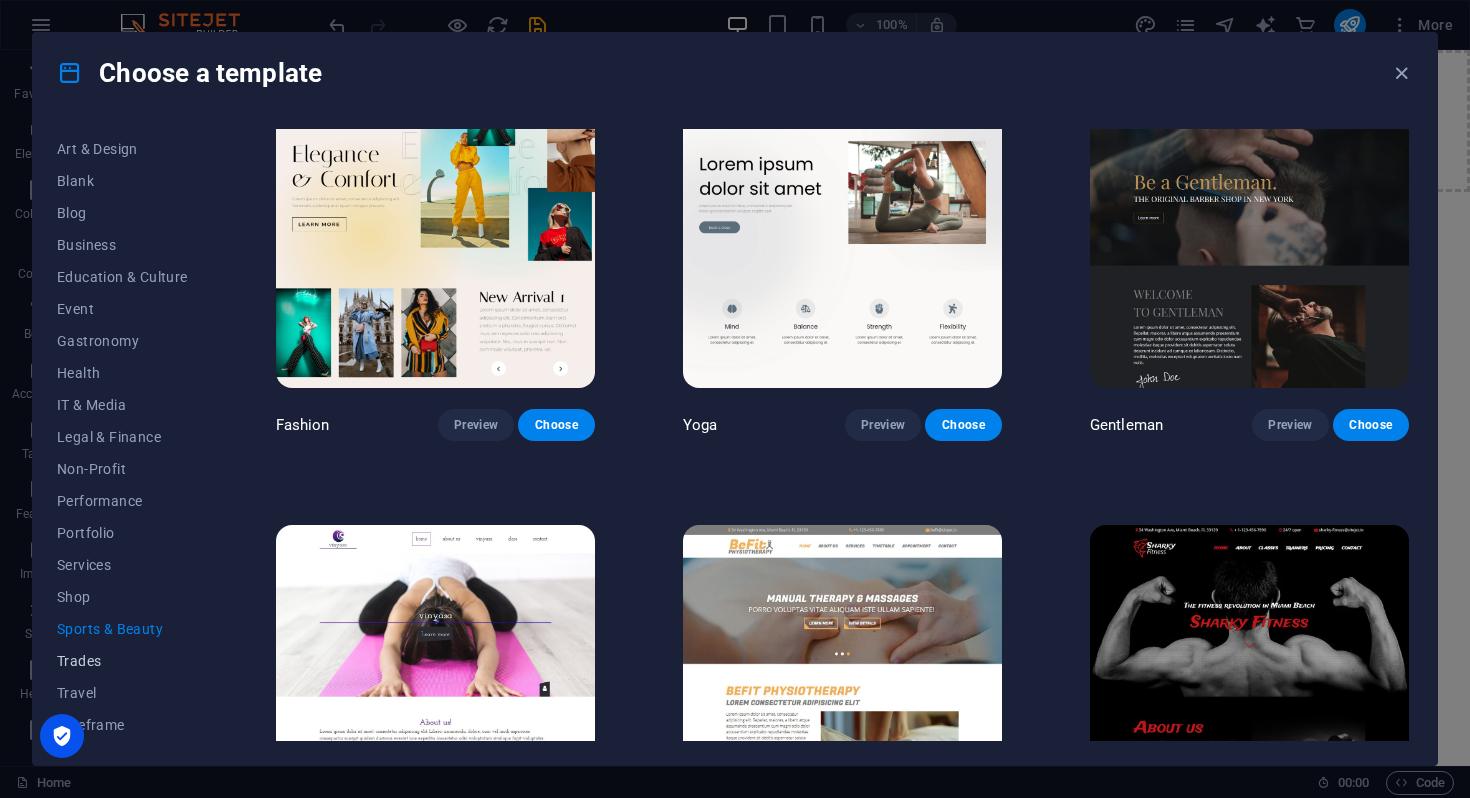 click on "Trades" at bounding box center [122, 661] 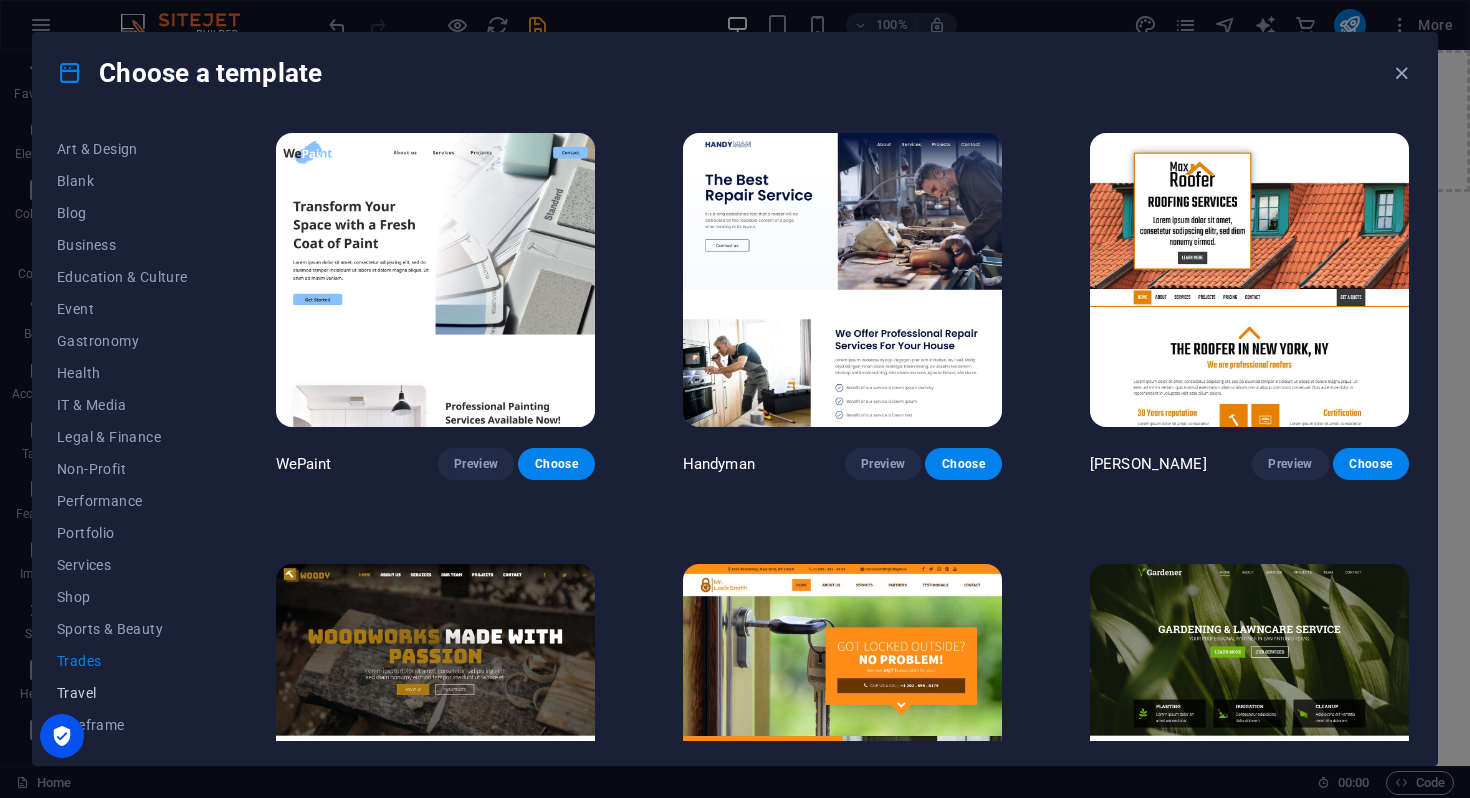 click on "Travel" at bounding box center [122, 693] 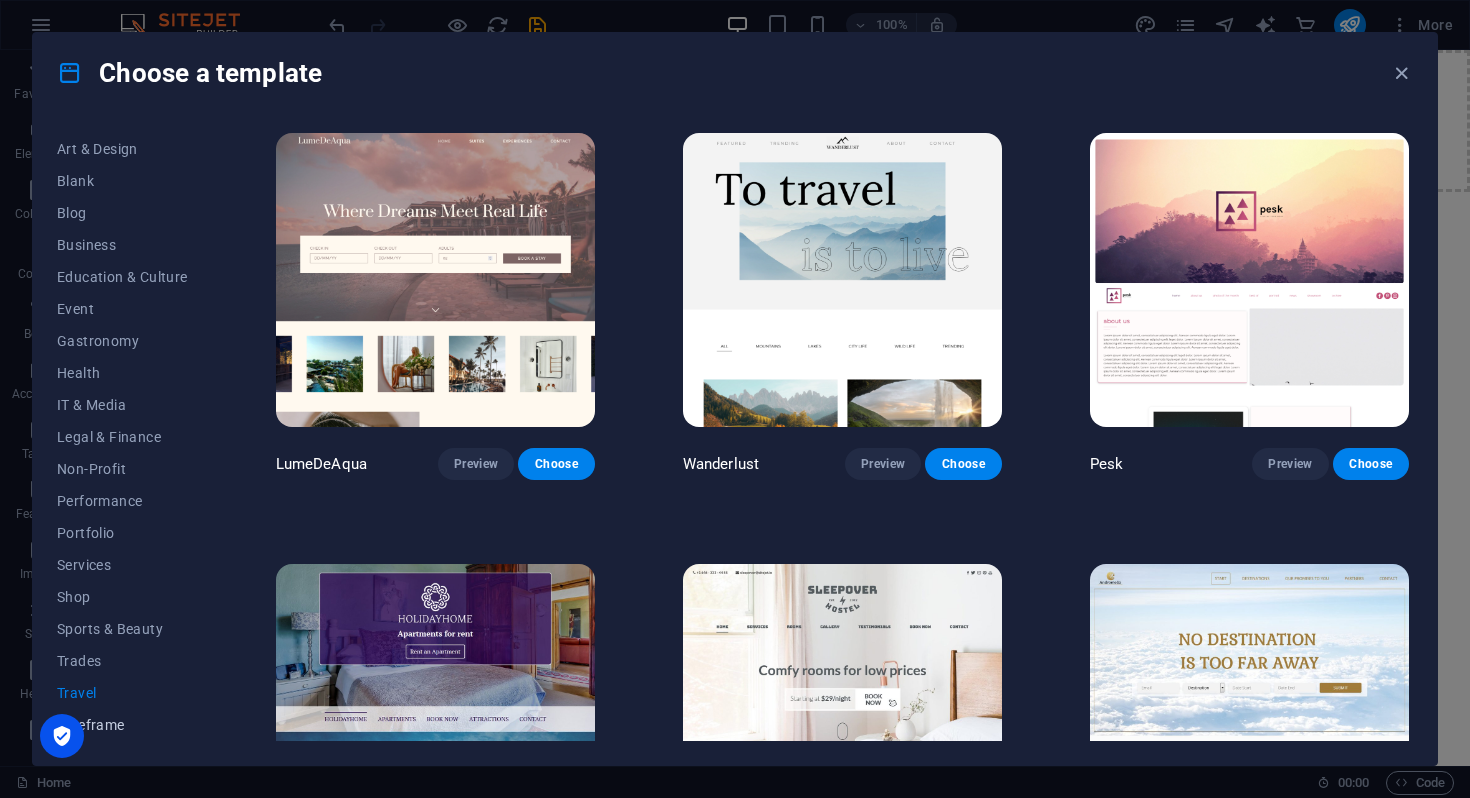 click on "Wireframe" at bounding box center (122, 725) 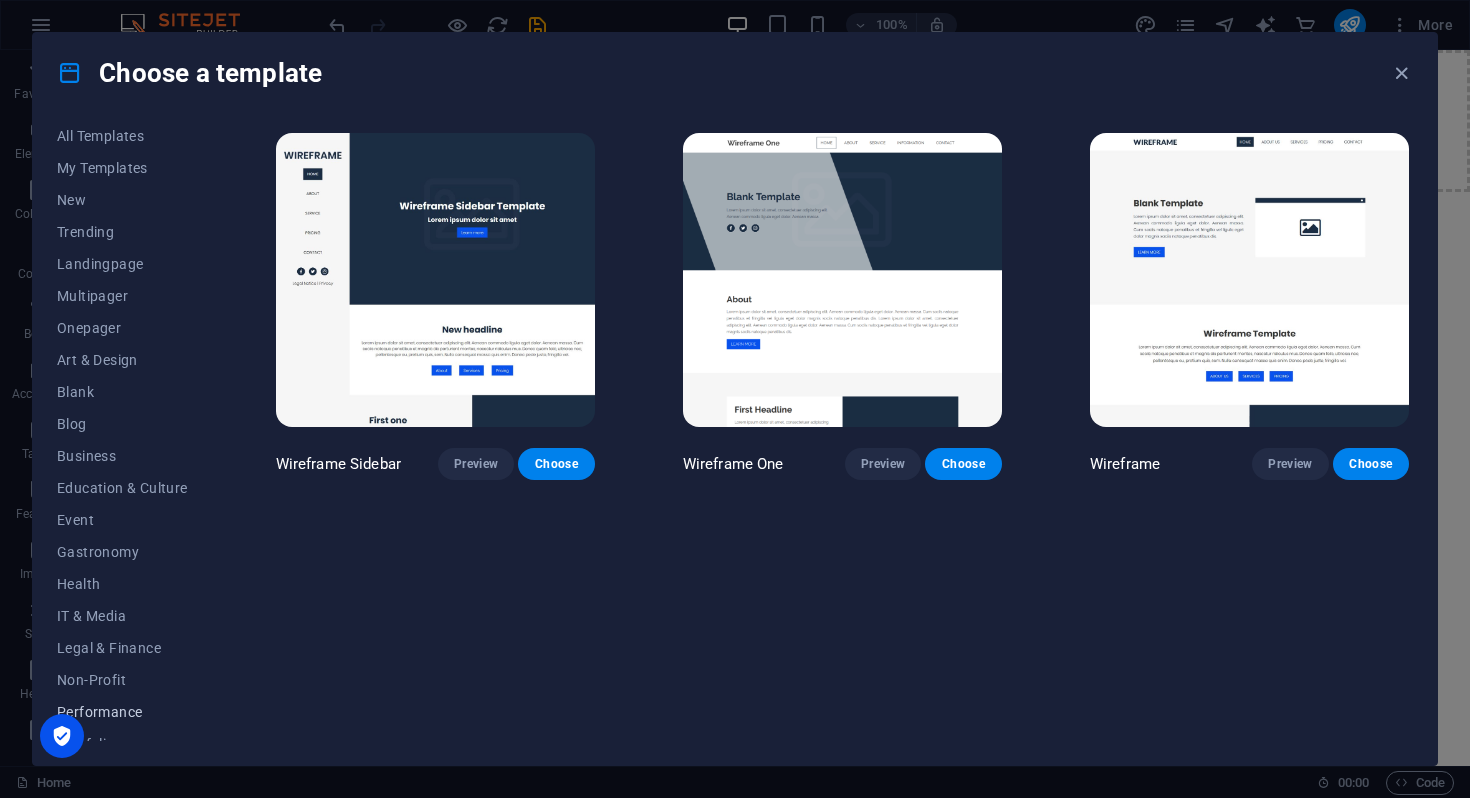 scroll, scrollTop: 0, scrollLeft: 0, axis: both 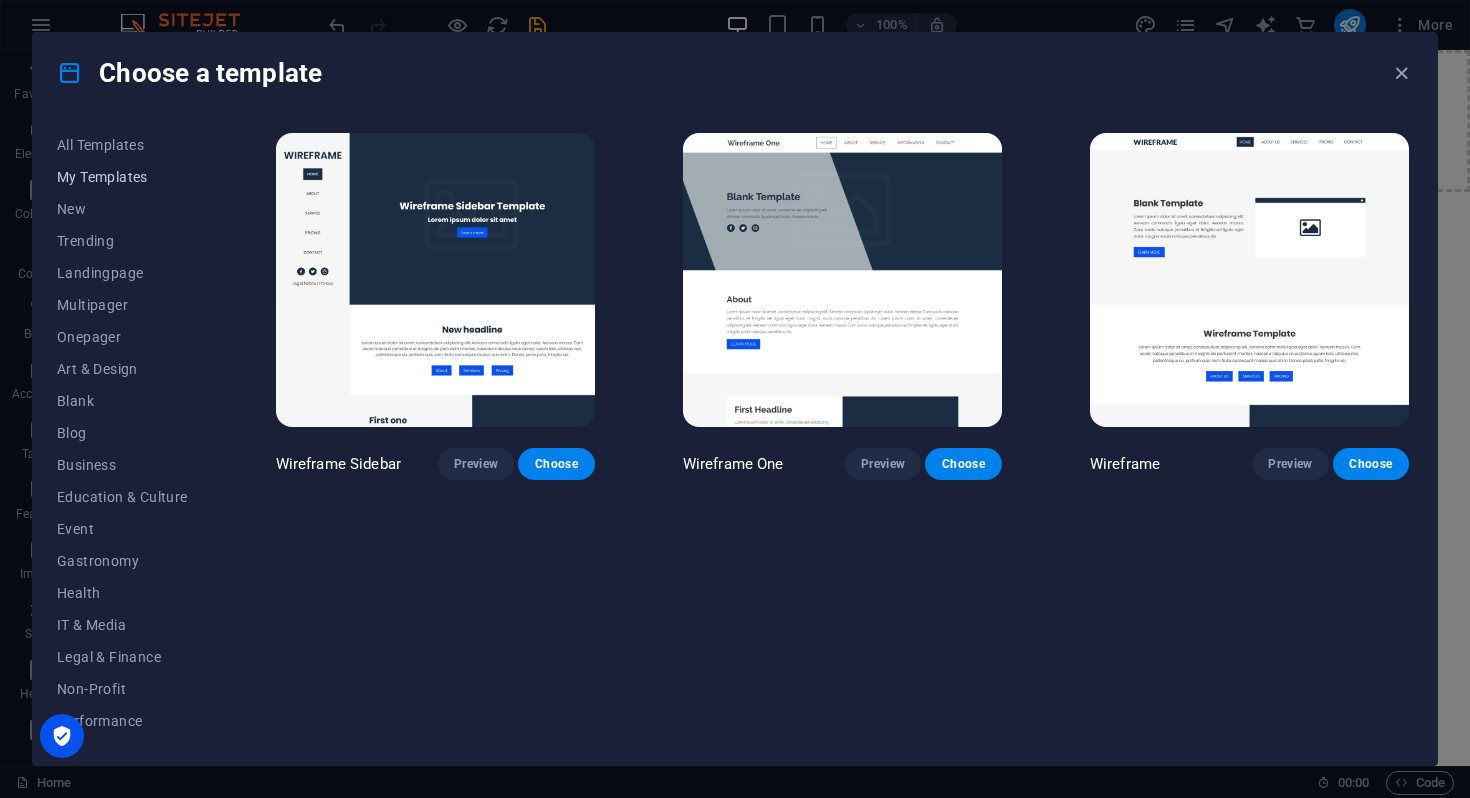 click on "My Templates" at bounding box center (122, 177) 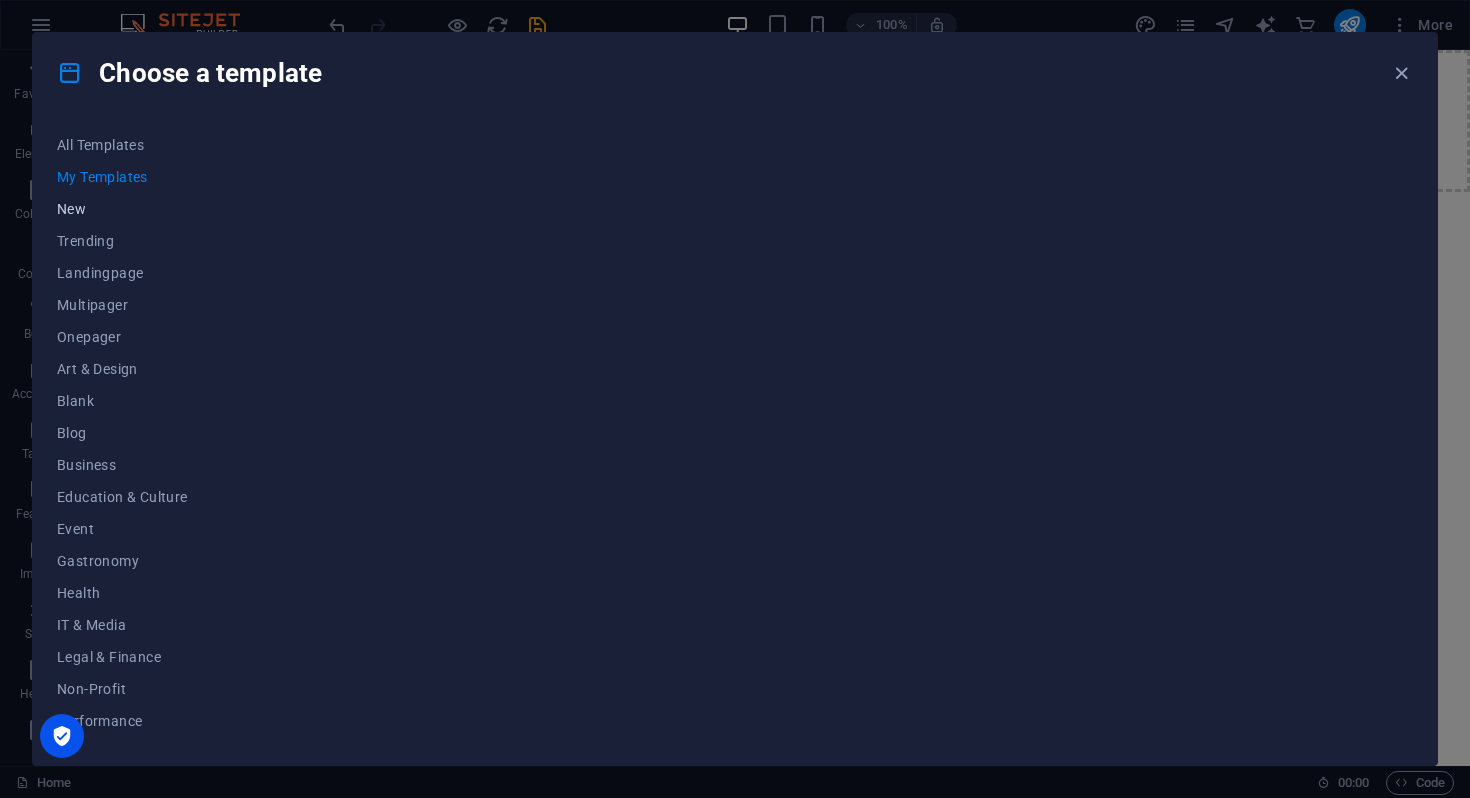 click on "New" at bounding box center [122, 209] 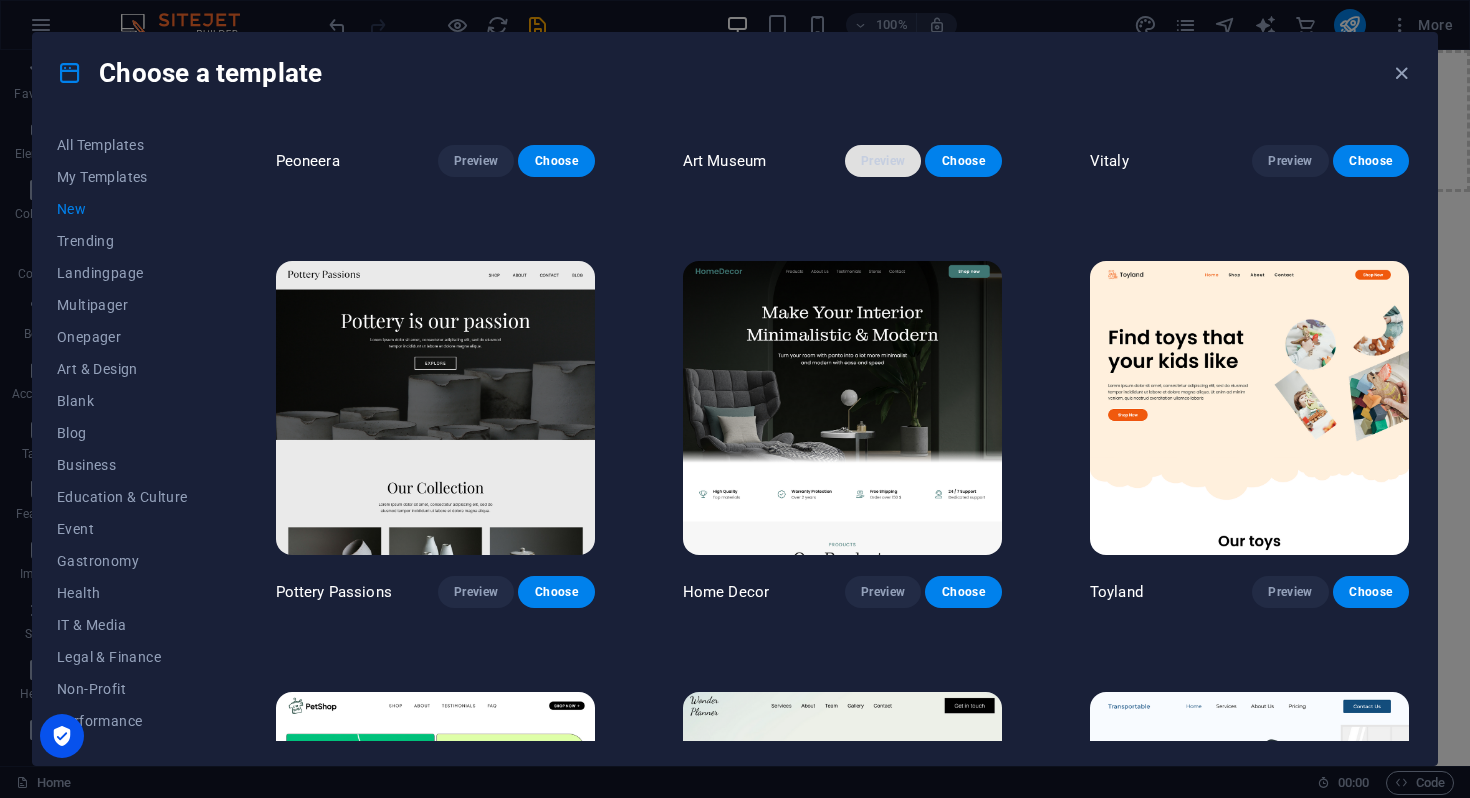 scroll, scrollTop: 305, scrollLeft: 0, axis: vertical 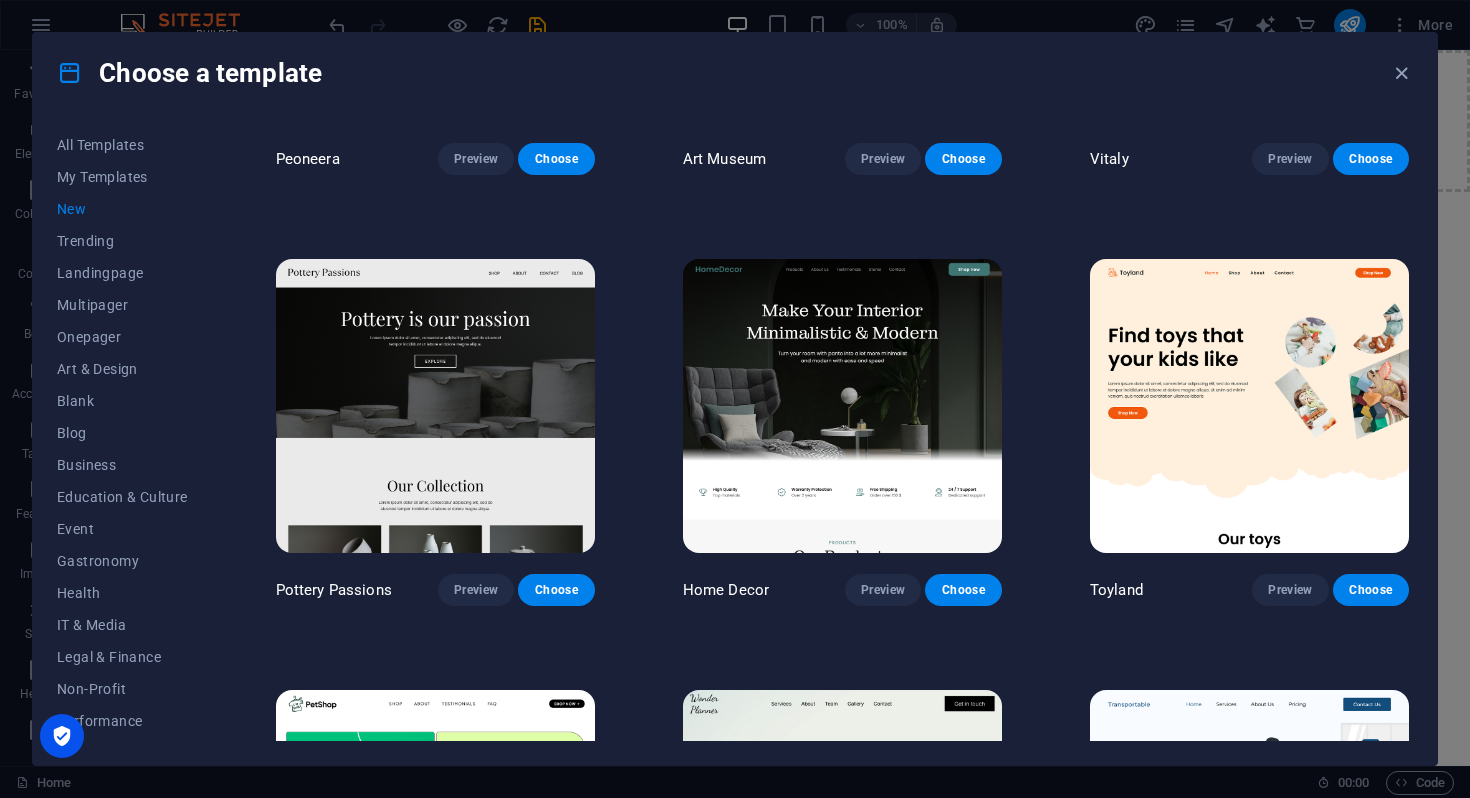 click at bounding box center [842, 406] 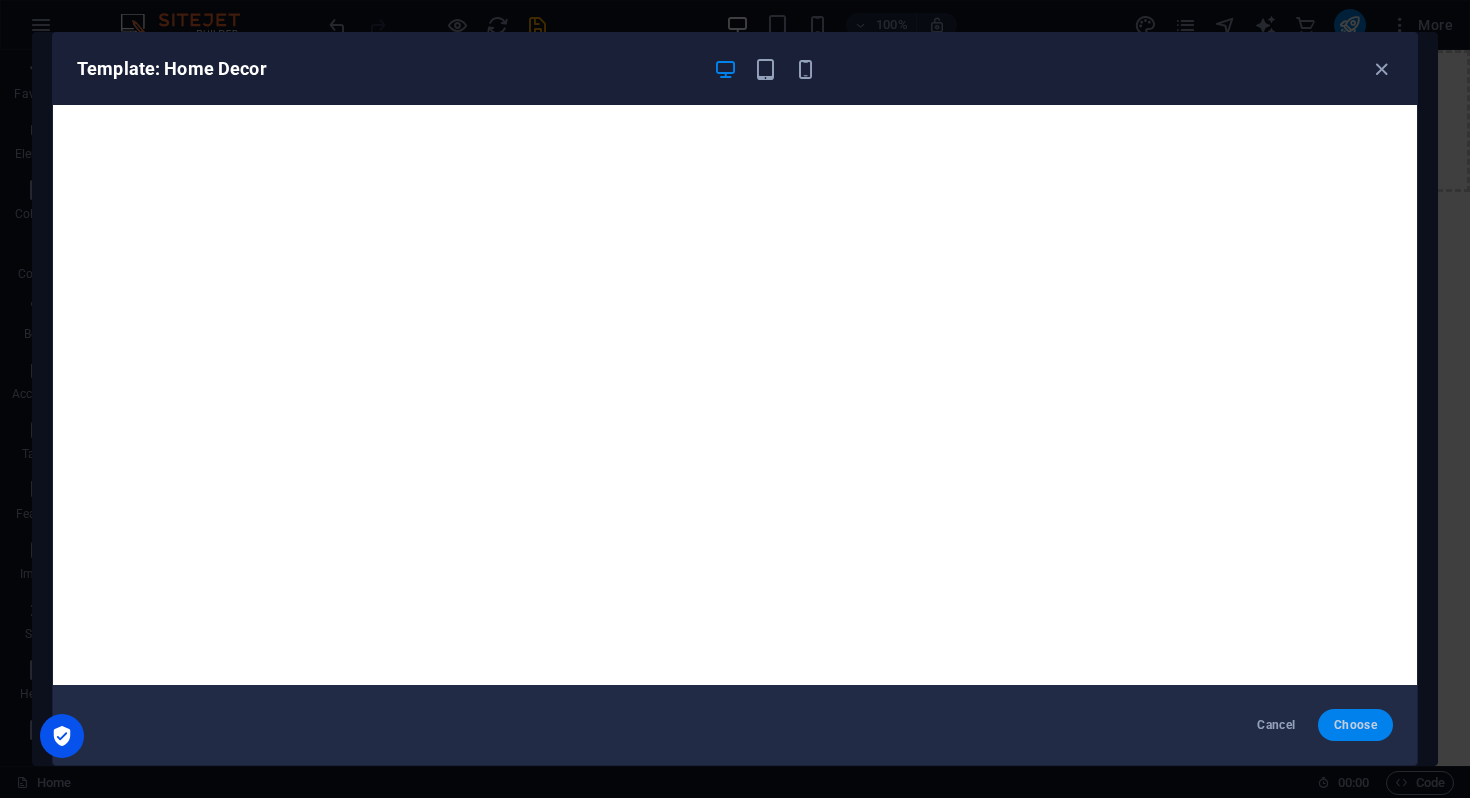 click on "Choose" at bounding box center [1355, 725] 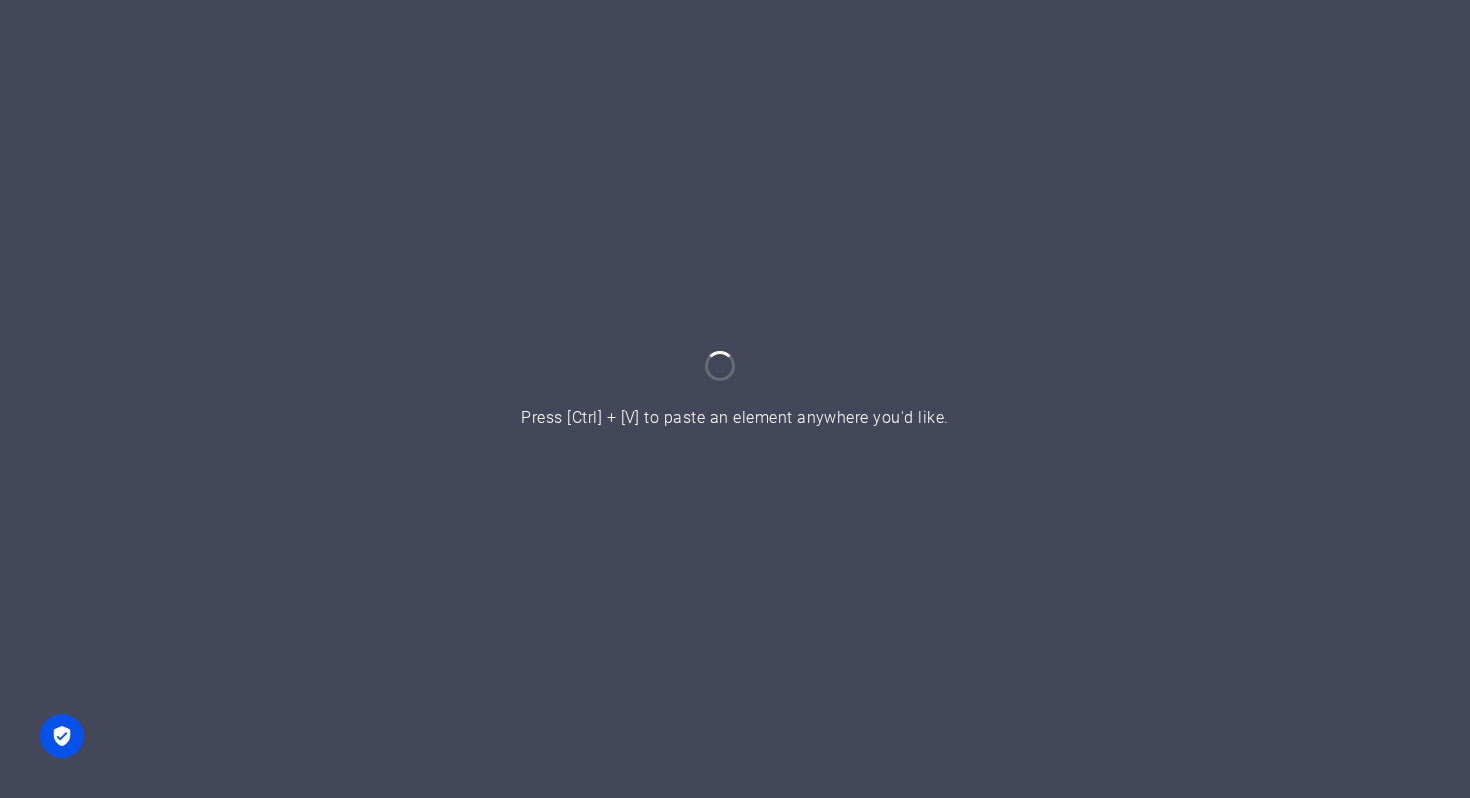 scroll, scrollTop: 0, scrollLeft: 0, axis: both 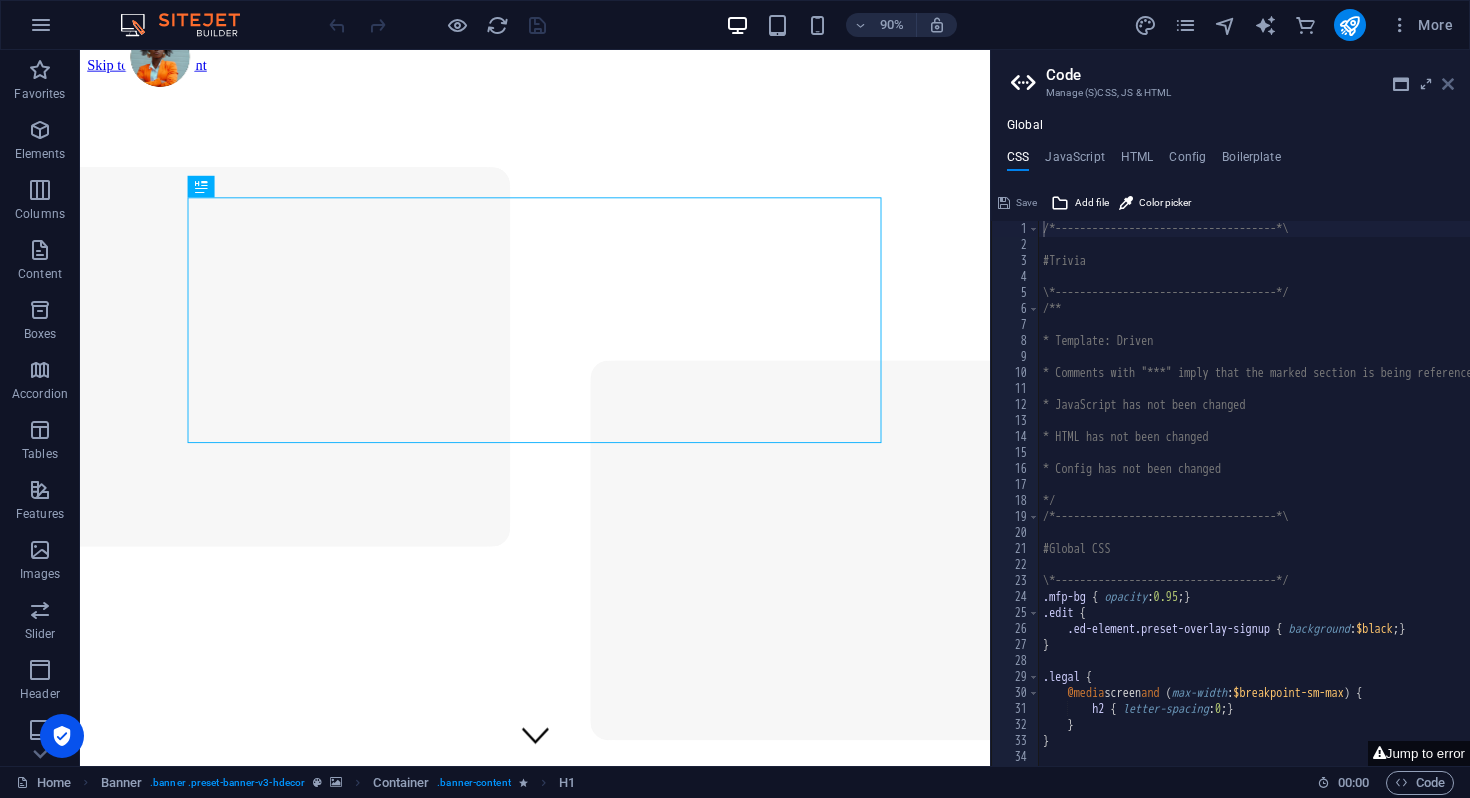 click at bounding box center (1448, 84) 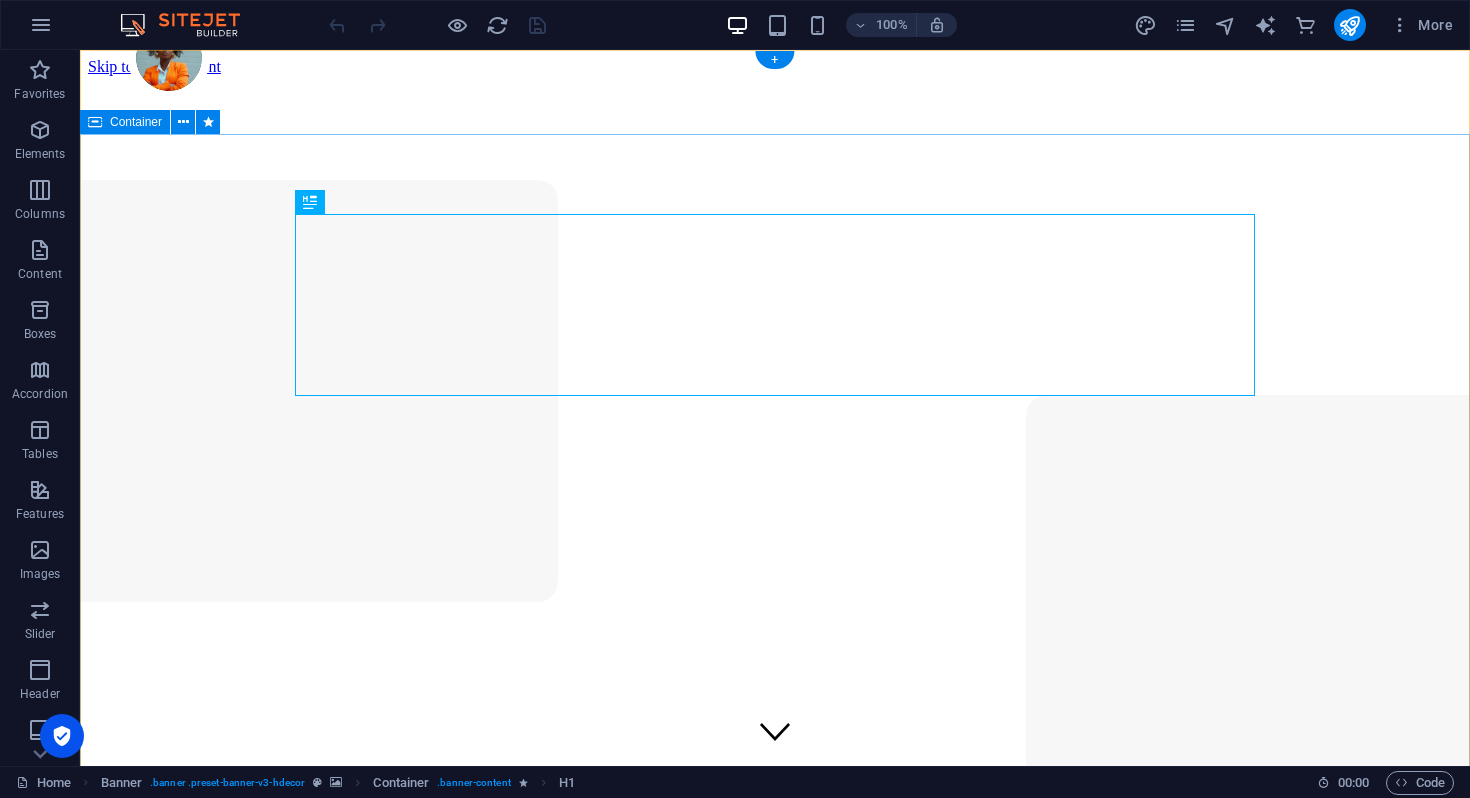 click on "Make Your Interior Minimalistic & Modern Turn your room with panto into a lot more minimalist and modern with ease and speed" at bounding box center [775, 1222] 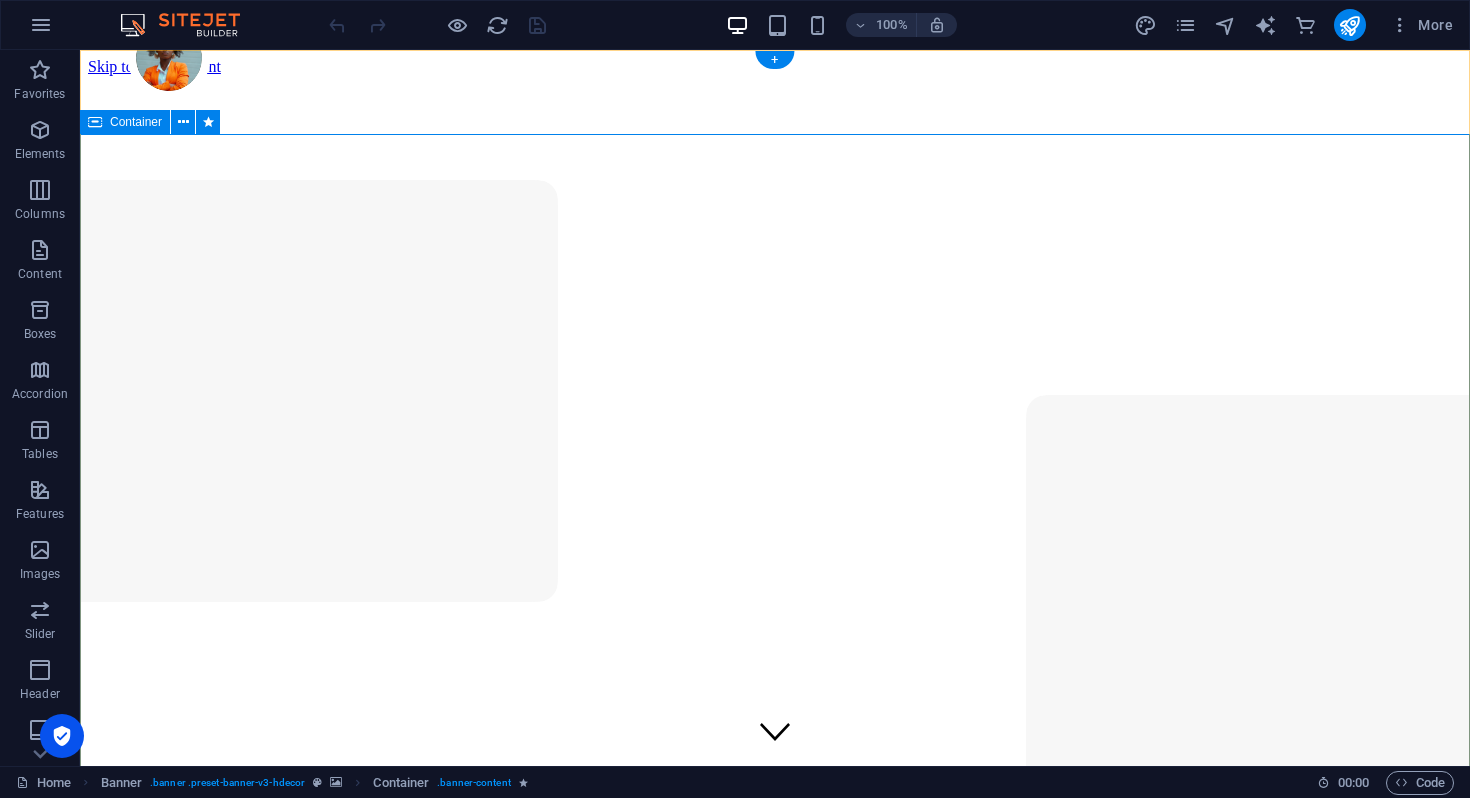 click on "Make Your Interior Minimalistic & Modern Turn your room with panto into a lot more minimalist and modern with ease and speed" at bounding box center (775, 1222) 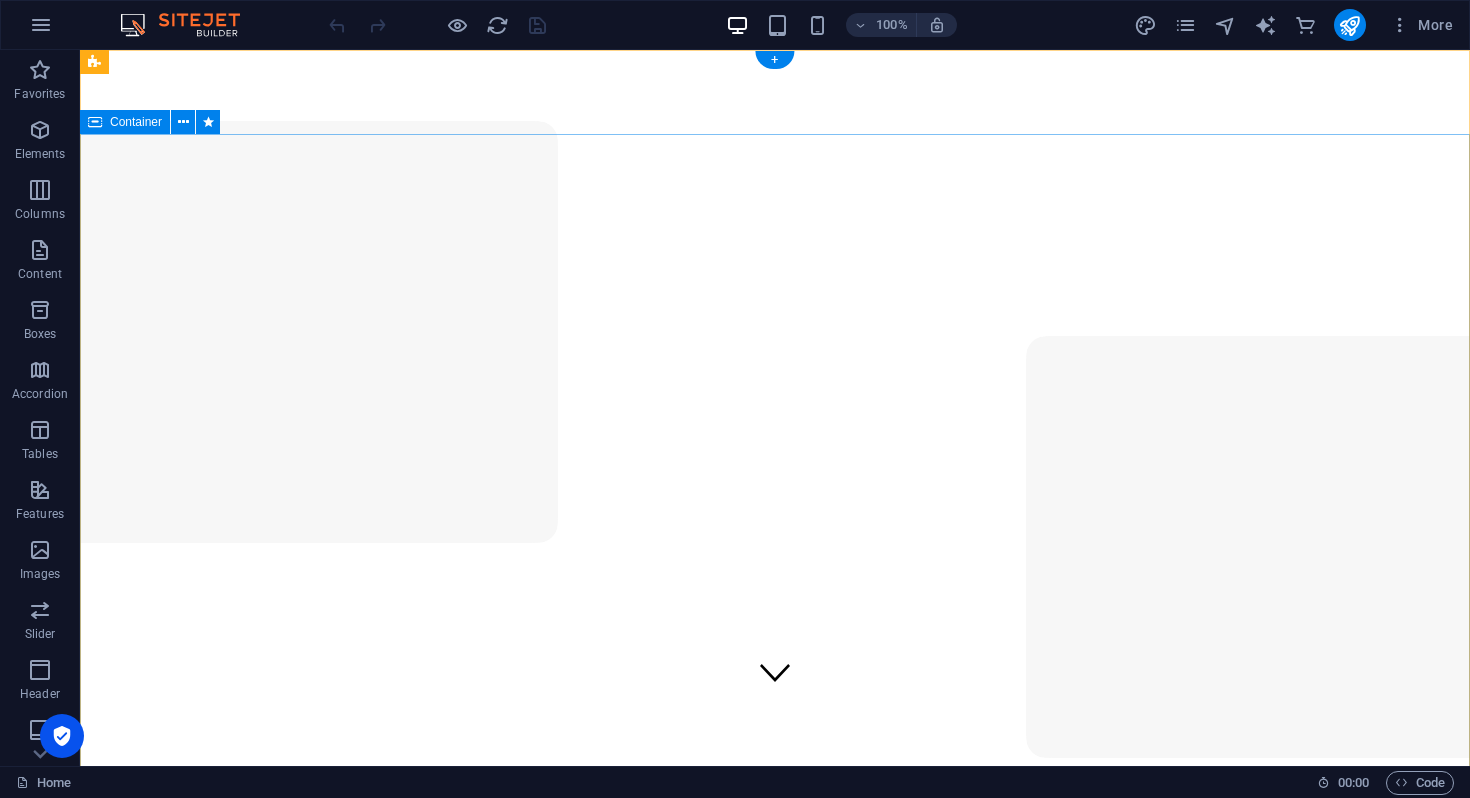 scroll, scrollTop: 0, scrollLeft: 0, axis: both 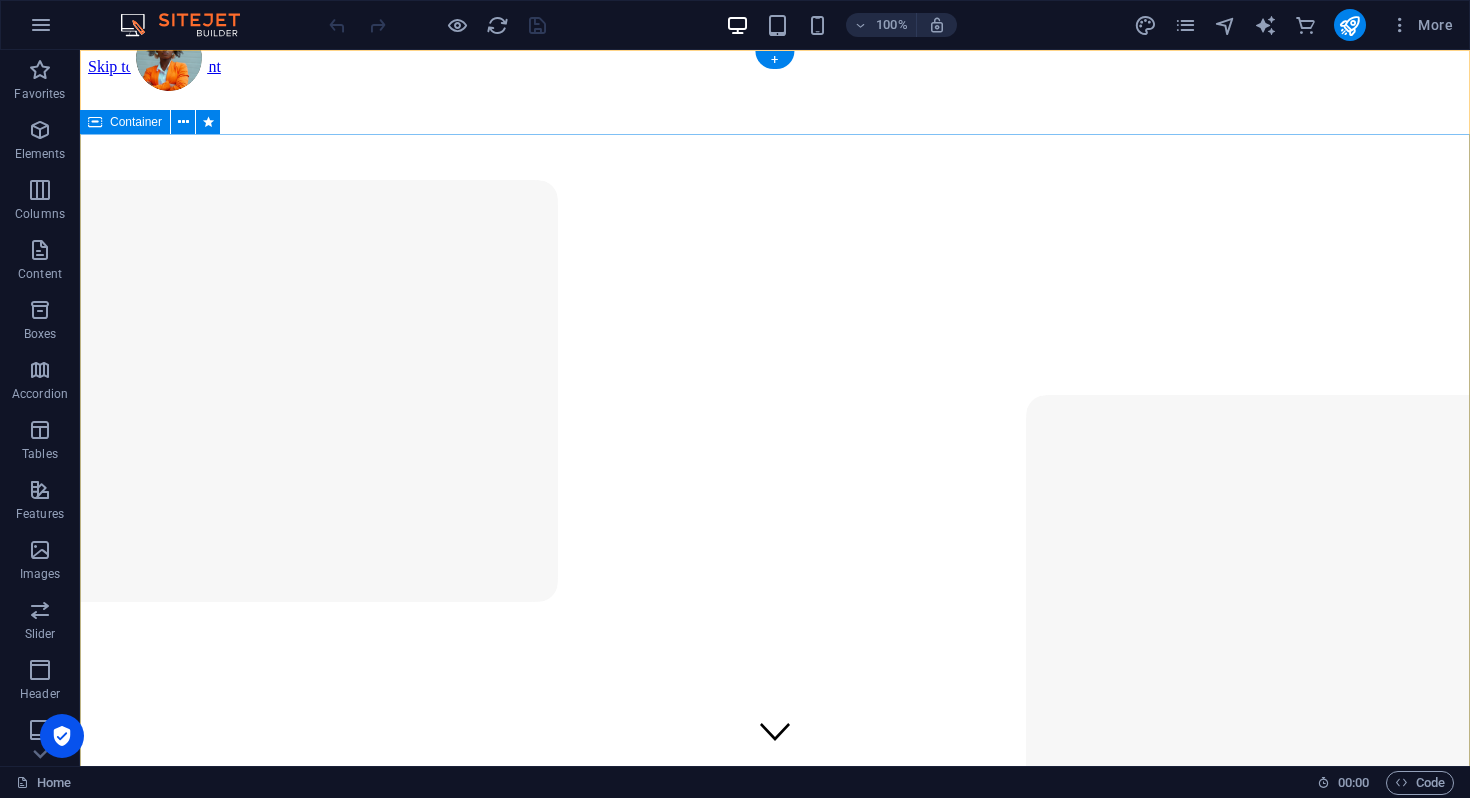 click on "Make Your Interior Minimalistic & Modern Turn your room with panto into a lot more minimalist and modern with ease and speed" at bounding box center [775, 1222] 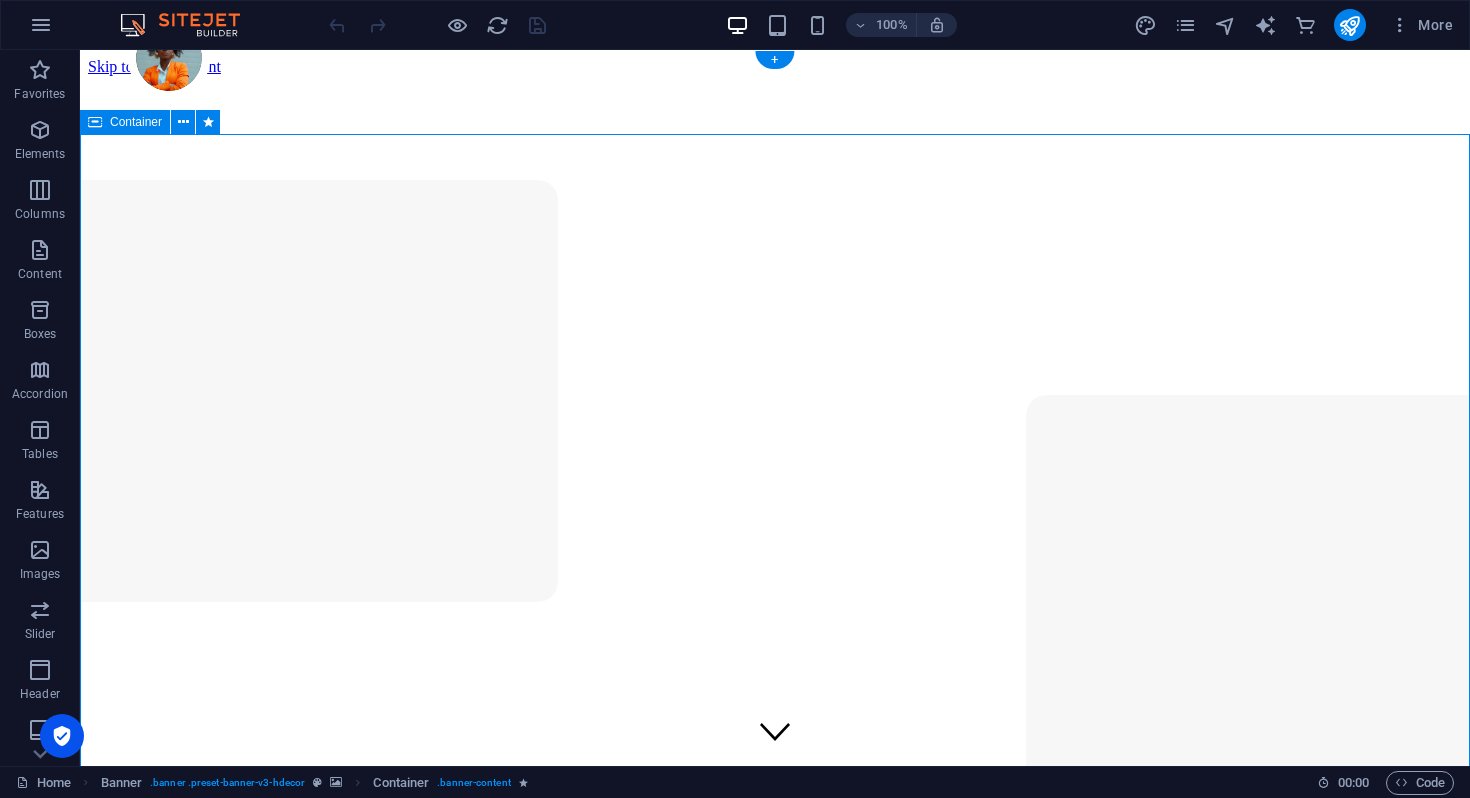 click on "Make Your Interior Minimalistic & Modern Turn your room with panto into a lot more minimalist and modern with ease and speed" at bounding box center (775, 1222) 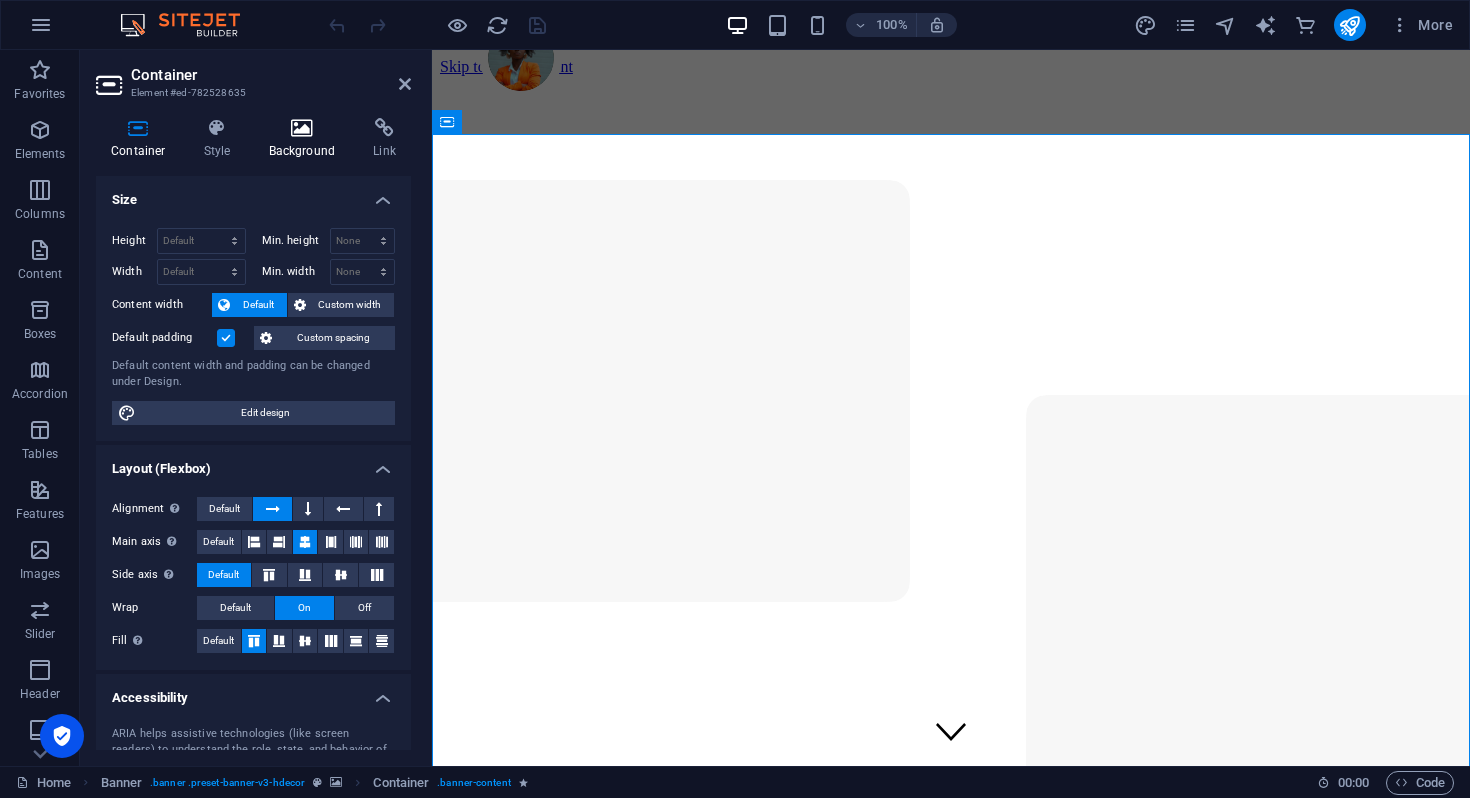 click at bounding box center (302, 128) 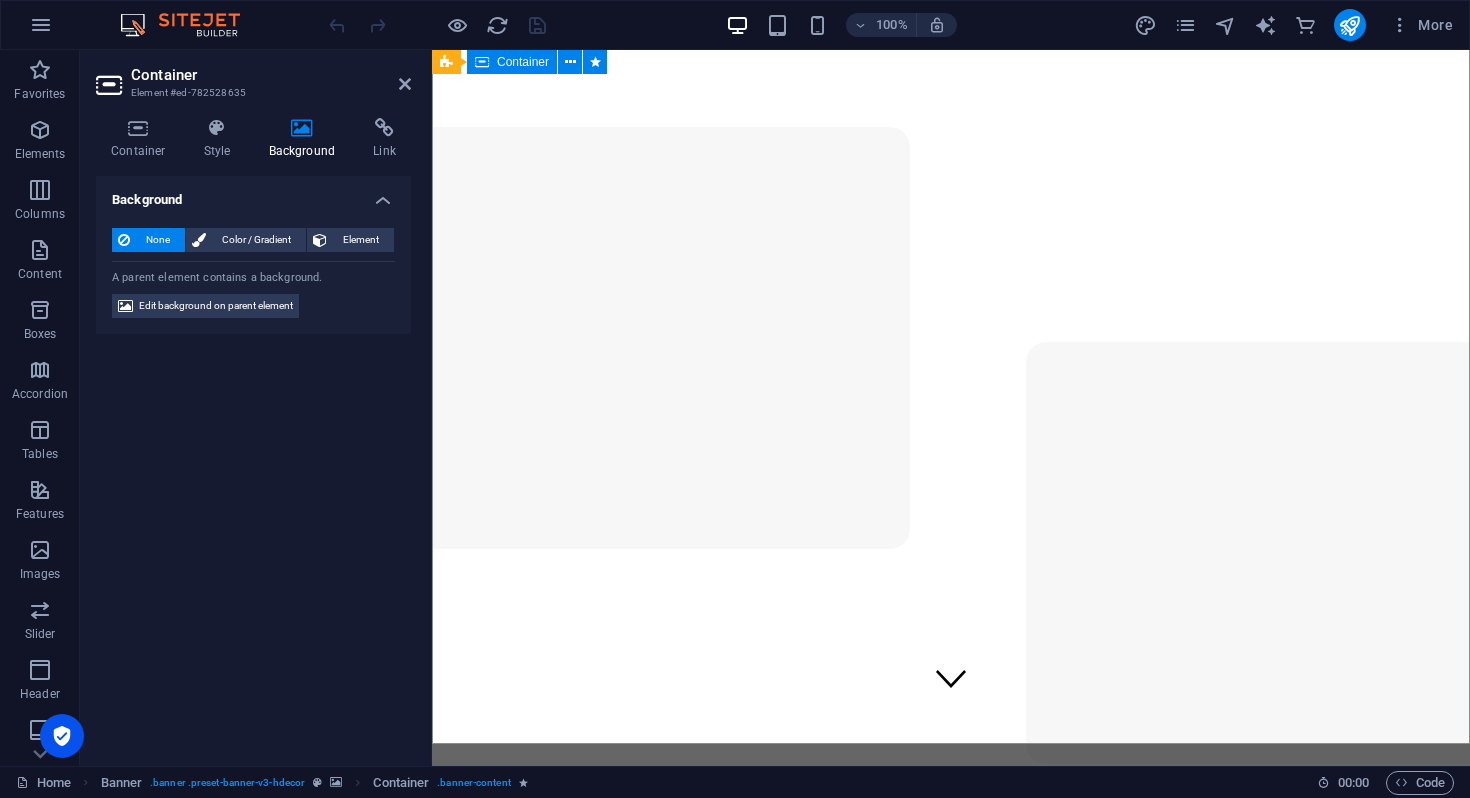 scroll, scrollTop: 0, scrollLeft: 0, axis: both 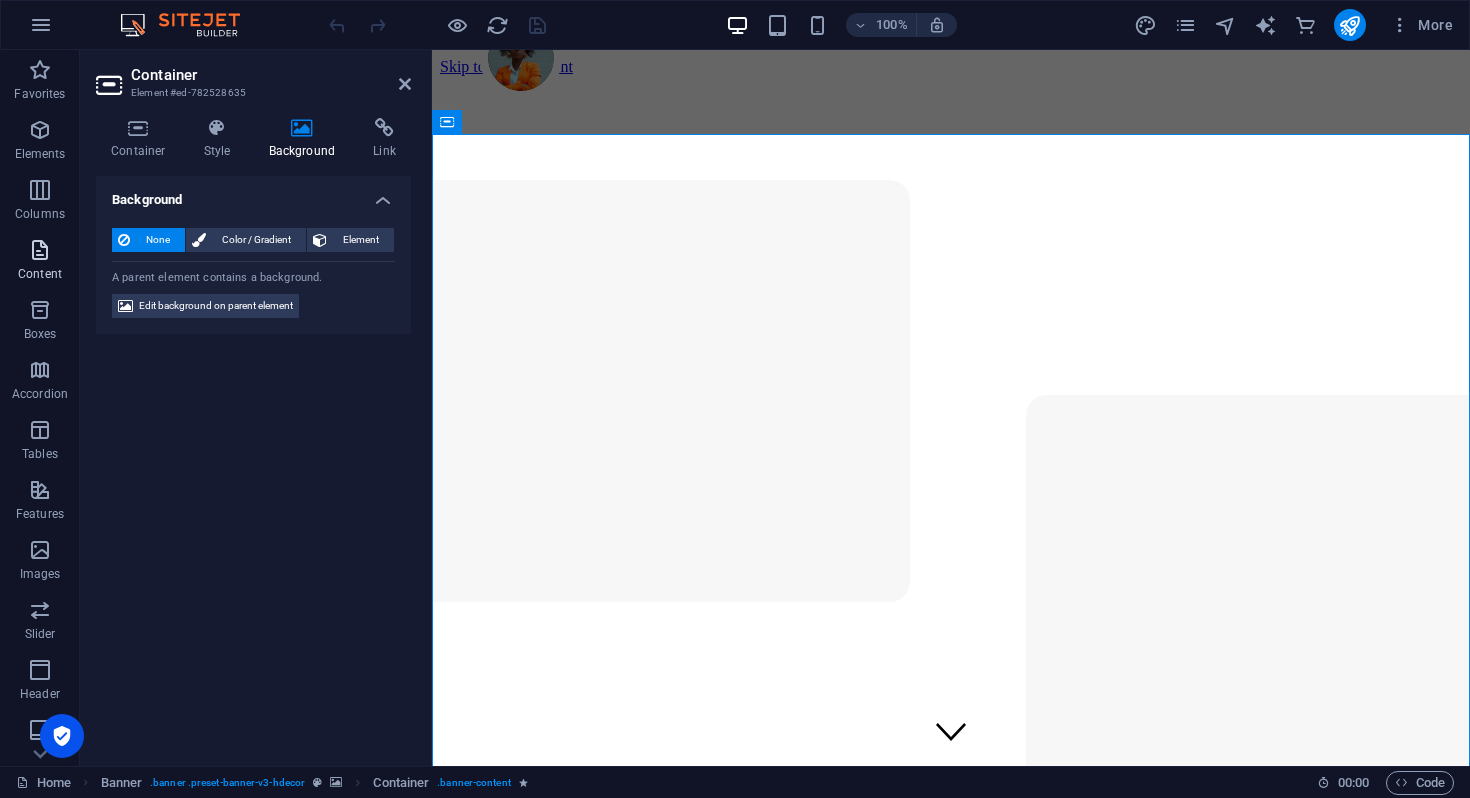 click at bounding box center (40, 250) 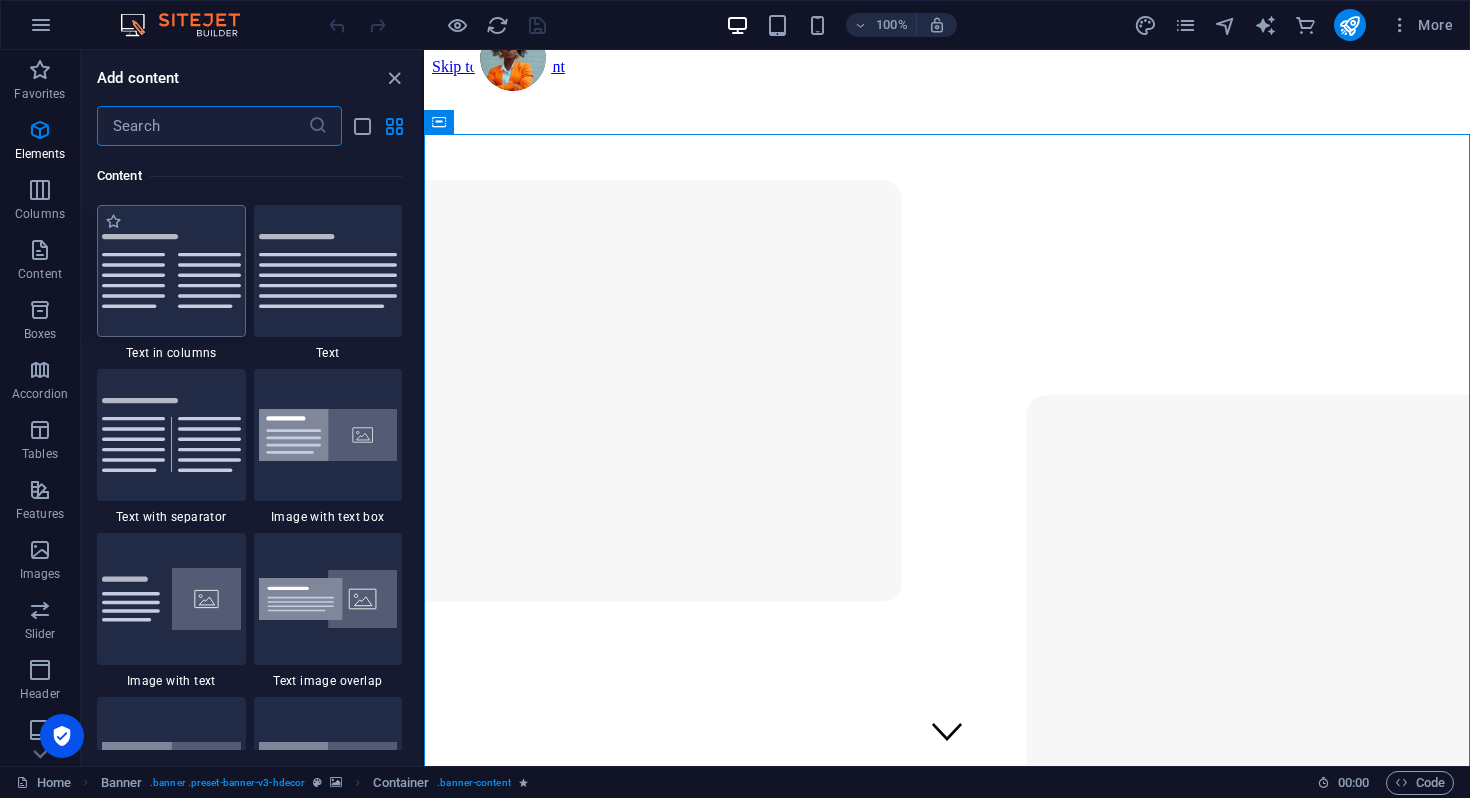 scroll, scrollTop: 3499, scrollLeft: 0, axis: vertical 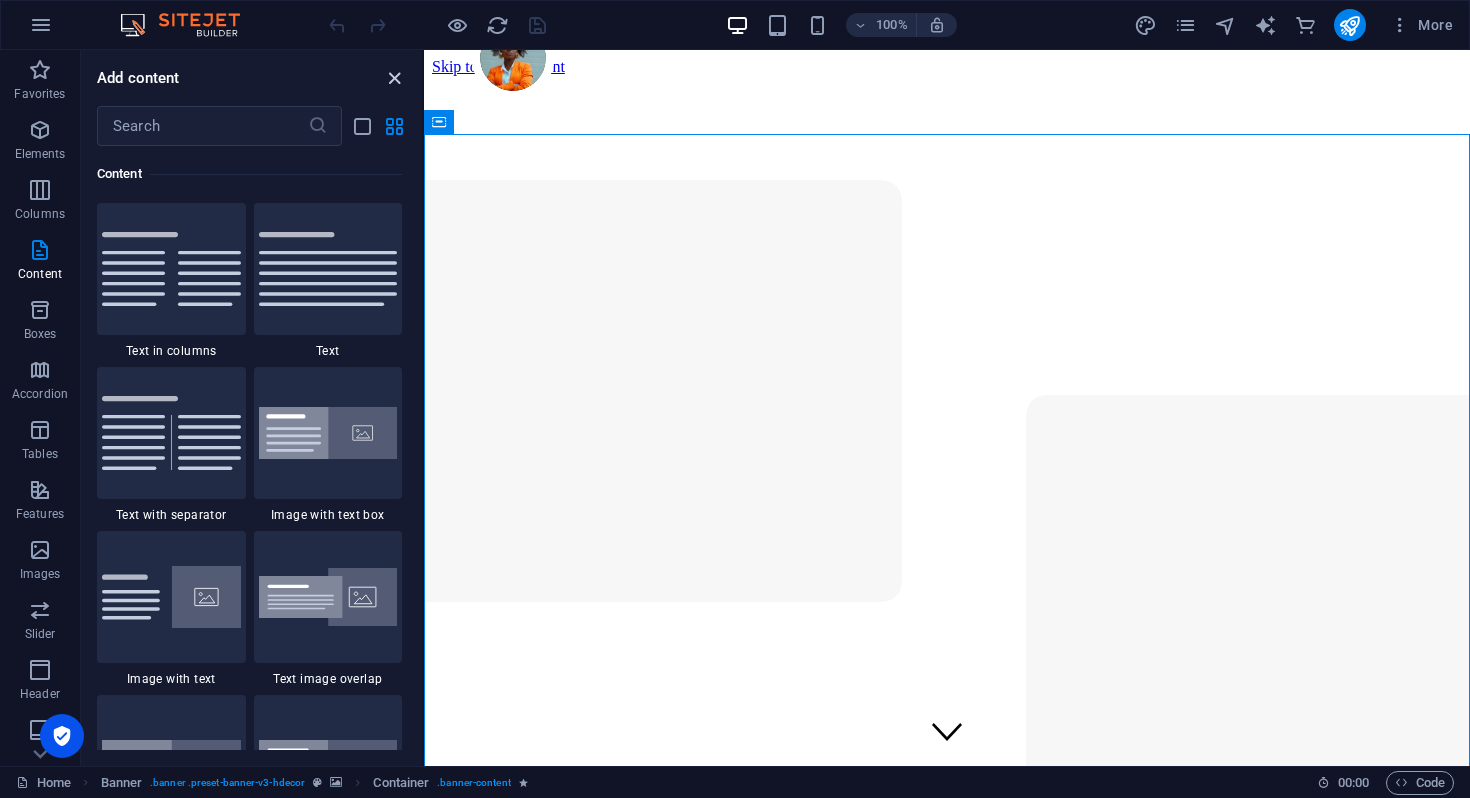 click at bounding box center [394, 78] 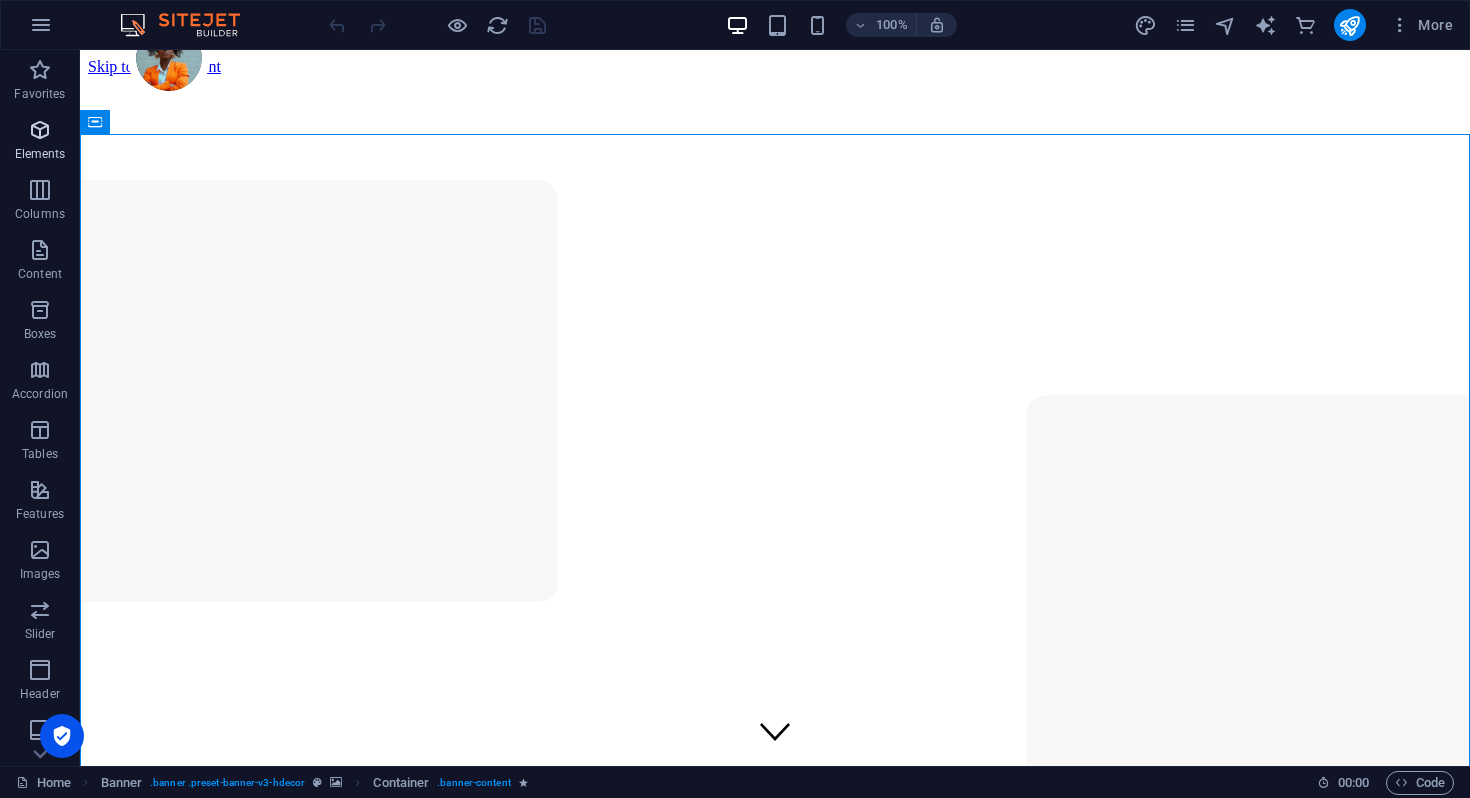 click at bounding box center [40, 130] 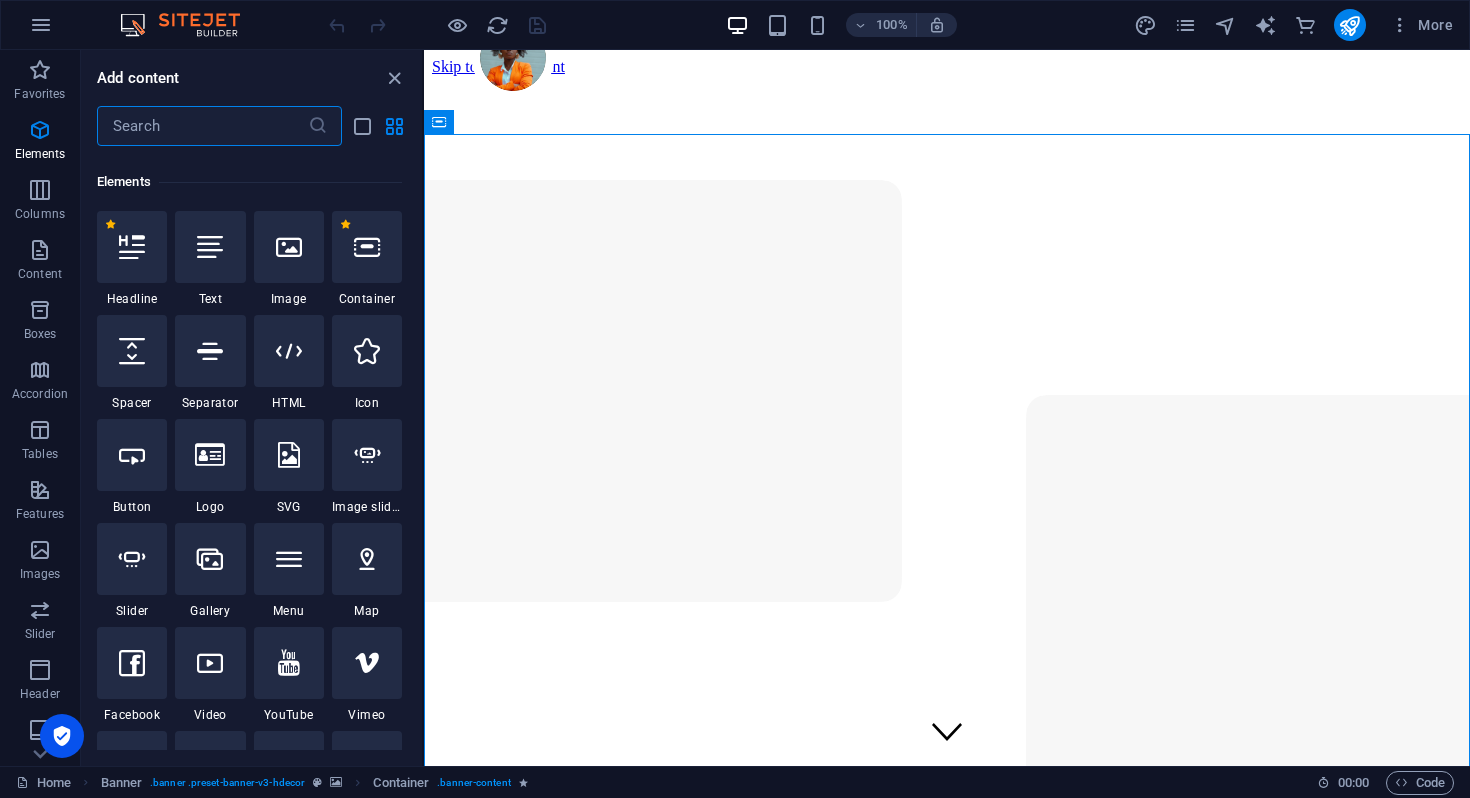 scroll, scrollTop: 213, scrollLeft: 0, axis: vertical 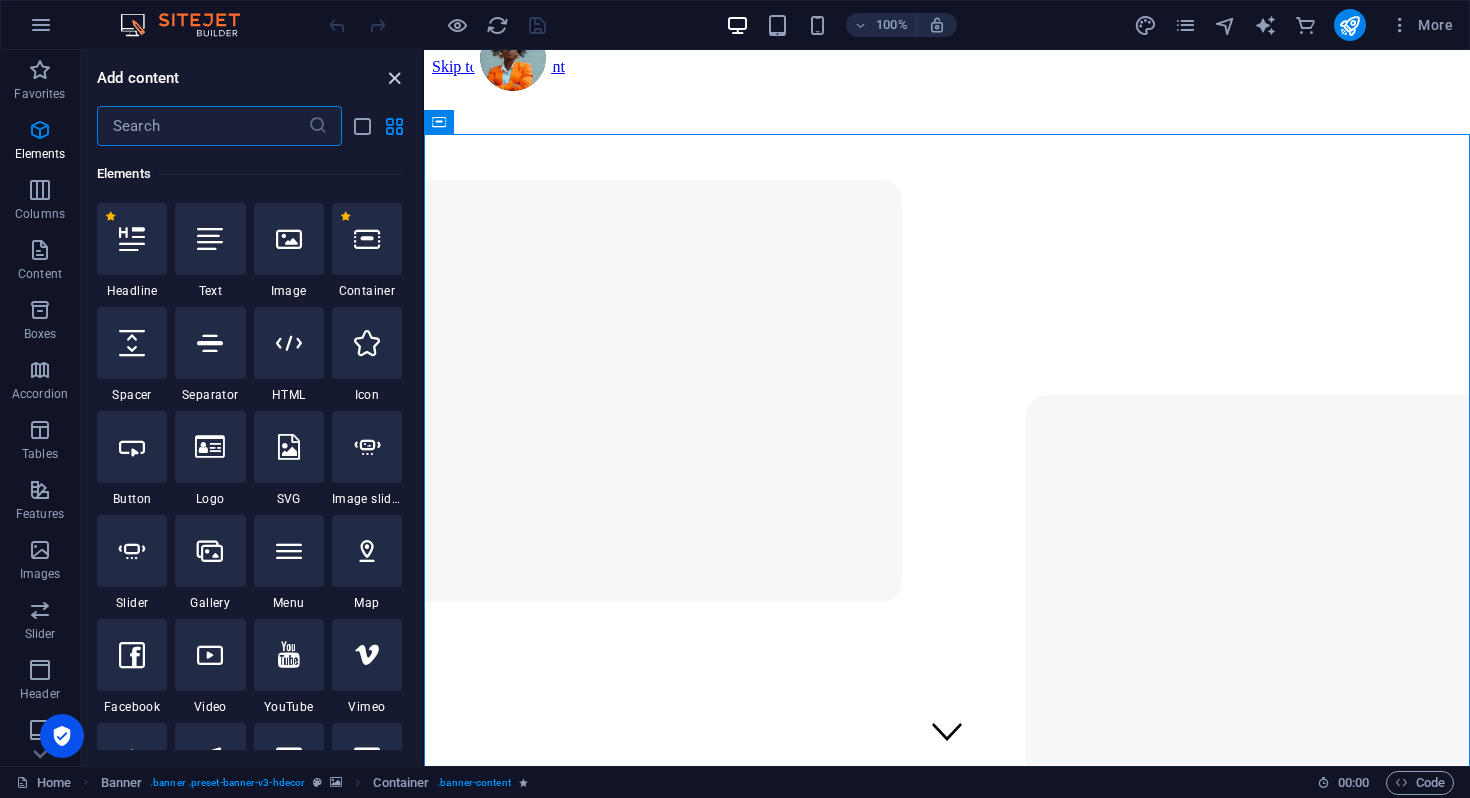 click at bounding box center [394, 78] 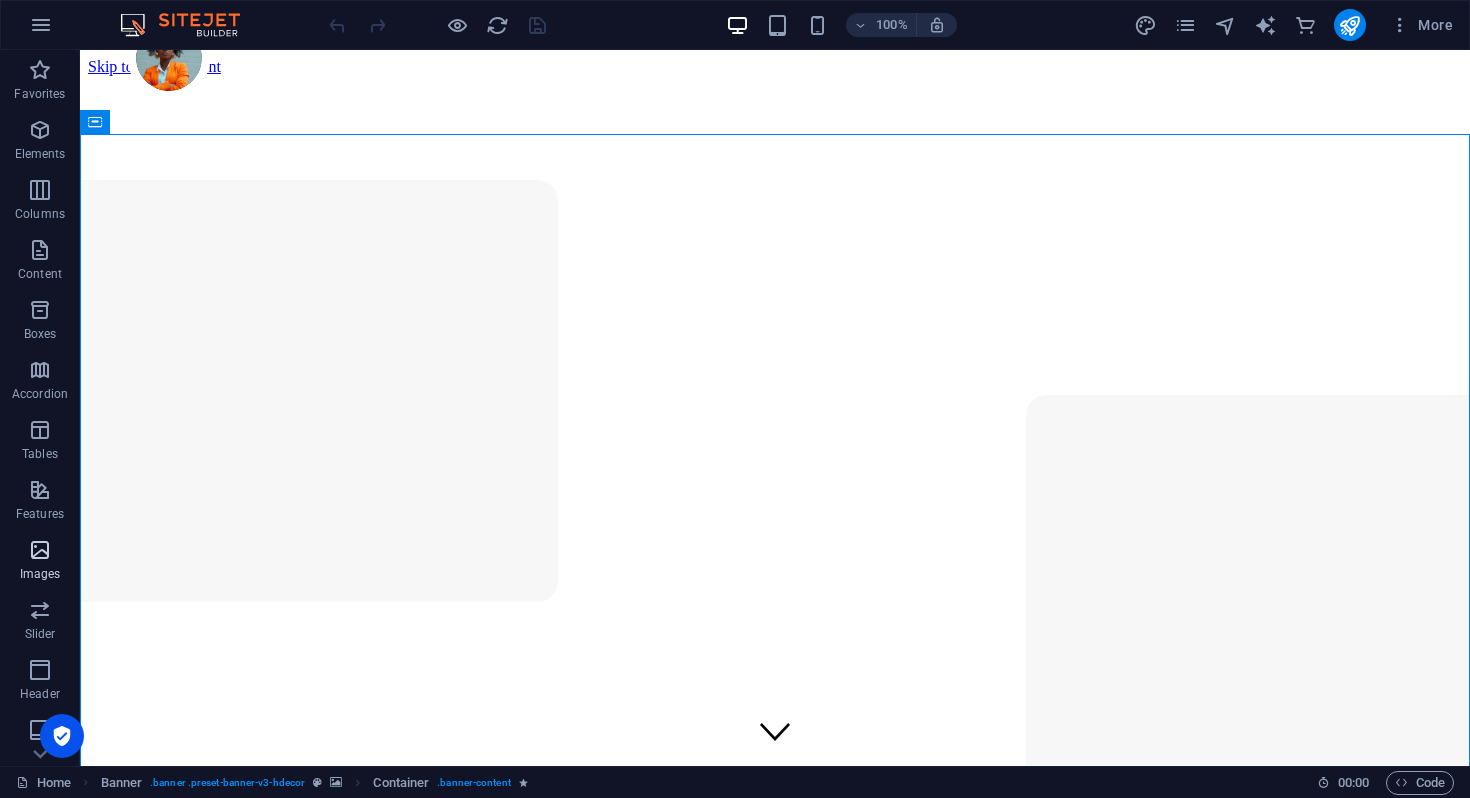 click at bounding box center (40, 550) 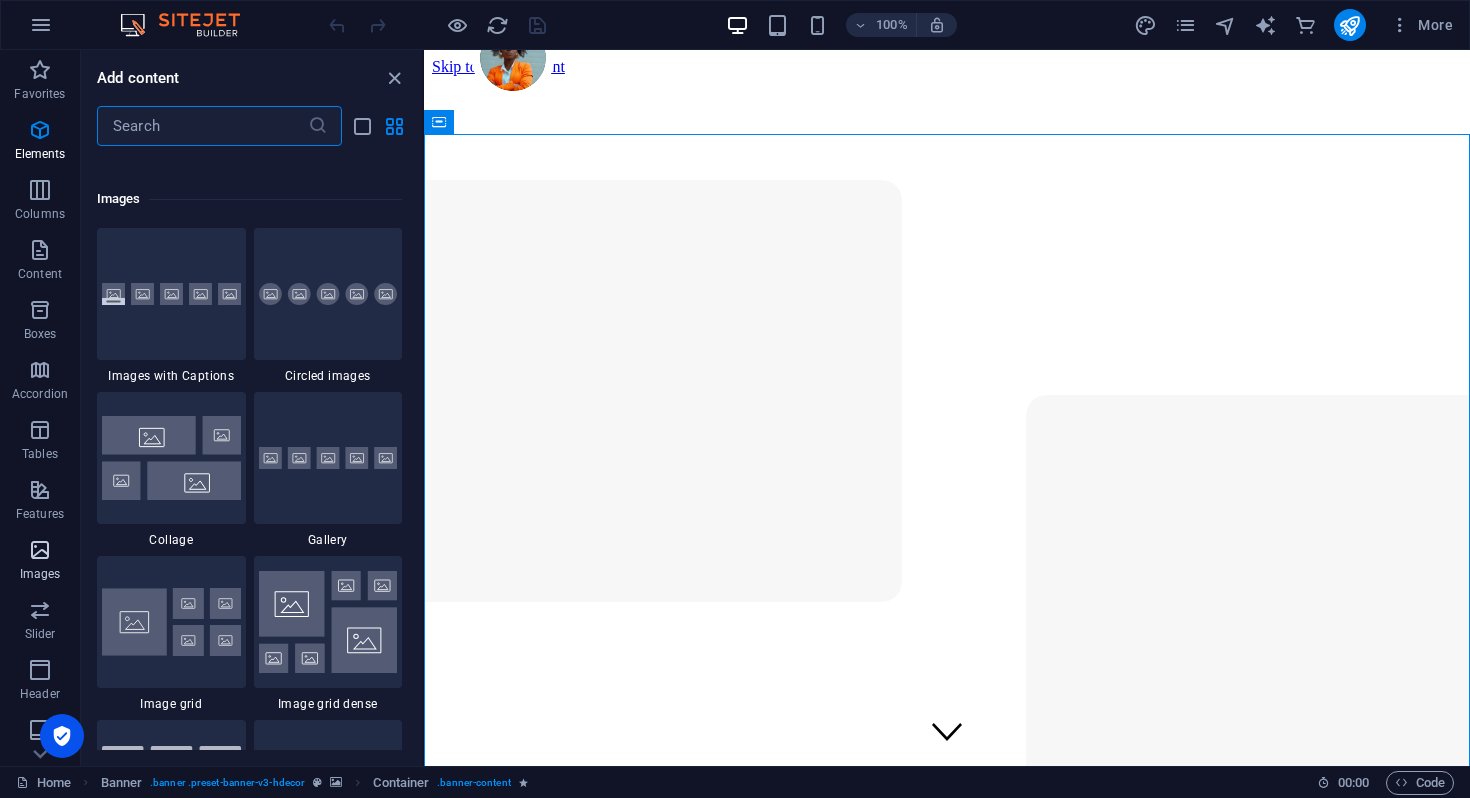 scroll, scrollTop: 9976, scrollLeft: 0, axis: vertical 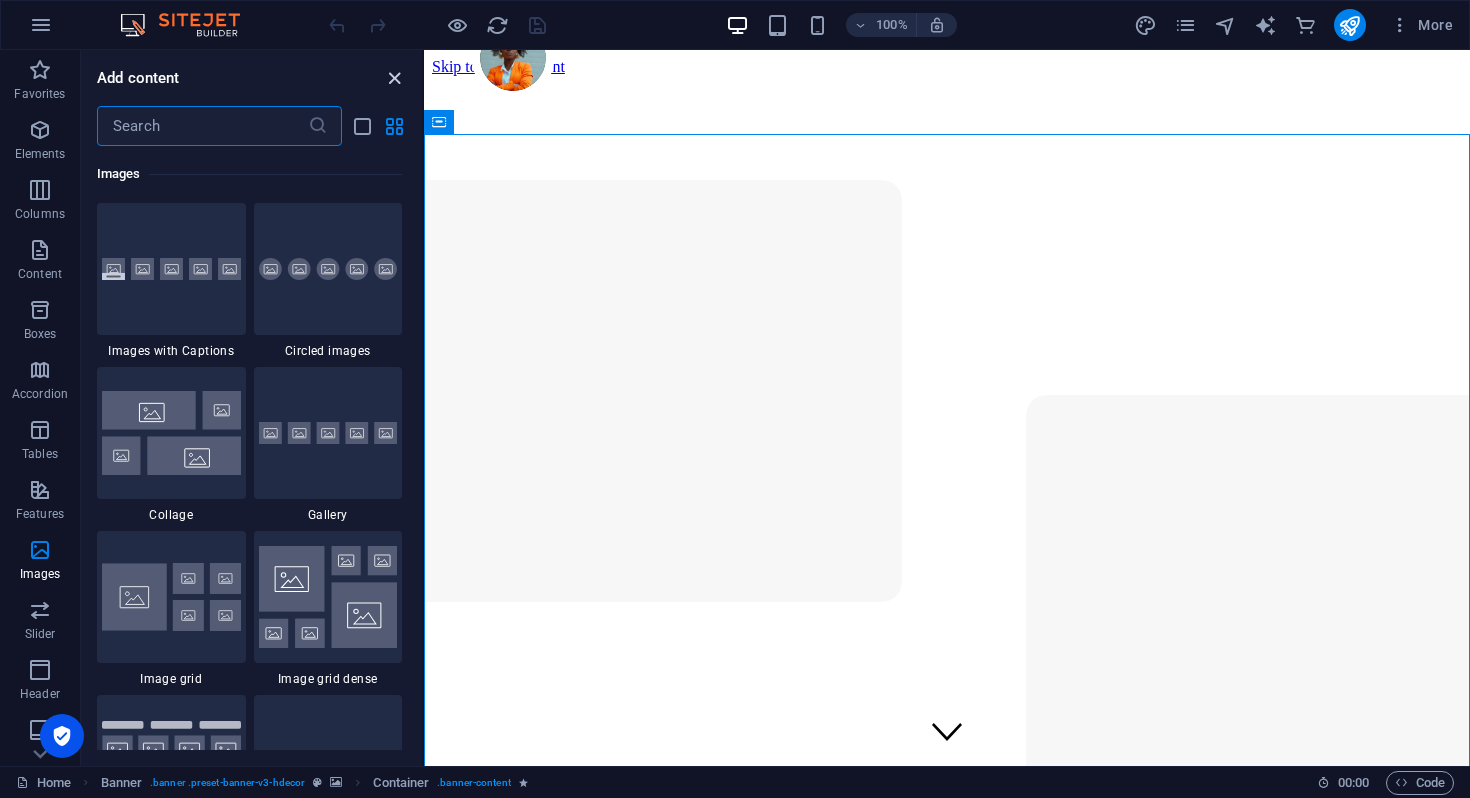 click at bounding box center [394, 78] 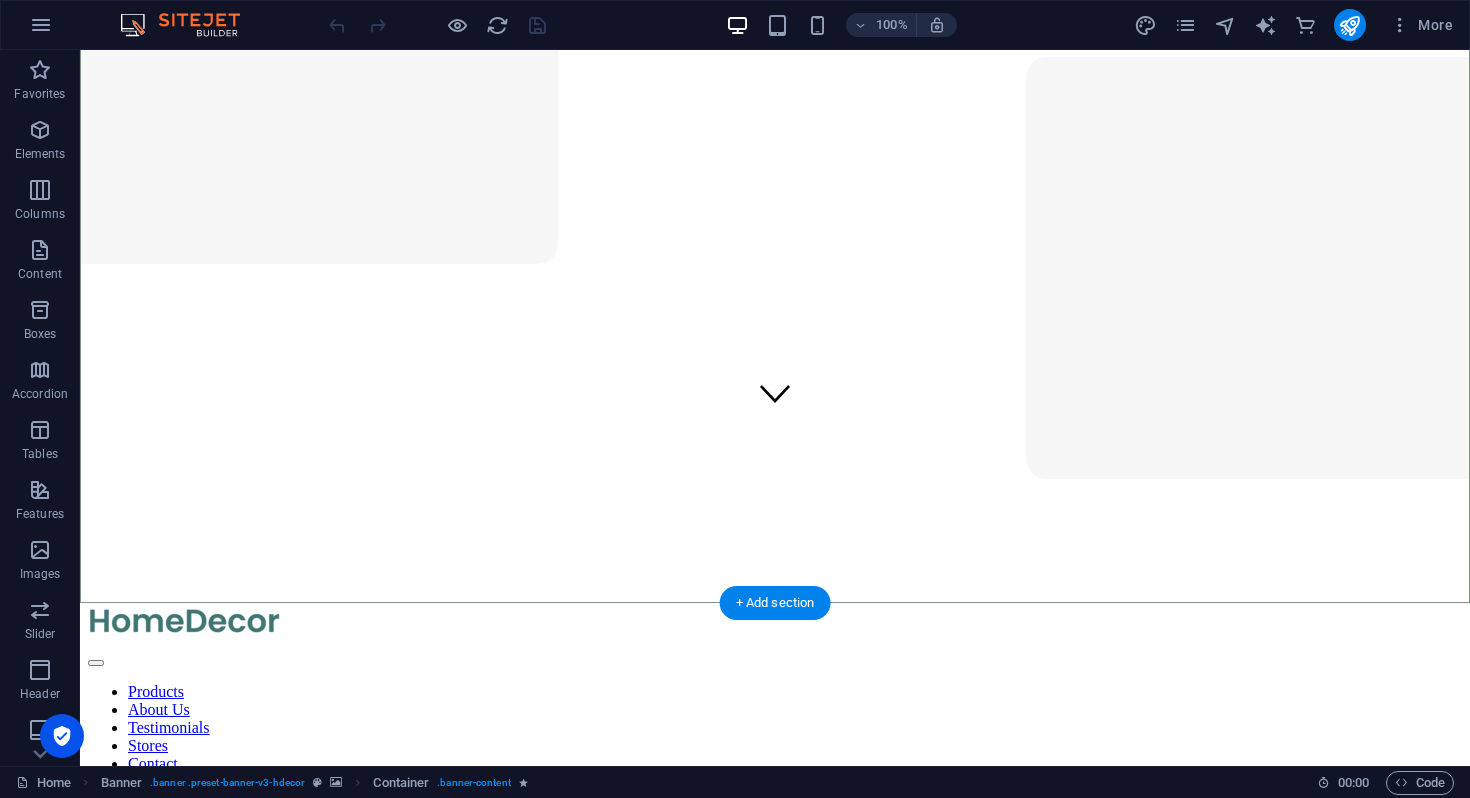 scroll, scrollTop: 355, scrollLeft: 0, axis: vertical 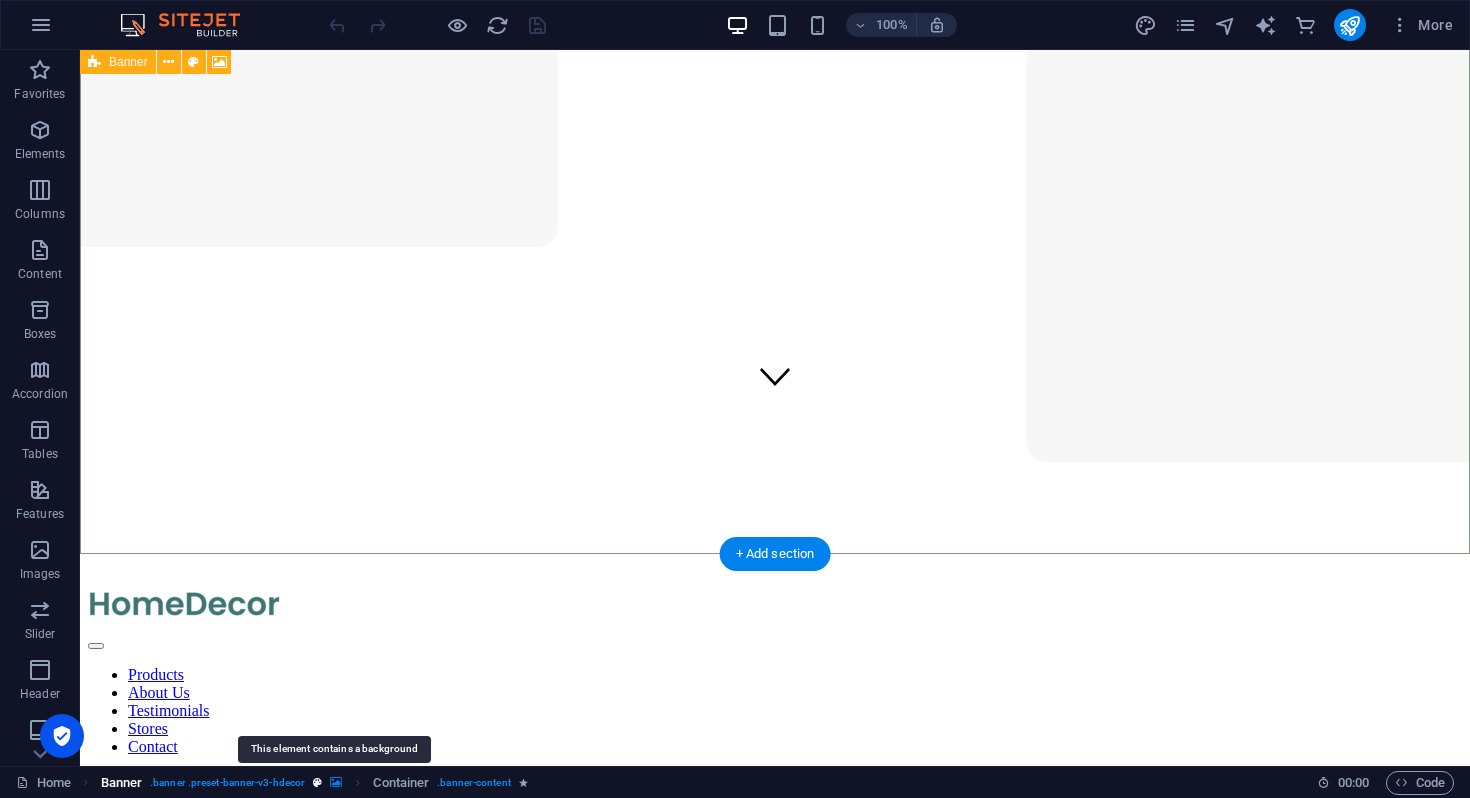 click at bounding box center (336, 782) 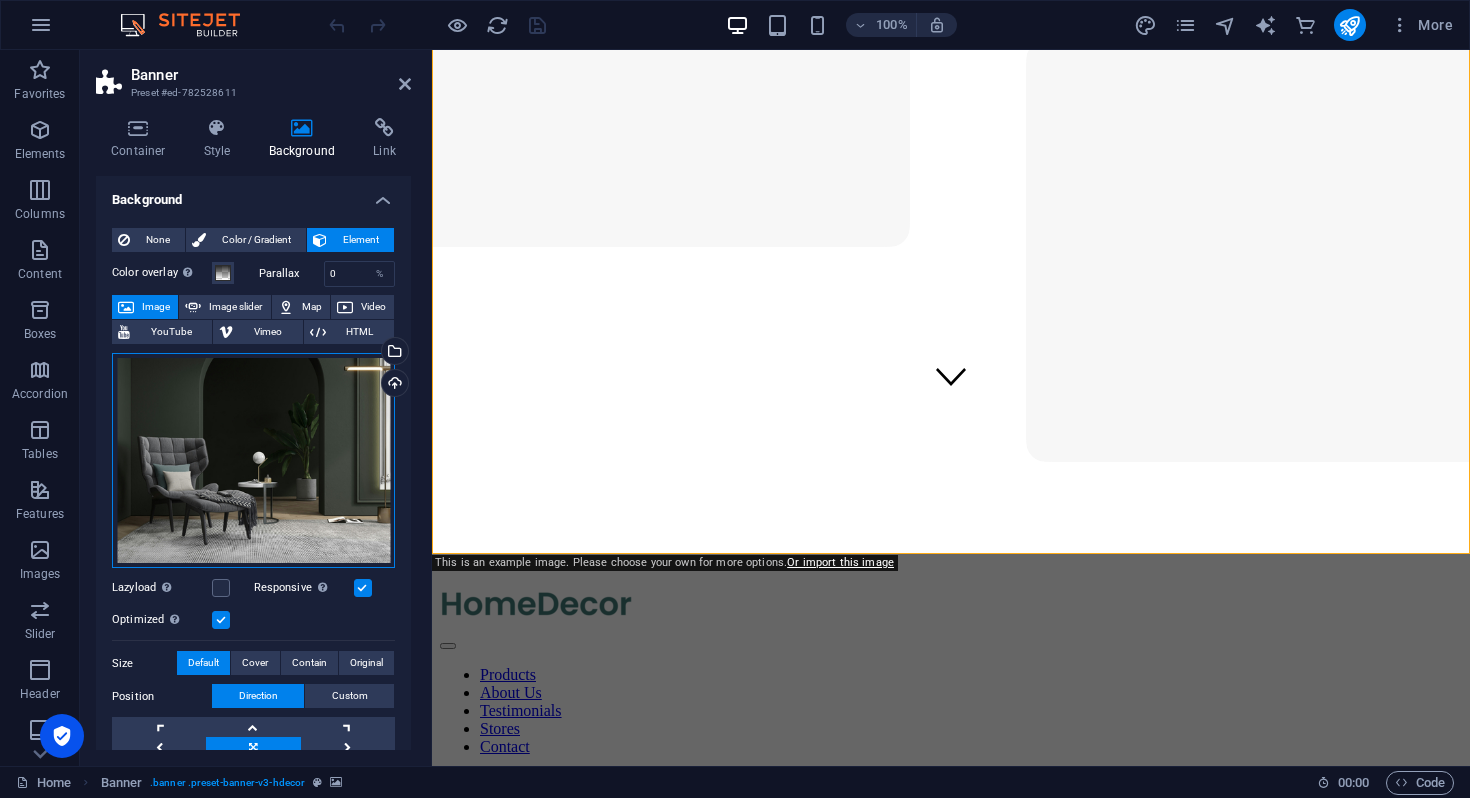 click on "Drag files here, click to choose files or select files from Files or our free stock photos & videos" at bounding box center (253, 460) 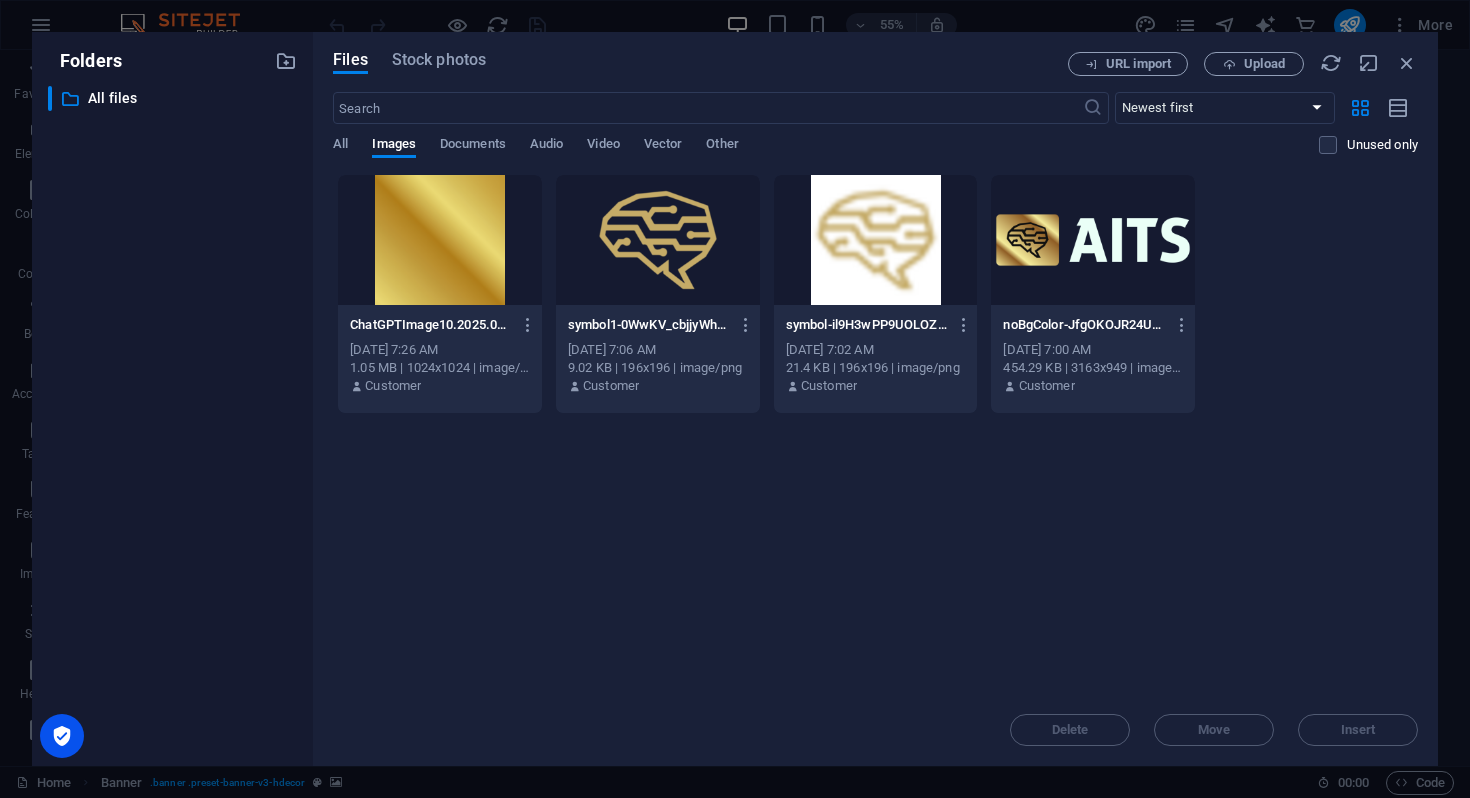 click on "​ All files All files" at bounding box center (172, 418) 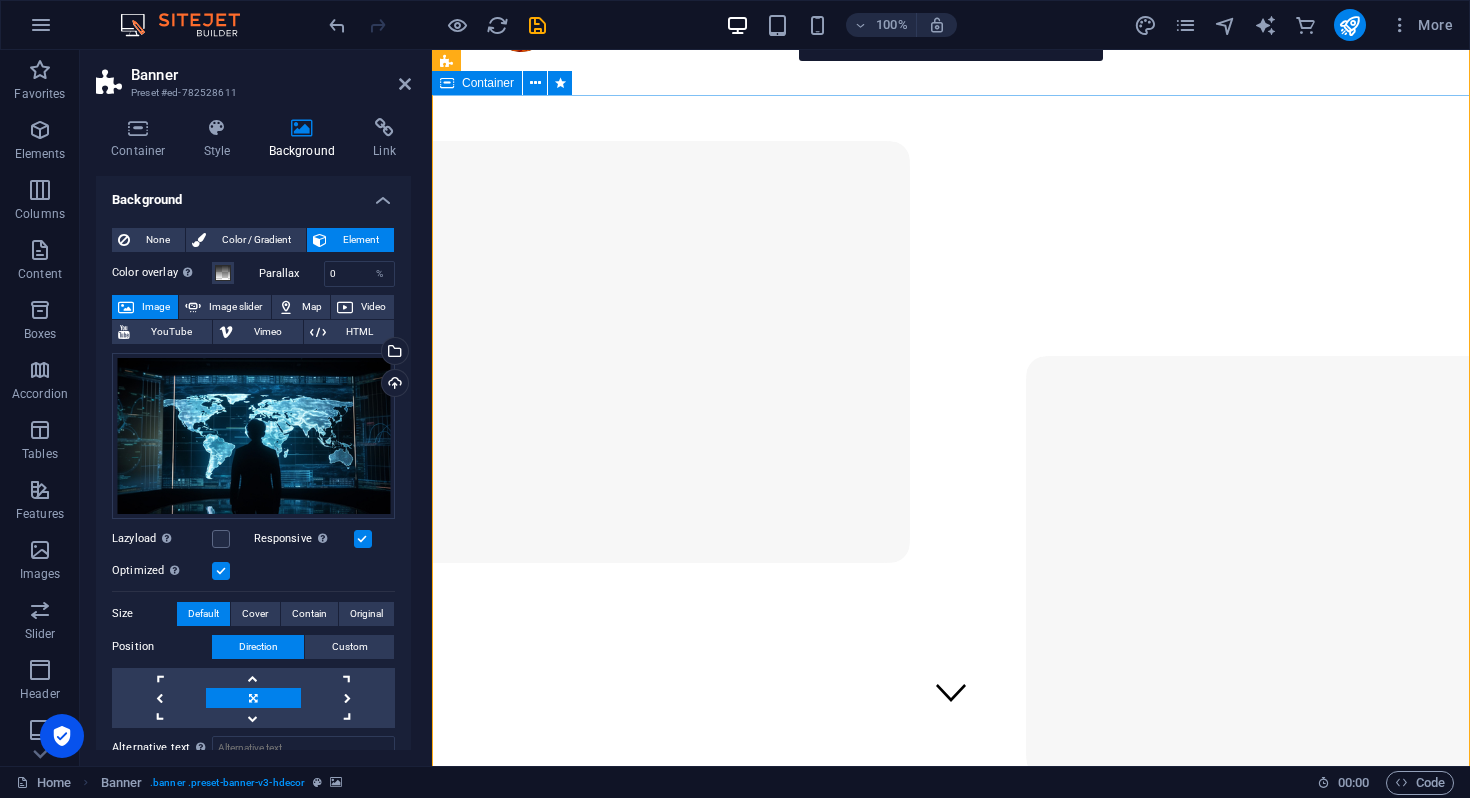 scroll, scrollTop: 0, scrollLeft: 0, axis: both 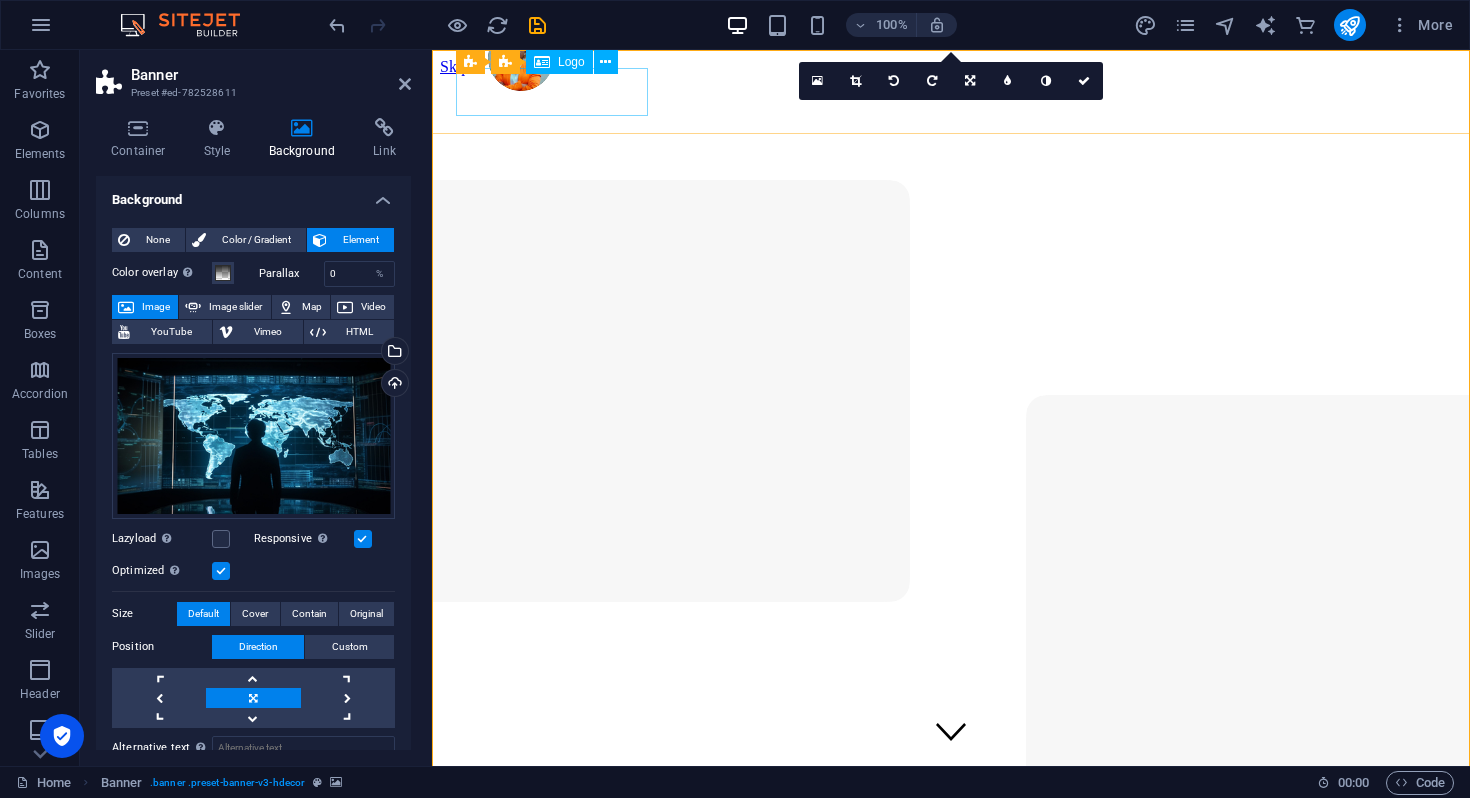 click at bounding box center (951, 961) 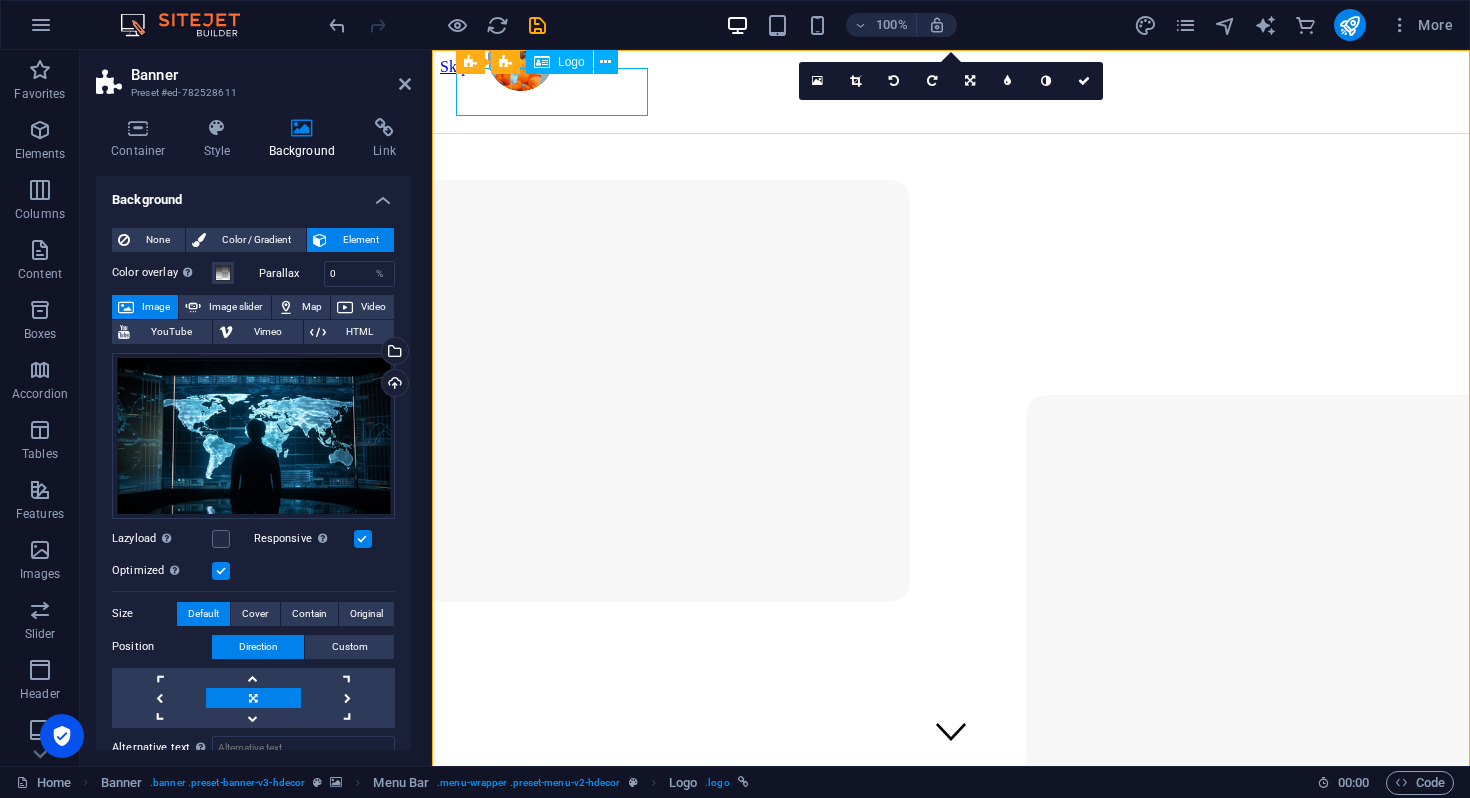 click at bounding box center (951, 961) 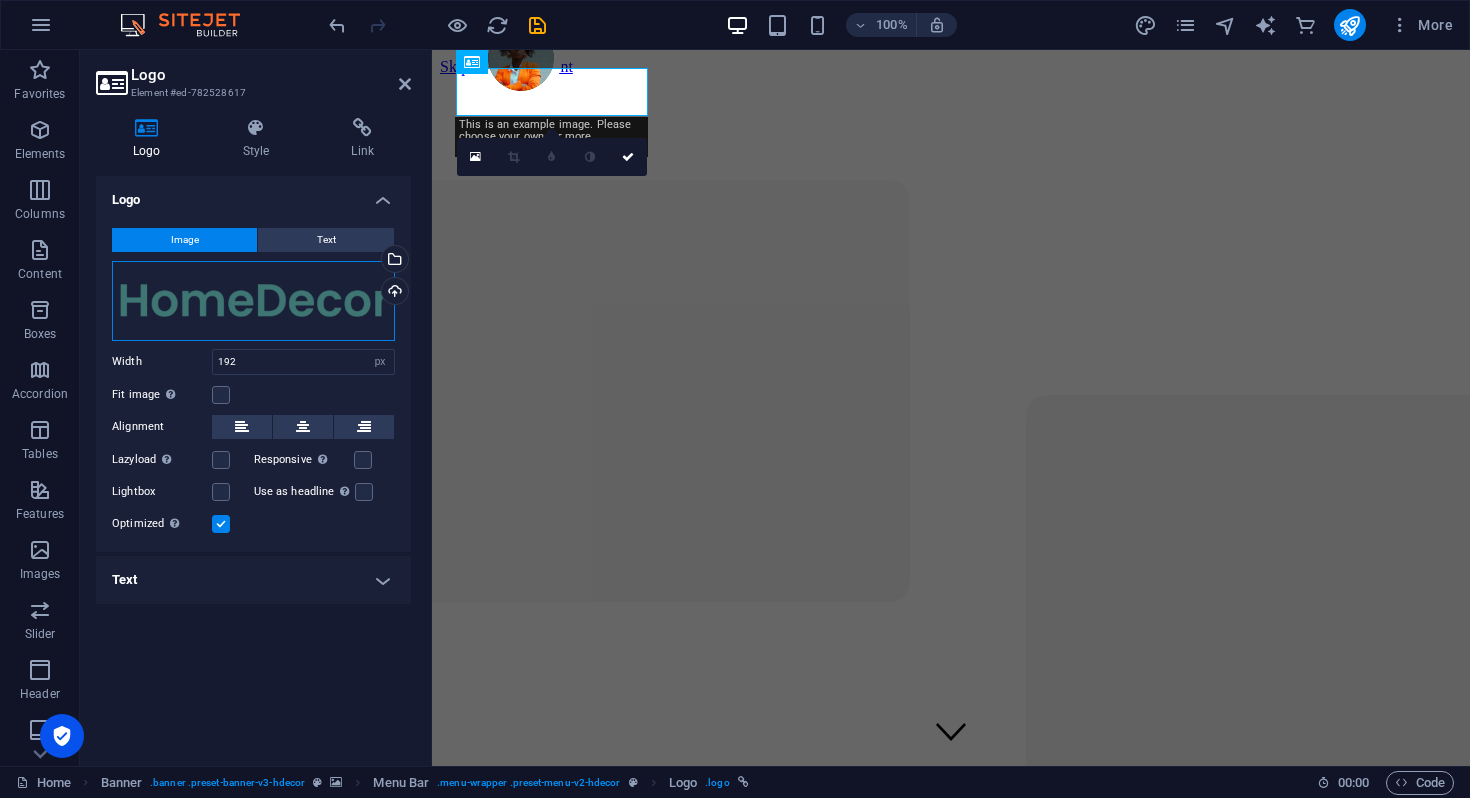 click on "Drag files here, click to choose files or select files from Files or our free stock photos & videos" at bounding box center (253, 301) 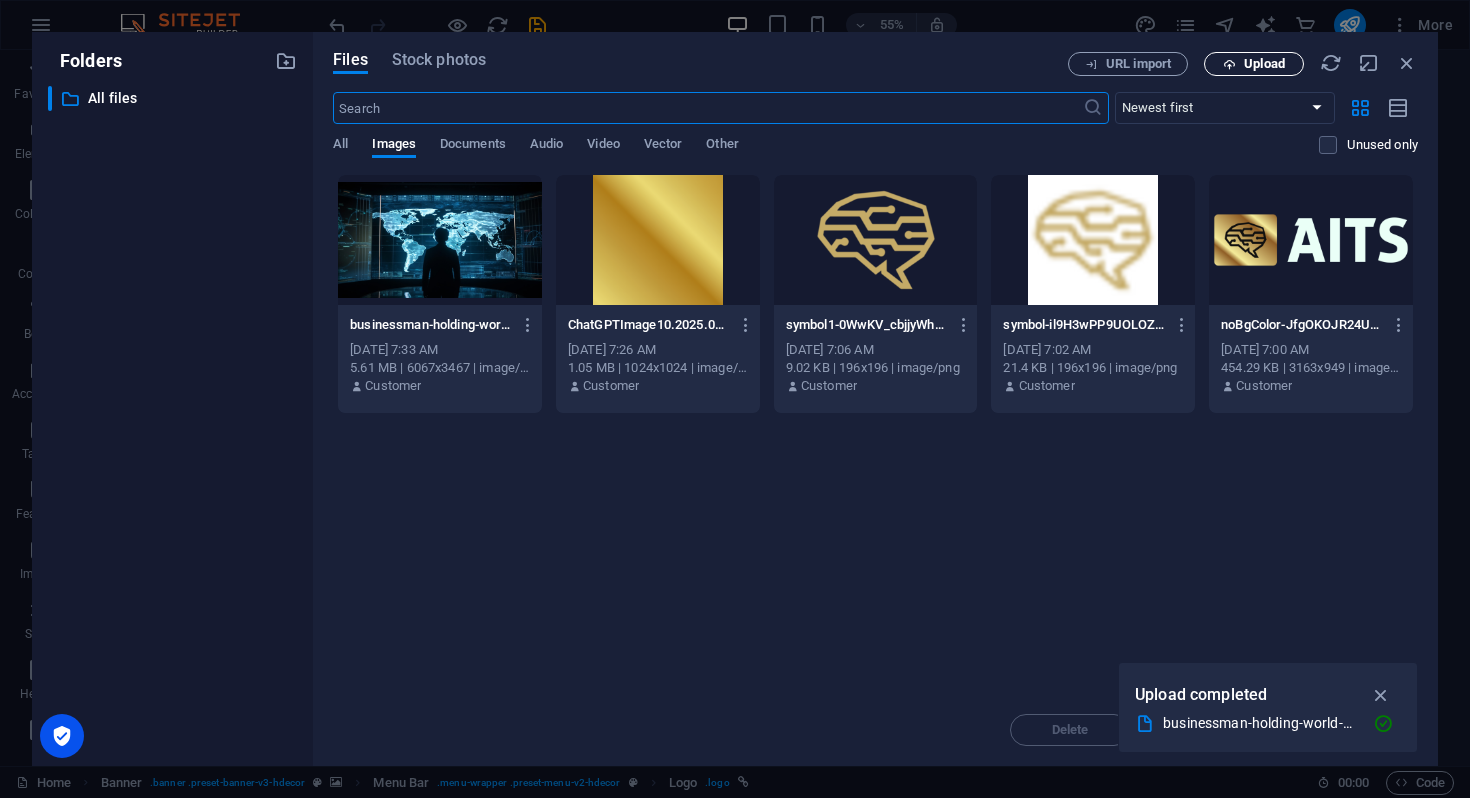 click on "Upload" at bounding box center (1264, 64) 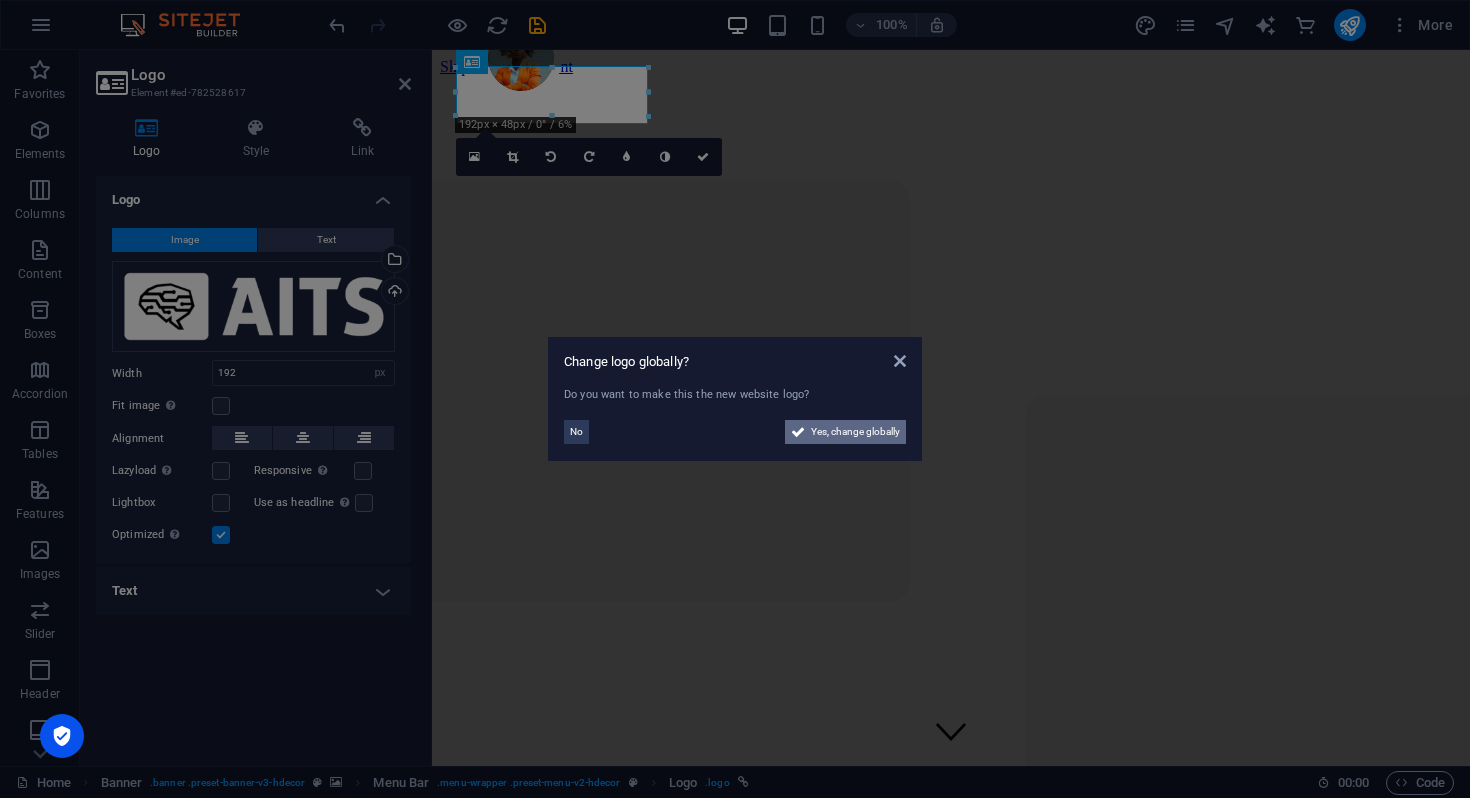 click on "Yes, change globally" at bounding box center (855, 432) 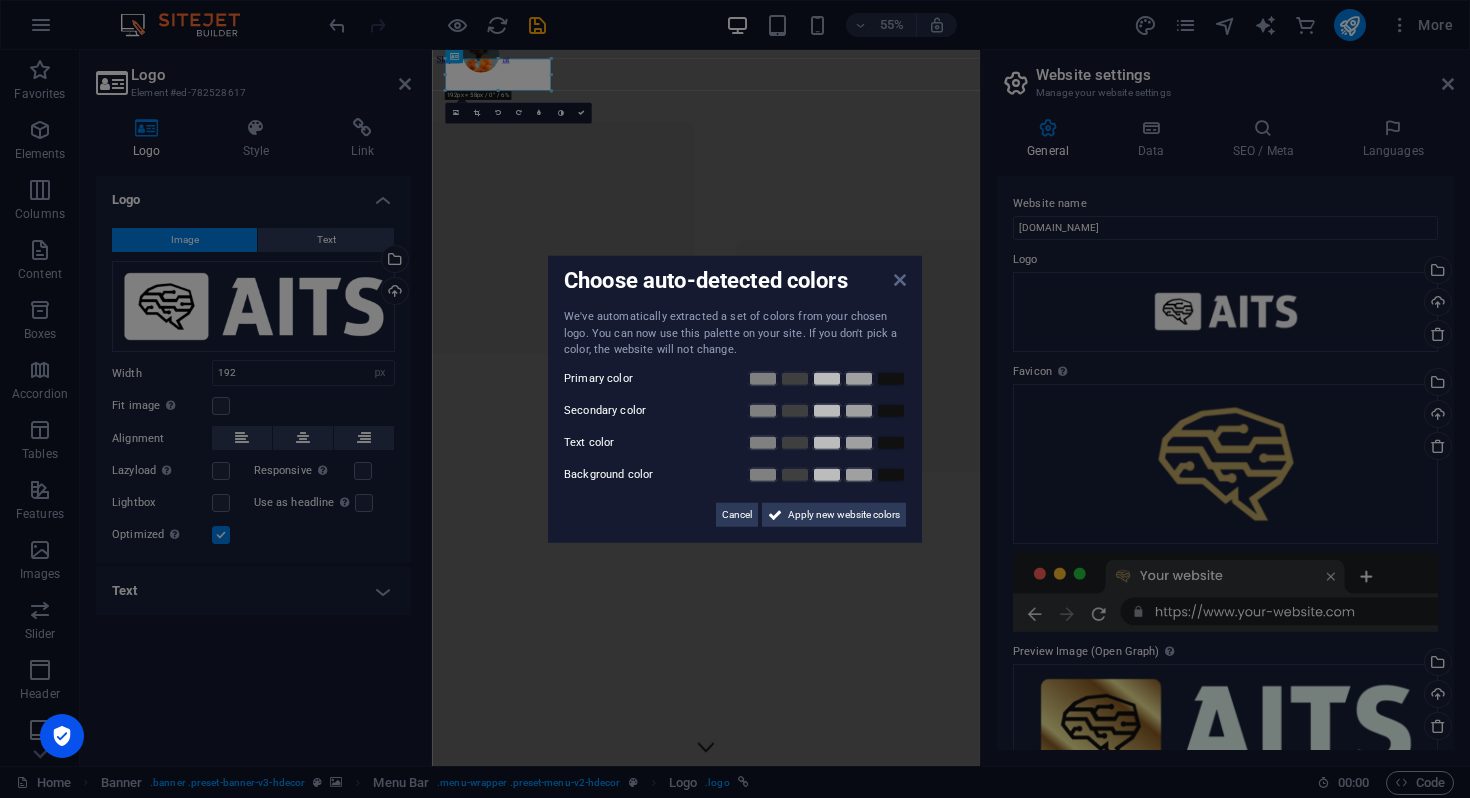 click at bounding box center [900, 280] 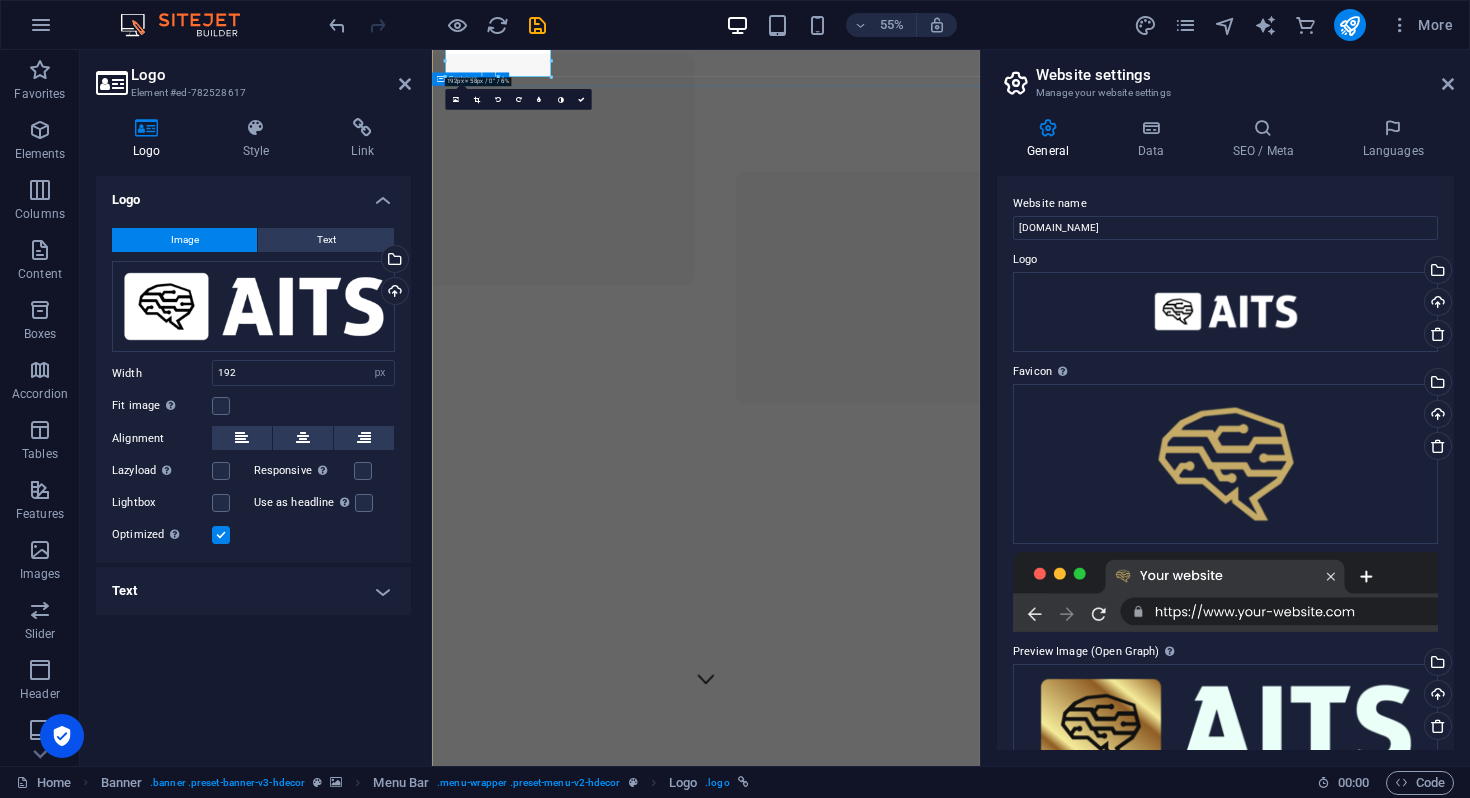 scroll, scrollTop: 0, scrollLeft: 0, axis: both 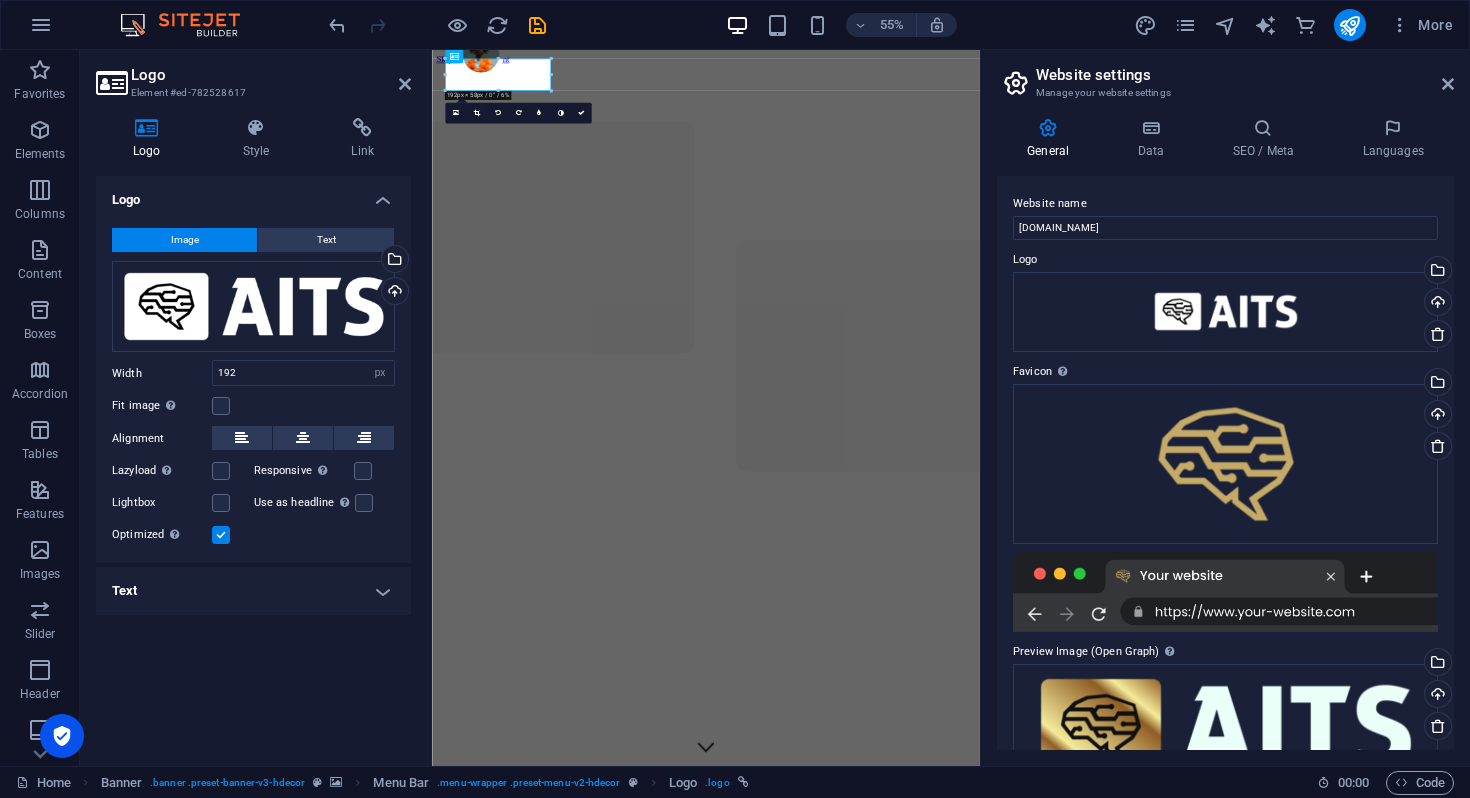 click on "Website settings Manage your website settings  General  Data  SEO / Meta  Languages Website name [DOMAIN_NAME] Logo Drag files here, click to choose files or select files from Files or our free stock photos & videos Select files from the file manager, stock photos, or upload file(s) Upload Favicon Set the favicon of your website here. A favicon is a small icon shown in the browser tab next to your website title. It helps visitors identify your website. Drag files here, click to choose files or select files from Files or our free stock photos & videos Select files from the file manager, stock photos, or upload file(s) Upload Preview Image (Open Graph) This image will be shown when the website is shared on social networks Drag files here, click to choose files or select files from Files or our free stock photos & videos Select files from the file manager, stock photos, or upload file(s) Upload Contact data for this website. This can be used everywhere on the website and will update automatically. Street" at bounding box center (1225, 408) 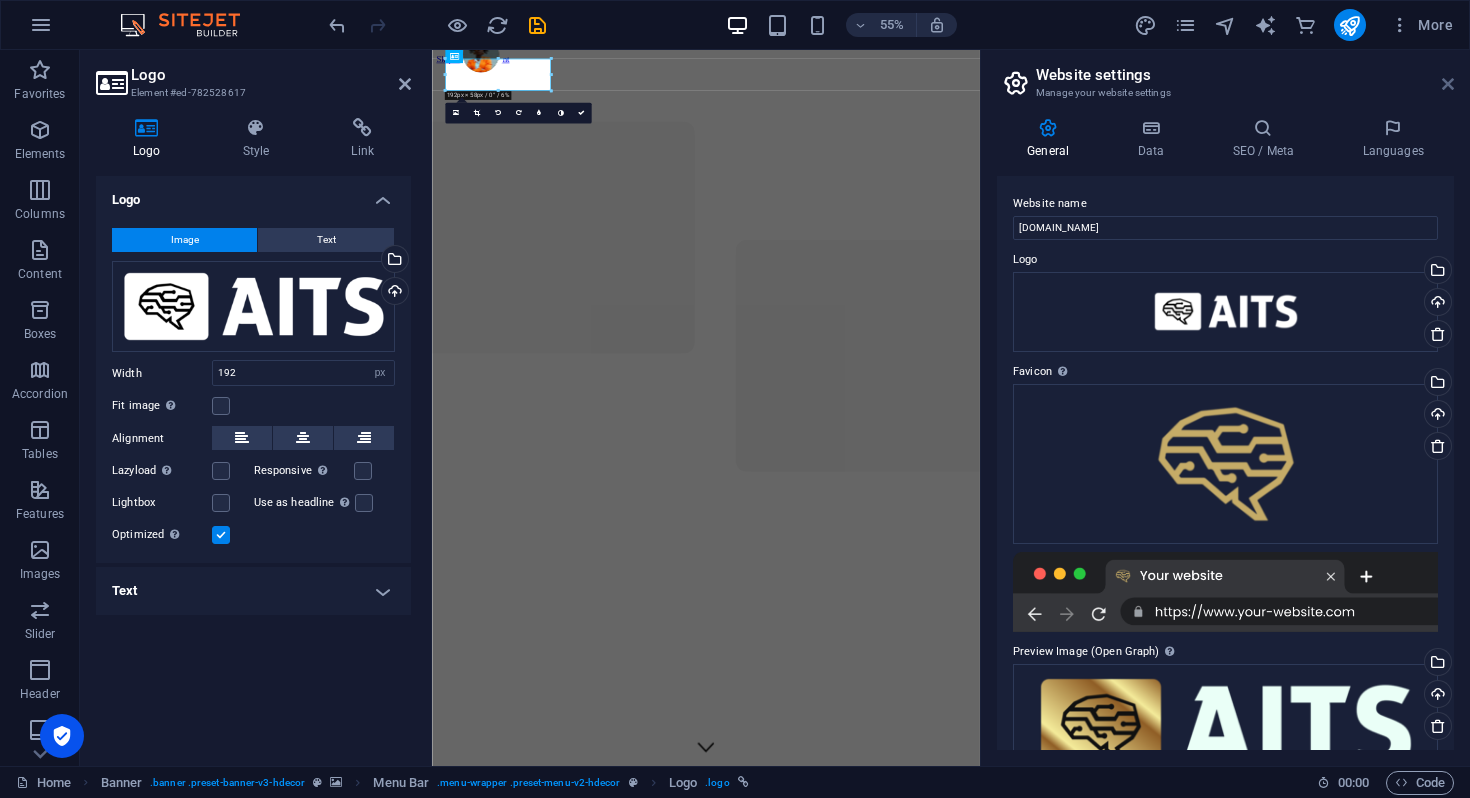 click at bounding box center [1448, 84] 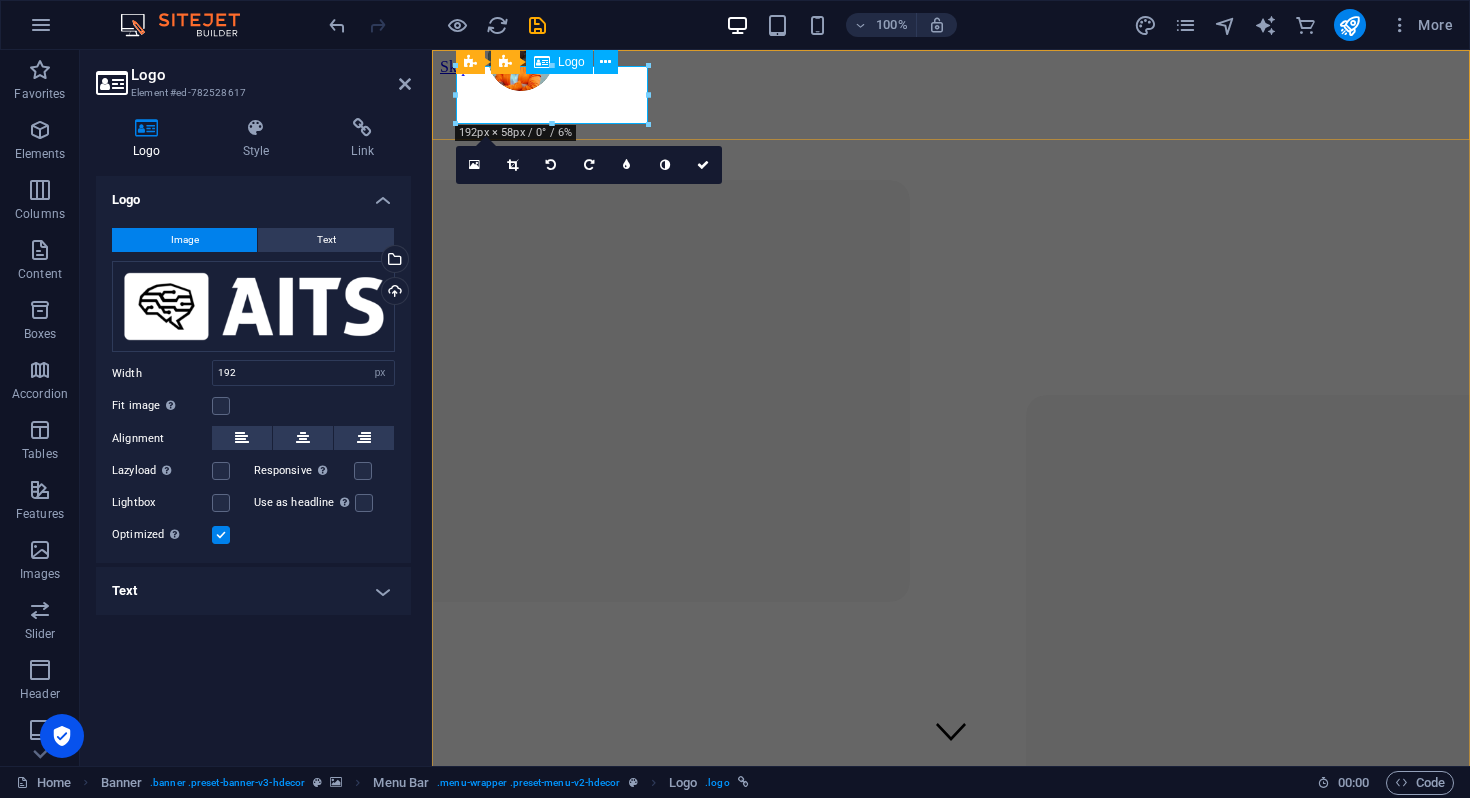 click on "Logo" at bounding box center [559, 62] 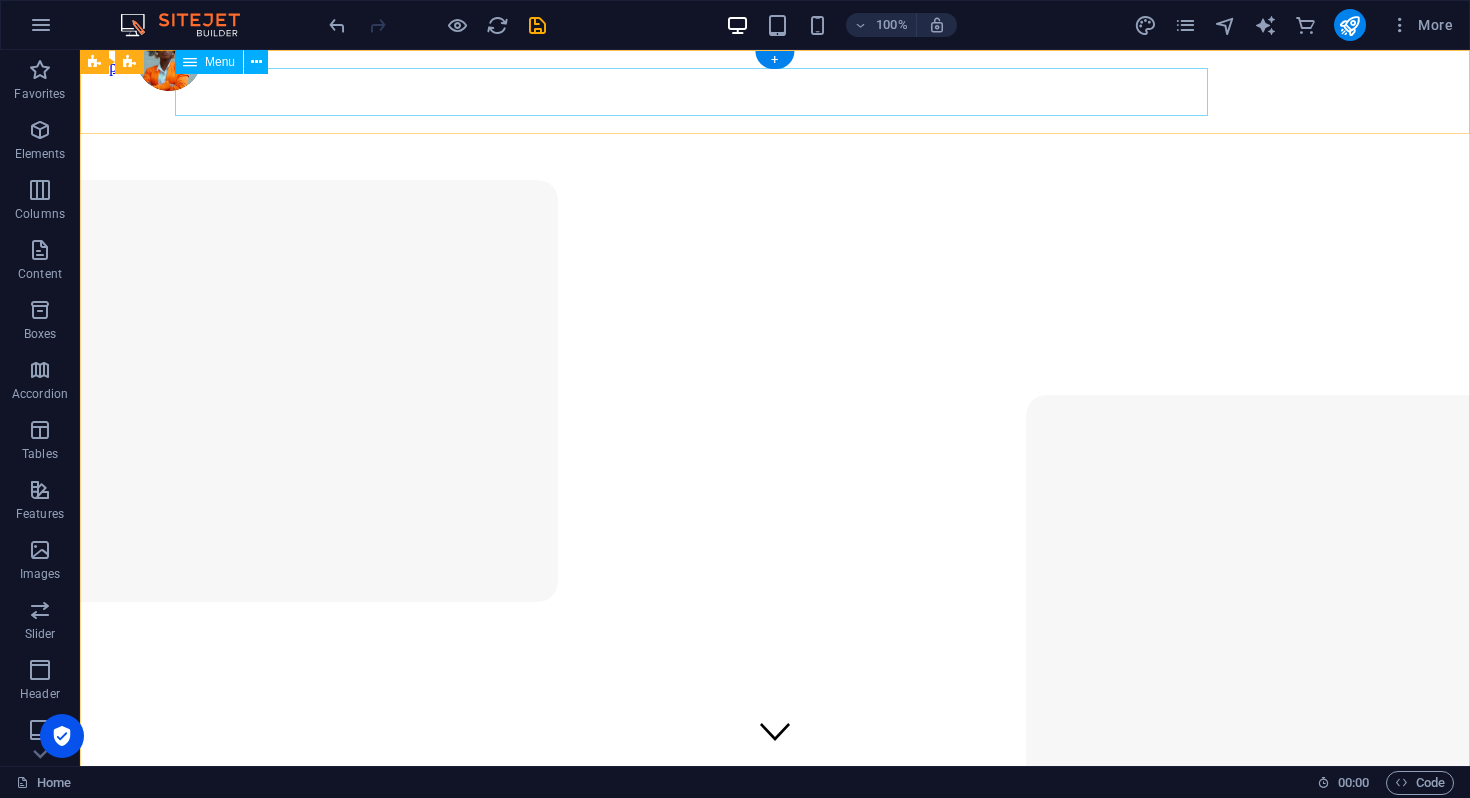 click on "Products About Us Testimonials Stores Contact" at bounding box center (775, 1014) 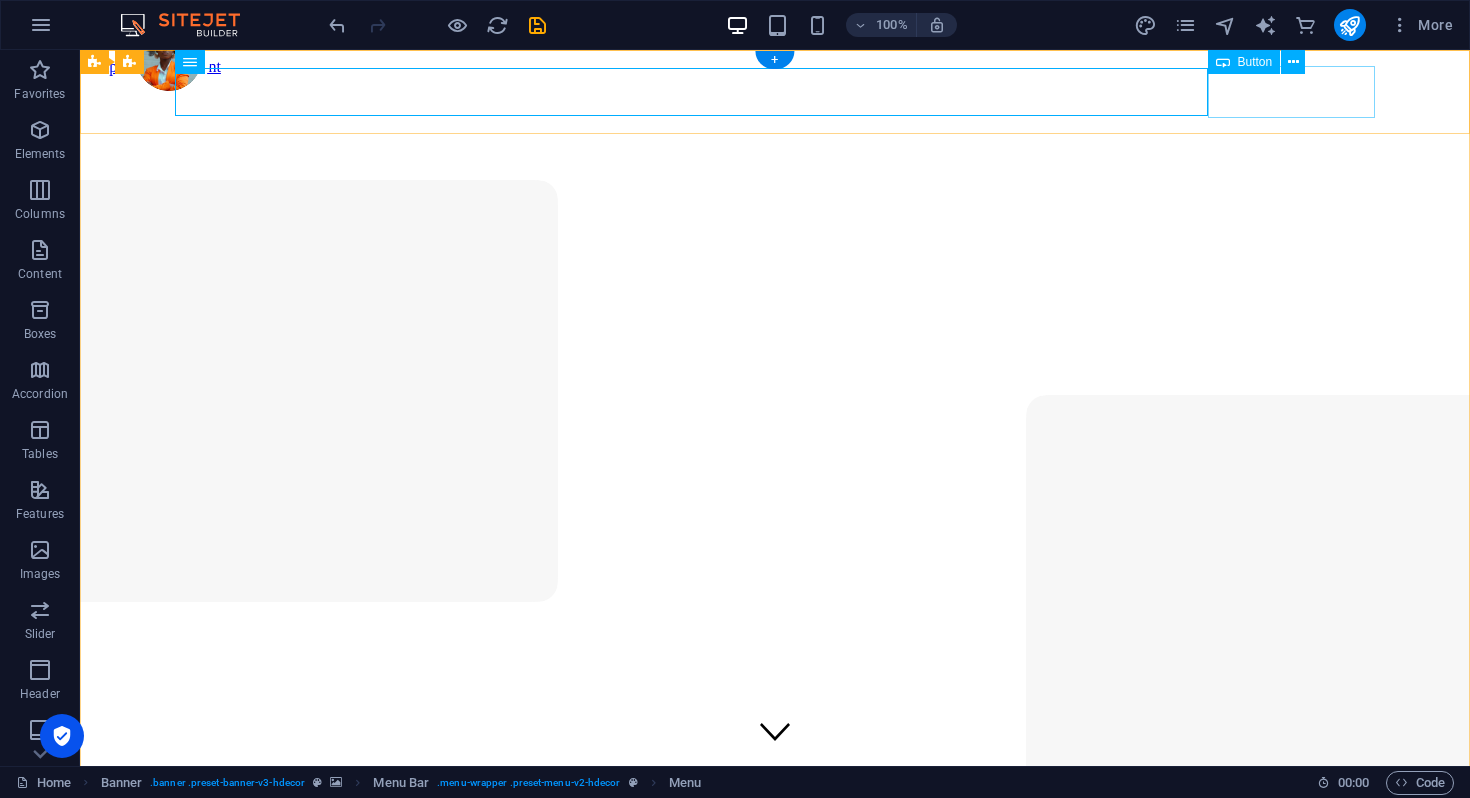 click on "Shop now" at bounding box center (775, 1084) 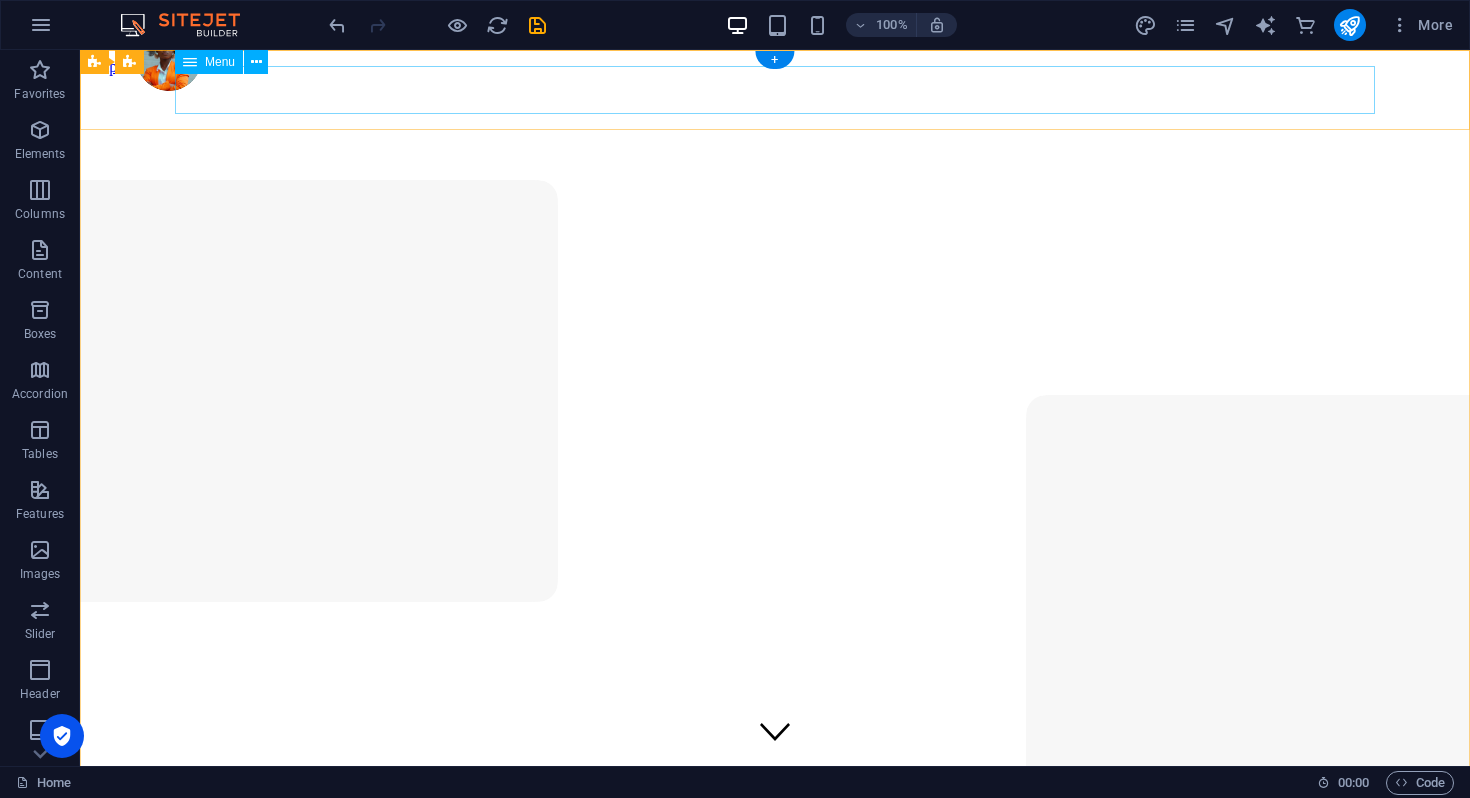 click on "Products About Us Testimonials Stores Contact" at bounding box center (775, 1014) 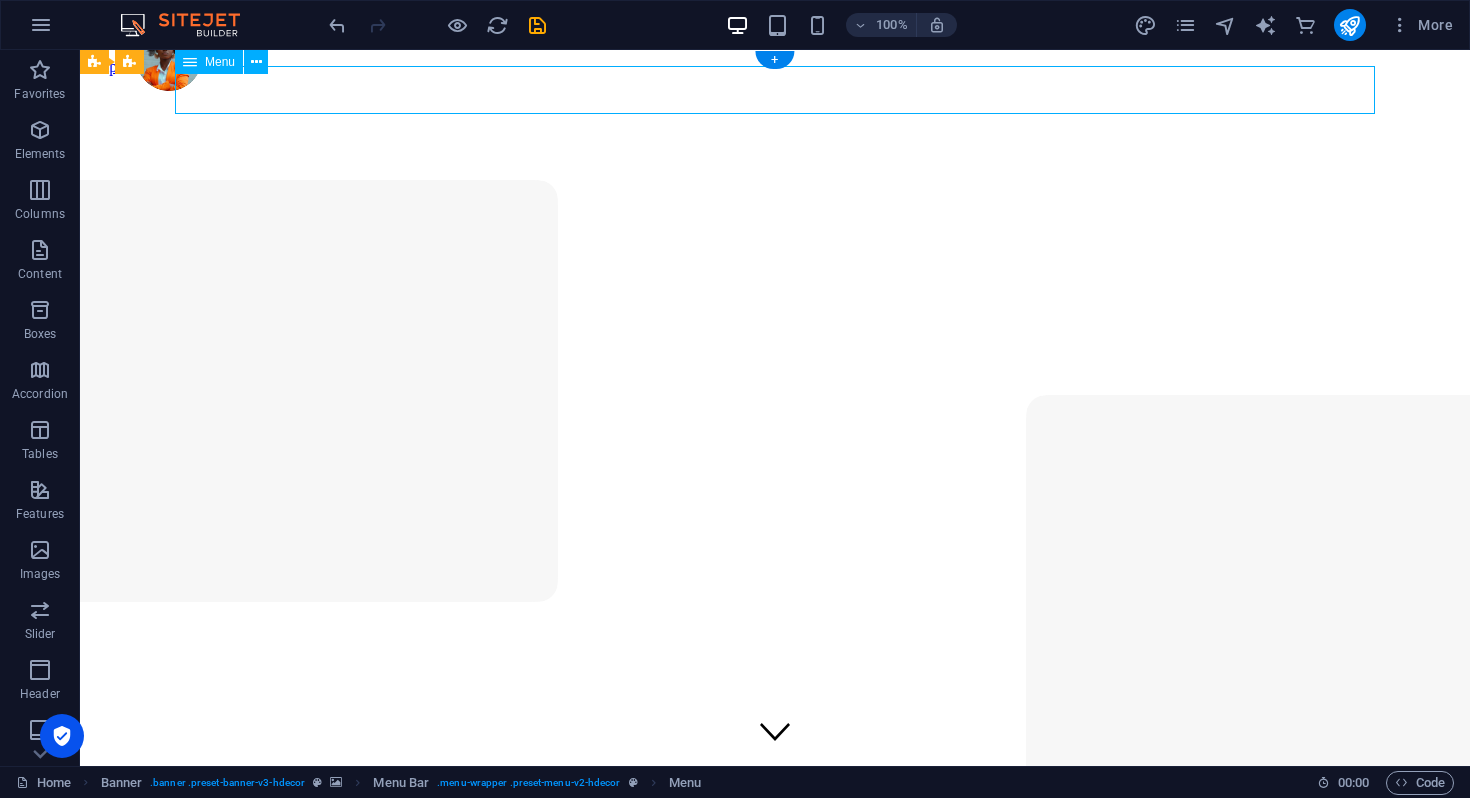 click on "Products About Us Testimonials Stores Contact" at bounding box center (775, 1014) 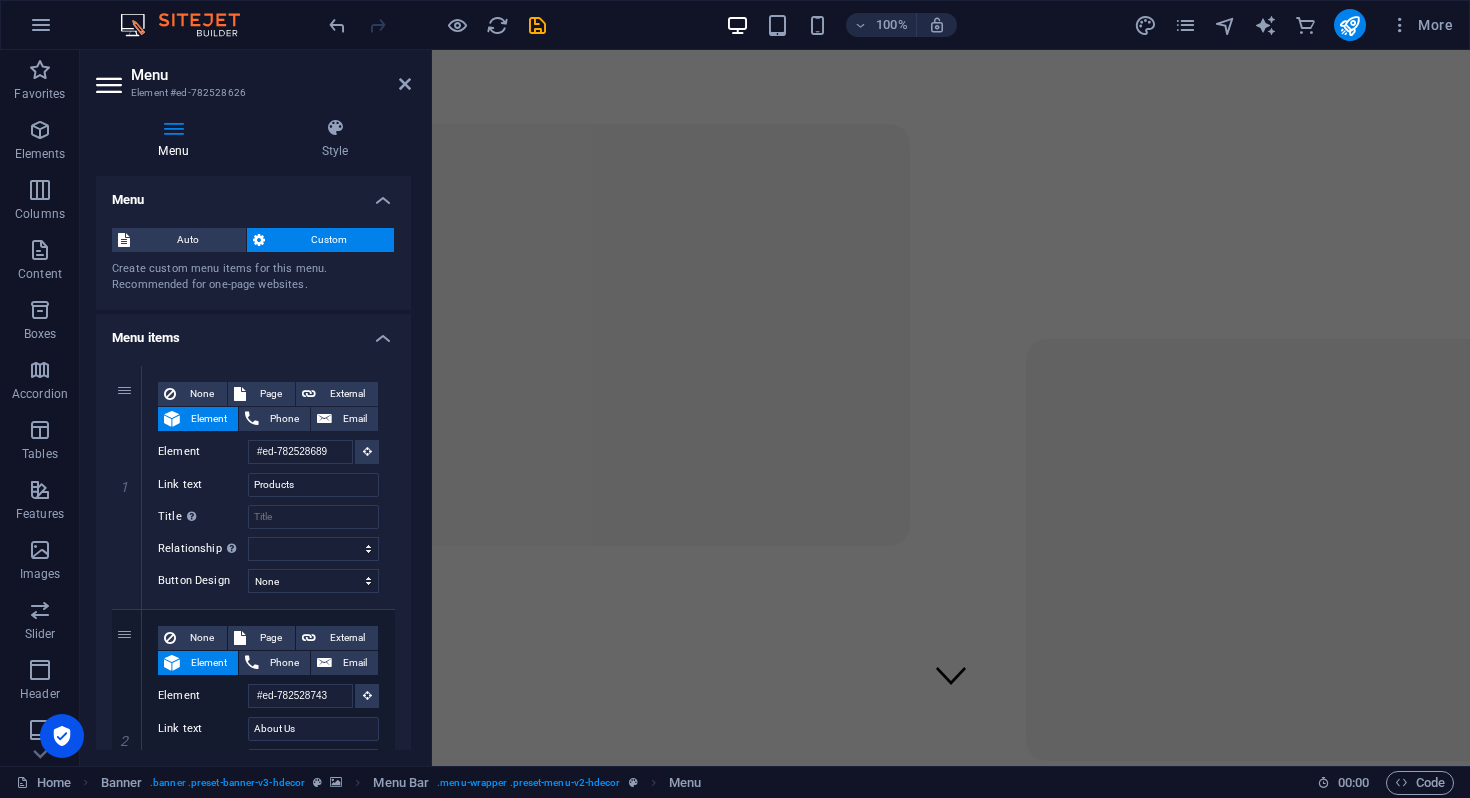 scroll, scrollTop: 0, scrollLeft: 0, axis: both 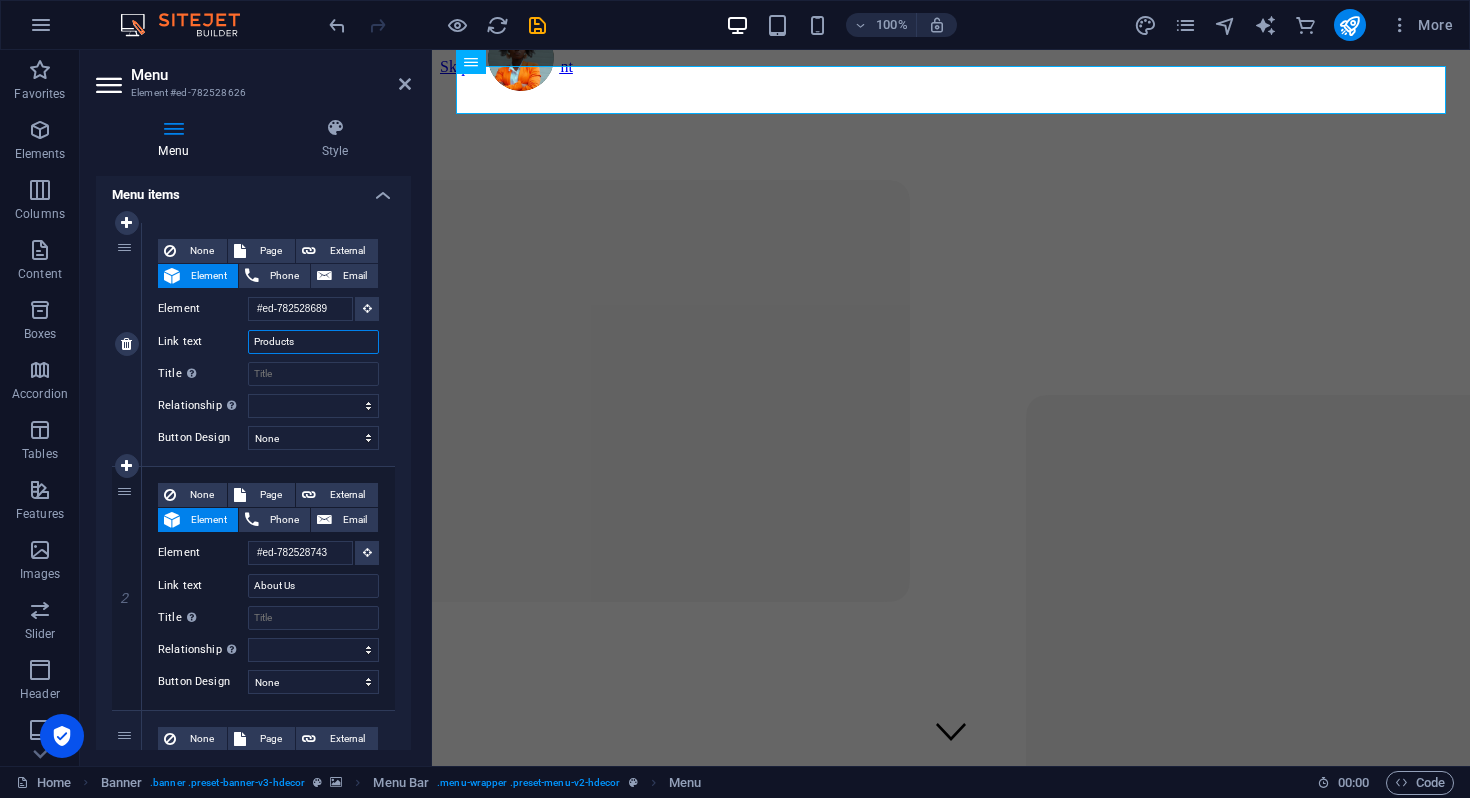 click on "Products" at bounding box center (313, 342) 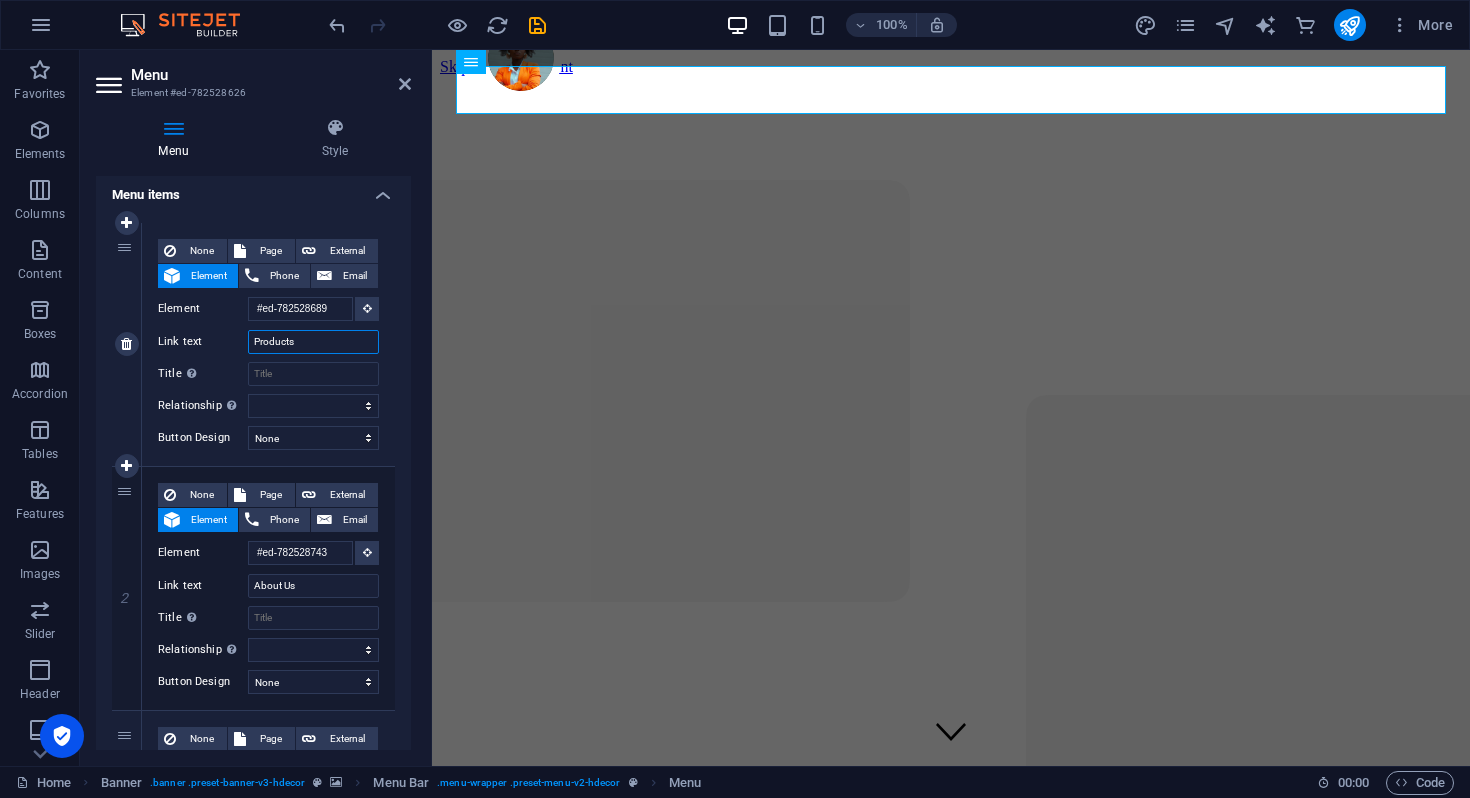 type 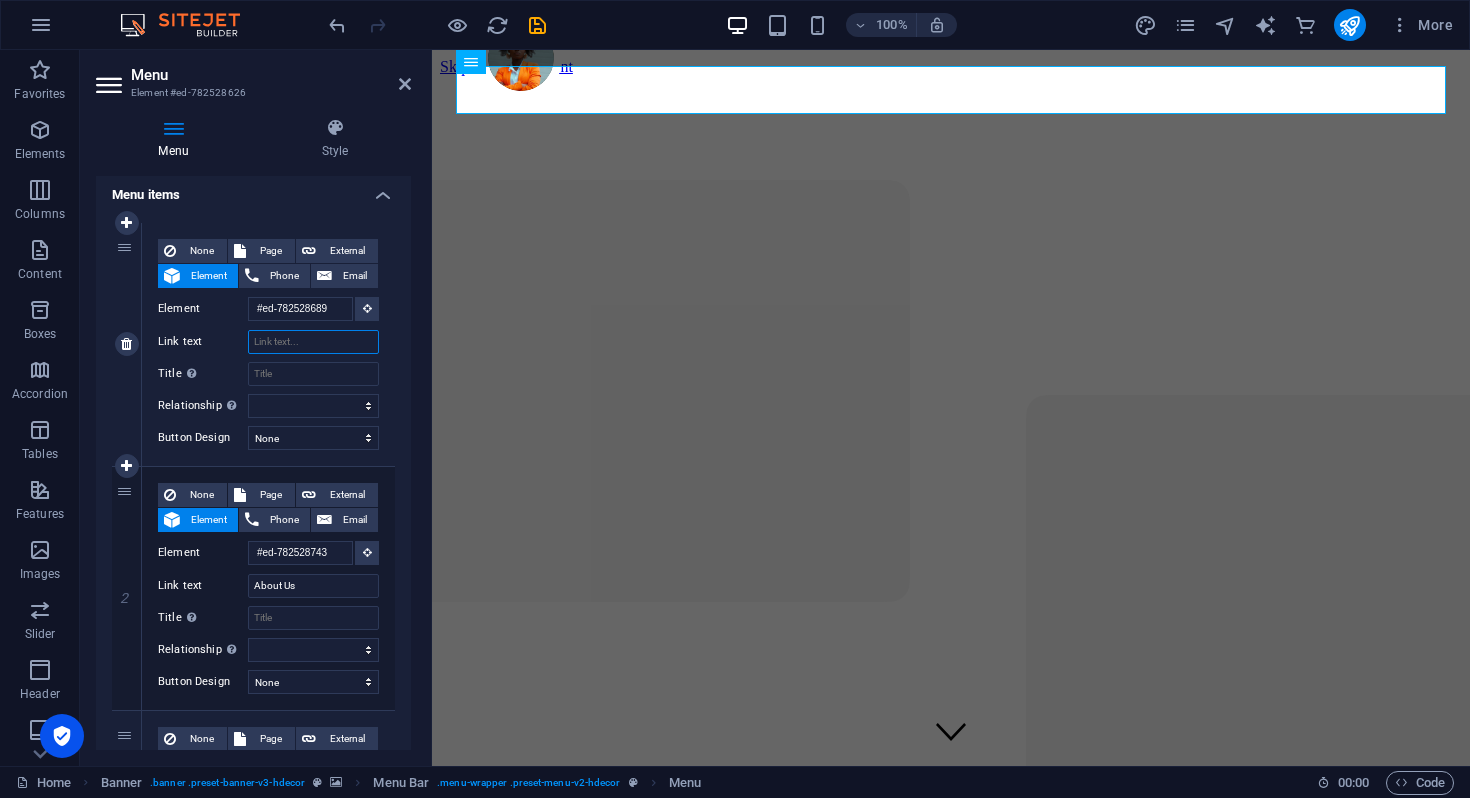 select 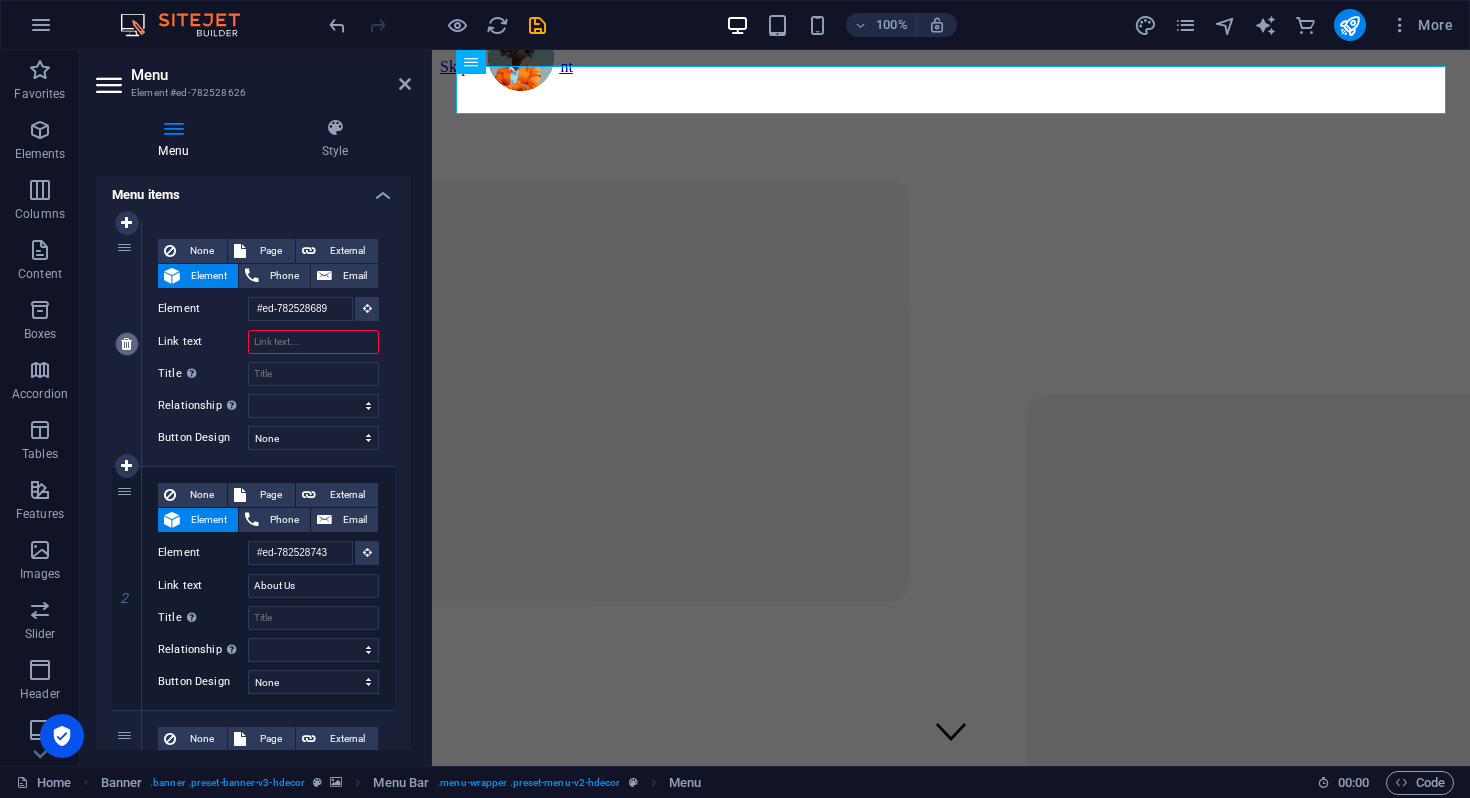type 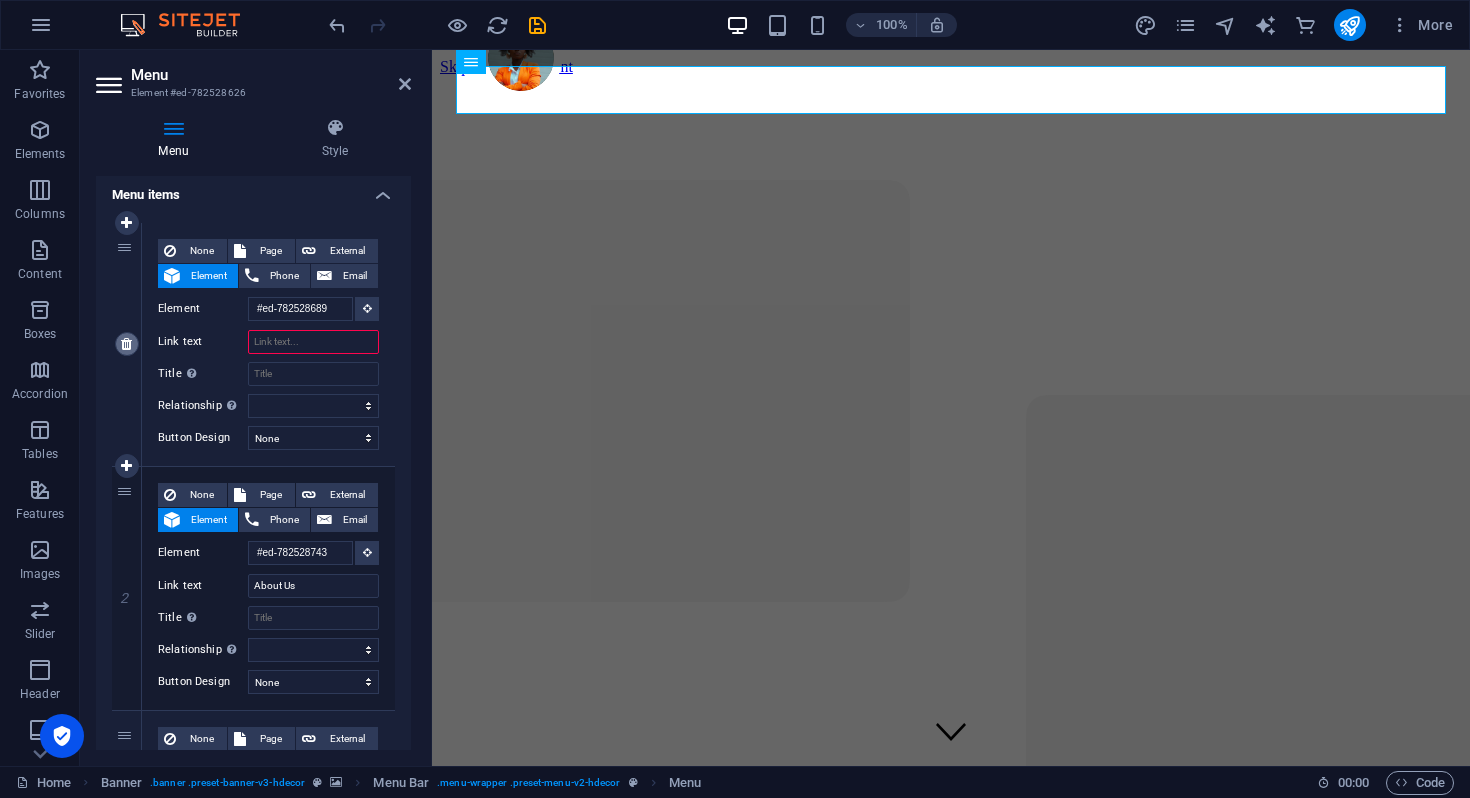 click at bounding box center [126, 344] 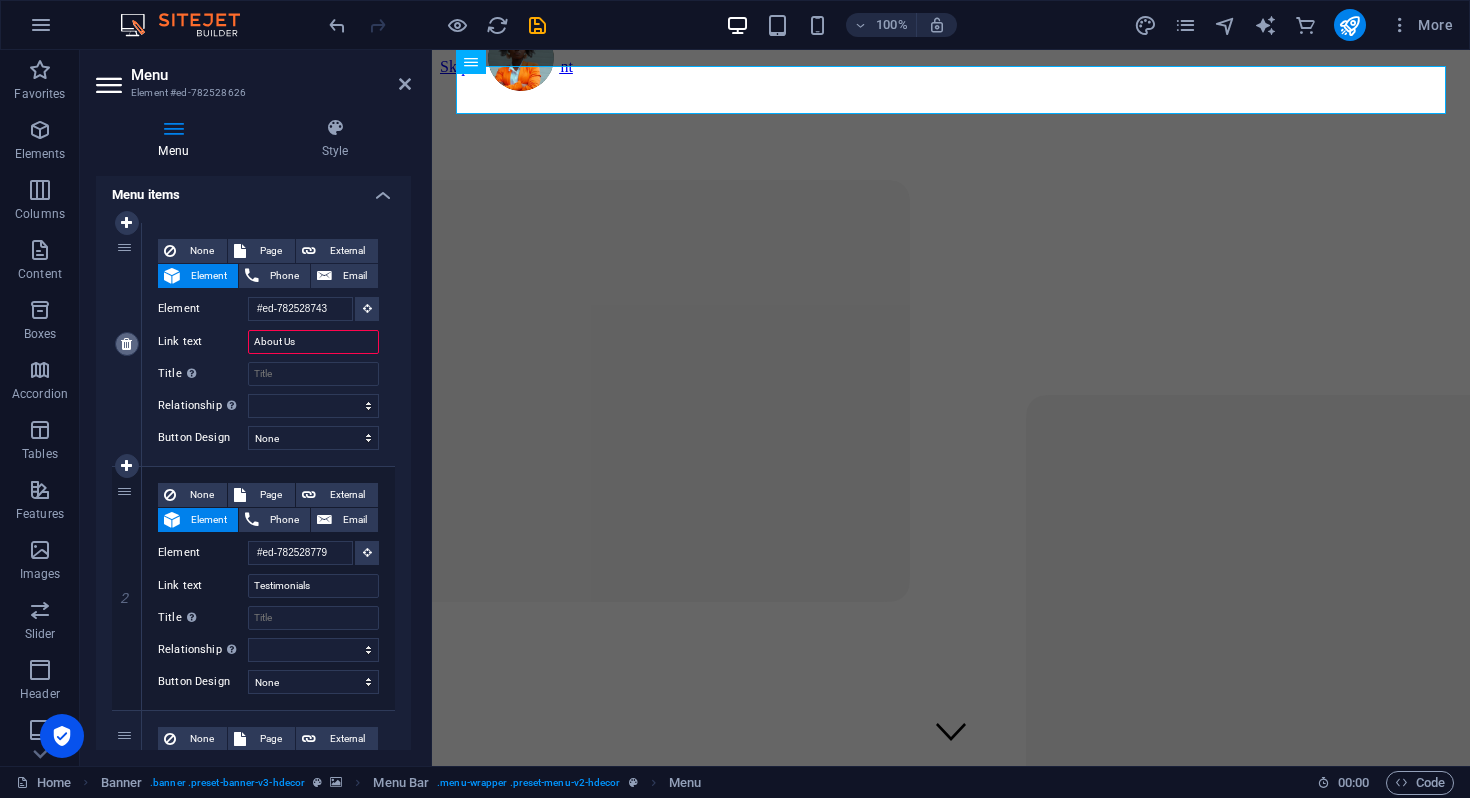 click at bounding box center (126, 344) 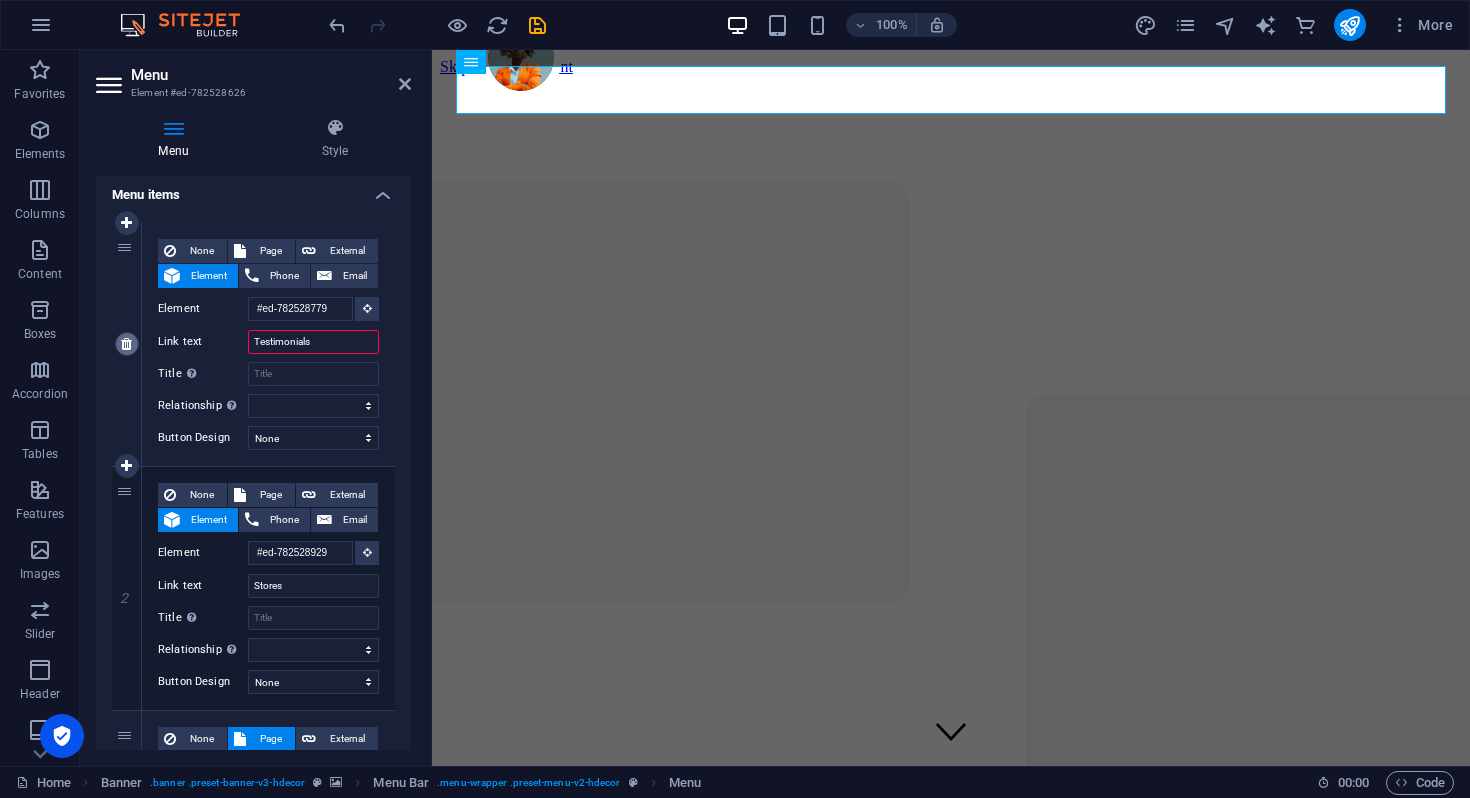 click at bounding box center [126, 344] 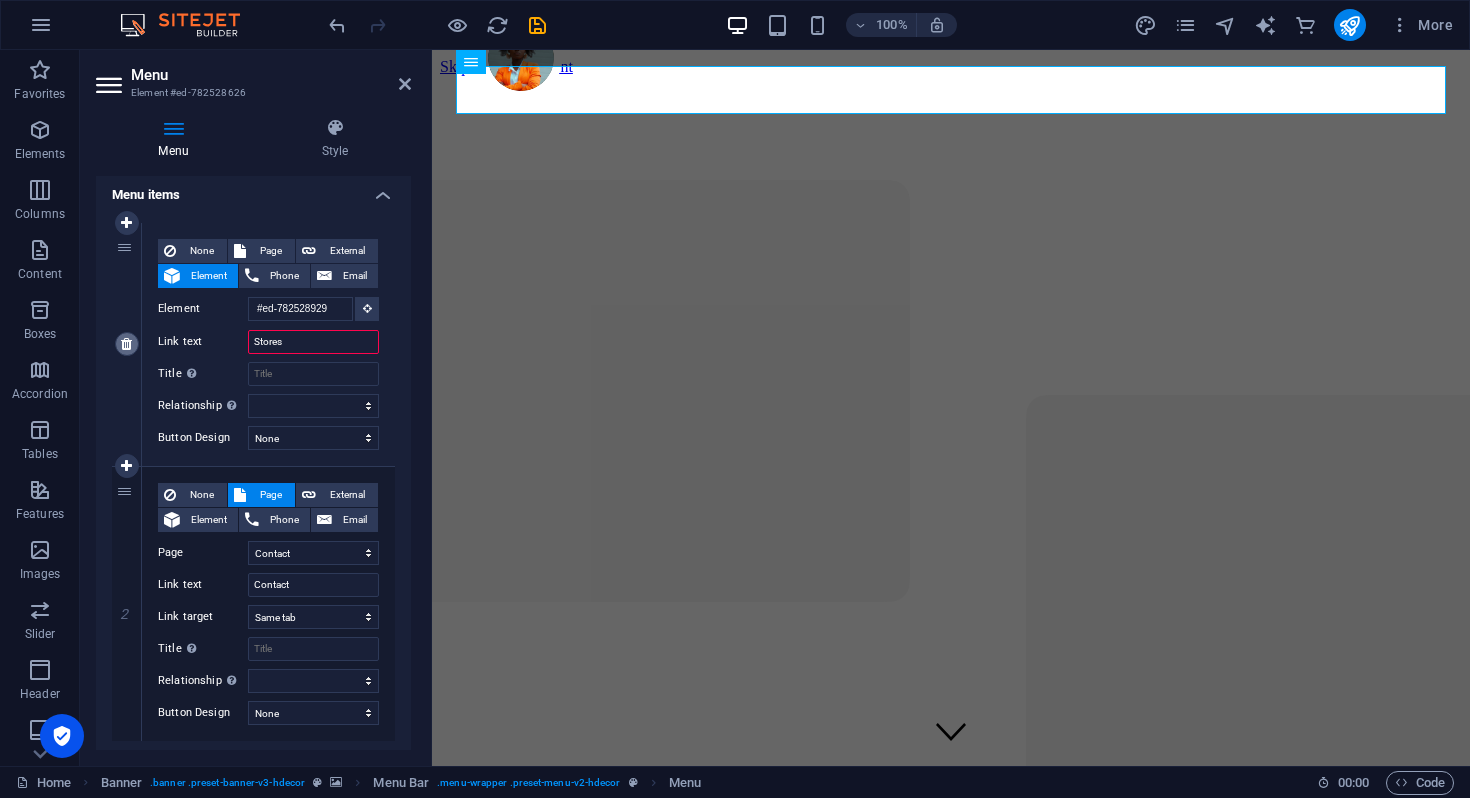 click at bounding box center [126, 344] 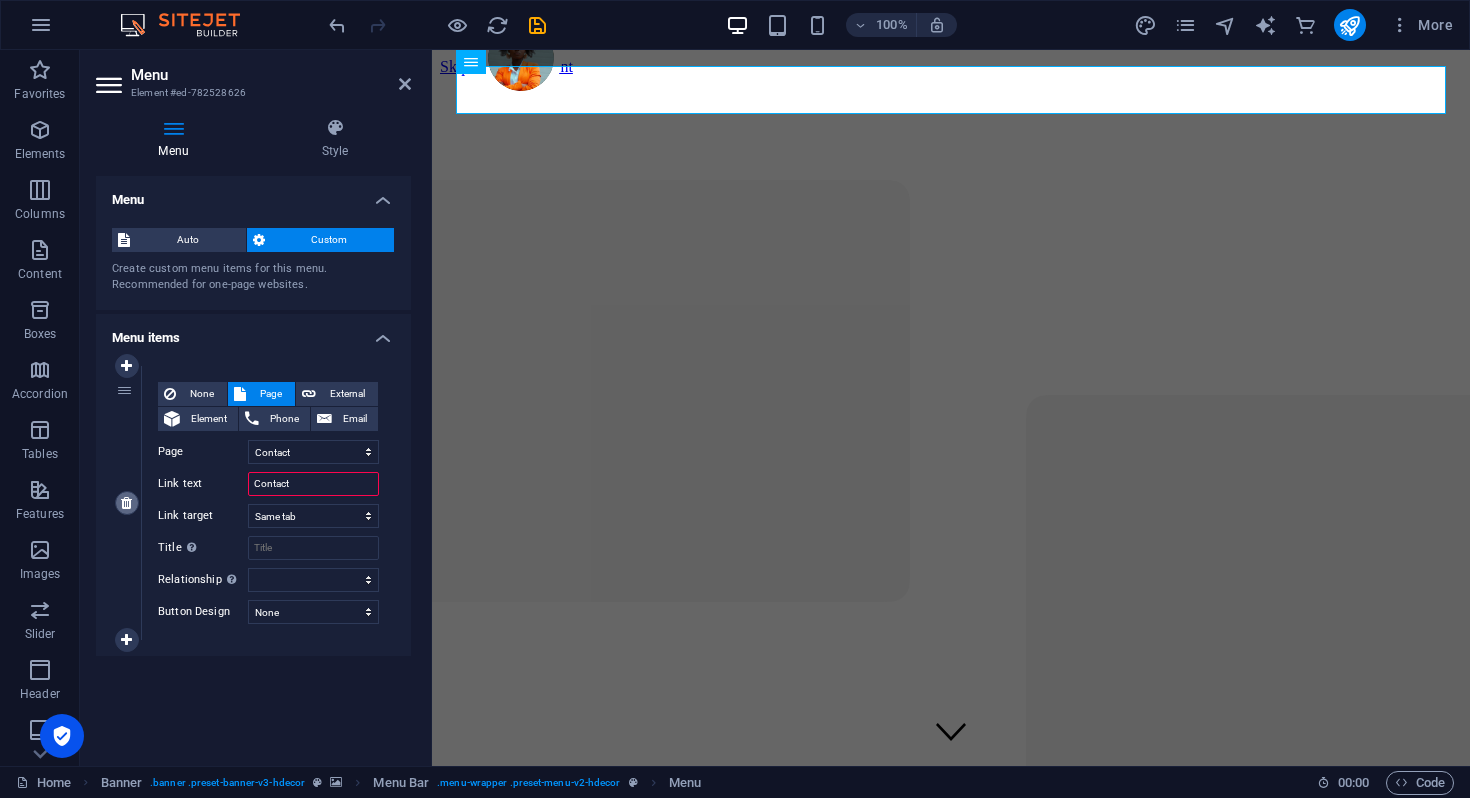 scroll, scrollTop: 0, scrollLeft: 0, axis: both 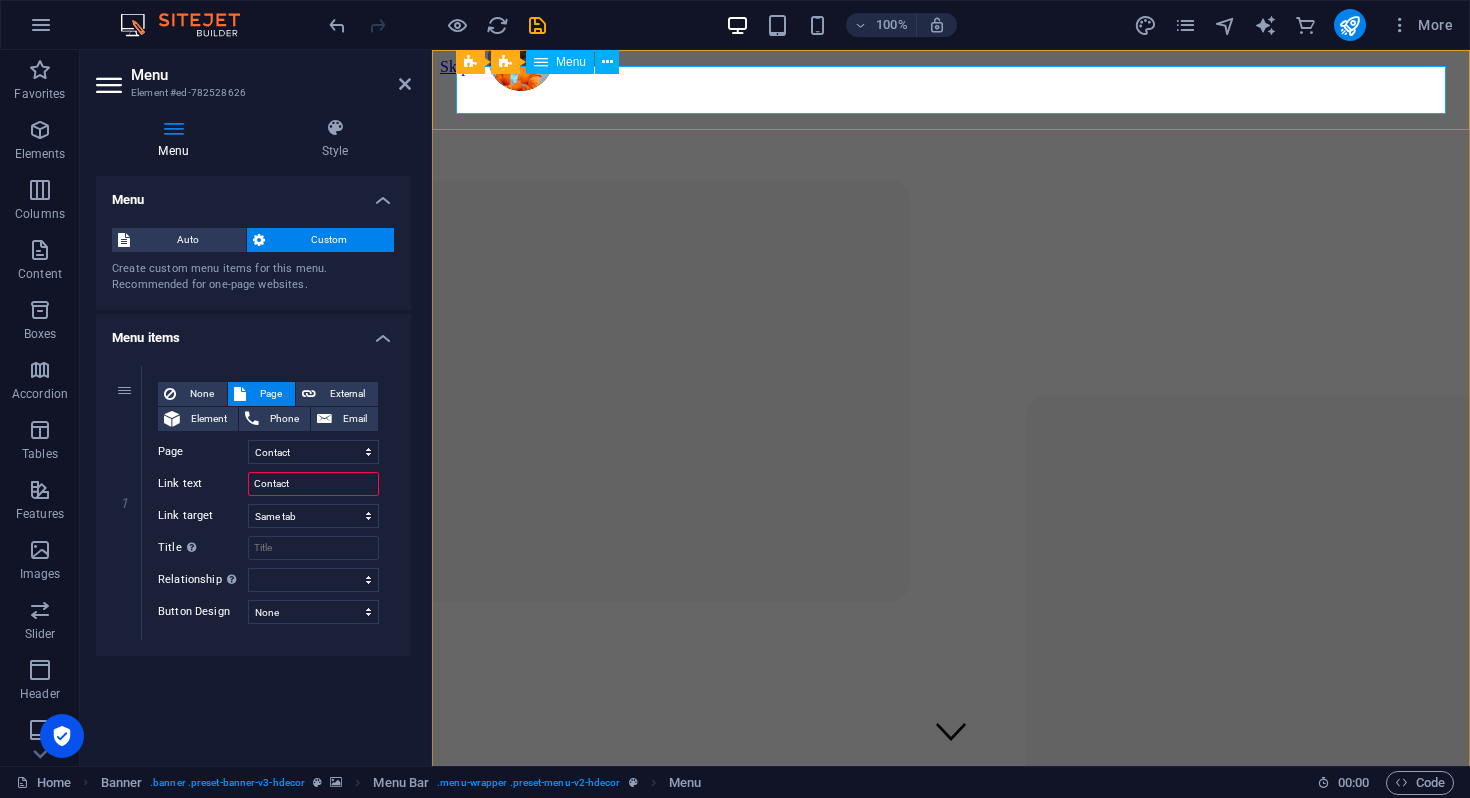 click on "Contact" at bounding box center [951, 978] 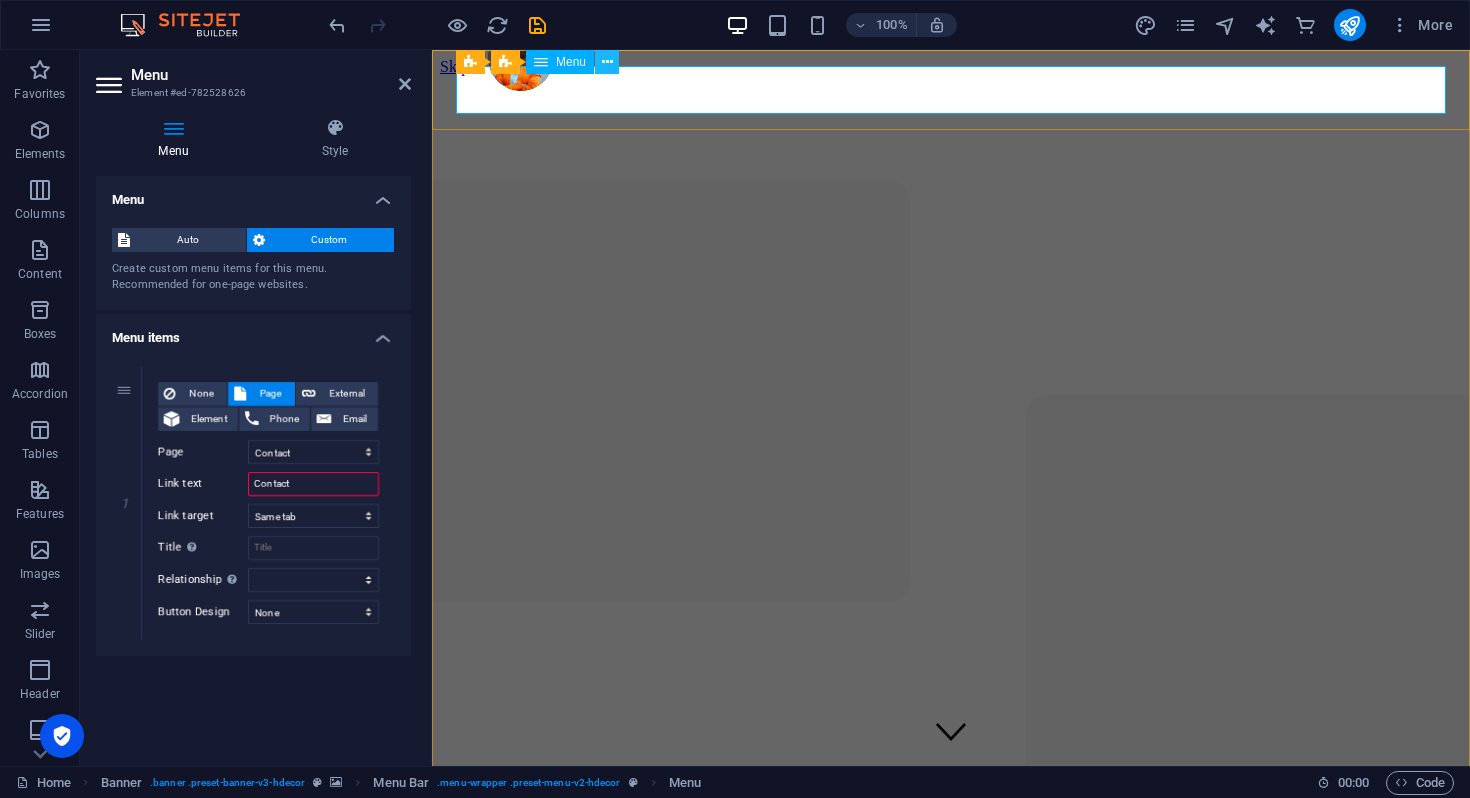 click at bounding box center [607, 62] 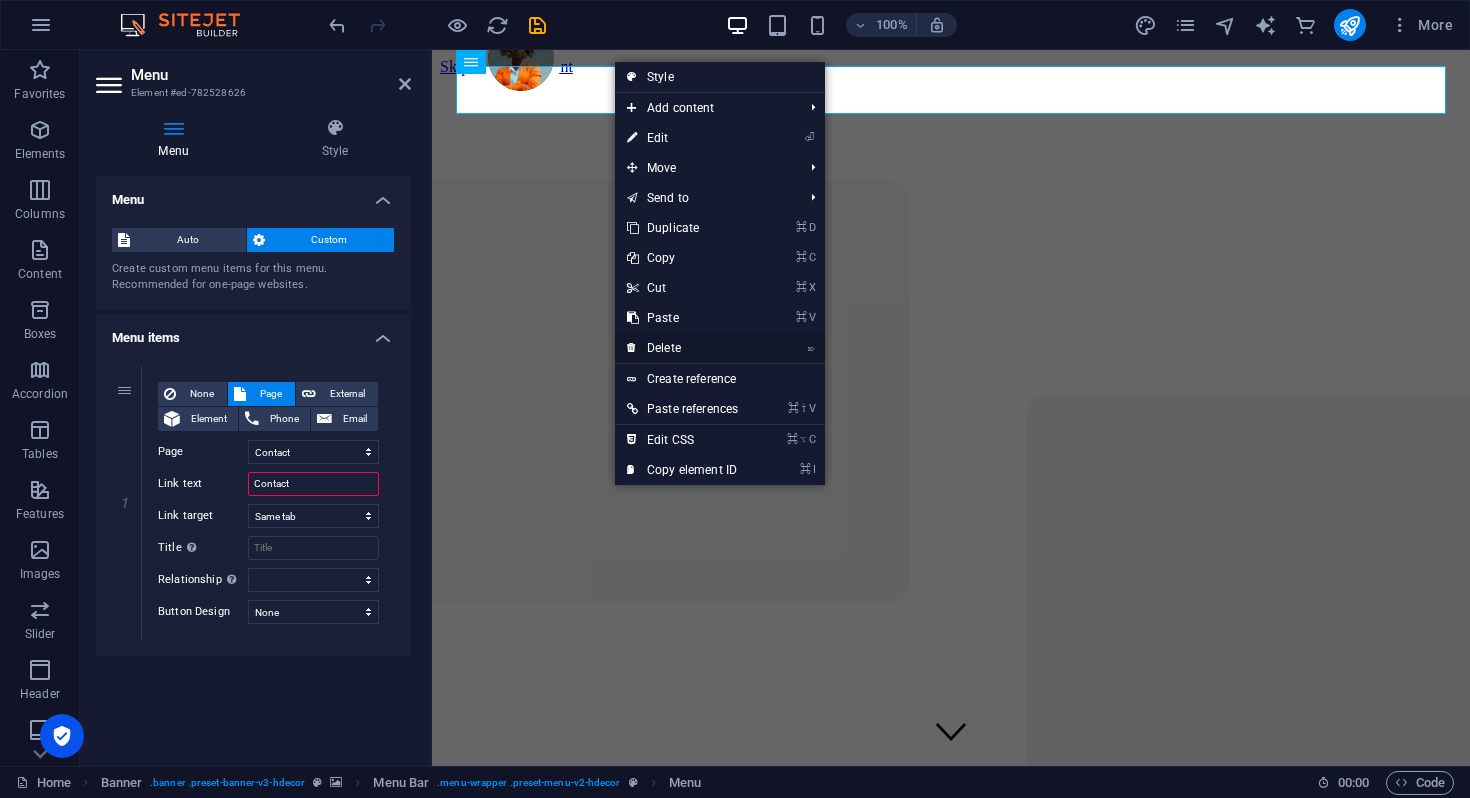 click on "⌦  Delete" at bounding box center (682, 348) 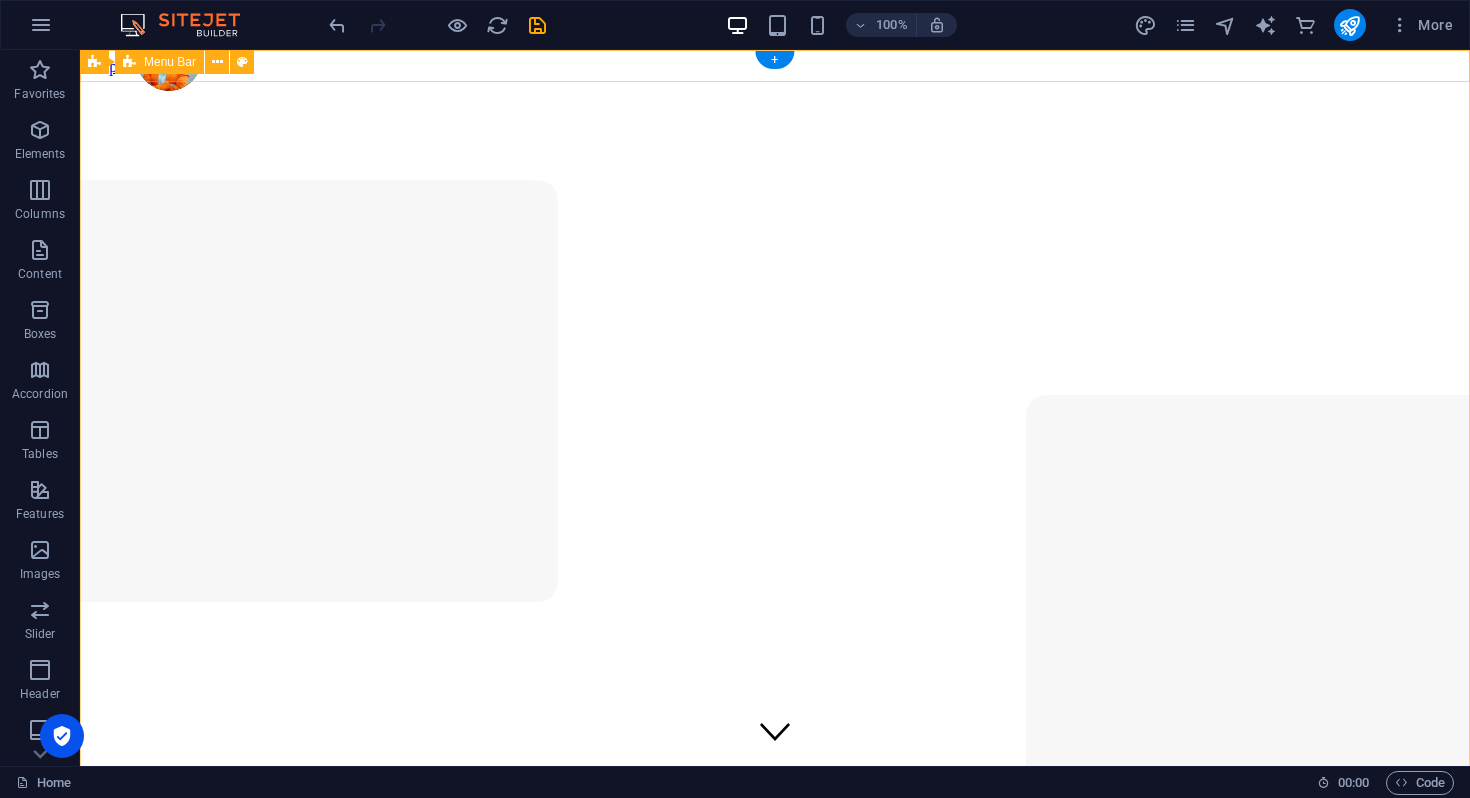 click at bounding box center (775, 944) 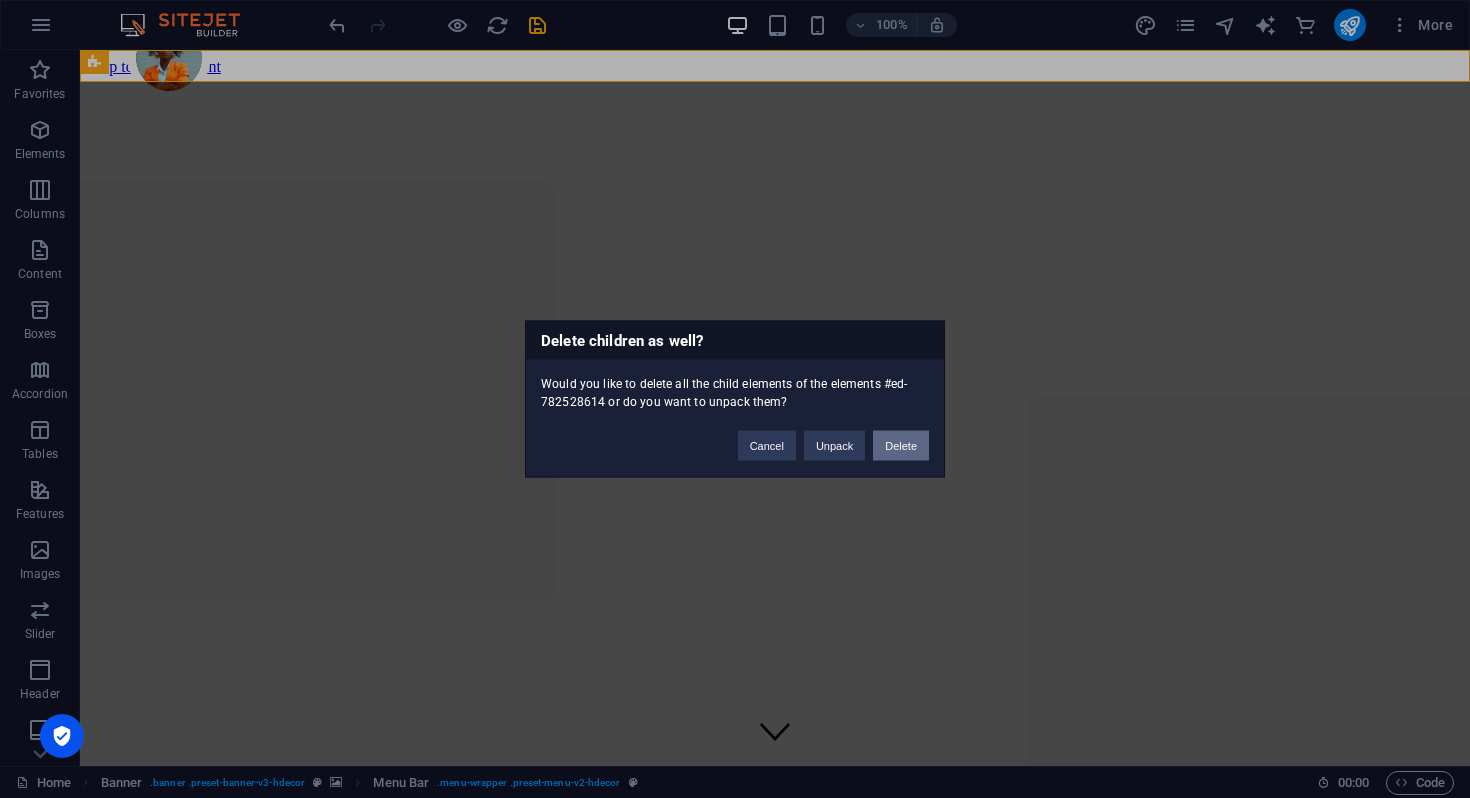 click on "Delete" at bounding box center [901, 446] 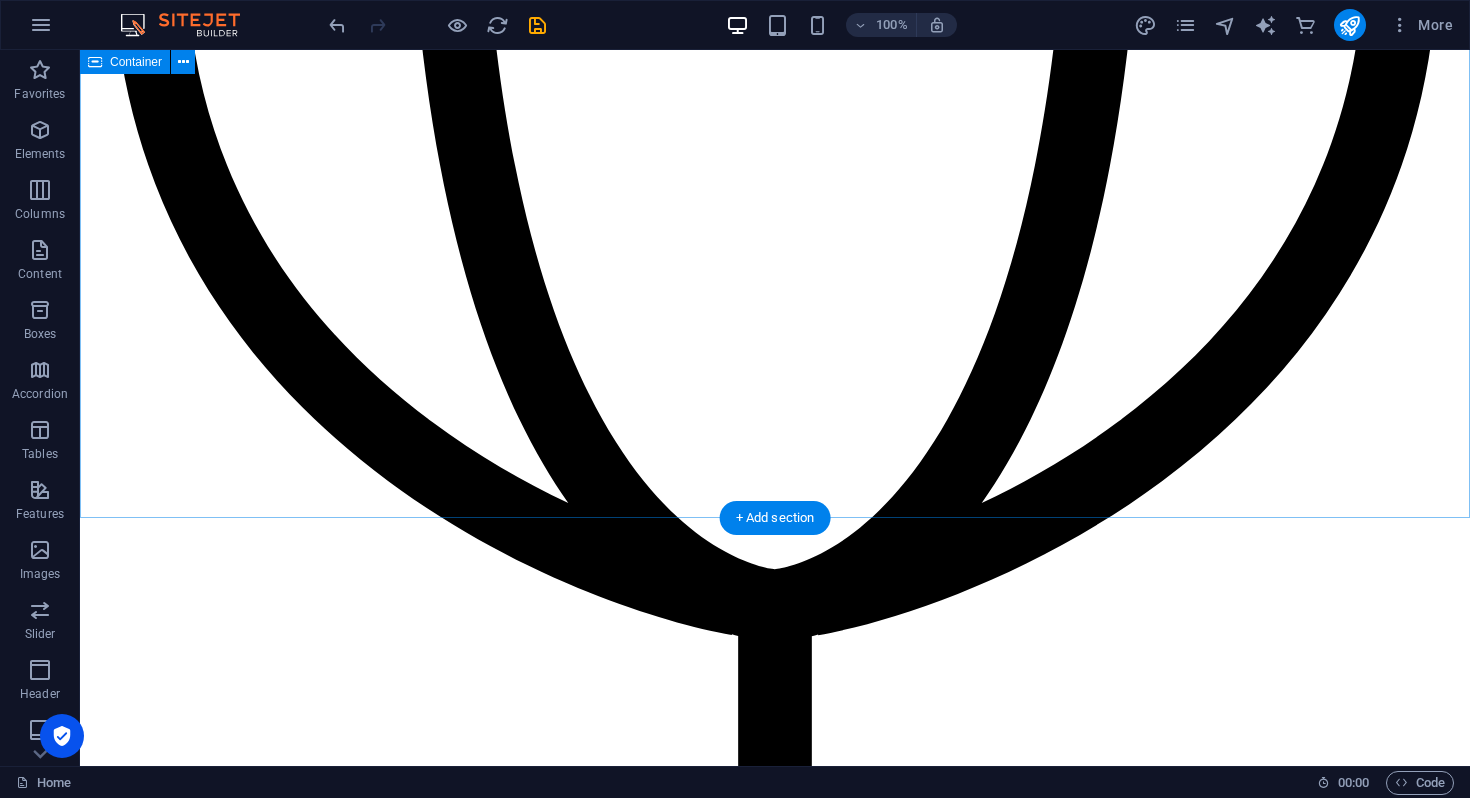 scroll, scrollTop: 1473, scrollLeft: 0, axis: vertical 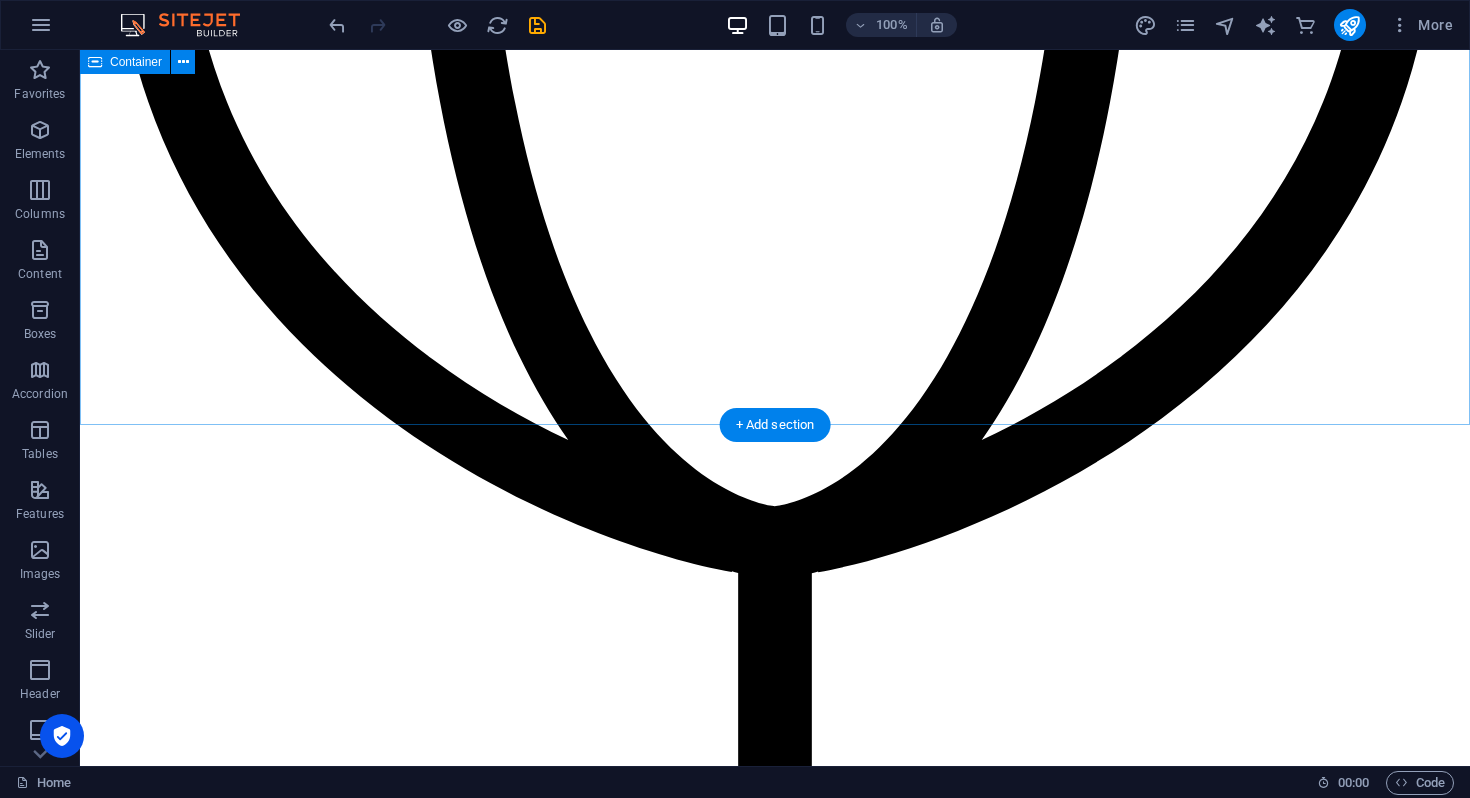 click on "Products Our Products" at bounding box center (775, 5624) 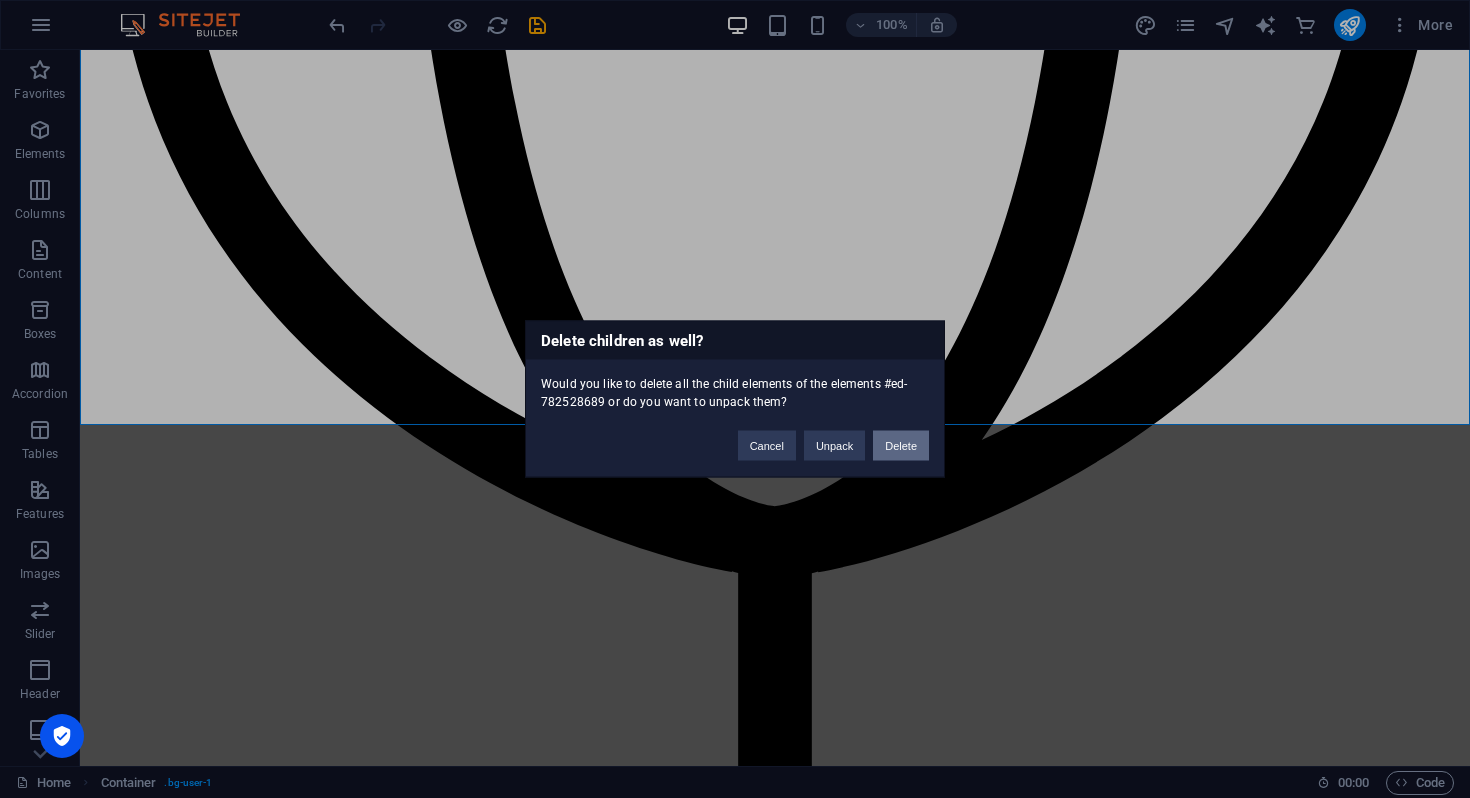 click on "Delete" at bounding box center (901, 446) 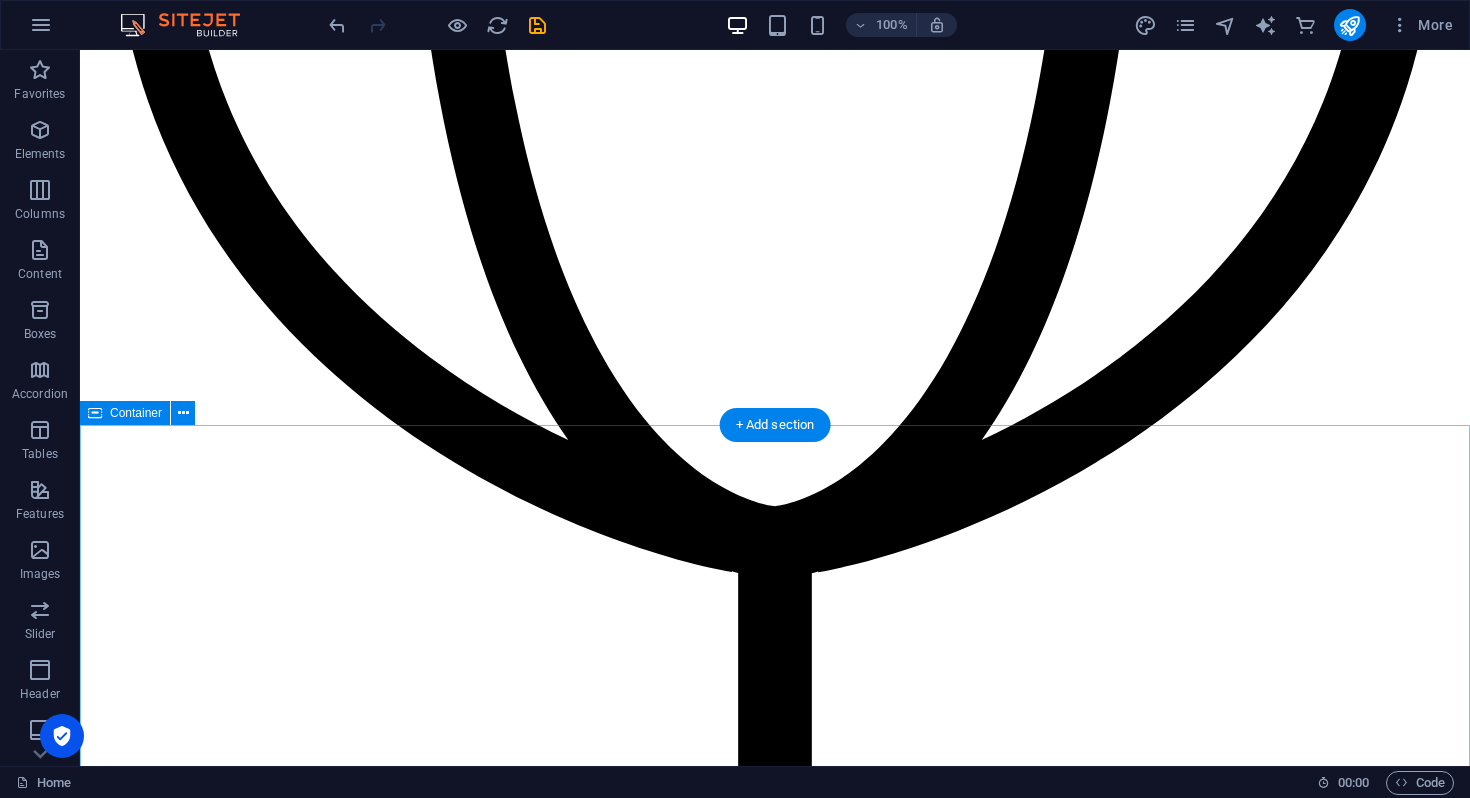 scroll, scrollTop: 708, scrollLeft: 0, axis: vertical 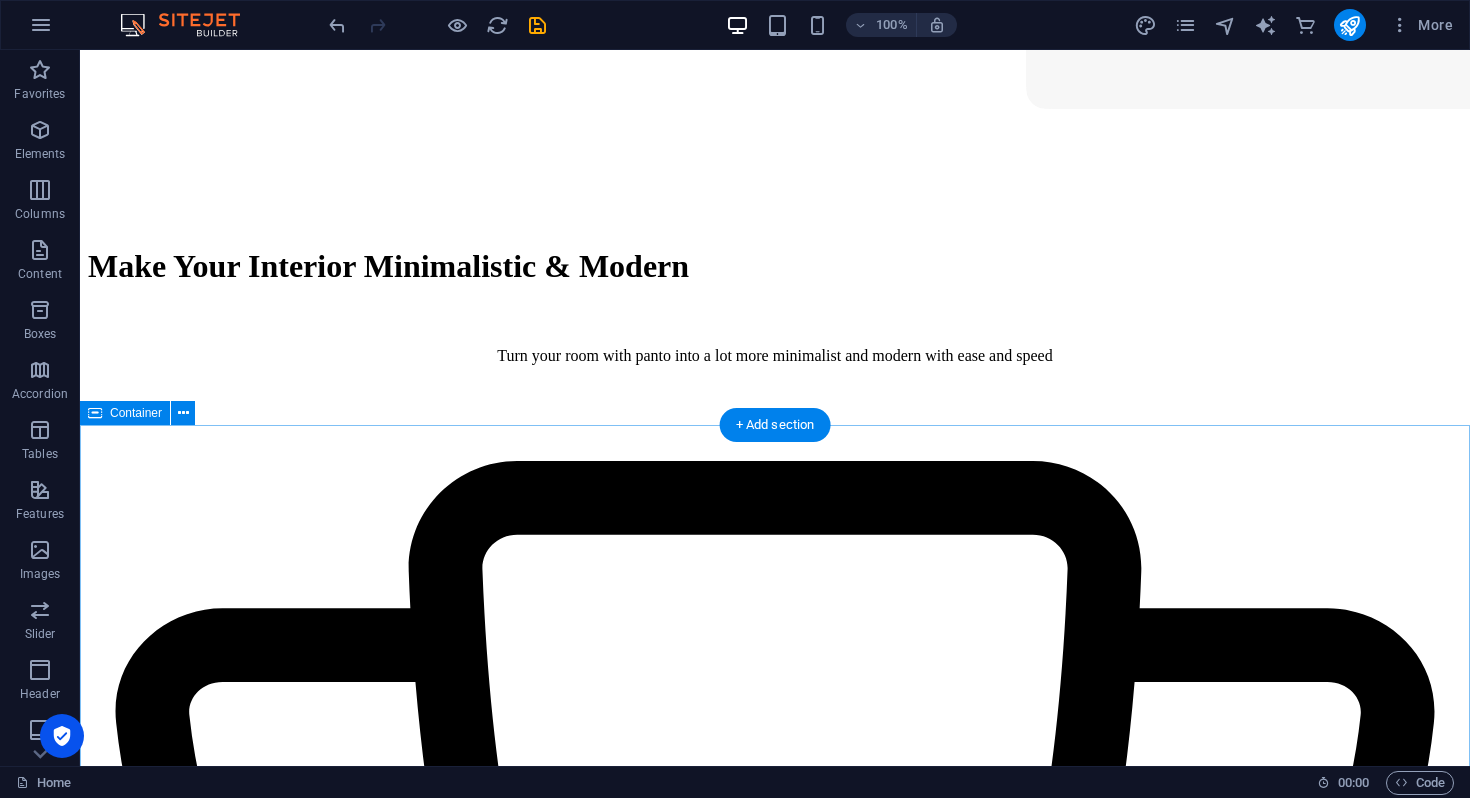 click on "Lookbook Different Styles Scandinavian Industrial Minimalistic  Vorherige Nächste" at bounding box center (775, 9212) 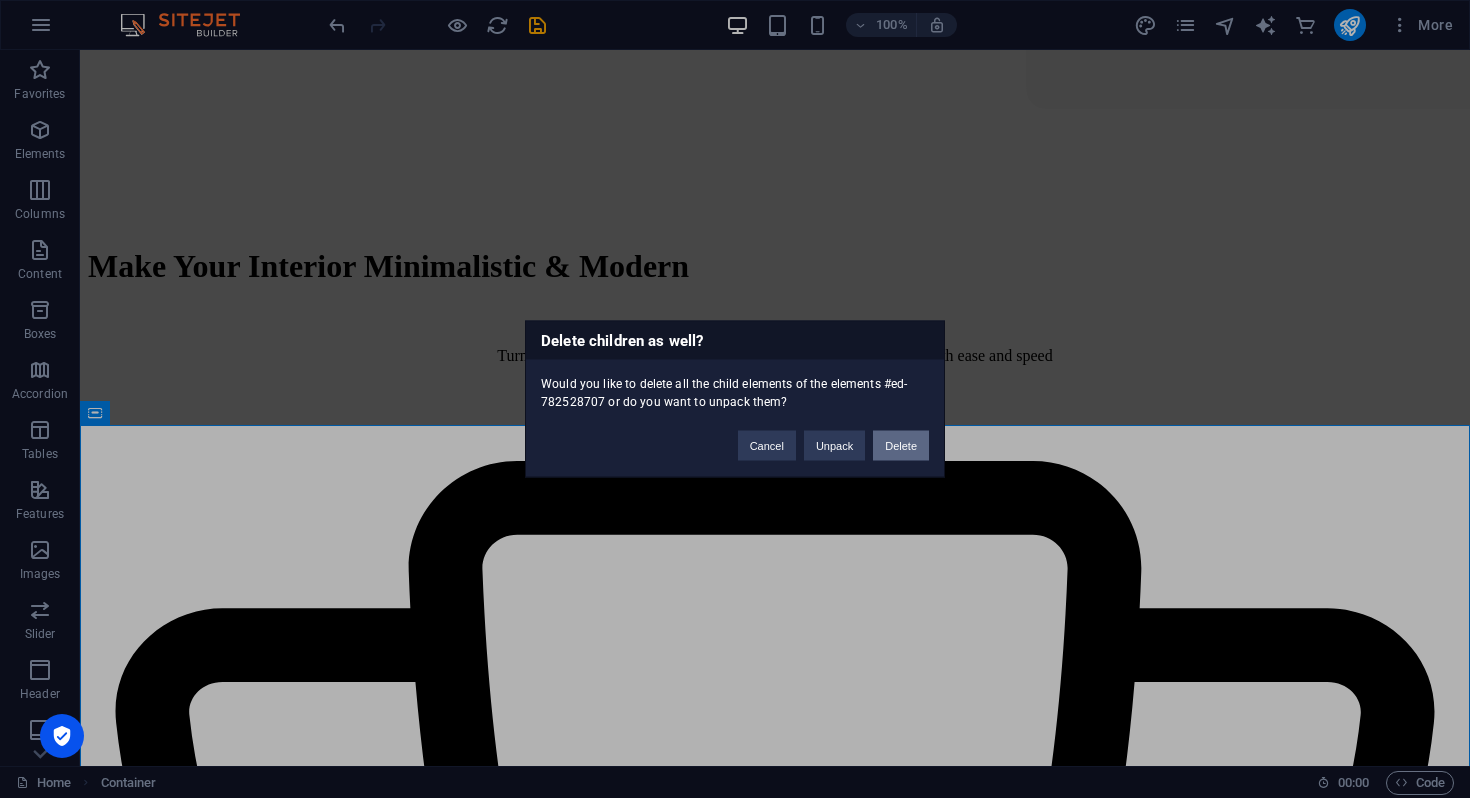 click on "Delete" at bounding box center [901, 446] 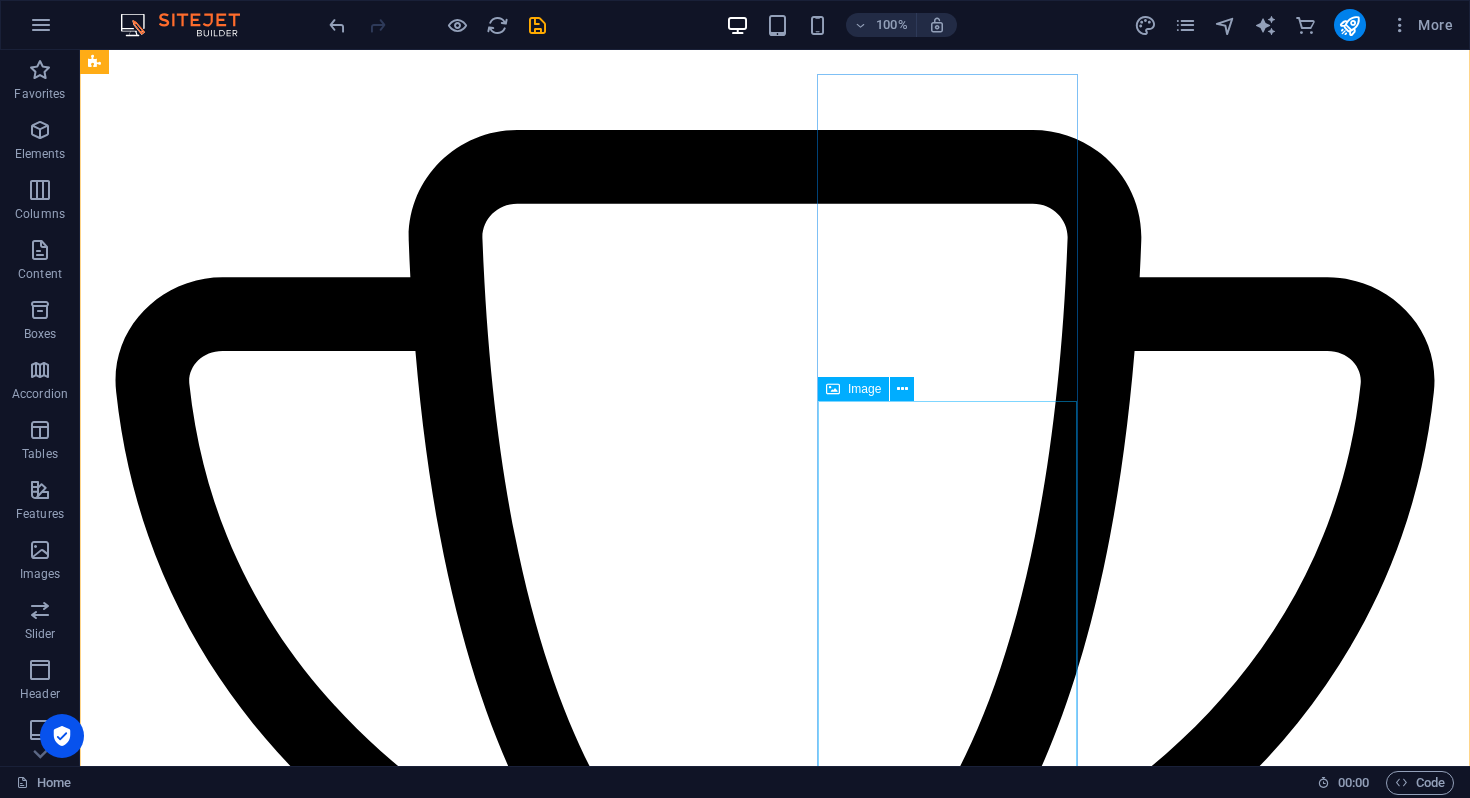 scroll, scrollTop: 1382, scrollLeft: 0, axis: vertical 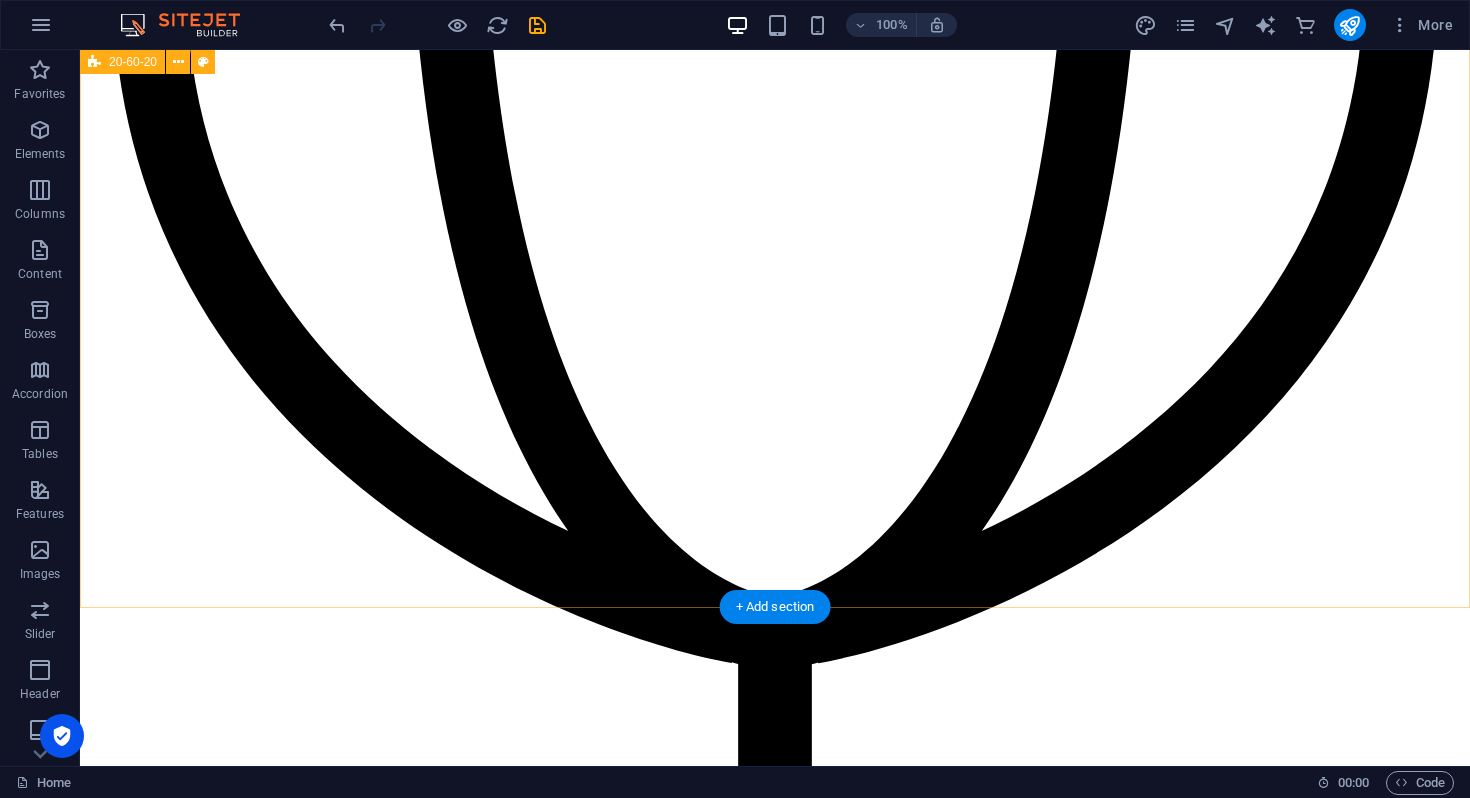 click on "Materials Best materials for making furniture Uas molestias excepturi sint occaecati cupiditate non provident, similique sunt in culpa qui officia deserunt mollitia animi, id est laborum et dolorum fuga. Et harum quidem rerum facilis est et expedita distinctio." at bounding box center (775, 7544) 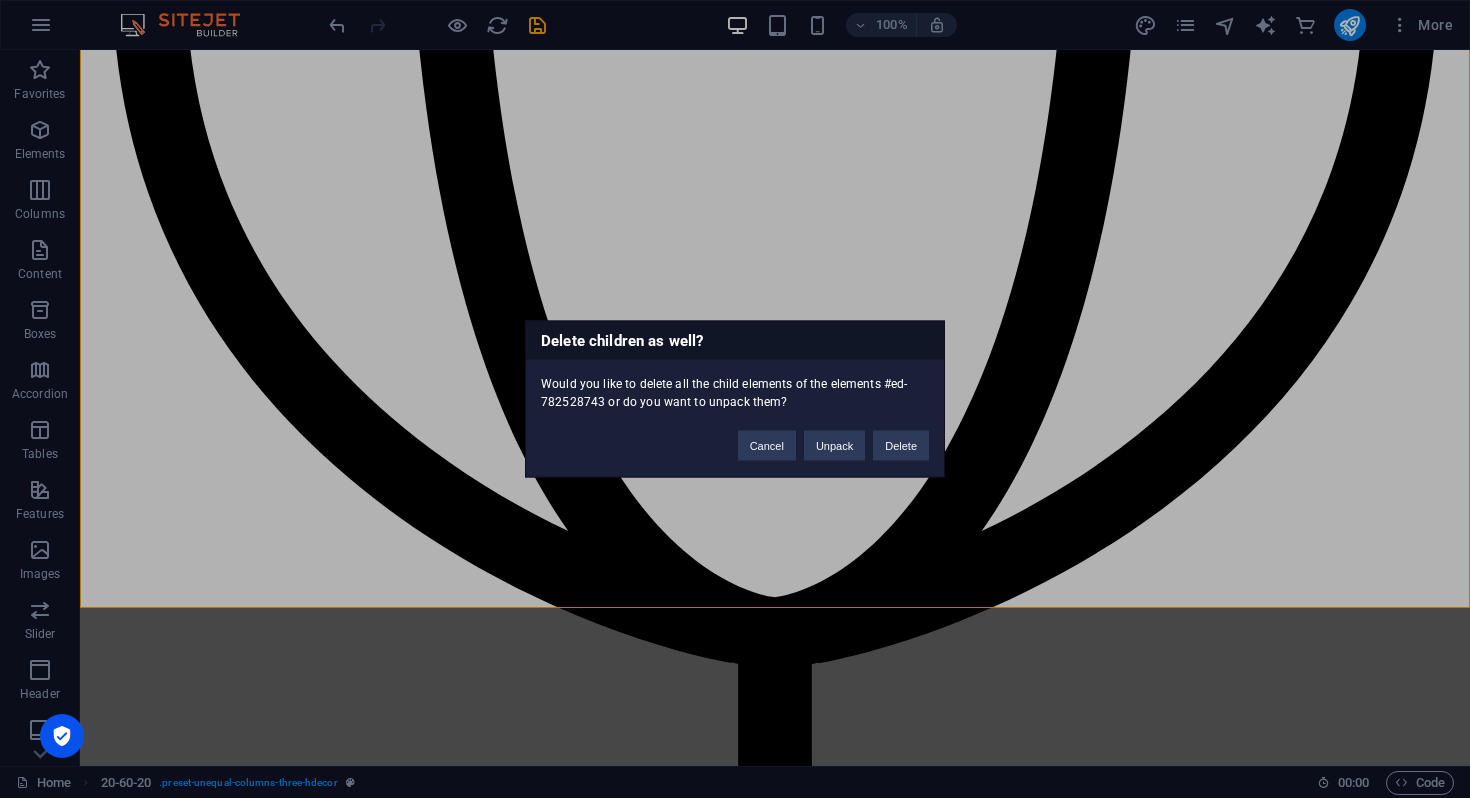 type 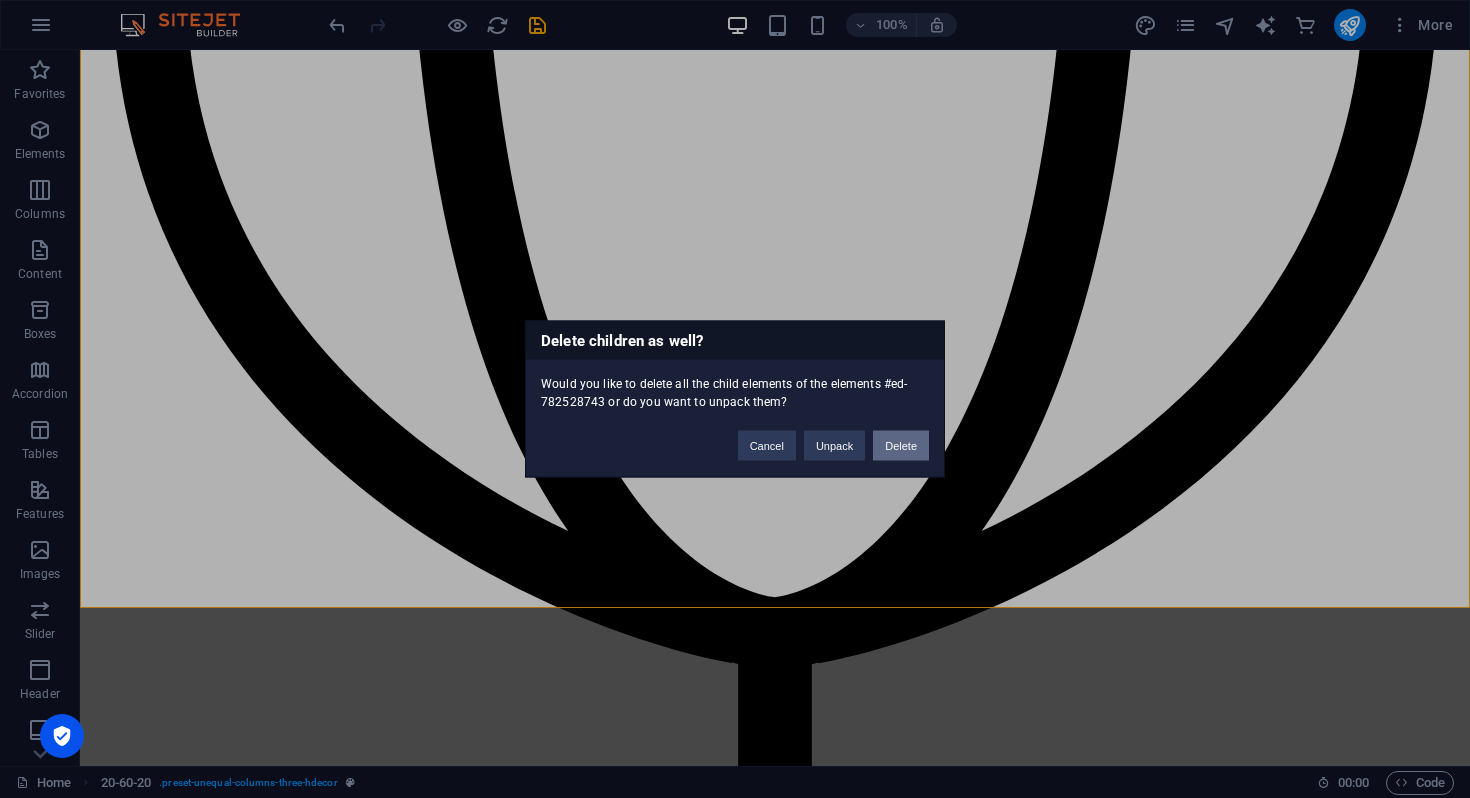 click on "Delete" at bounding box center [901, 446] 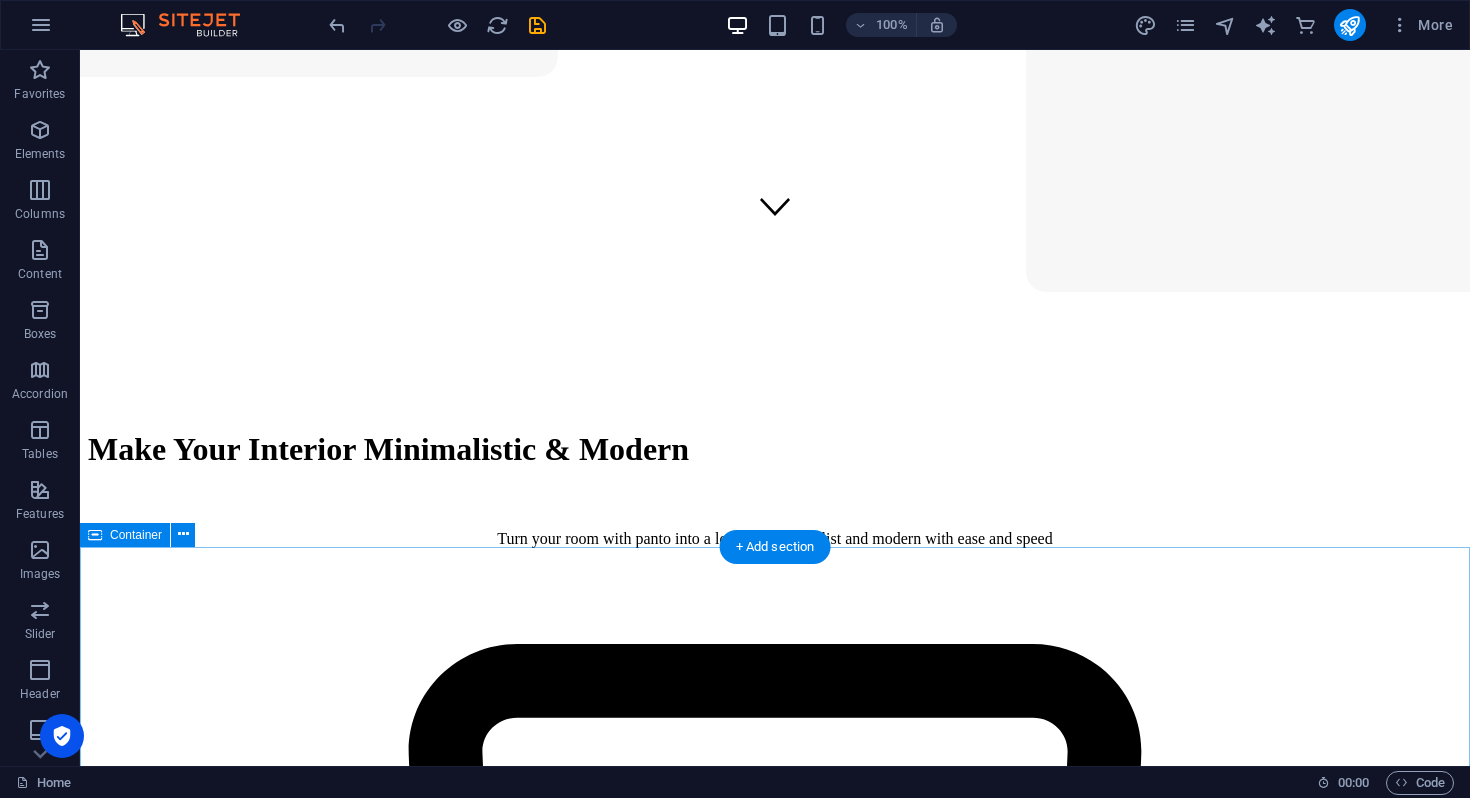 scroll, scrollTop: 637, scrollLeft: 0, axis: vertical 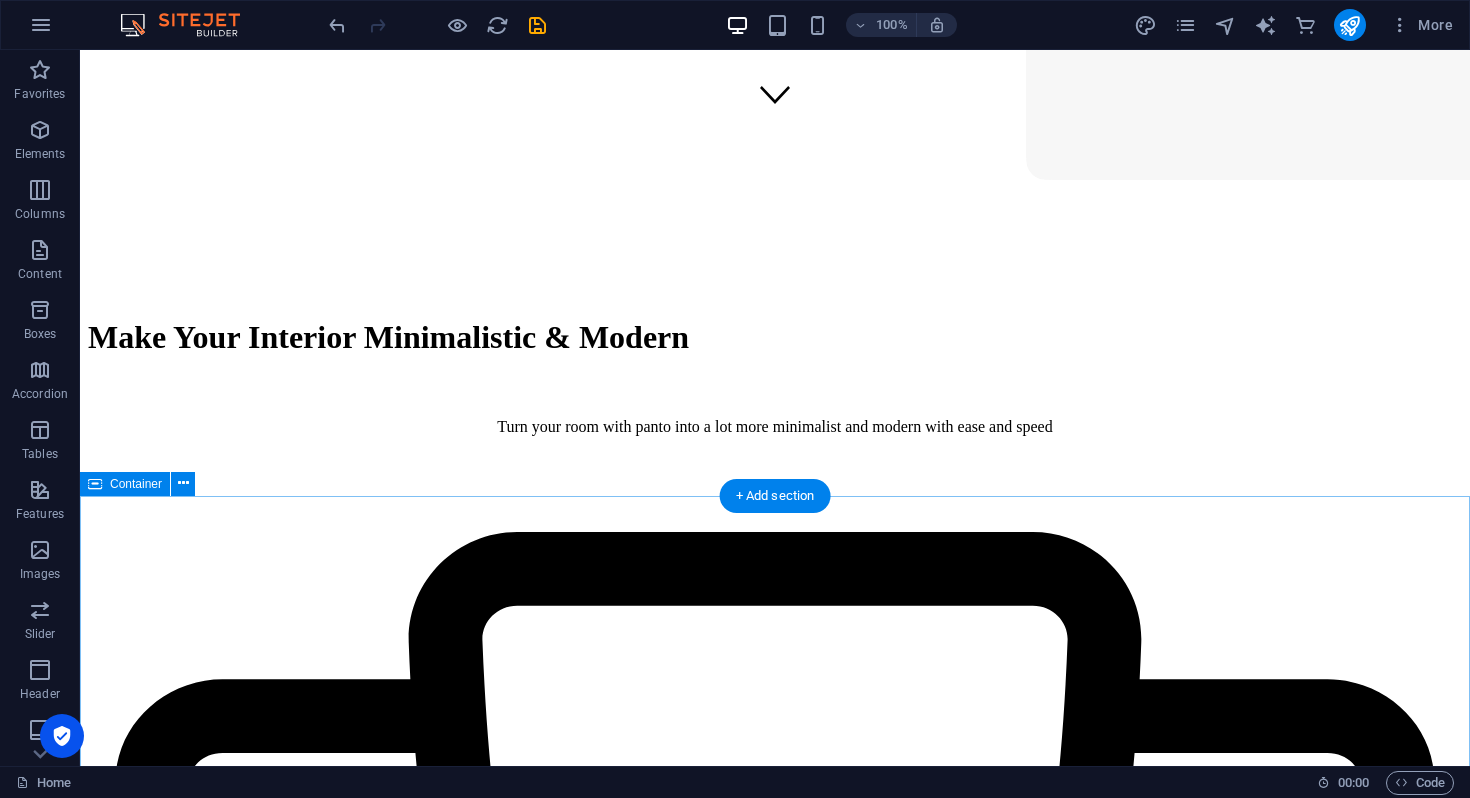 click on "Testimonials Our Customers [PERSON_NAME] Interior Designer Uas molestias excepturi sint occaecati cupiditate non provident, similique. [PERSON_NAME] Interior Designer Uas molestias excepturi sint occaecati cupiditate non provident, similique. [PERSON_NAME] Interior Designer Uas molestias excepturi sint occaecati cupiditate non provident, similique." at bounding box center (775, 7259) 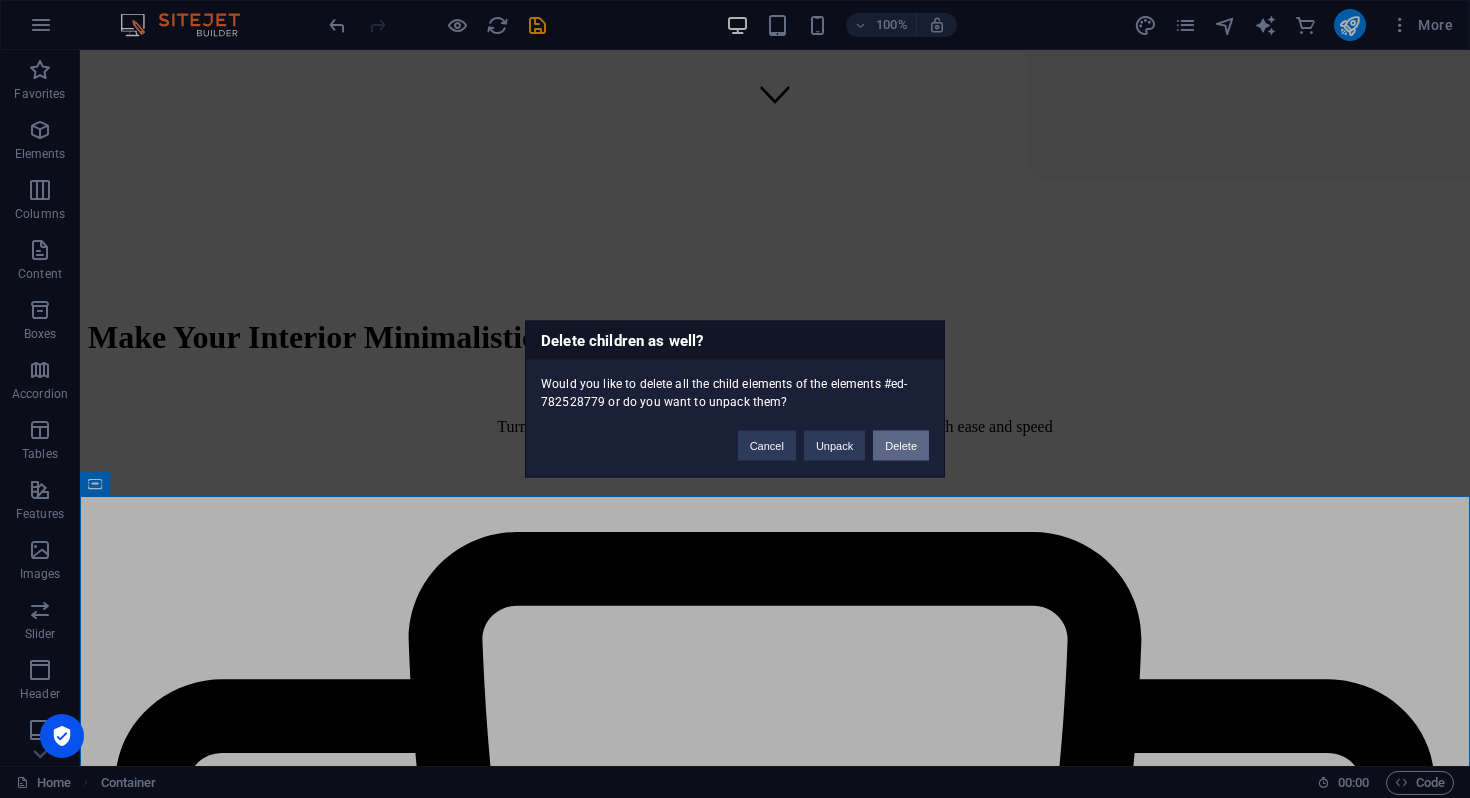 click on "Delete" at bounding box center [901, 446] 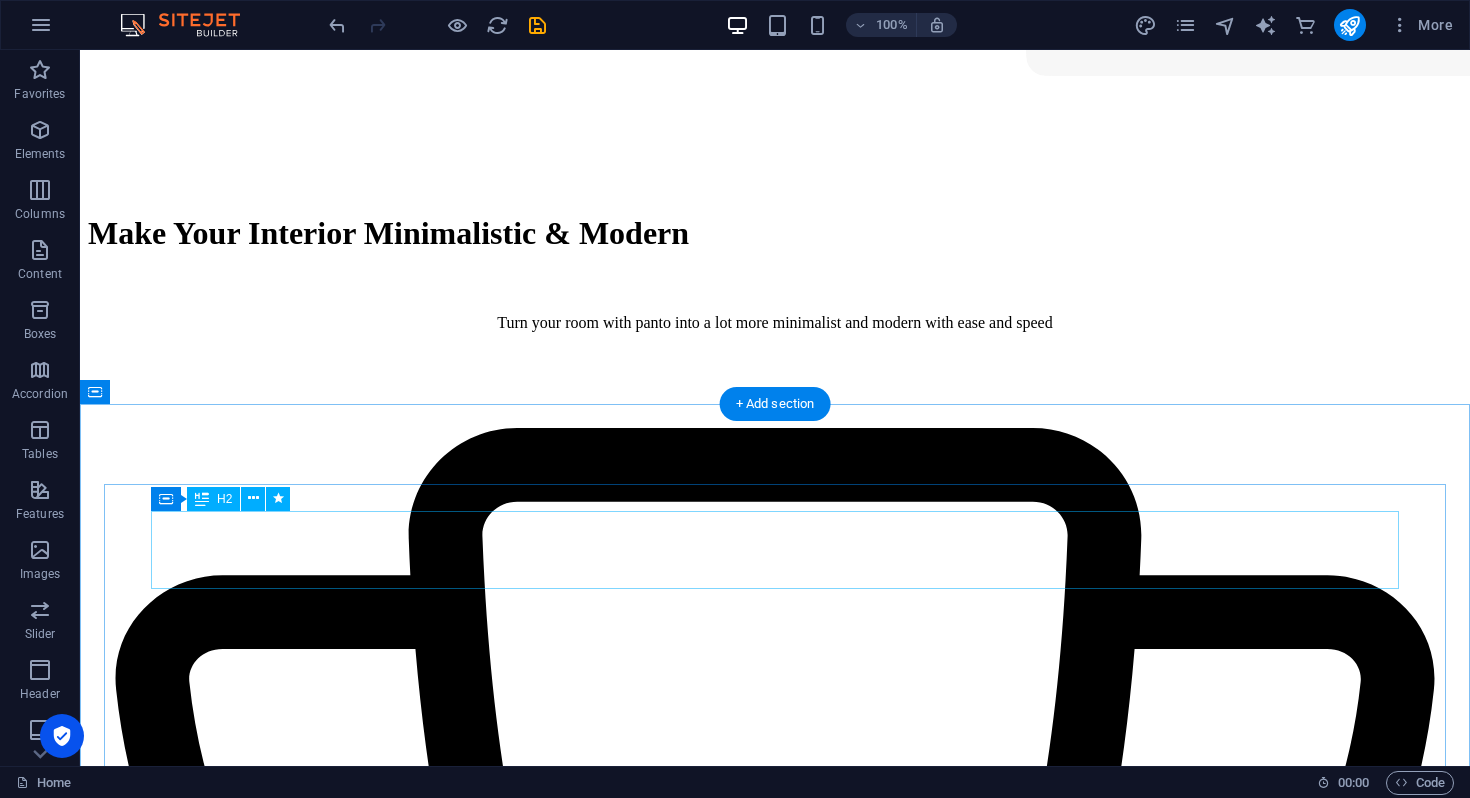 scroll, scrollTop: 764, scrollLeft: 0, axis: vertical 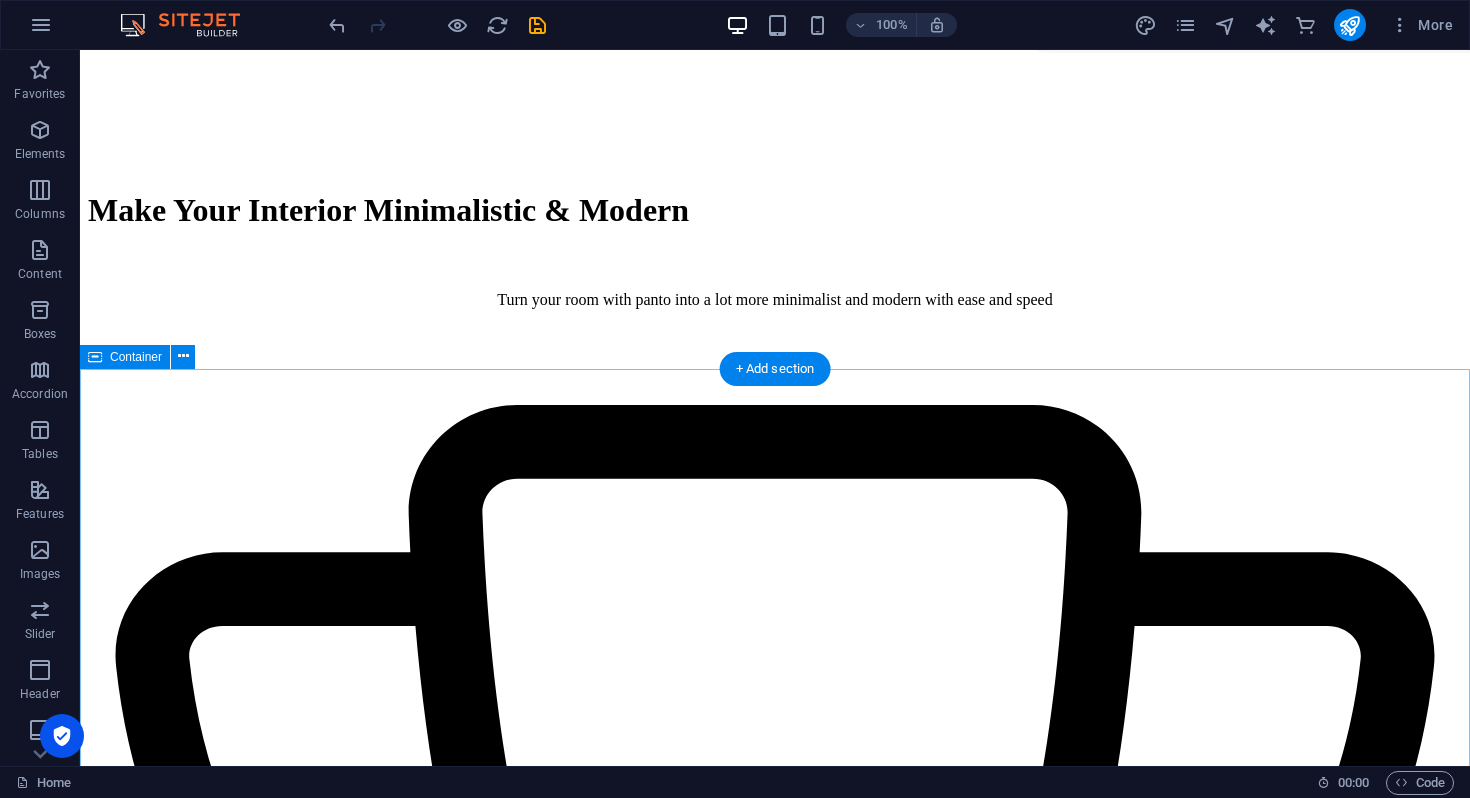 click on "Stores Our Stores [US_STATE][GEOGRAPHIC_DATA] [STREET_ADDRESS][US_STATE] Get Directions      [GEOGRAPHIC_DATA] [STREET_ADDRESS][PERSON_NAME] Get Directions" at bounding box center [775, 7944] 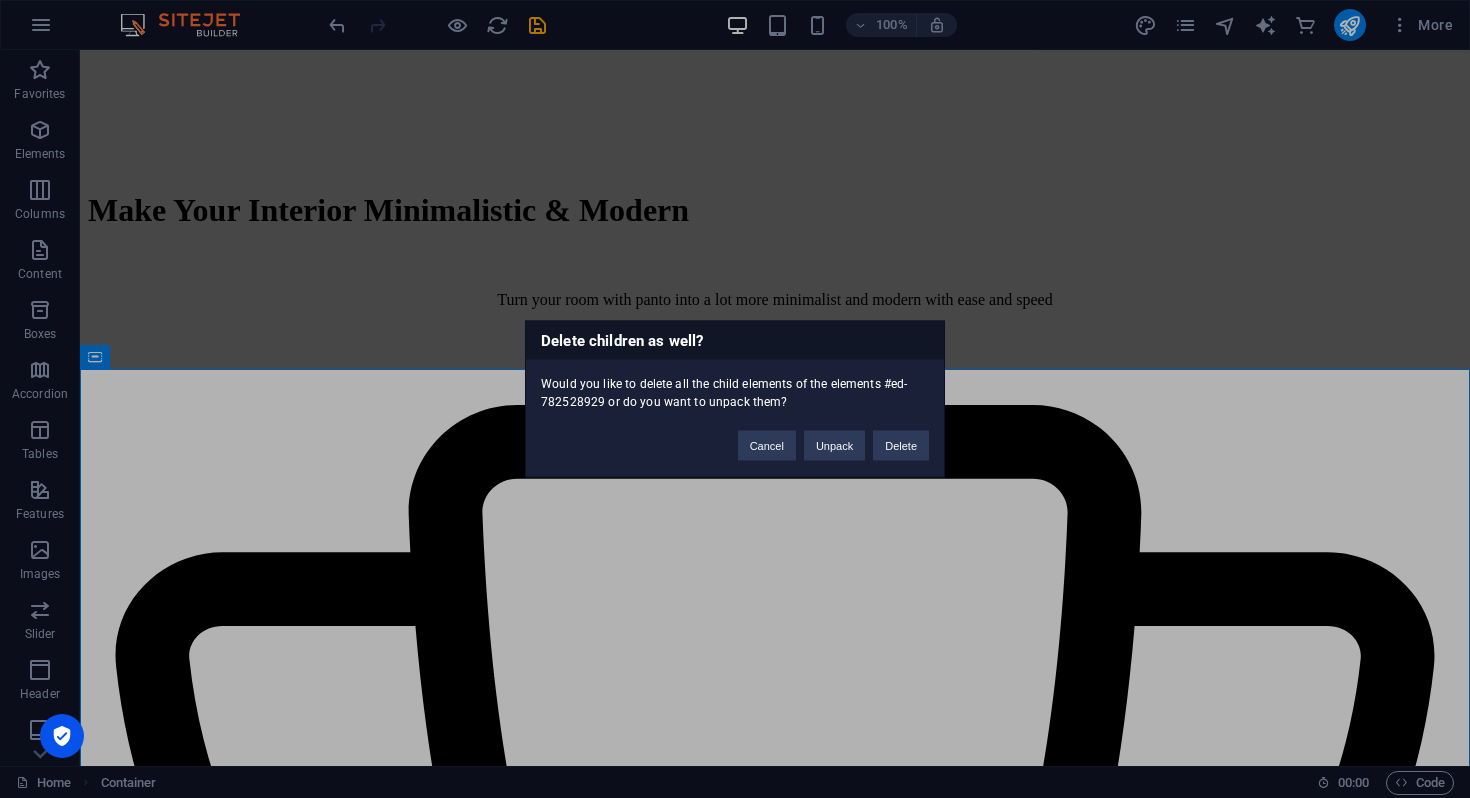 type 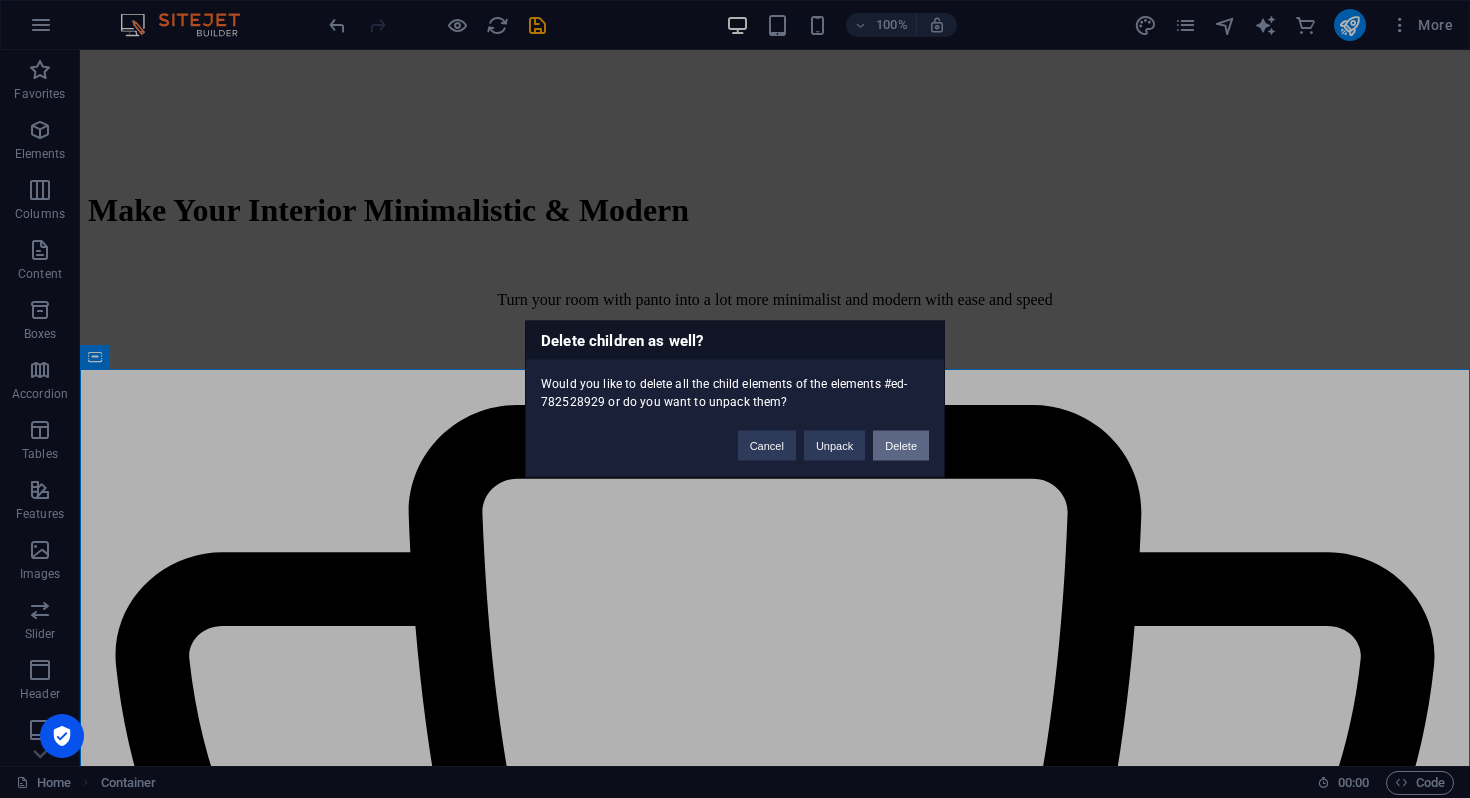 click on "Delete" at bounding box center [901, 446] 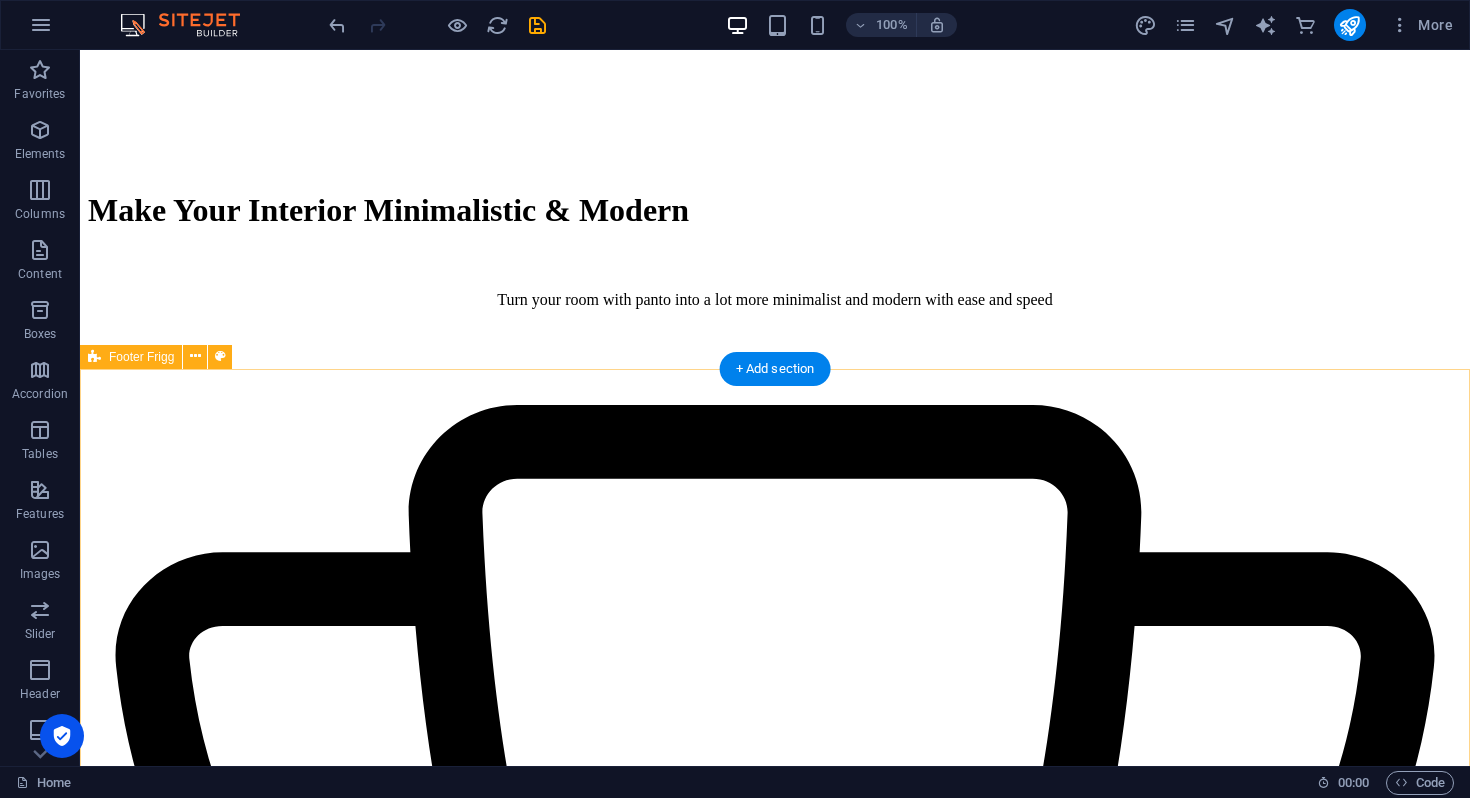 click on "Uas molestias excepturi sint occaecati cupiditate non provident, similique sunt qui officia Quick Links Products About Us Stores Follow Us Facebook Twitter Instagram   [DOMAIN_NAME]  2024 Legal Notice Privacy Policy" at bounding box center (775, 9070) 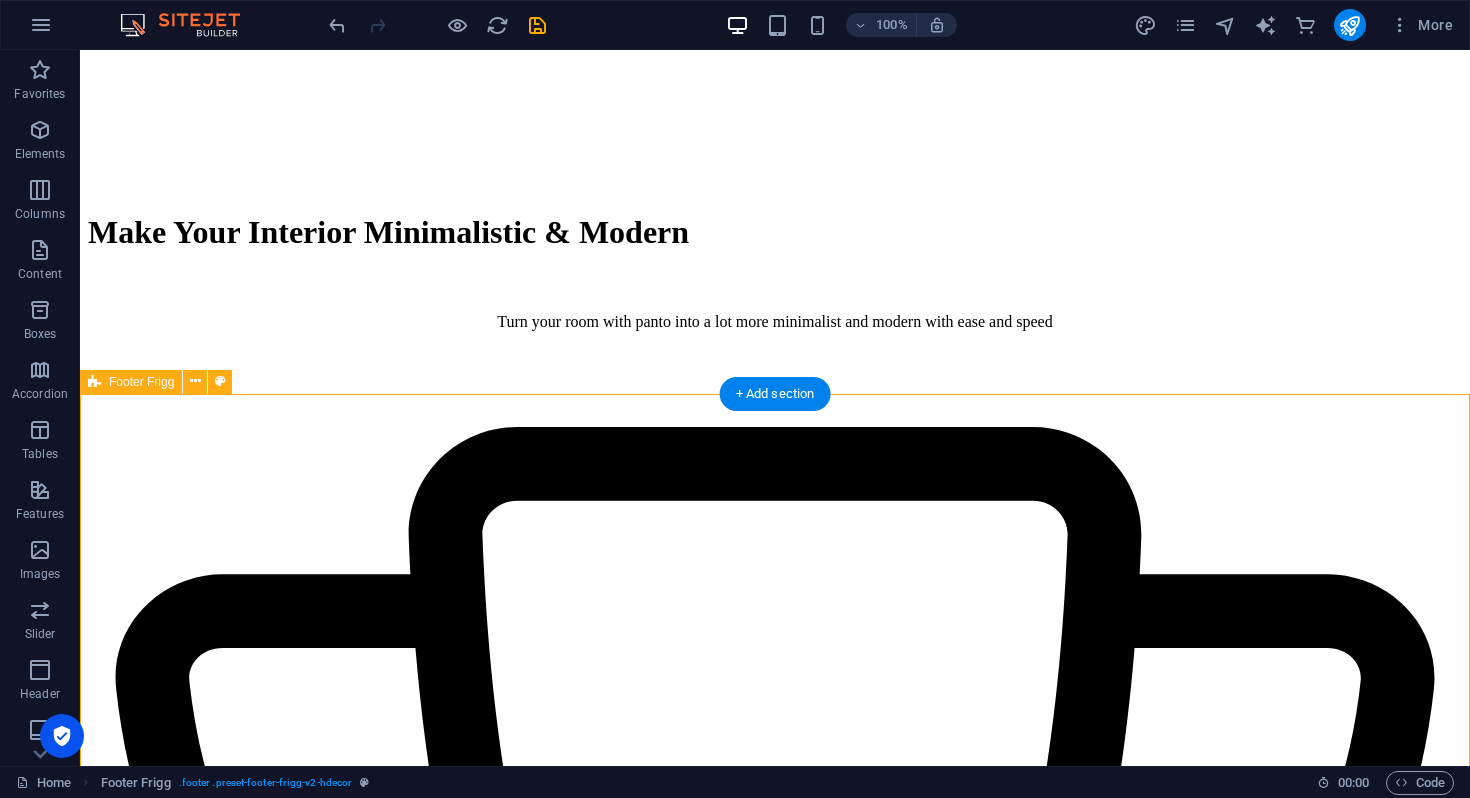 scroll, scrollTop: 739, scrollLeft: 0, axis: vertical 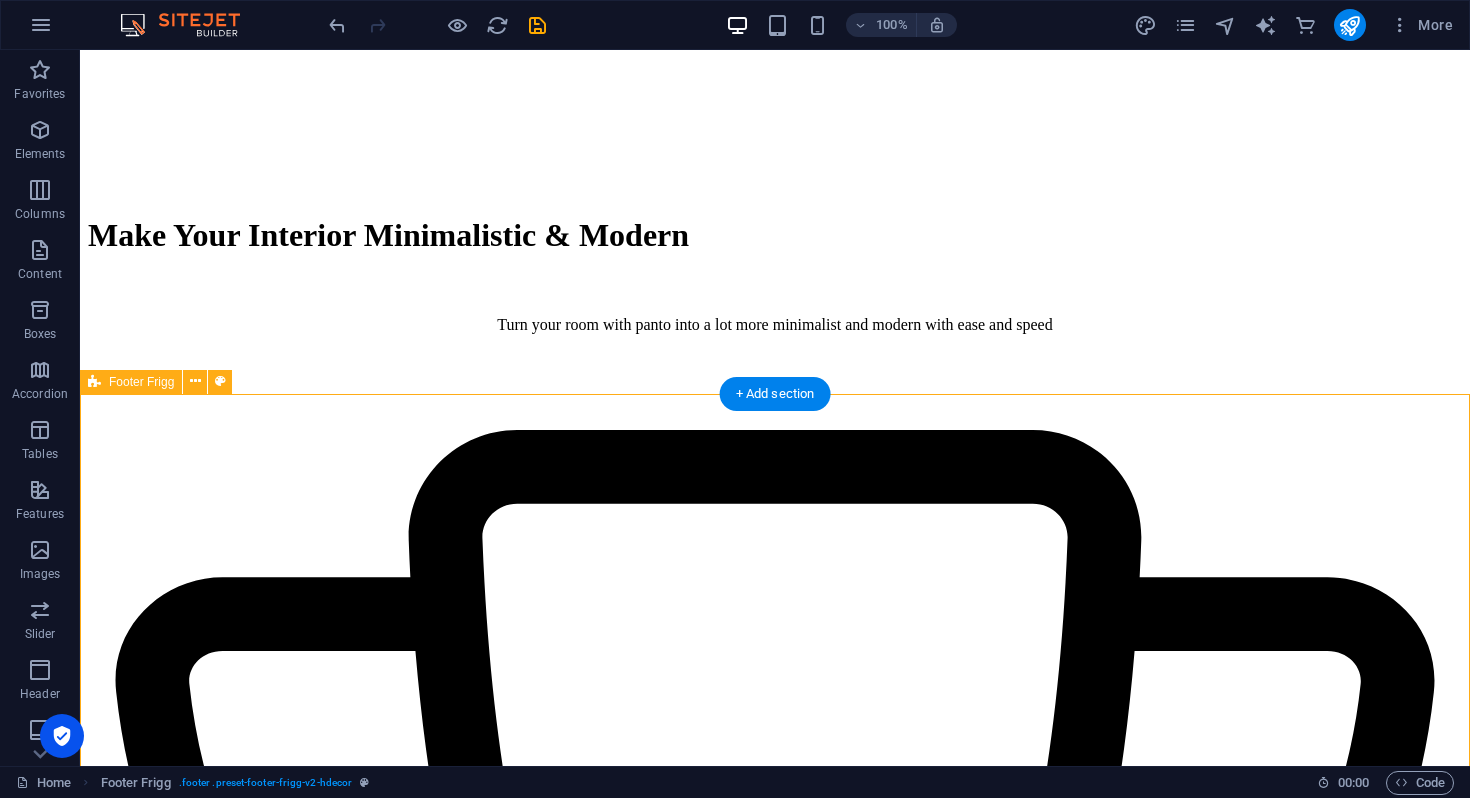 click on "Uas molestias excepturi sint occaecati cupiditate non provident, similique sunt qui officia Quick Links Products About Us Stores Follow Us Facebook Twitter Instagram   [DOMAIN_NAME]  2024 Legal Notice Privacy Policy" at bounding box center (775, 9095) 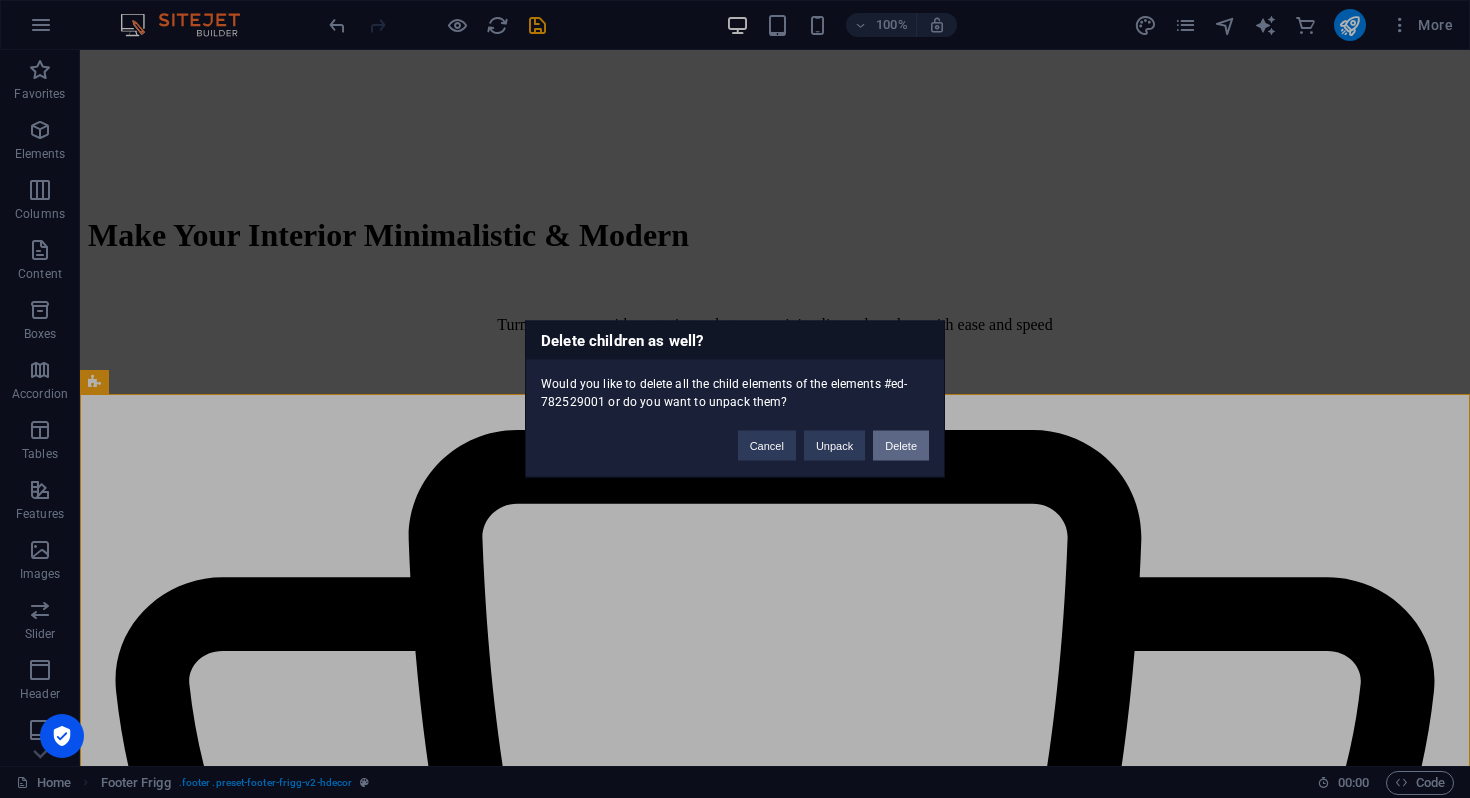 click on "Delete" at bounding box center [901, 446] 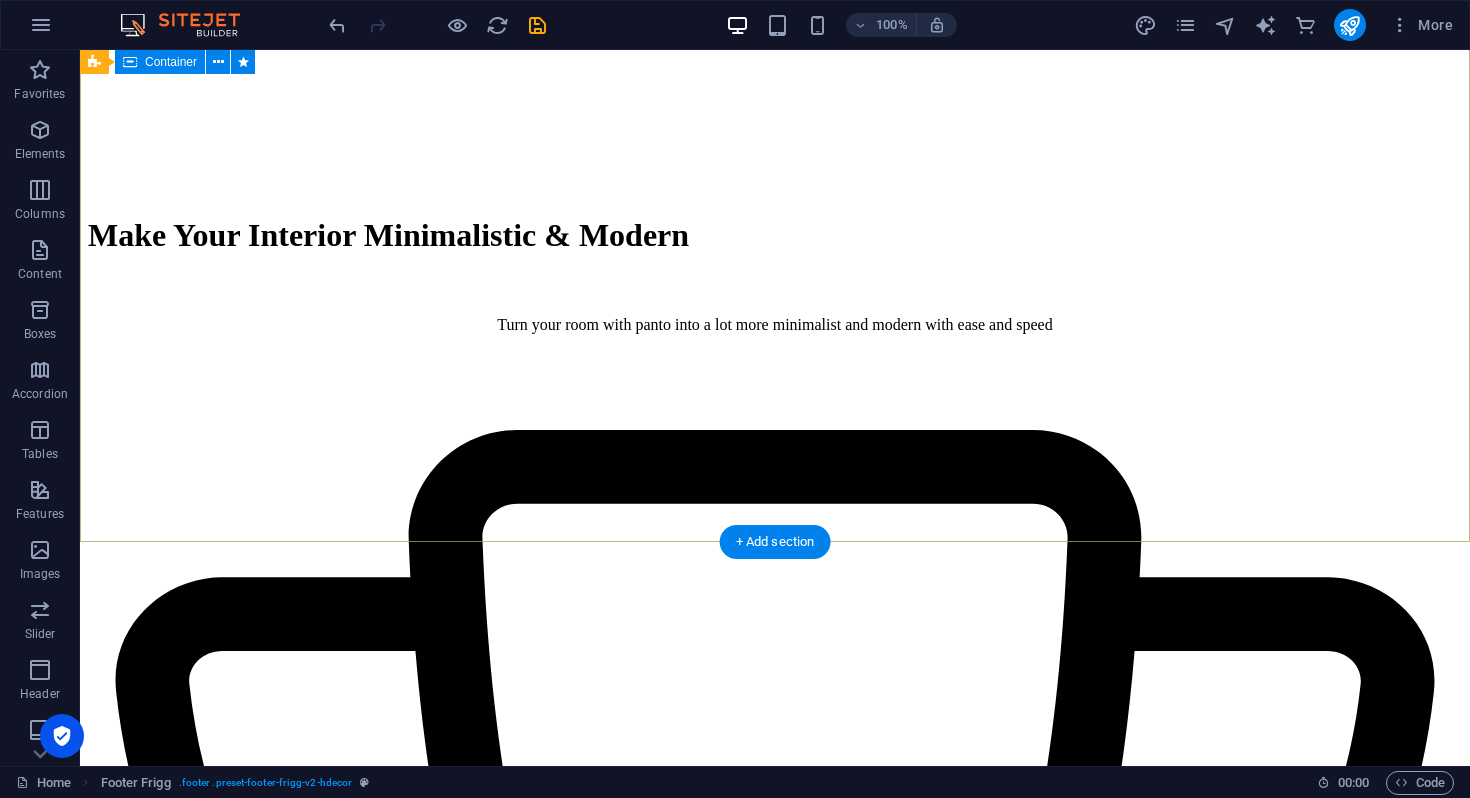 scroll, scrollTop: 367, scrollLeft: 0, axis: vertical 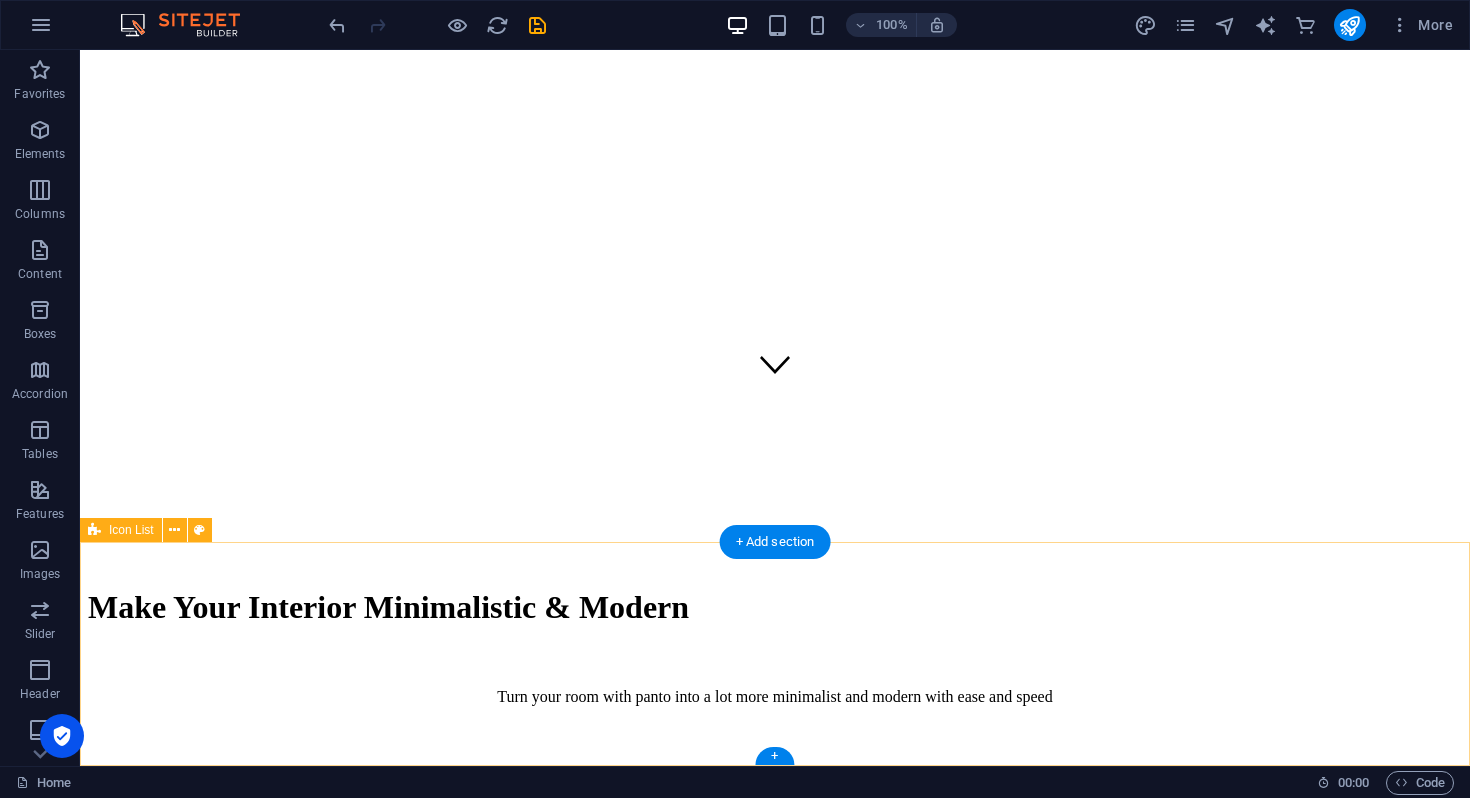 click on "High Quality Top materials Warranty Protection Over 2 years Free Shipping Order over 150 $ 24 / 7 Support Dedicated support" at bounding box center [775, 3572] 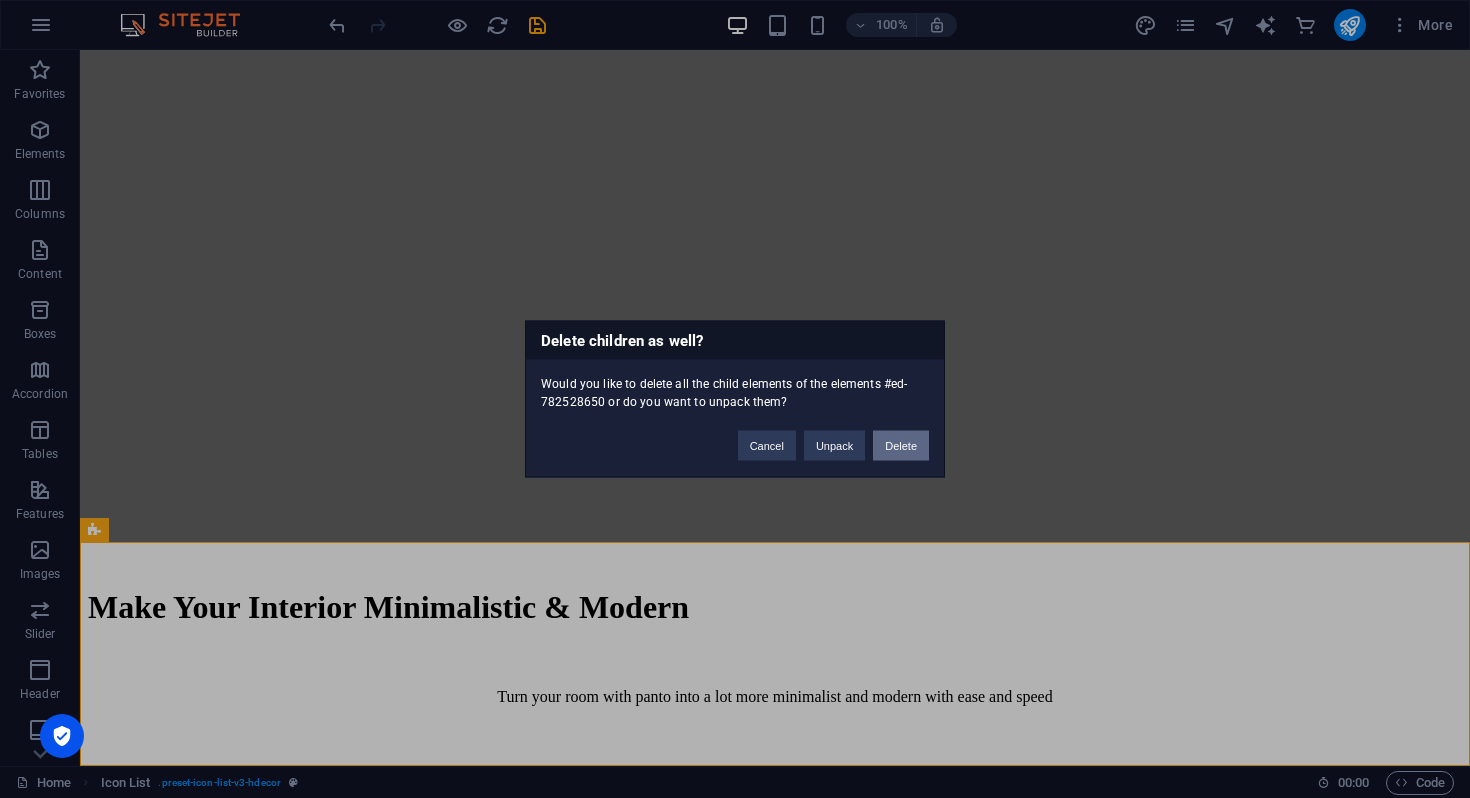 click on "Delete" at bounding box center (901, 446) 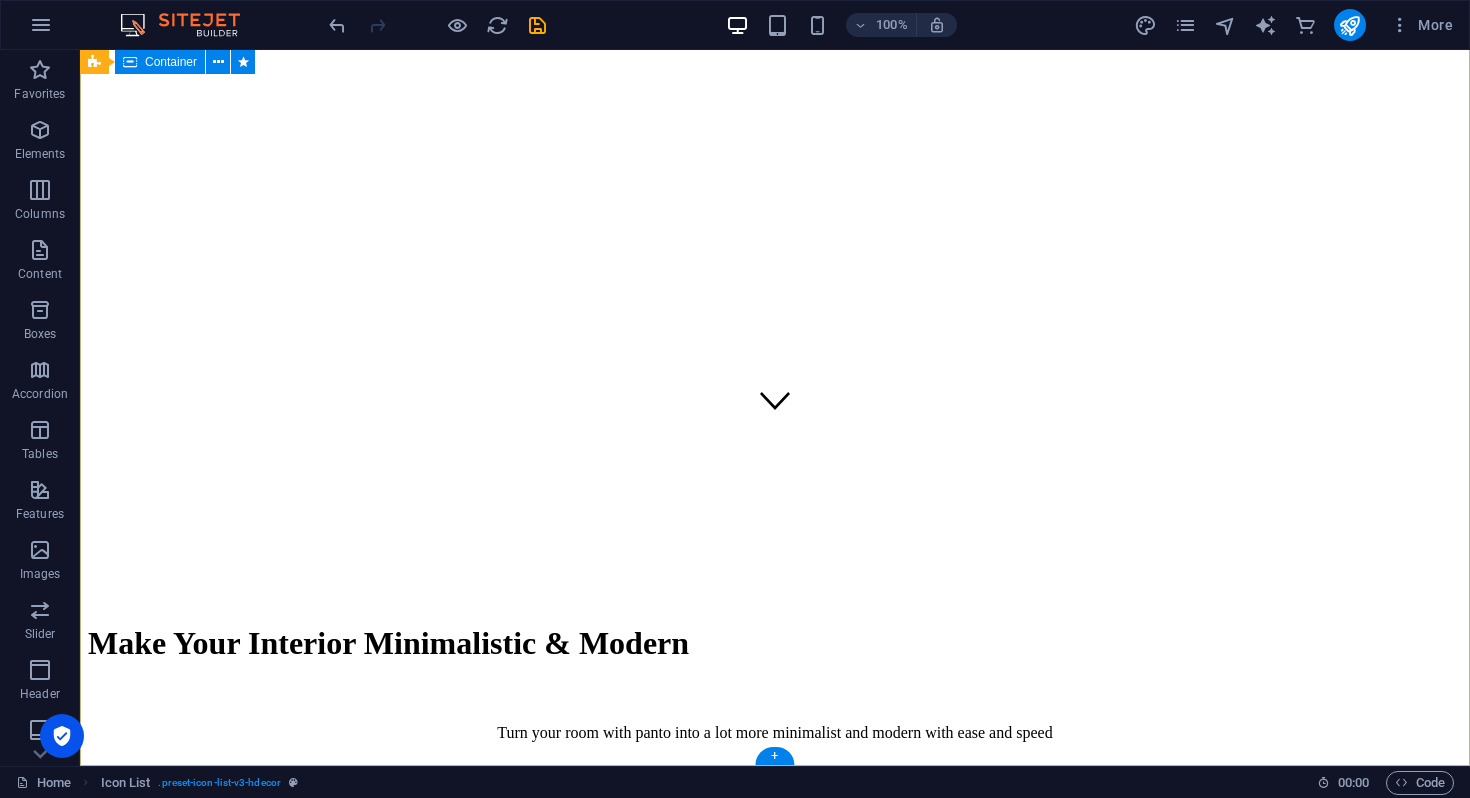 scroll, scrollTop: 143, scrollLeft: 0, axis: vertical 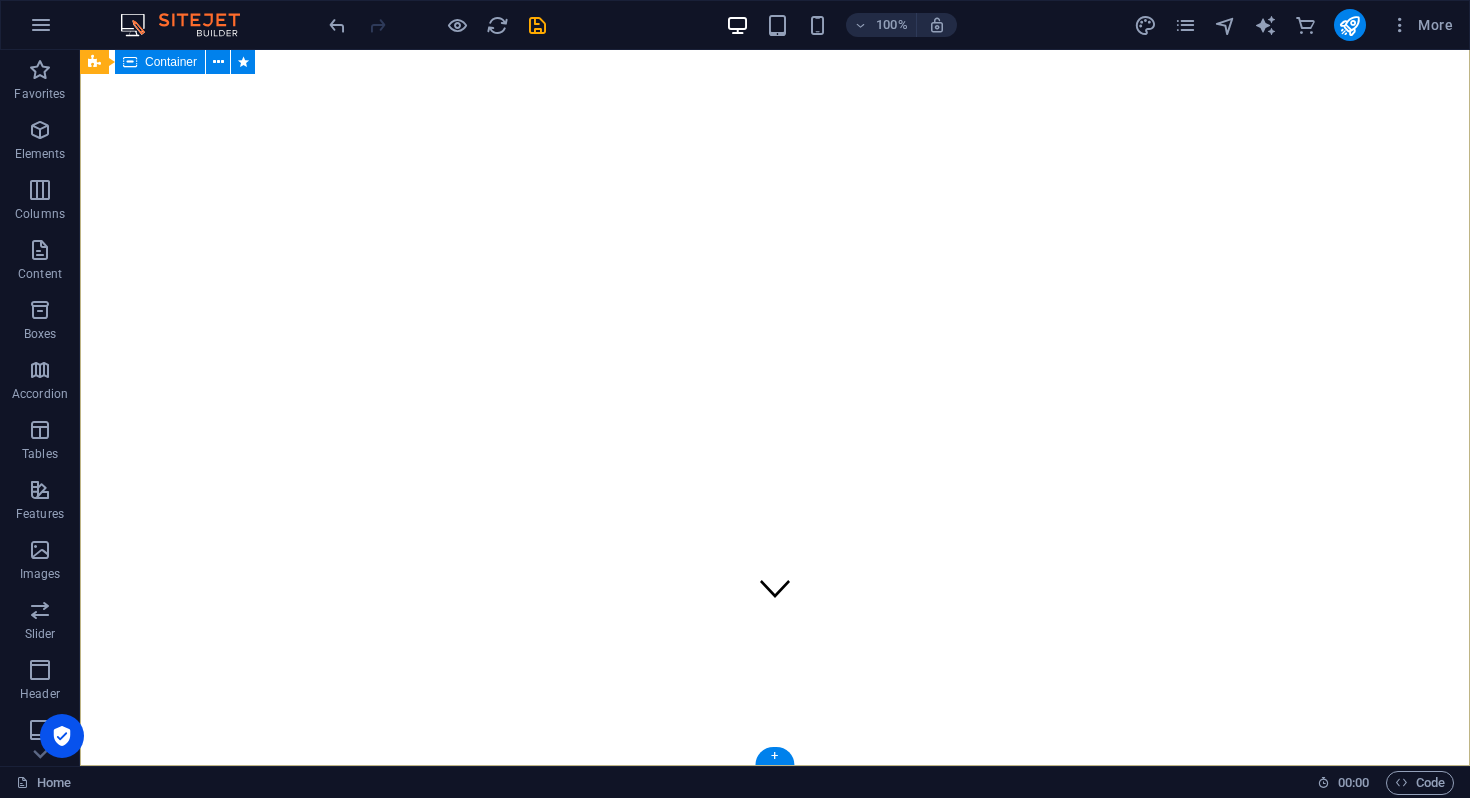 click on "Make Your Interior Minimalistic & Modern Turn your room with panto into a lot more minimalist and modern with ease and speed" at bounding box center [775, 869] 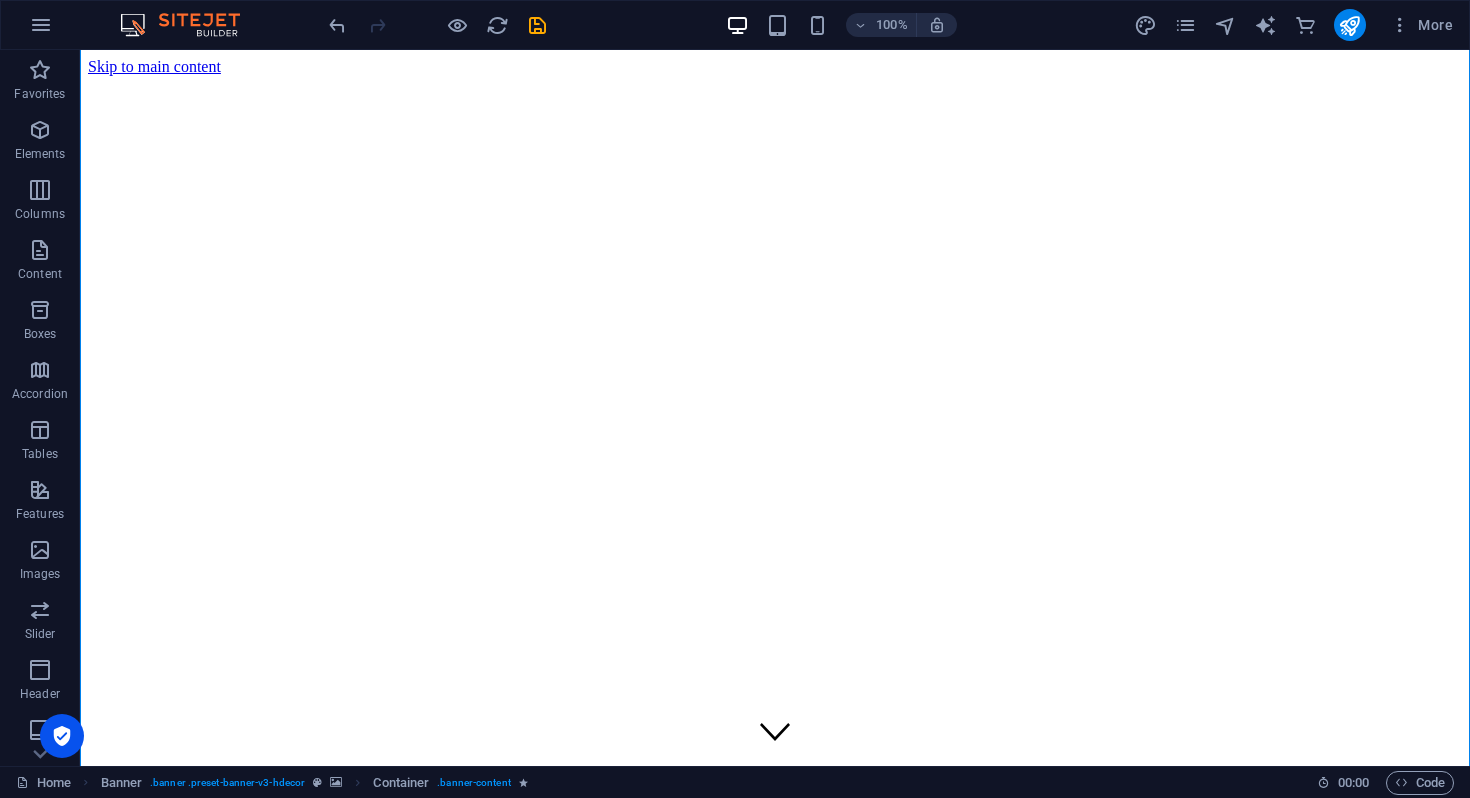 scroll, scrollTop: 143, scrollLeft: 0, axis: vertical 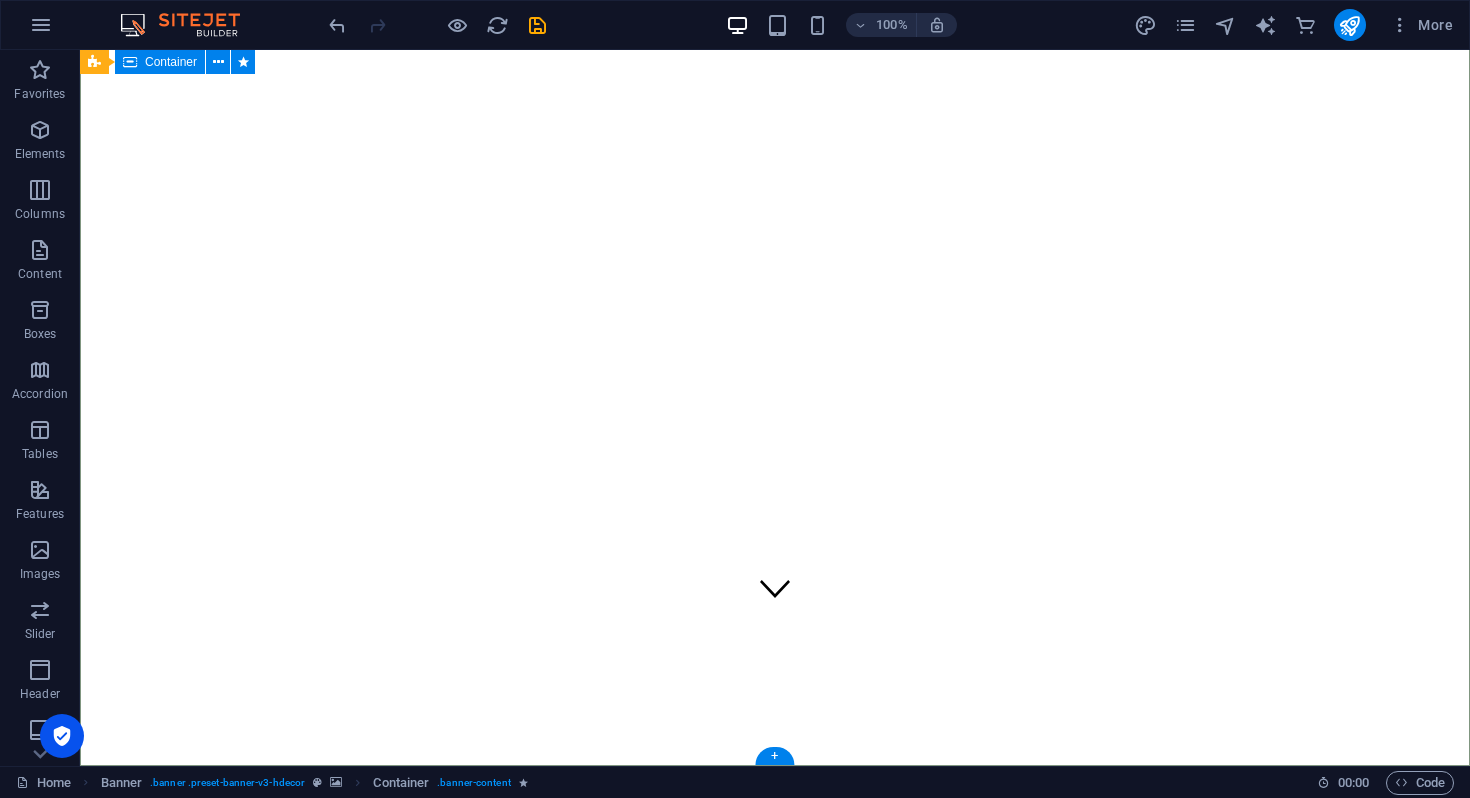 click on "Make Your Interior Minimalistic & Modern Turn your room with panto into a lot more minimalist and modern with ease and speed" at bounding box center [775, 869] 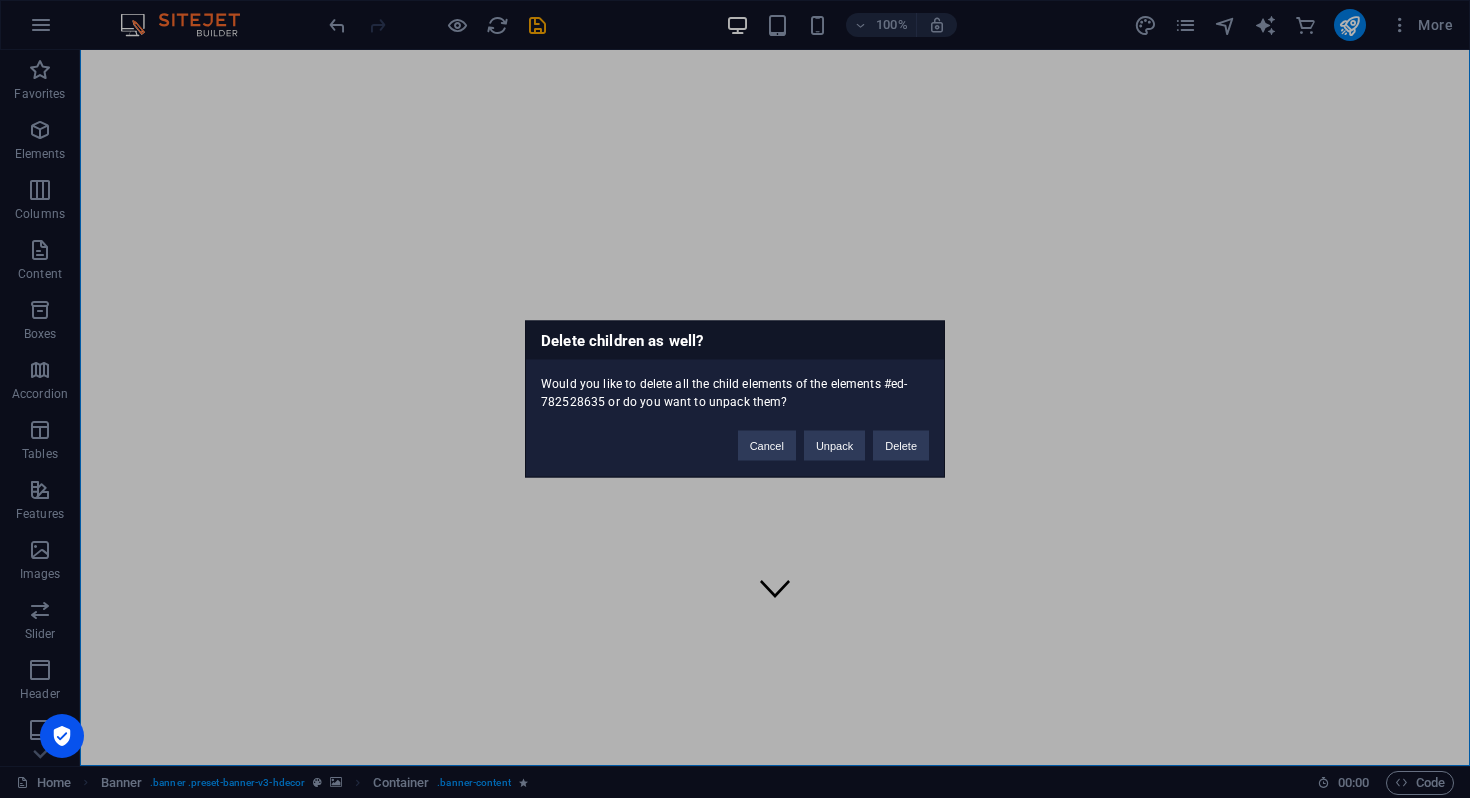 type 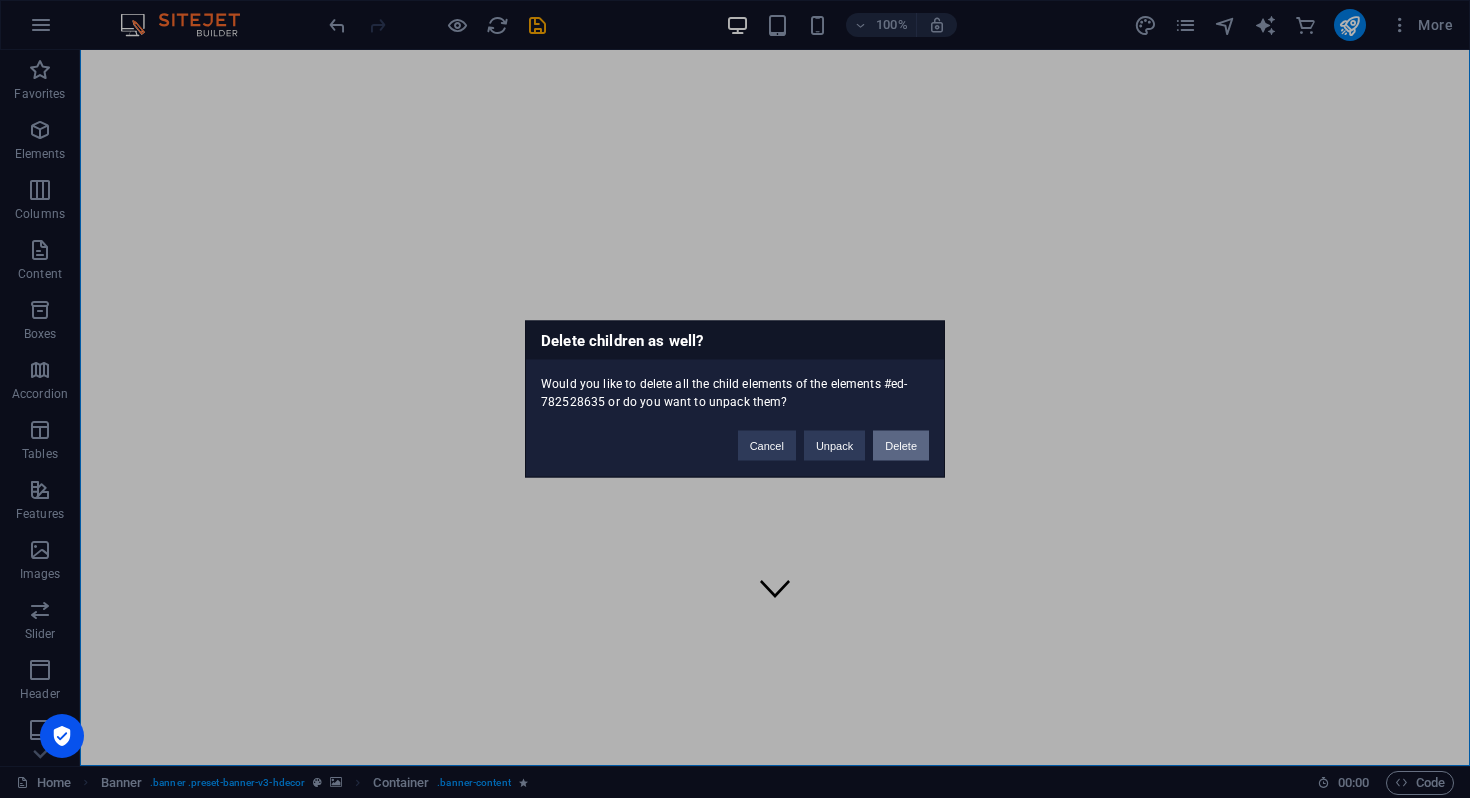click on "Delete" at bounding box center (901, 446) 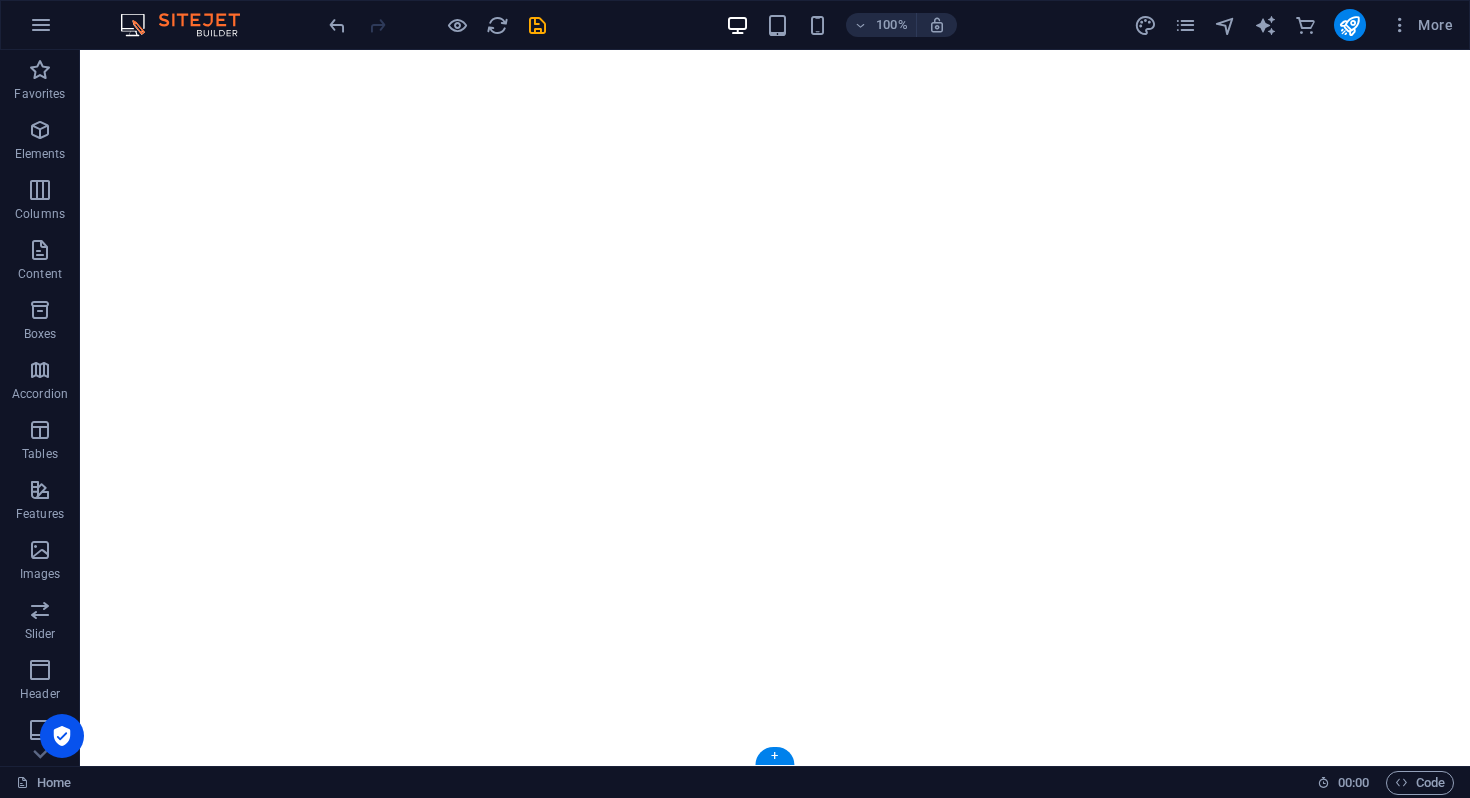 click at bounding box center (775, -67) 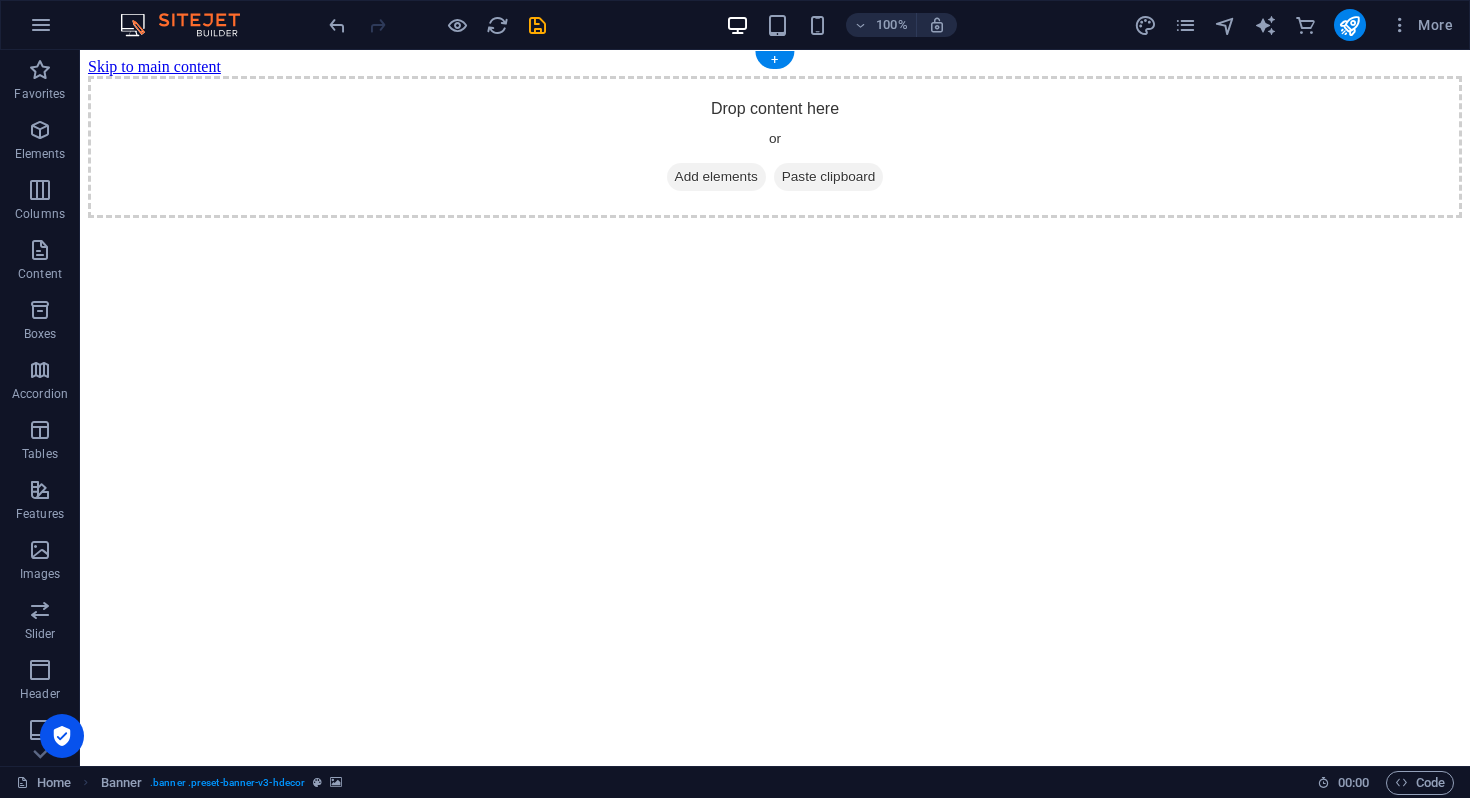 scroll, scrollTop: 0, scrollLeft: 0, axis: both 